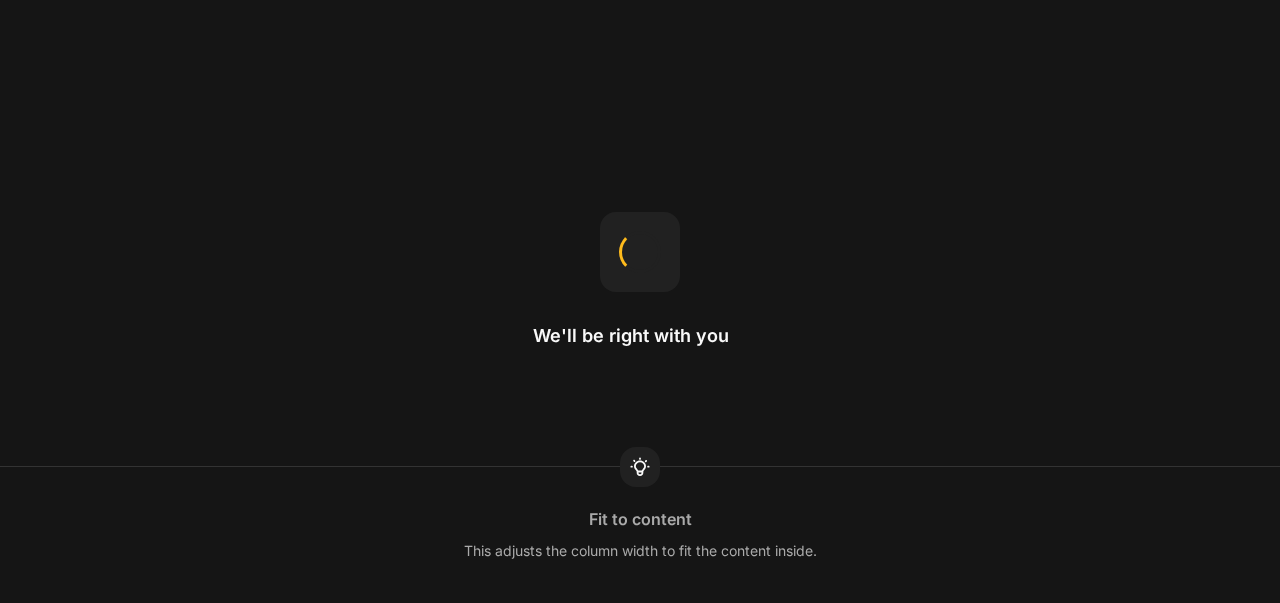scroll, scrollTop: 0, scrollLeft: 0, axis: both 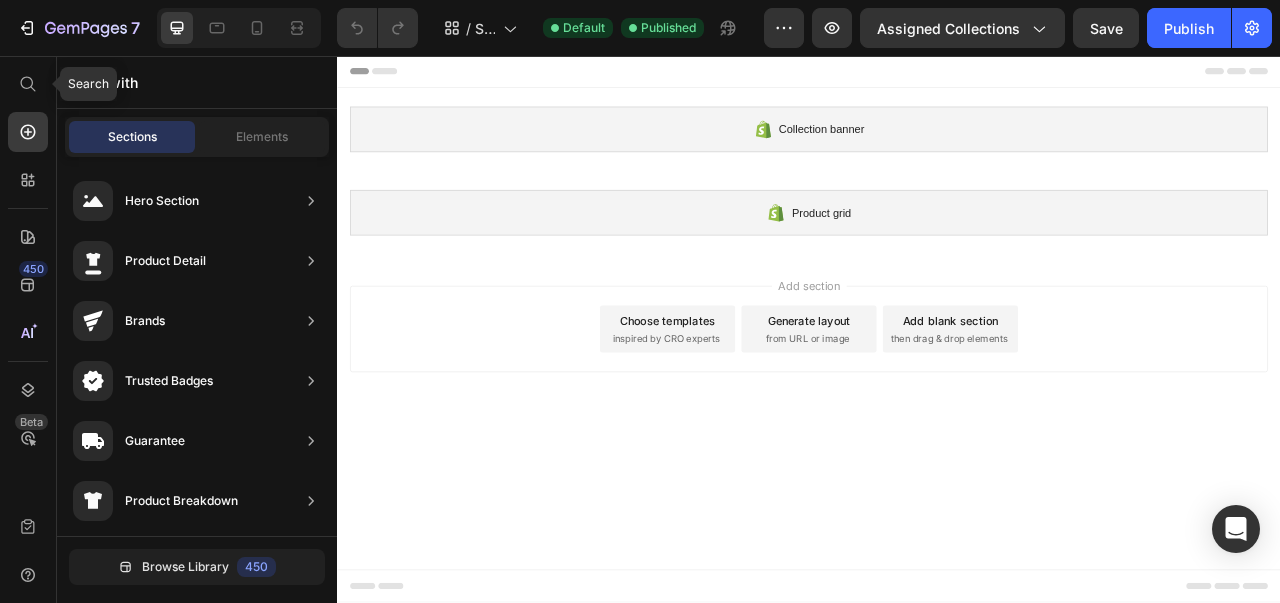 click 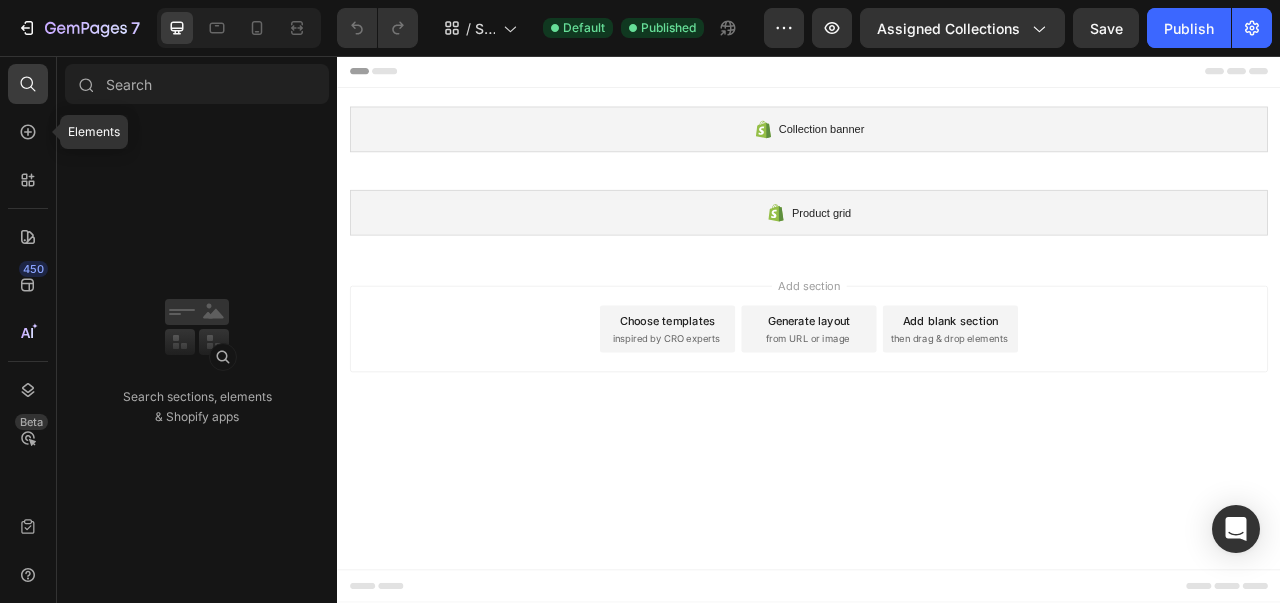 click 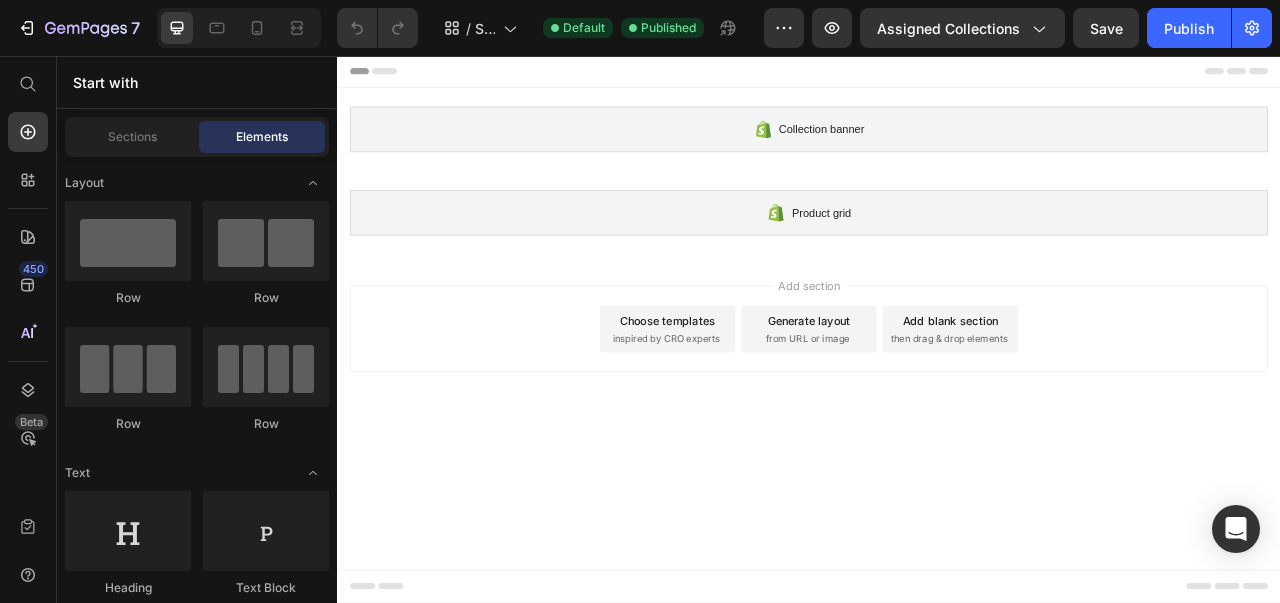 click on "Sections" at bounding box center (132, 137) 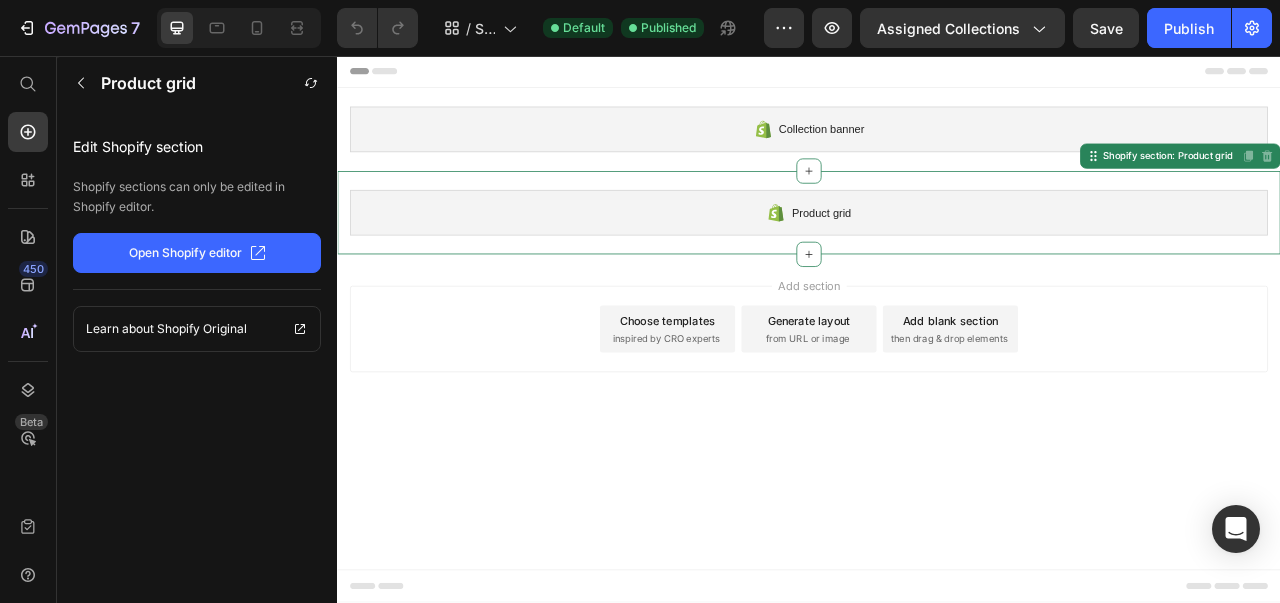 click on "Product grid" at bounding box center (937, 256) 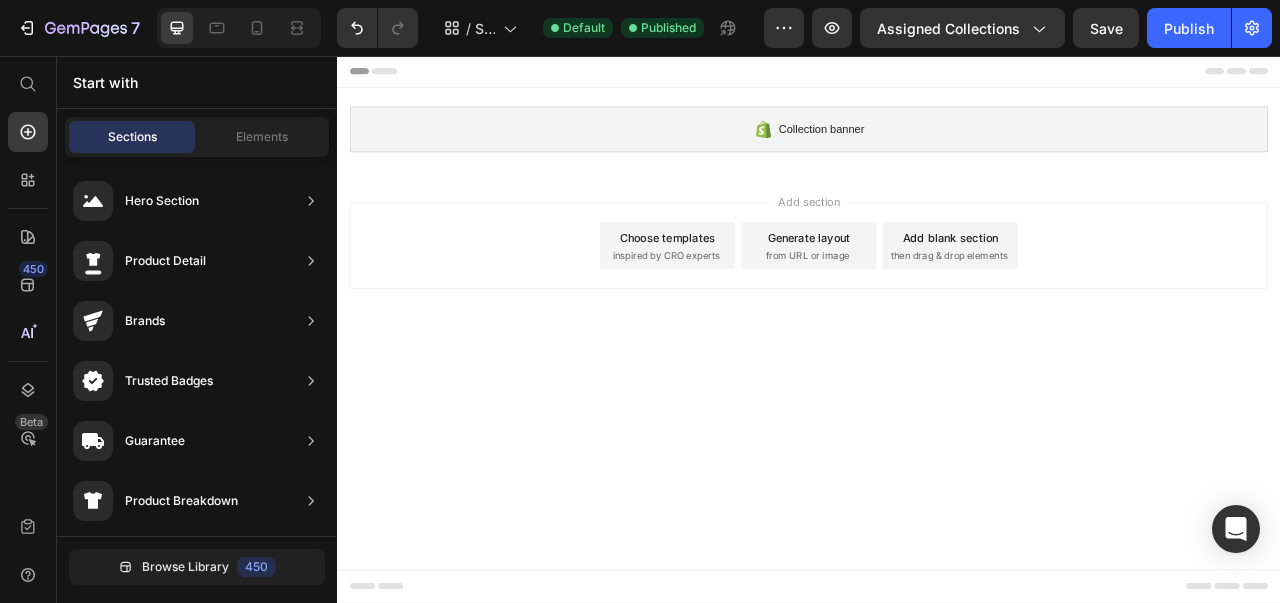 click on "Elements" 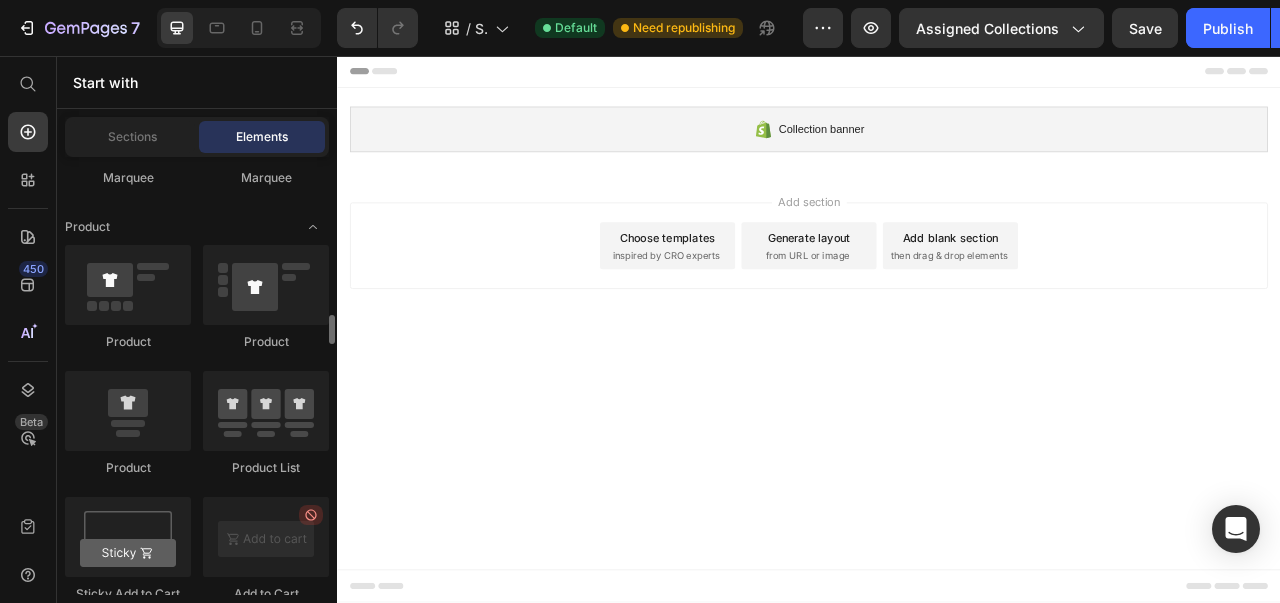 scroll, scrollTop: 2637, scrollLeft: 0, axis: vertical 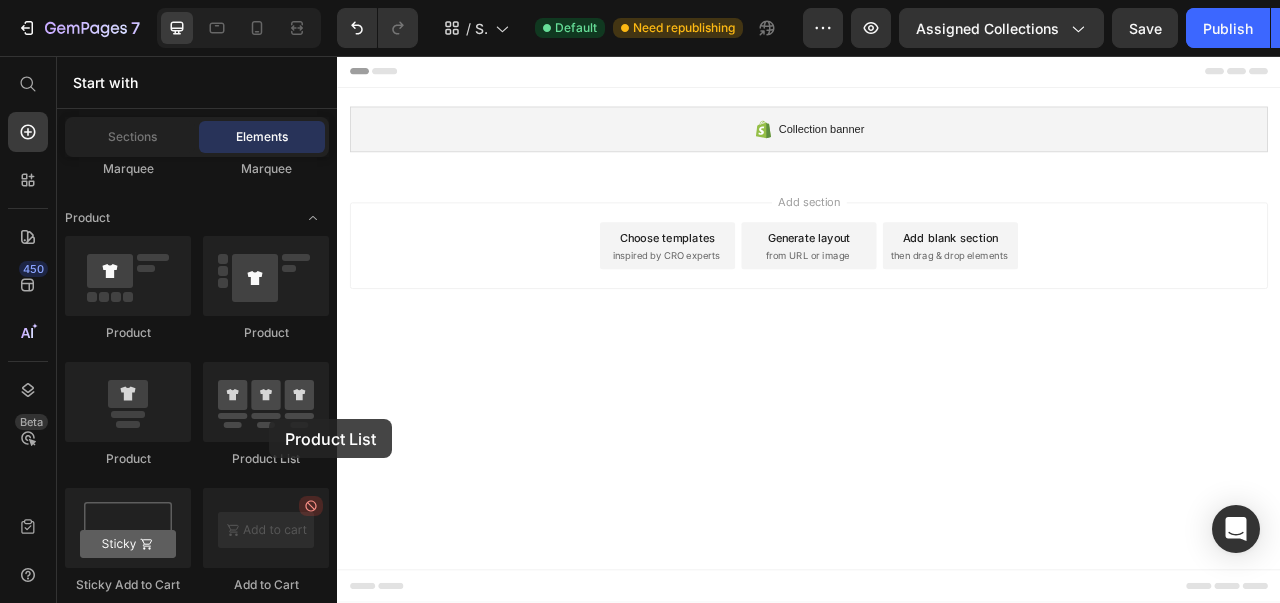 click at bounding box center [266, 402] 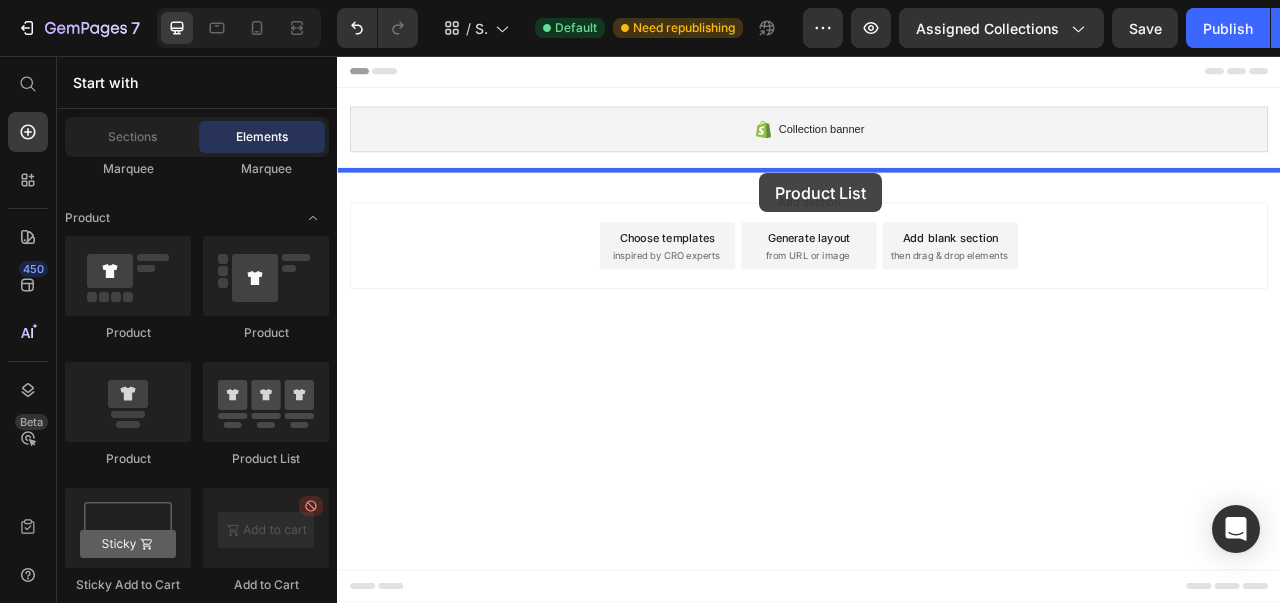 drag, startPoint x: 615, startPoint y: 493, endPoint x: 873, endPoint y: 205, distance: 386.66266 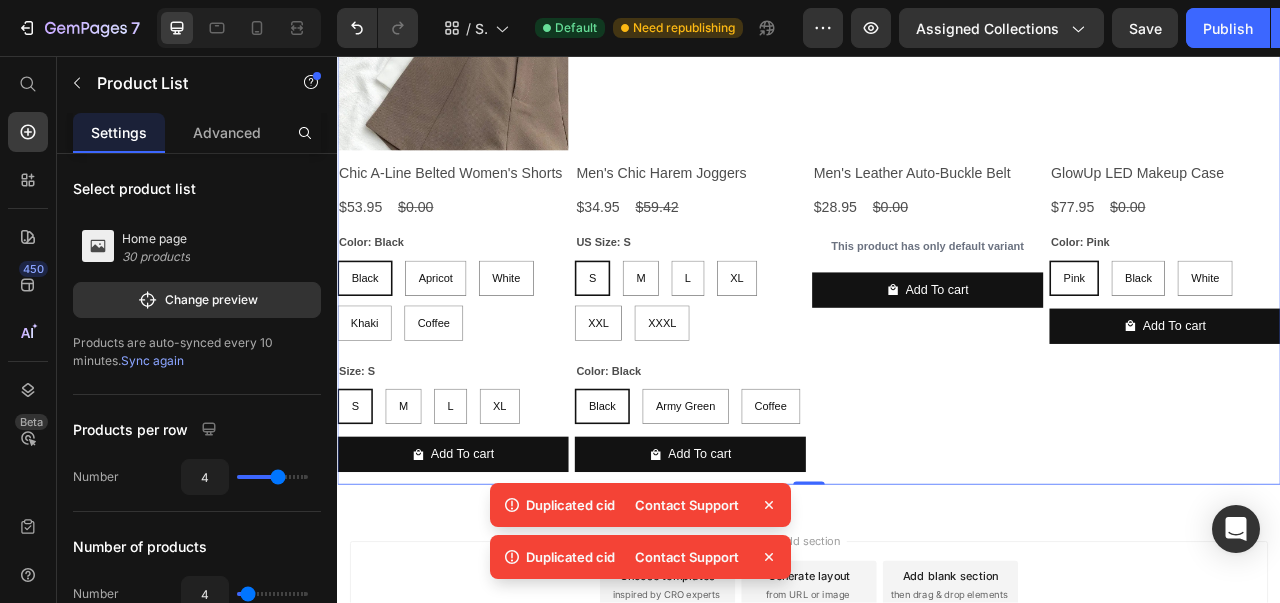 scroll, scrollTop: 468, scrollLeft: 0, axis: vertical 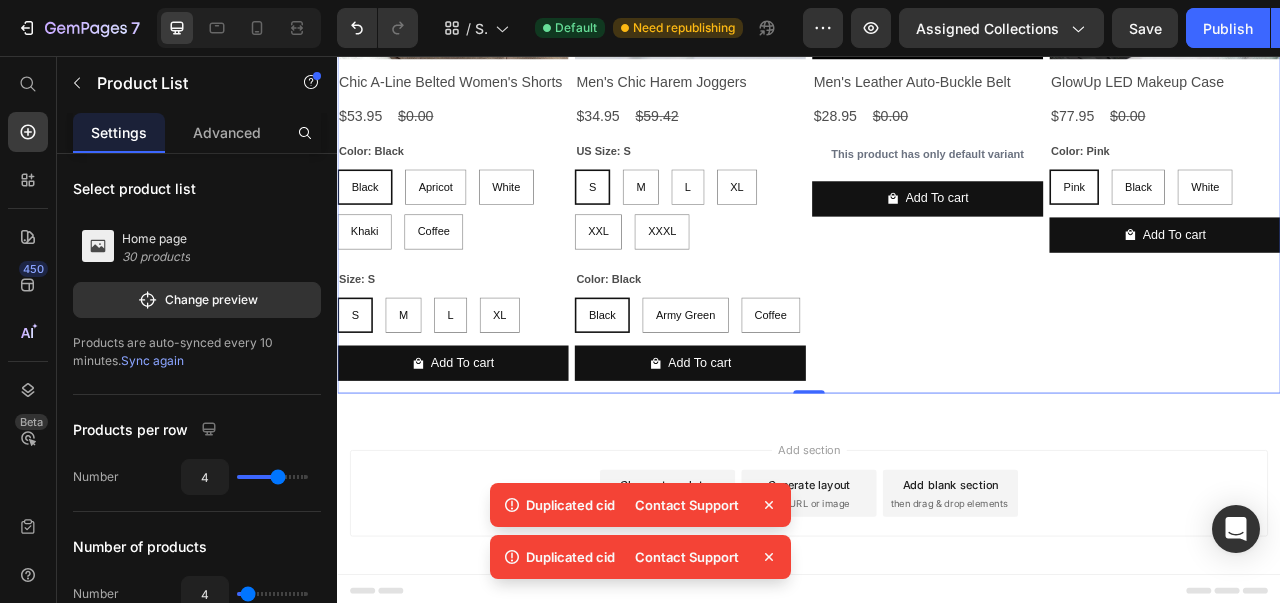 click 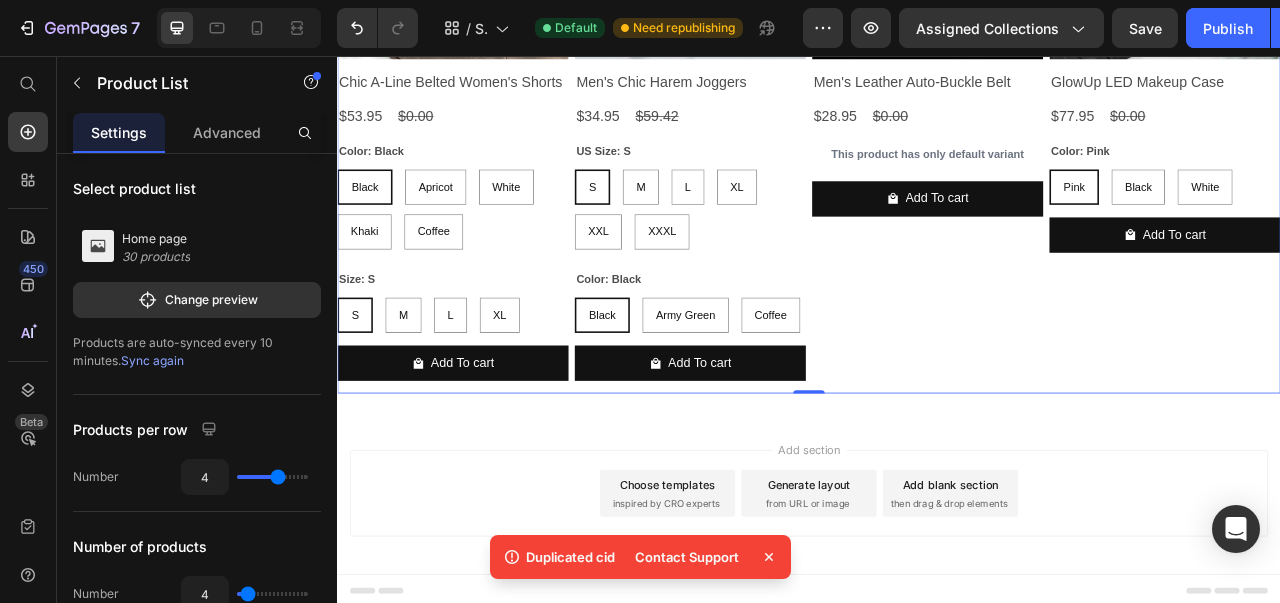 click 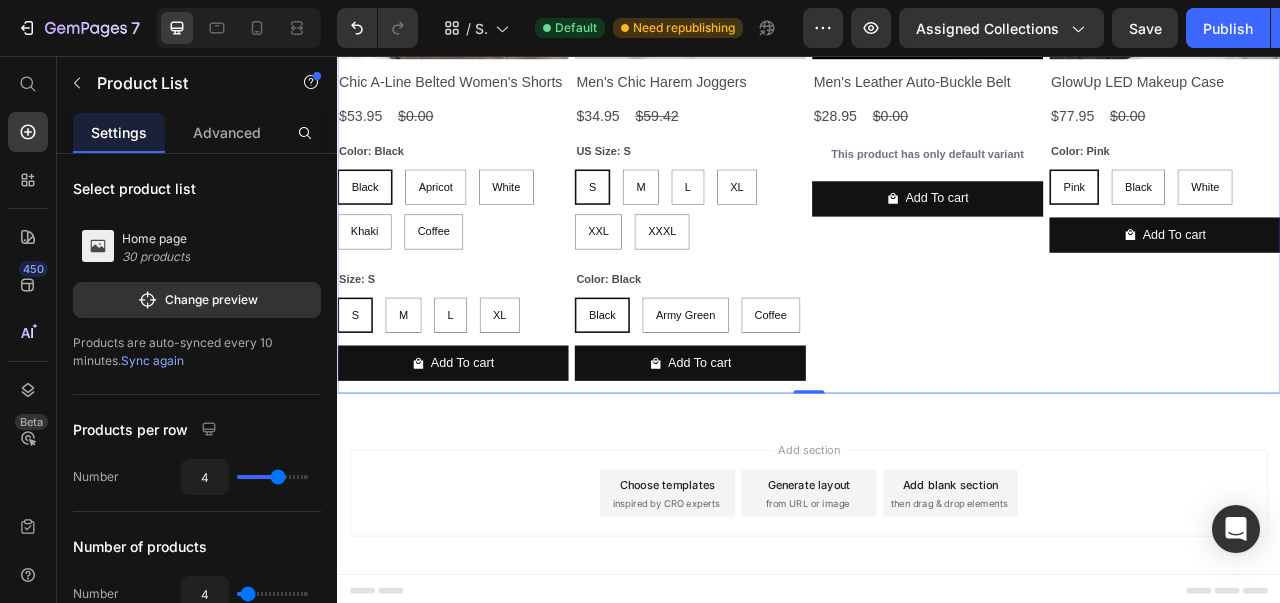 scroll, scrollTop: 0, scrollLeft: 0, axis: both 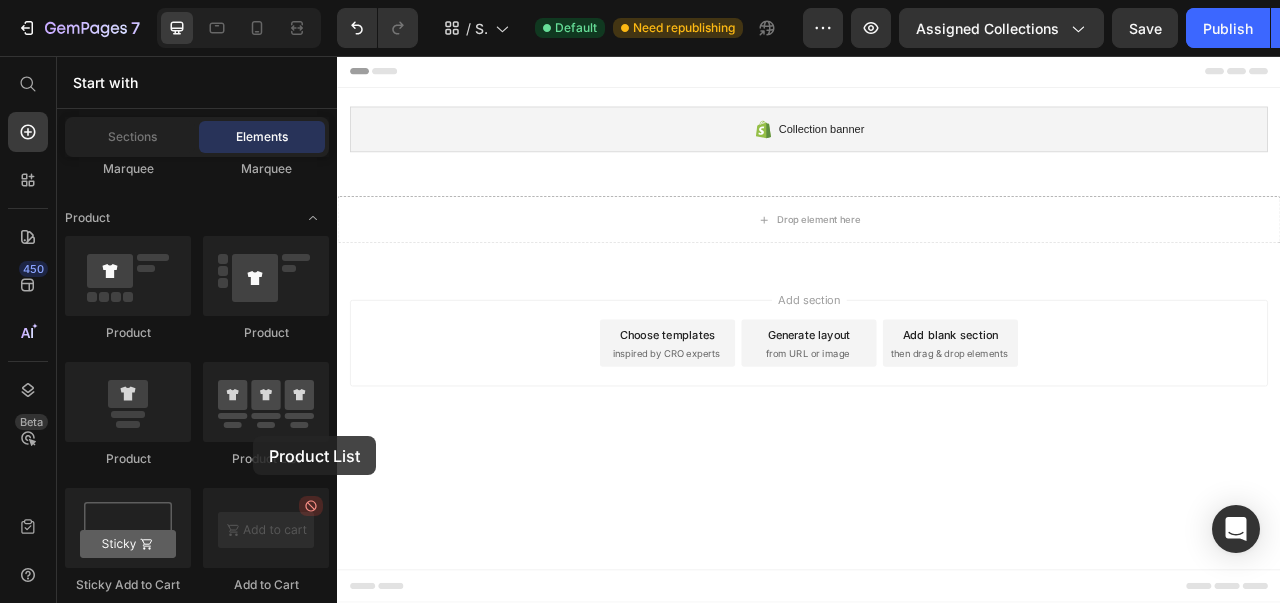 click at bounding box center (266, 402) 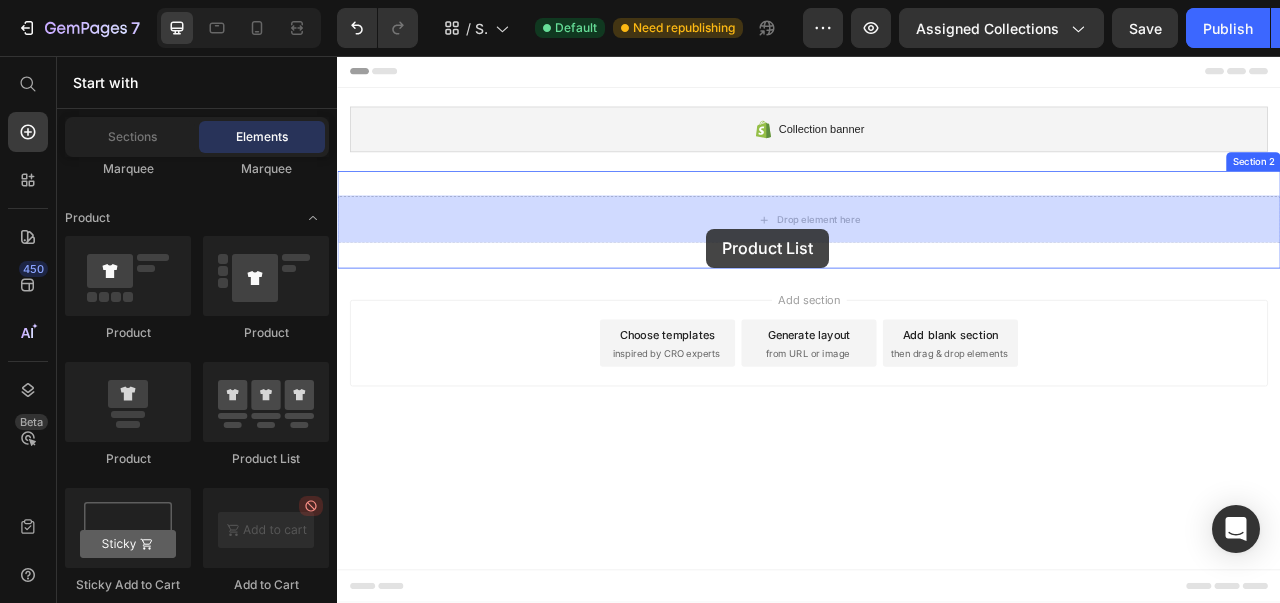 drag, startPoint x: 590, startPoint y: 492, endPoint x: 807, endPoint y: 279, distance: 304.06906 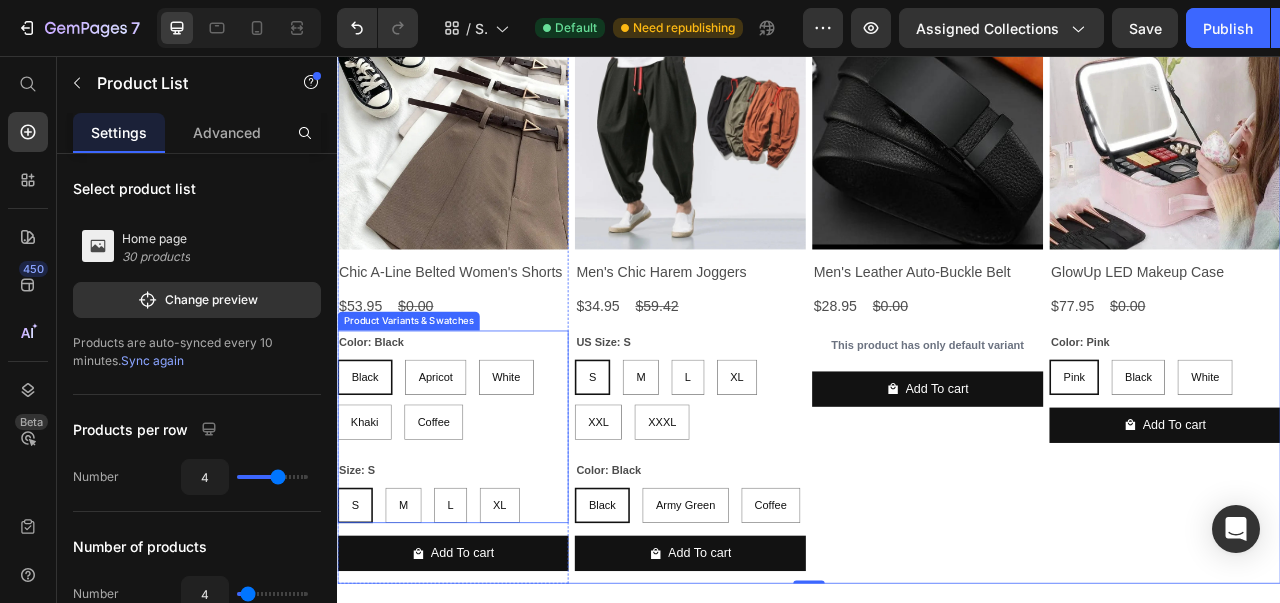 scroll, scrollTop: 229, scrollLeft: 0, axis: vertical 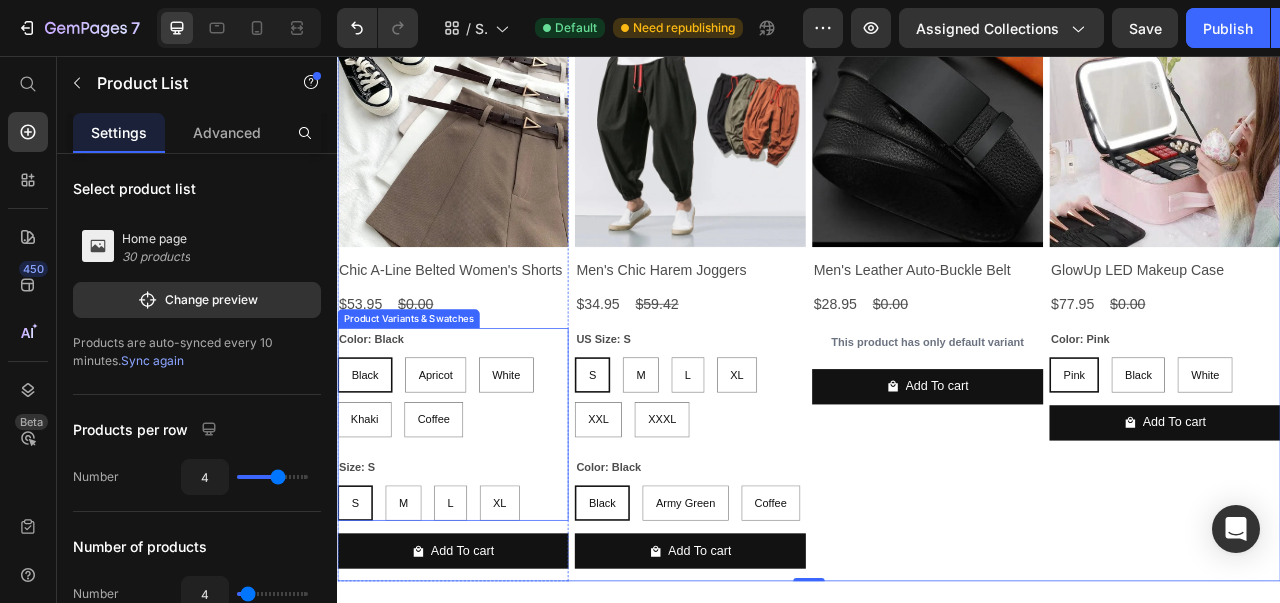 click on "Black Black Black Apricot Apricot Apricot White White White Khaki Khaki Khaki Coffee Coffee Coffee" at bounding box center [484, 491] 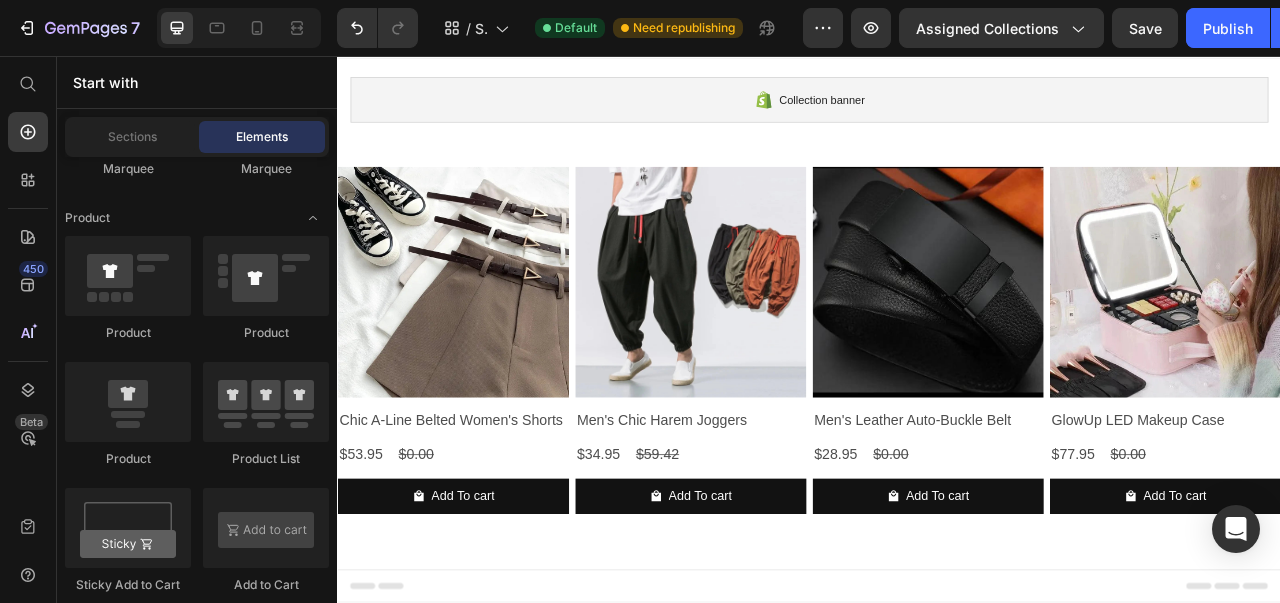 scroll, scrollTop: 38, scrollLeft: 0, axis: vertical 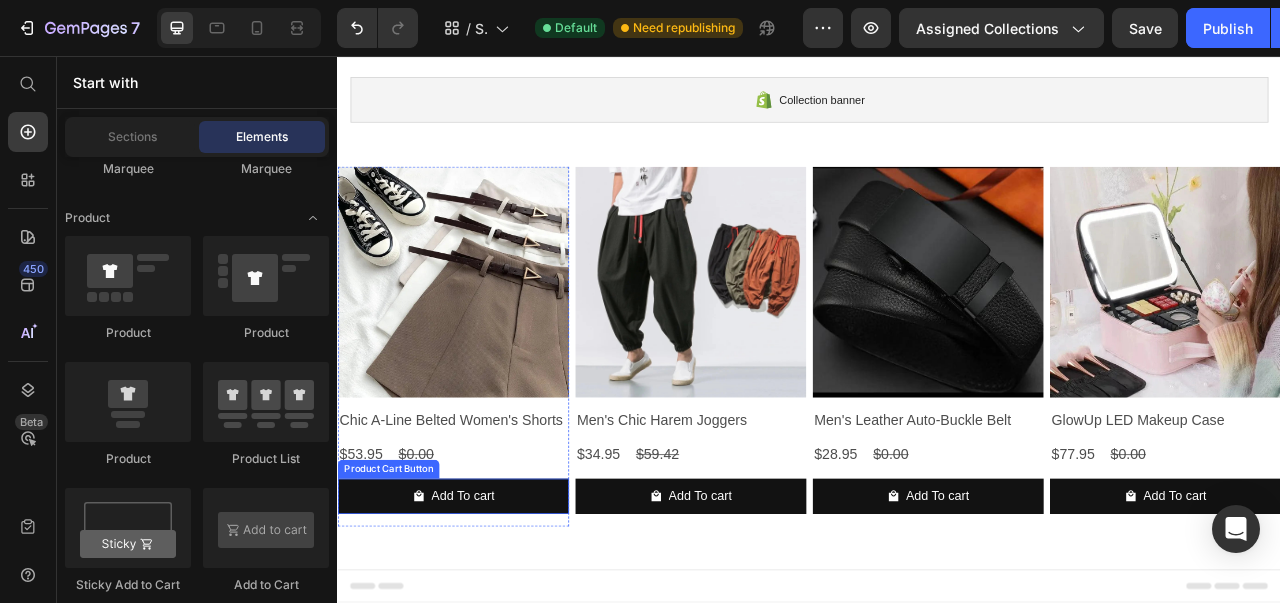 click on "Add To cart" at bounding box center (496, 616) 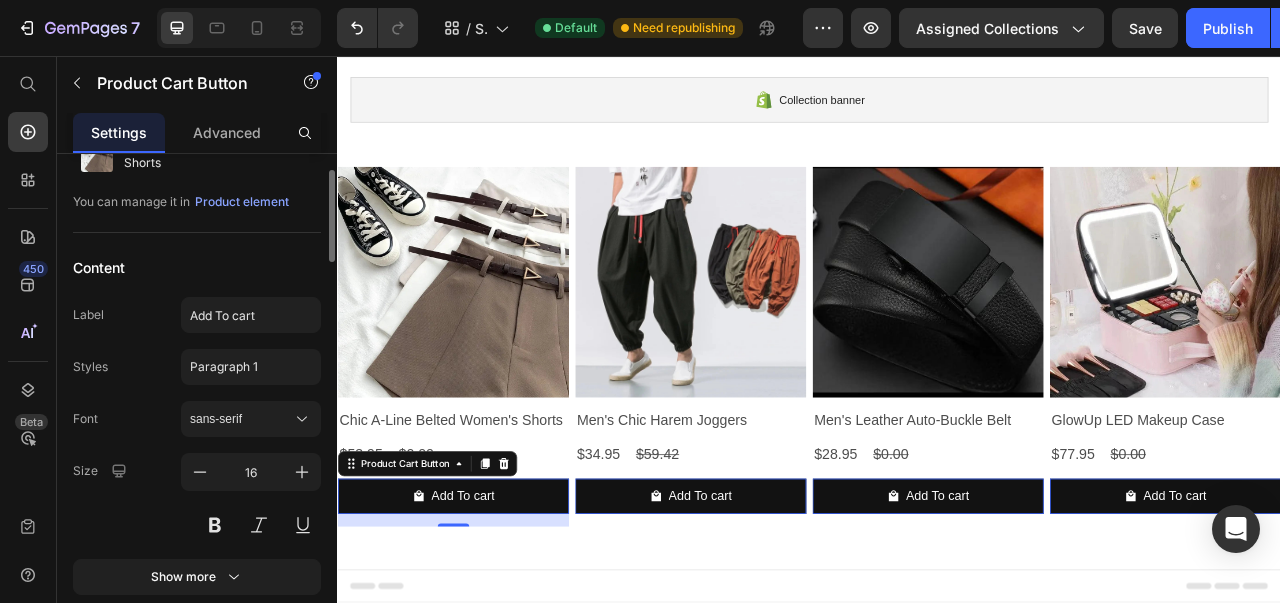 scroll, scrollTop: 83, scrollLeft: 0, axis: vertical 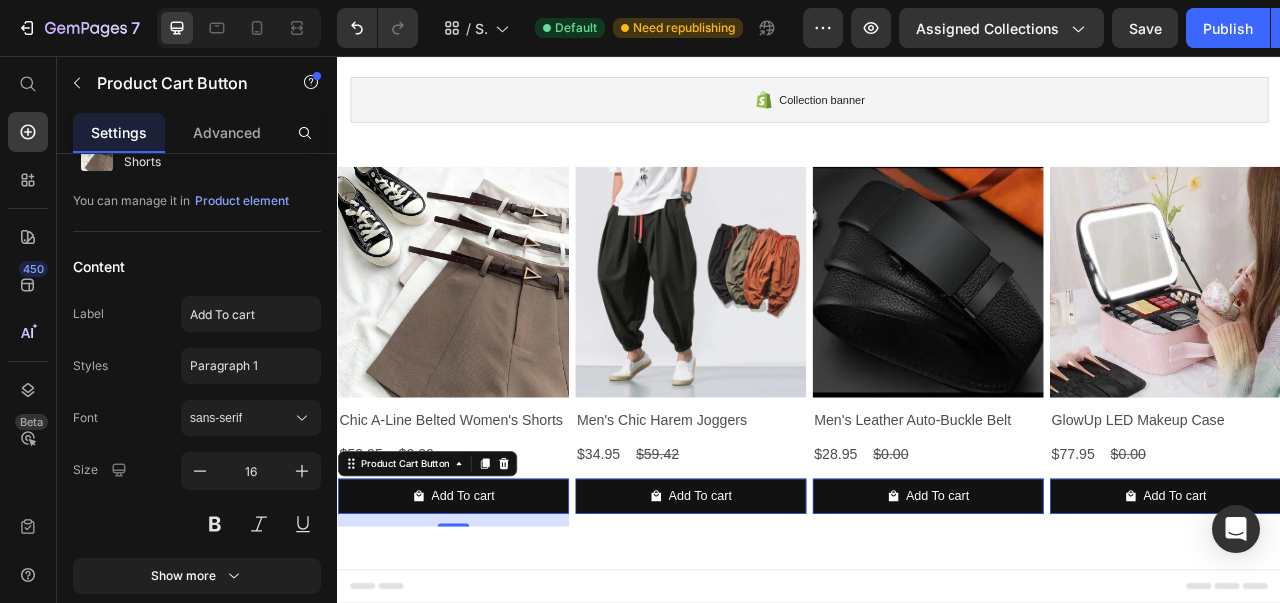 click on "sans-serif" at bounding box center [251, 418] 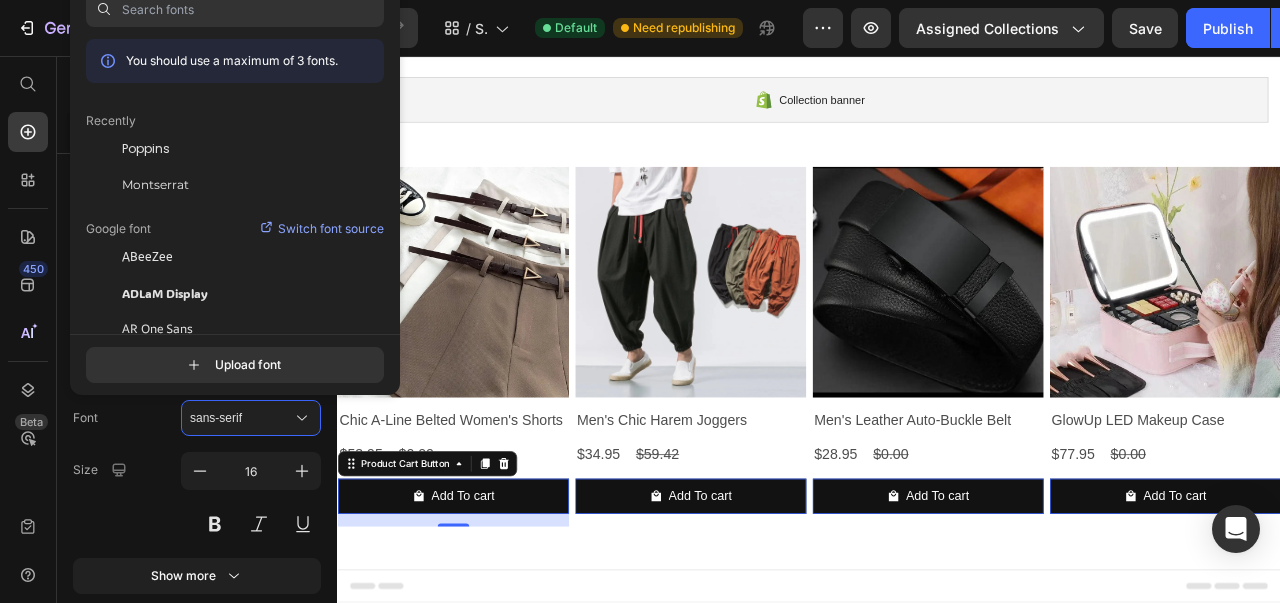 click on "Montserrat" 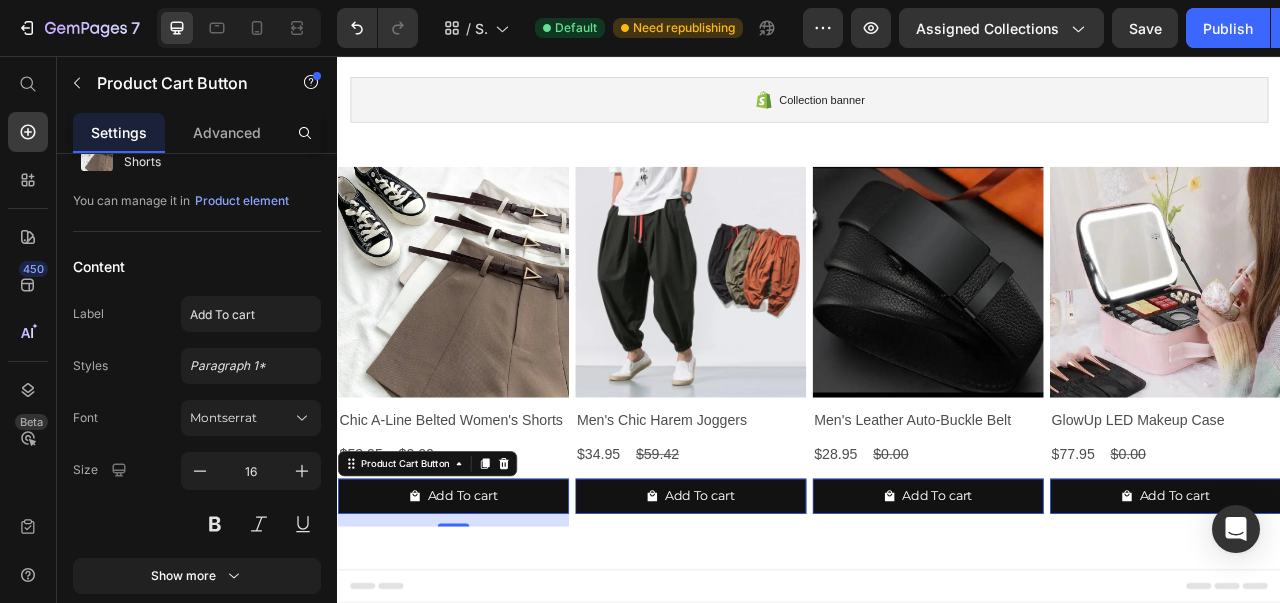 click on "Montserrat" at bounding box center (241, 418) 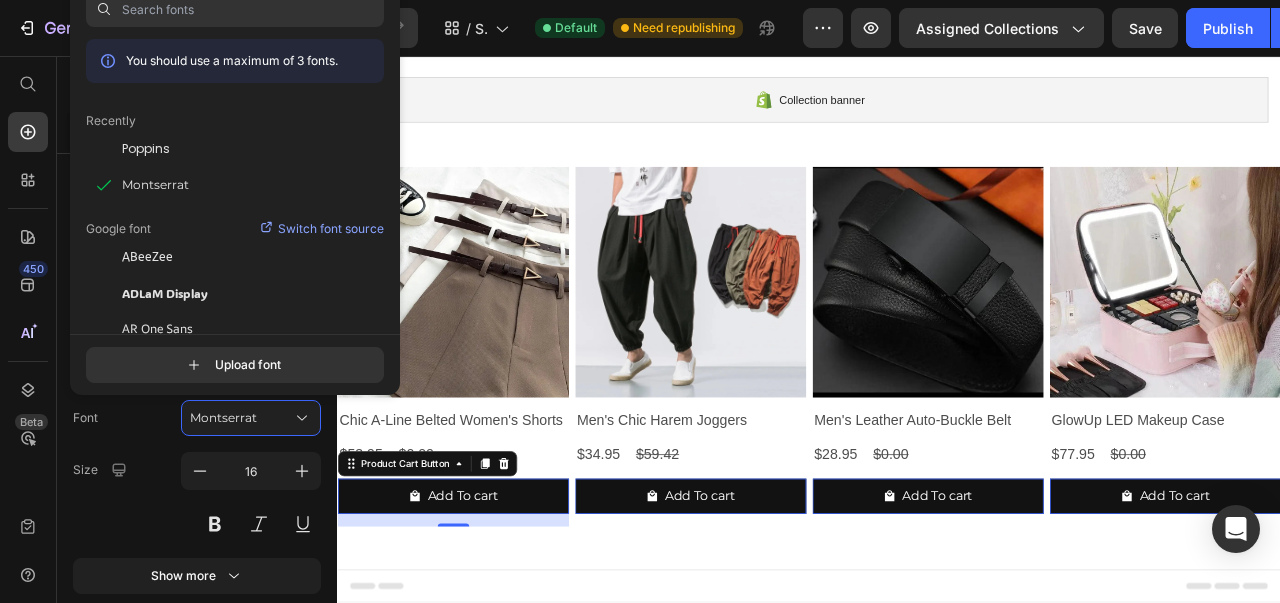 click on "Poppins" 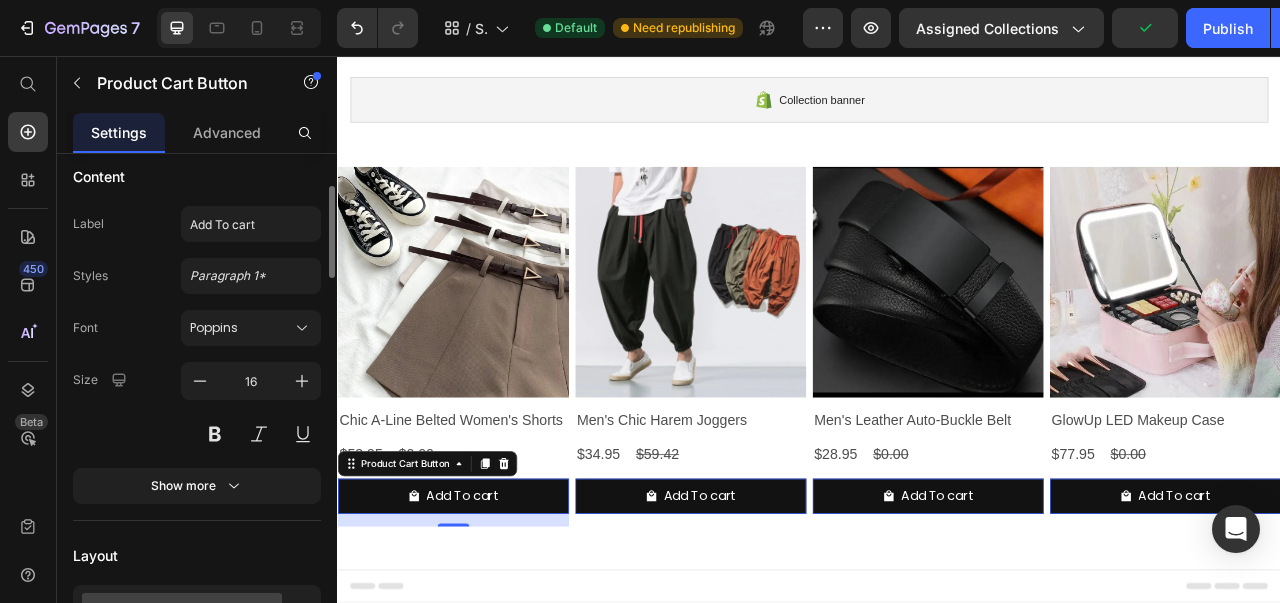 scroll, scrollTop: 174, scrollLeft: 0, axis: vertical 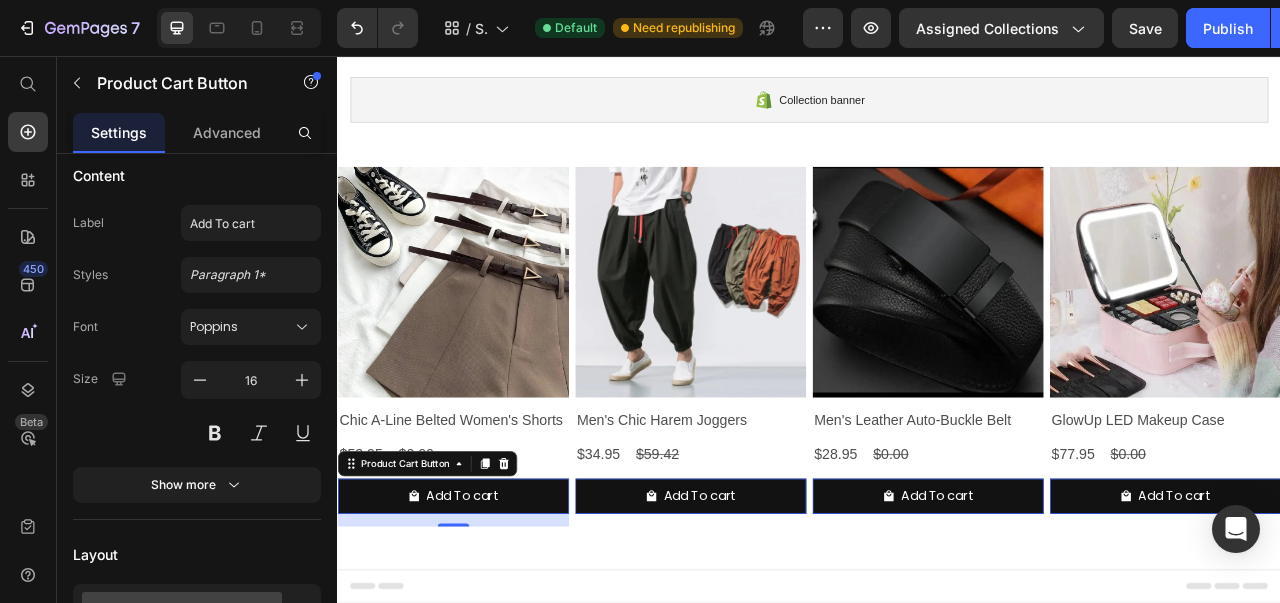 click at bounding box center (200, 380) 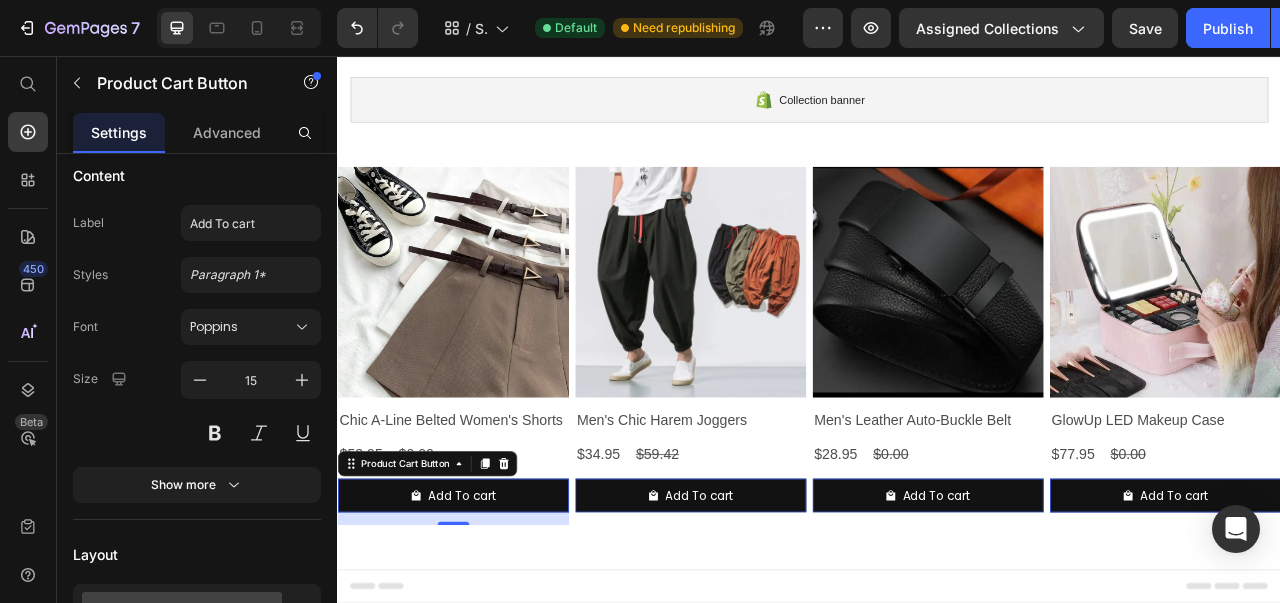 click at bounding box center [200, 380] 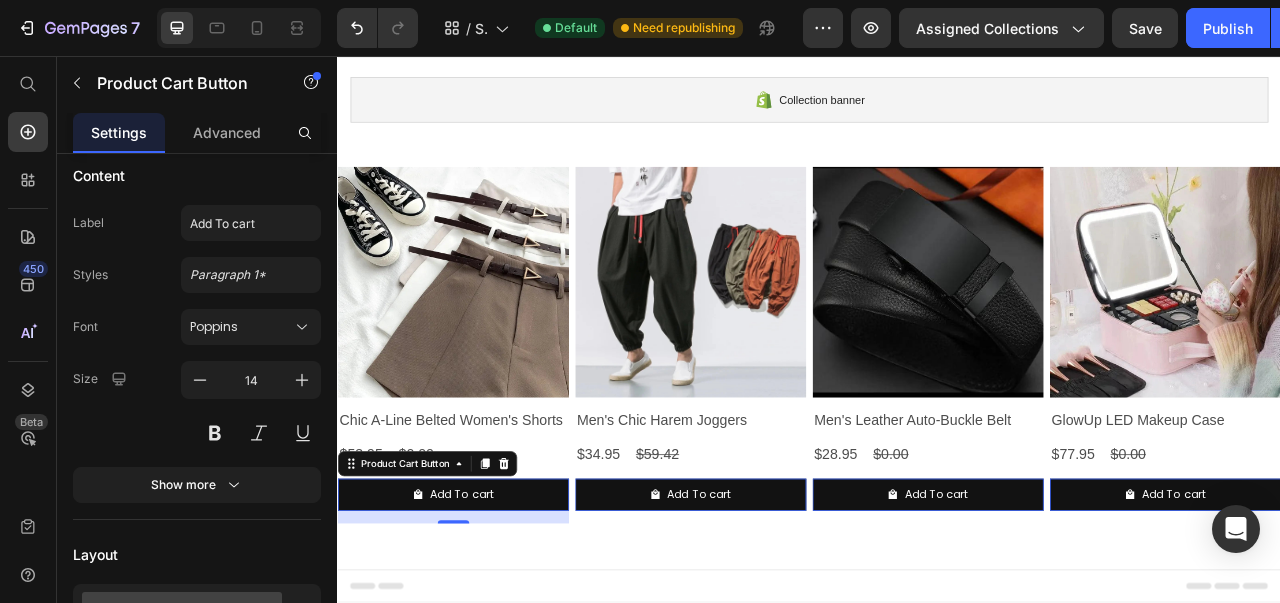 click at bounding box center (200, 380) 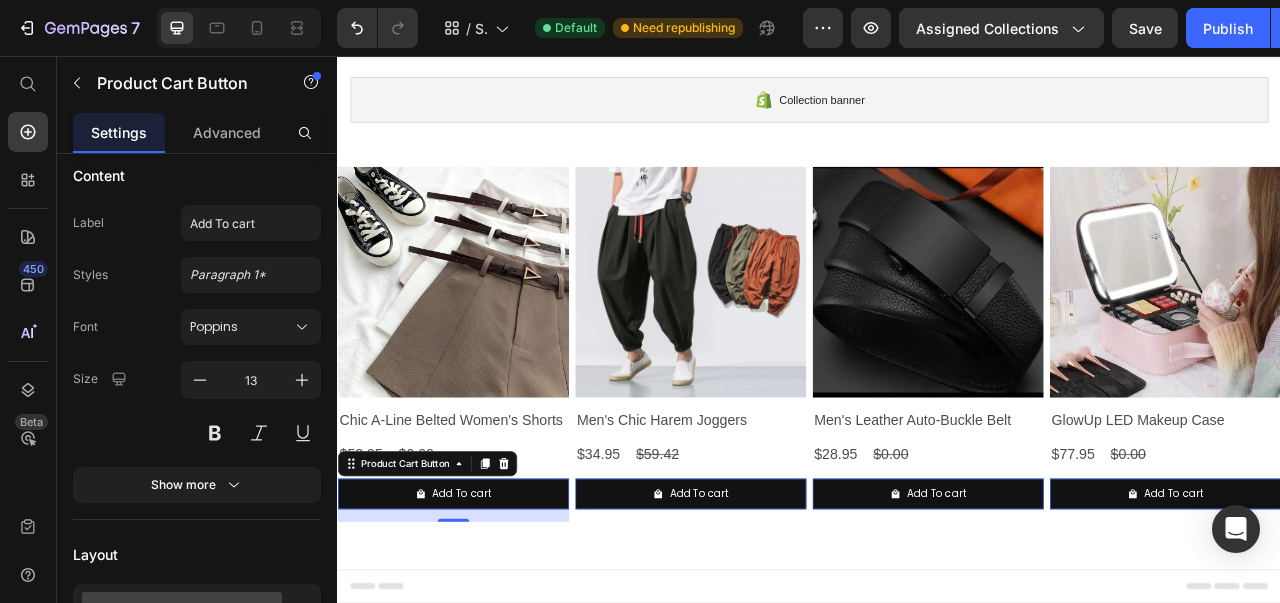 click 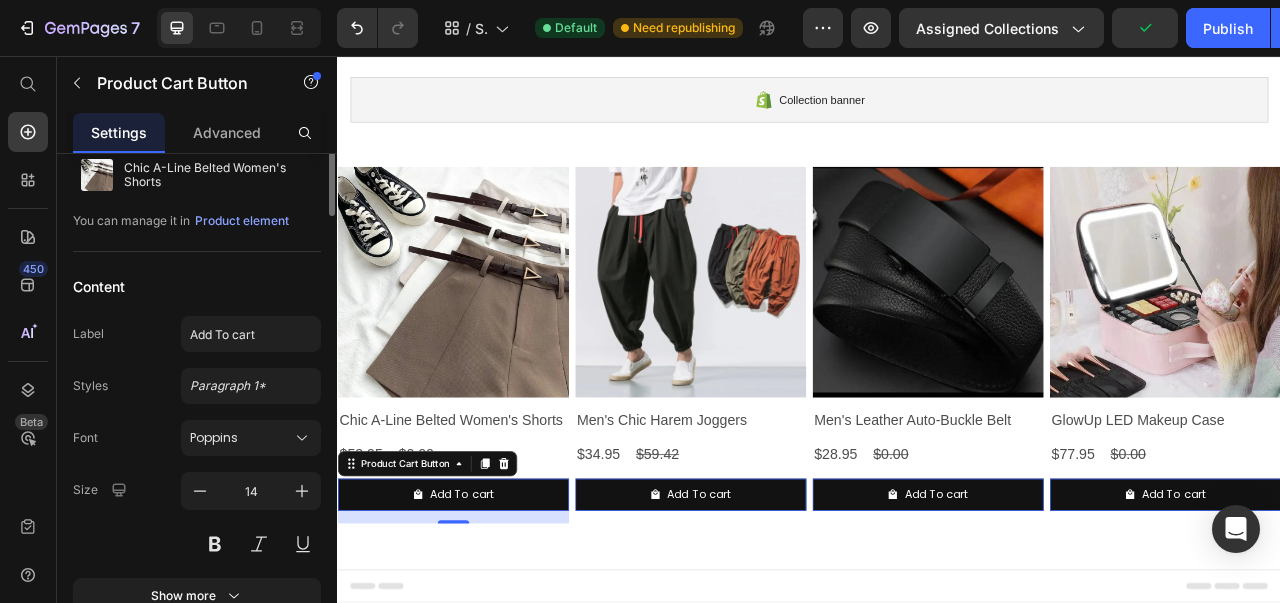 scroll, scrollTop: 0, scrollLeft: 0, axis: both 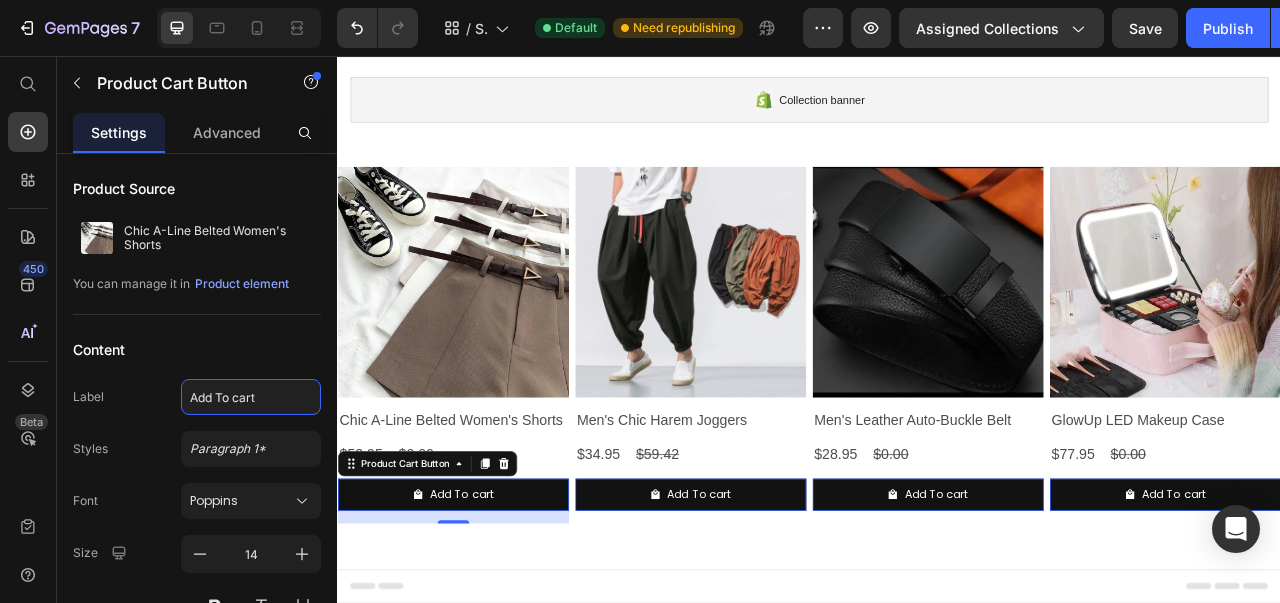click on "Add To cart" 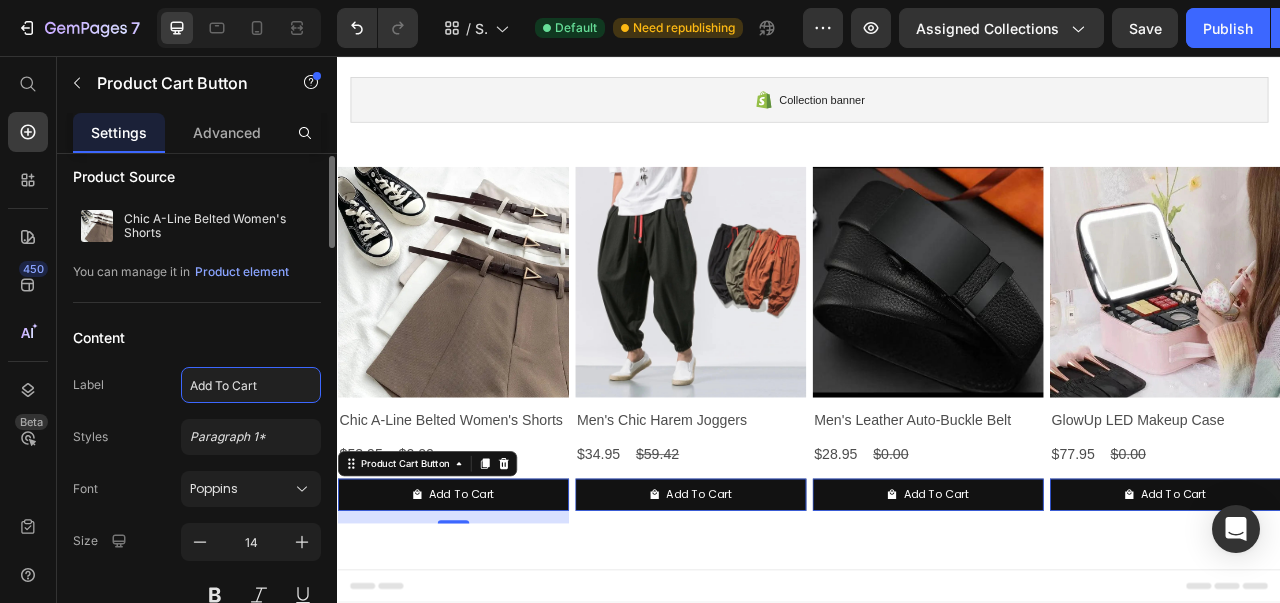 scroll, scrollTop: 11, scrollLeft: 0, axis: vertical 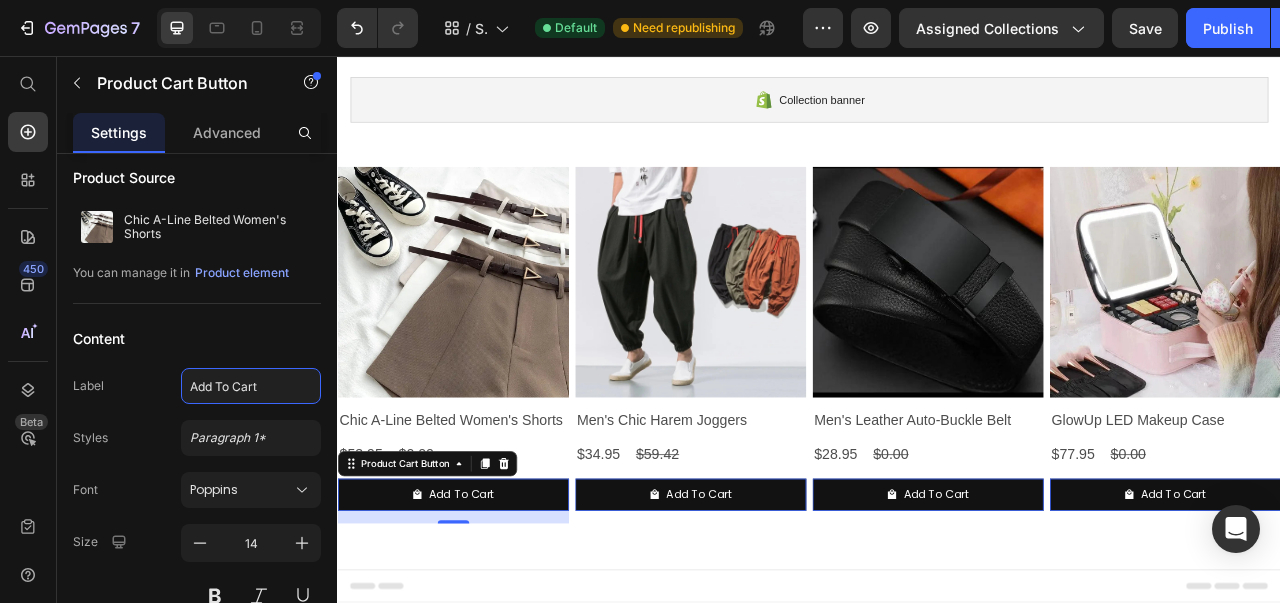 click on "Add To Cart" 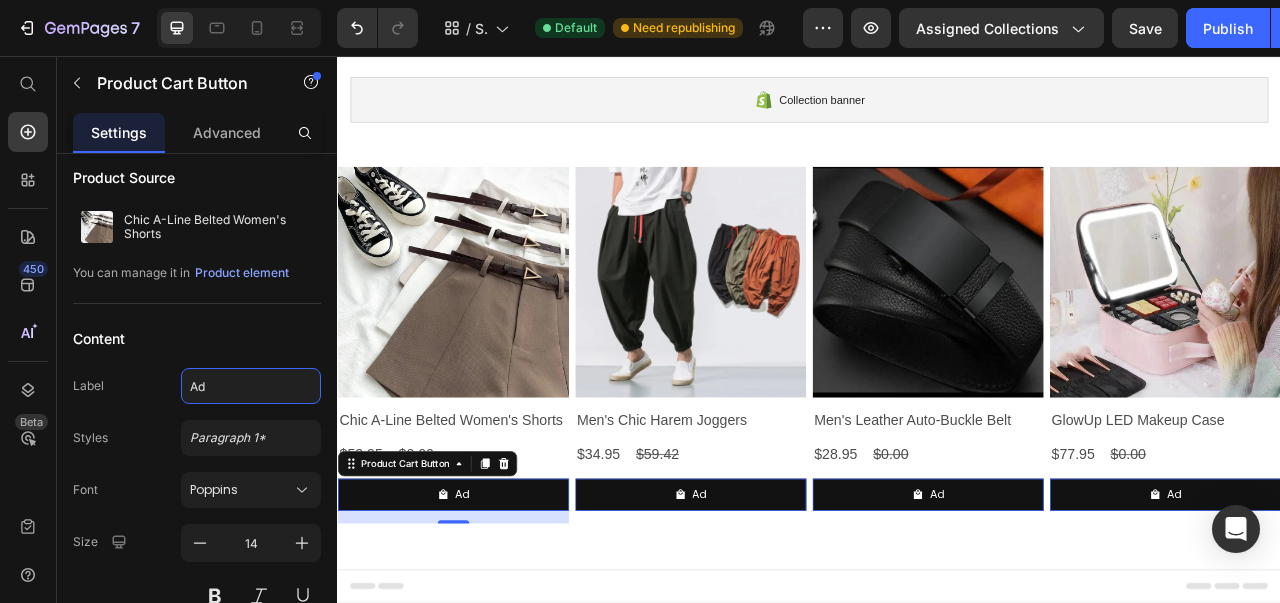 type on "A" 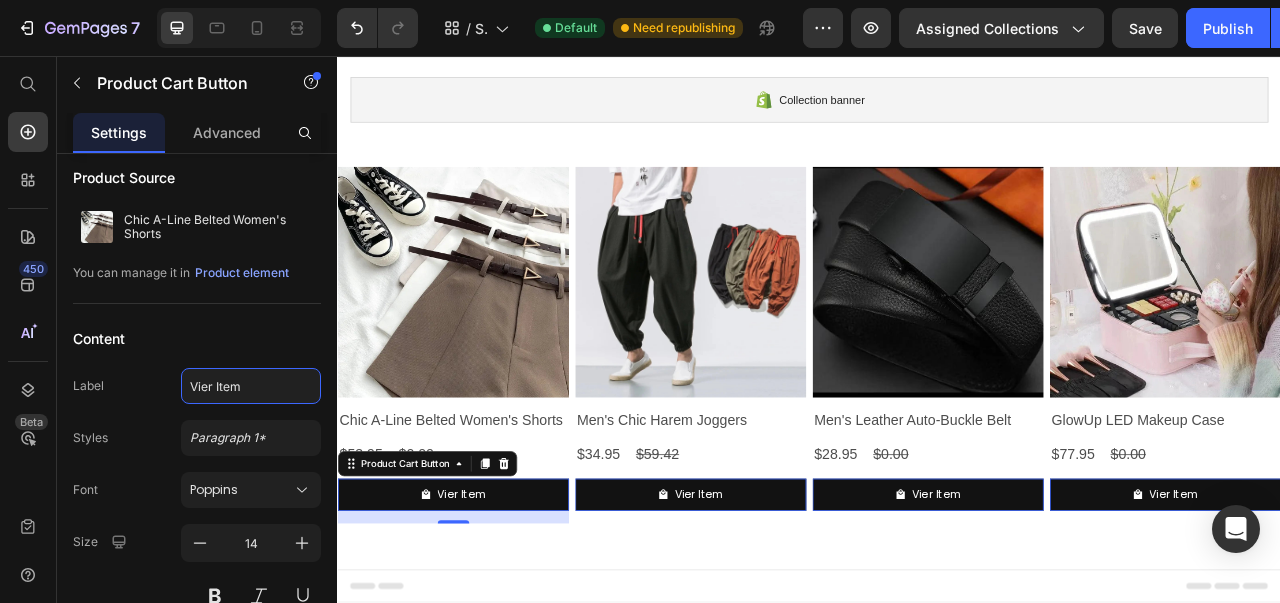 click on "Vier Item" 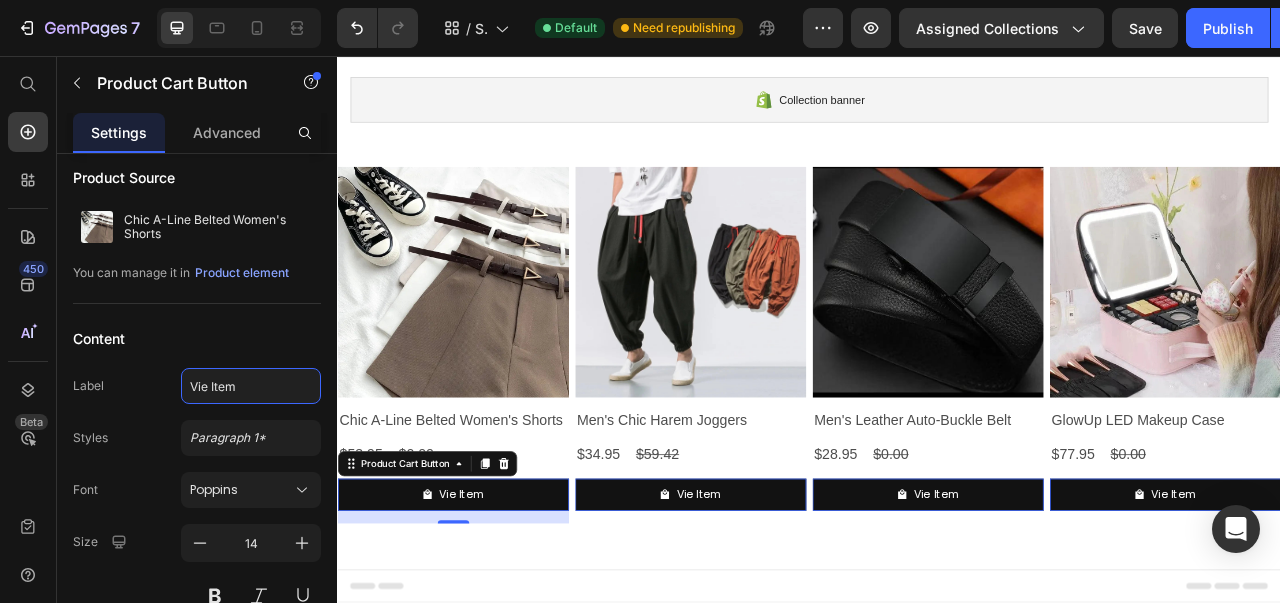 type on "View Item" 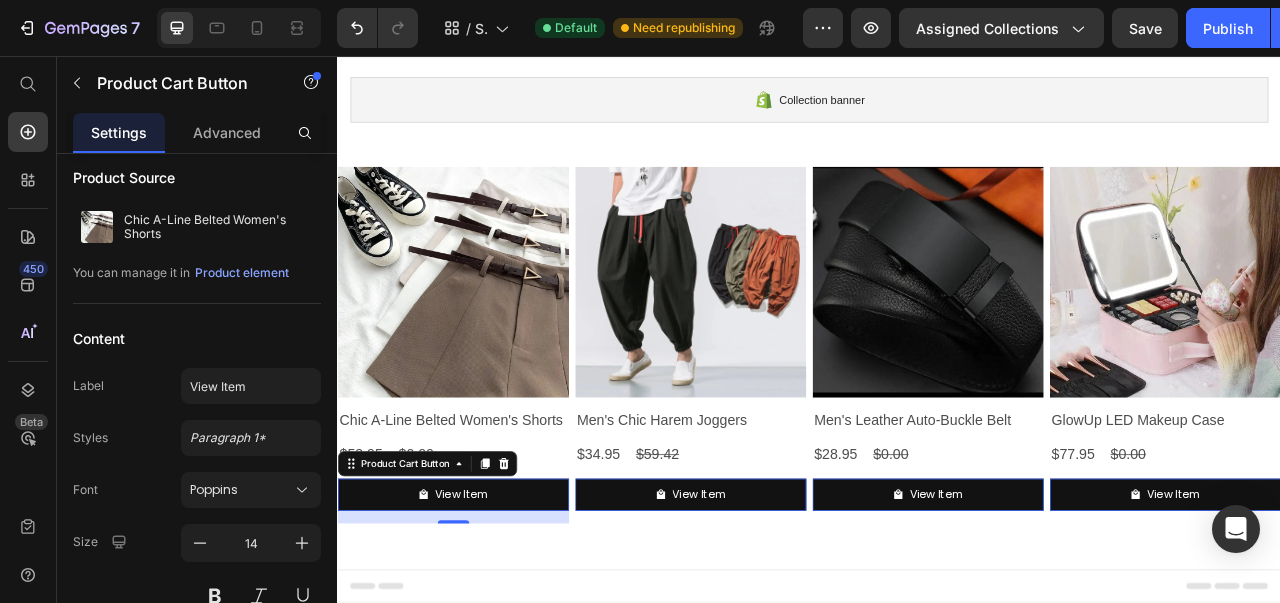 click on "Paragraph 1*" at bounding box center [251, 438] 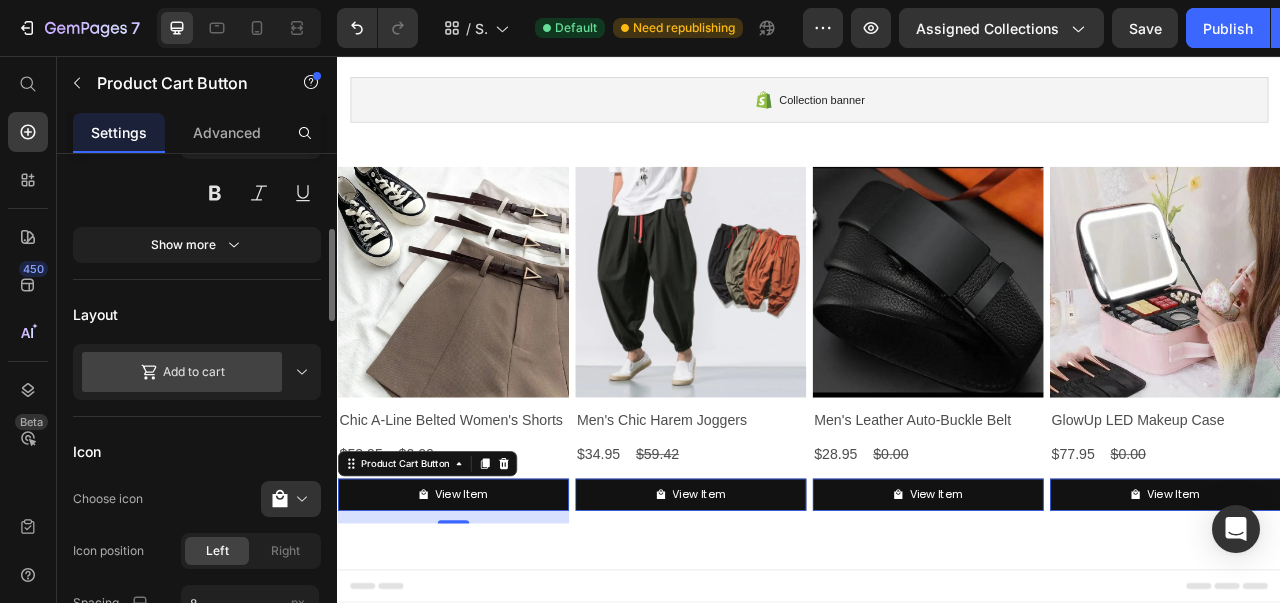 scroll, scrollTop: 418, scrollLeft: 0, axis: vertical 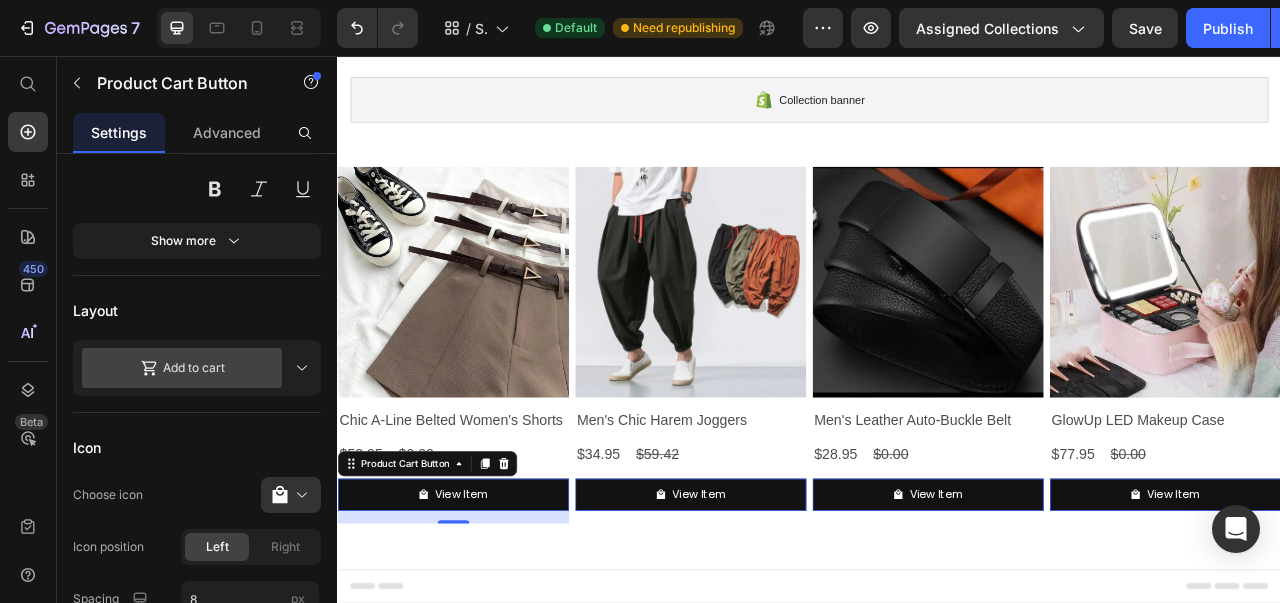 click on "Icon" at bounding box center [197, 447] 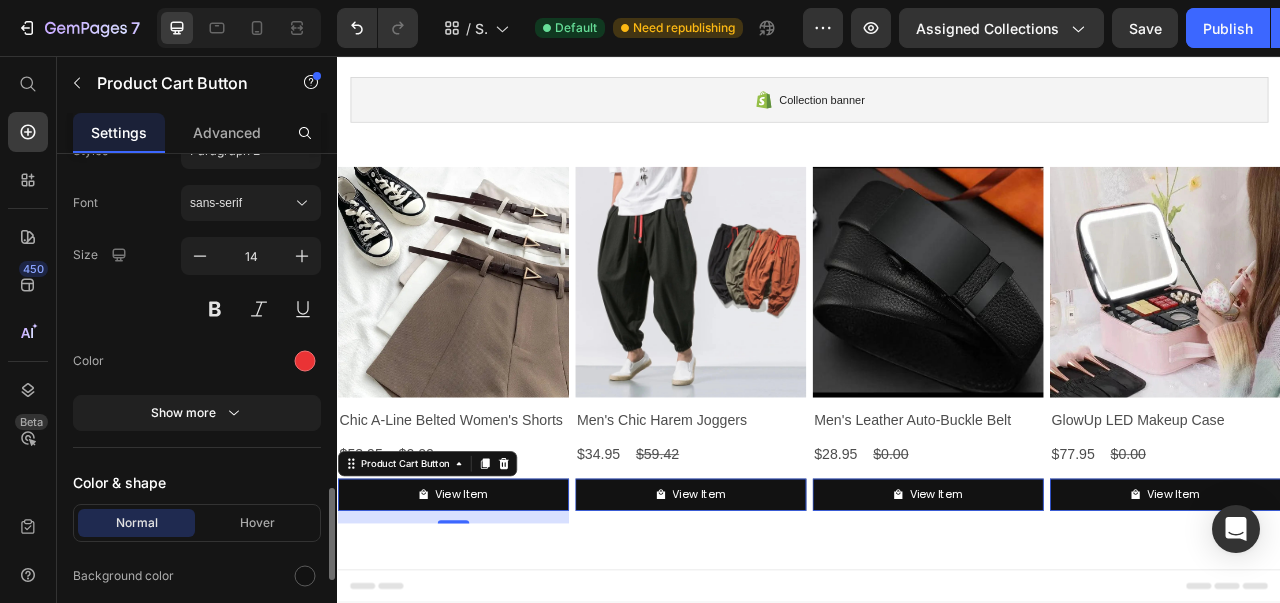 scroll, scrollTop: 1822, scrollLeft: 0, axis: vertical 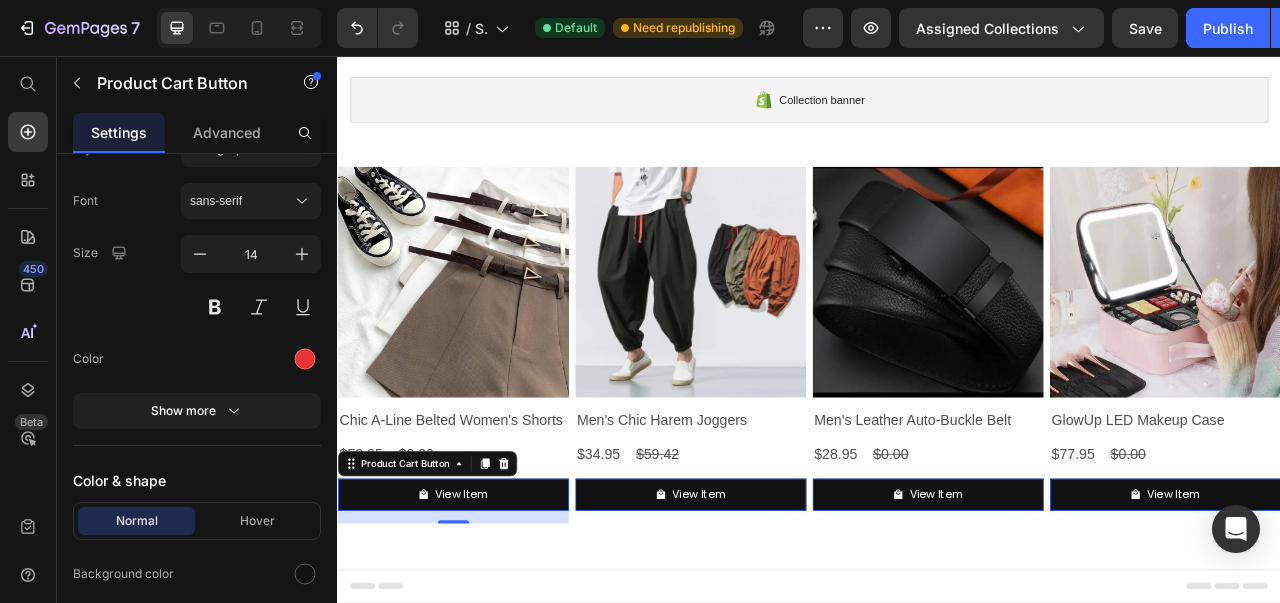 click at bounding box center [305, 359] 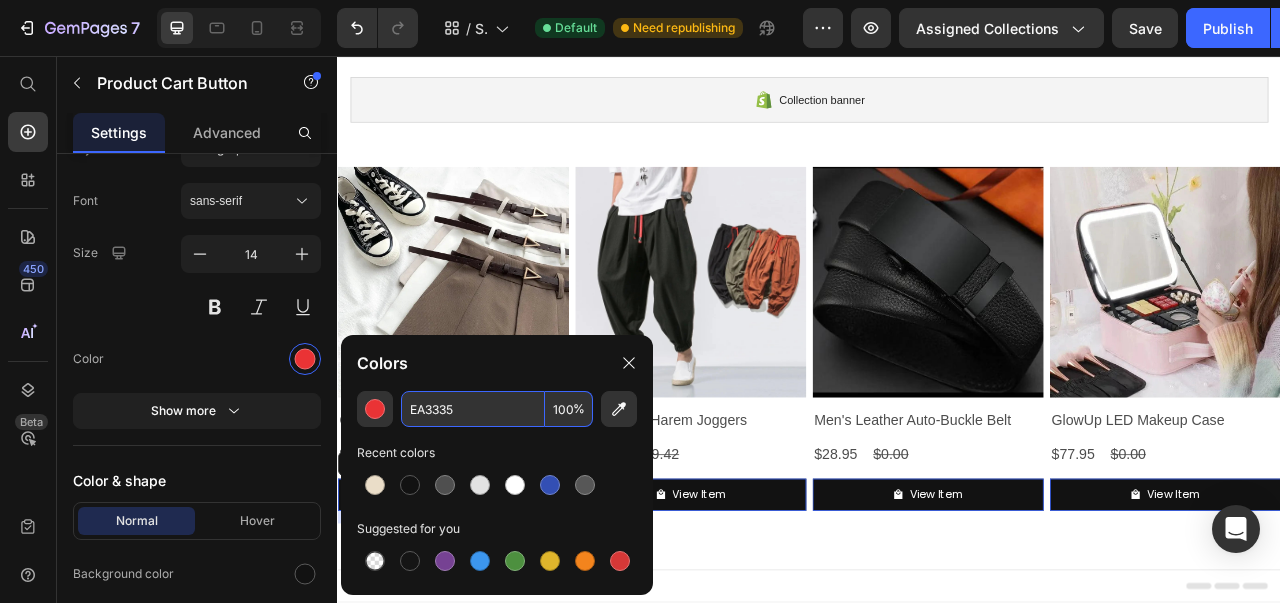 click on "EA3335" at bounding box center (473, 409) 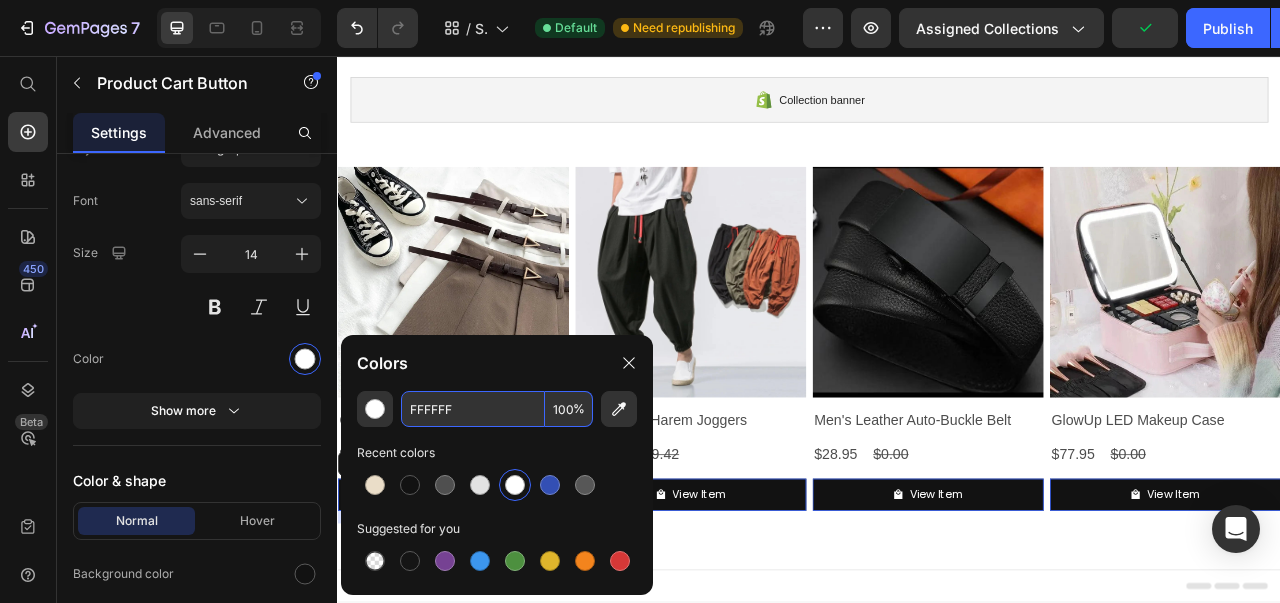 type on "FFFFFF" 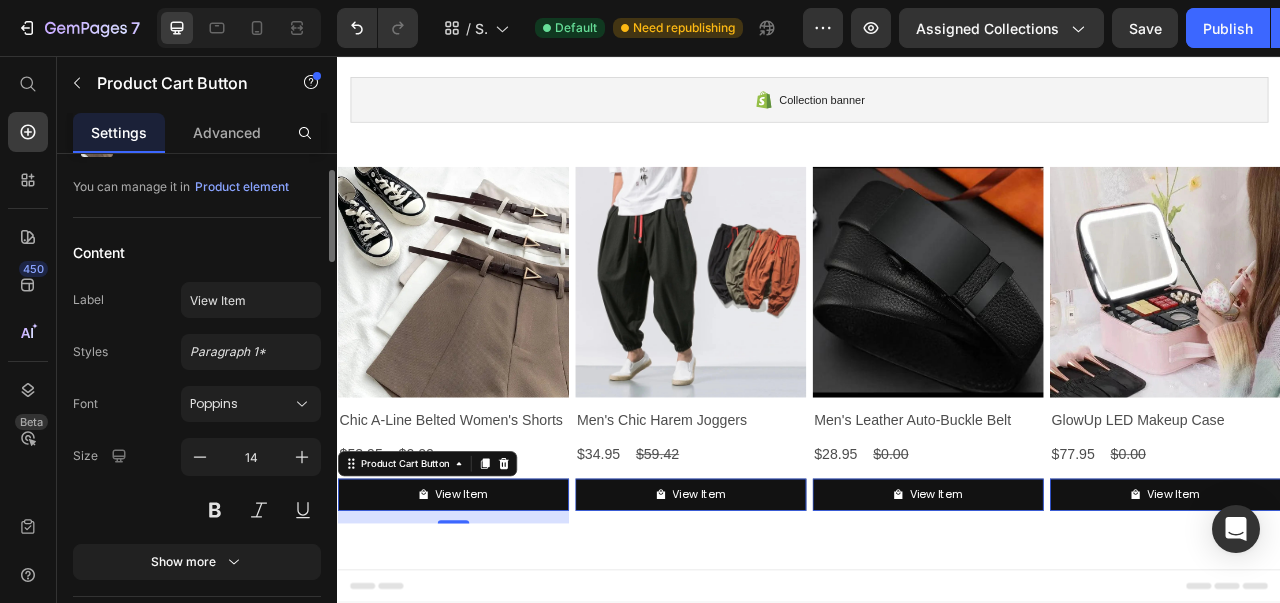 scroll, scrollTop: 100, scrollLeft: 0, axis: vertical 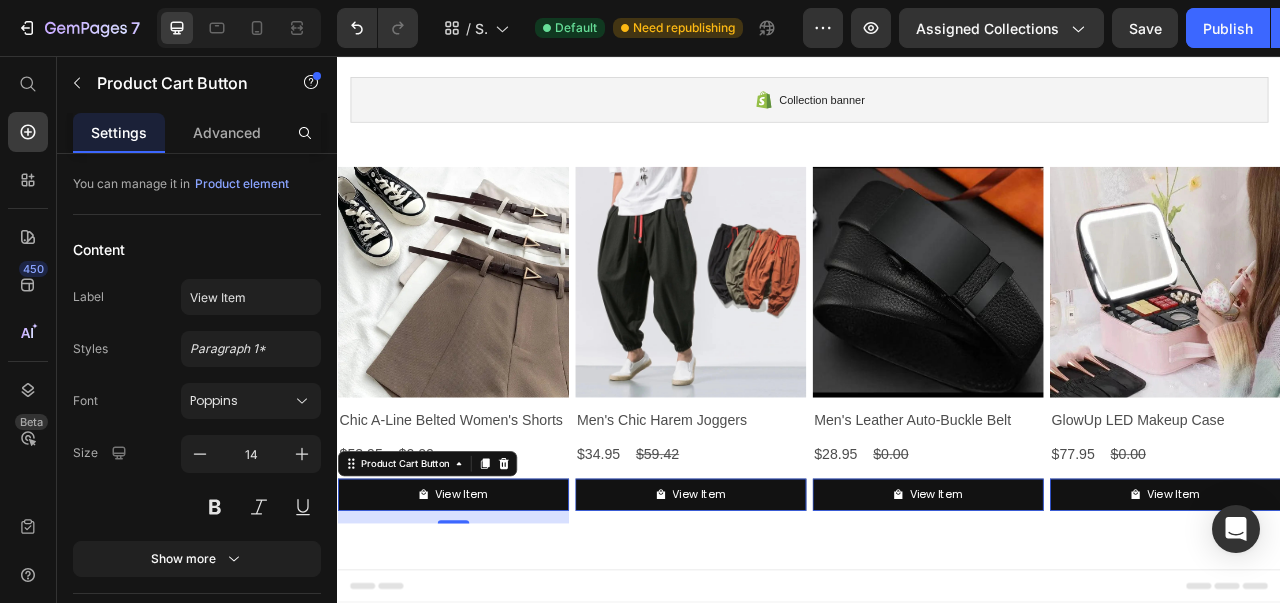 click 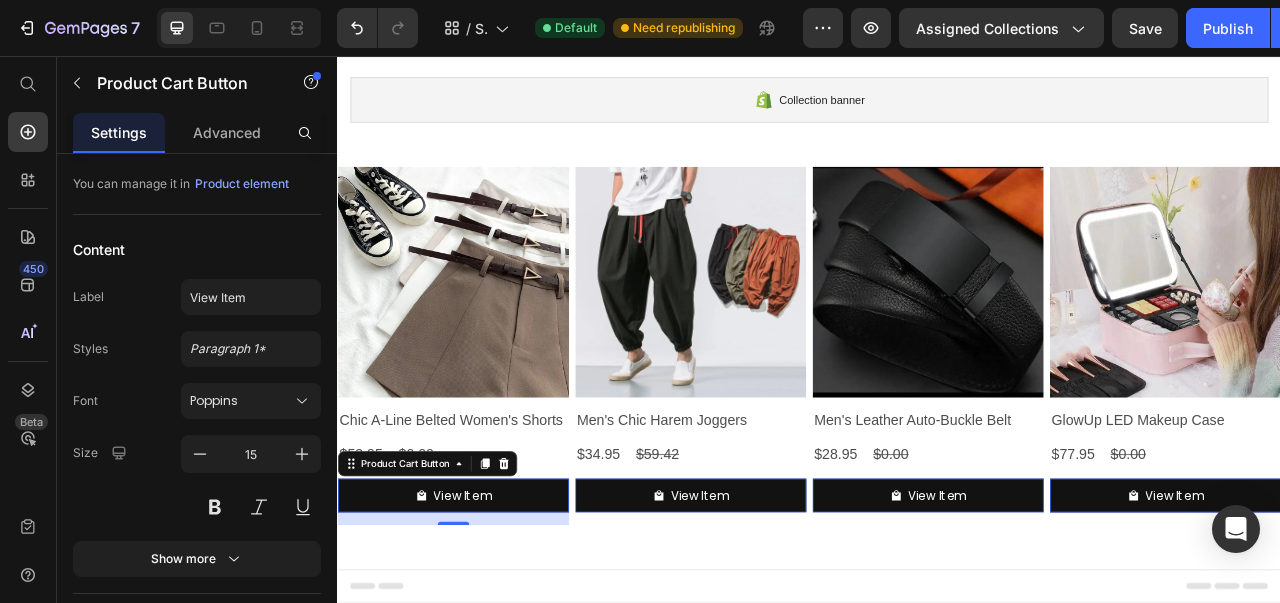 click 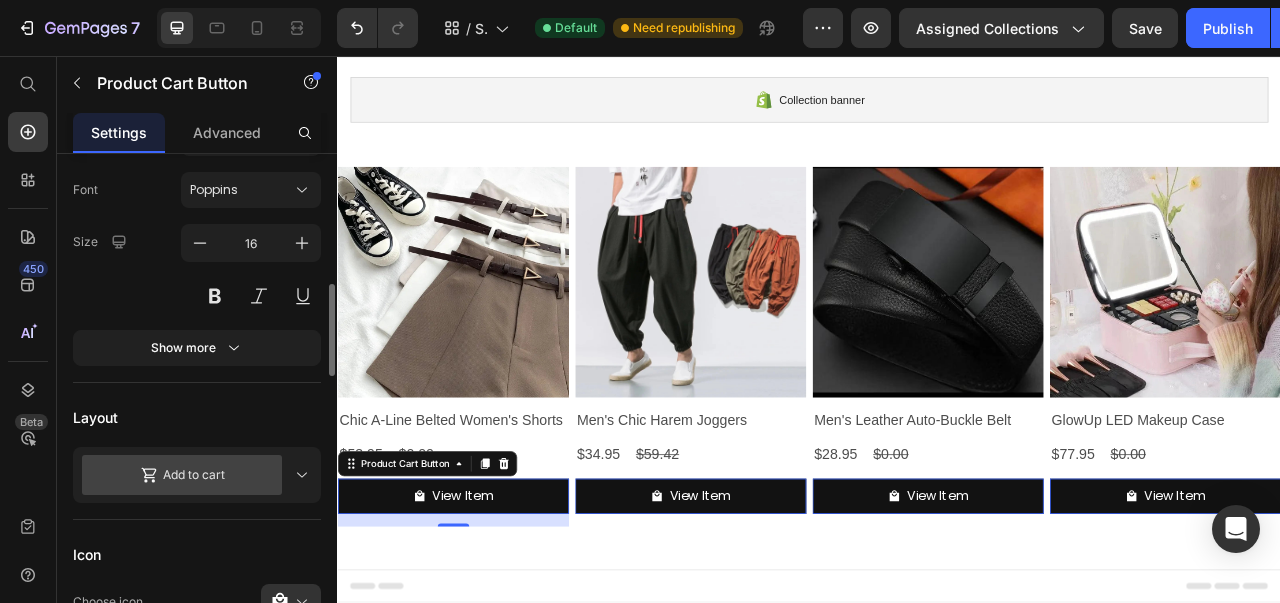 scroll, scrollTop: 384, scrollLeft: 0, axis: vertical 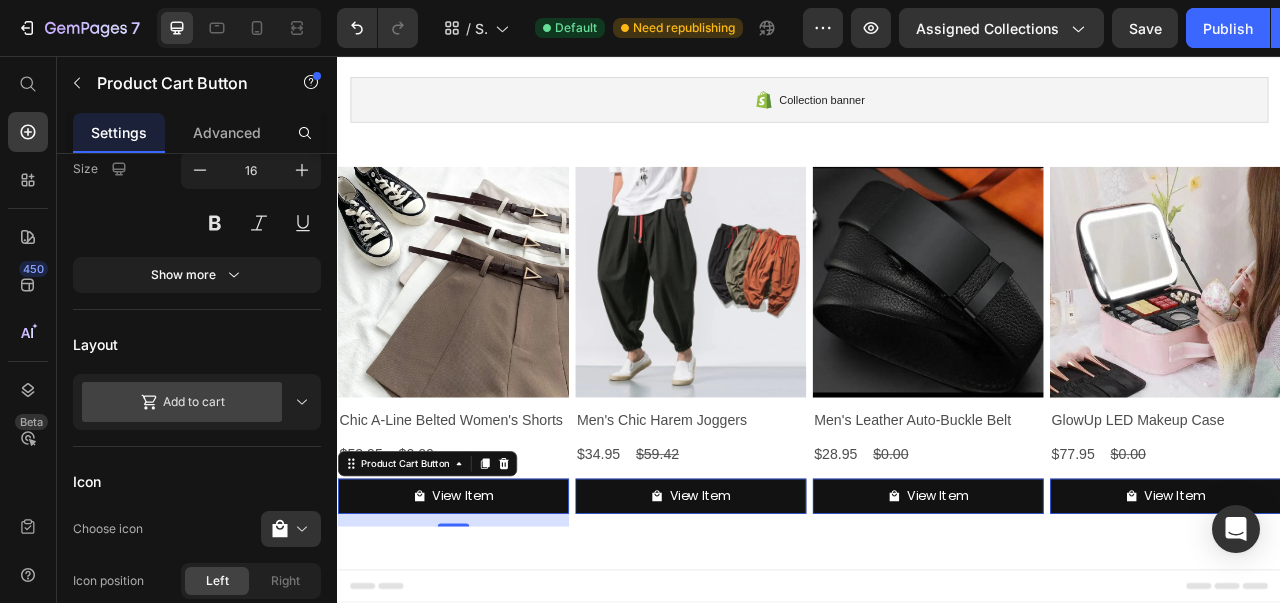 click on "Show more" at bounding box center [197, 275] 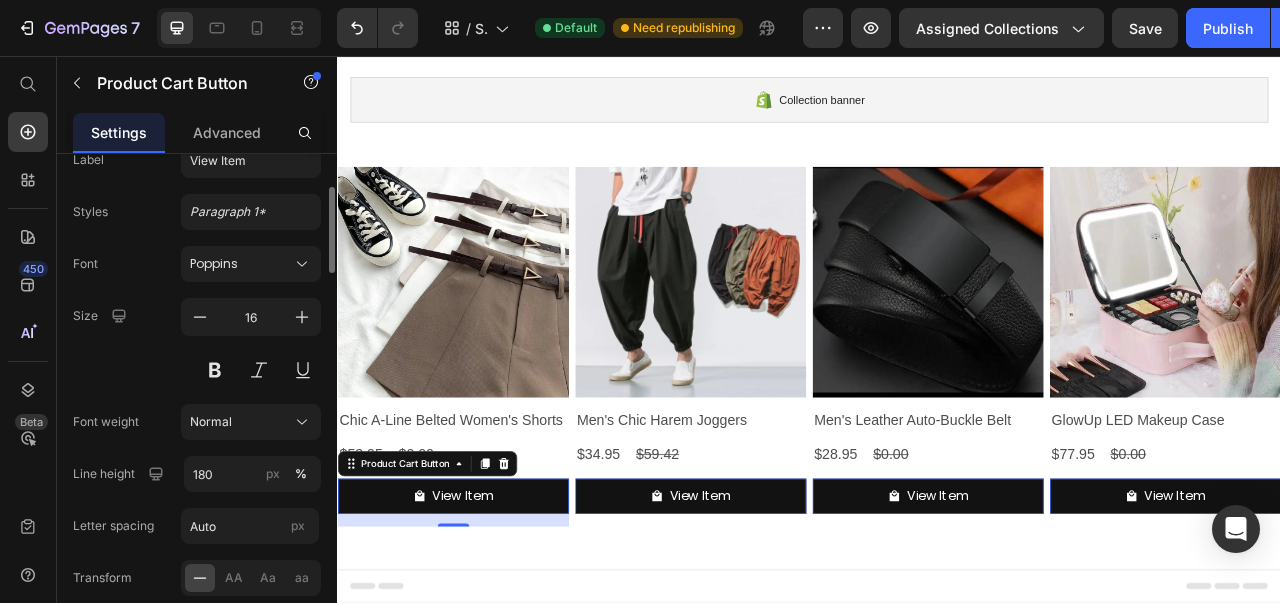 scroll, scrollTop: 229, scrollLeft: 0, axis: vertical 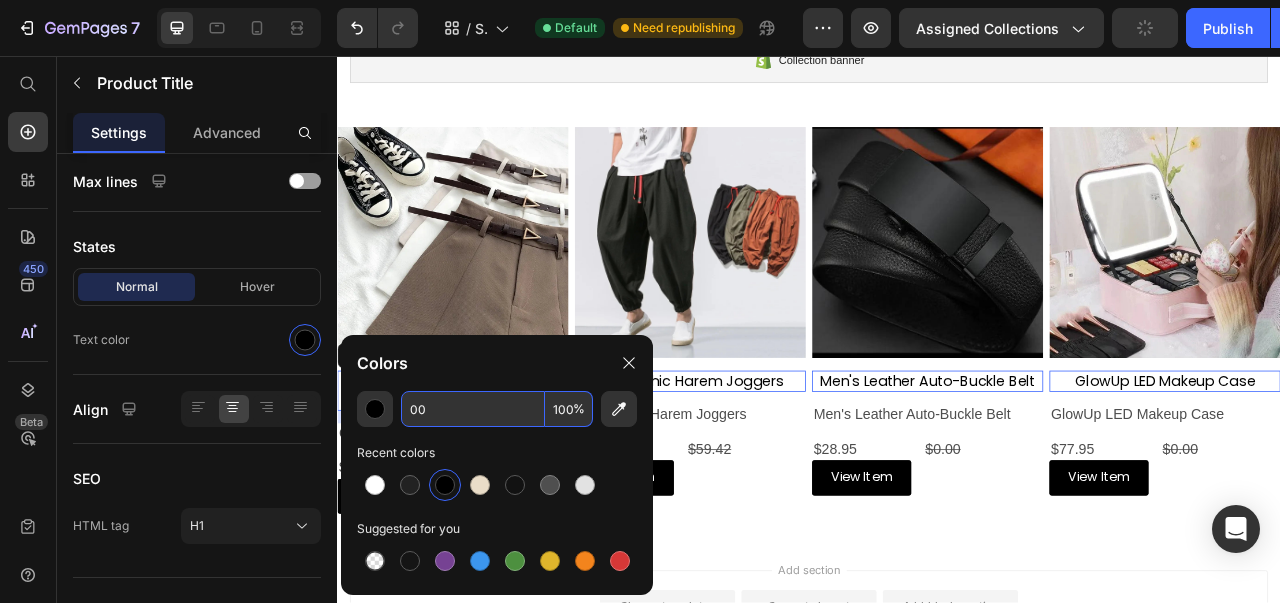 type on "0" 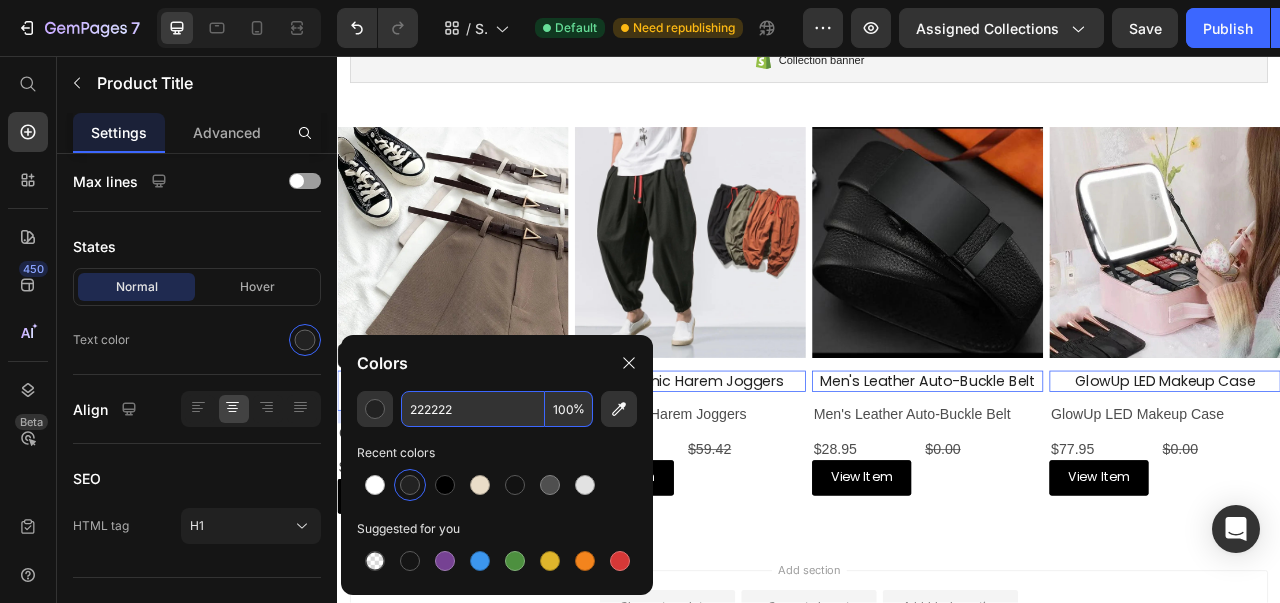 type on "222222" 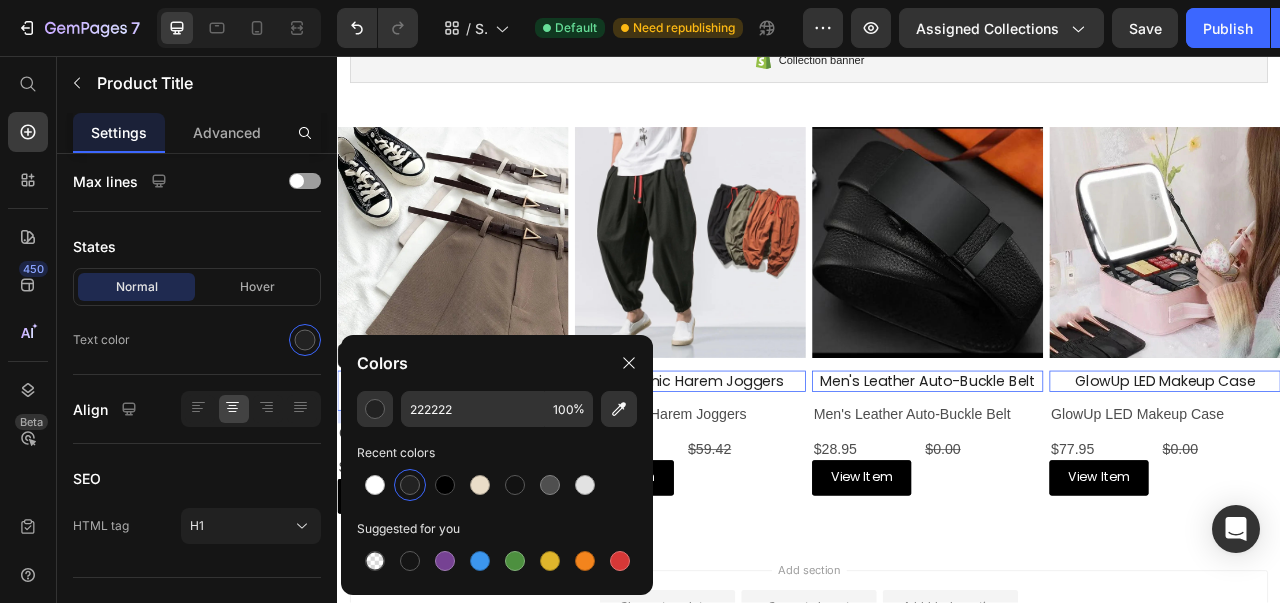click 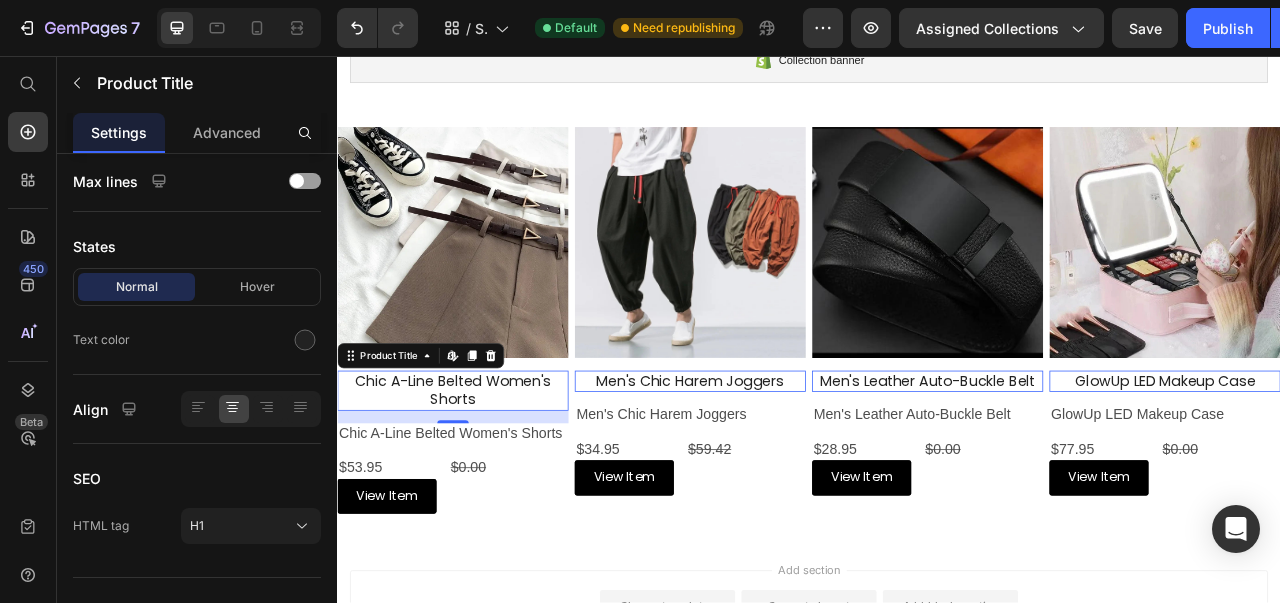 click on "Hover" at bounding box center [257, 287] 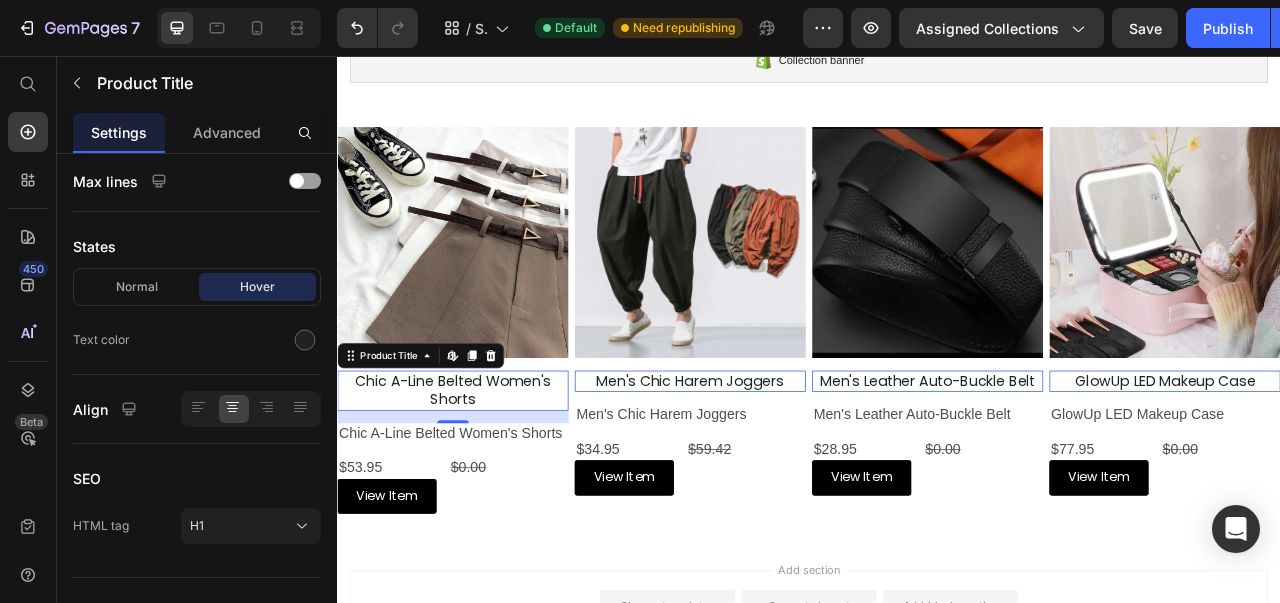 click on "Normal" at bounding box center (136, 287) 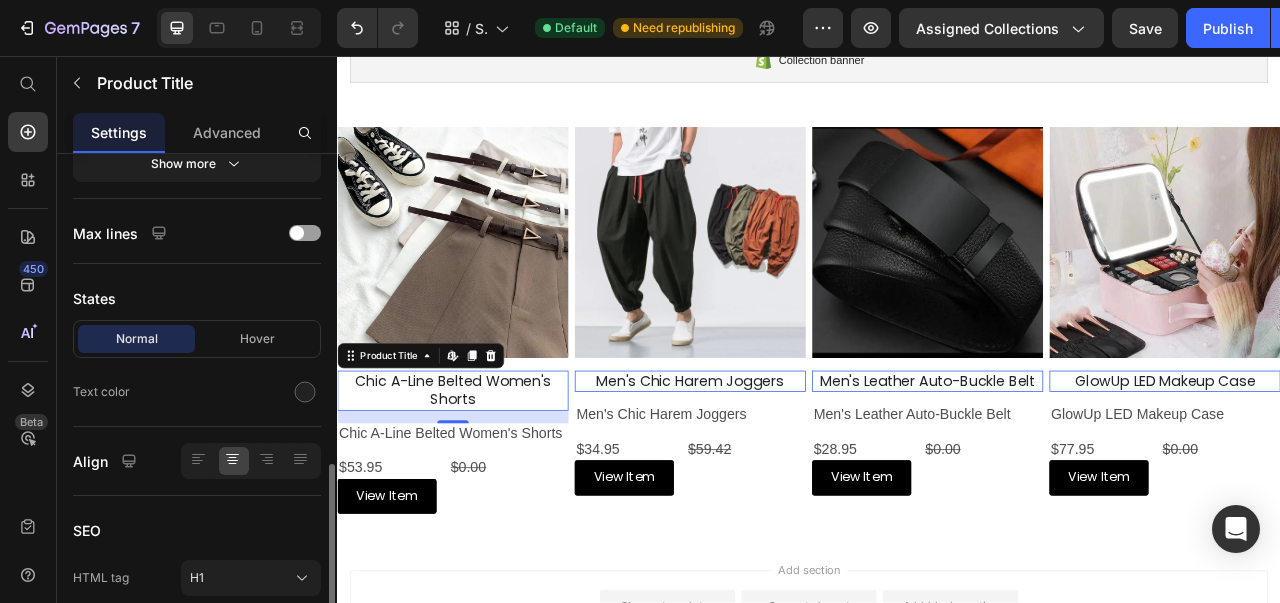 scroll, scrollTop: 588, scrollLeft: 0, axis: vertical 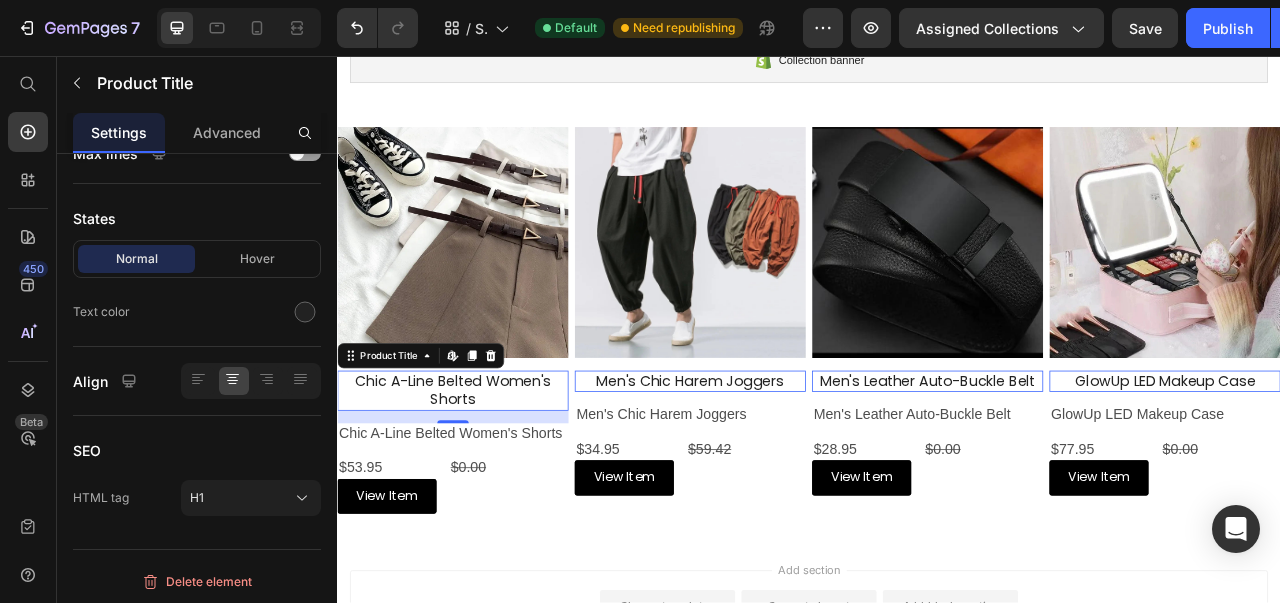 click on "Advanced" at bounding box center (227, 132) 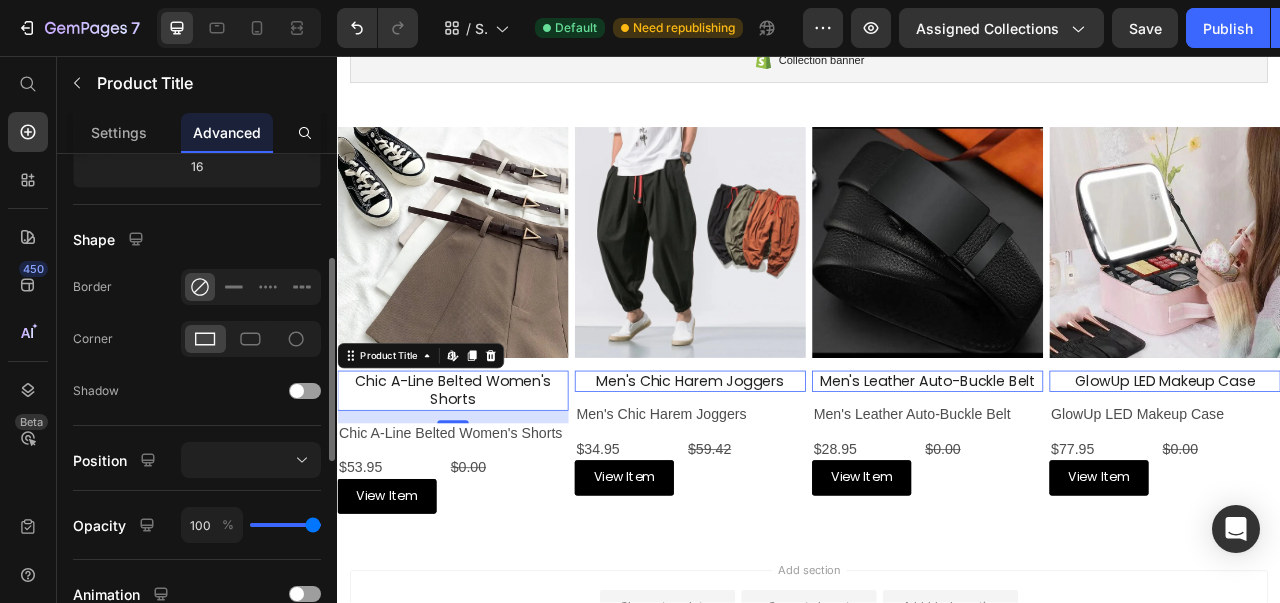 scroll, scrollTop: 352, scrollLeft: 0, axis: vertical 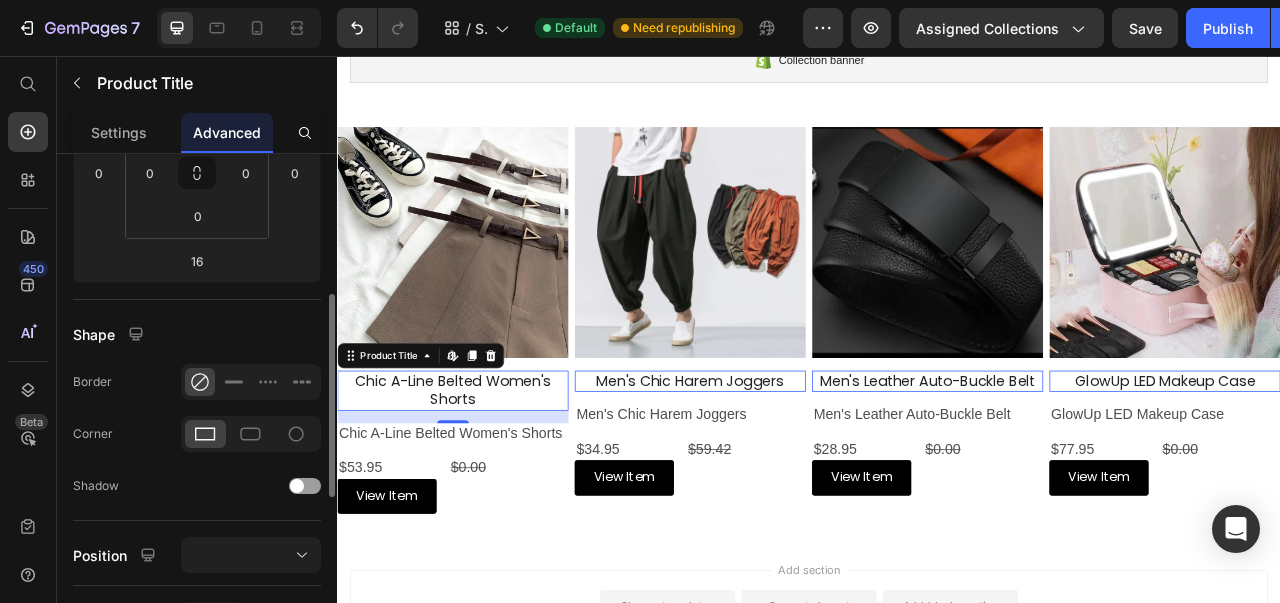 click on "Settings" at bounding box center [119, 132] 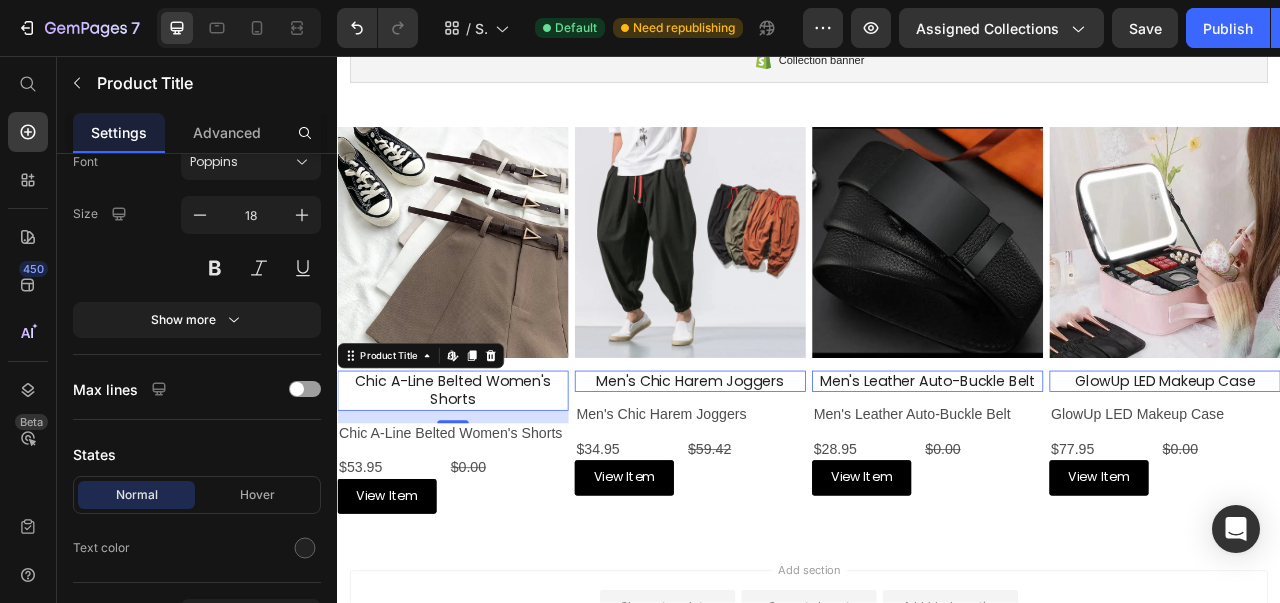 scroll, scrollTop: 0, scrollLeft: 0, axis: both 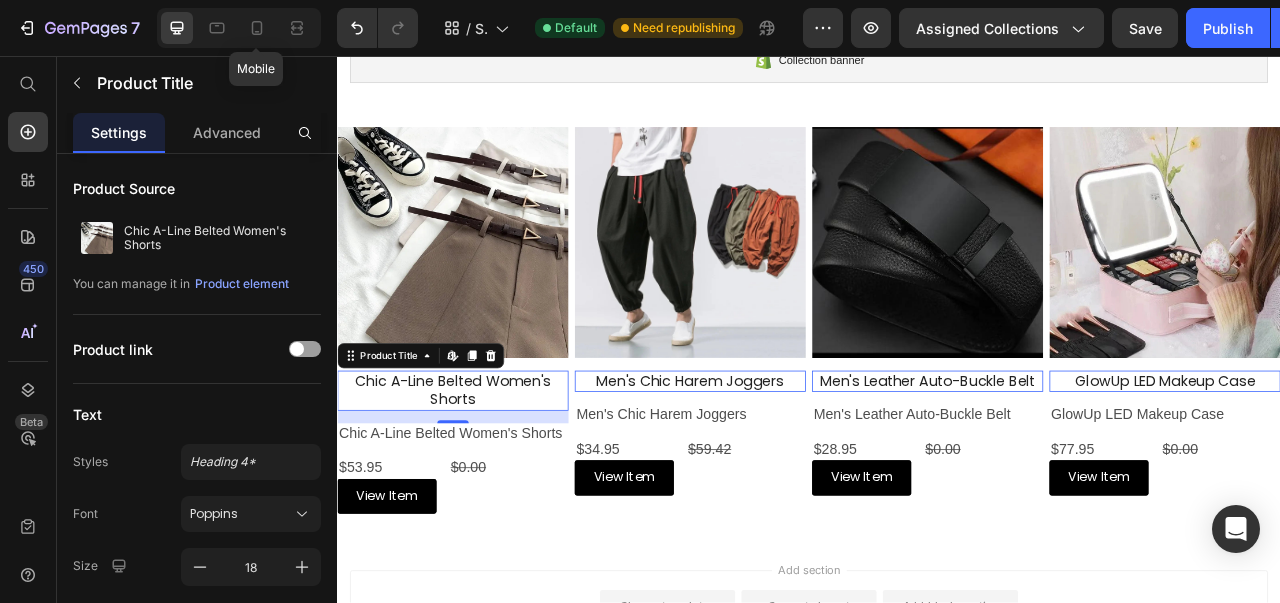 click 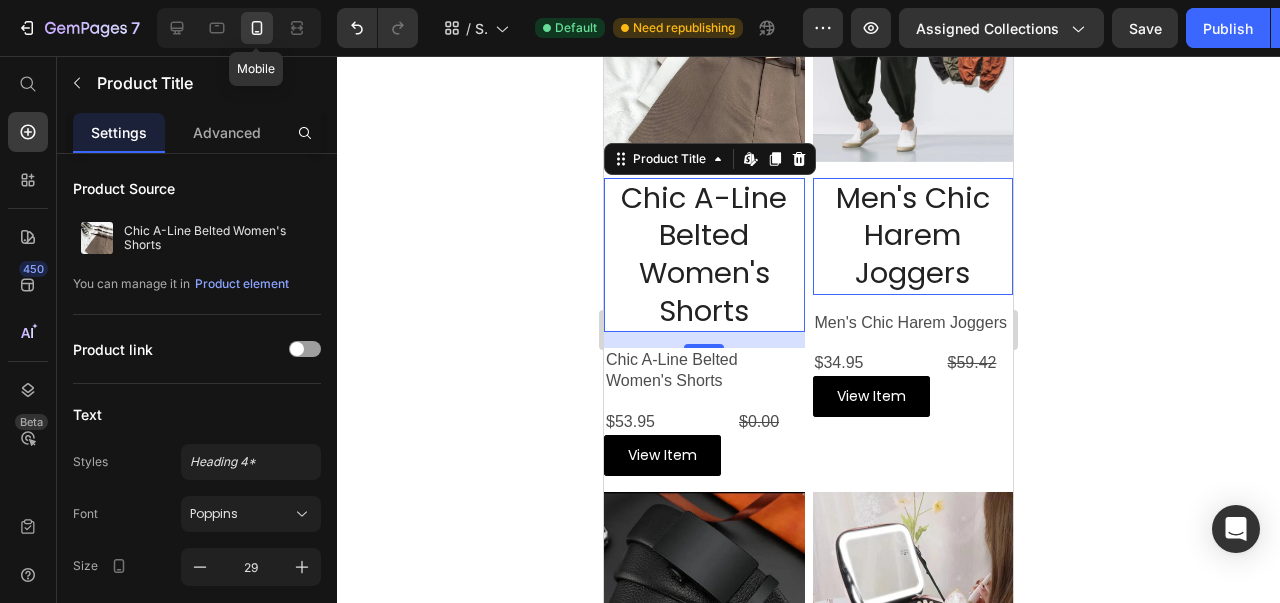 scroll, scrollTop: 317, scrollLeft: 0, axis: vertical 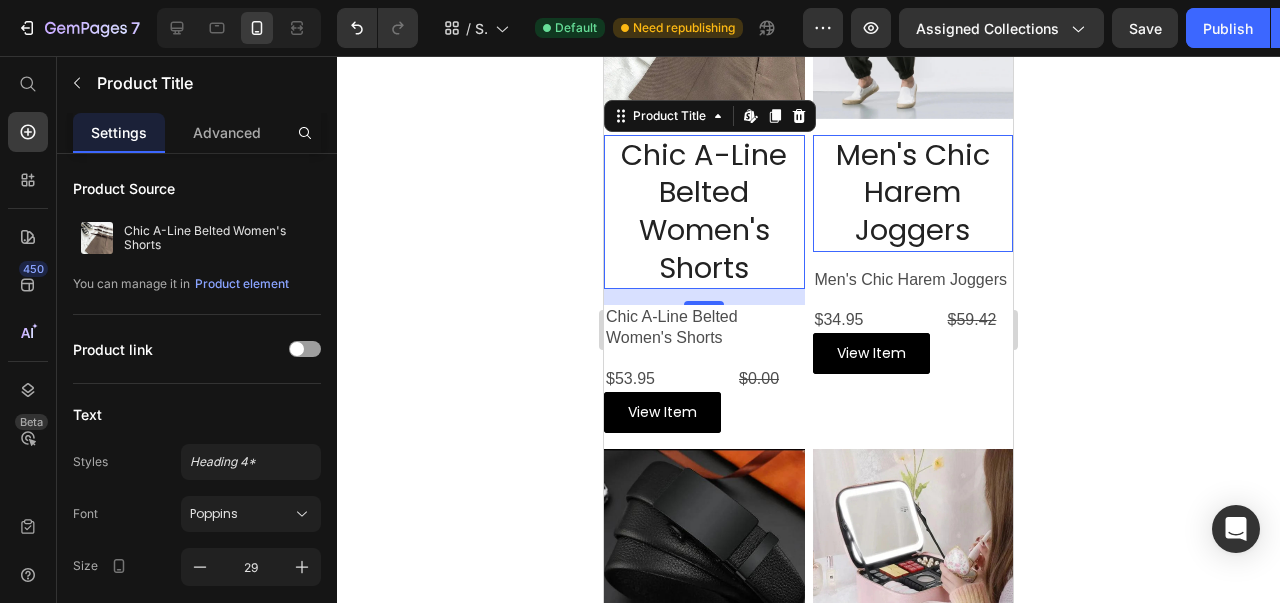 click 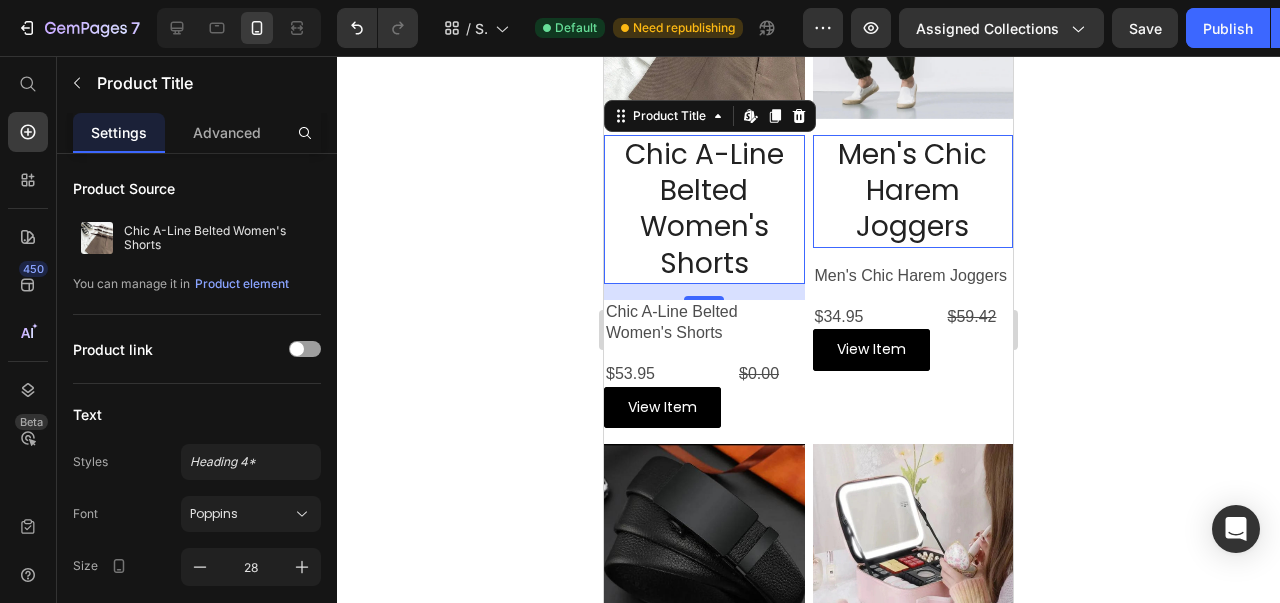 click 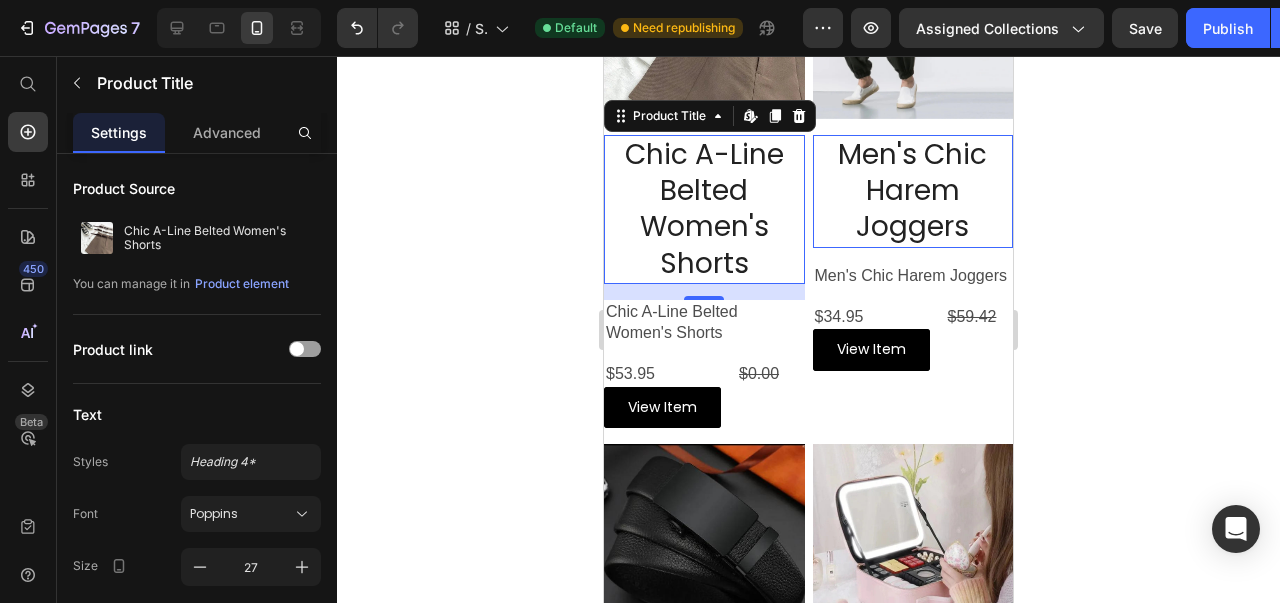 click 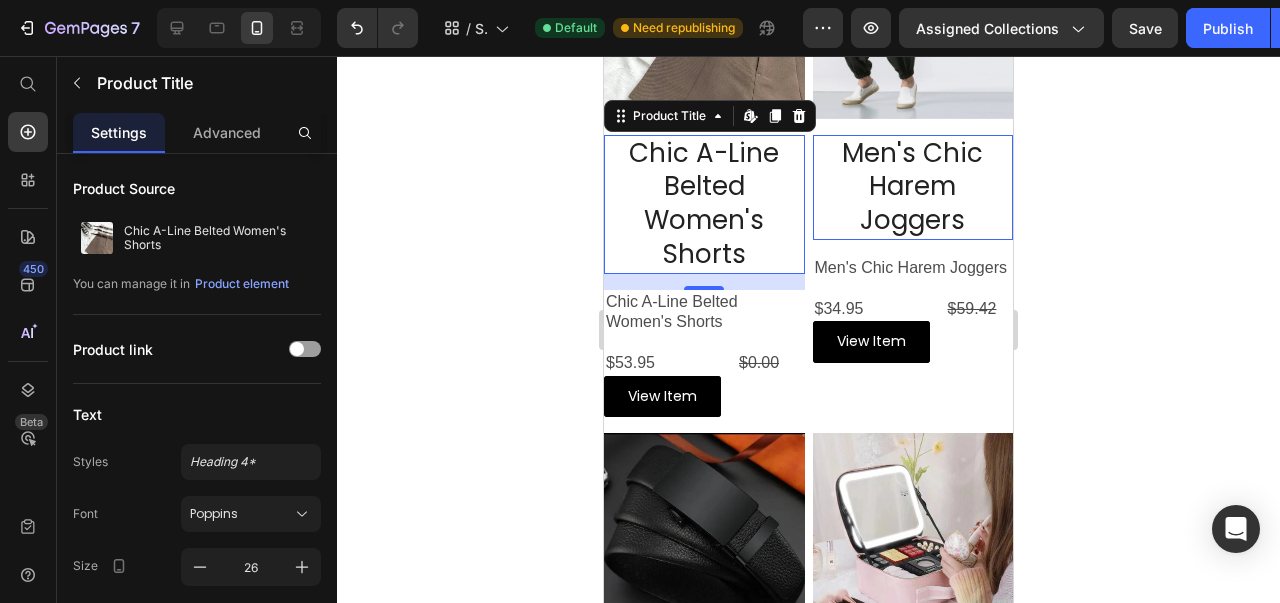 click 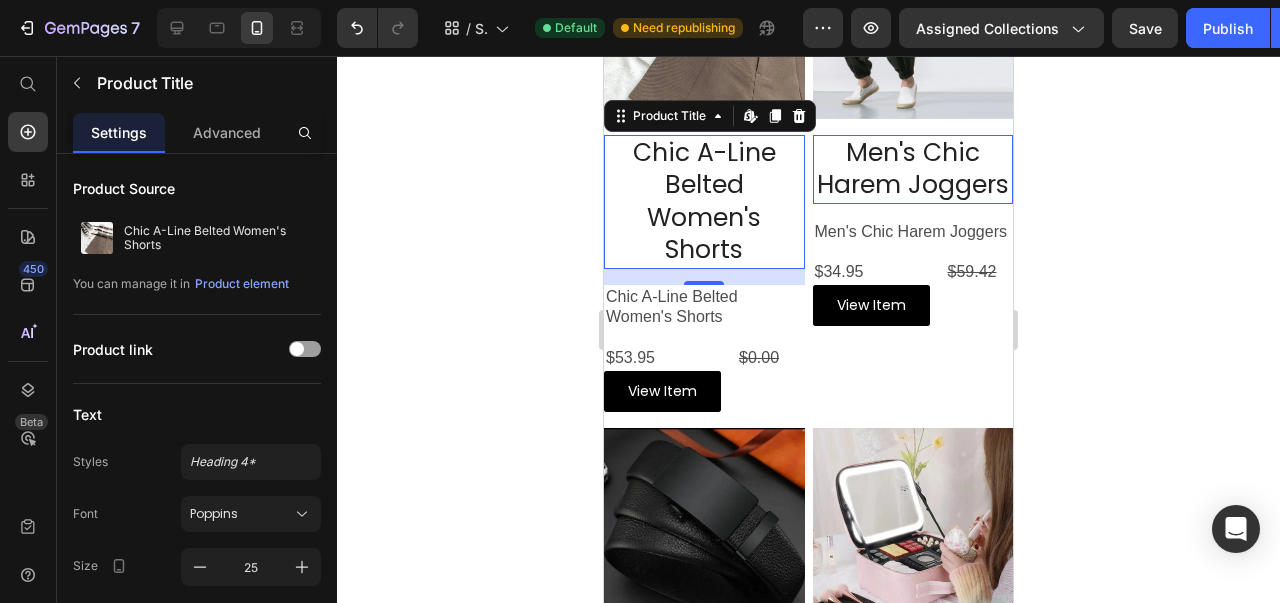 click 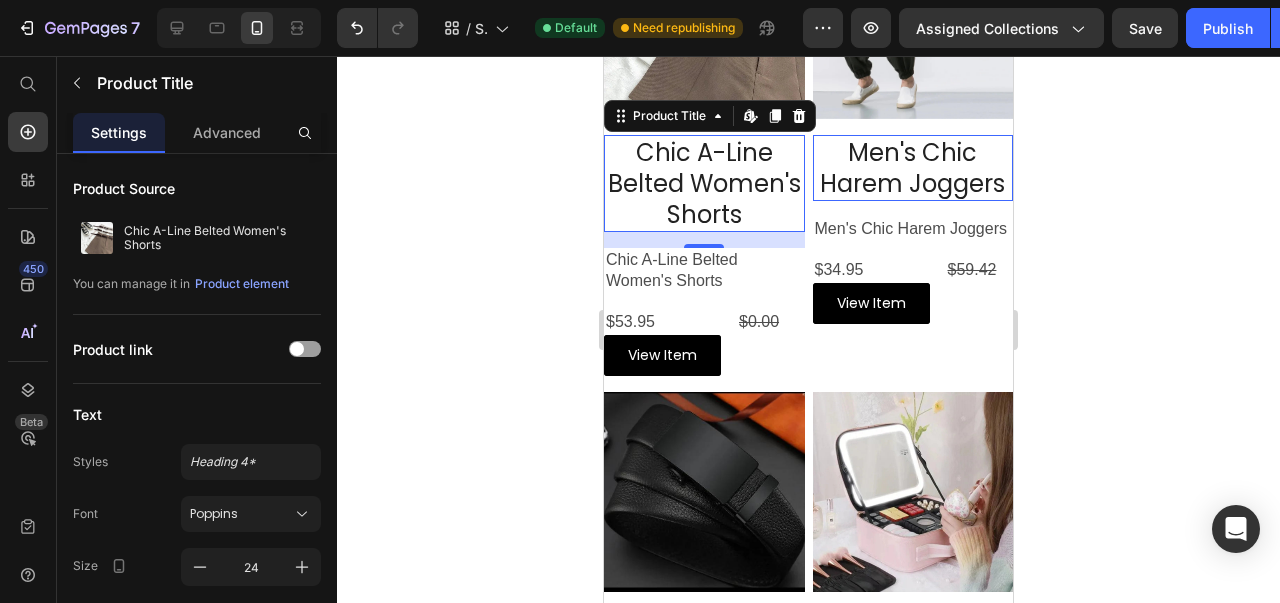 click 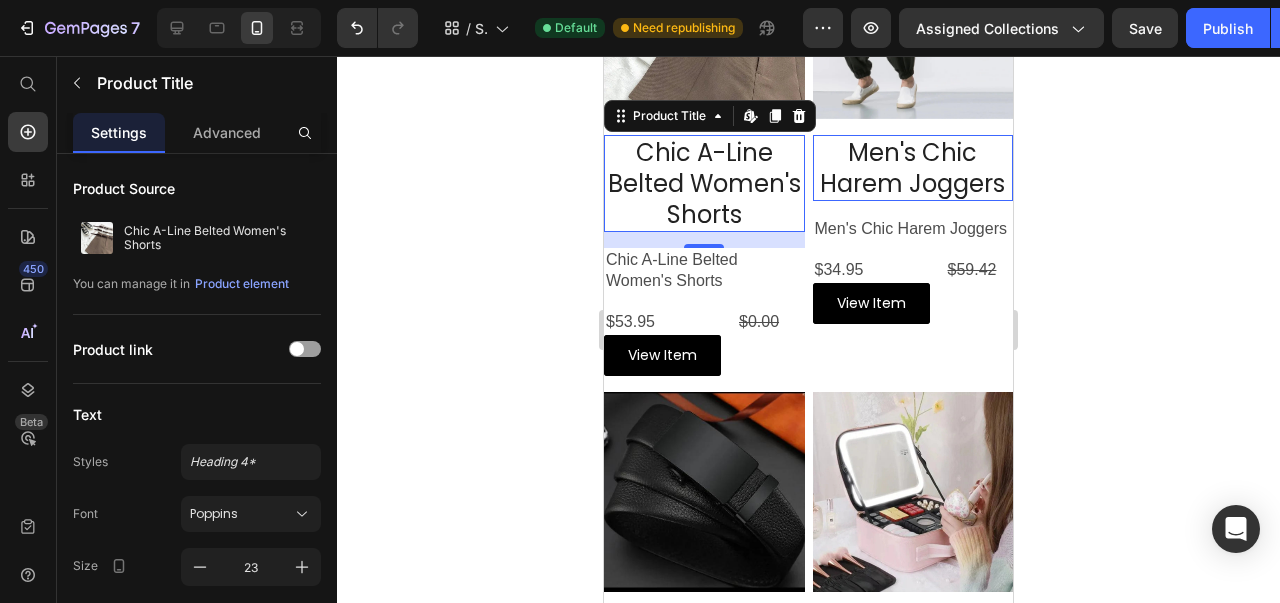 click 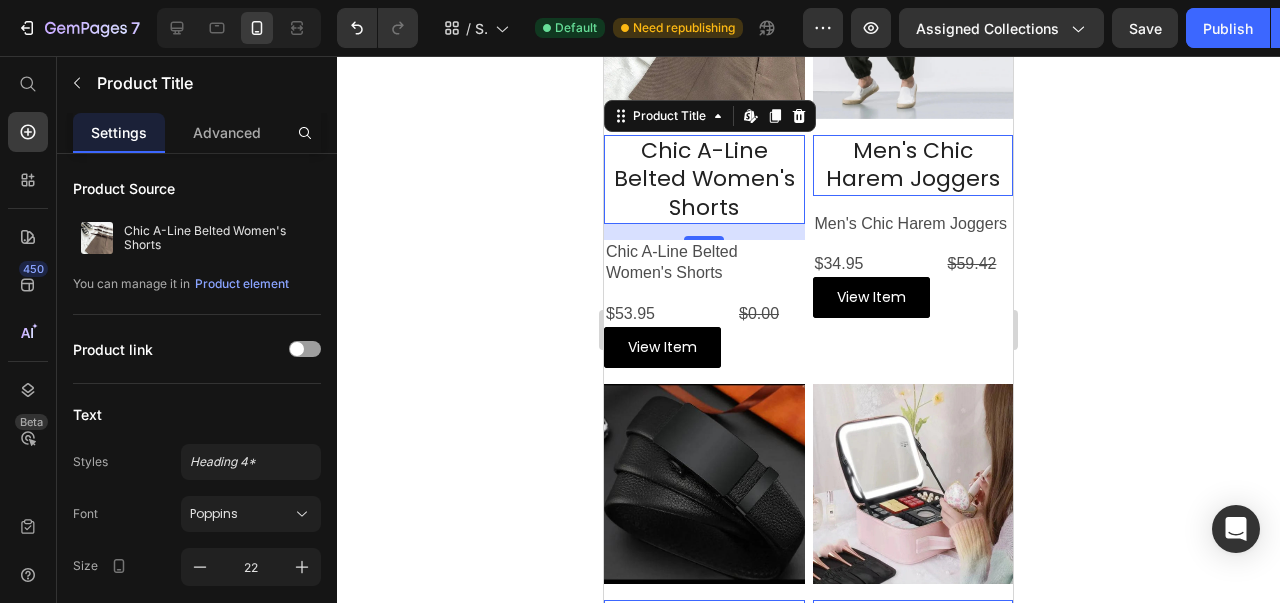 click 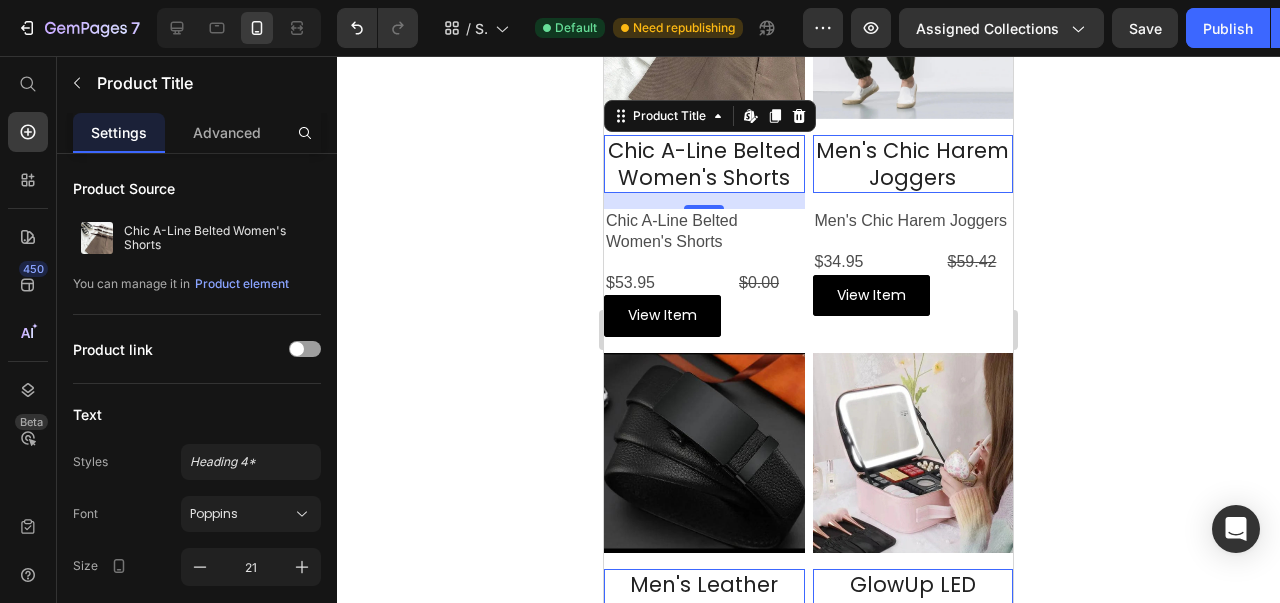 click 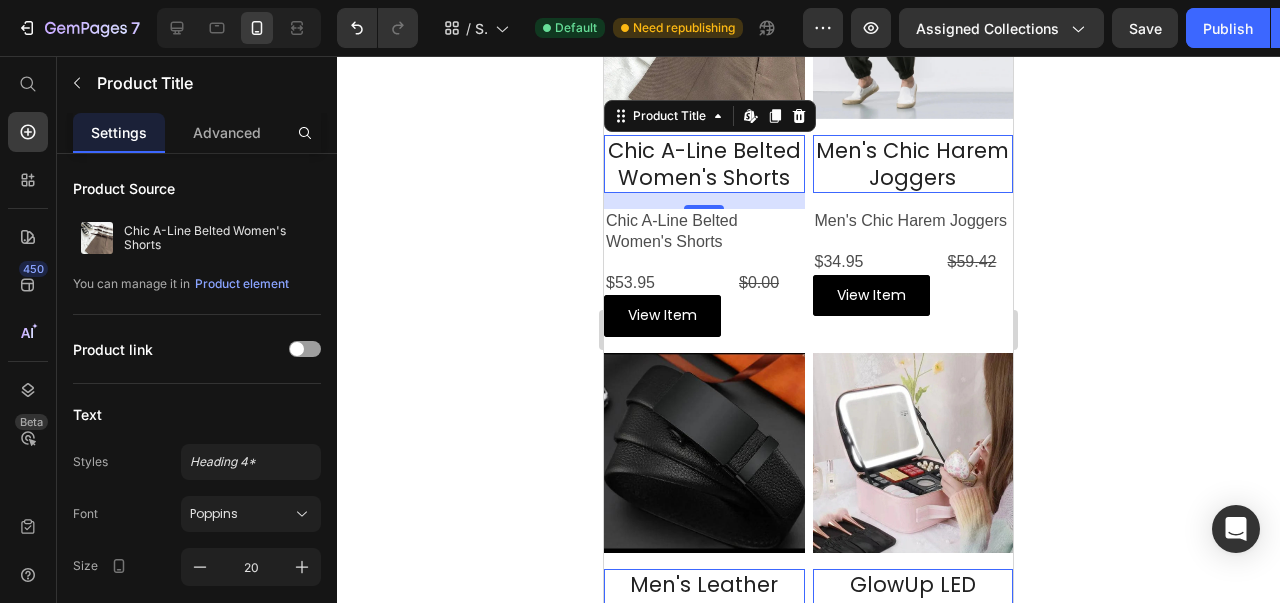 click 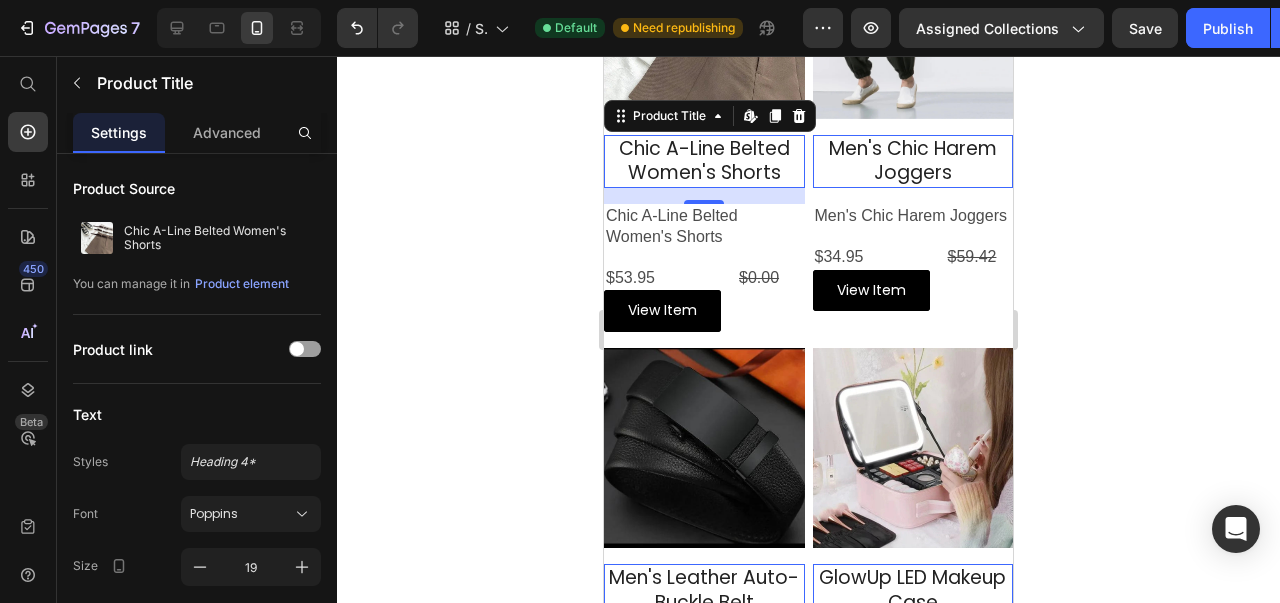 click 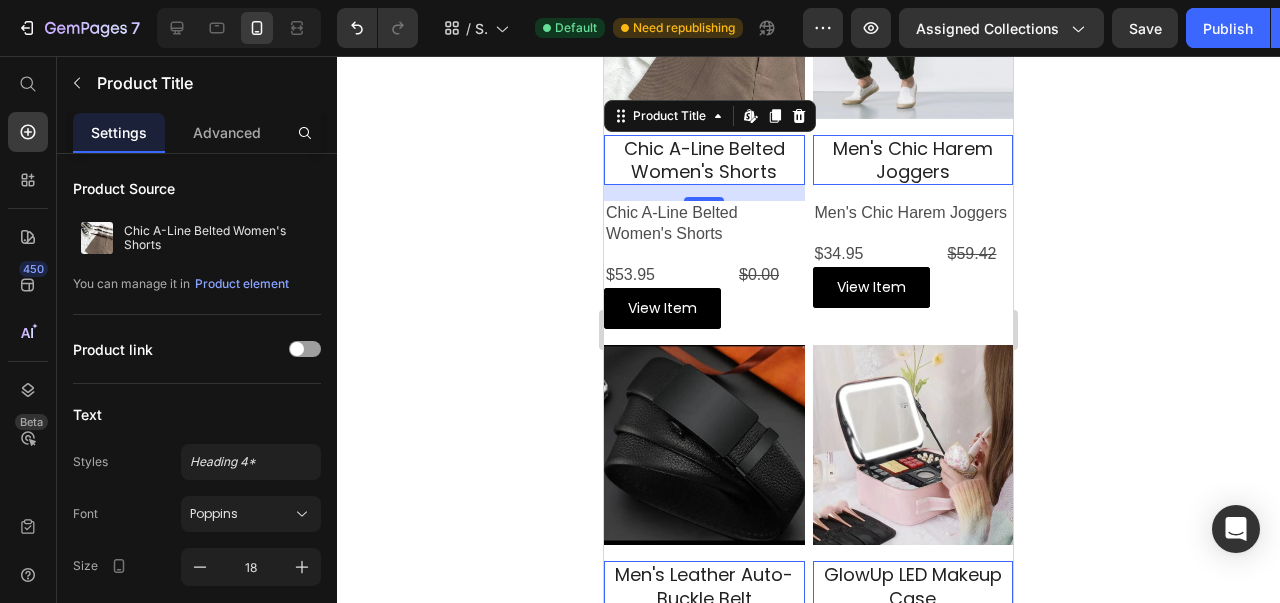 click 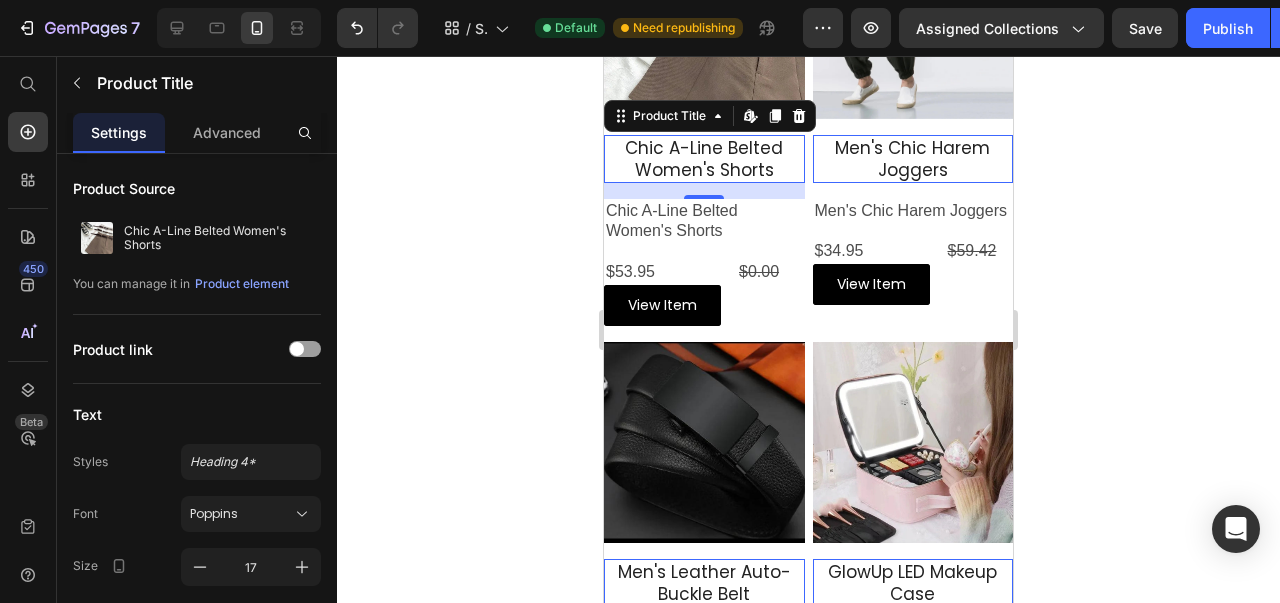 click 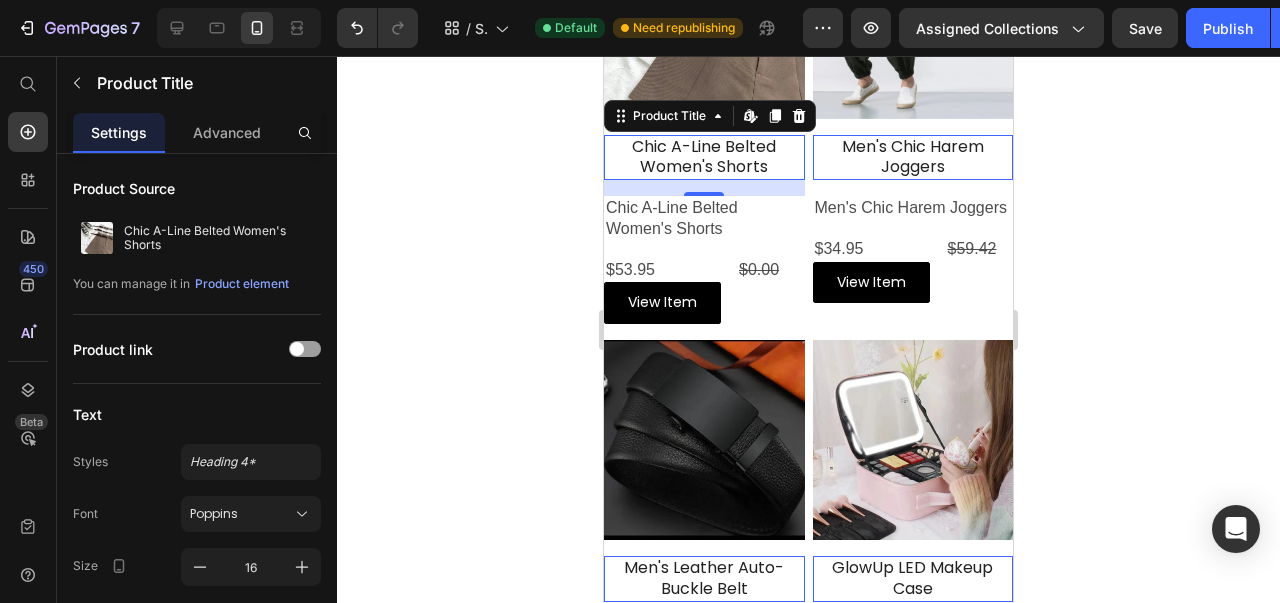 click at bounding box center [302, 567] 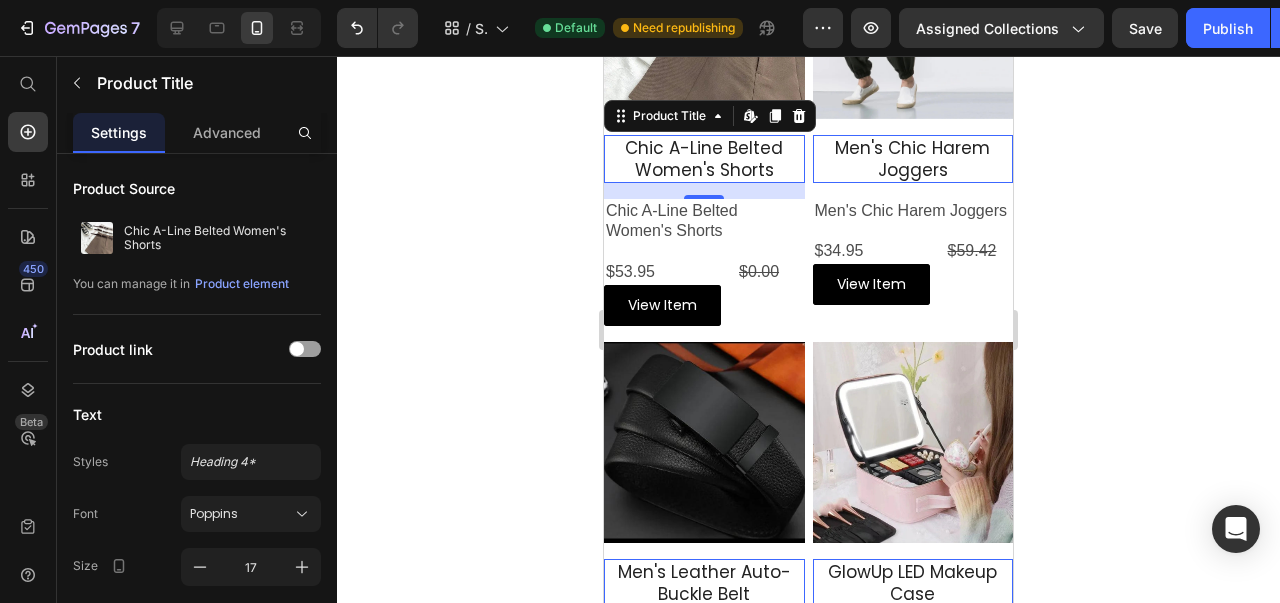 click at bounding box center [200, 567] 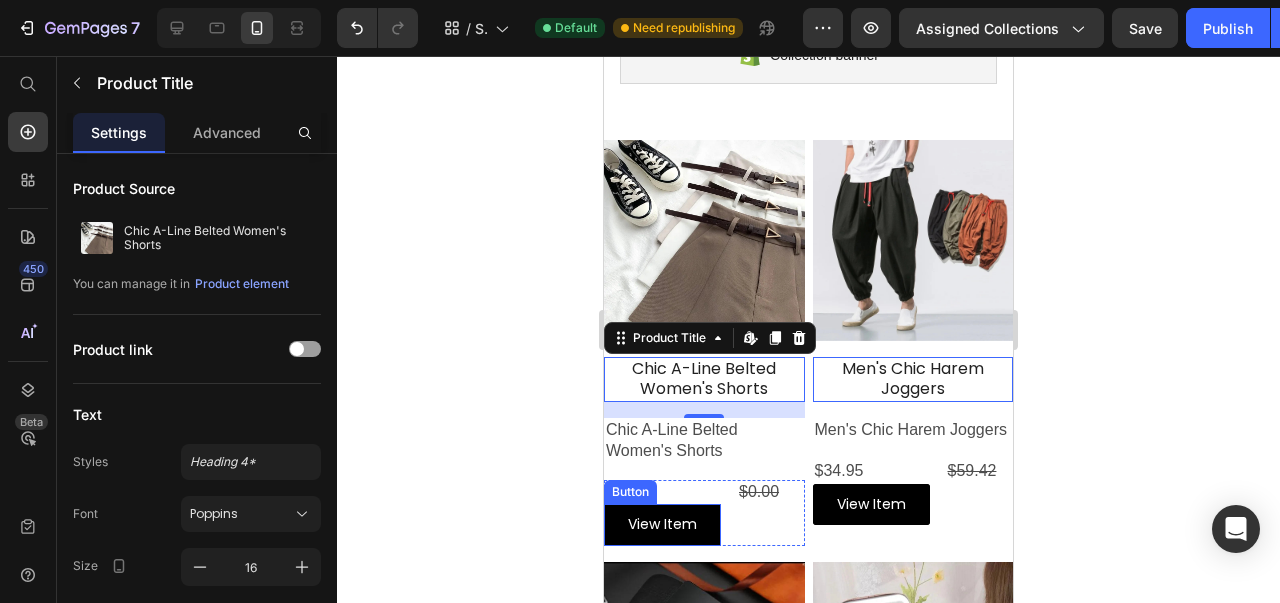 scroll, scrollTop: 0, scrollLeft: 0, axis: both 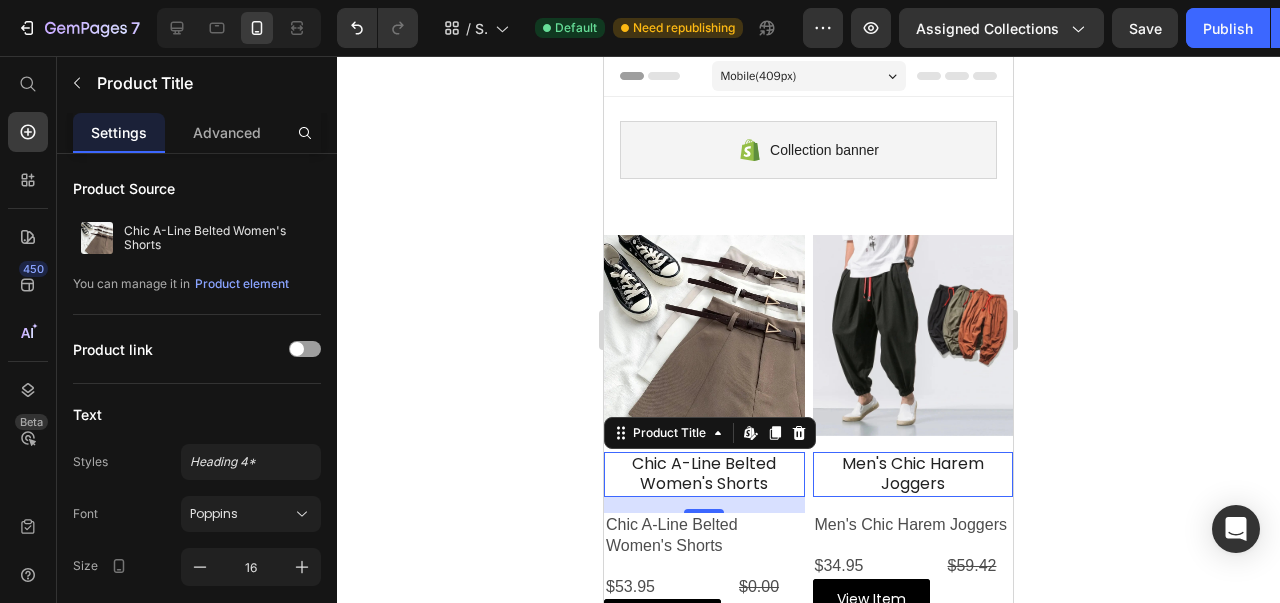 click at bounding box center (200, 567) 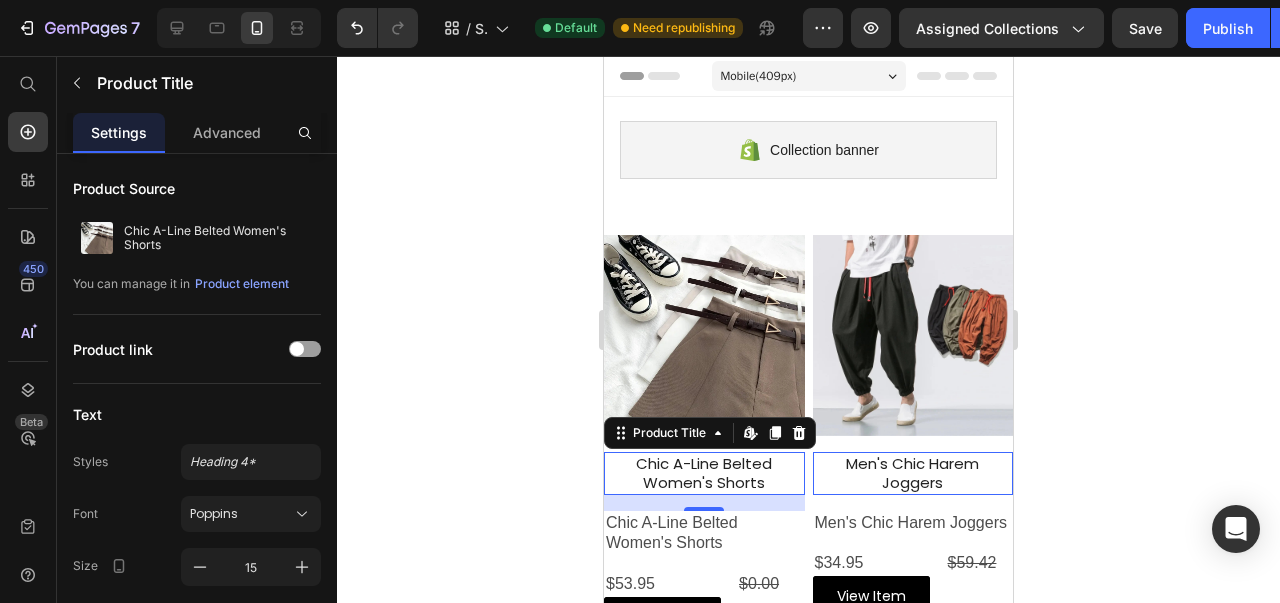 click at bounding box center [200, 567] 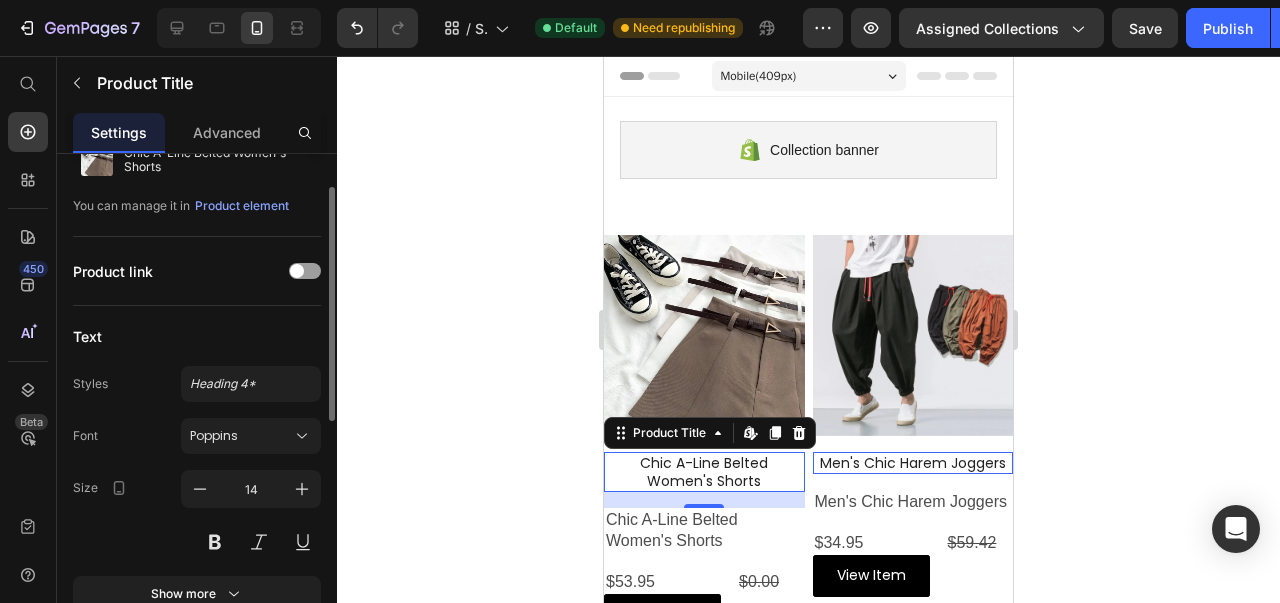 scroll, scrollTop: 80, scrollLeft: 0, axis: vertical 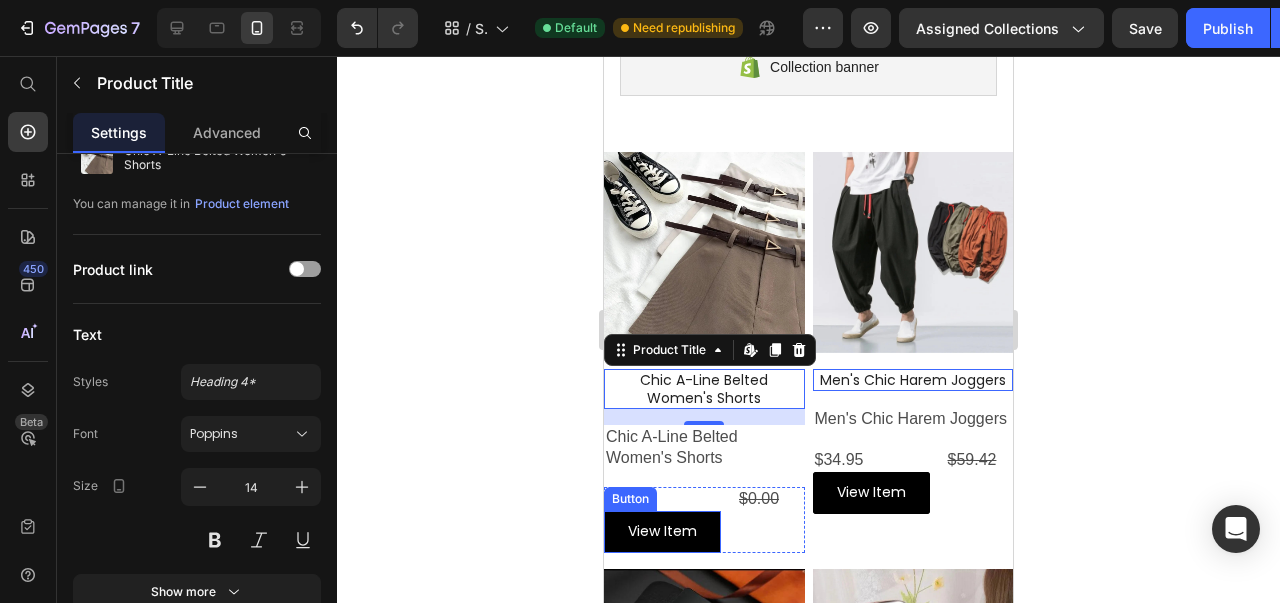 click on "View Item" at bounding box center [662, 531] 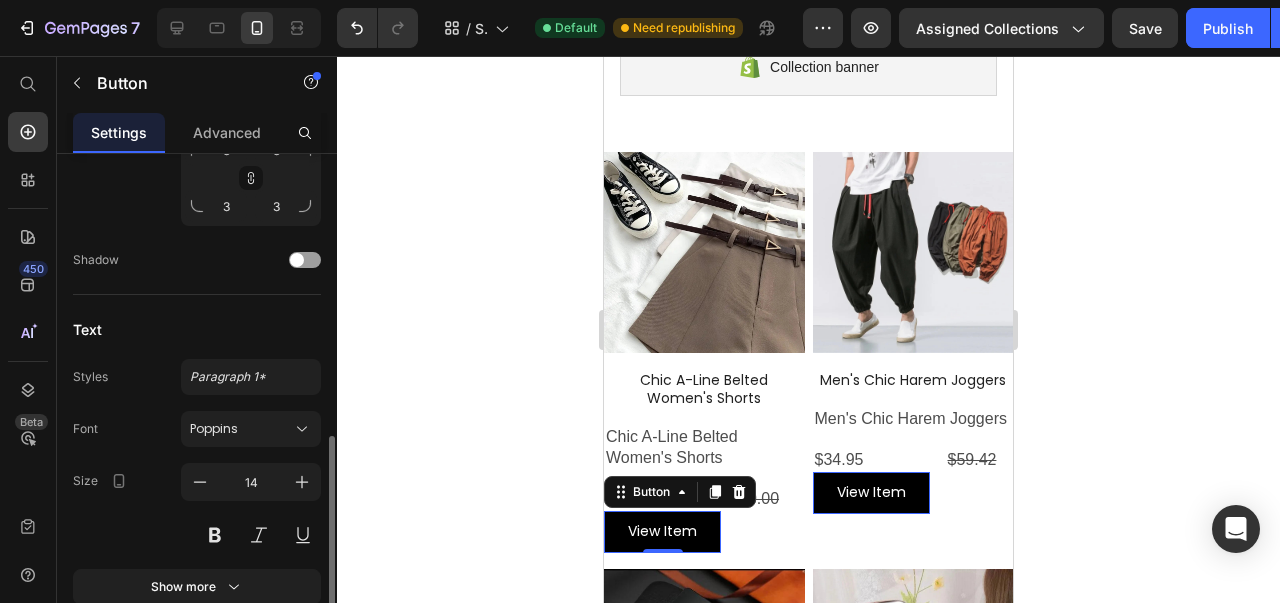 scroll, scrollTop: 873, scrollLeft: 0, axis: vertical 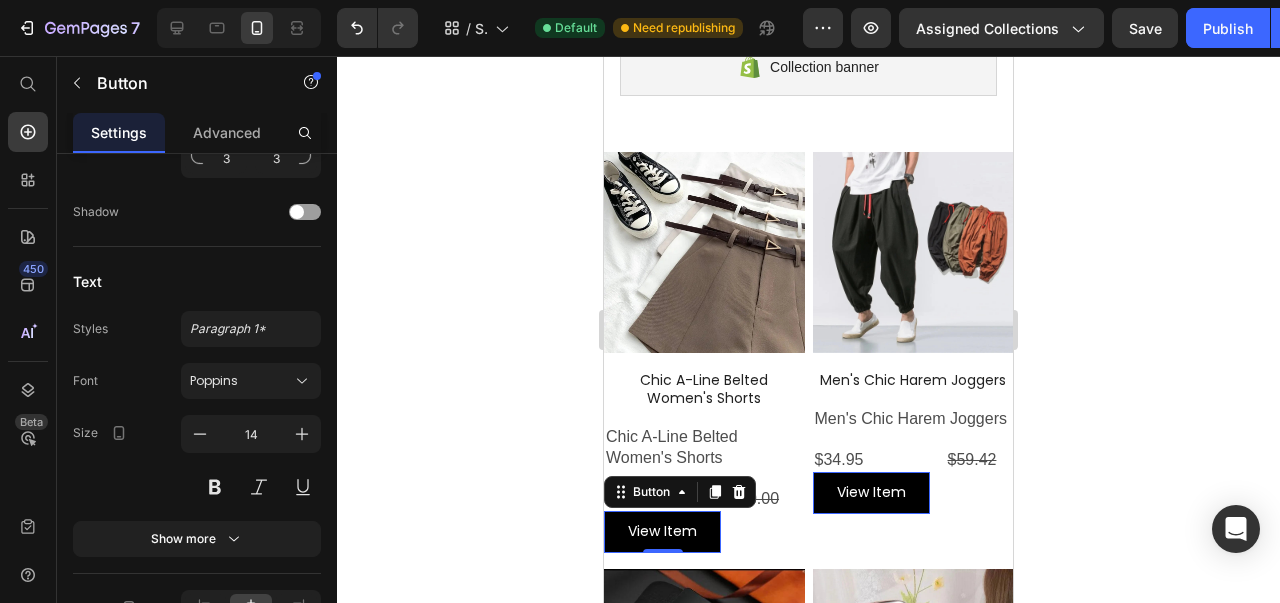 click at bounding box center [200, 434] 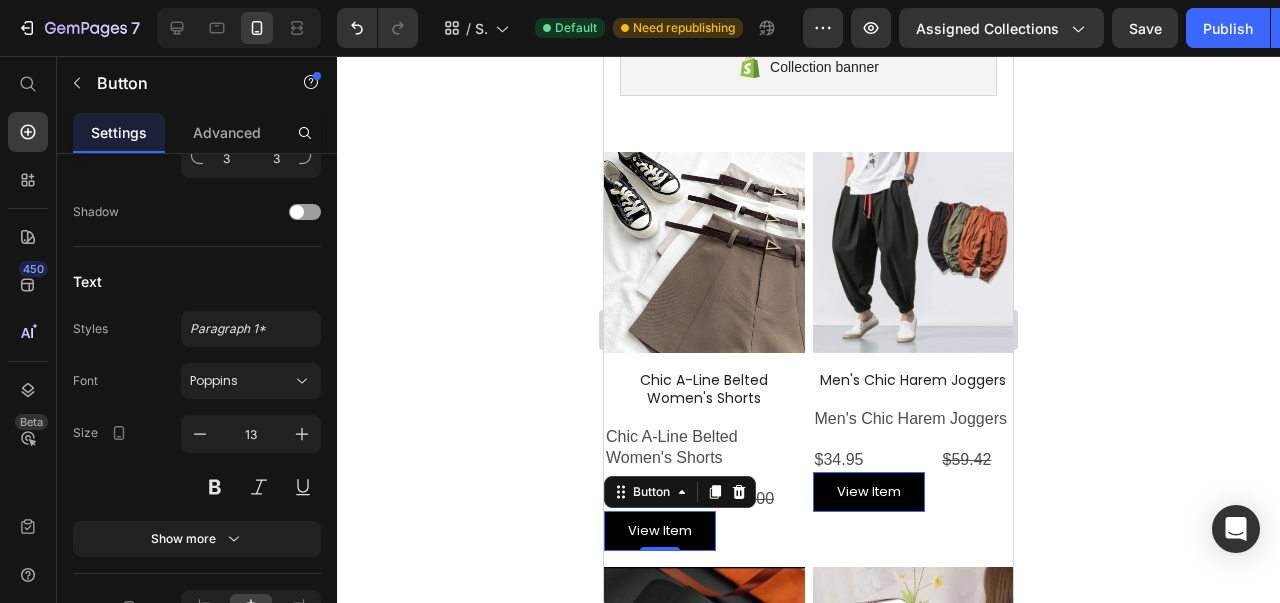 click at bounding box center (200, 434) 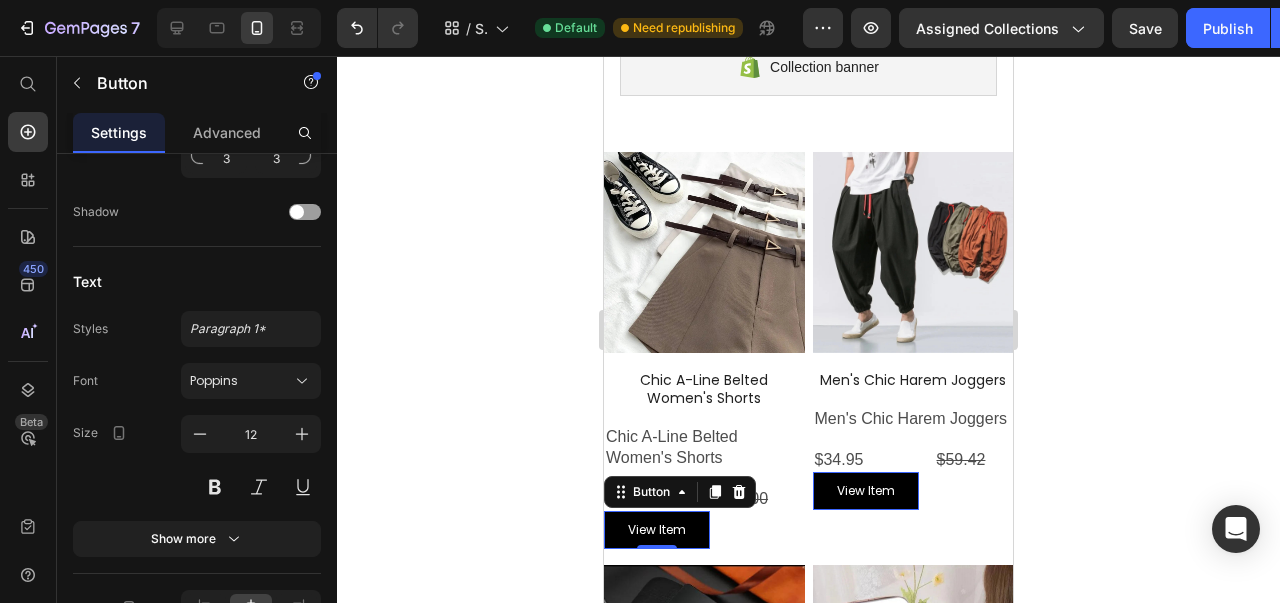 click at bounding box center [200, 434] 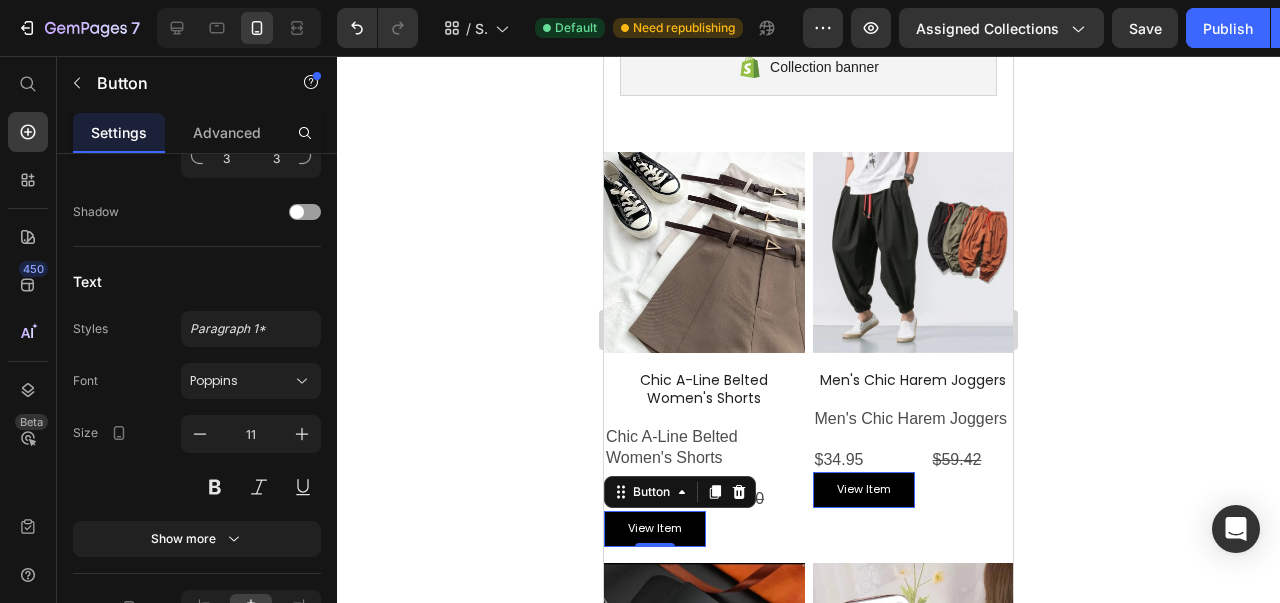click at bounding box center [200, 434] 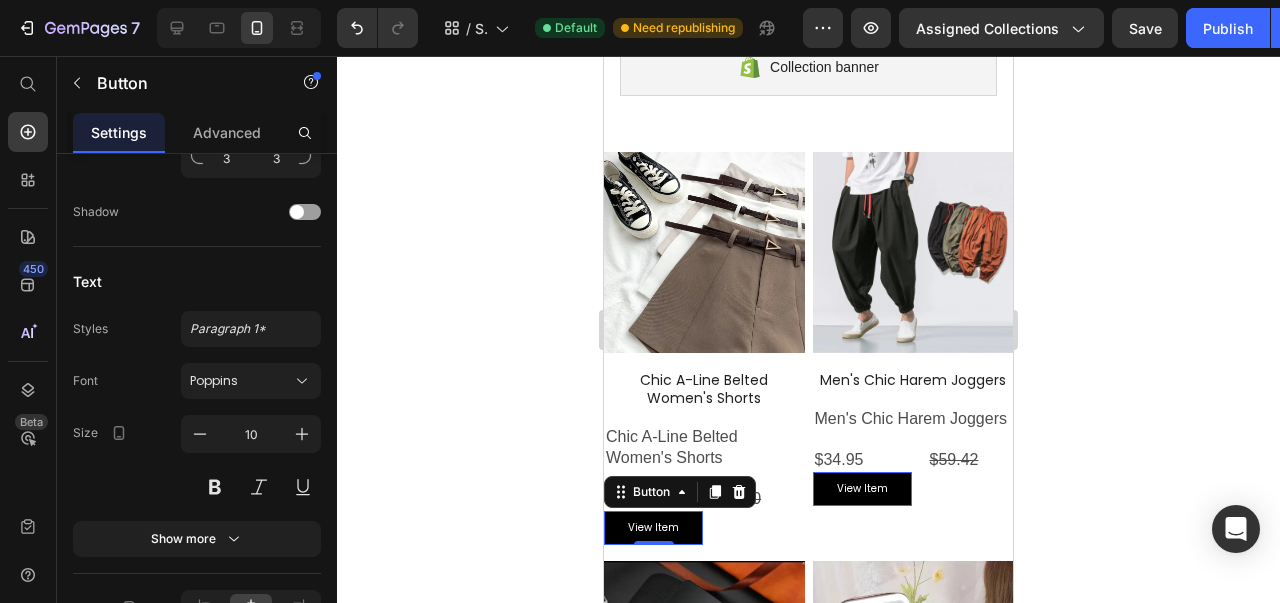 click at bounding box center [200, 434] 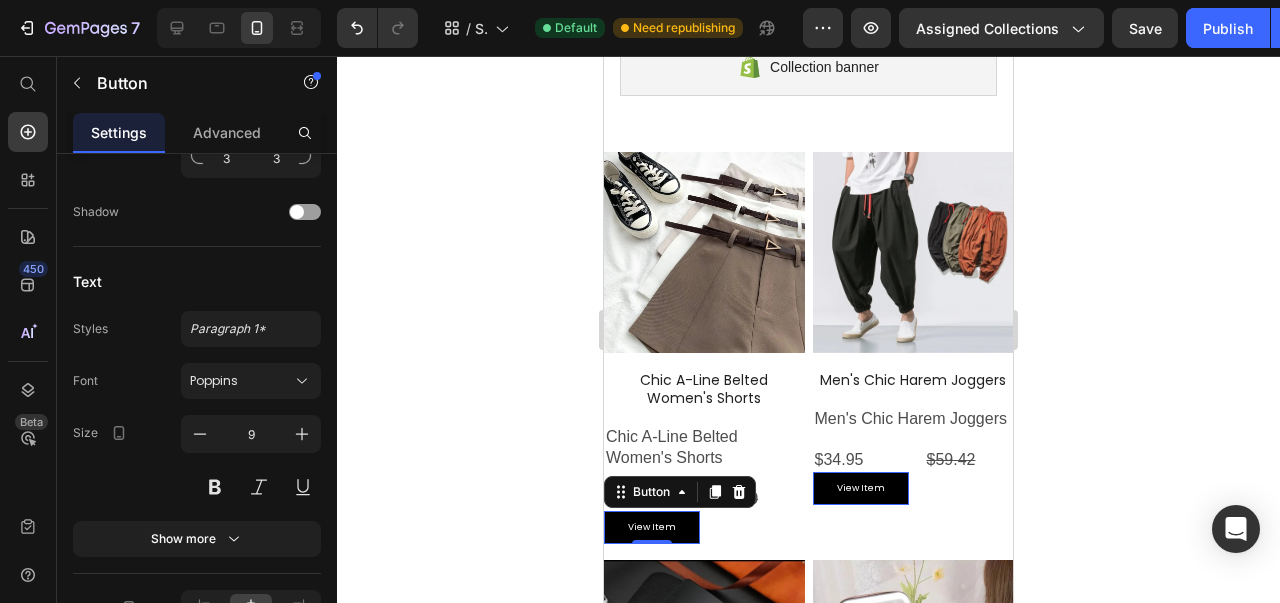 click at bounding box center [200, 434] 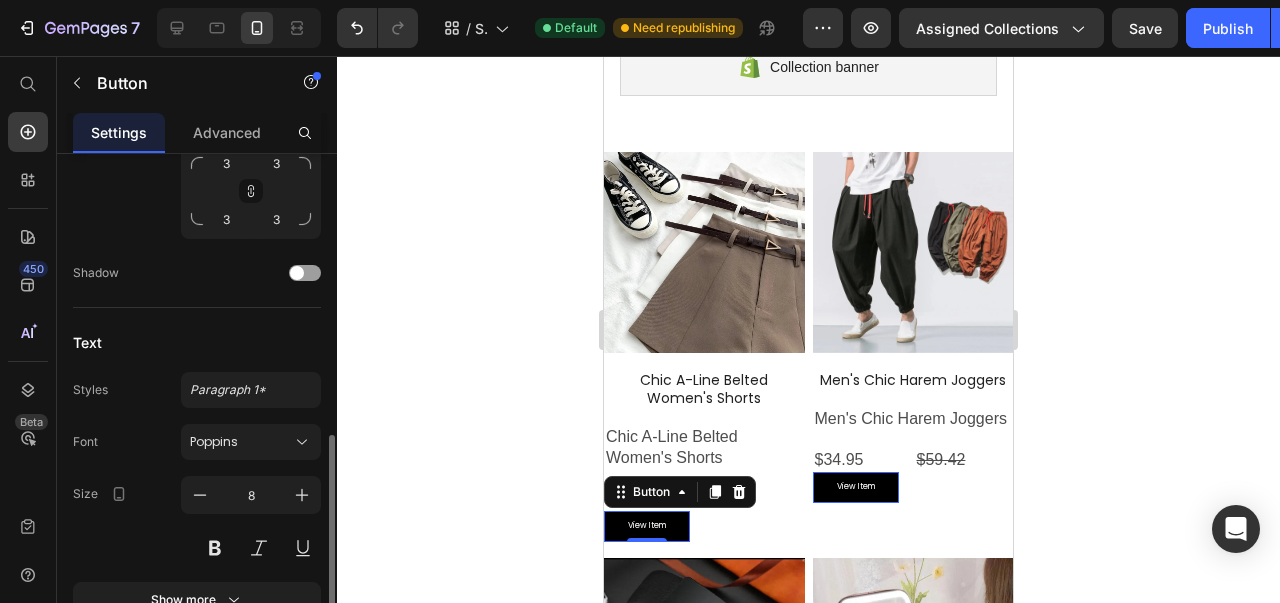scroll, scrollTop: 798, scrollLeft: 0, axis: vertical 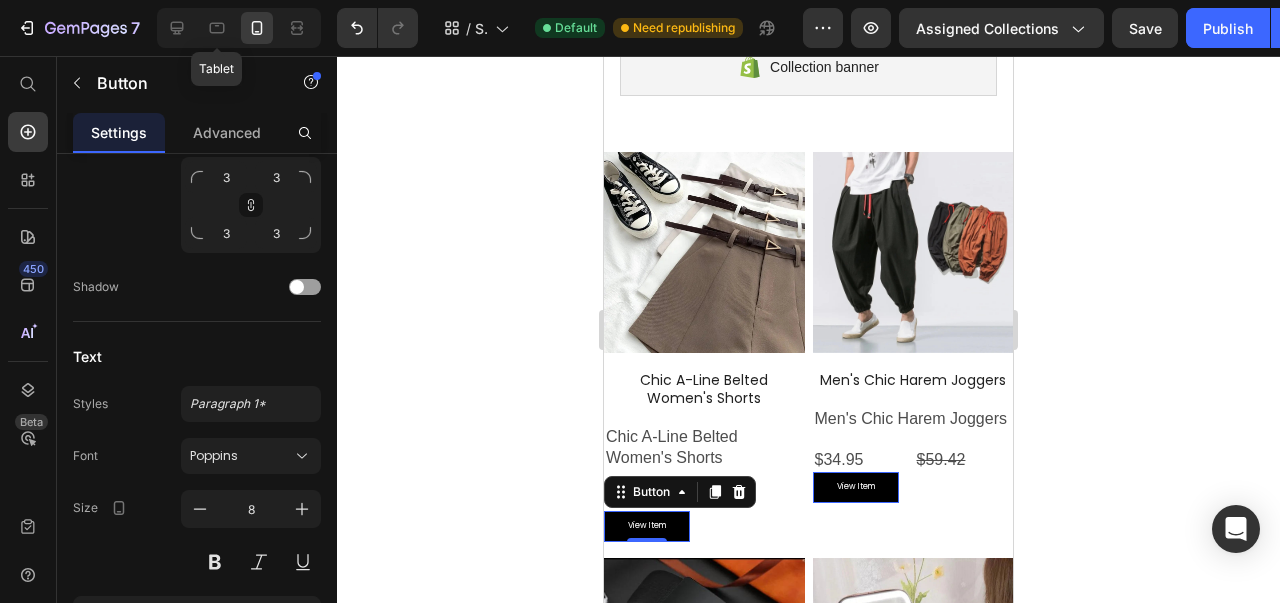click 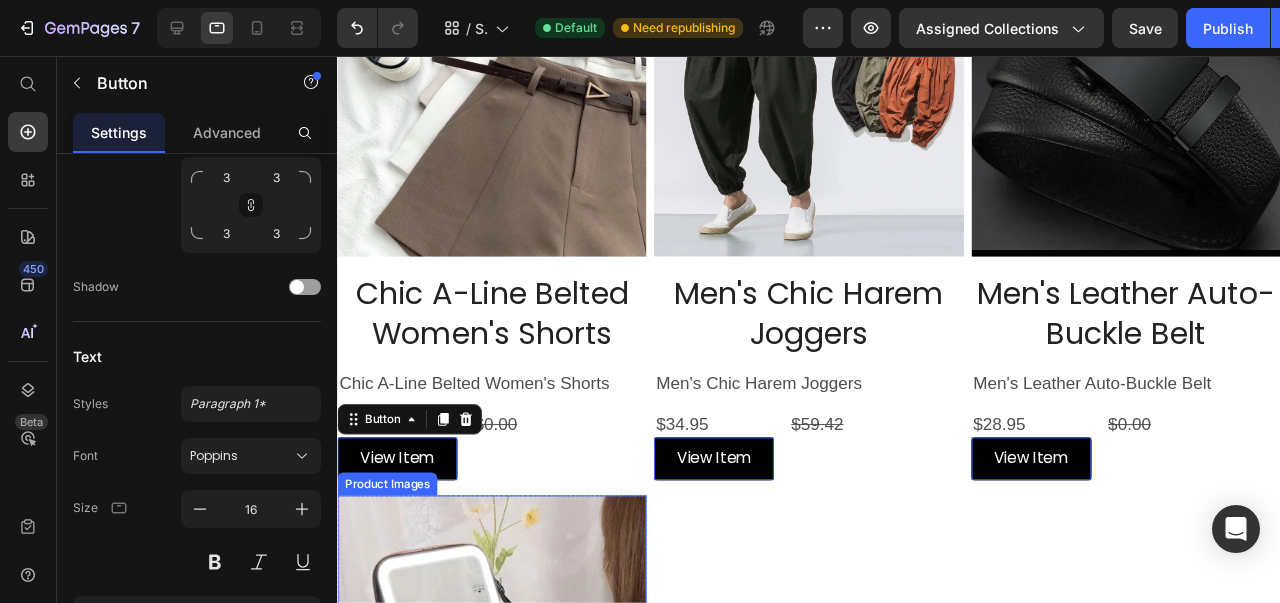 scroll, scrollTop: 297, scrollLeft: 0, axis: vertical 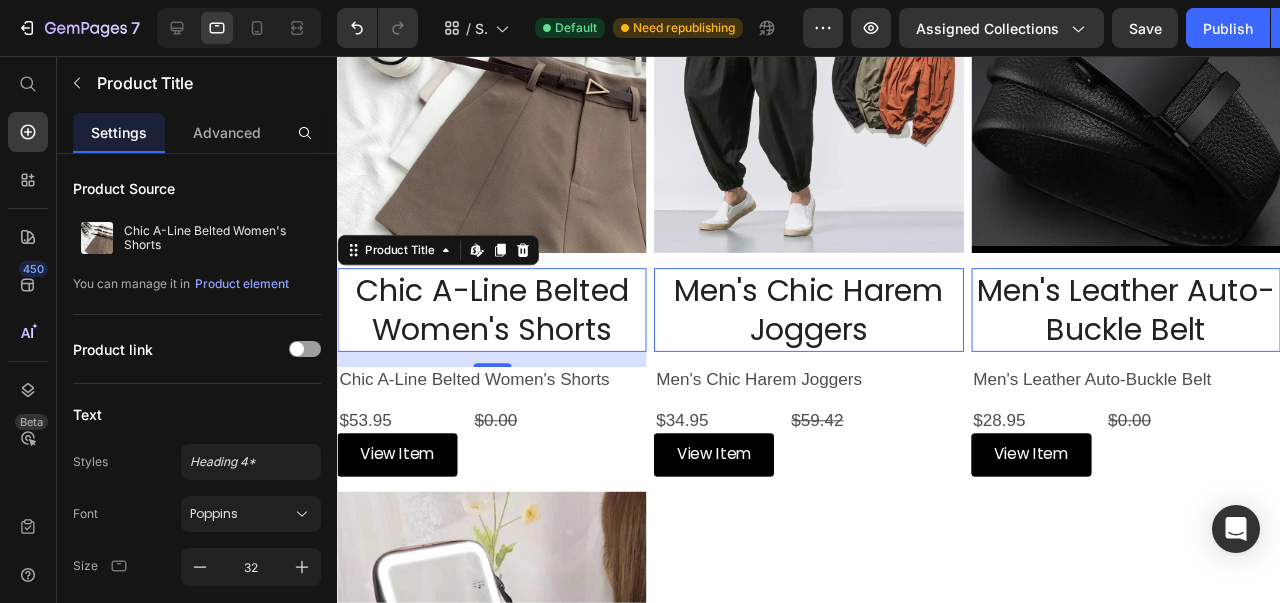 click 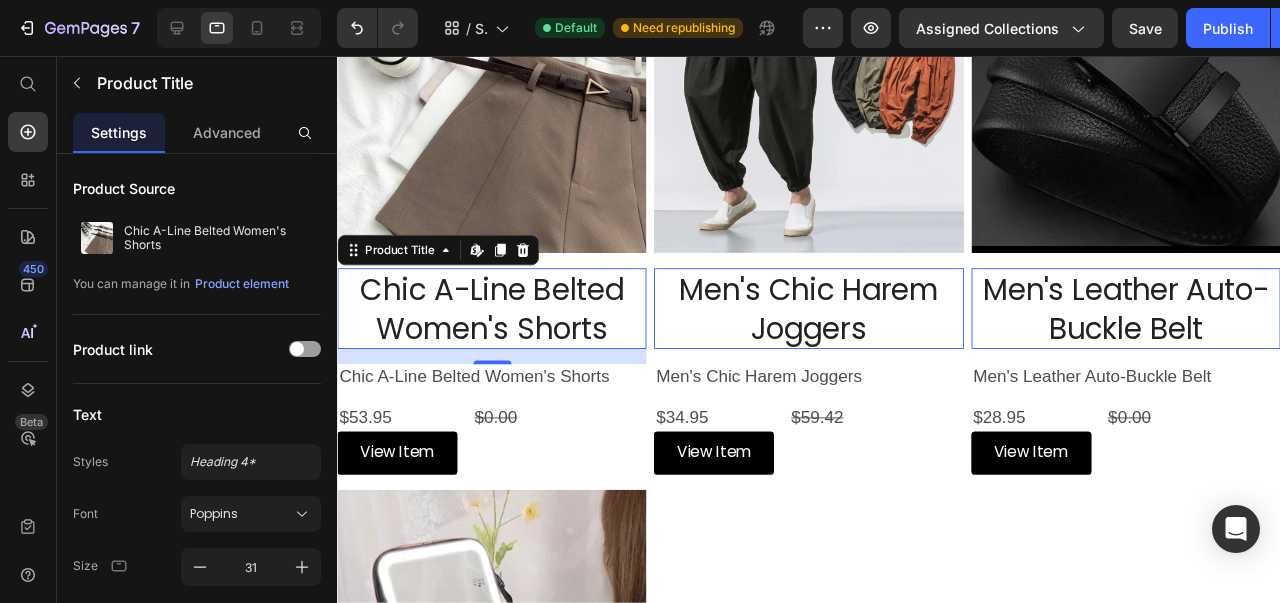 click 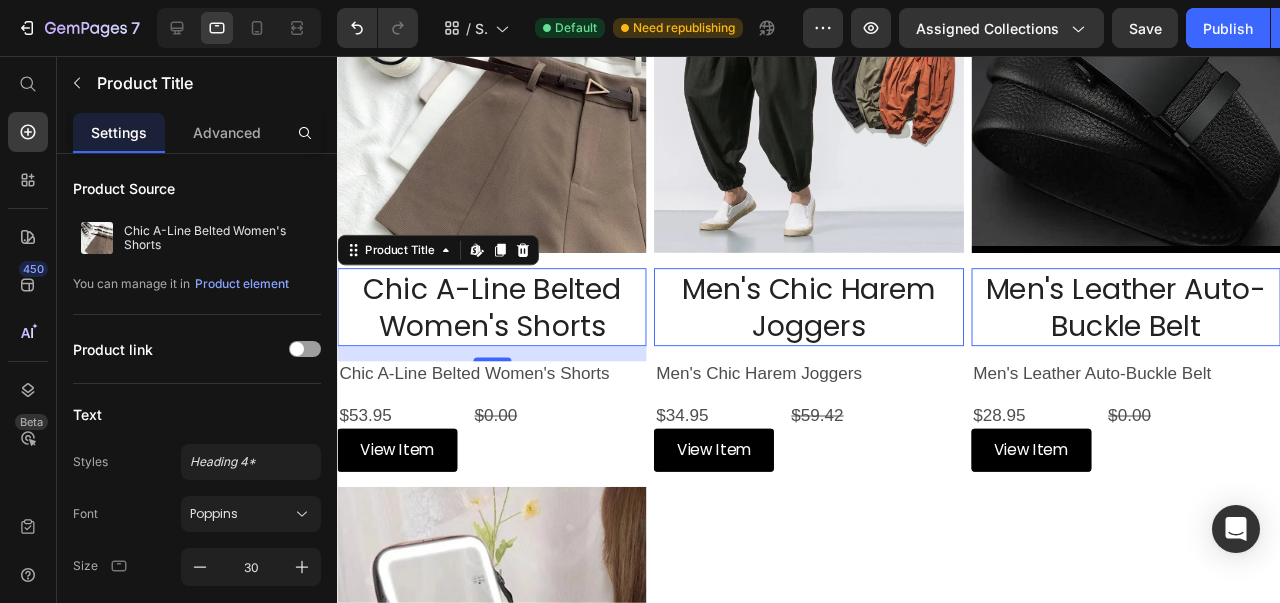 click 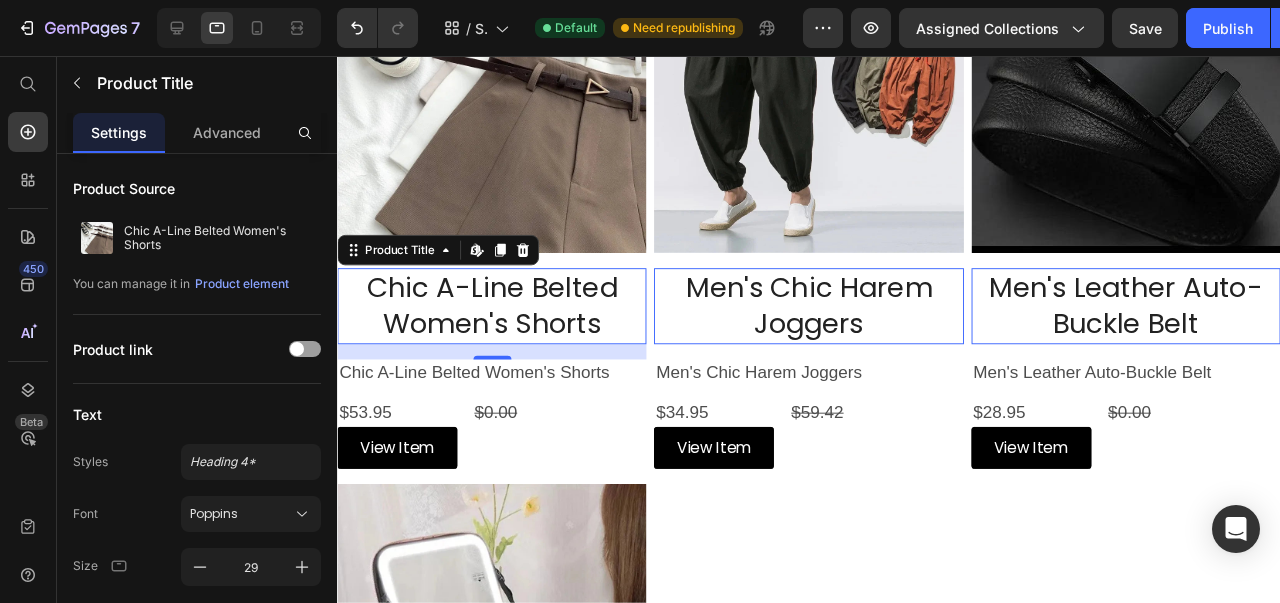 click 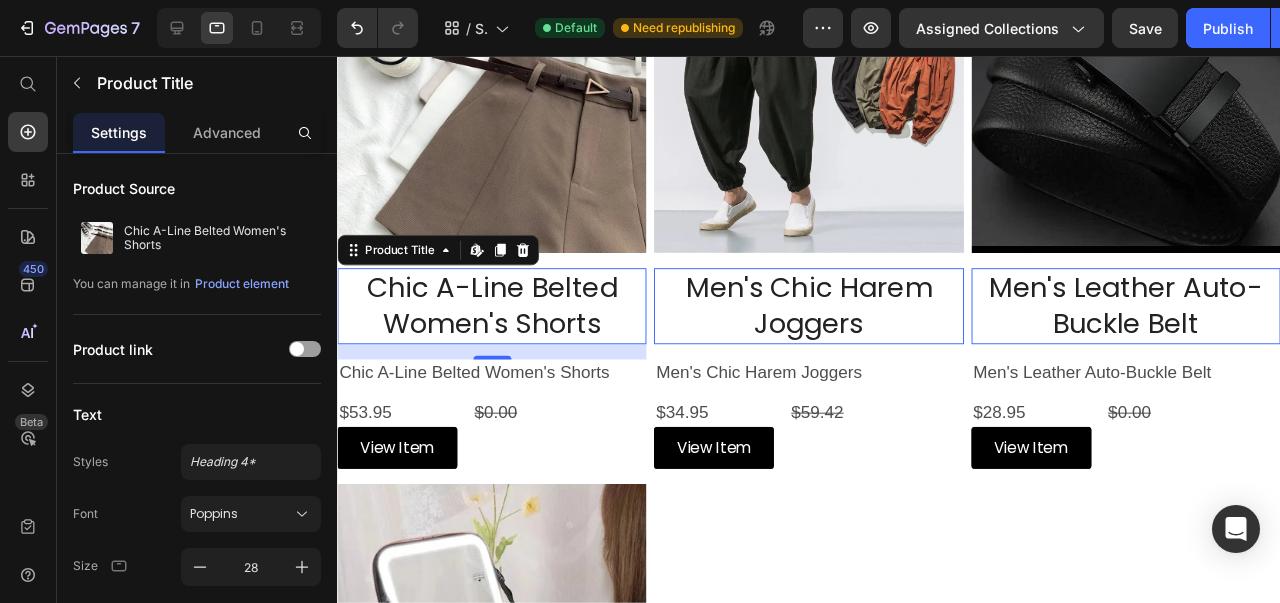 click 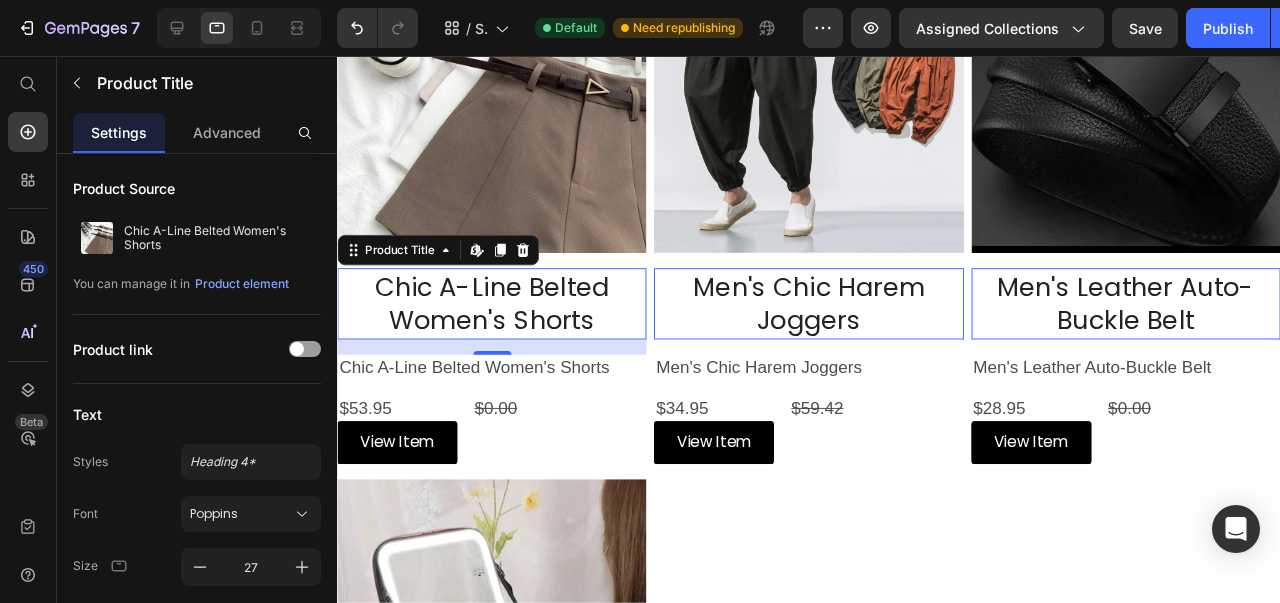 click 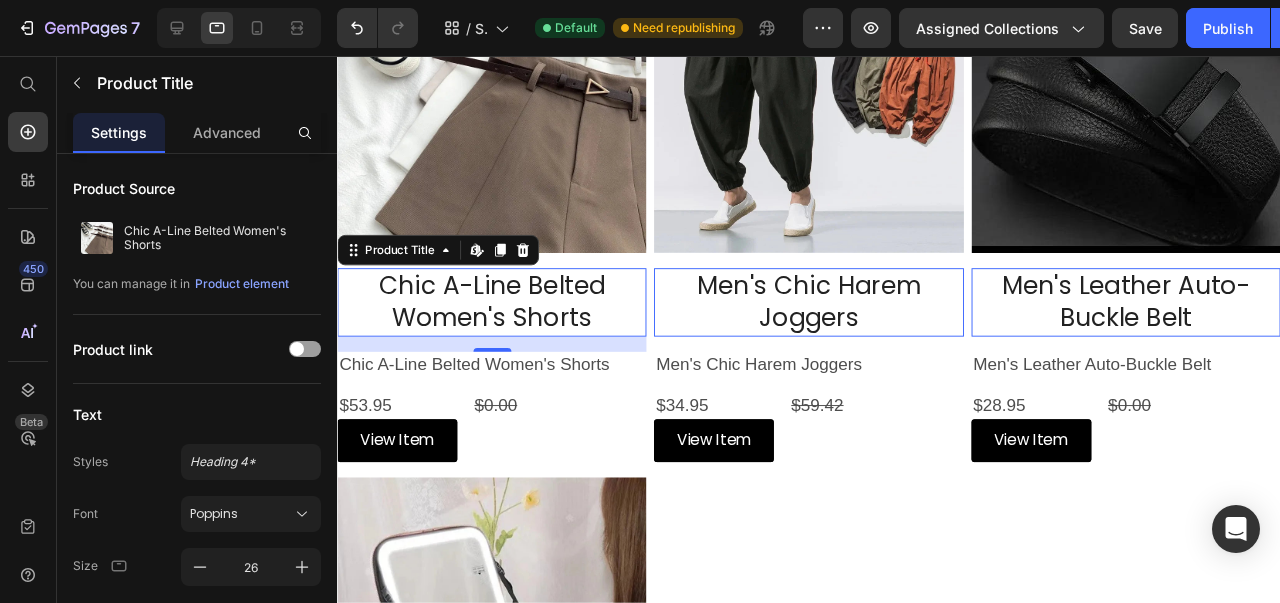 click 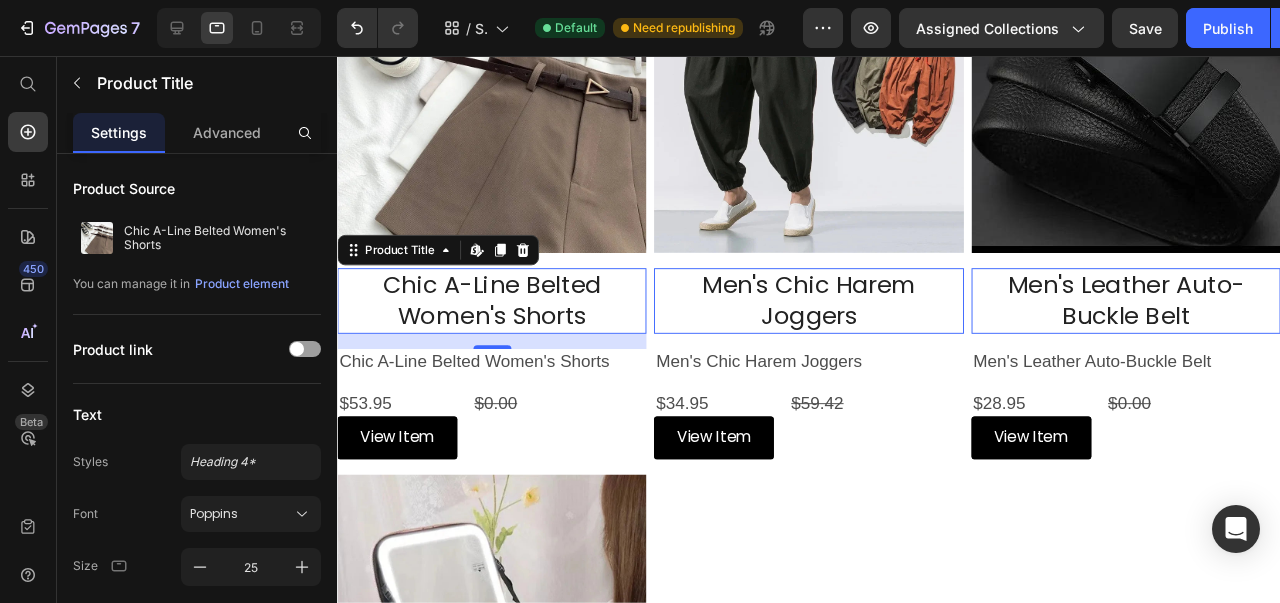 click 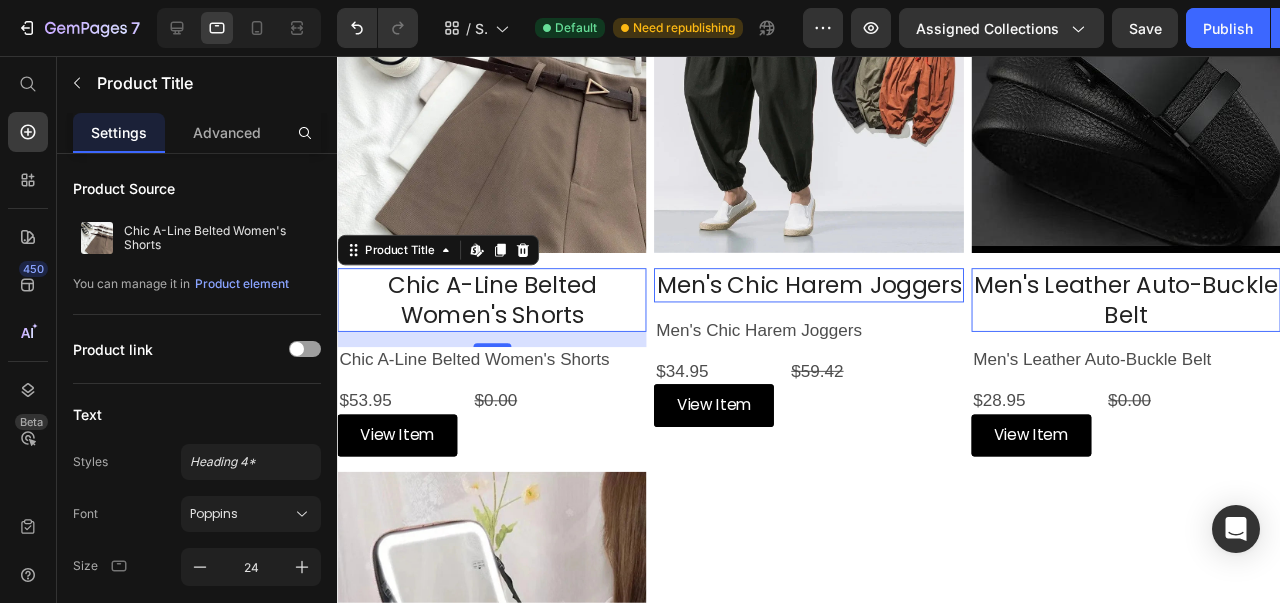click 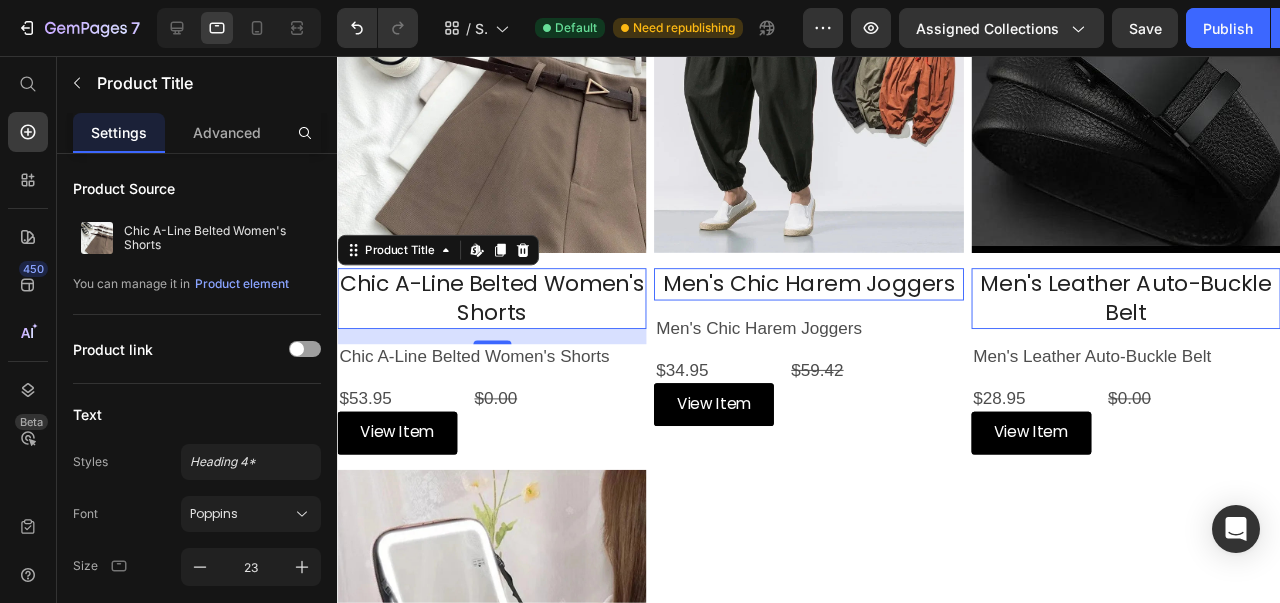 click 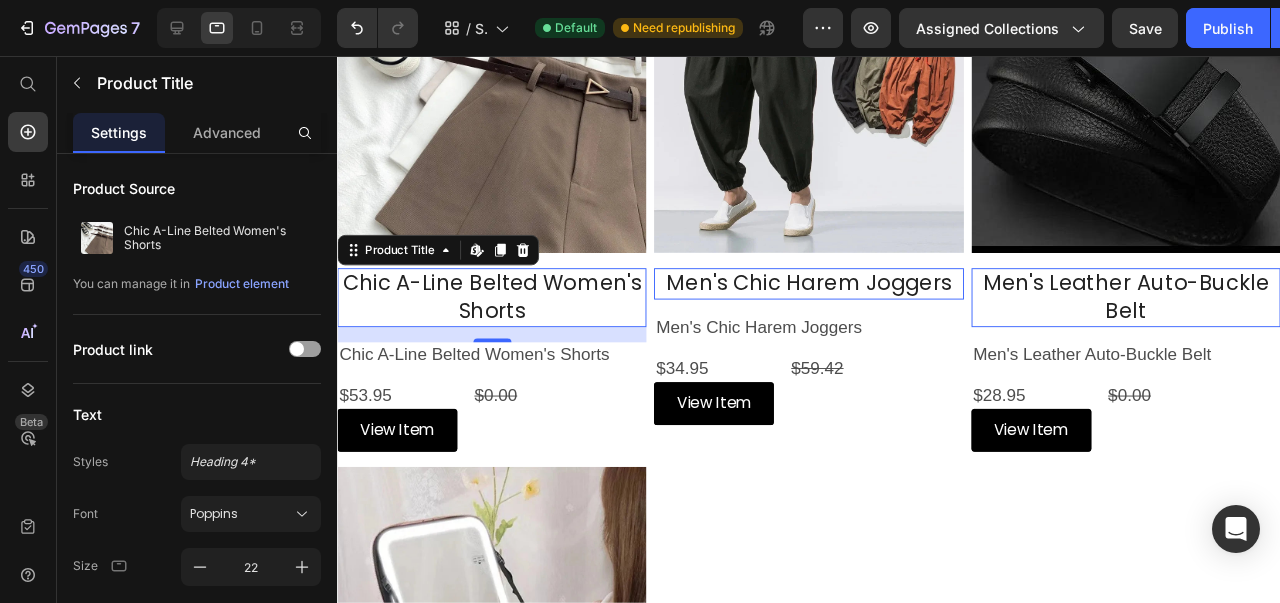 click 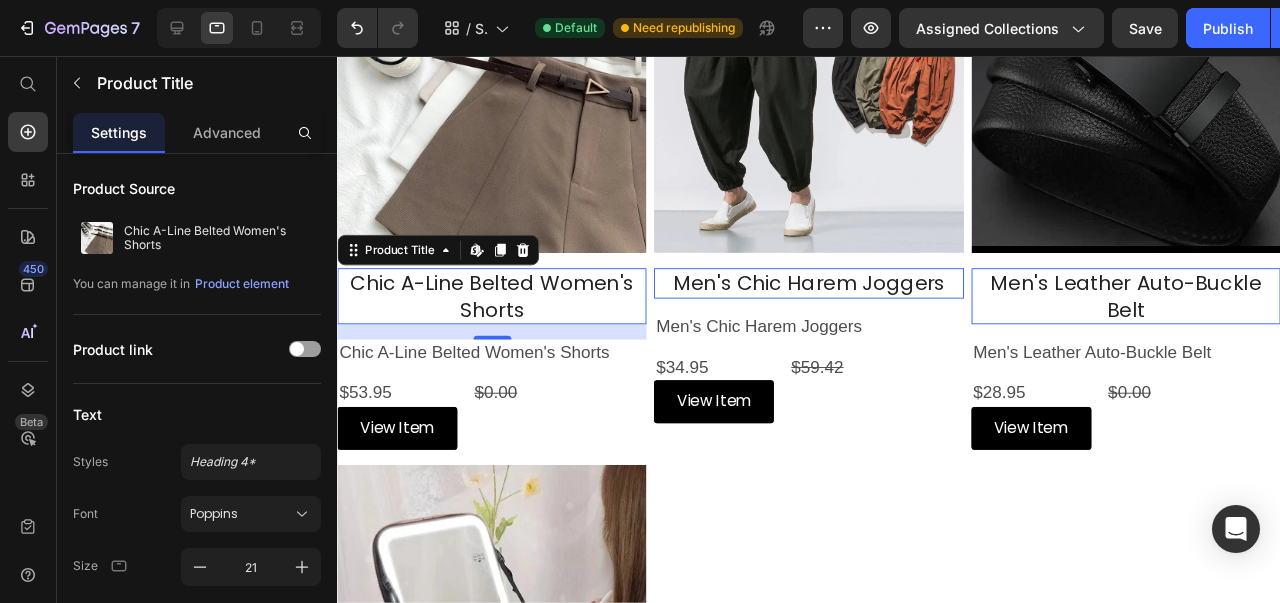 click 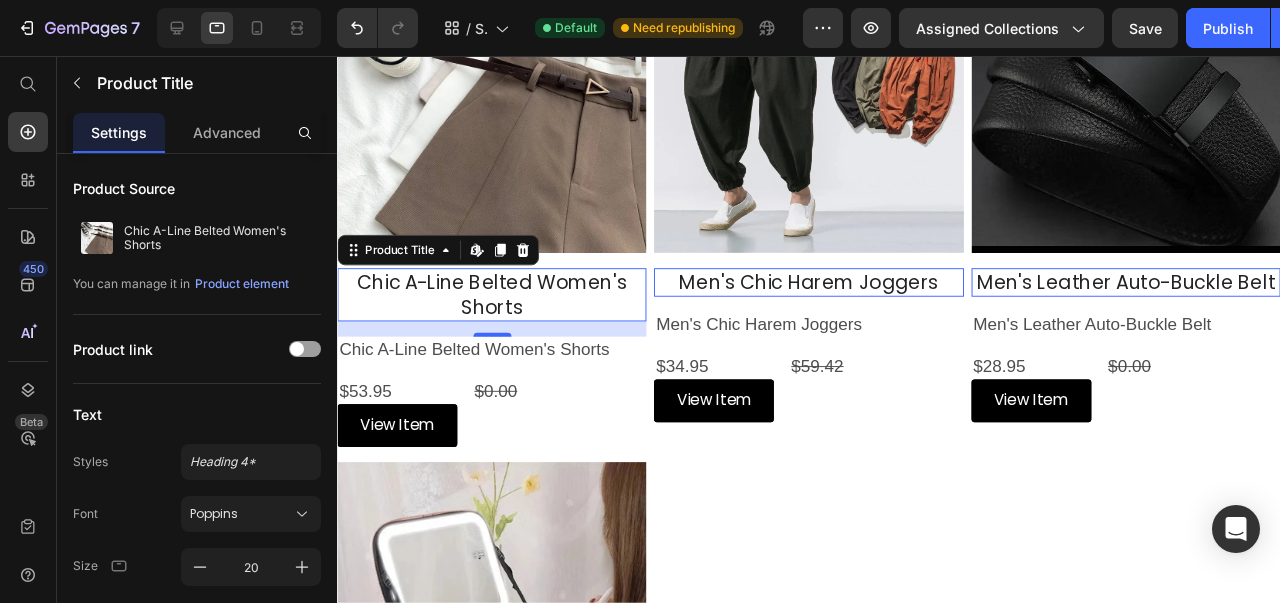 click 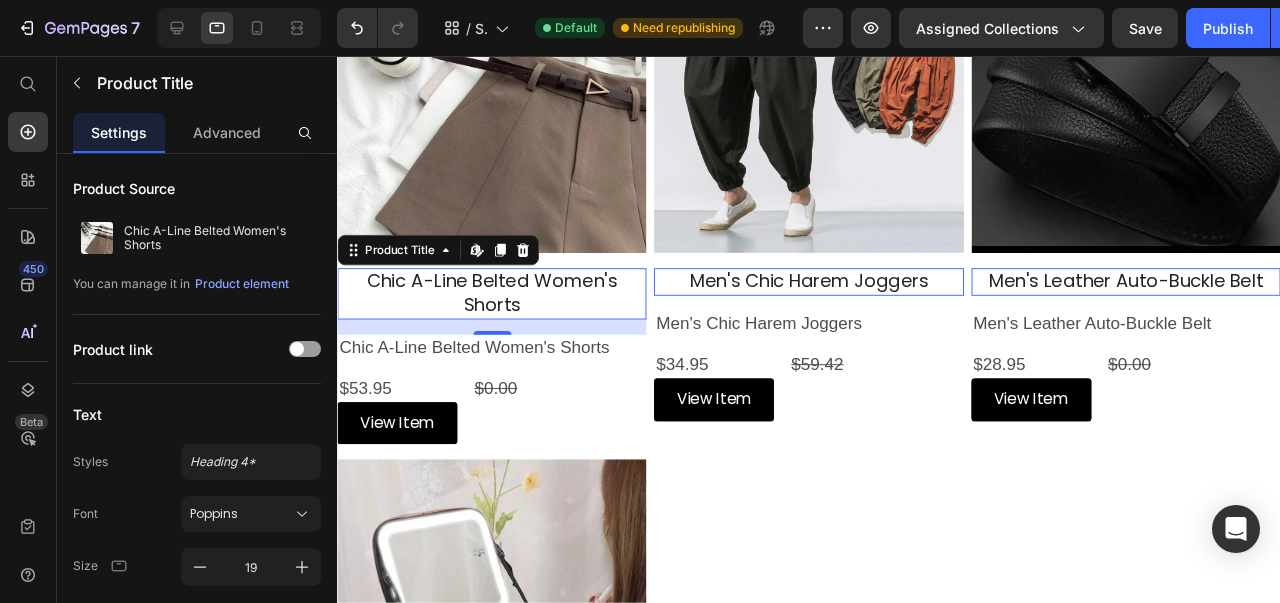 click 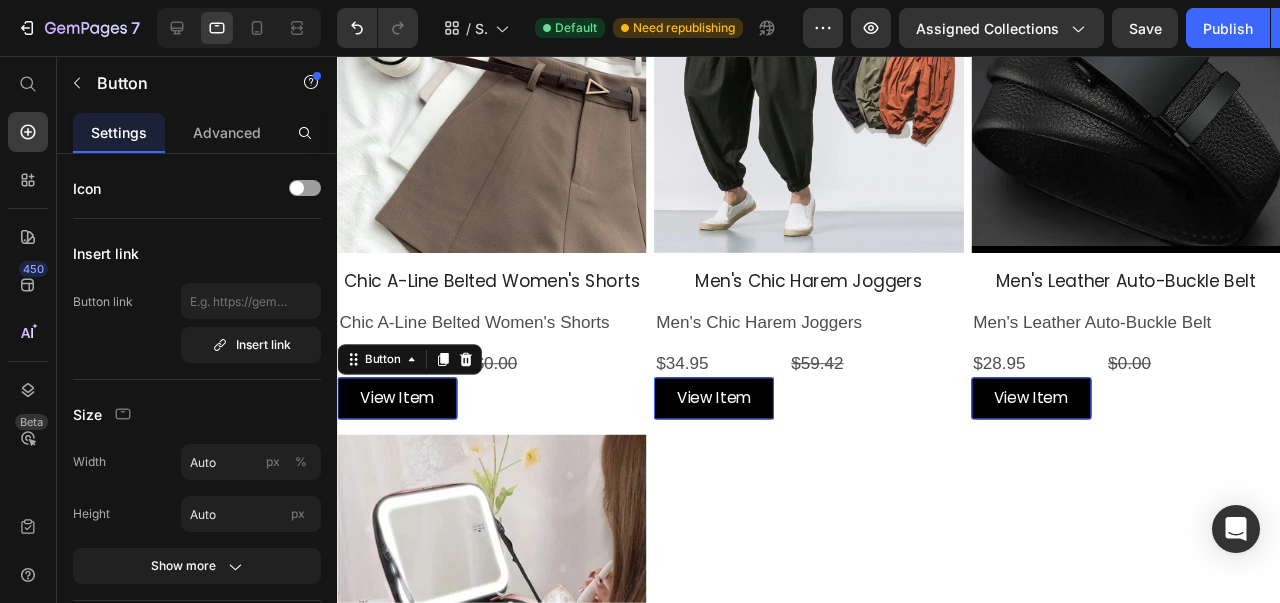 click on "View Item" at bounding box center [400, 416] 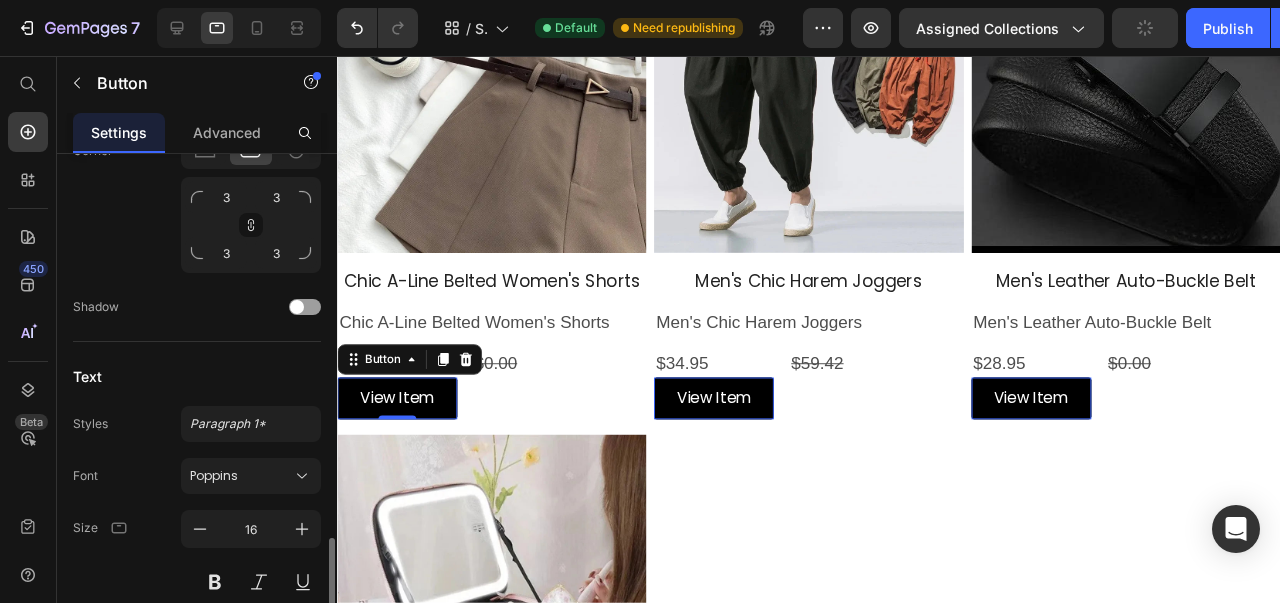 scroll, scrollTop: 906, scrollLeft: 0, axis: vertical 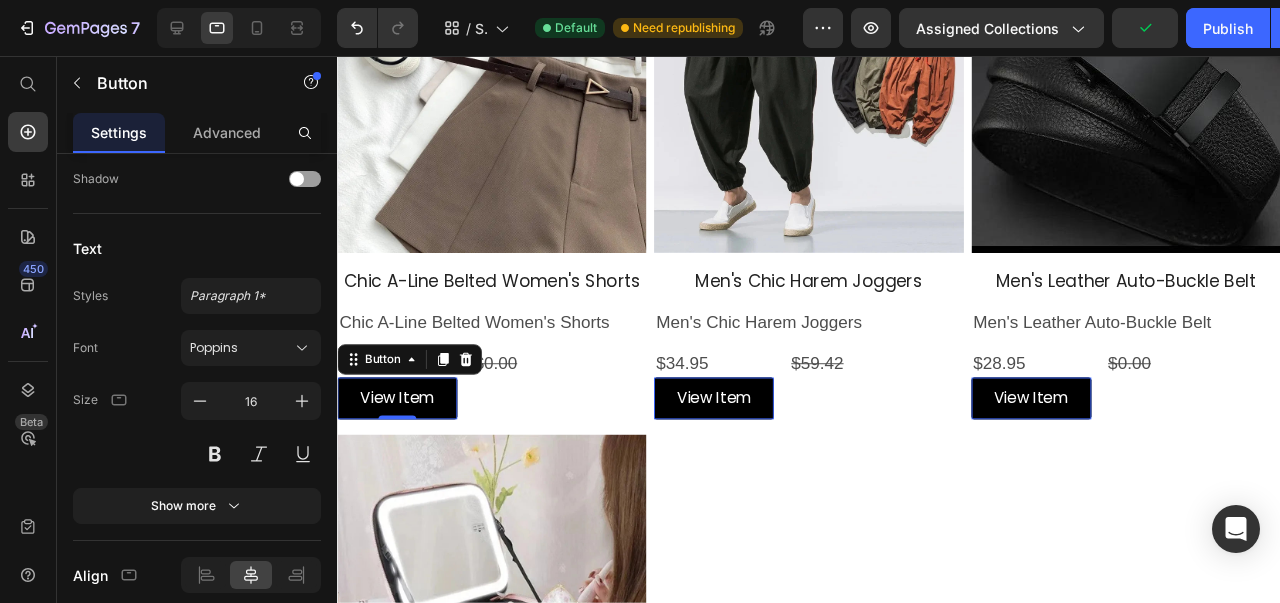 click 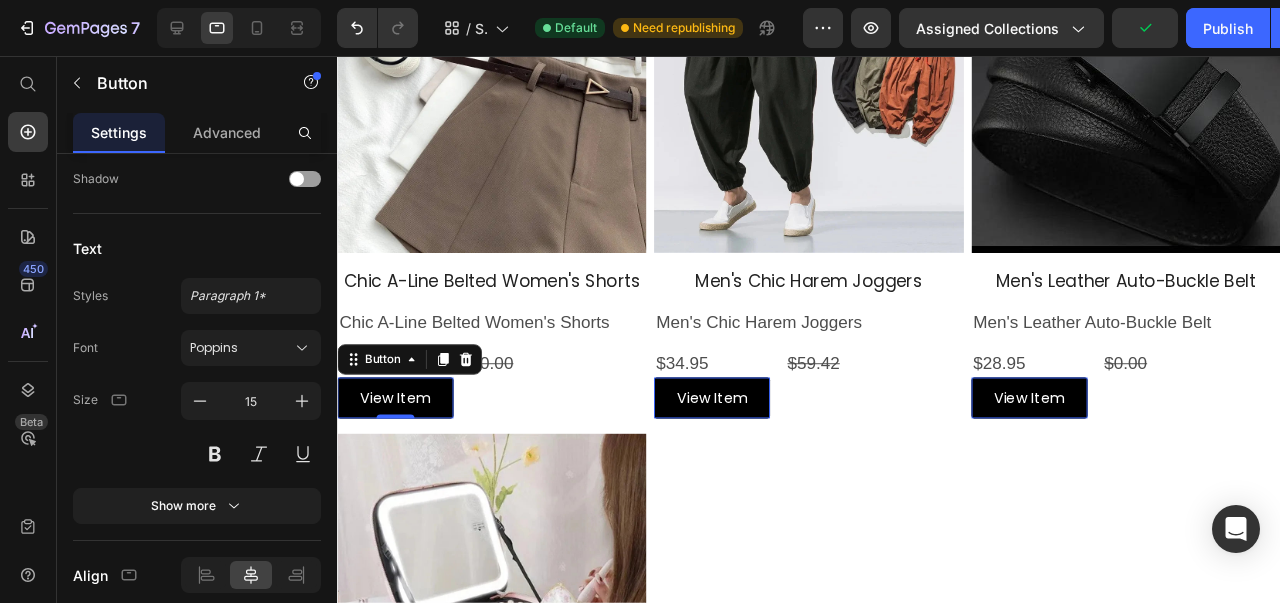 click 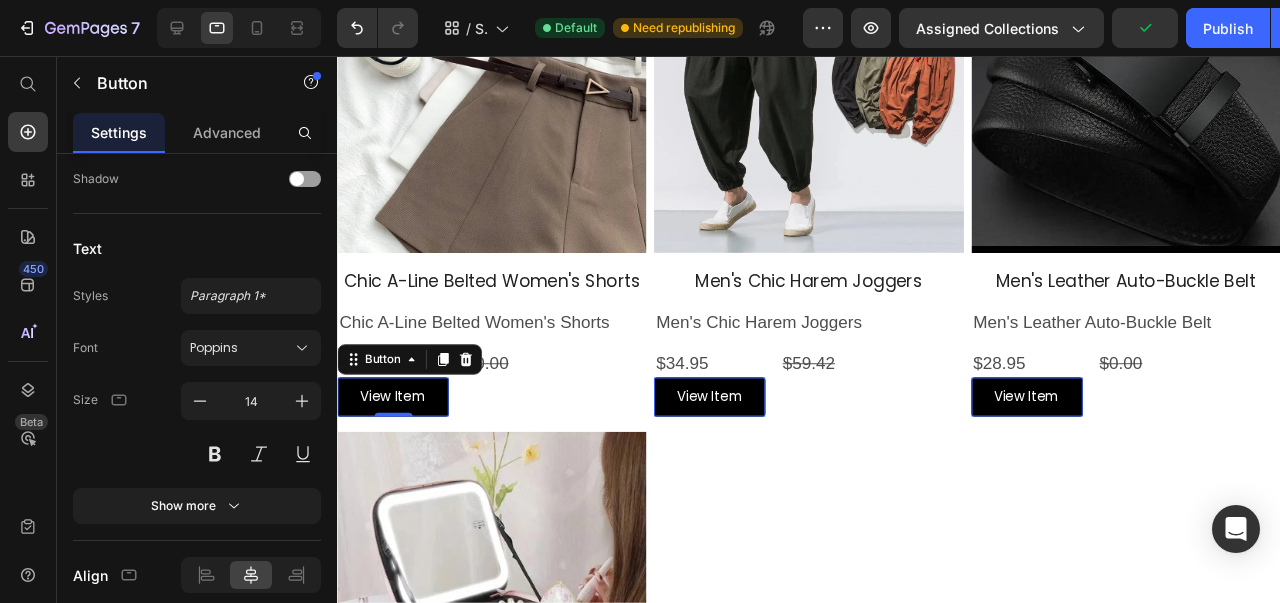 click 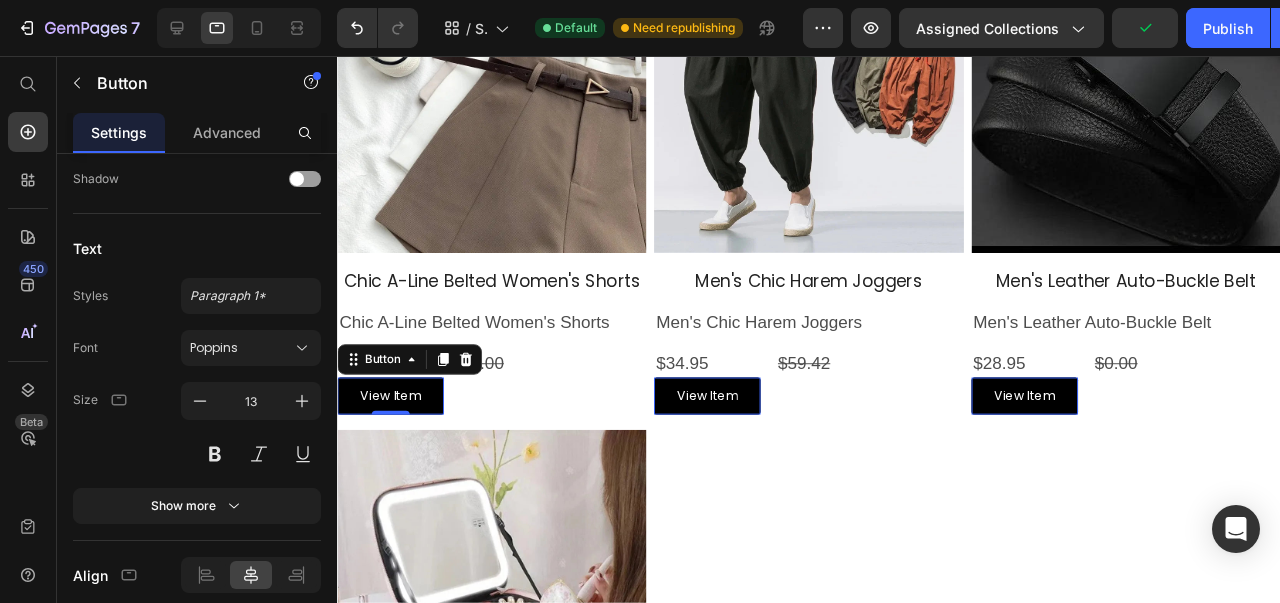 click 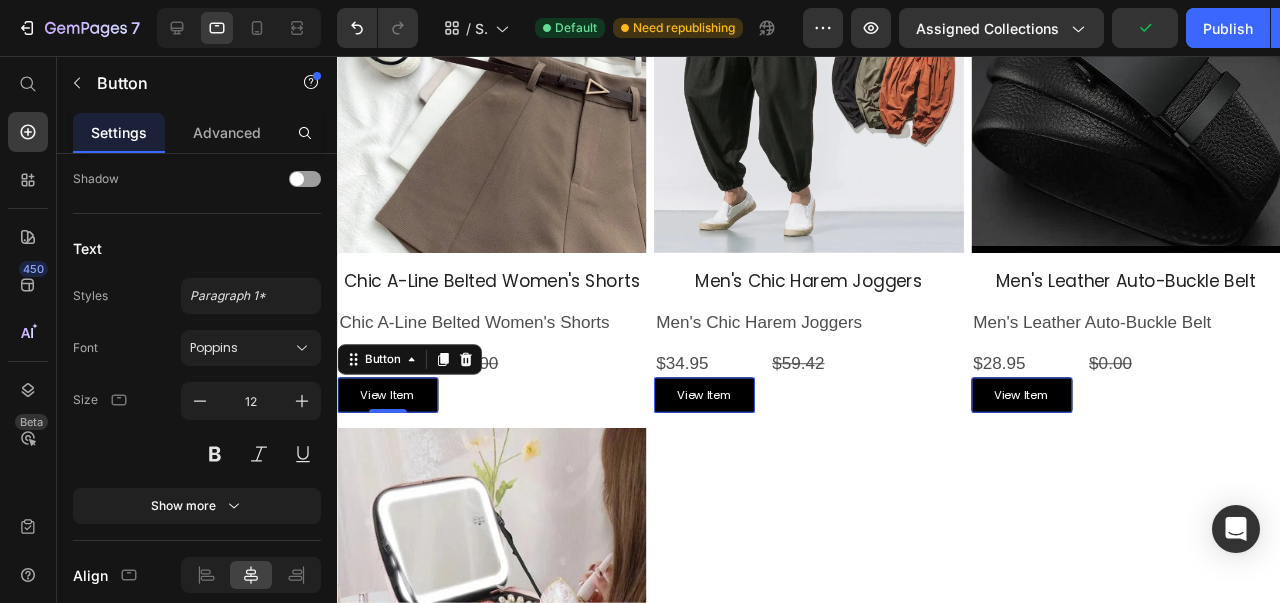 click 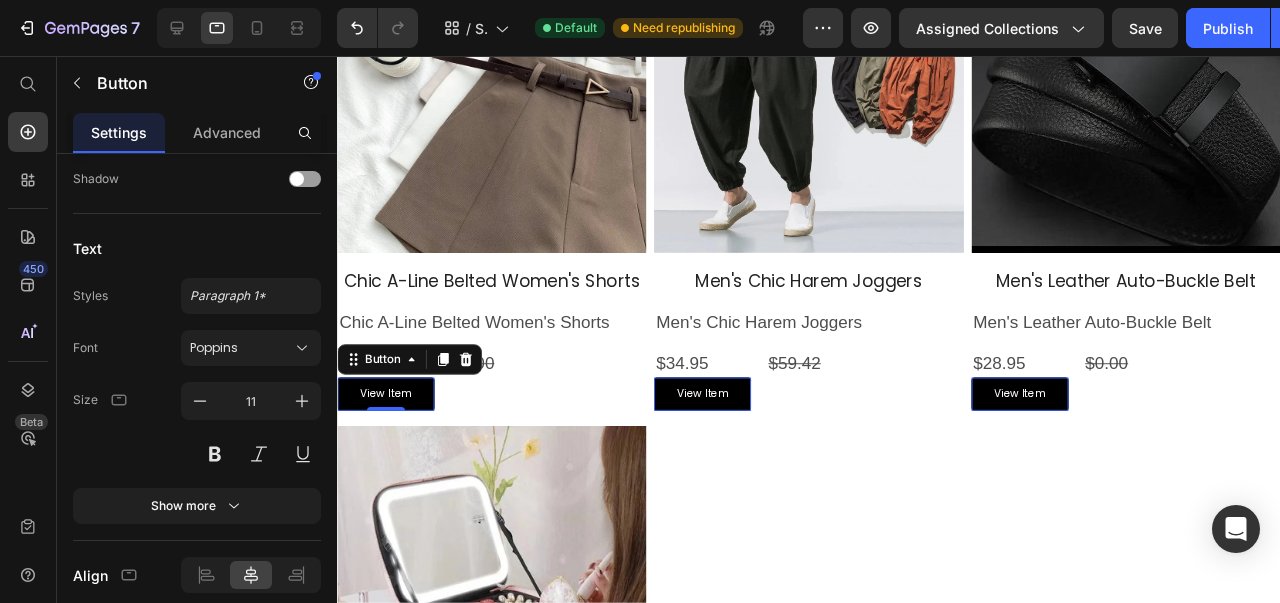 click 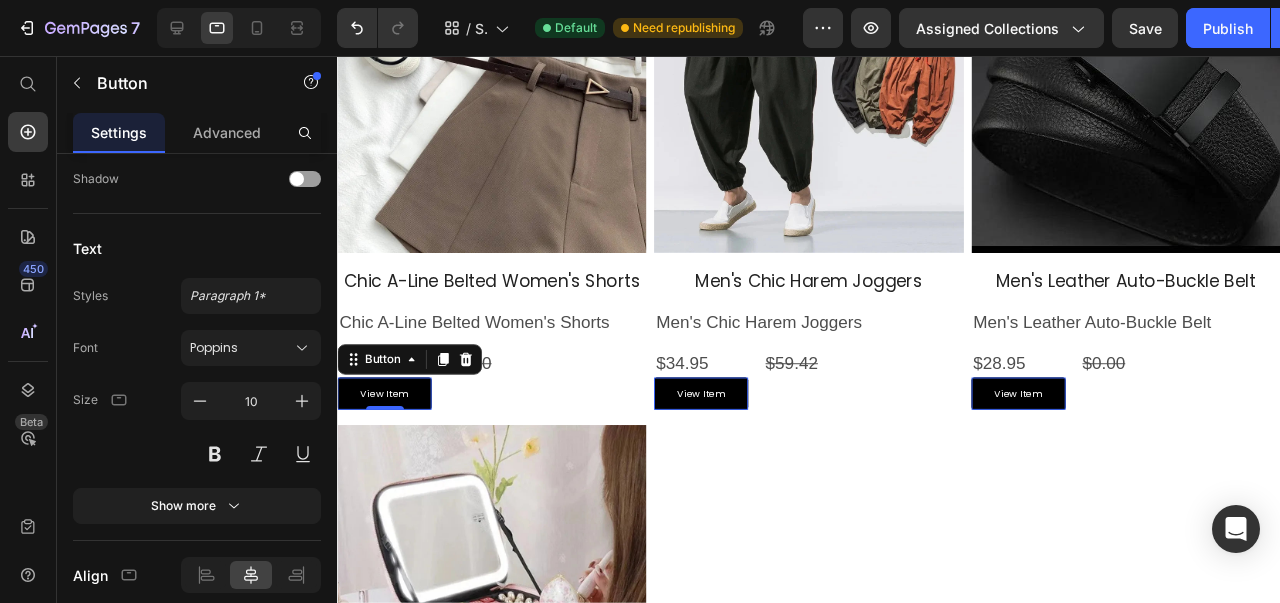 click 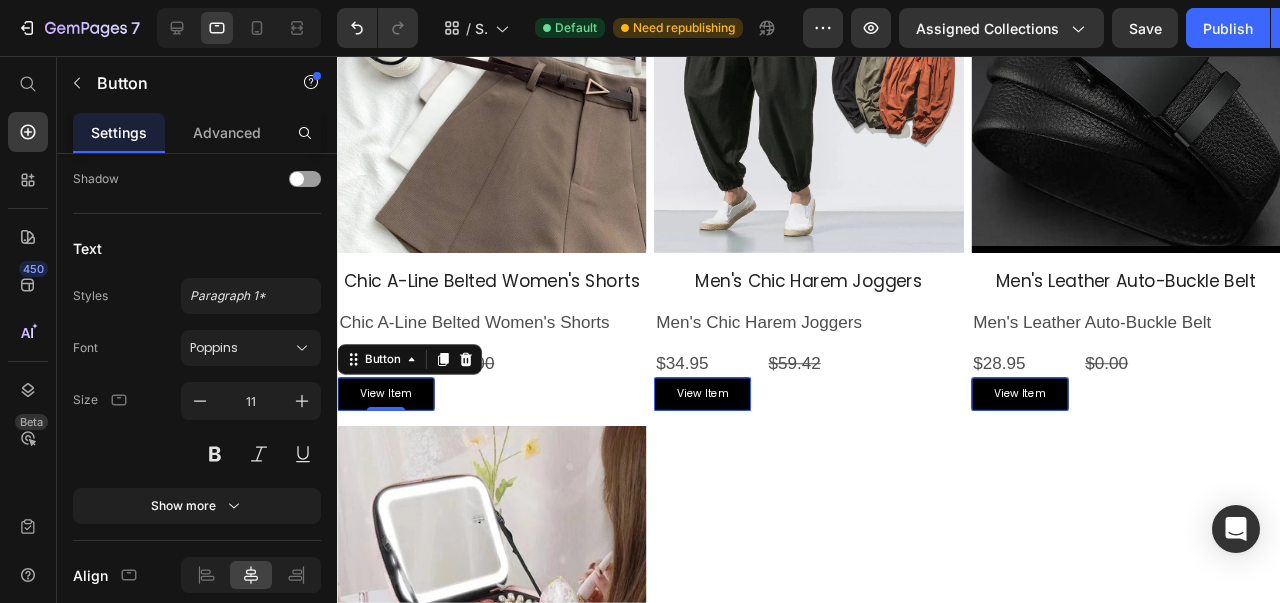 click 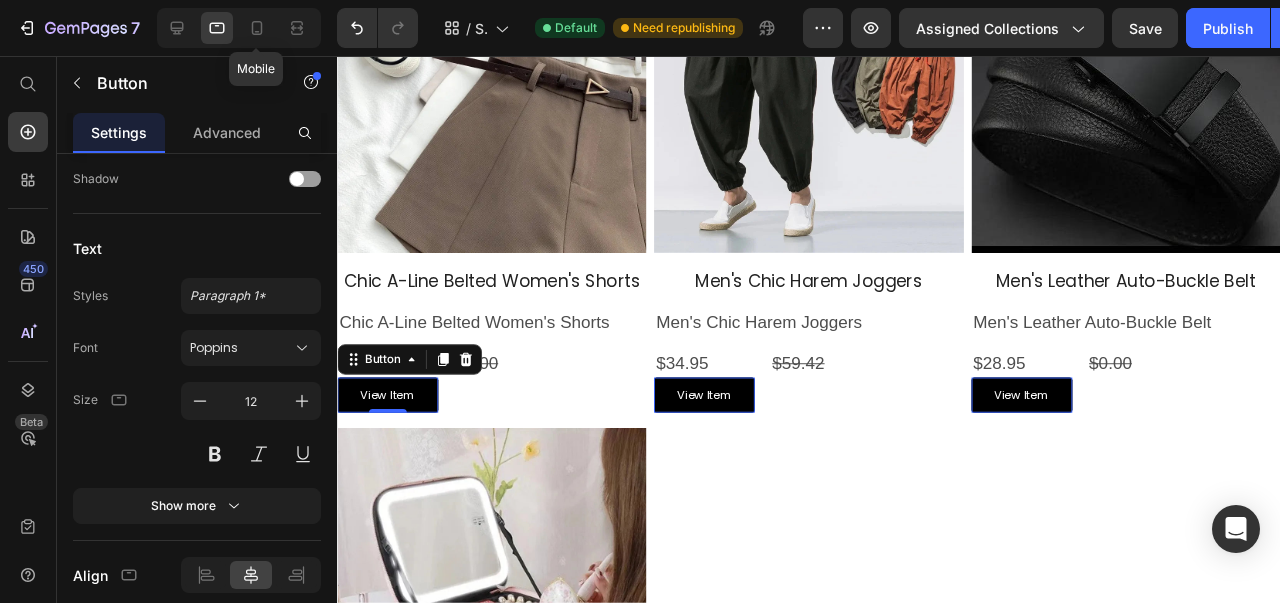 click 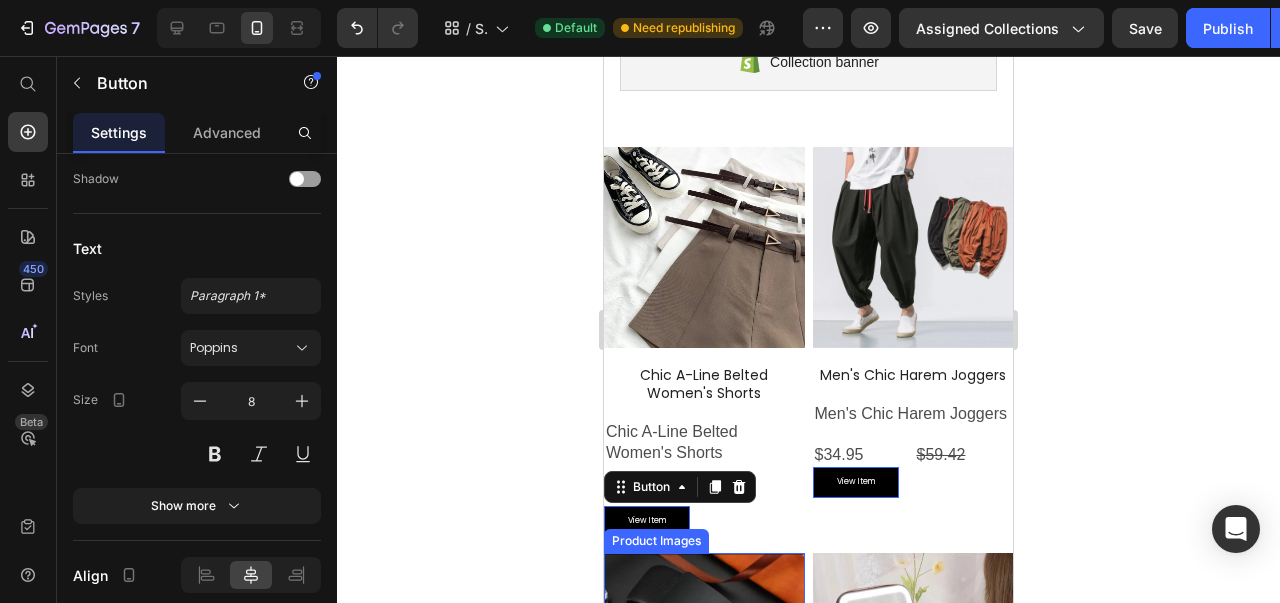 scroll, scrollTop: 0, scrollLeft: 0, axis: both 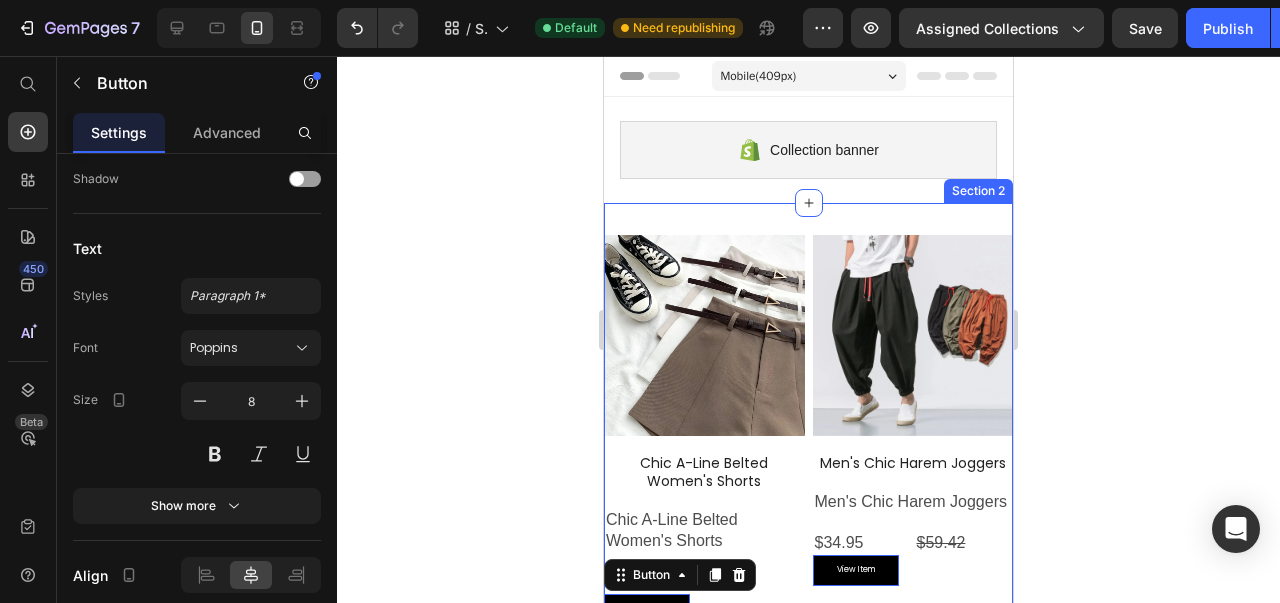 click 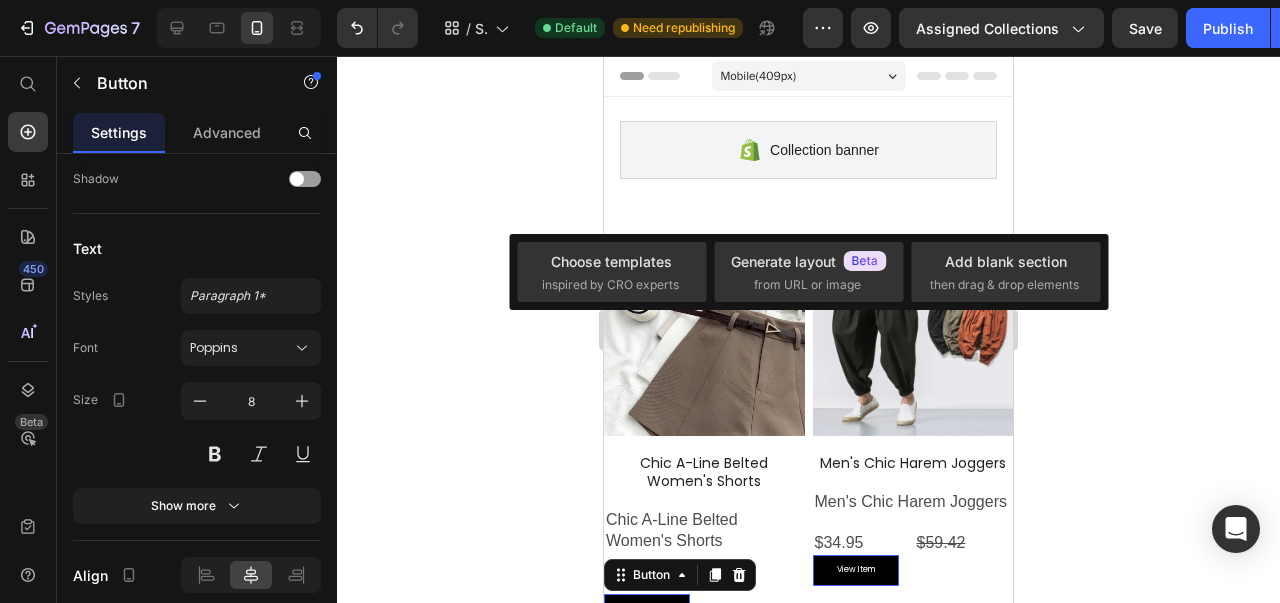 click on "Choose templates" at bounding box center (611, 261) 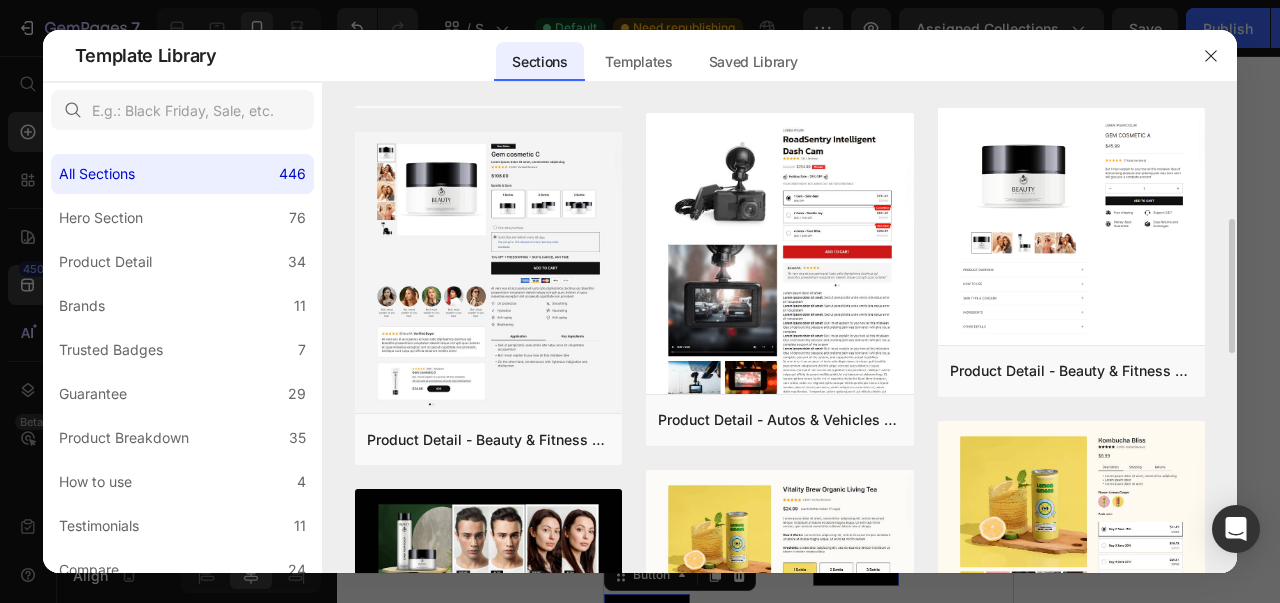 scroll, scrollTop: 389, scrollLeft: 0, axis: vertical 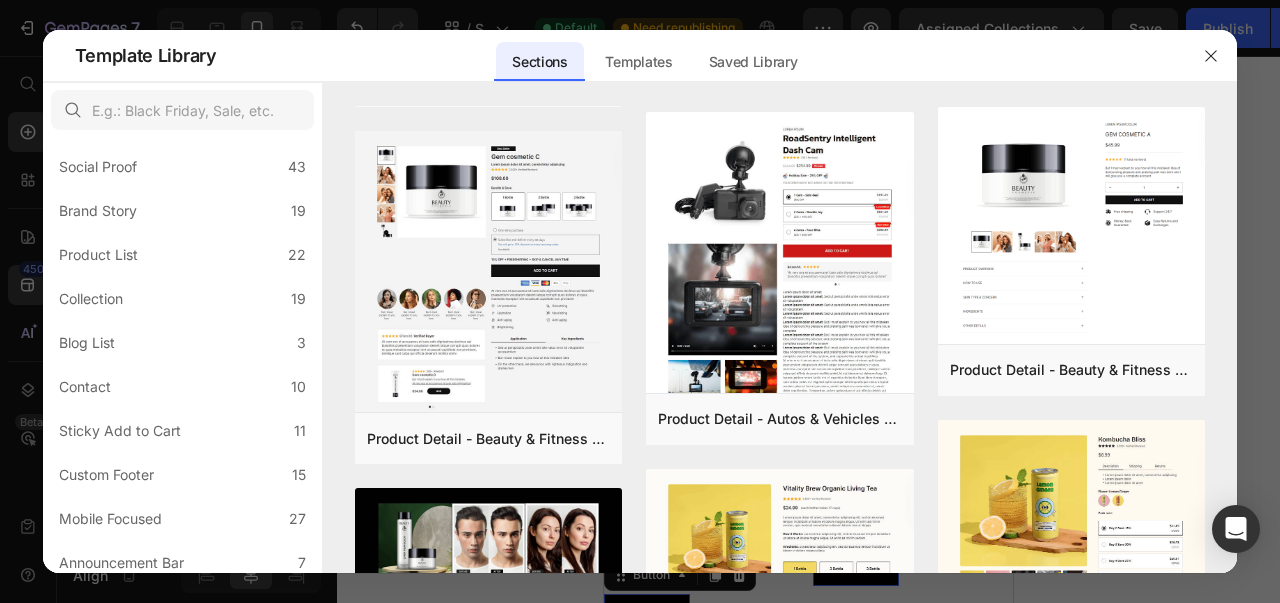click on "Product List 22" 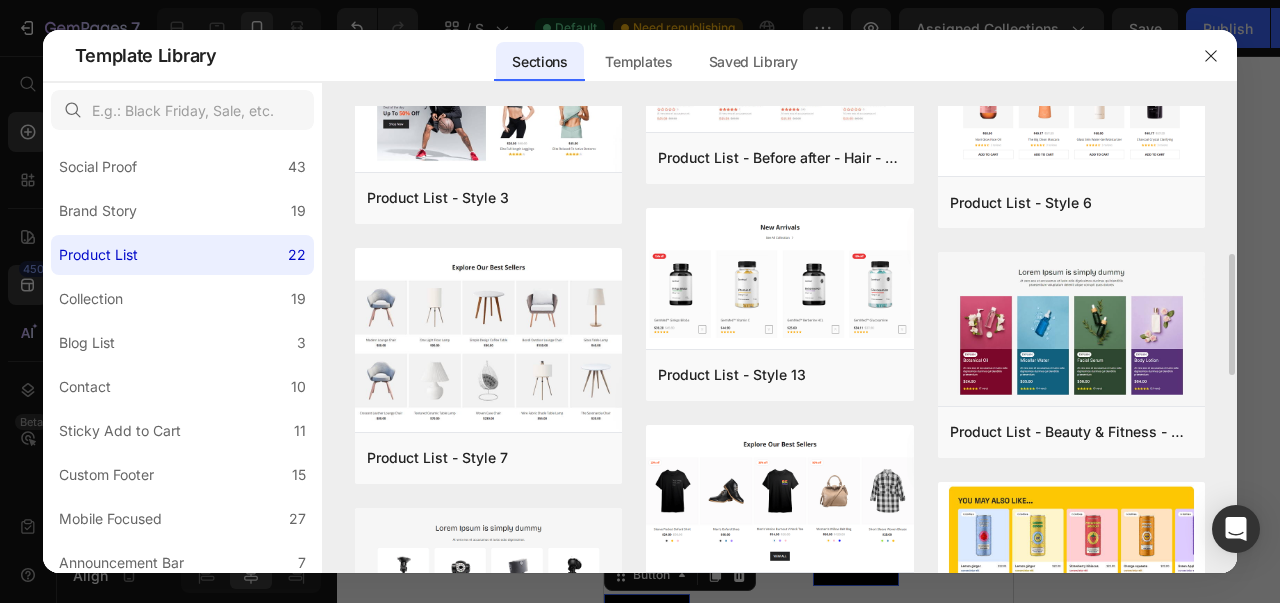 scroll, scrollTop: 546, scrollLeft: 0, axis: vertical 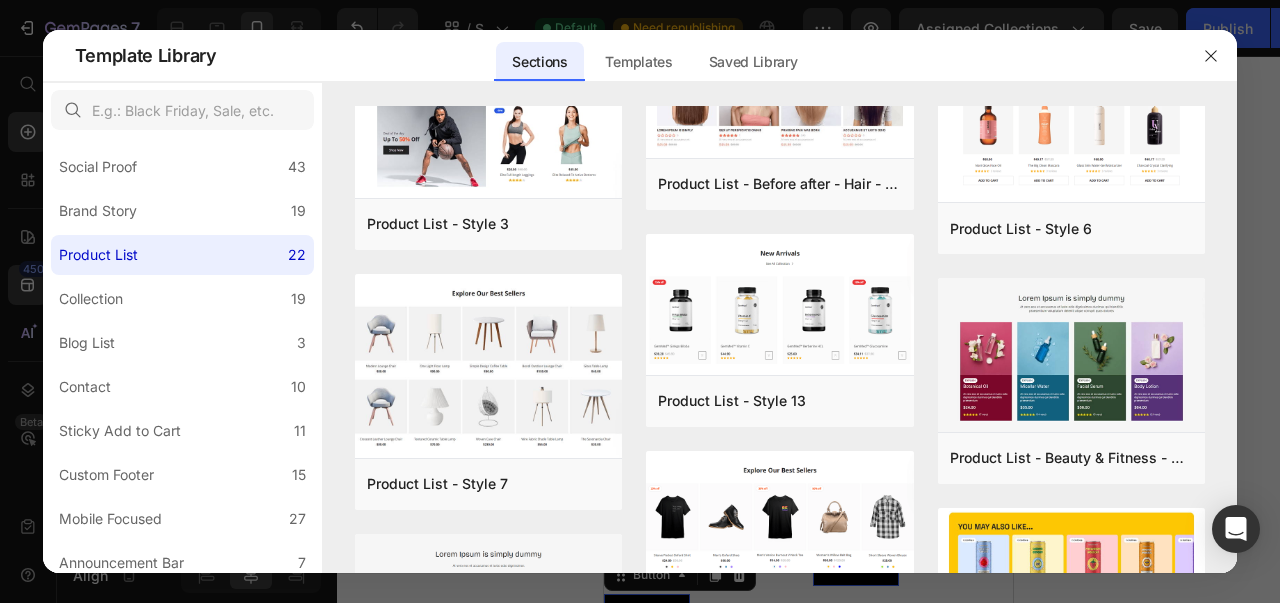 click on "Preview" at bounding box center (0, 0) 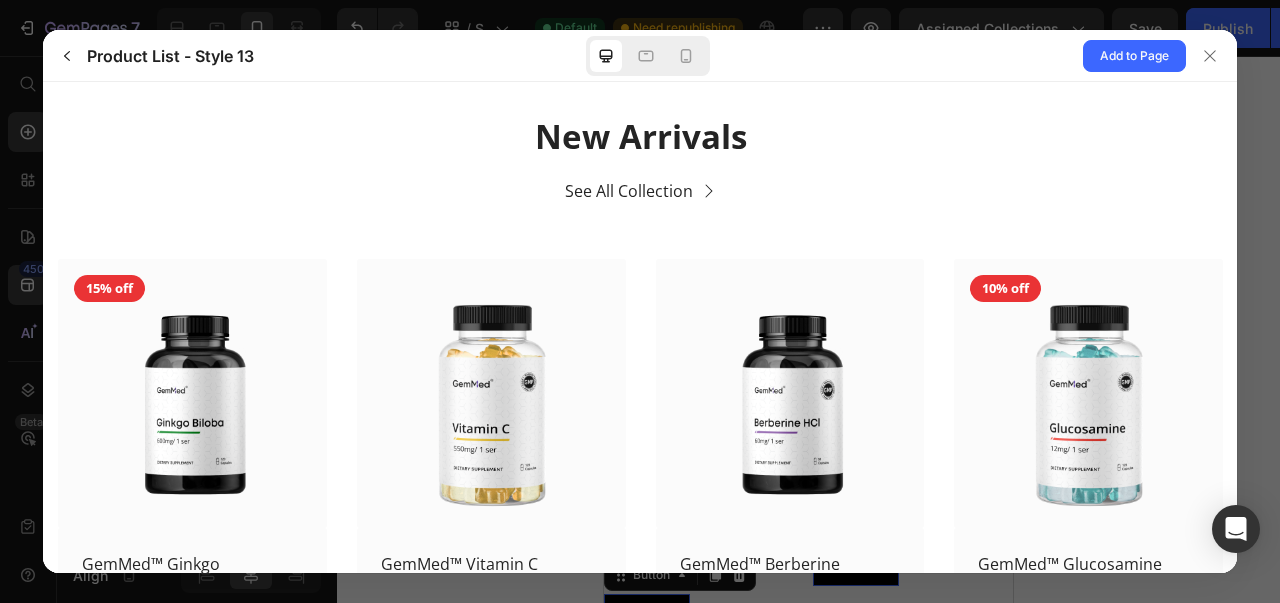 scroll, scrollTop: 26, scrollLeft: 0, axis: vertical 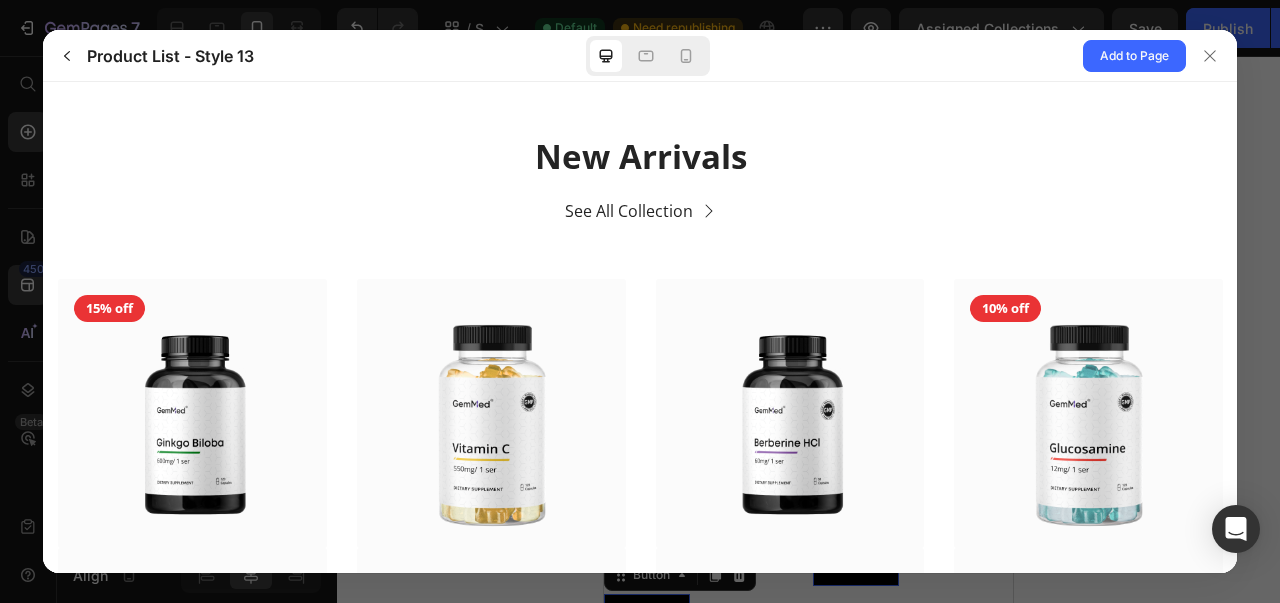 click at bounding box center [1210, 56] 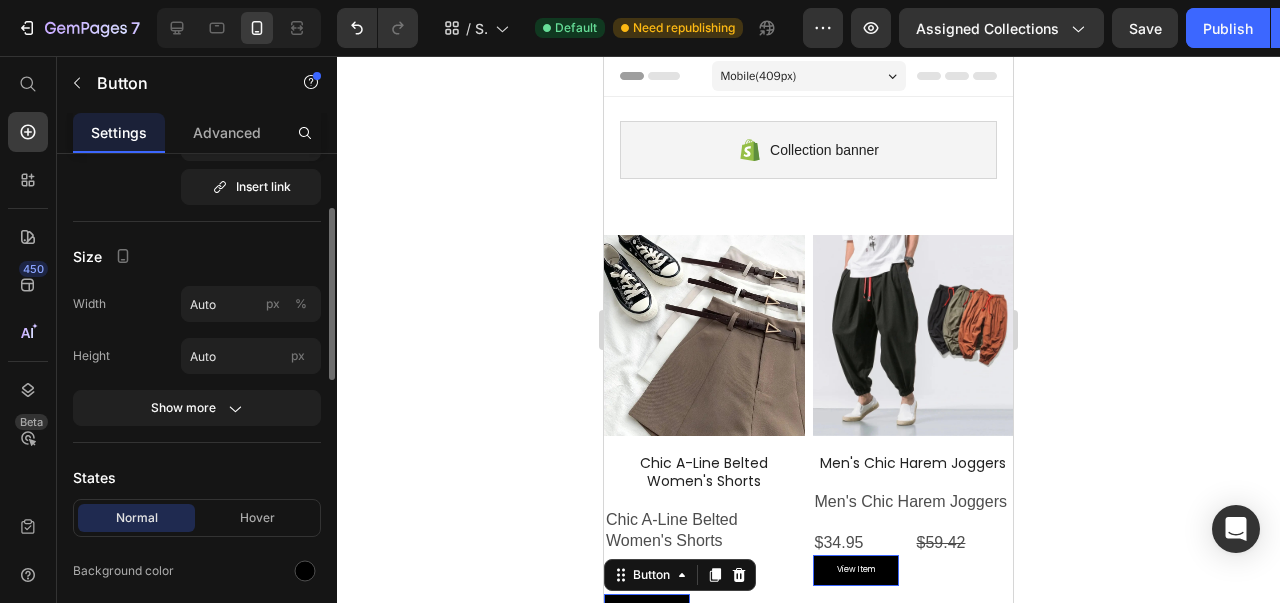scroll, scrollTop: 0, scrollLeft: 0, axis: both 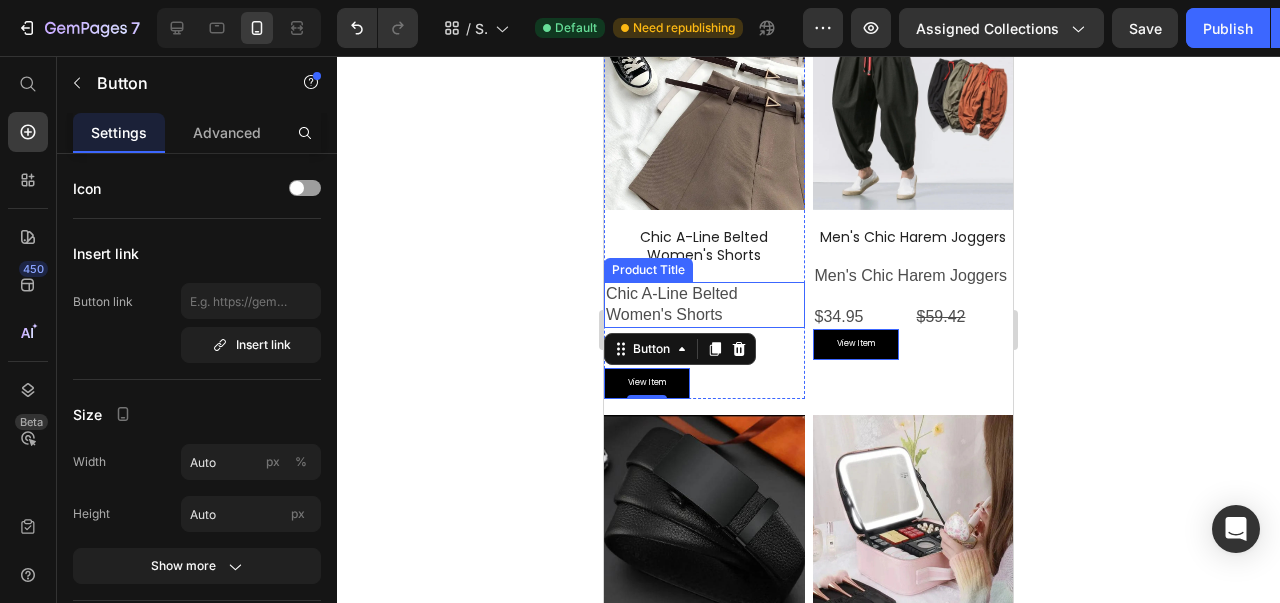 click on "Chic A-Line Belted Women's Shorts" at bounding box center (704, 305) 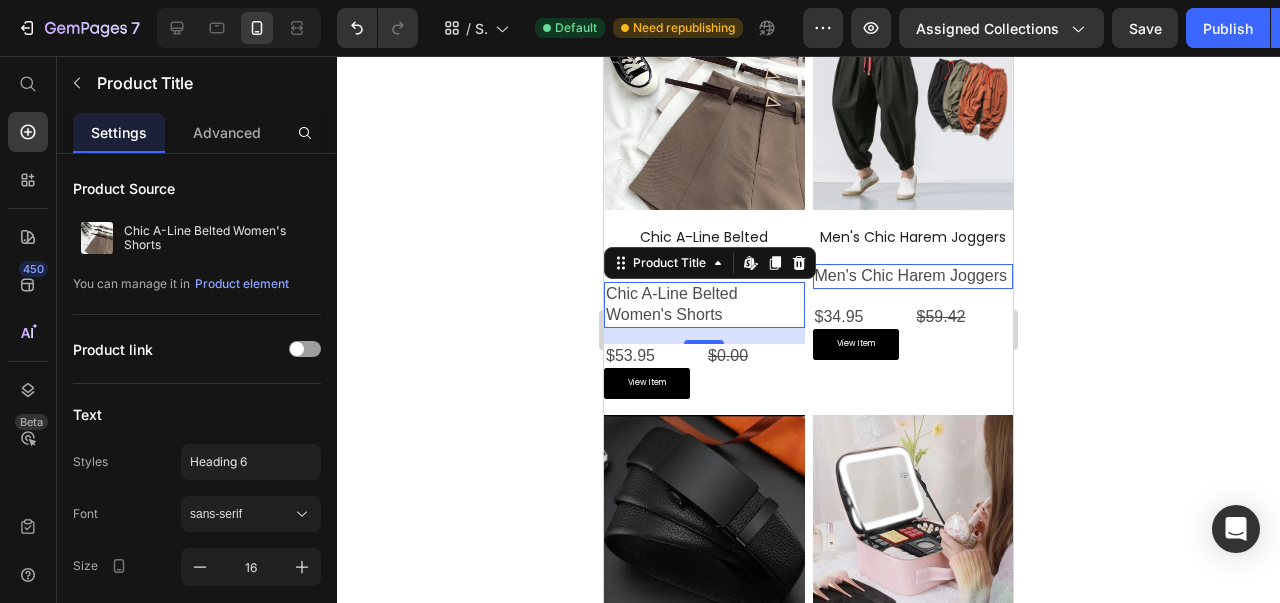 click on "sans-serif" at bounding box center [251, 514] 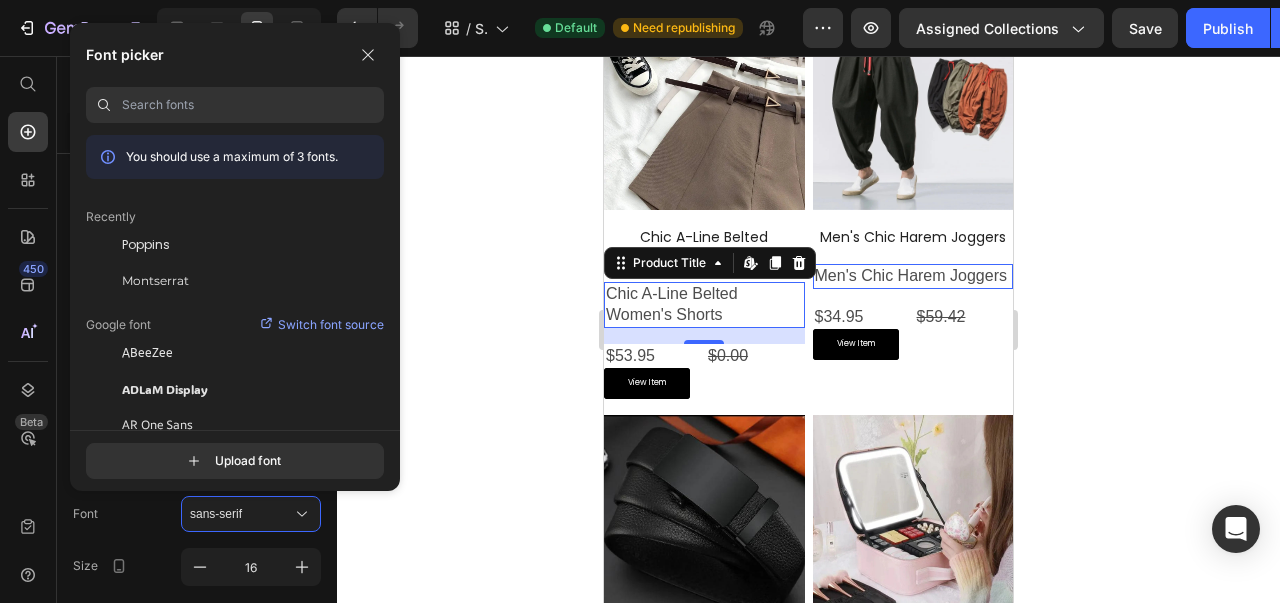 click on "Poppins" 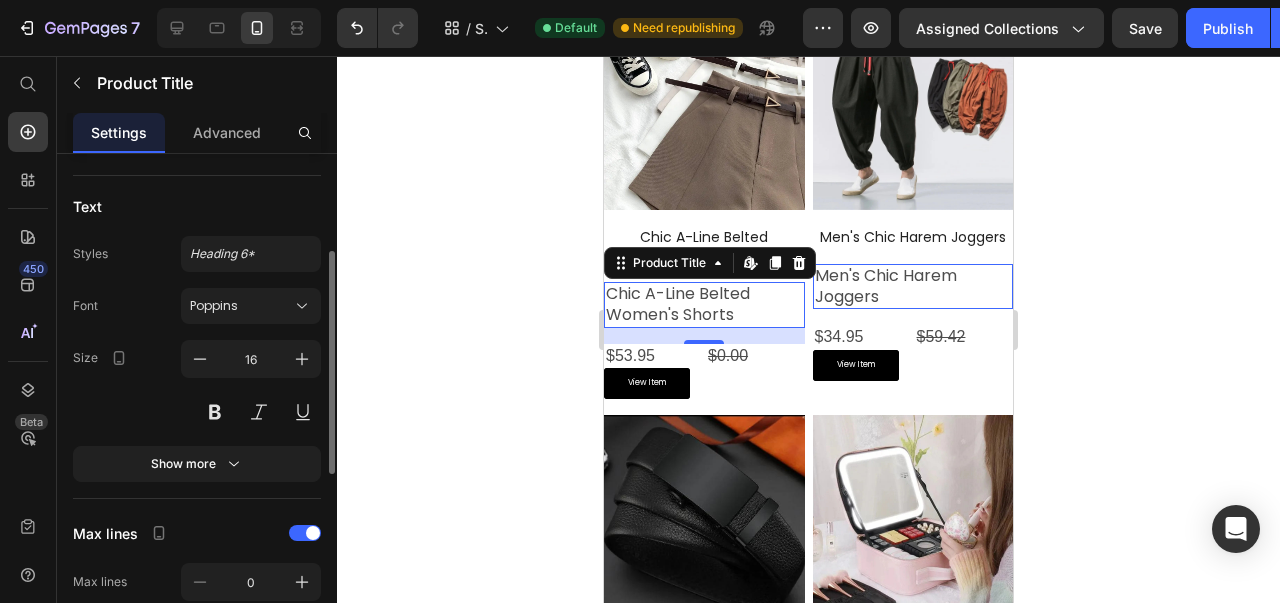 scroll, scrollTop: 212, scrollLeft: 0, axis: vertical 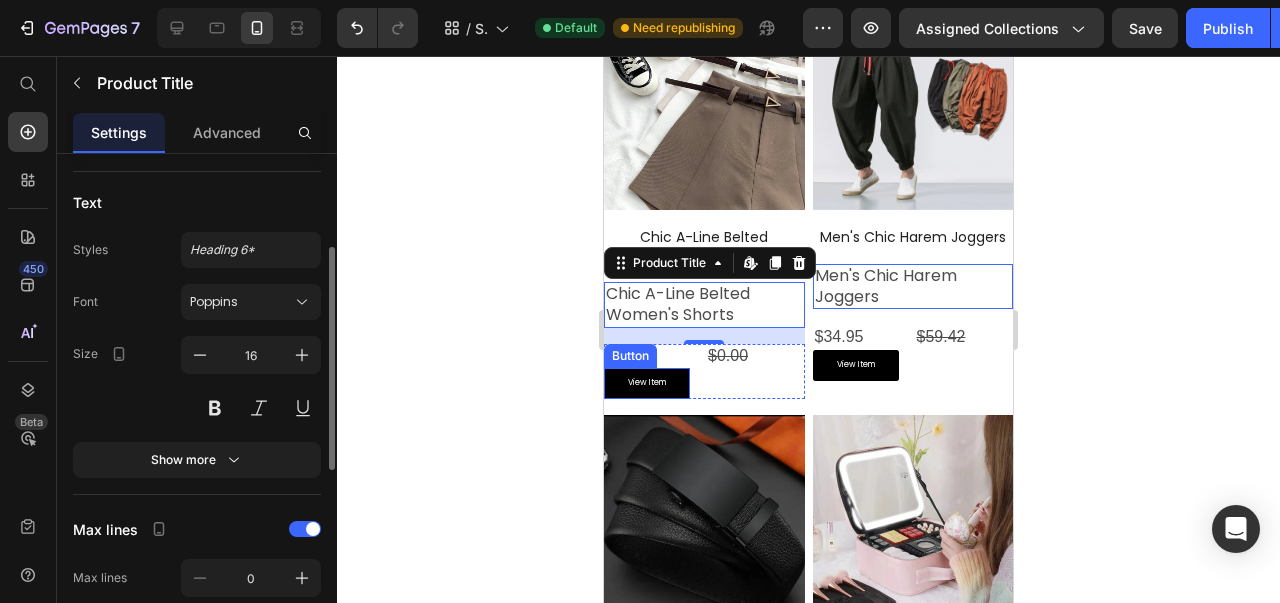 click on "View Item" at bounding box center (647, 383) 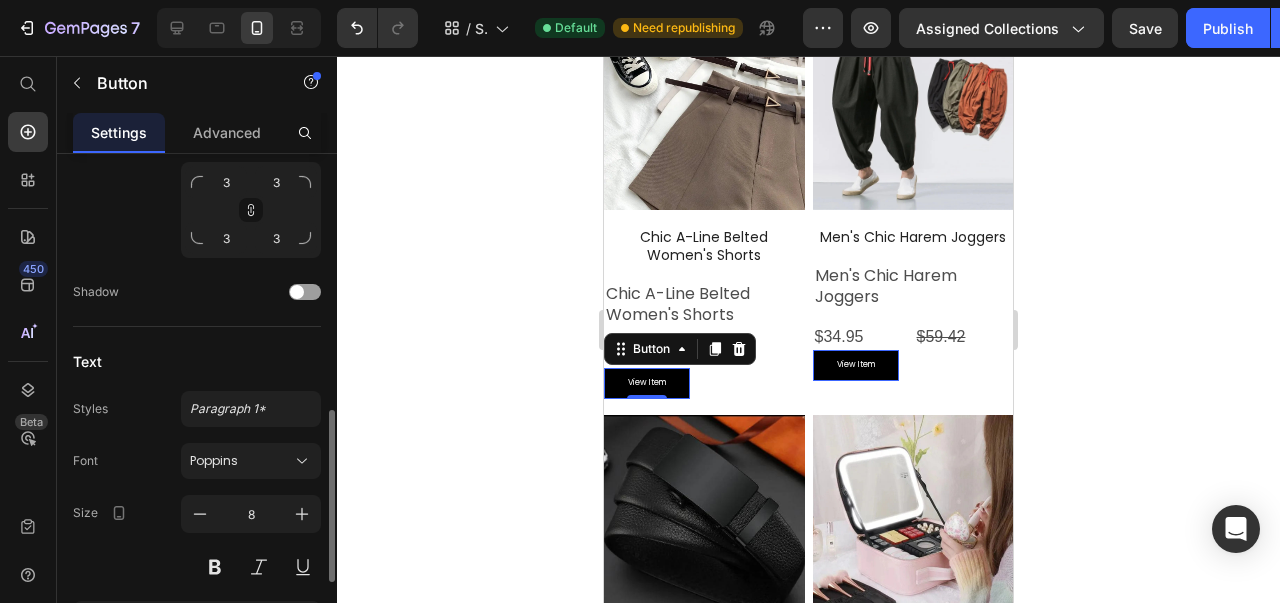 scroll, scrollTop: 794, scrollLeft: 0, axis: vertical 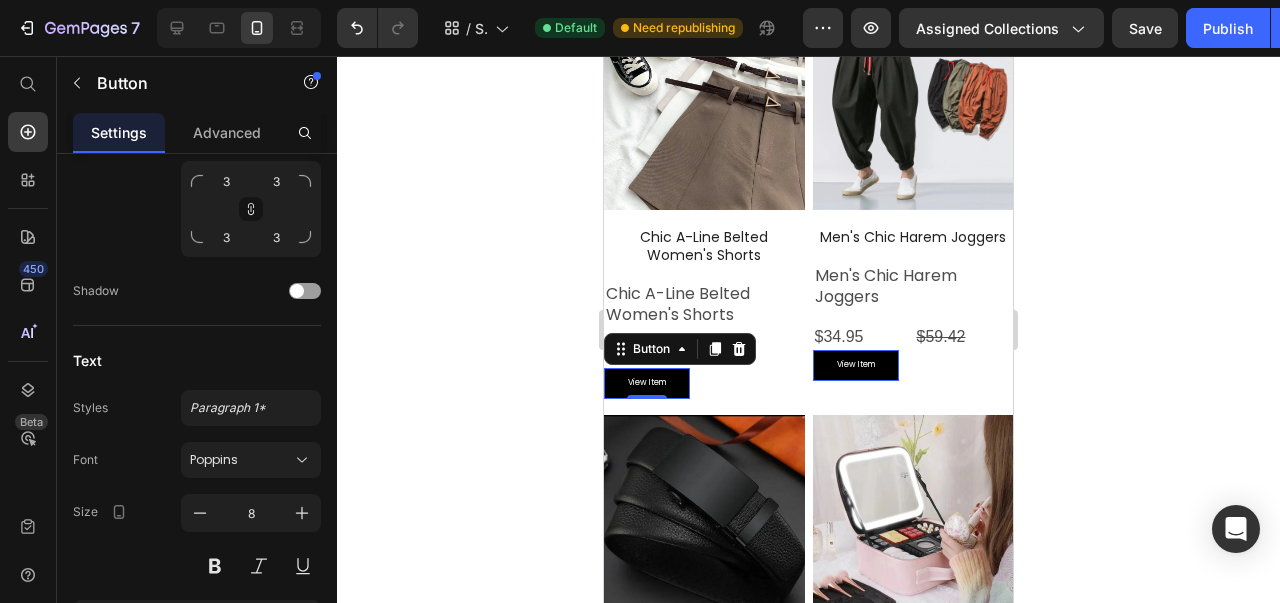 click 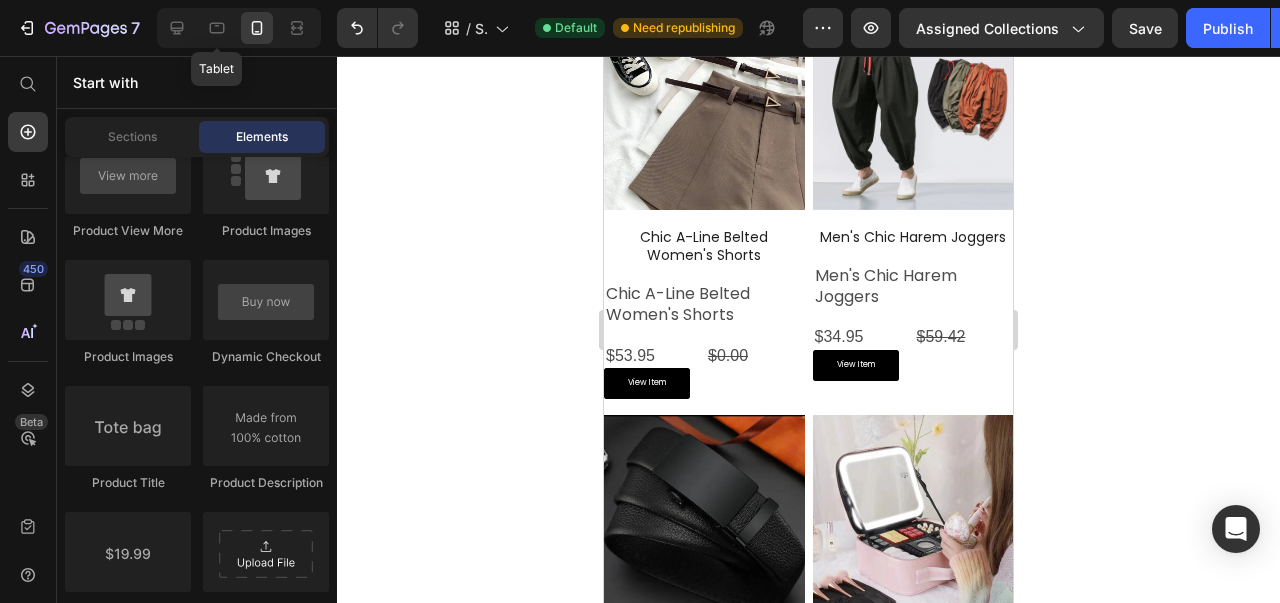 click 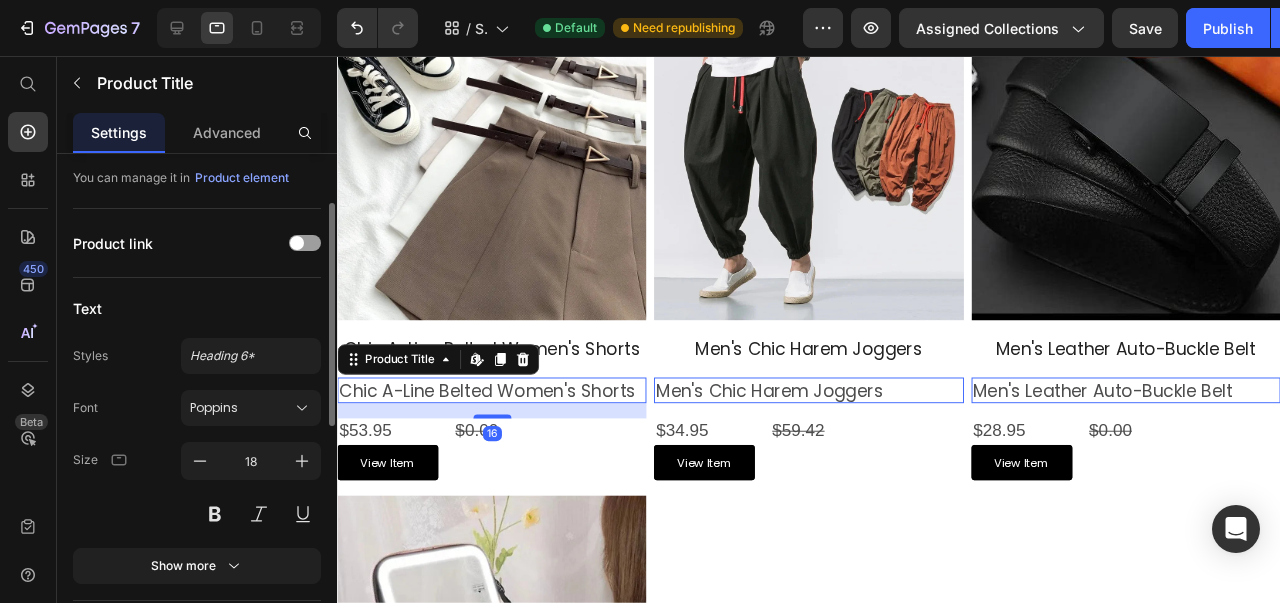 scroll, scrollTop: 108, scrollLeft: 0, axis: vertical 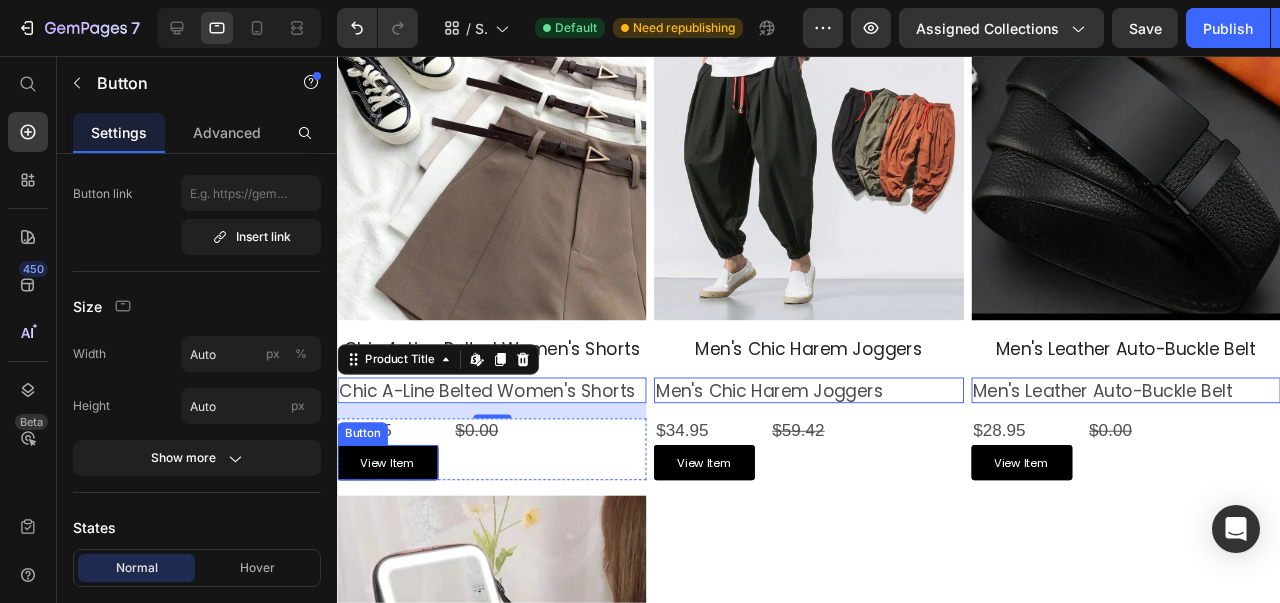 click on "View Item" at bounding box center (390, 484) 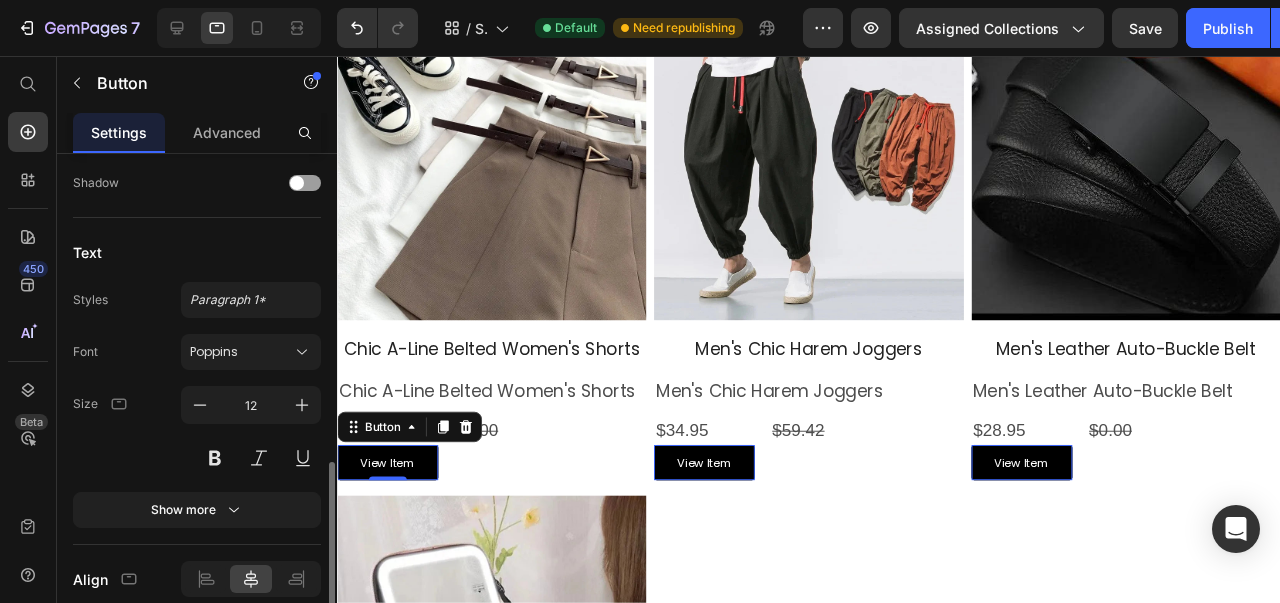 scroll, scrollTop: 908, scrollLeft: 0, axis: vertical 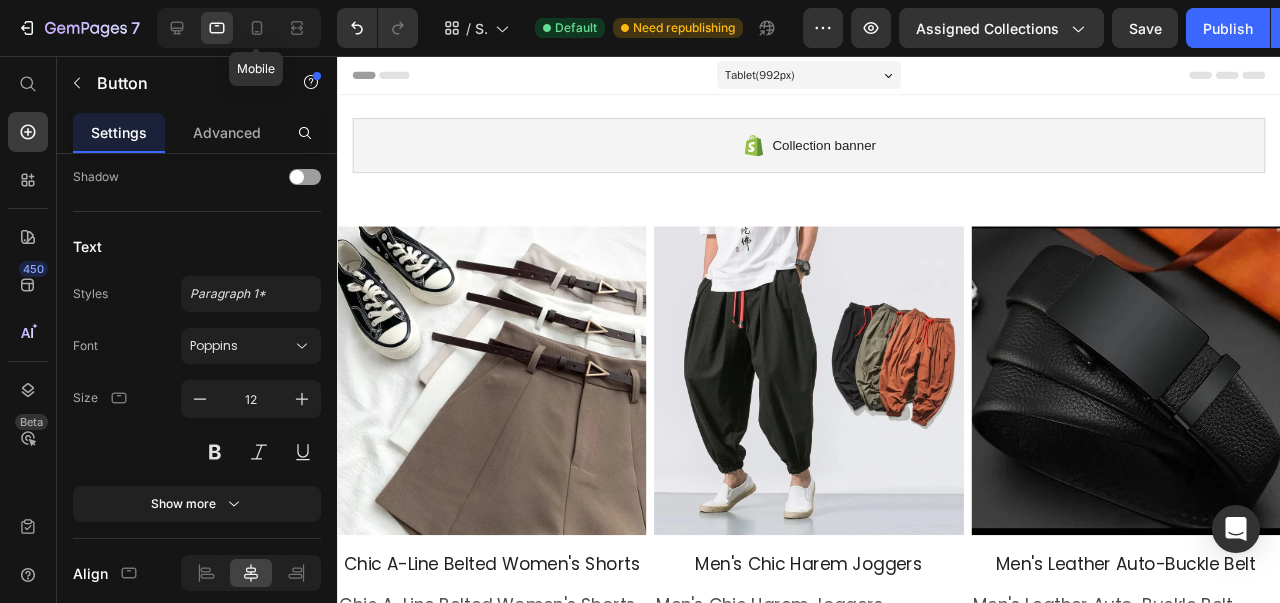 click 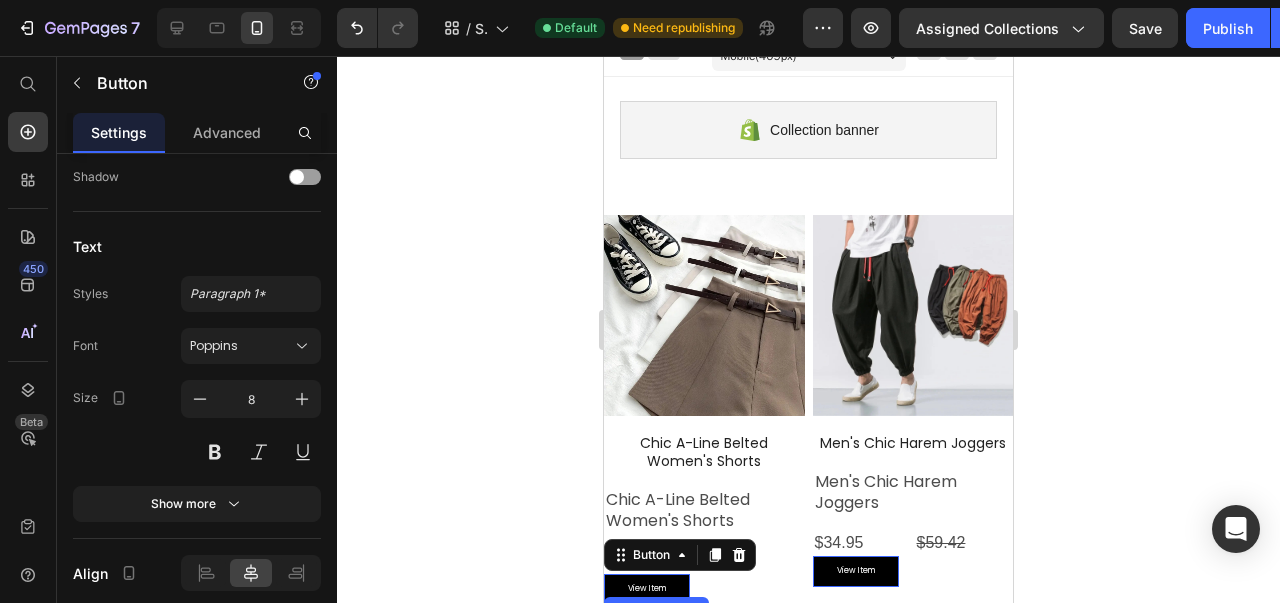 scroll, scrollTop: 0, scrollLeft: 0, axis: both 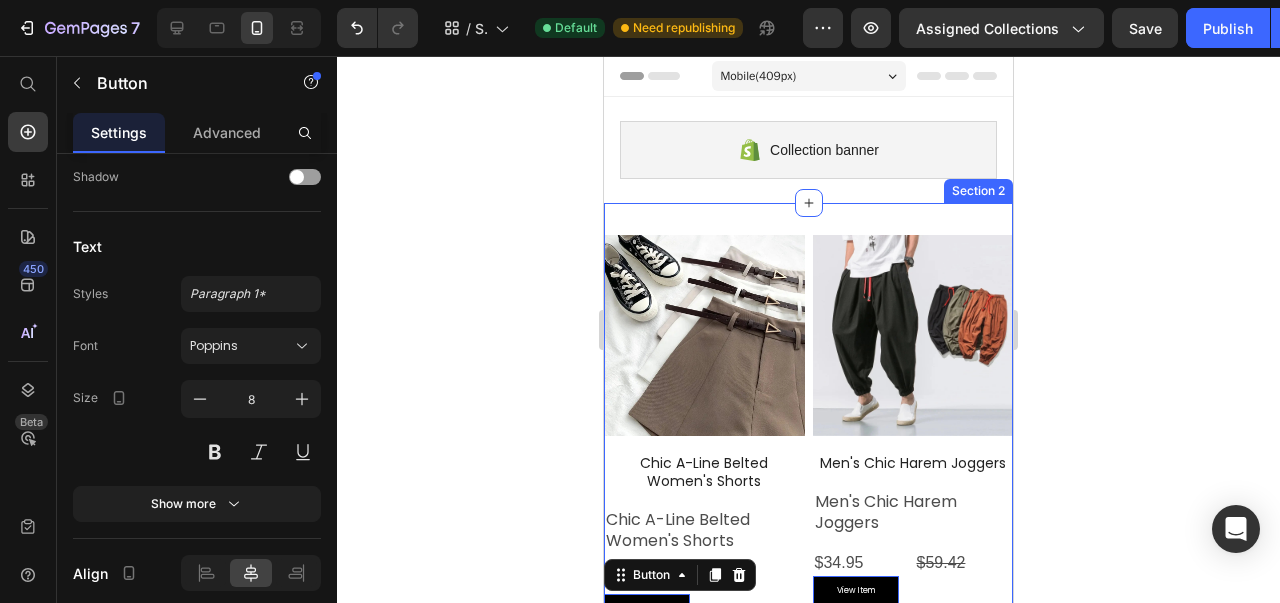 click 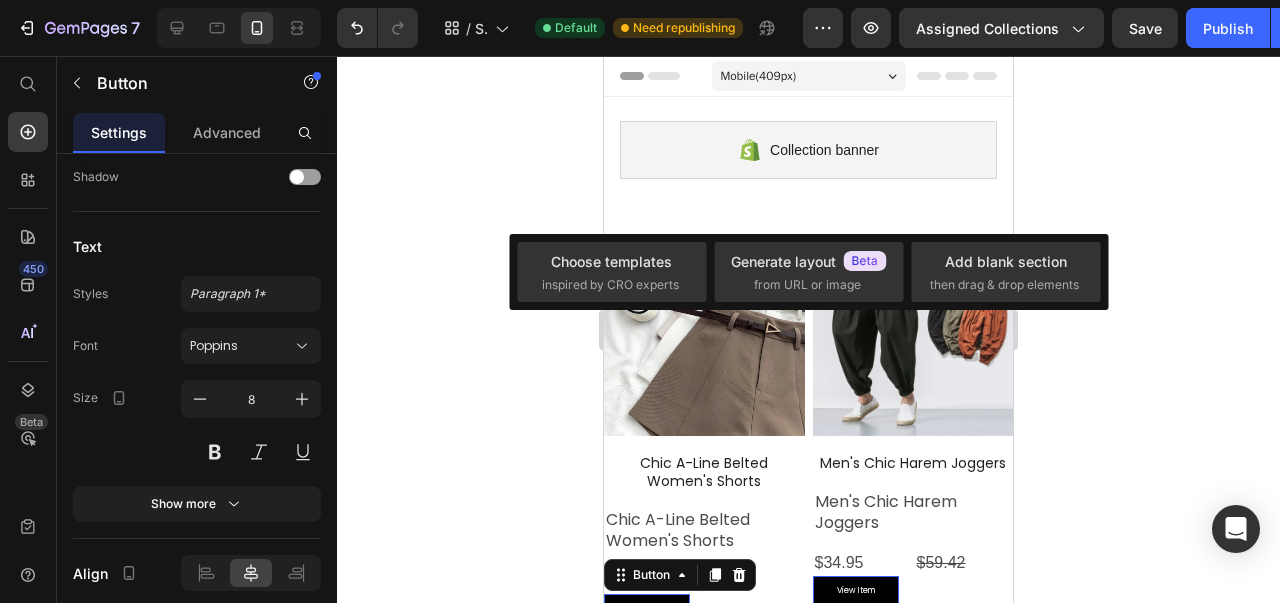 click on "inspired by CRO experts" at bounding box center (610, 285) 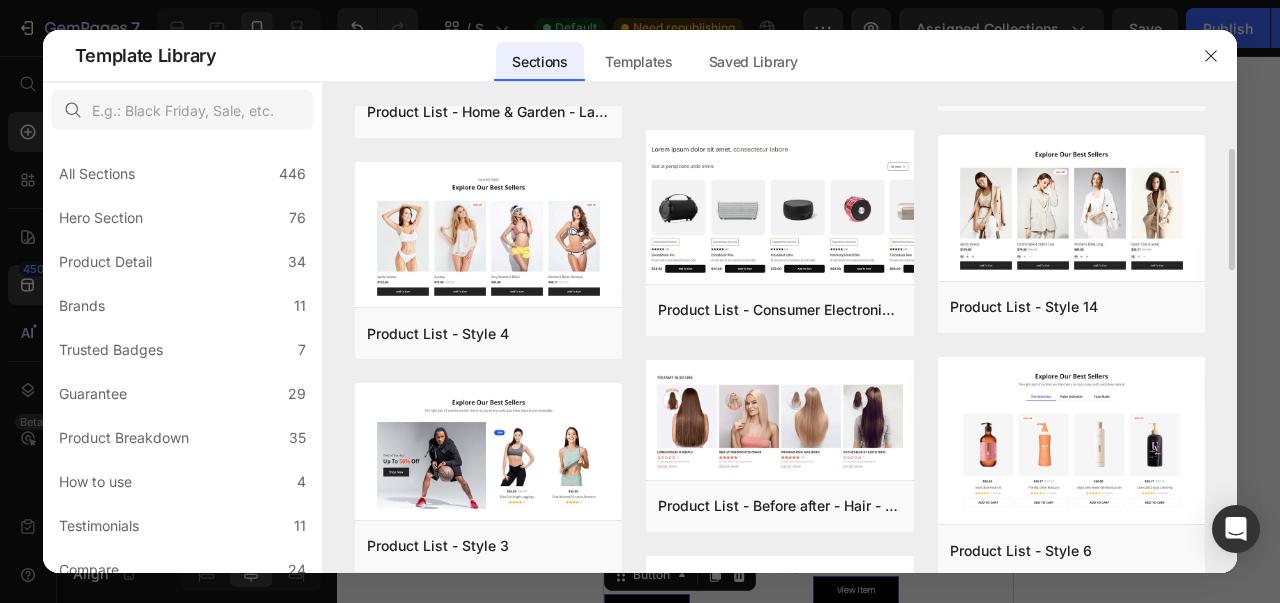 scroll, scrollTop: 196, scrollLeft: 0, axis: vertical 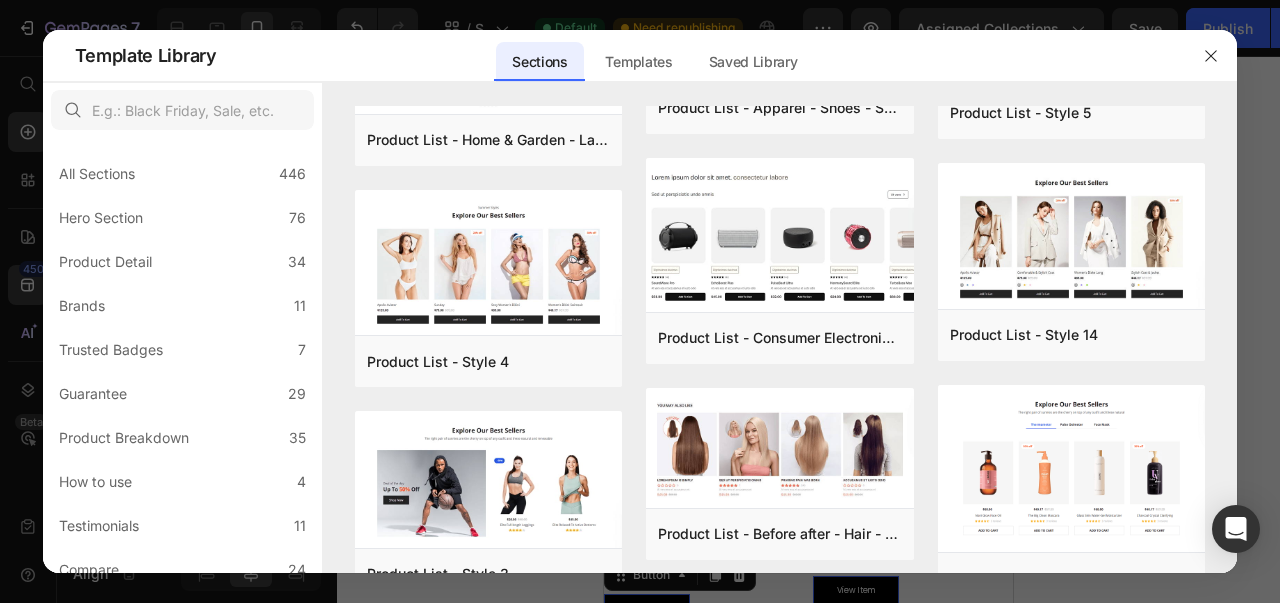 click at bounding box center [1072, 238] 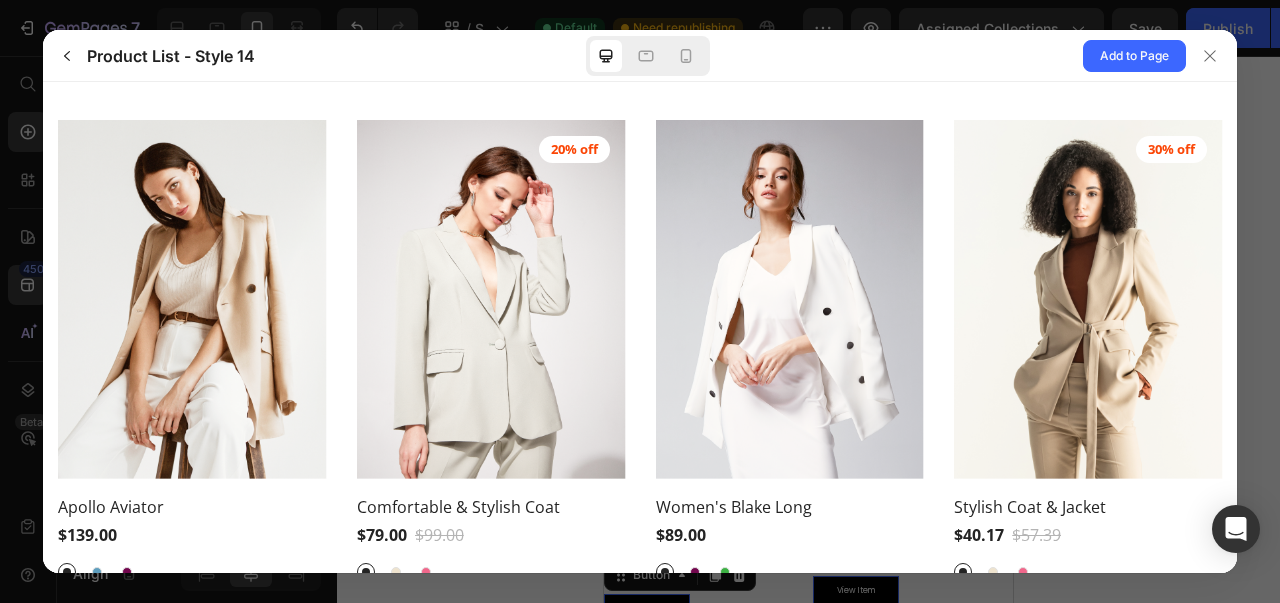 scroll, scrollTop: 134, scrollLeft: 0, axis: vertical 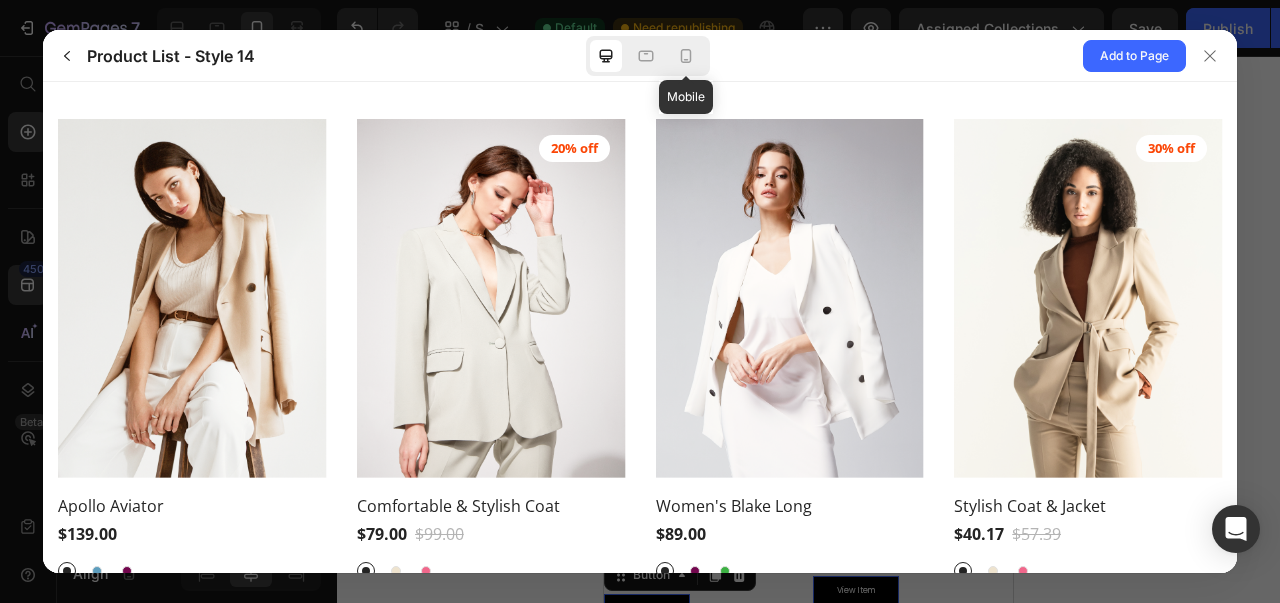 click 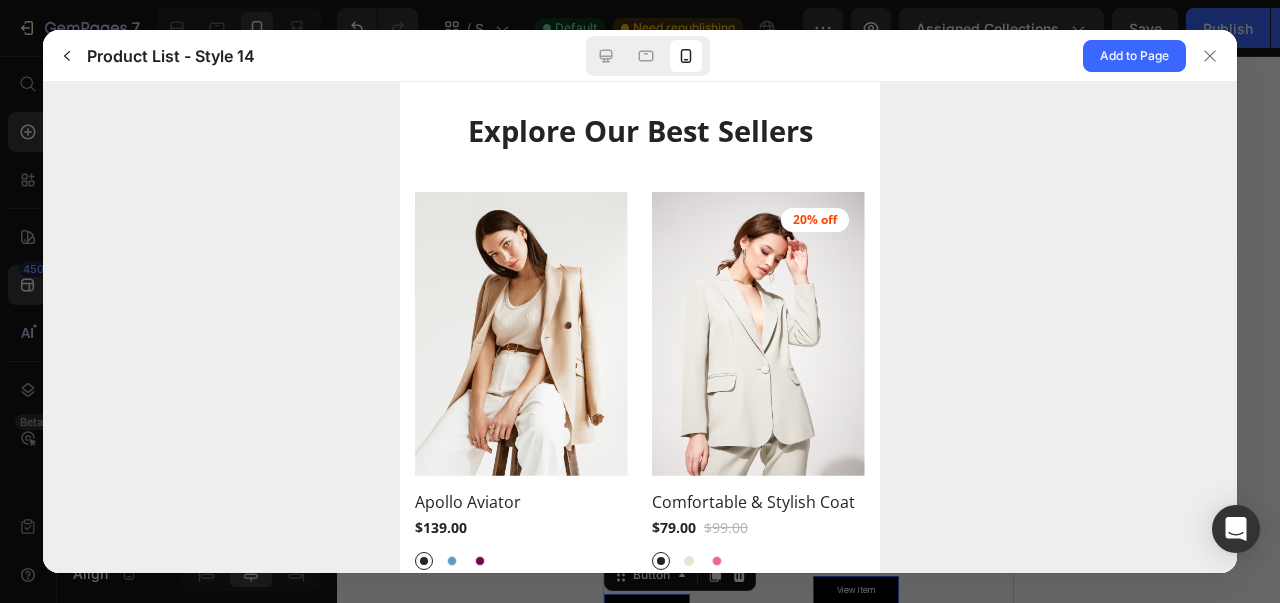 scroll, scrollTop: 38, scrollLeft: 0, axis: vertical 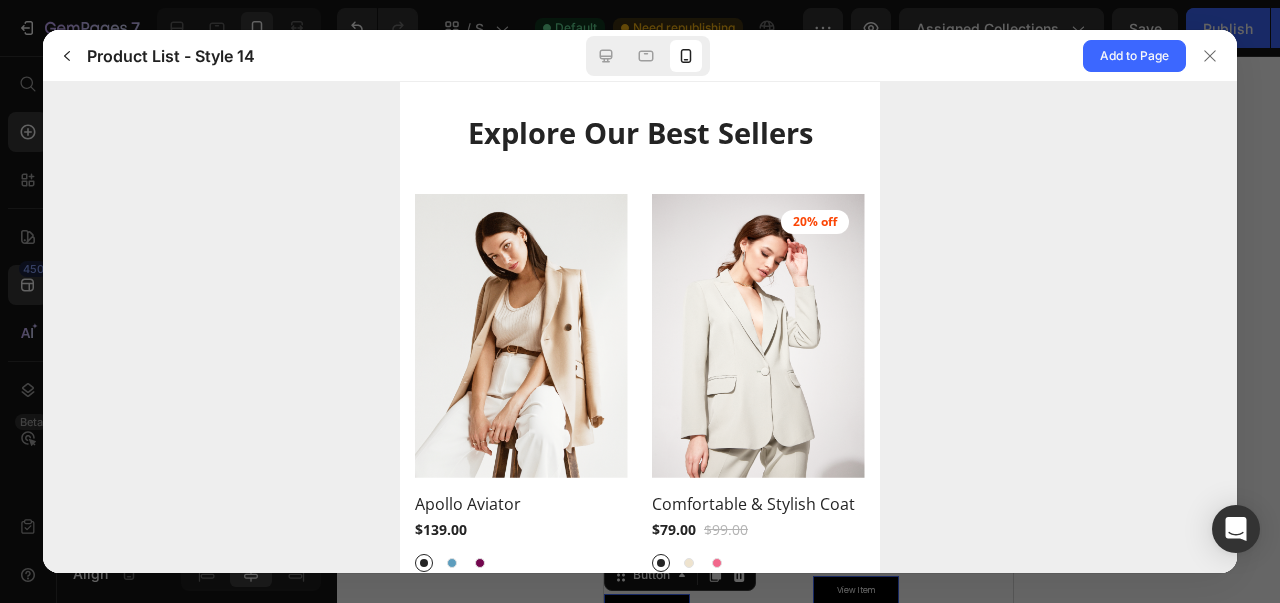 click at bounding box center (1210, 56) 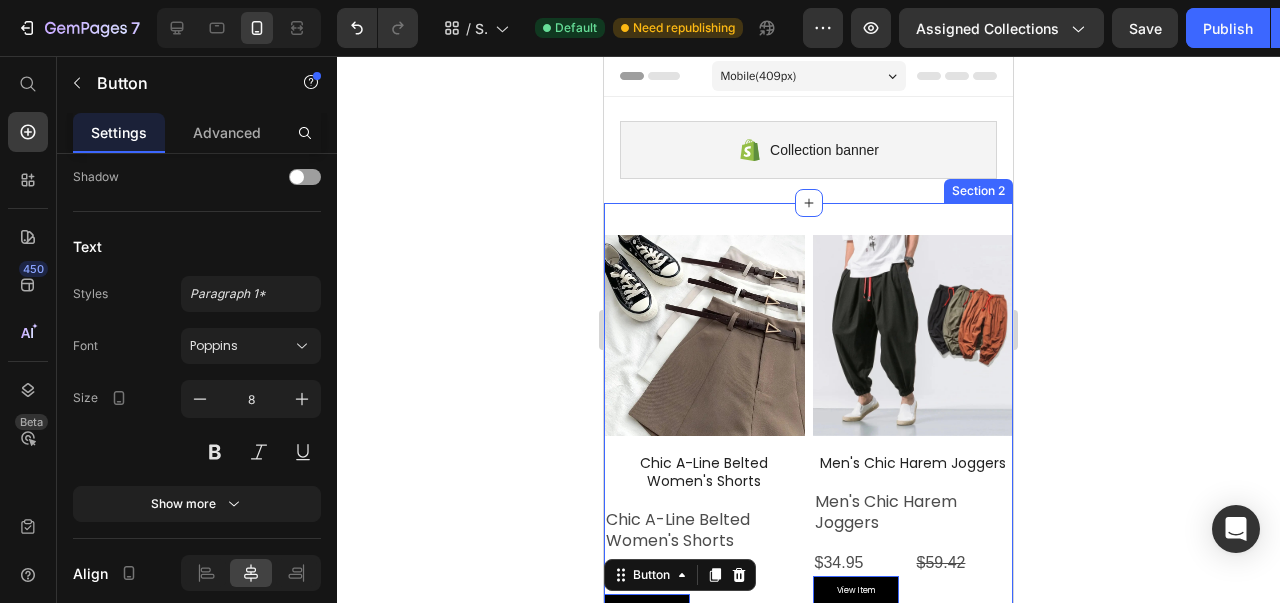 click 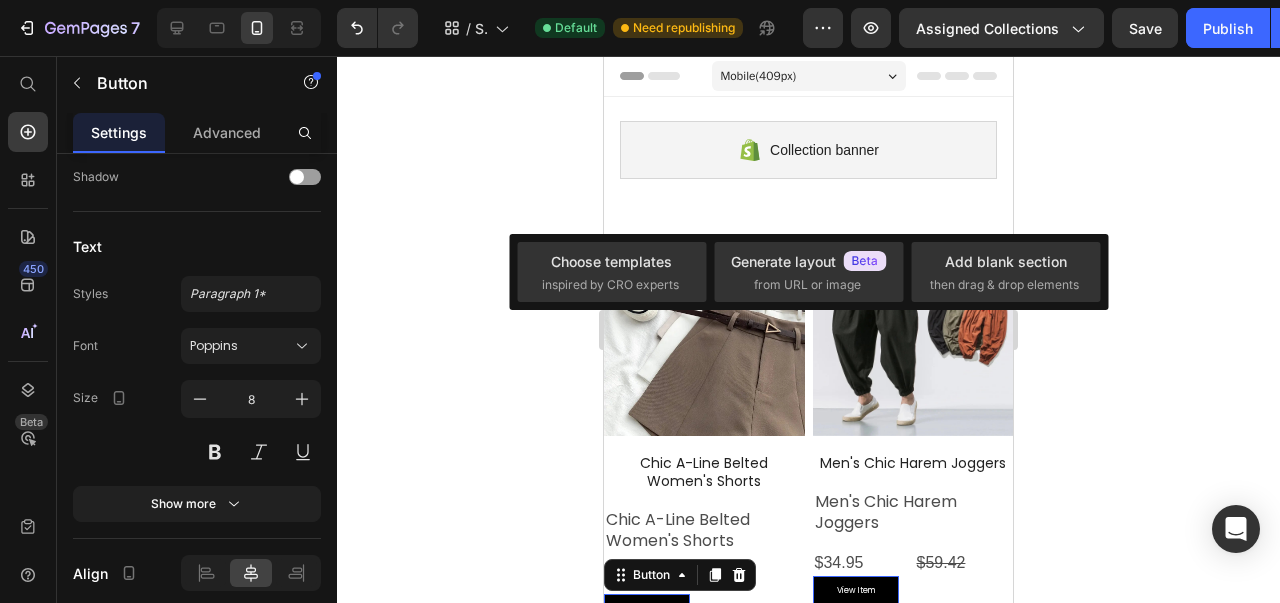 click on "Choose templates" at bounding box center (611, 261) 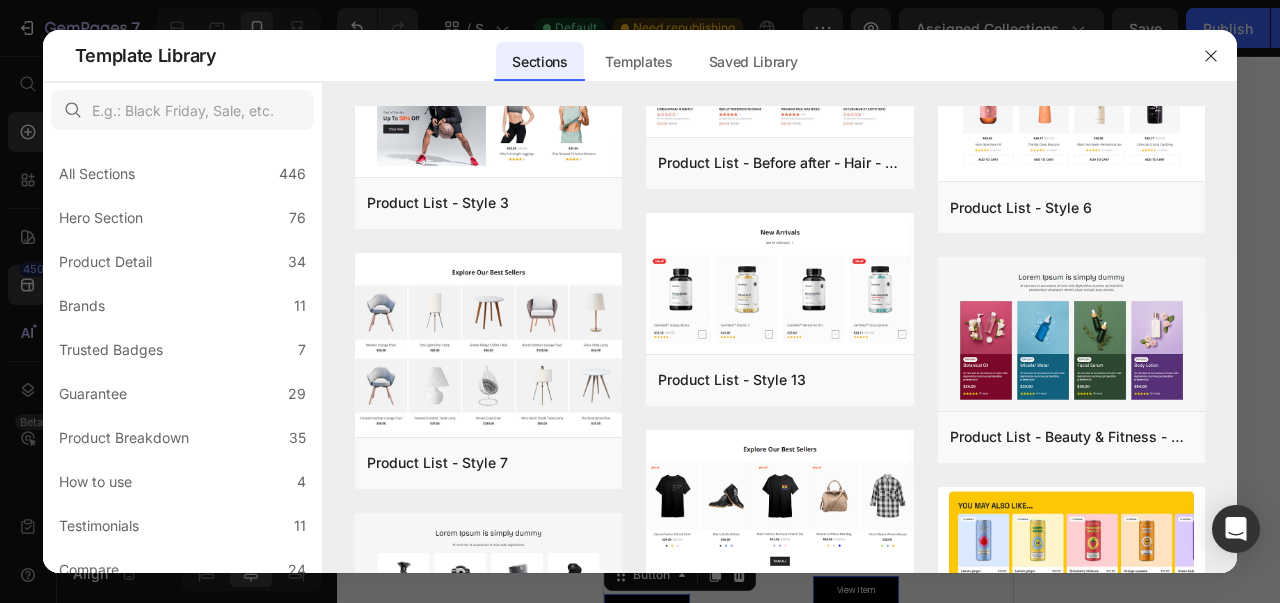 scroll, scrollTop: 1330, scrollLeft: 0, axis: vertical 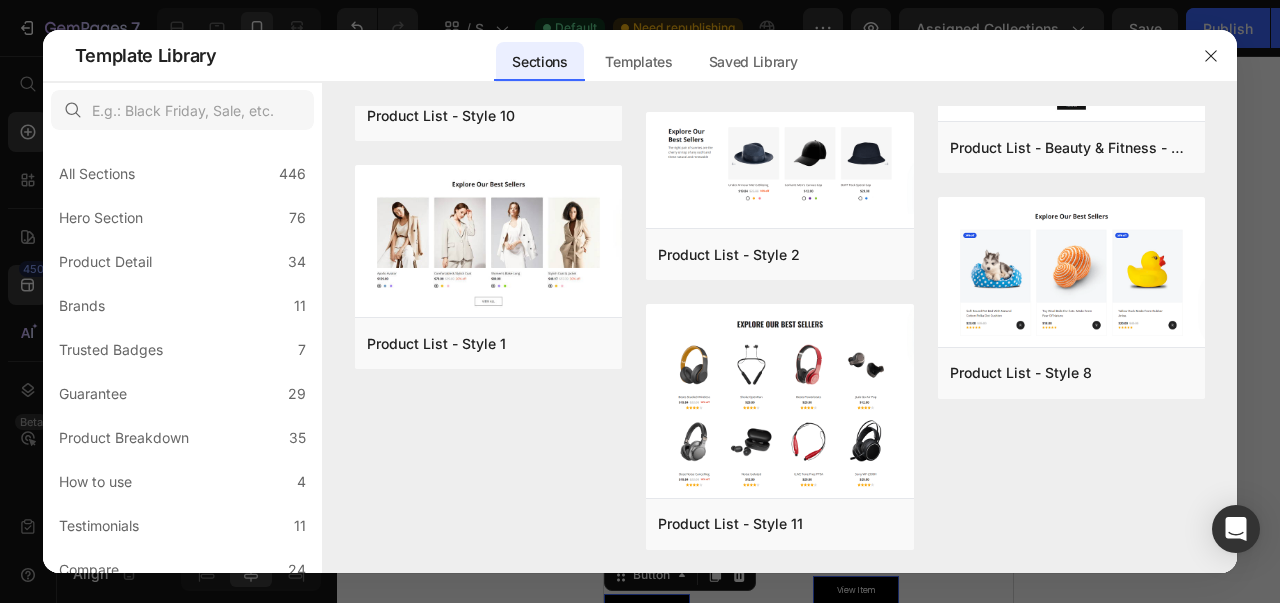 click at bounding box center (780, 402) 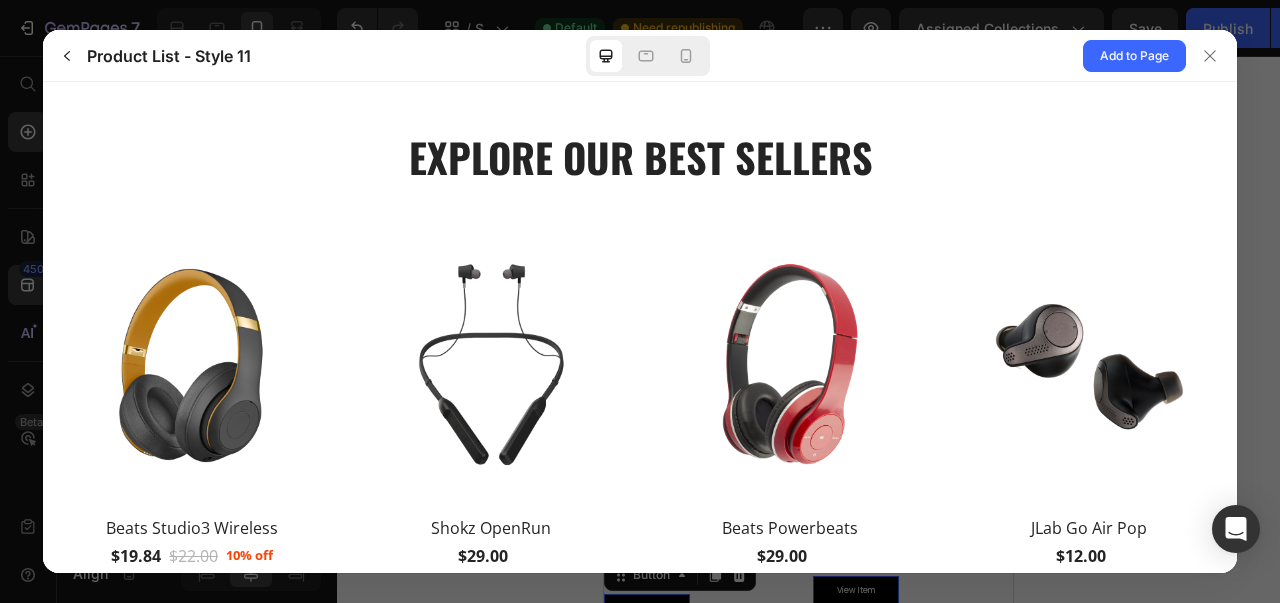 scroll, scrollTop: 27, scrollLeft: 0, axis: vertical 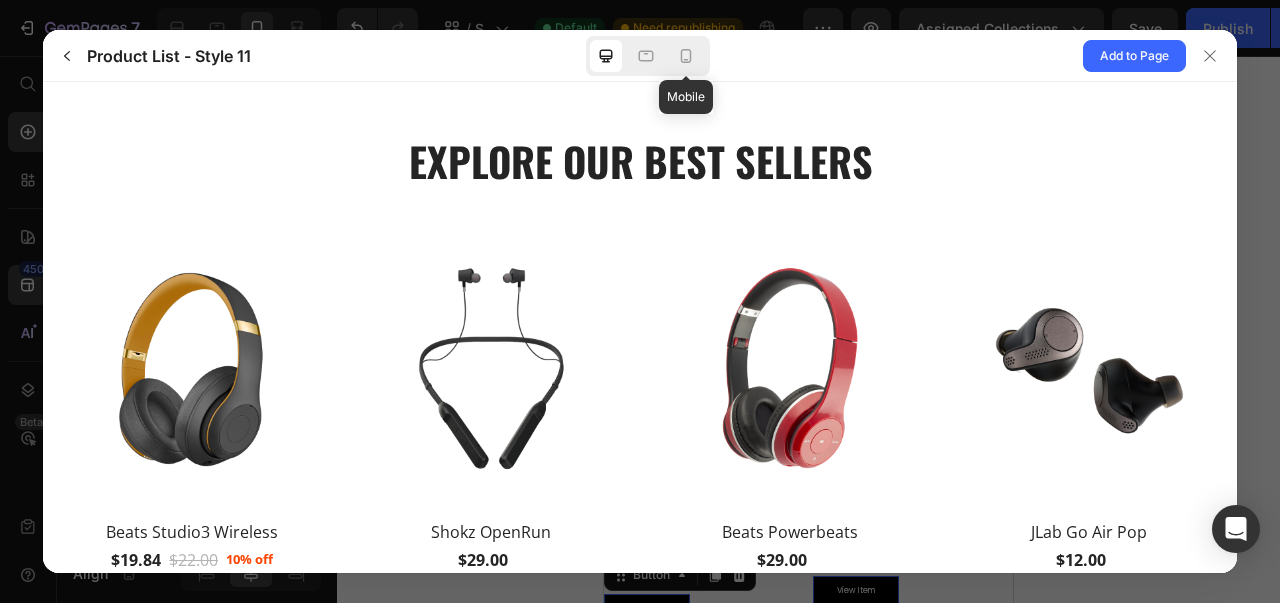 click 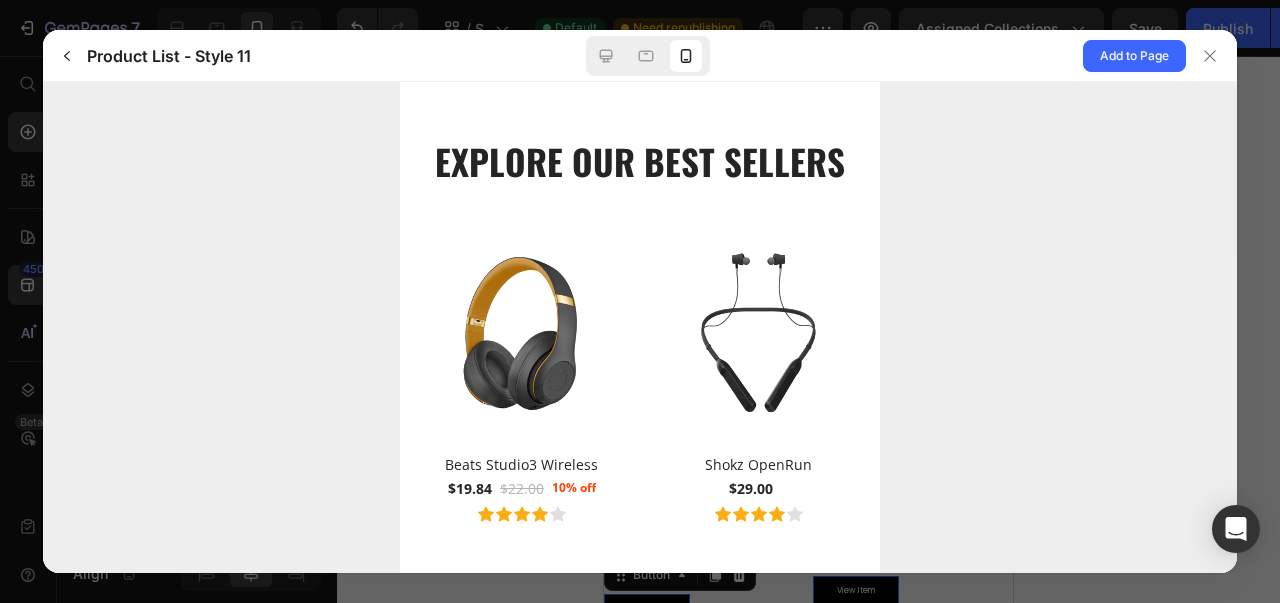 scroll, scrollTop: 0, scrollLeft: 0, axis: both 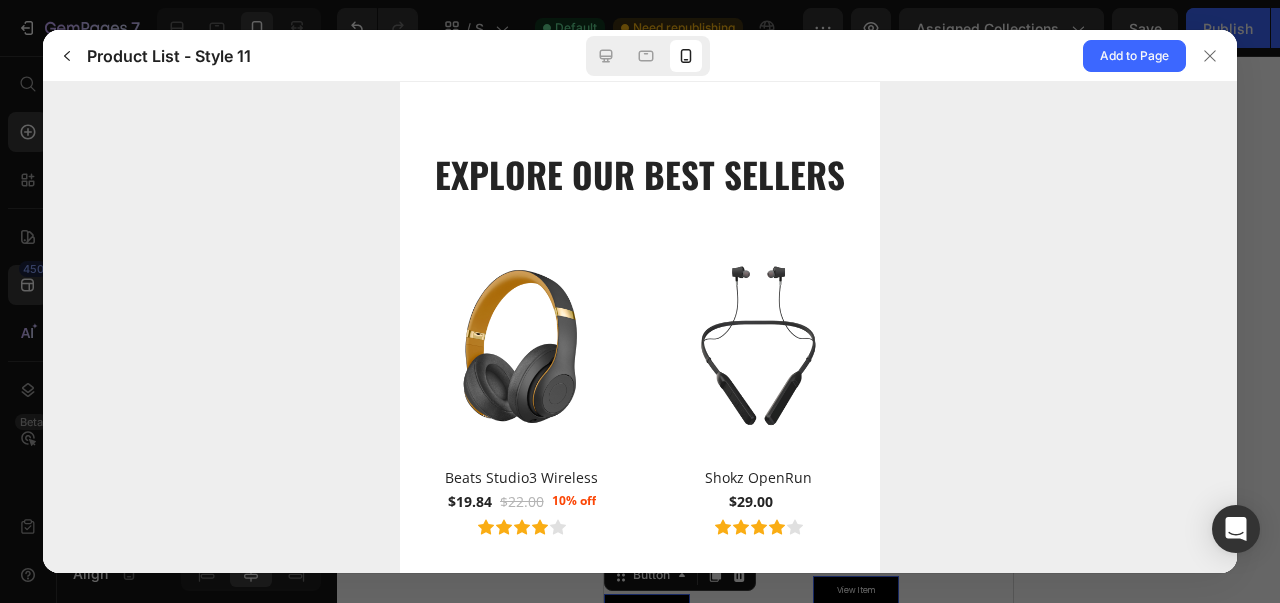 click at bounding box center [1211, 55] 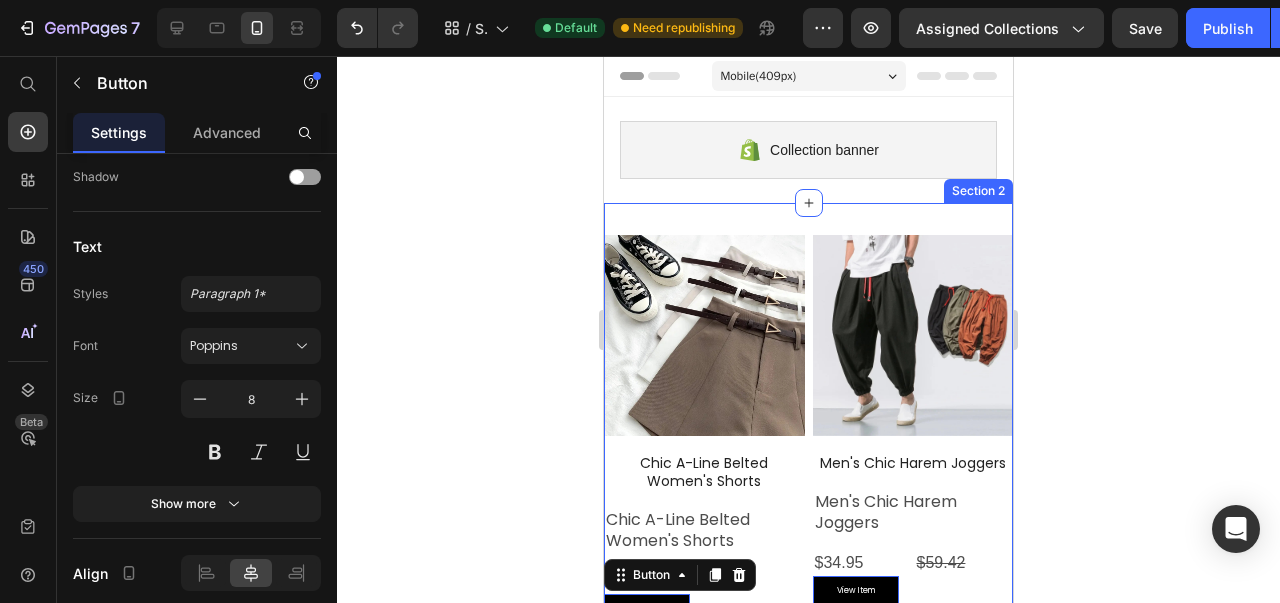 click at bounding box center (809, 203) 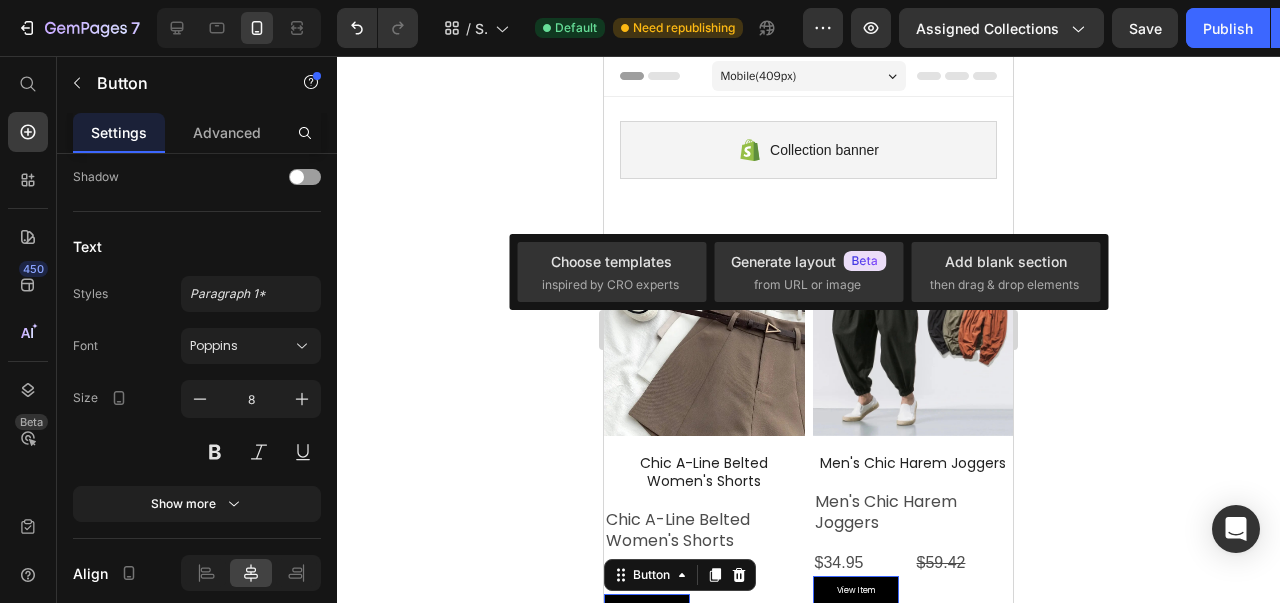 click on "inspired by CRO experts" at bounding box center (610, 285) 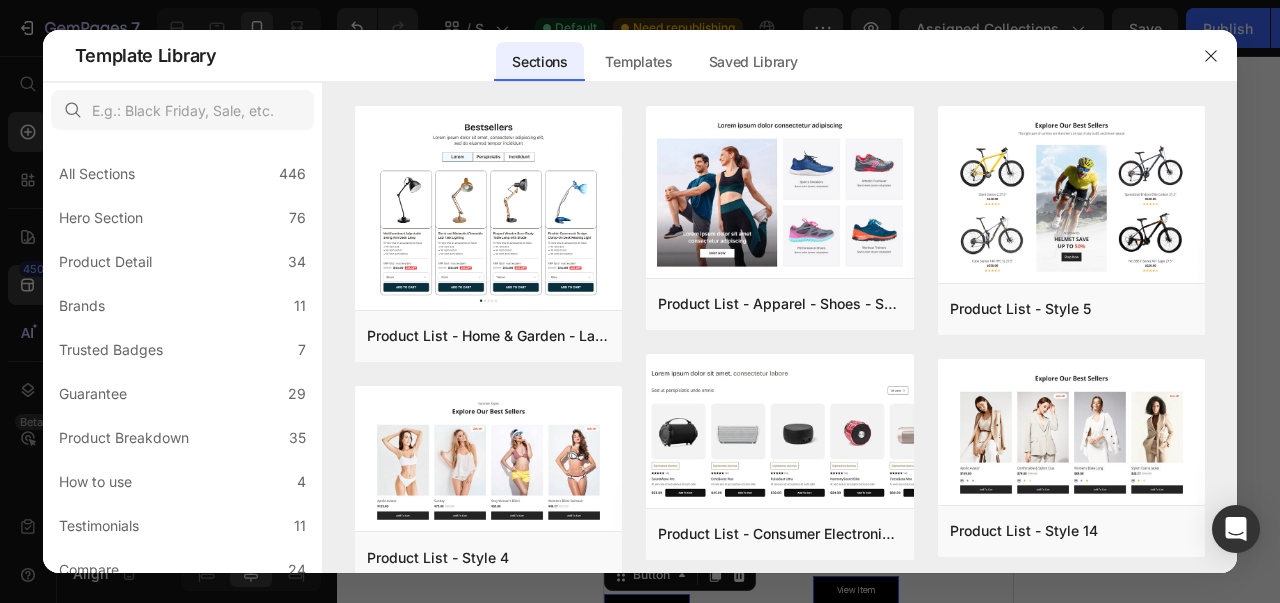 click on "Add to page" at bounding box center (0, 0) 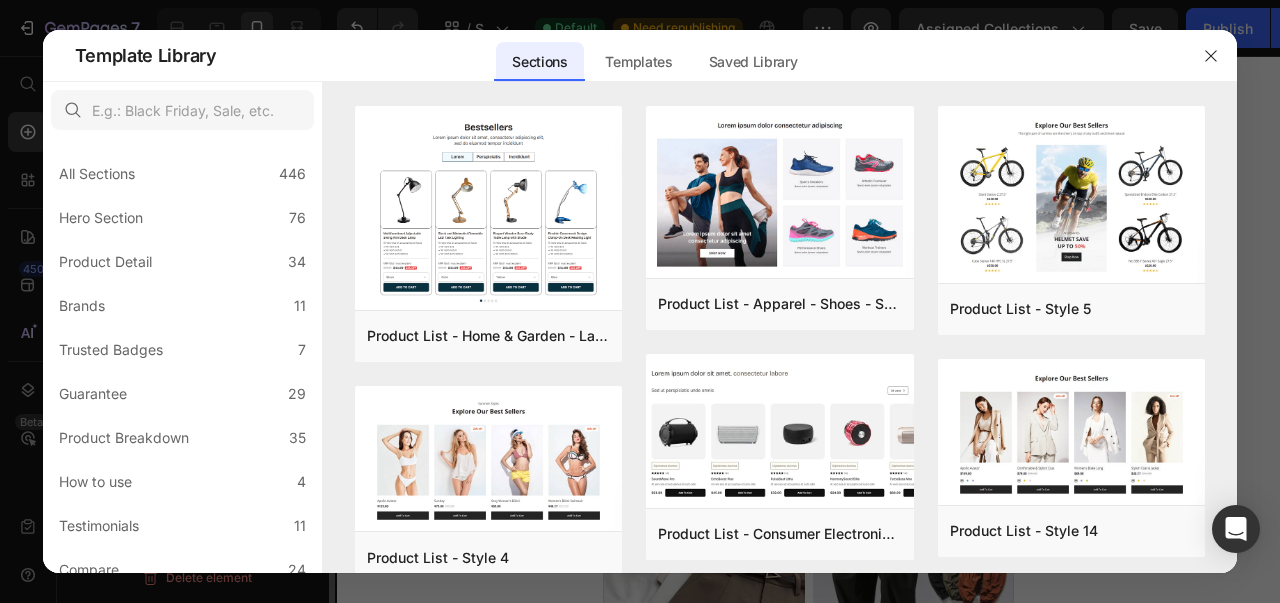scroll, scrollTop: 0, scrollLeft: 0, axis: both 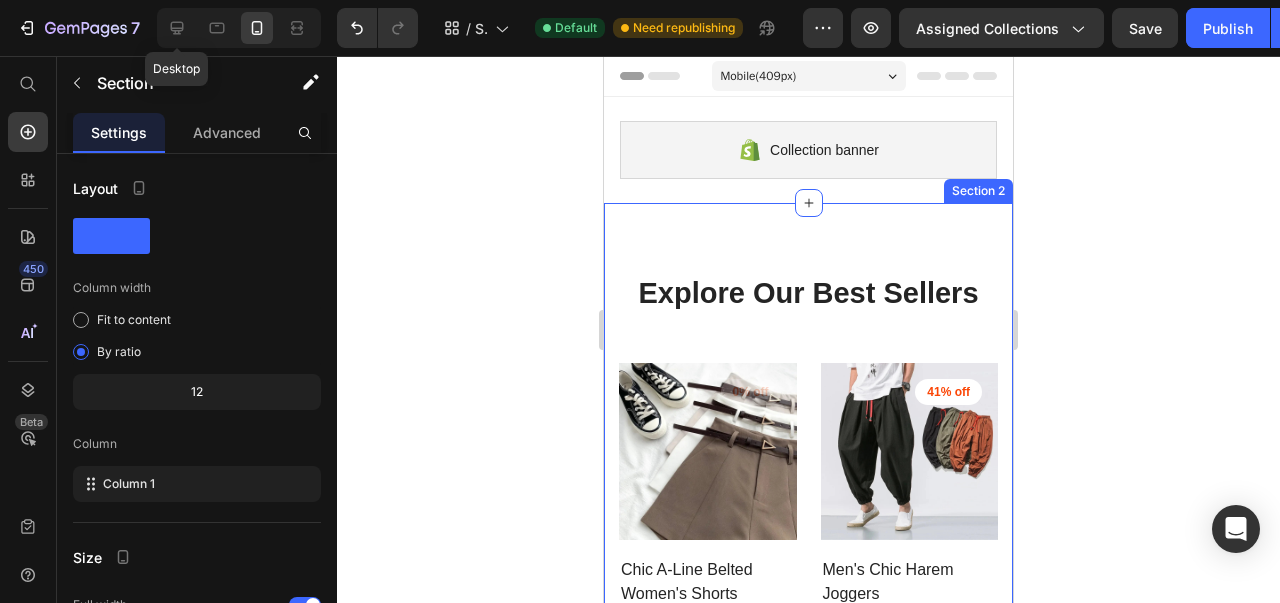 click 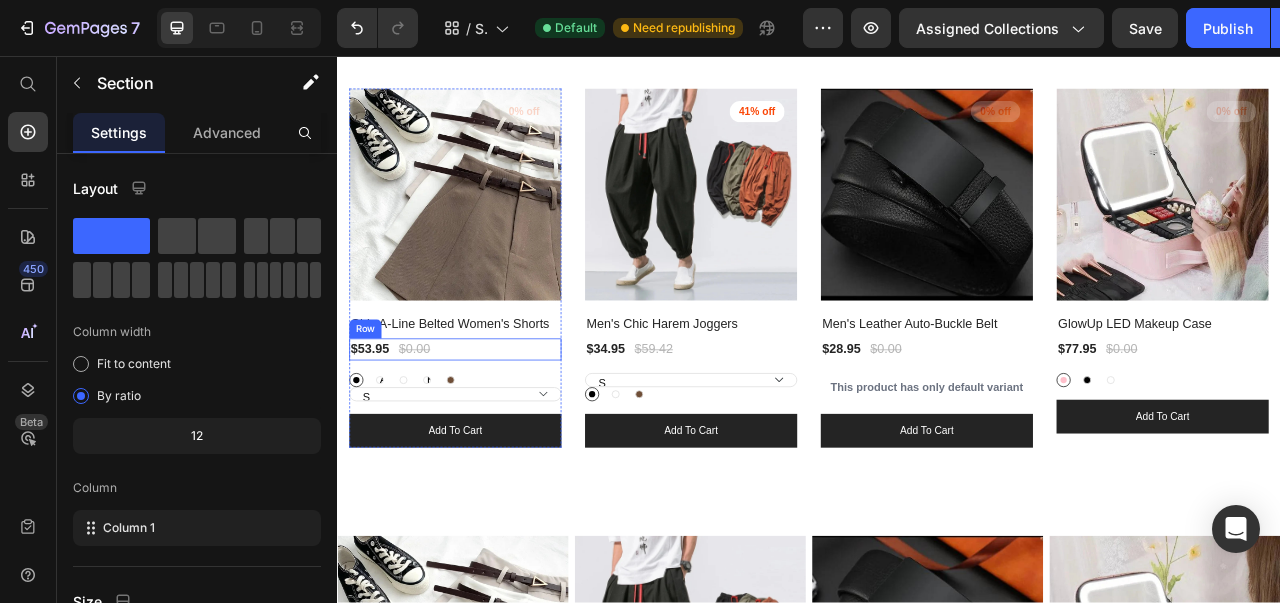 scroll, scrollTop: 281, scrollLeft: 0, axis: vertical 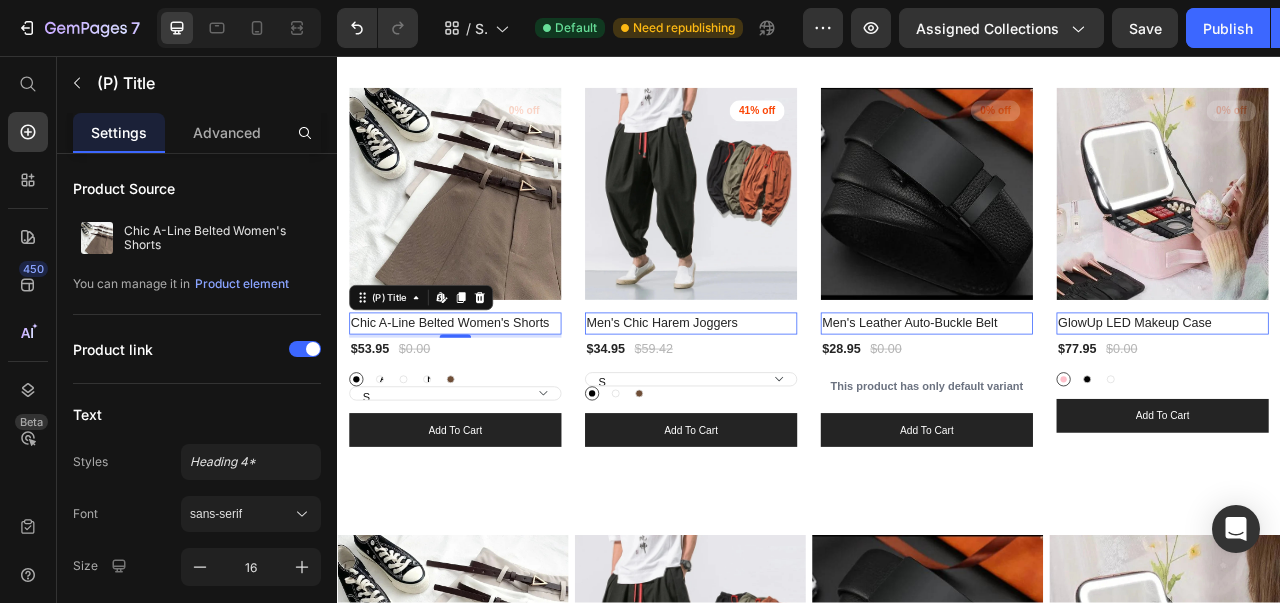 click on "sans-serif" at bounding box center [251, 514] 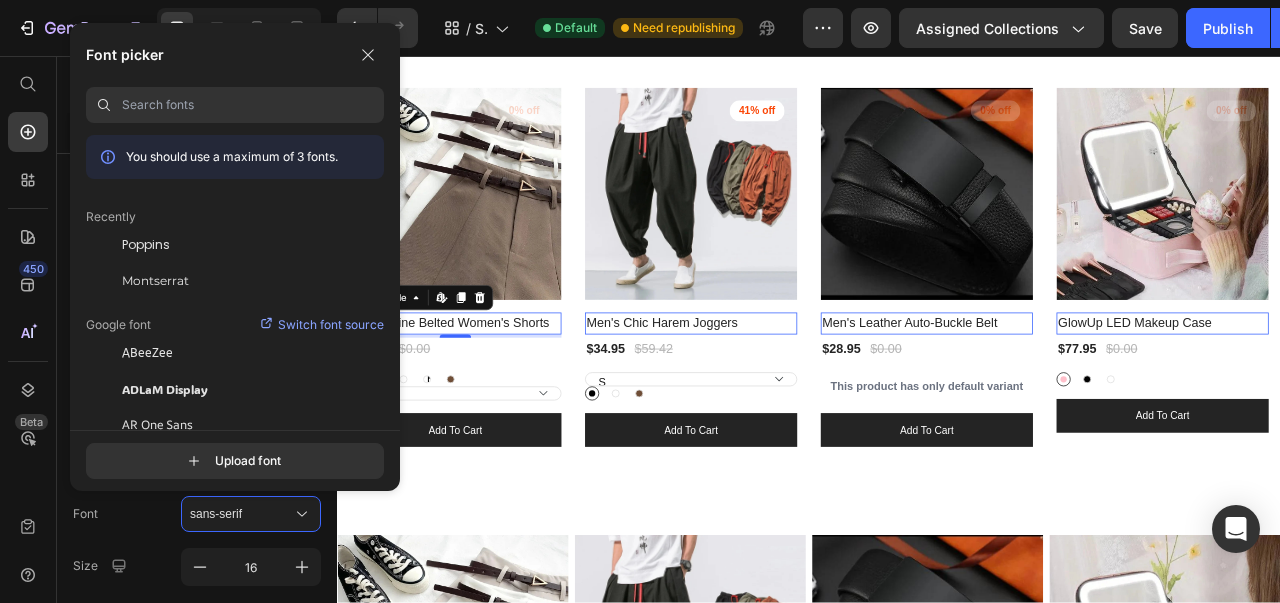 click on "Poppins" 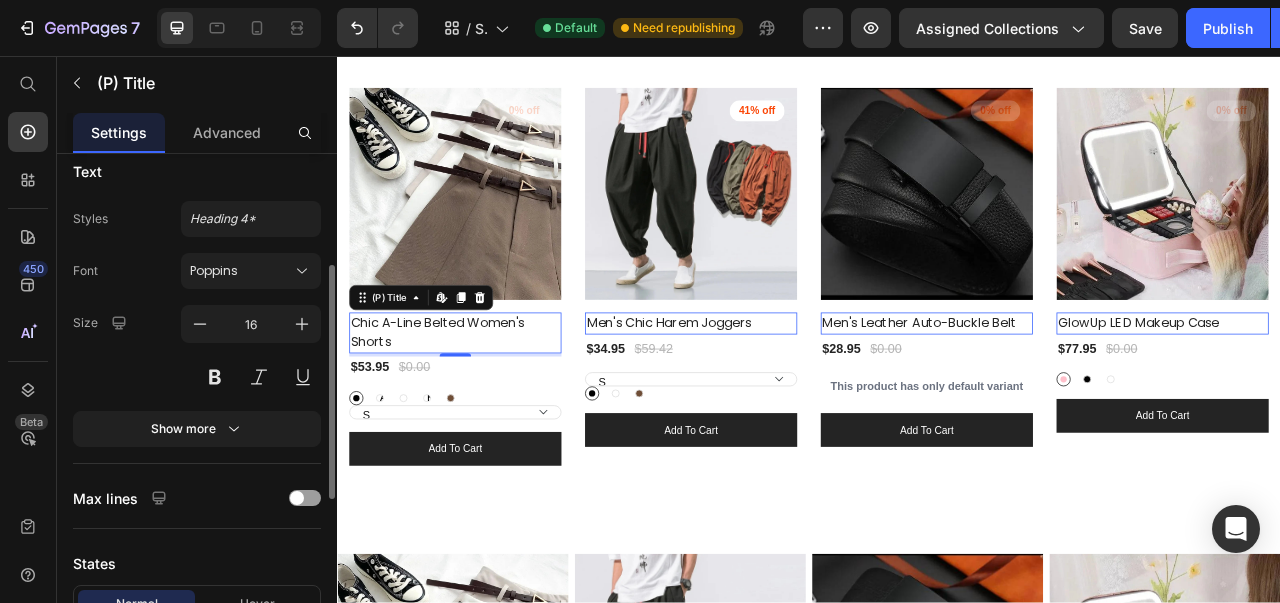 scroll, scrollTop: 244, scrollLeft: 0, axis: vertical 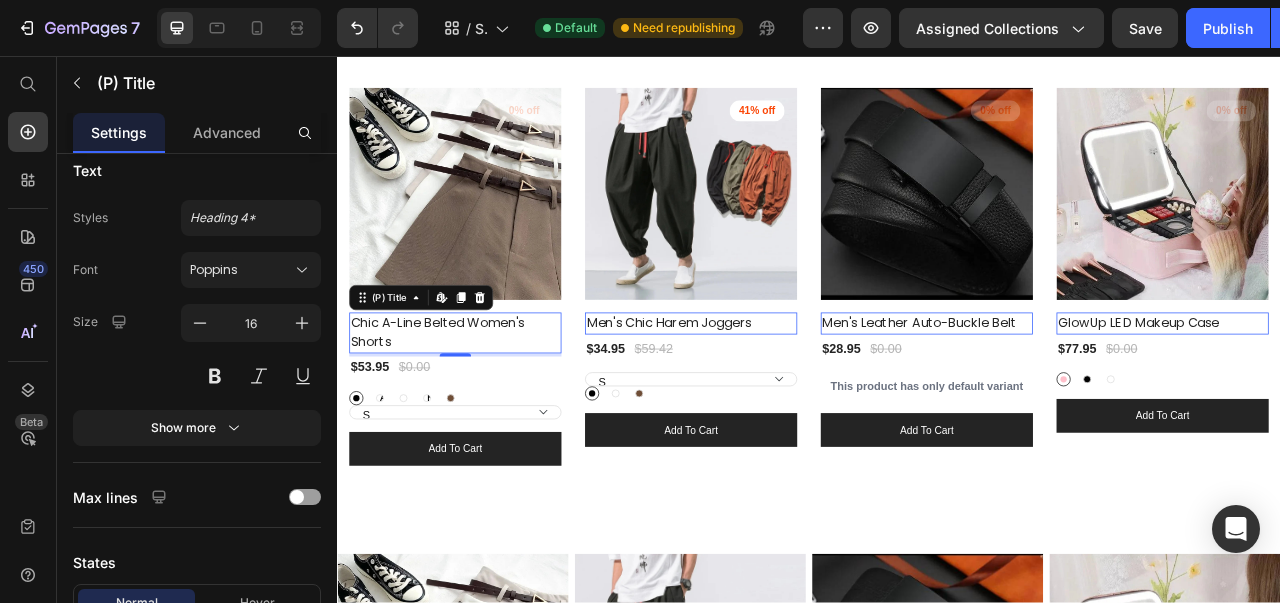click 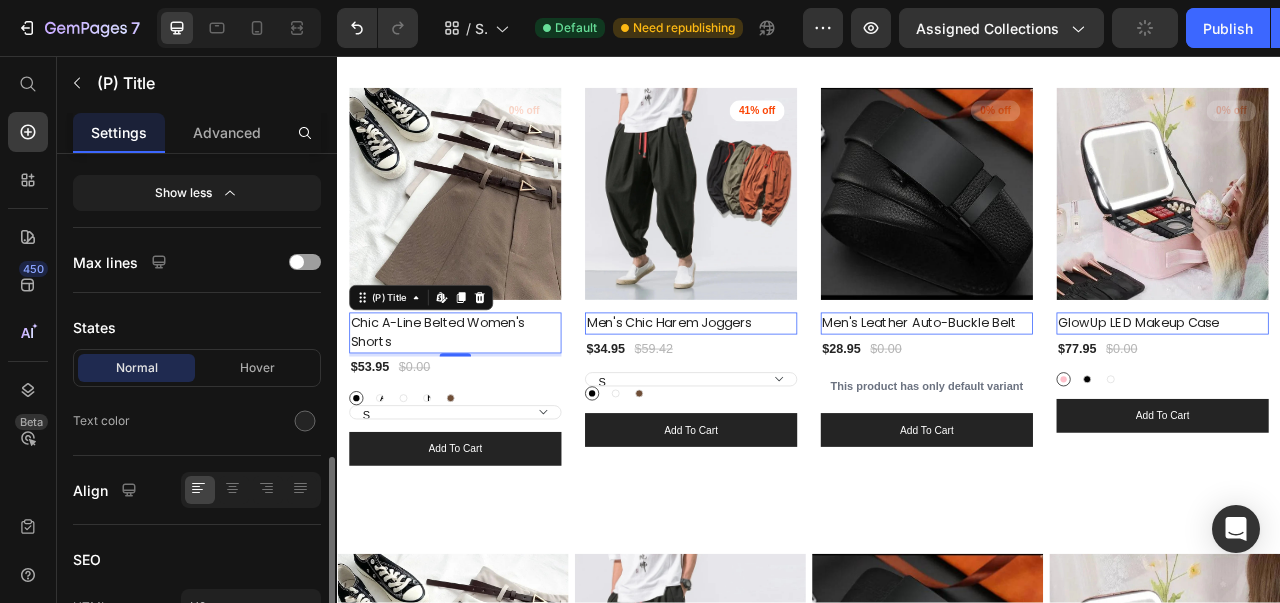 scroll, scrollTop: 760, scrollLeft: 0, axis: vertical 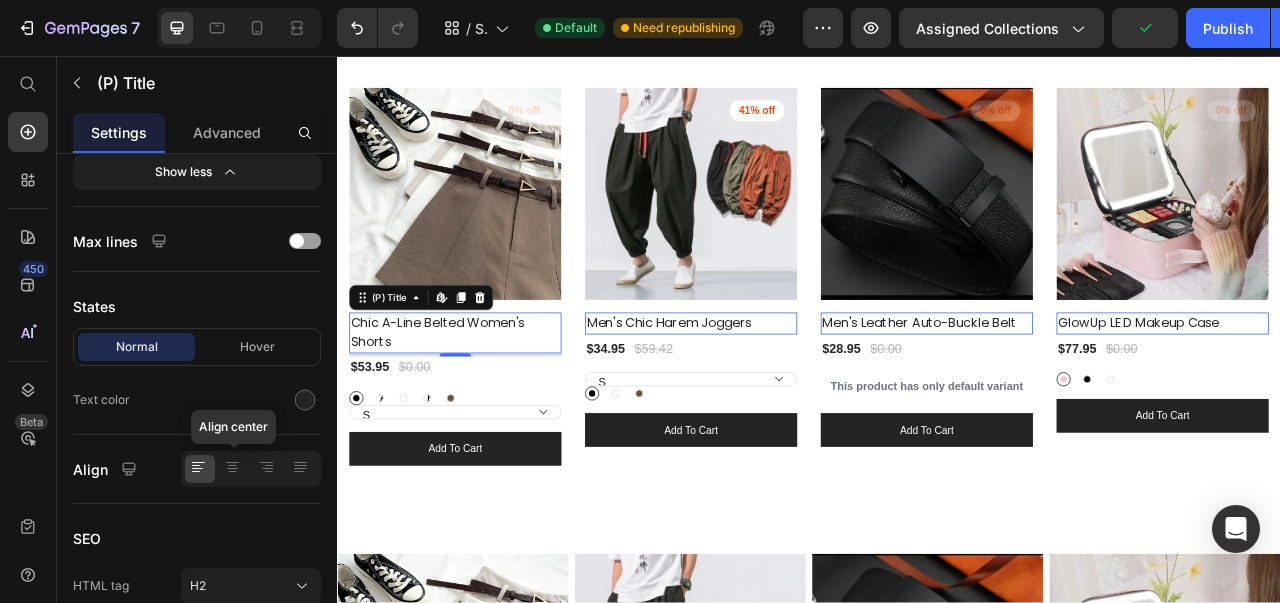 click 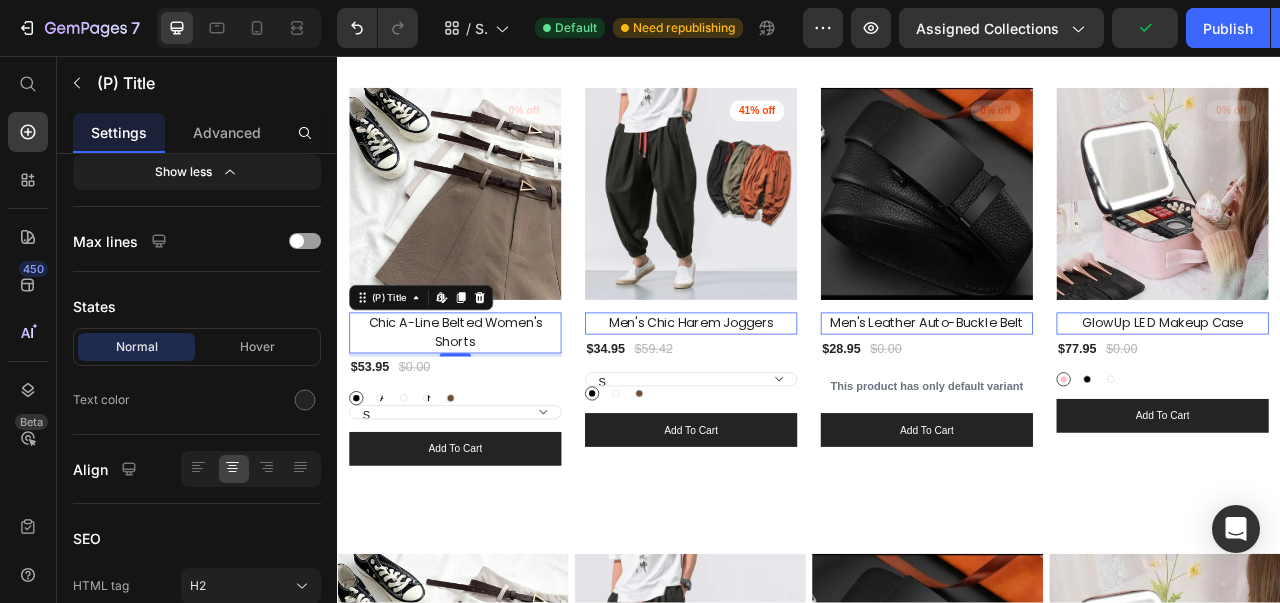 drag, startPoint x: 223, startPoint y: 457, endPoint x: 305, endPoint y: 369, distance: 120.283 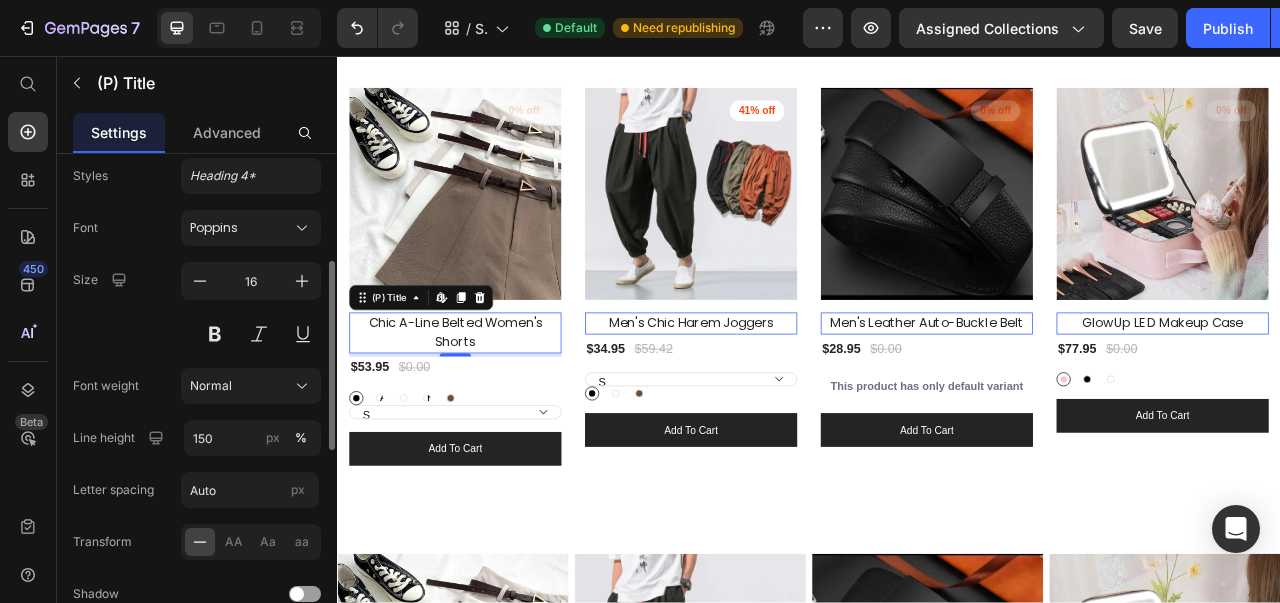 scroll, scrollTop: 286, scrollLeft: 0, axis: vertical 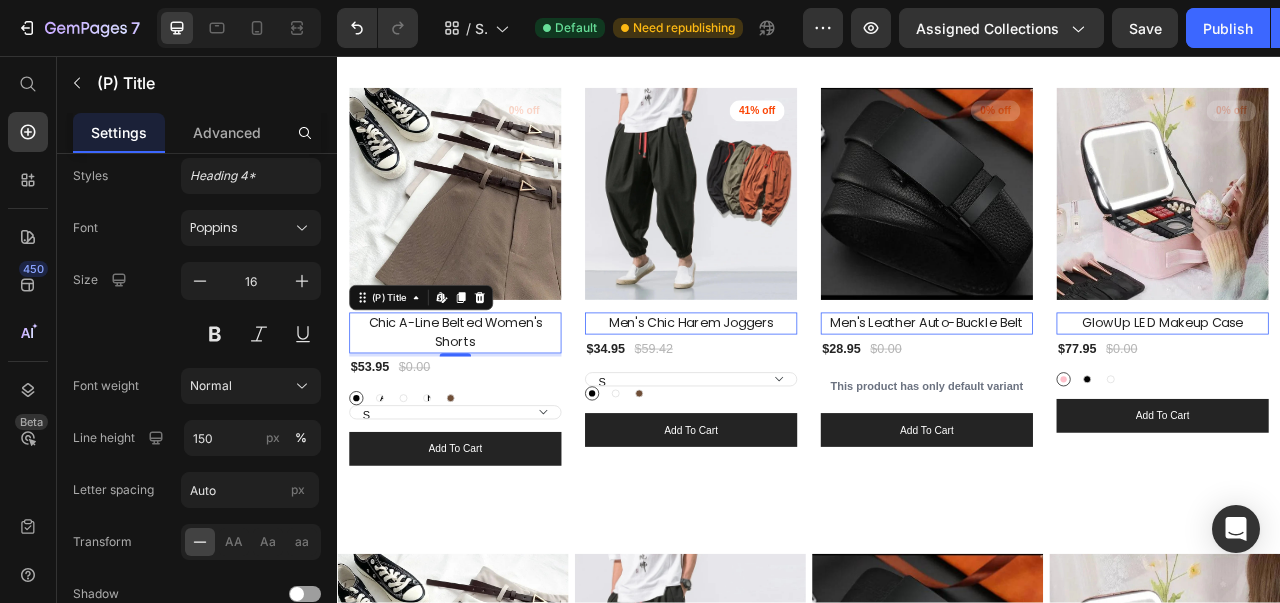 click 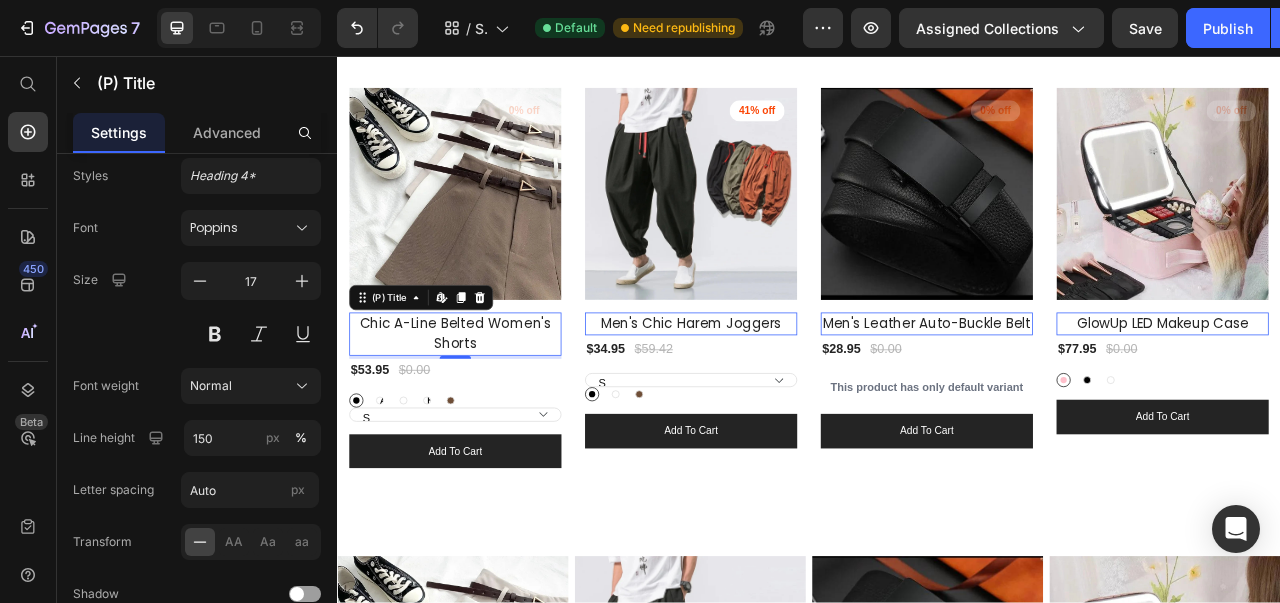 click 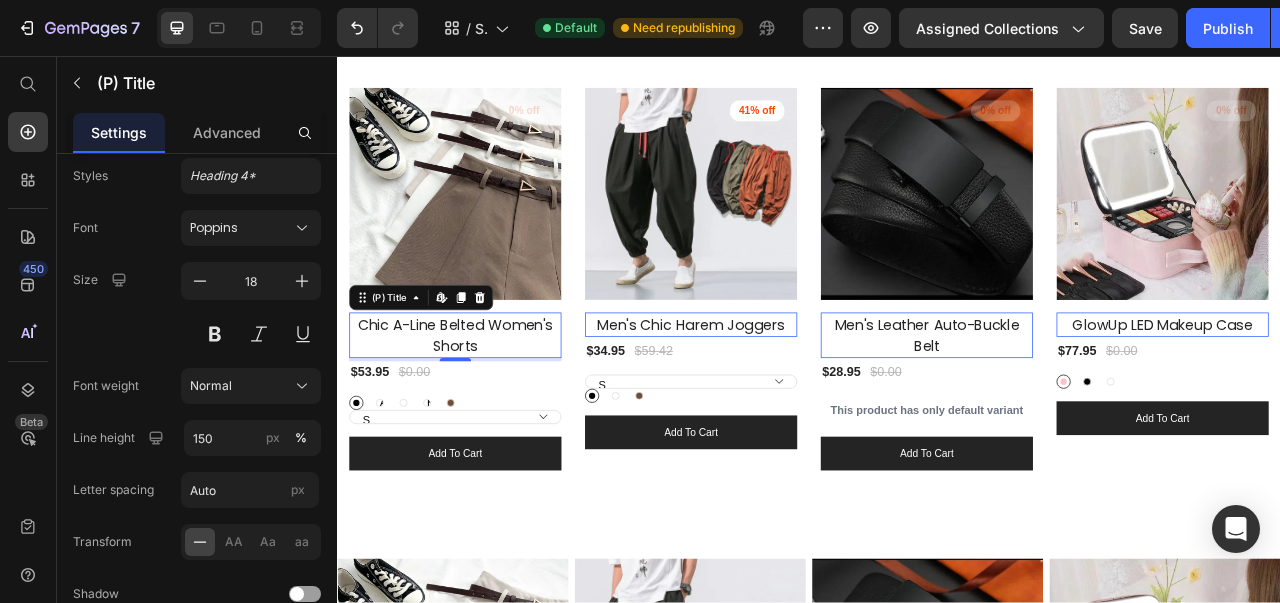 click at bounding box center (215, 334) 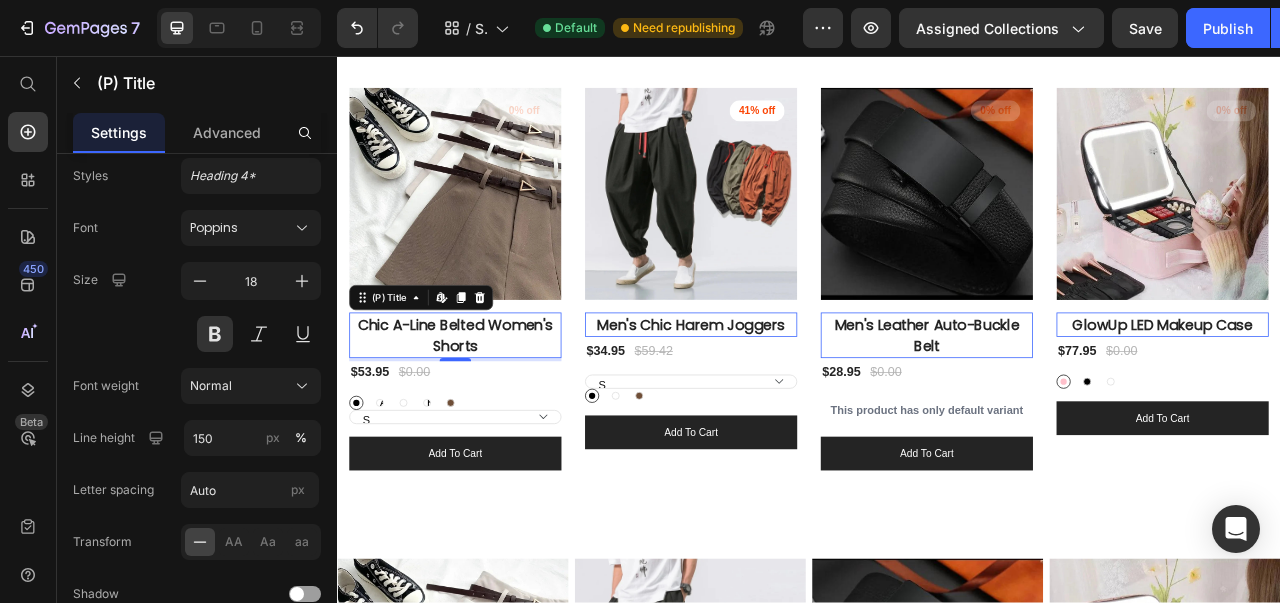 click at bounding box center [215, 334] 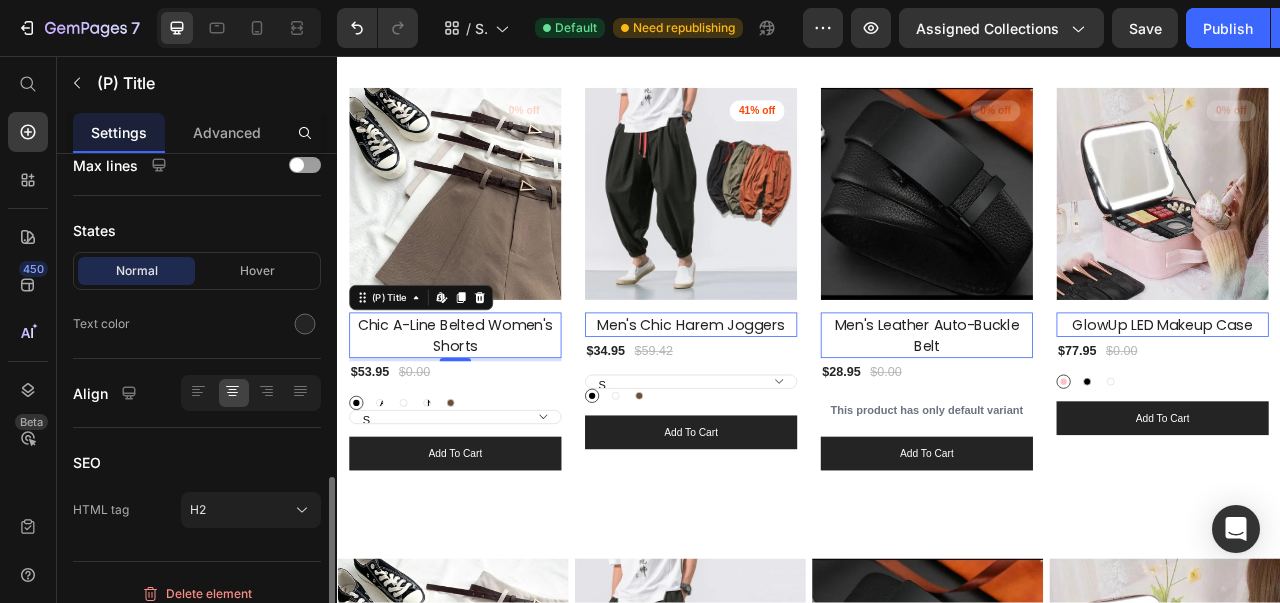 scroll, scrollTop: 848, scrollLeft: 0, axis: vertical 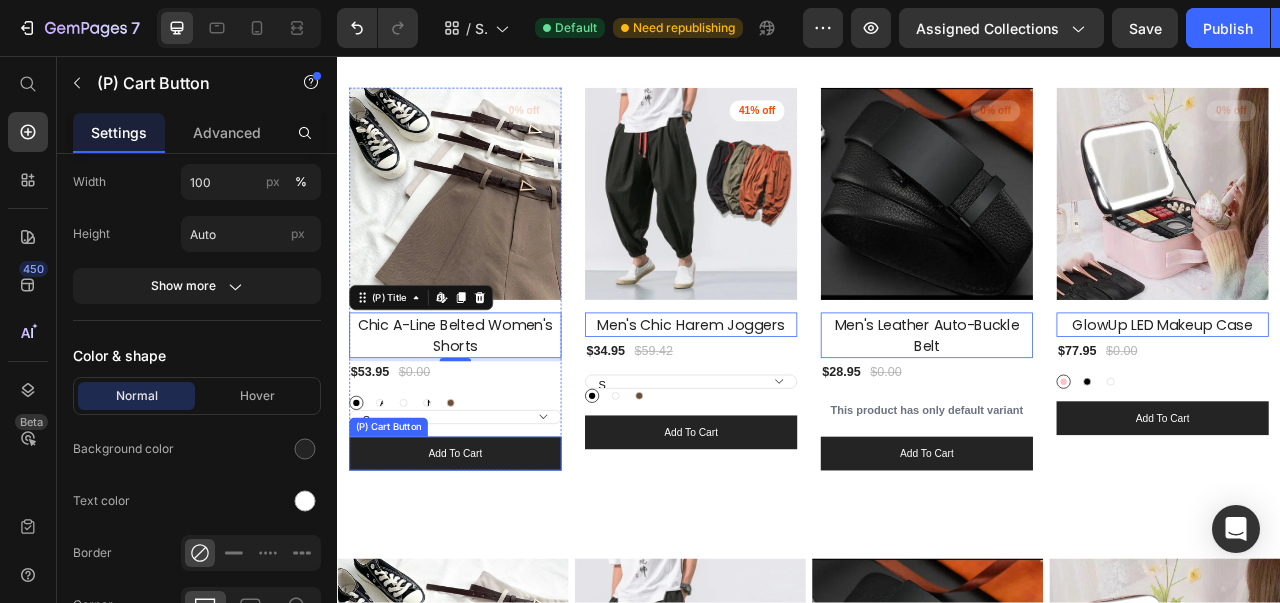 click on "add to cart" at bounding box center [487, 563] 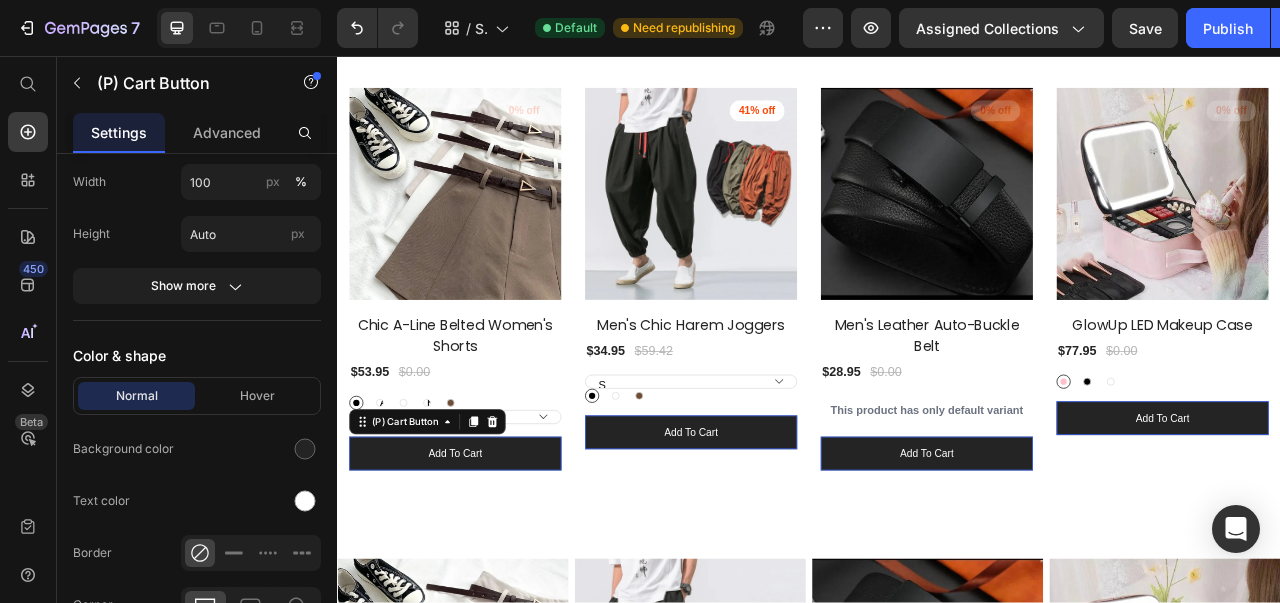 scroll, scrollTop: 0, scrollLeft: 0, axis: both 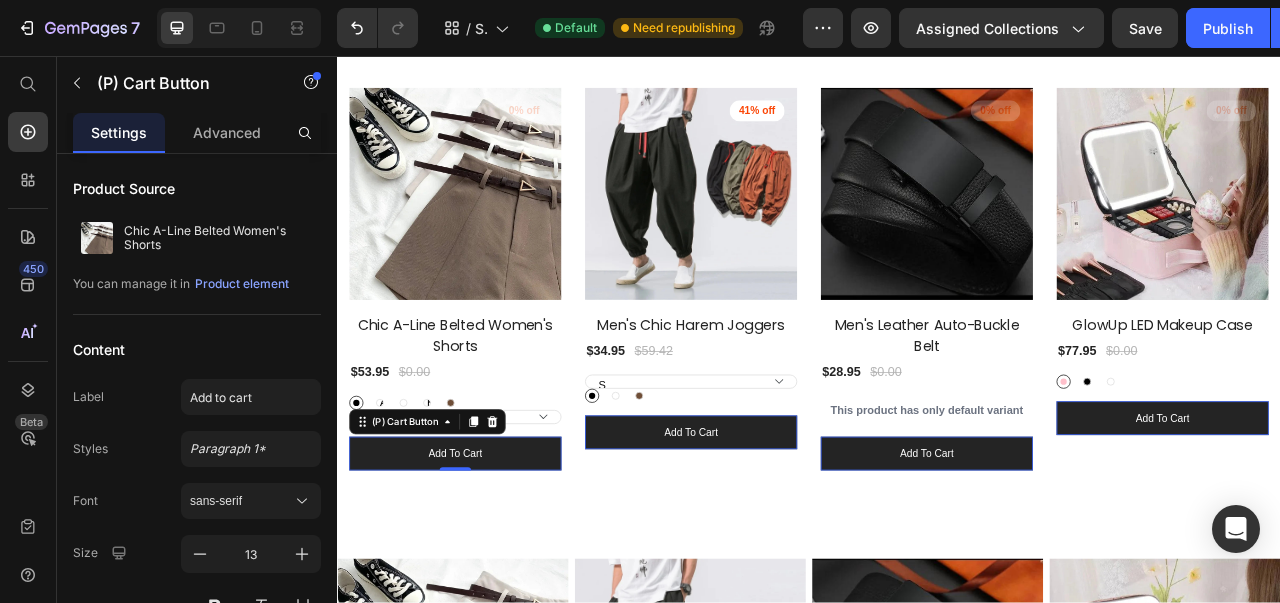 click on "sans-serif" at bounding box center (241, 501) 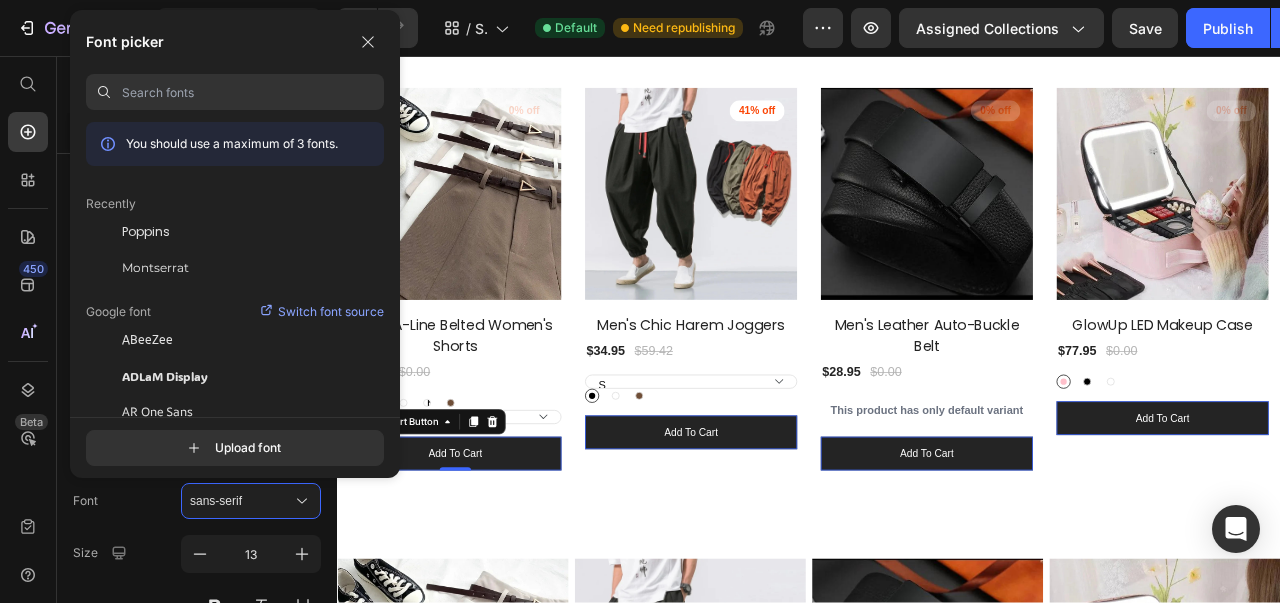 click on "Poppins" 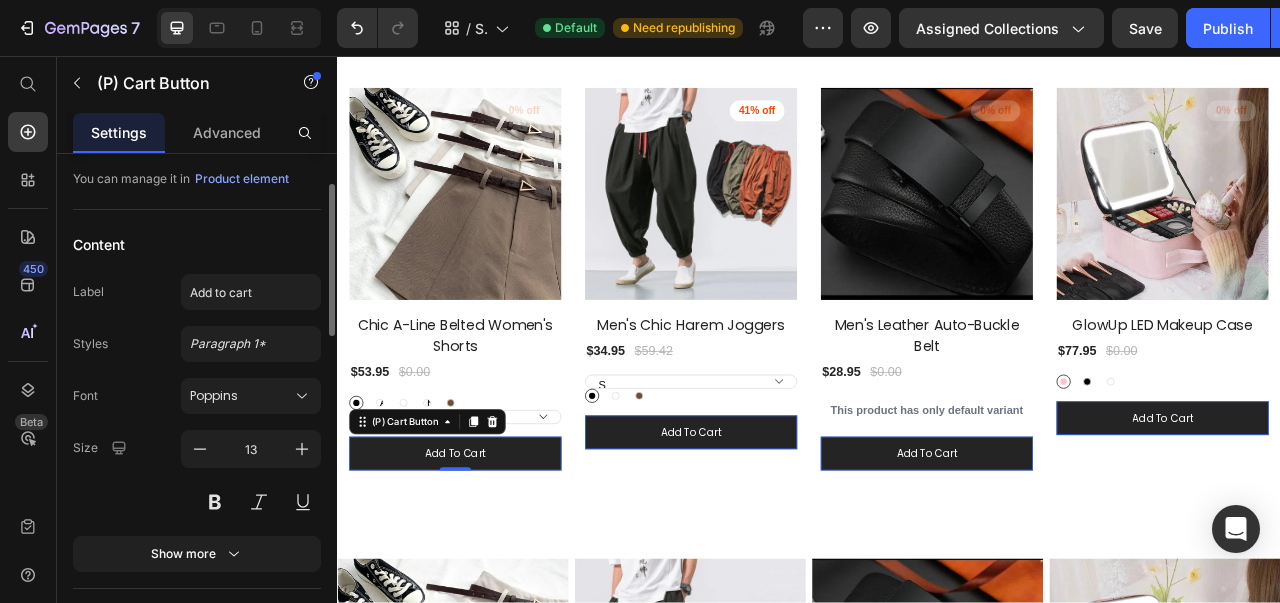 scroll, scrollTop: 106, scrollLeft: 0, axis: vertical 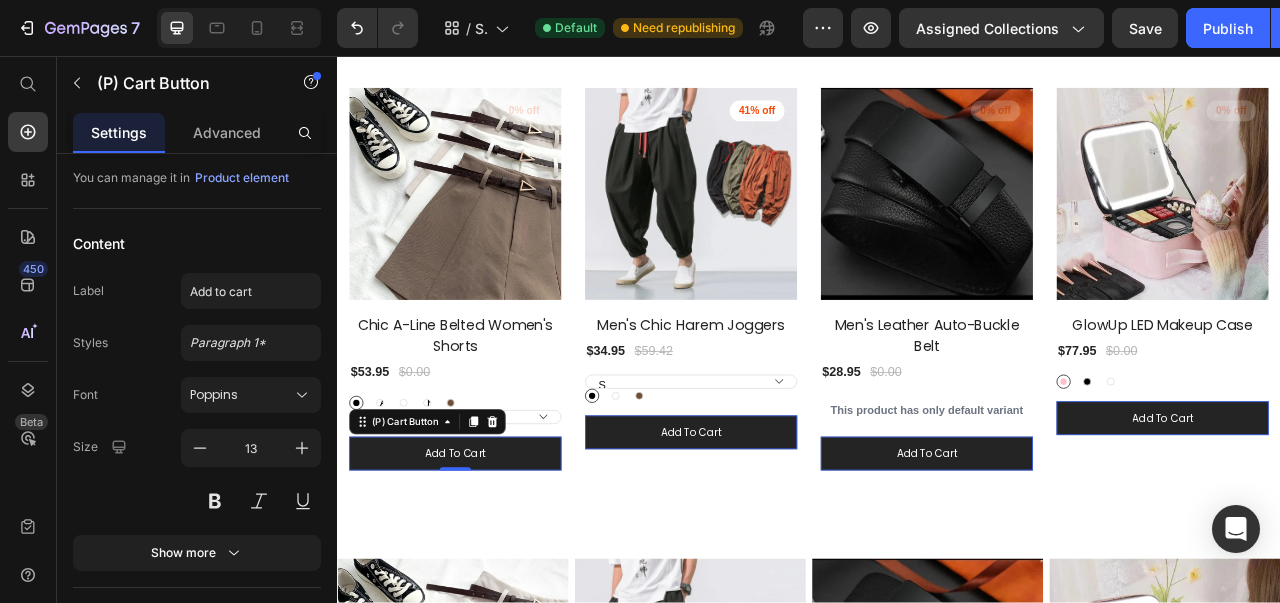 click 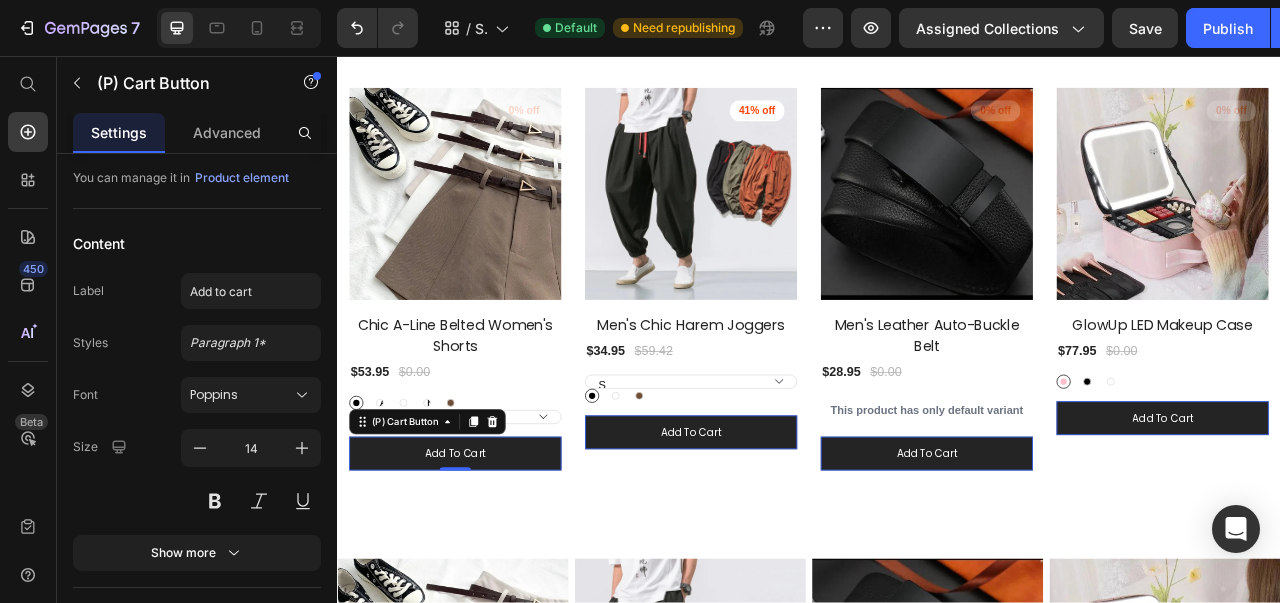 click 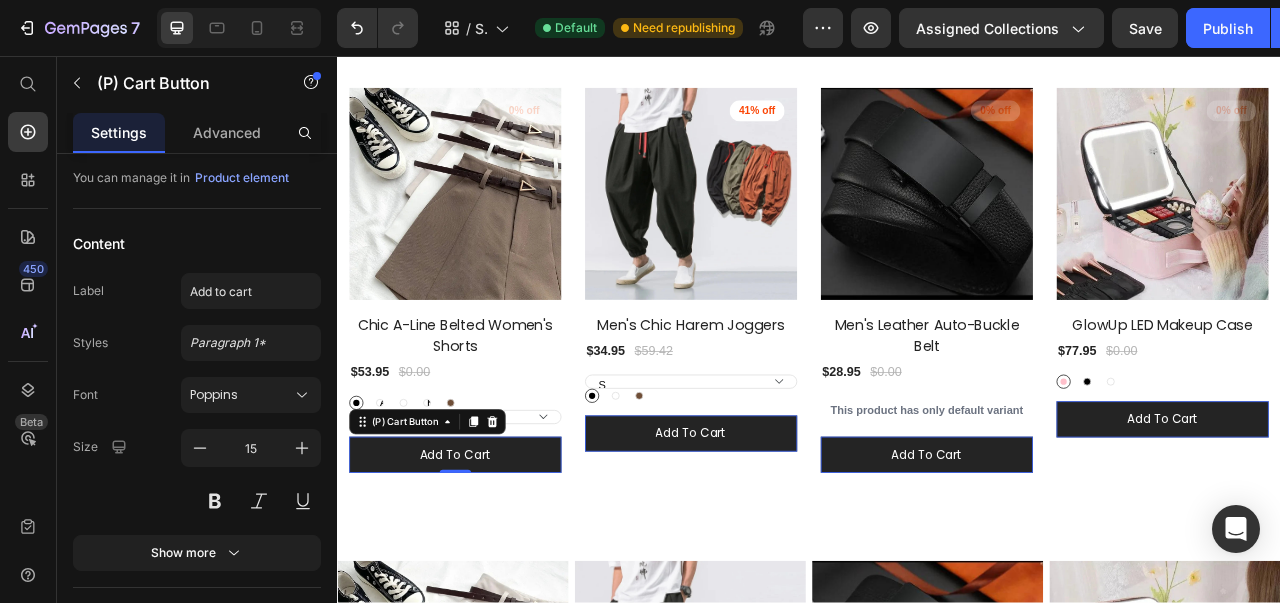click 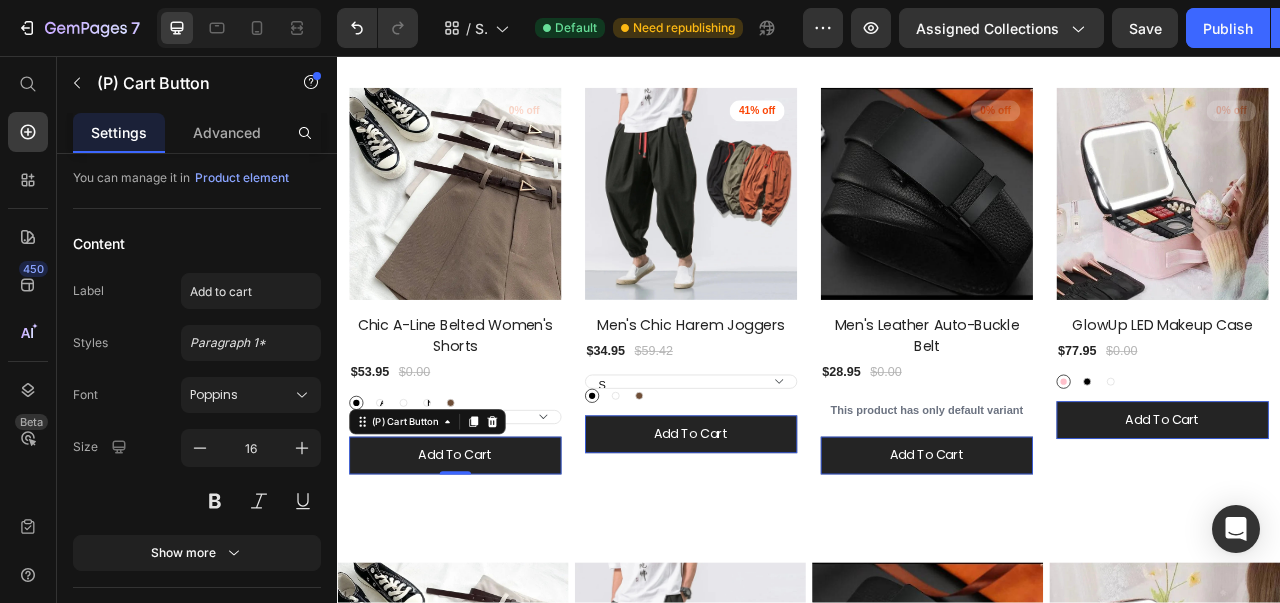 click 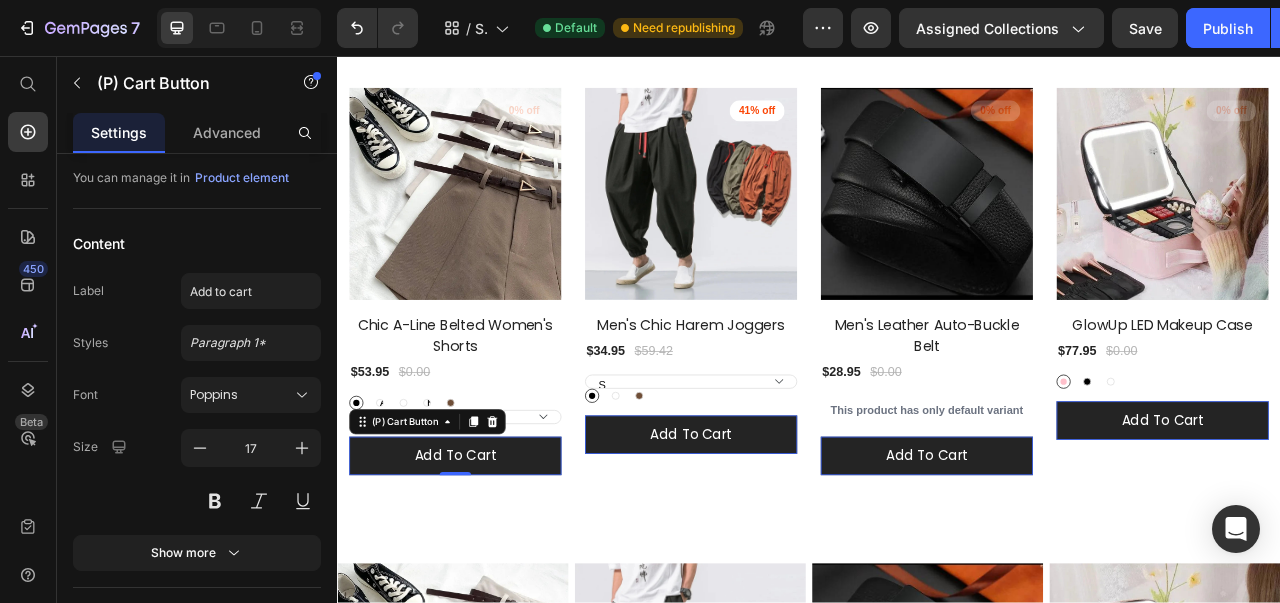 click 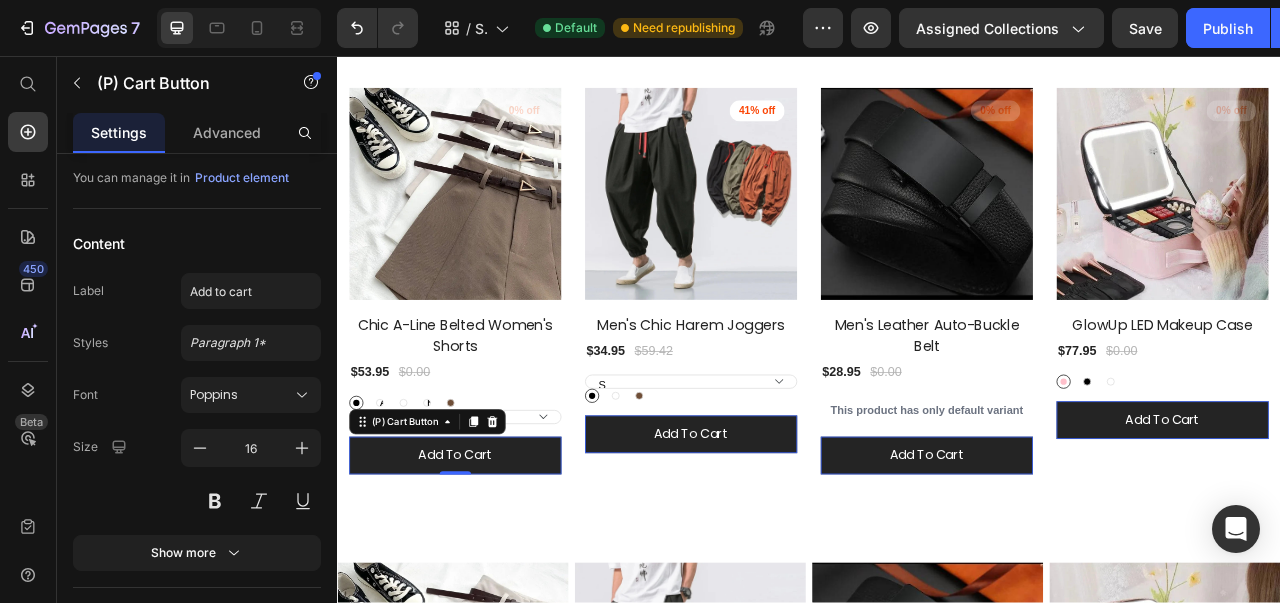 click 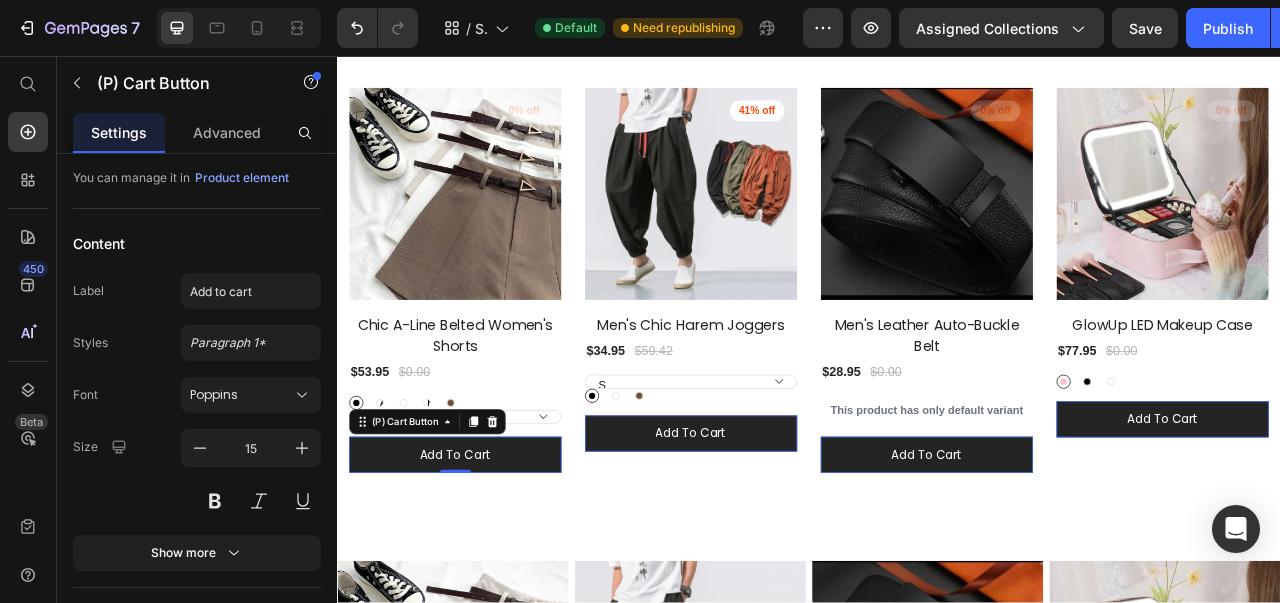click 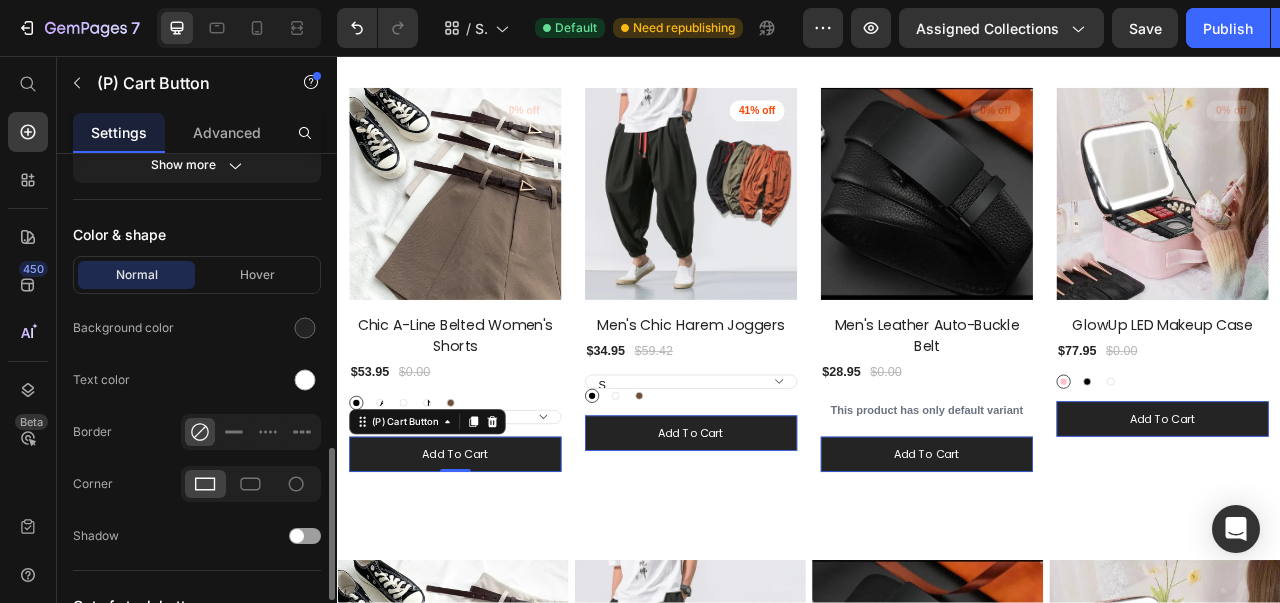 scroll, scrollTop: 970, scrollLeft: 0, axis: vertical 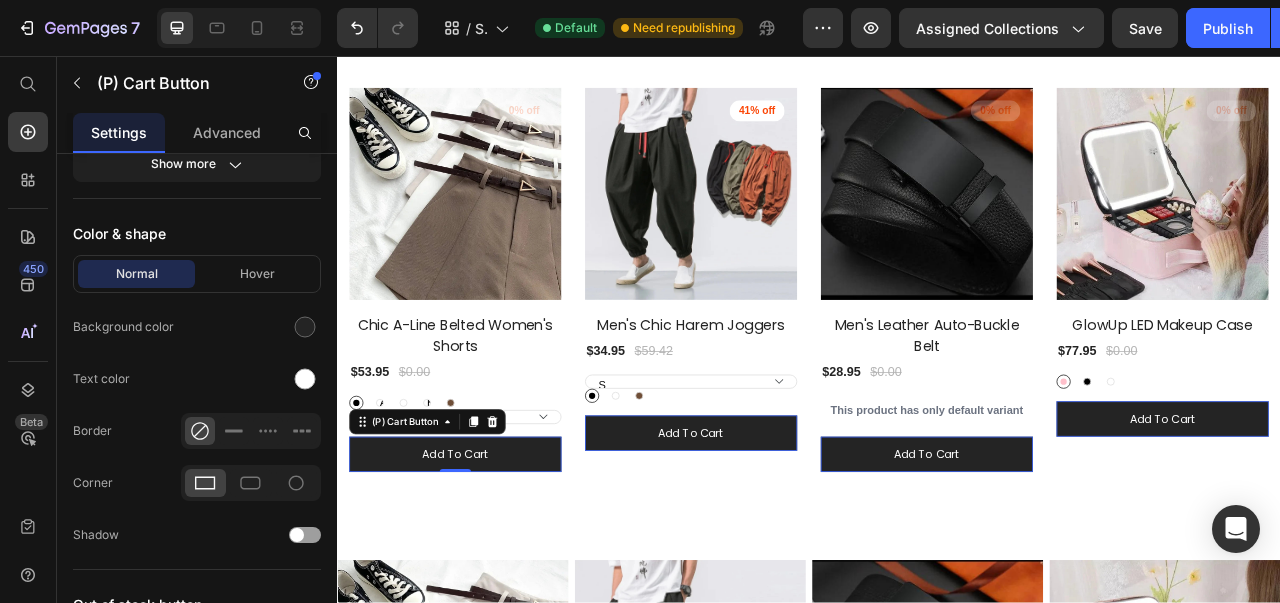 click 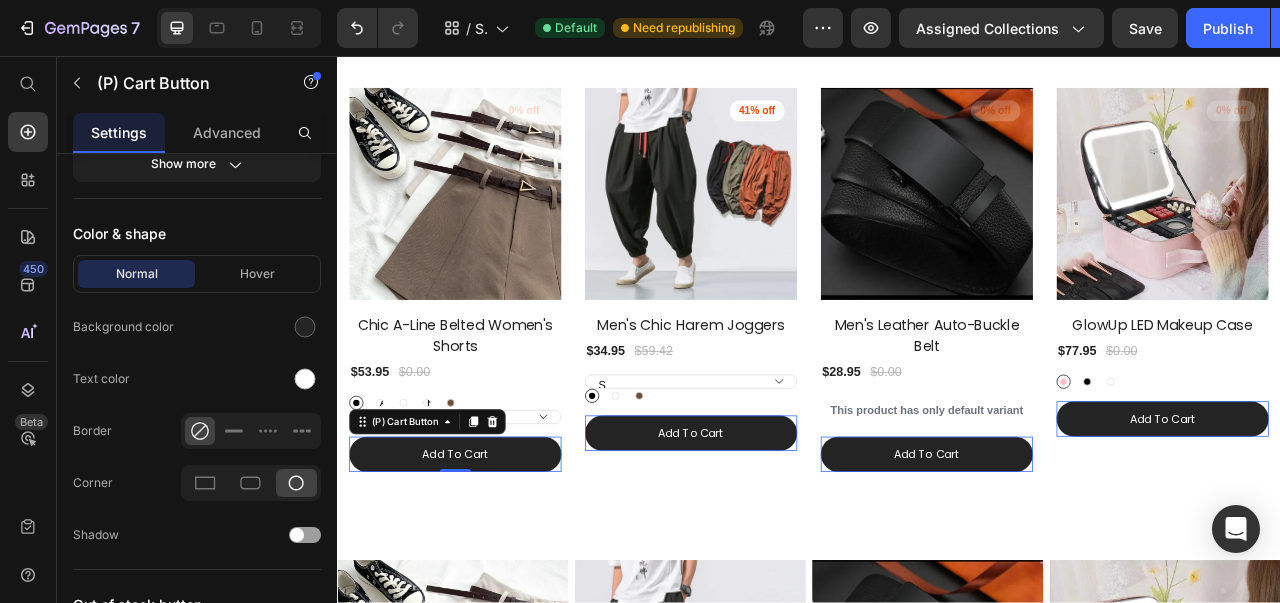 click 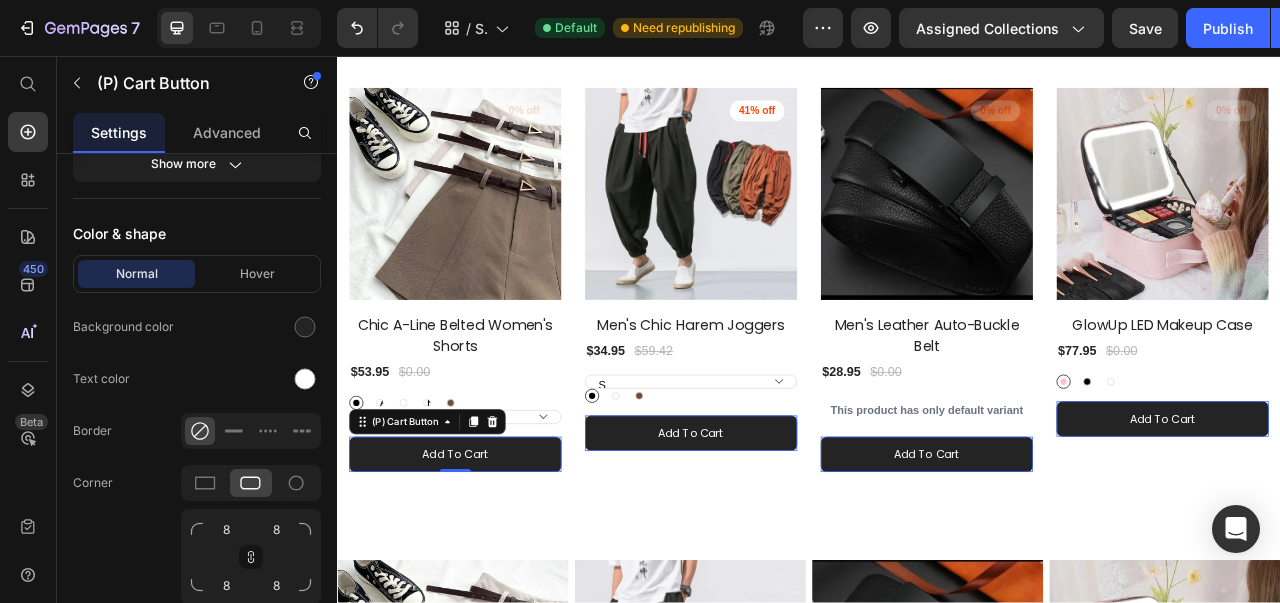 click 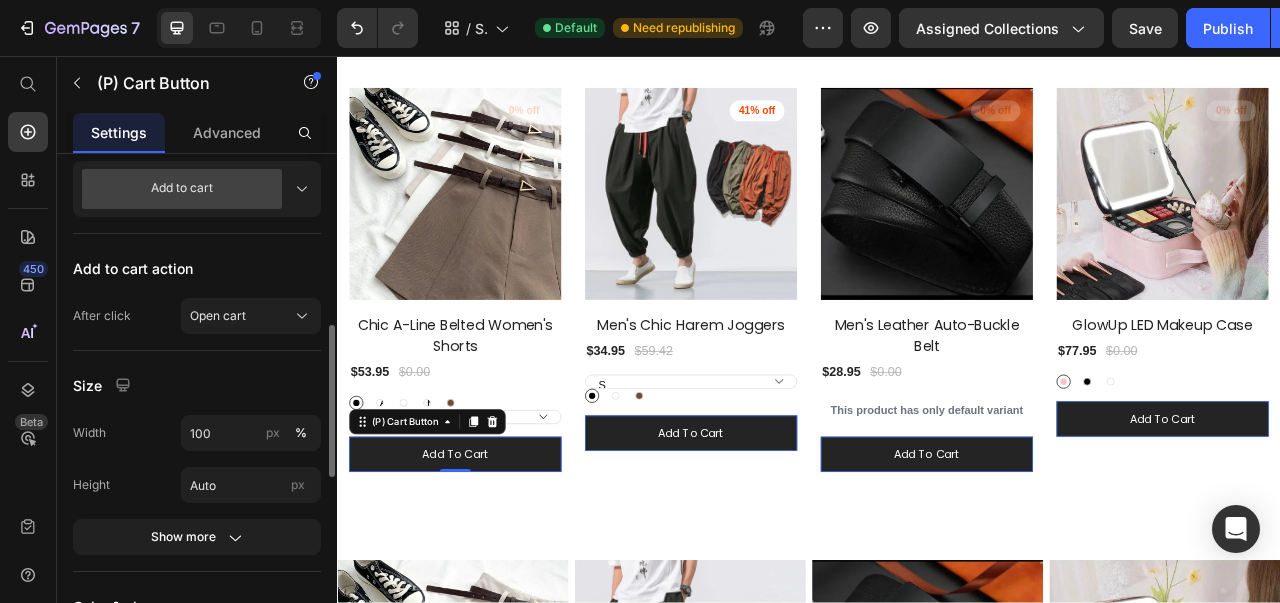 scroll, scrollTop: 588, scrollLeft: 0, axis: vertical 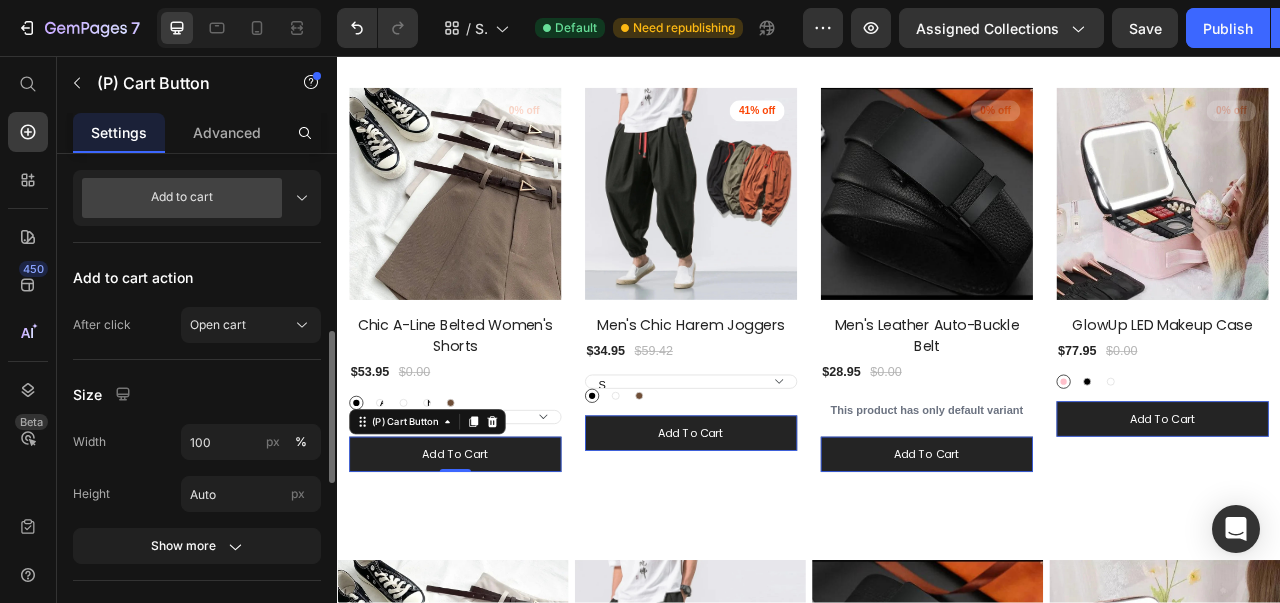 click on "Open cart" at bounding box center [251, 325] 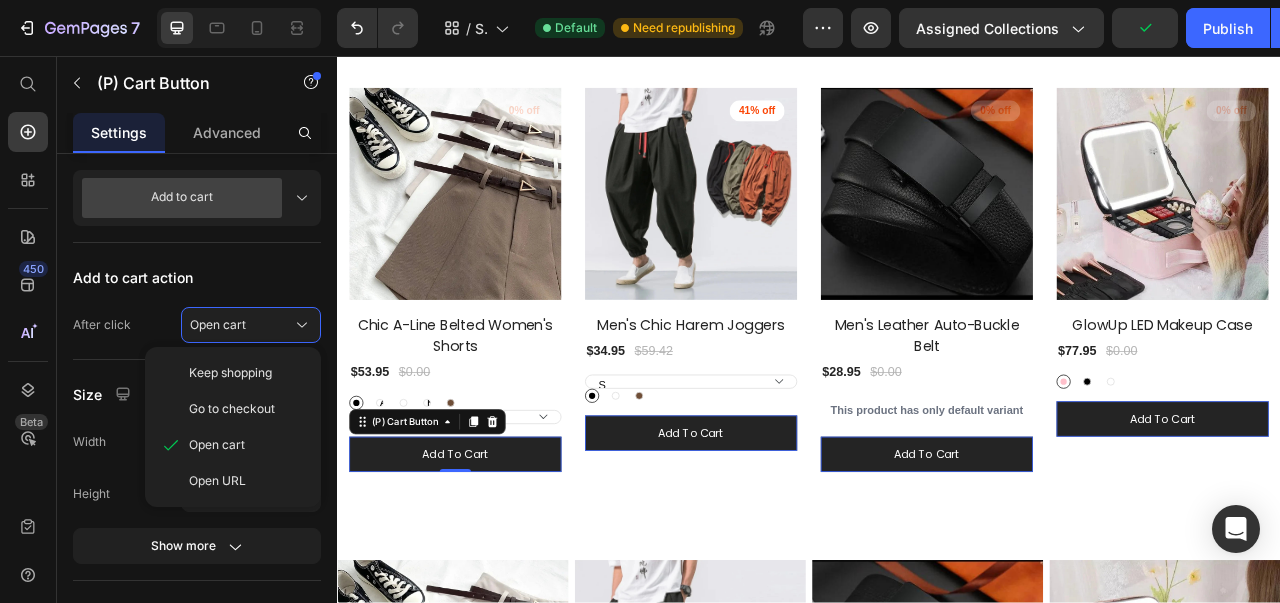 click on "Open cart" at bounding box center (251, 325) 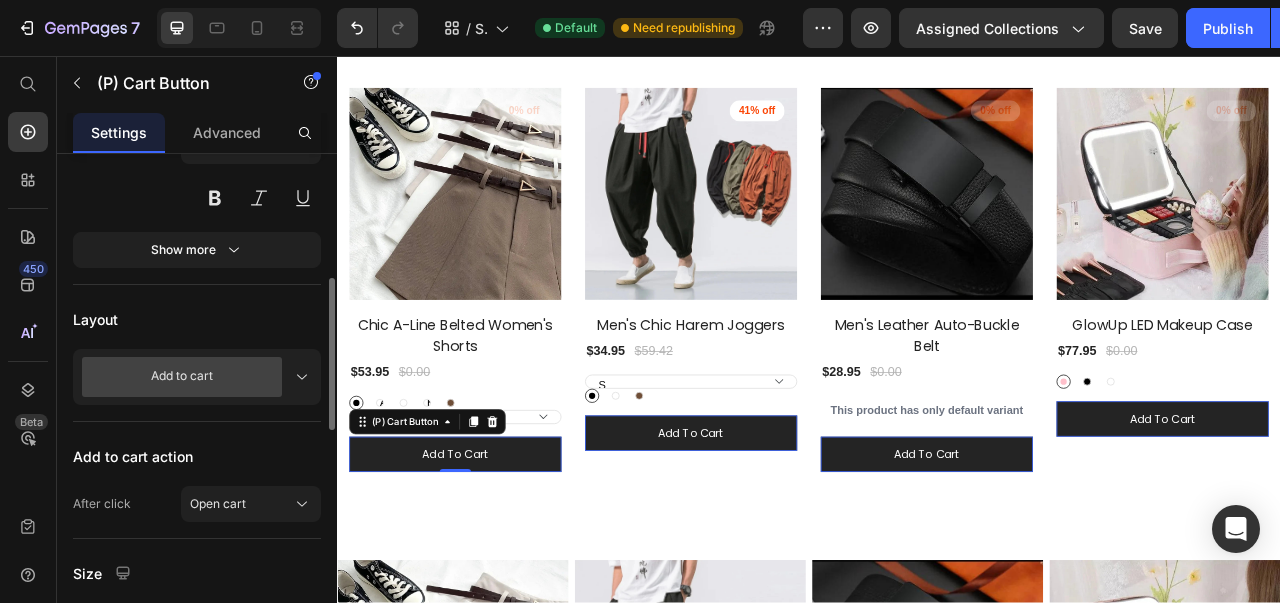 scroll, scrollTop: 408, scrollLeft: 0, axis: vertical 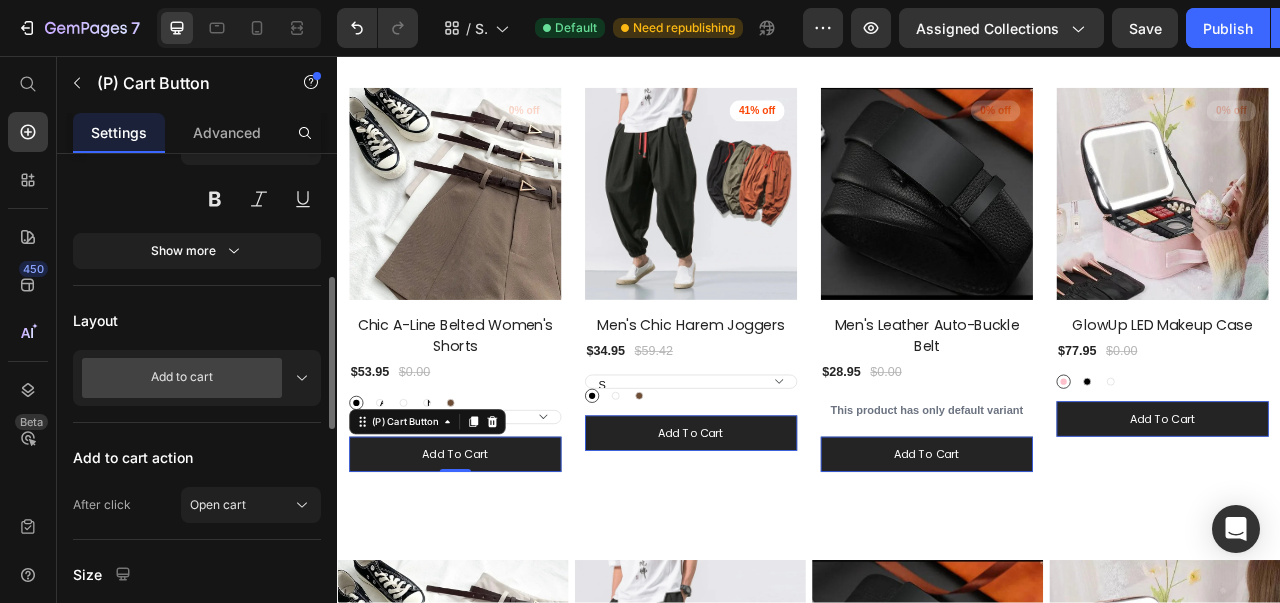 click on "Add to cart" at bounding box center [182, 378] 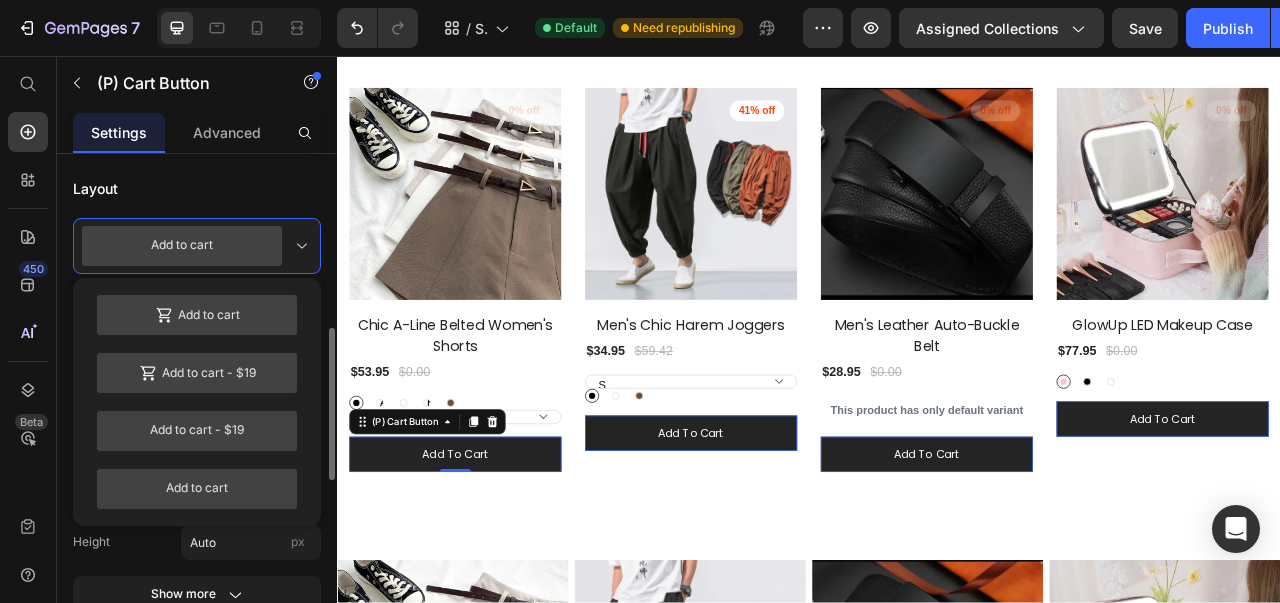 scroll, scrollTop: 552, scrollLeft: 0, axis: vertical 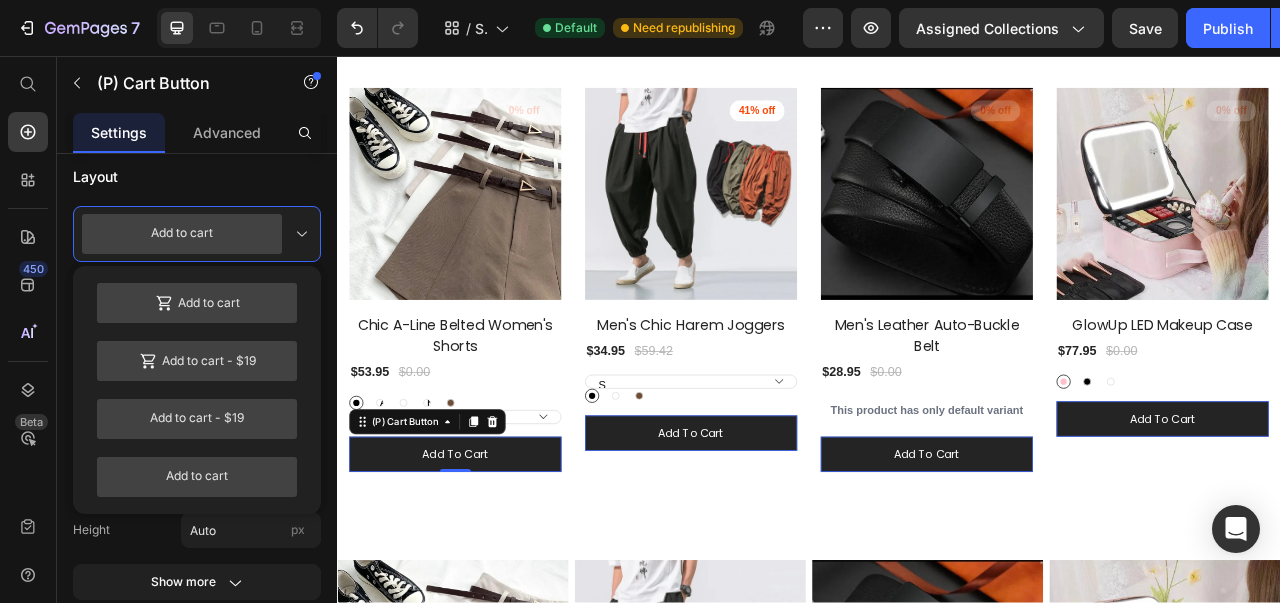 click on "Add to cart" at bounding box center (182, 234) 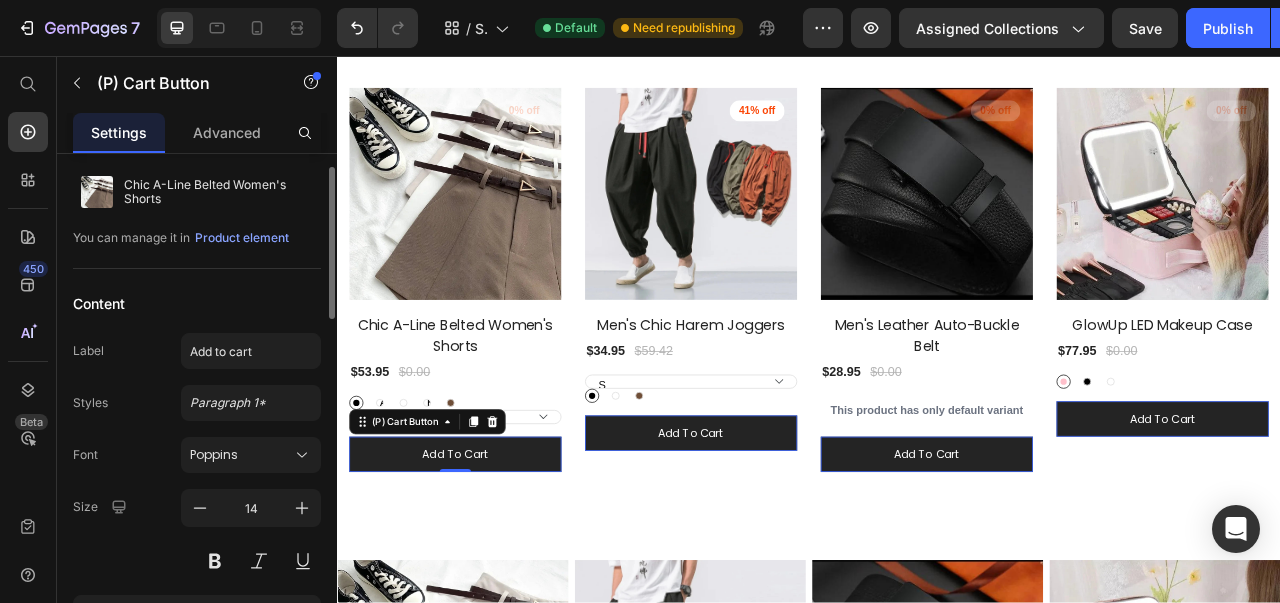 scroll, scrollTop: 0, scrollLeft: 0, axis: both 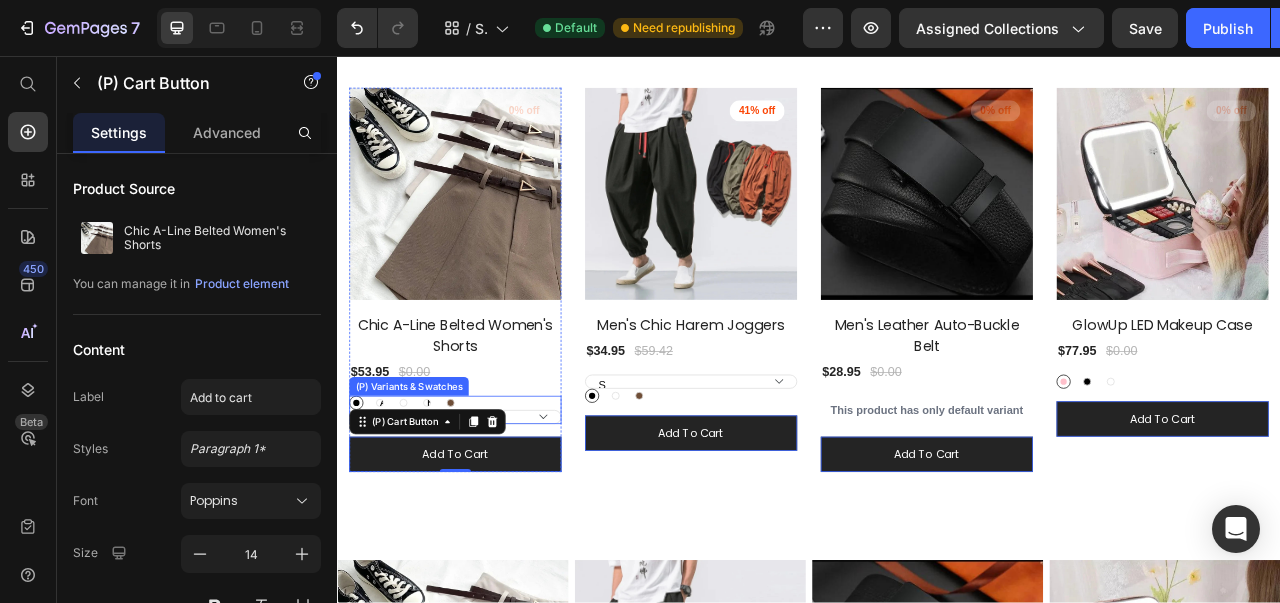 click on "Apricot" at bounding box center [391, 498] 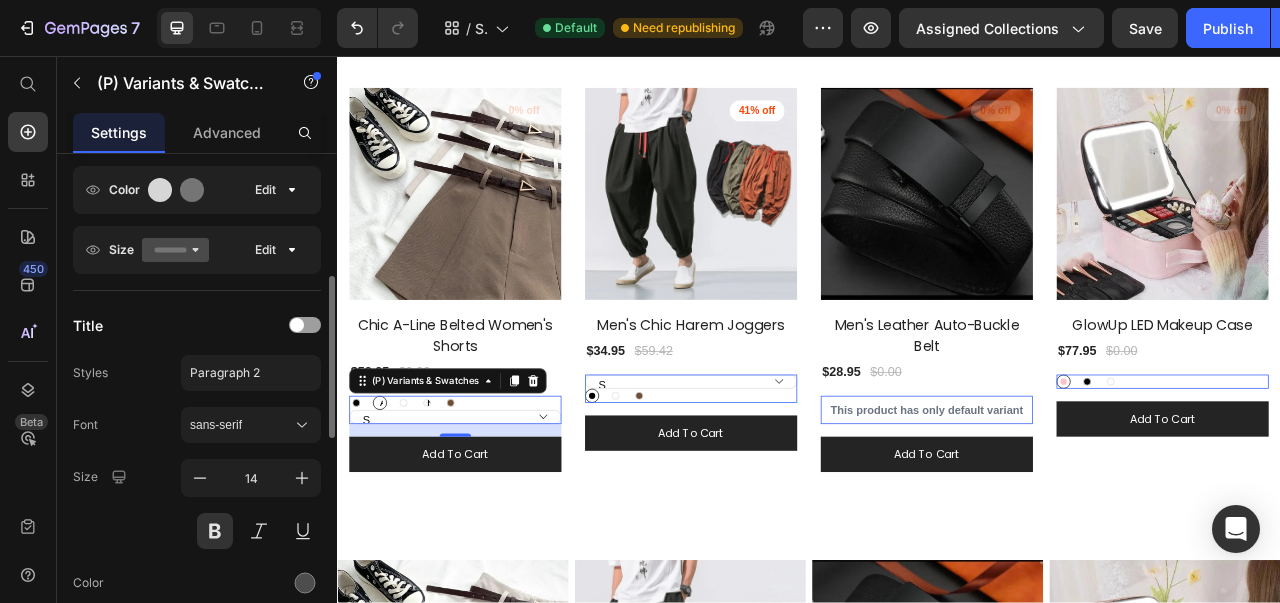scroll, scrollTop: 386, scrollLeft: 0, axis: vertical 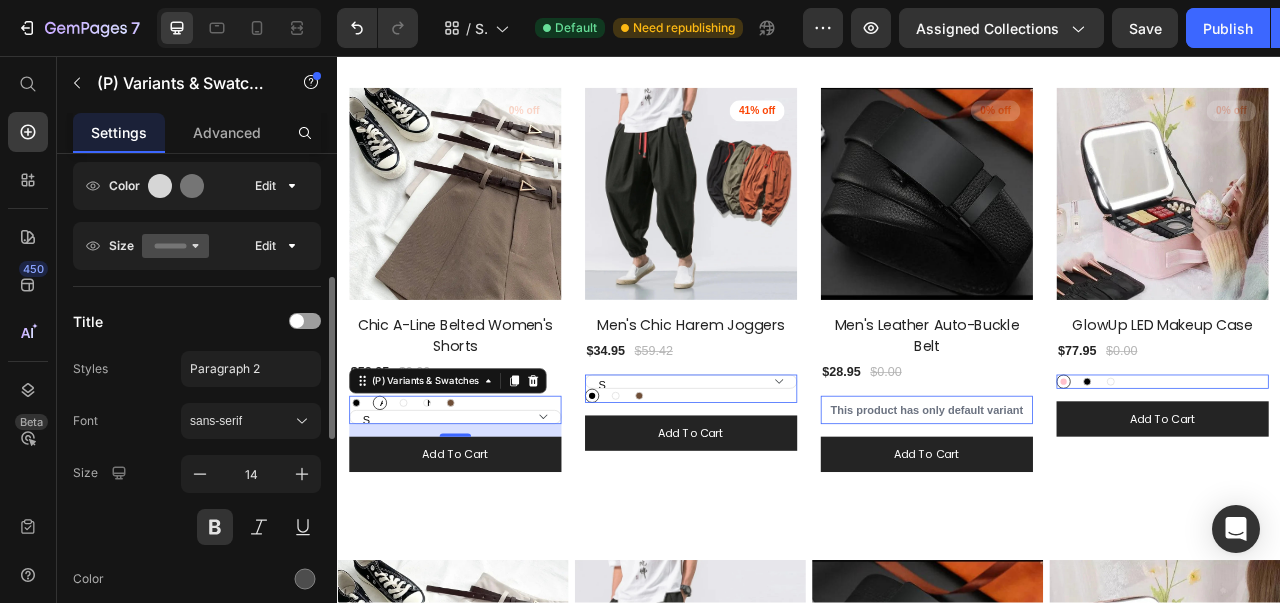 click on "sans-serif" at bounding box center (241, 421) 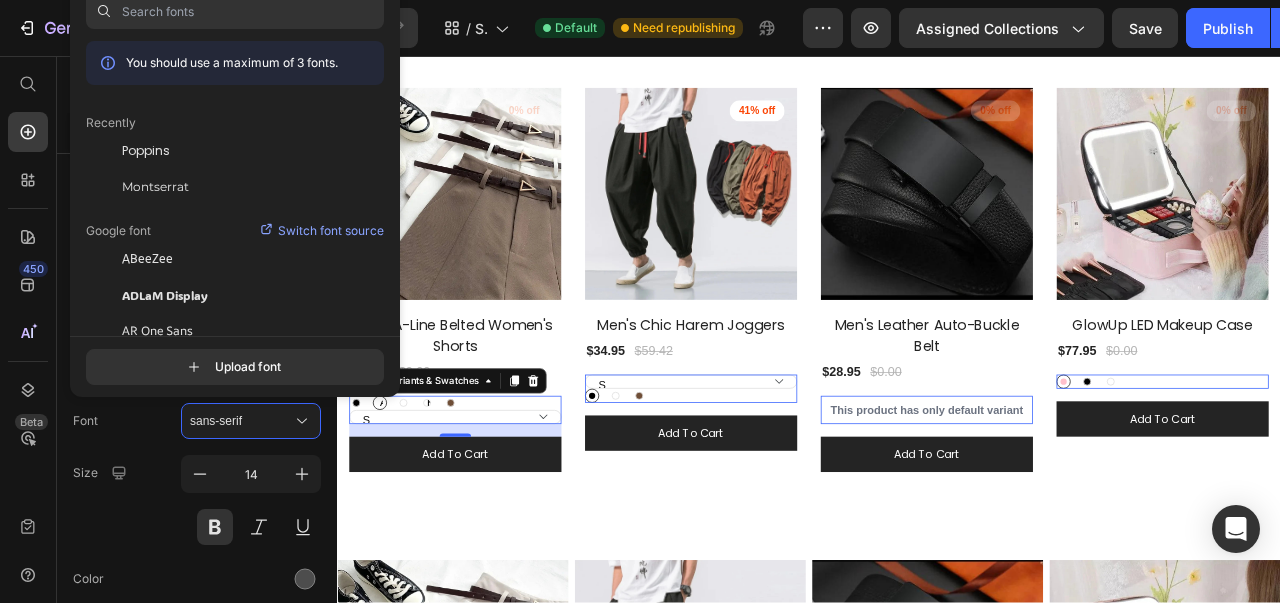 click on "Poppins" 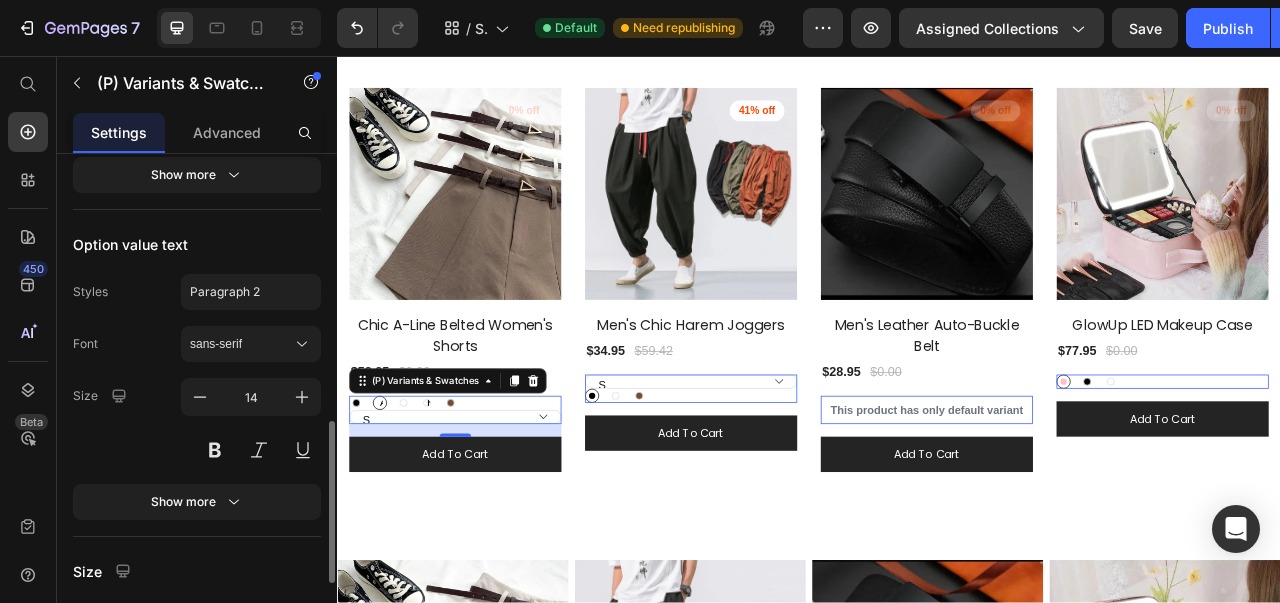 scroll, scrollTop: 838, scrollLeft: 0, axis: vertical 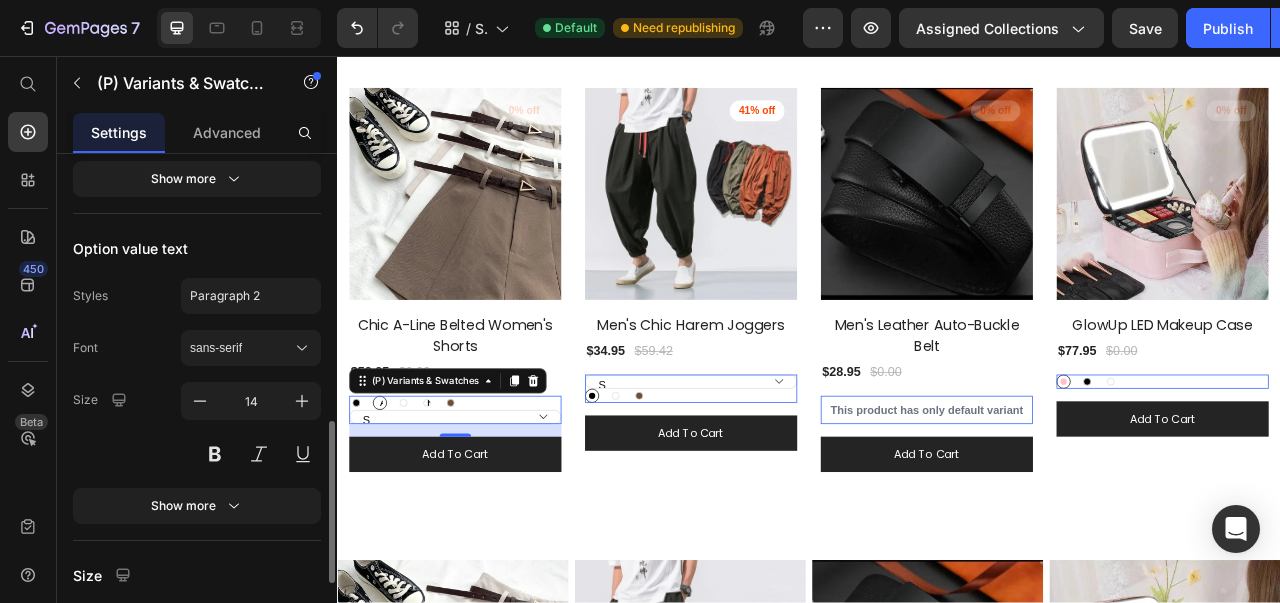 click on "sans-serif" at bounding box center [241, 348] 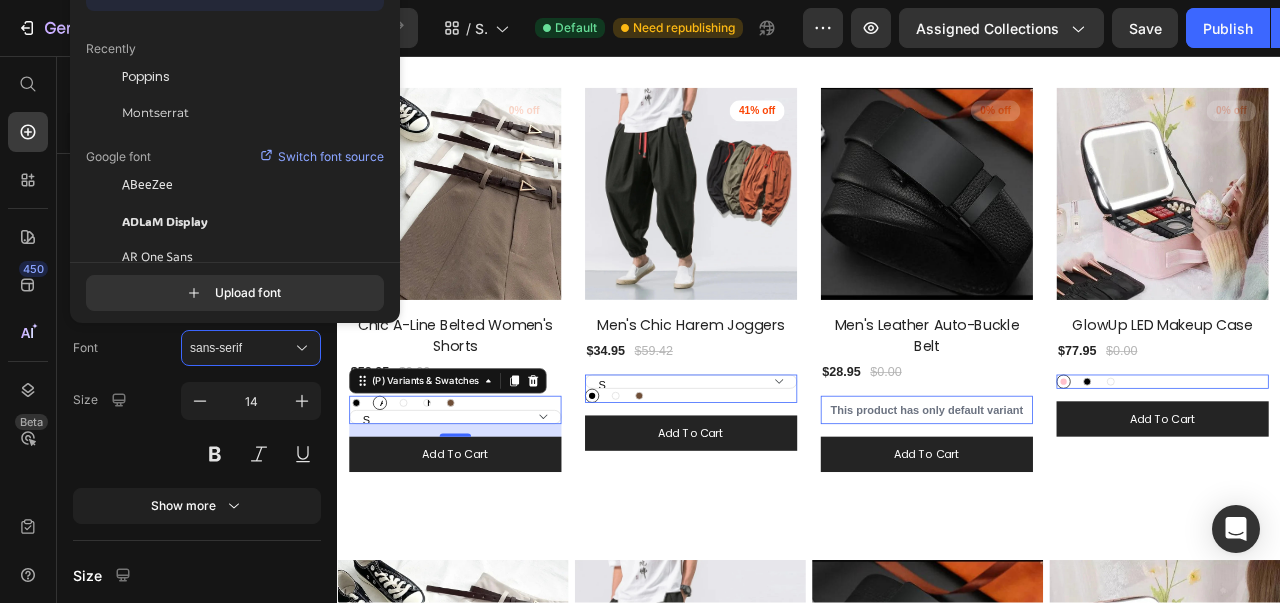 click on "Poppins" 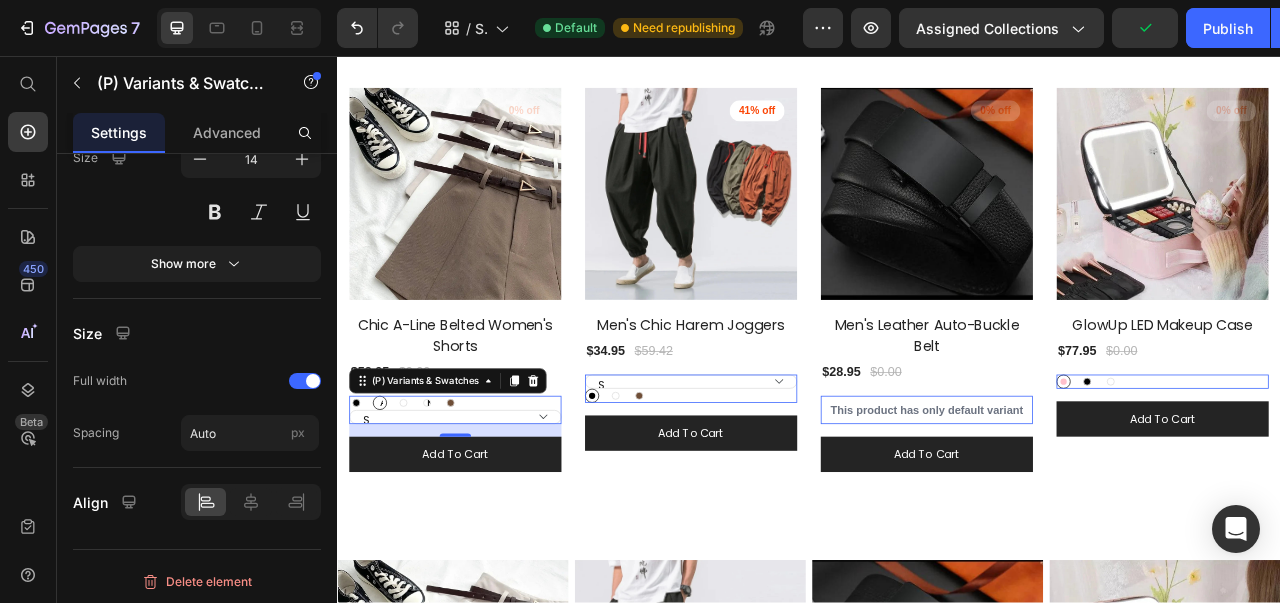 scroll, scrollTop: 1080, scrollLeft: 0, axis: vertical 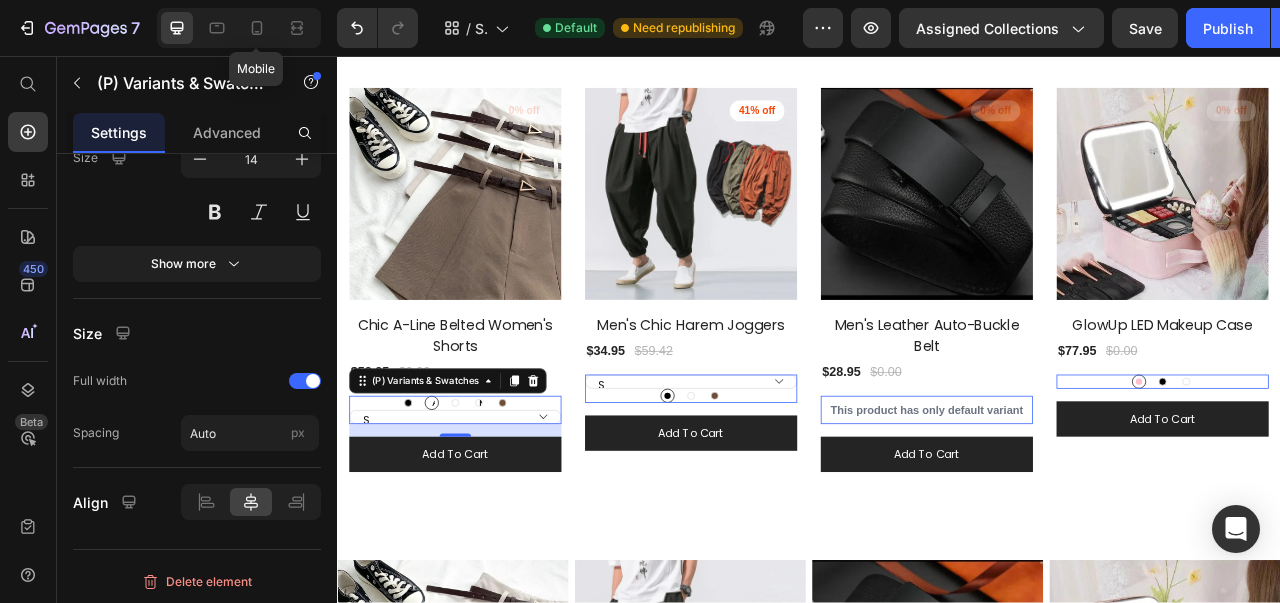click 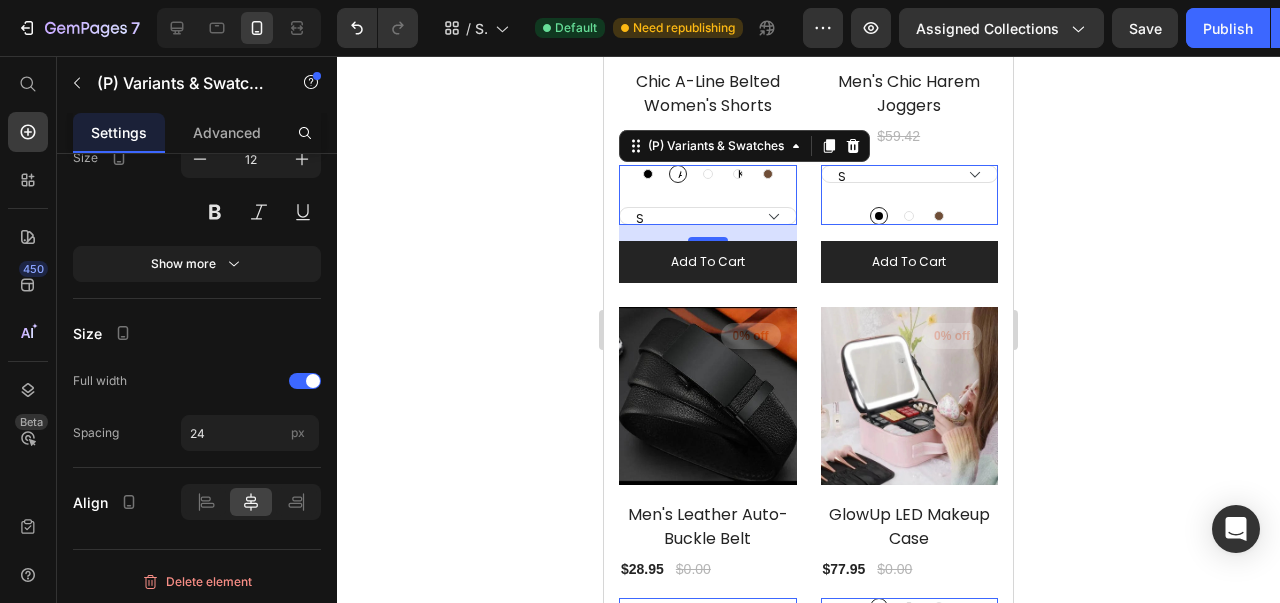 scroll, scrollTop: 486, scrollLeft: 0, axis: vertical 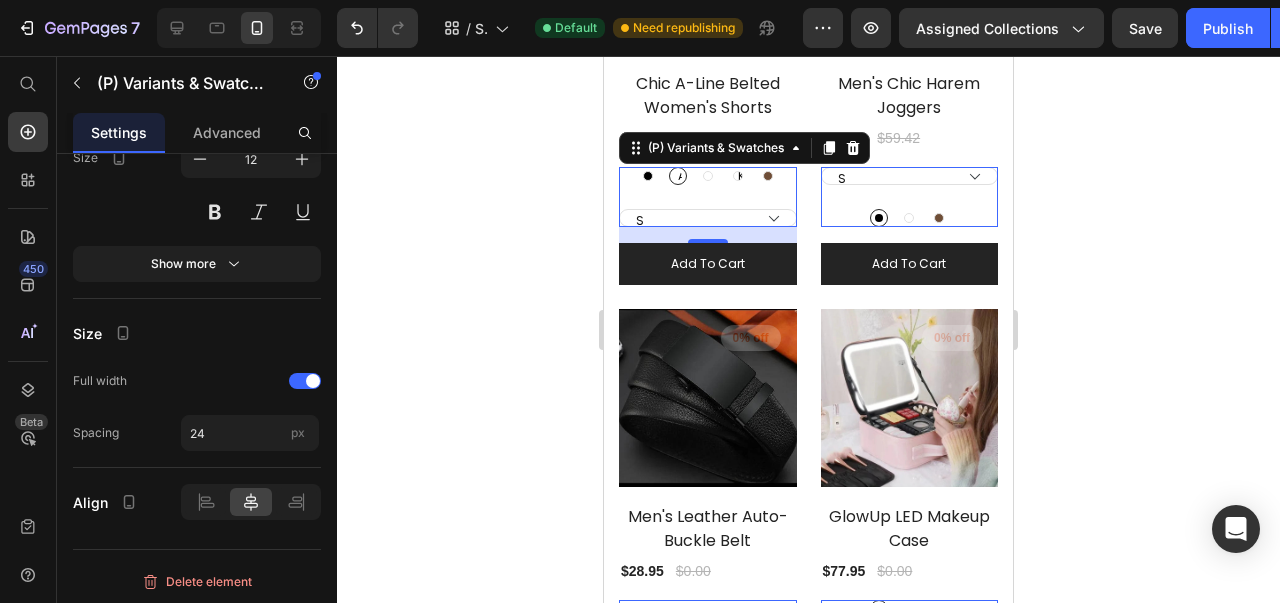 click 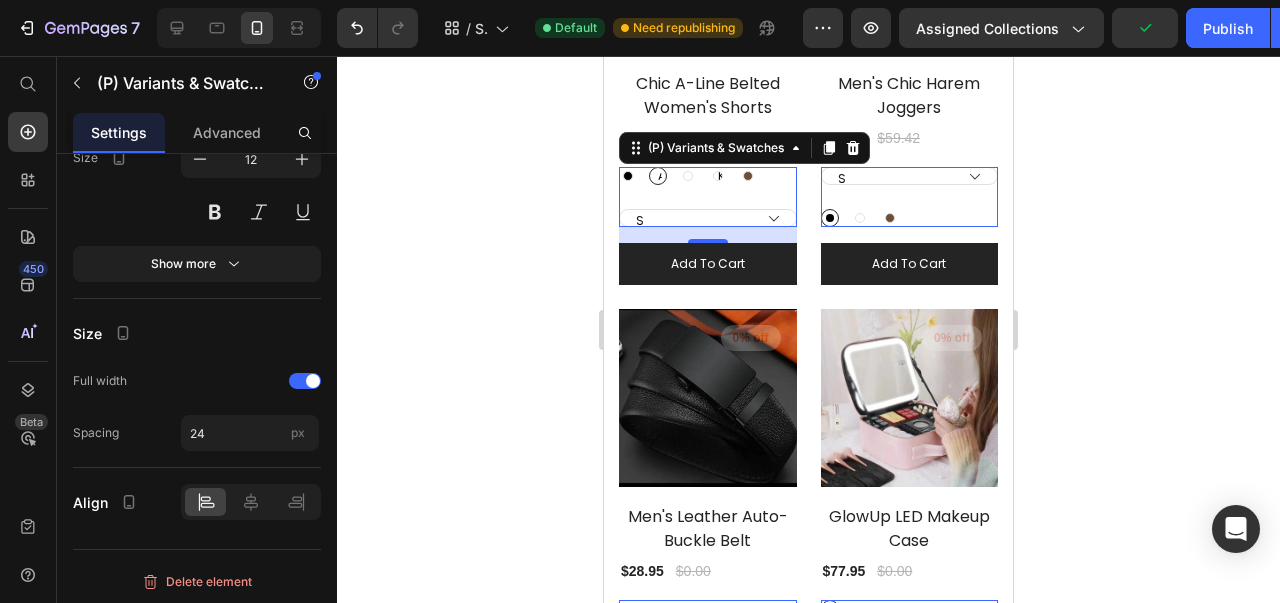 click 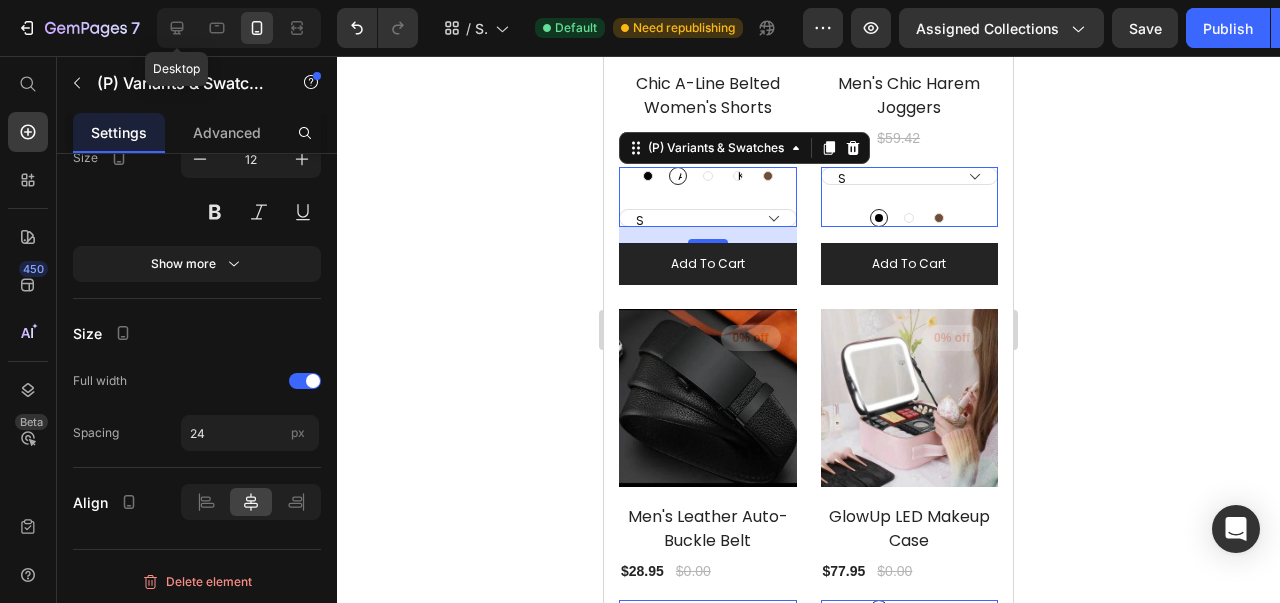 click 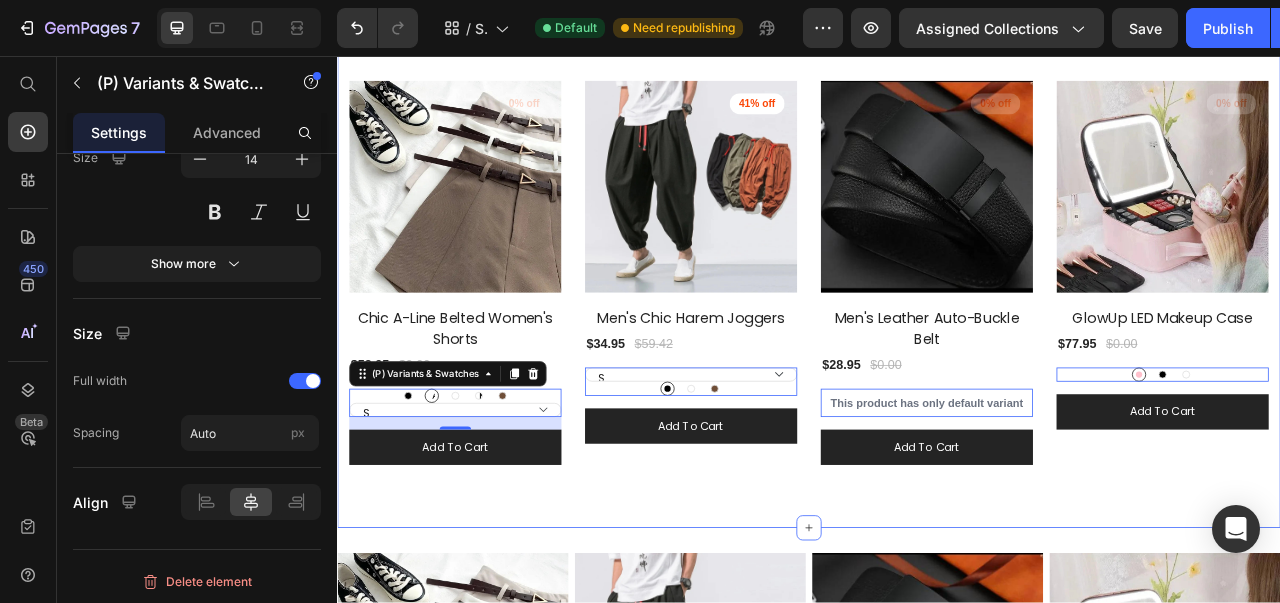 scroll, scrollTop: 291, scrollLeft: 0, axis: vertical 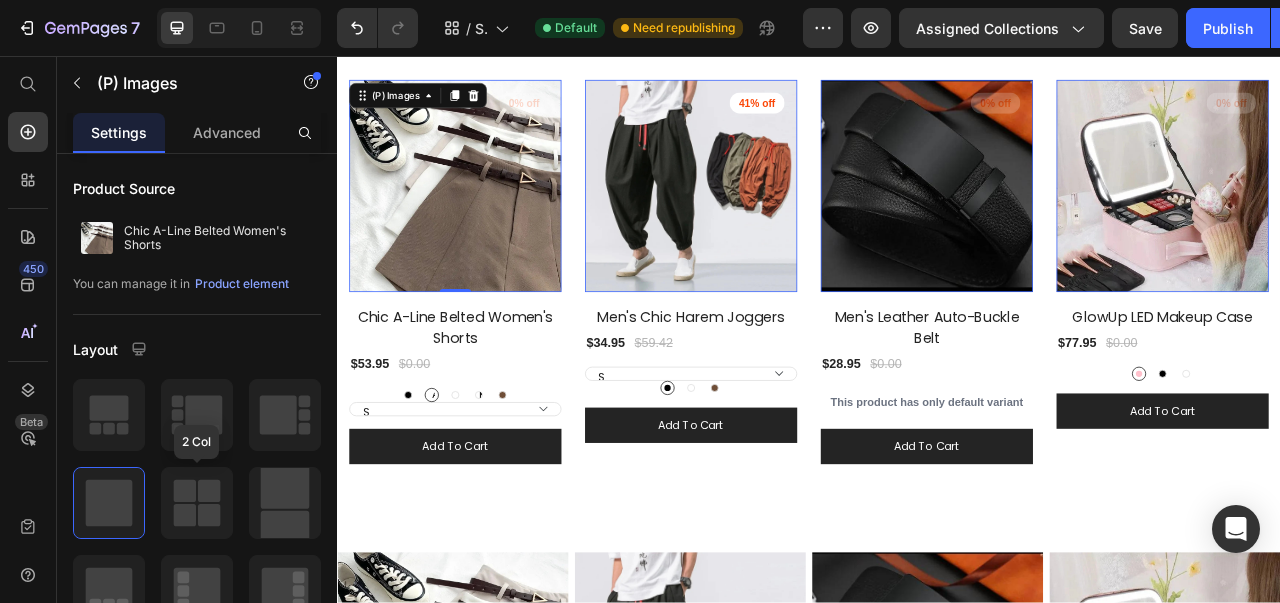 click 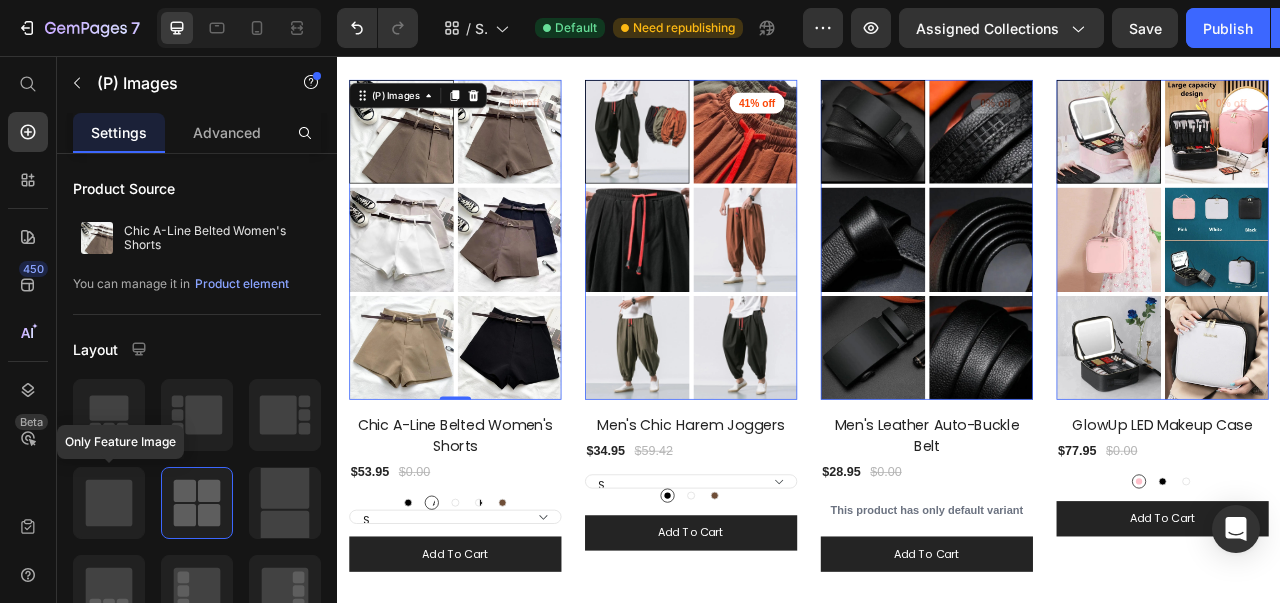 click 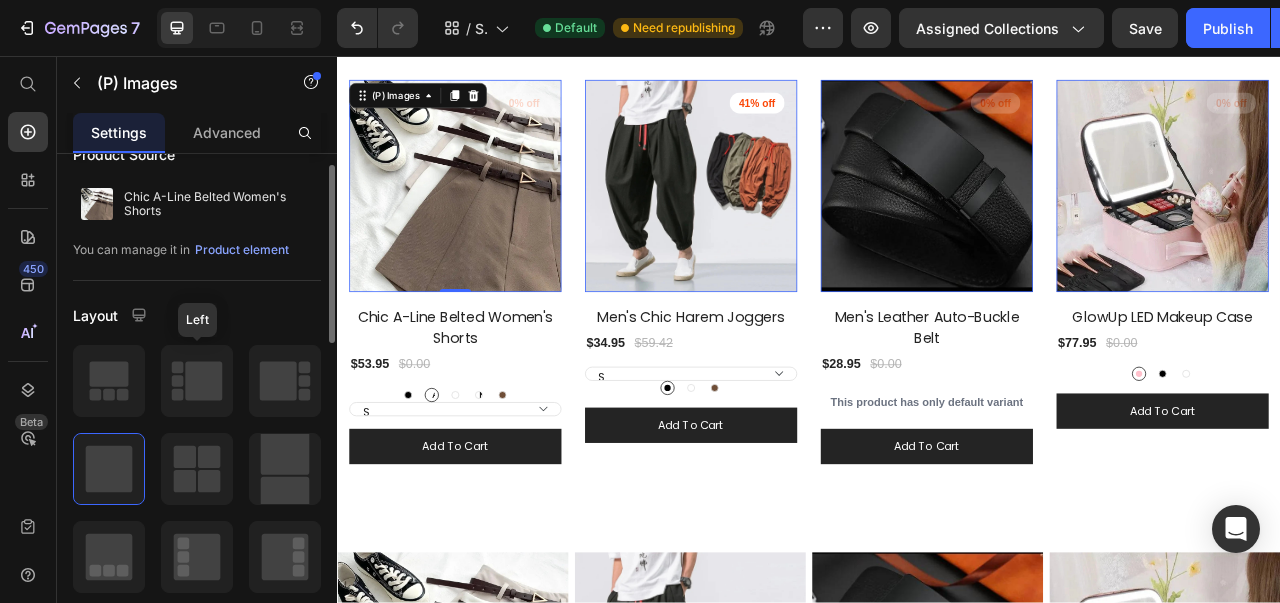 scroll, scrollTop: 0, scrollLeft: 0, axis: both 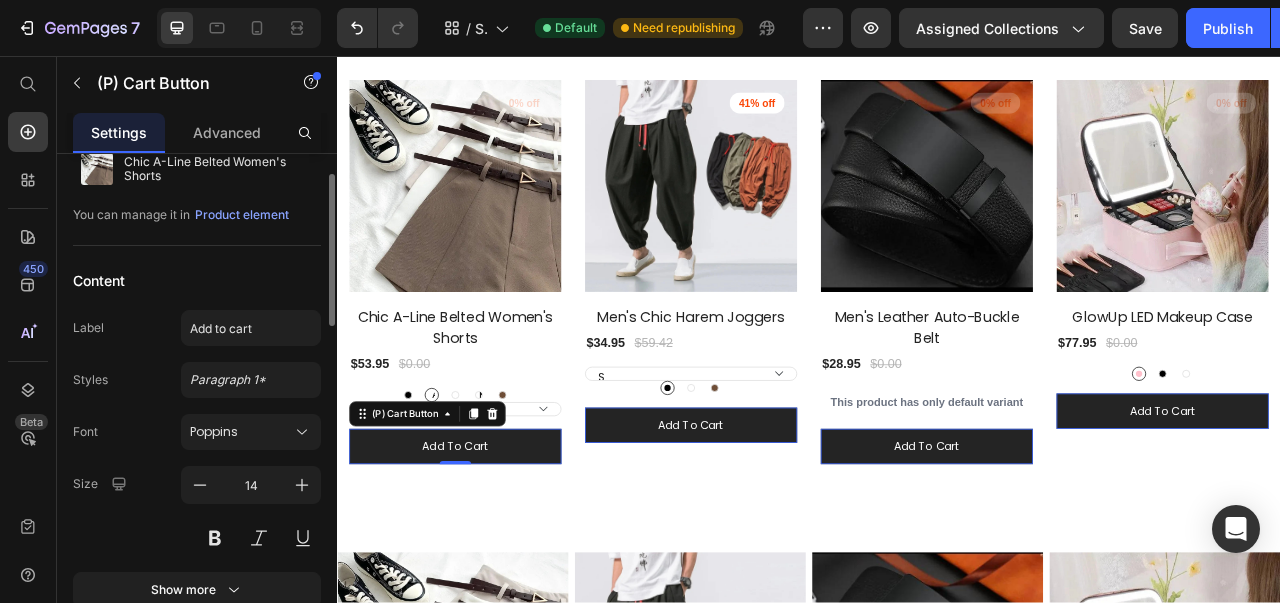 click 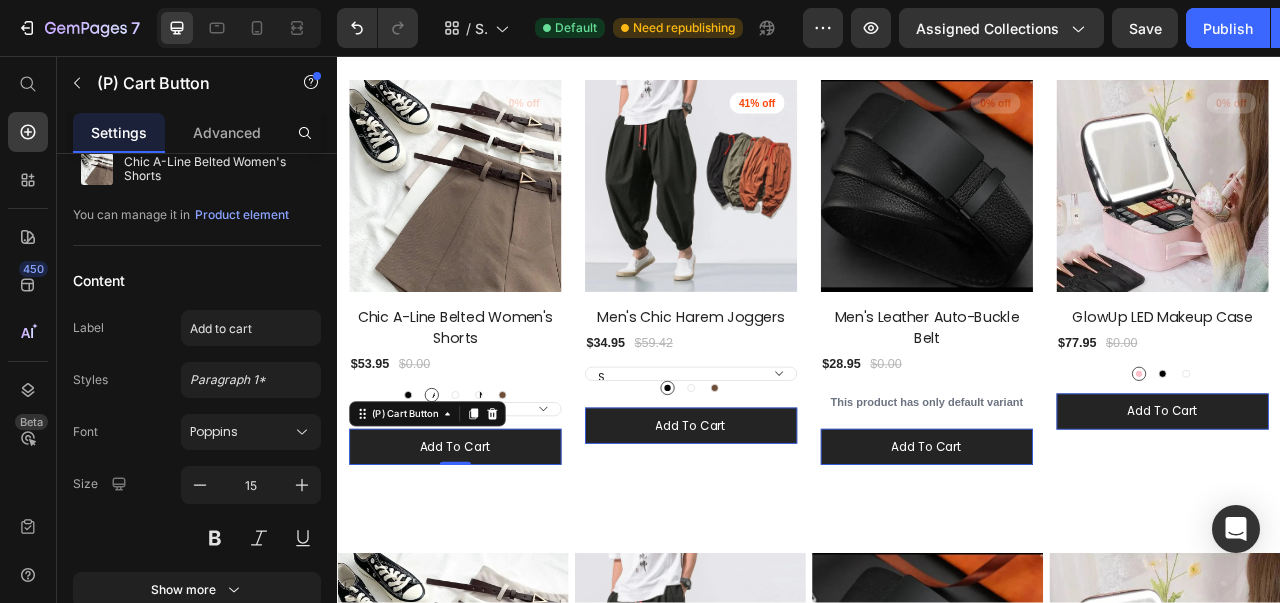 click 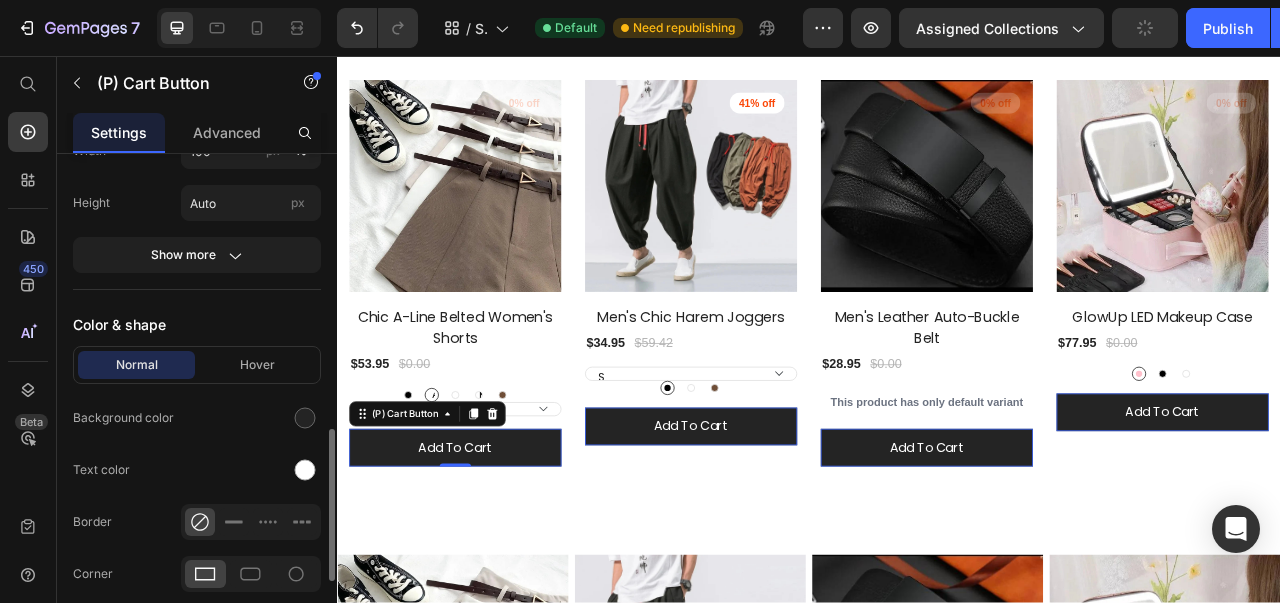 scroll, scrollTop: 901, scrollLeft: 0, axis: vertical 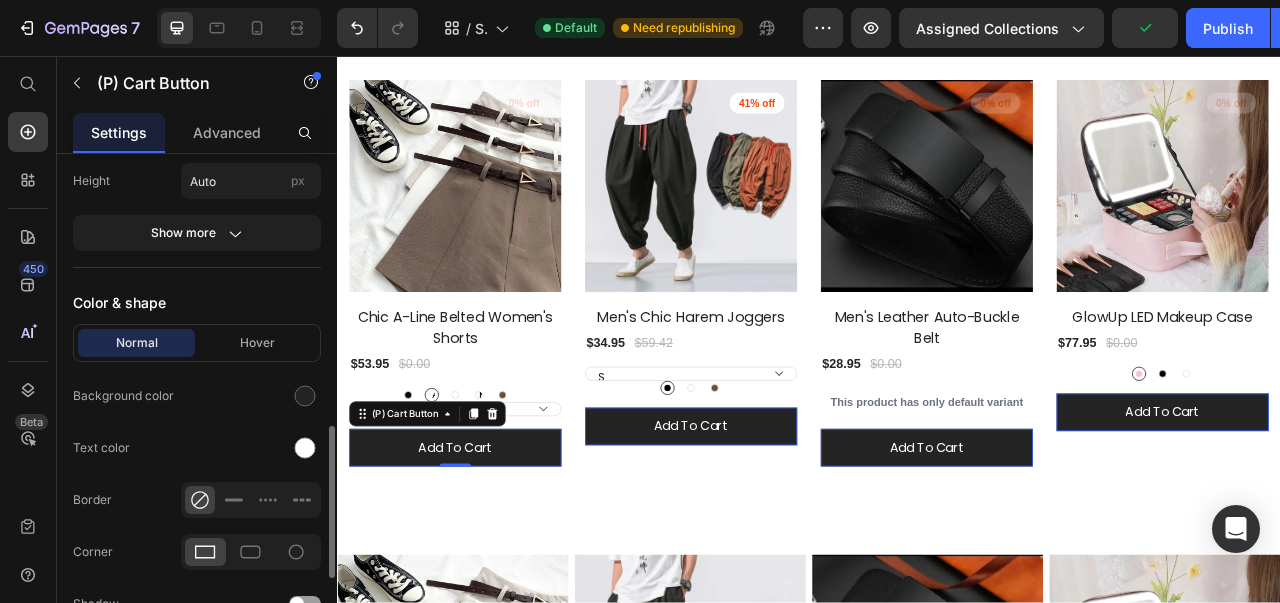 click on "Hover" at bounding box center [257, 343] 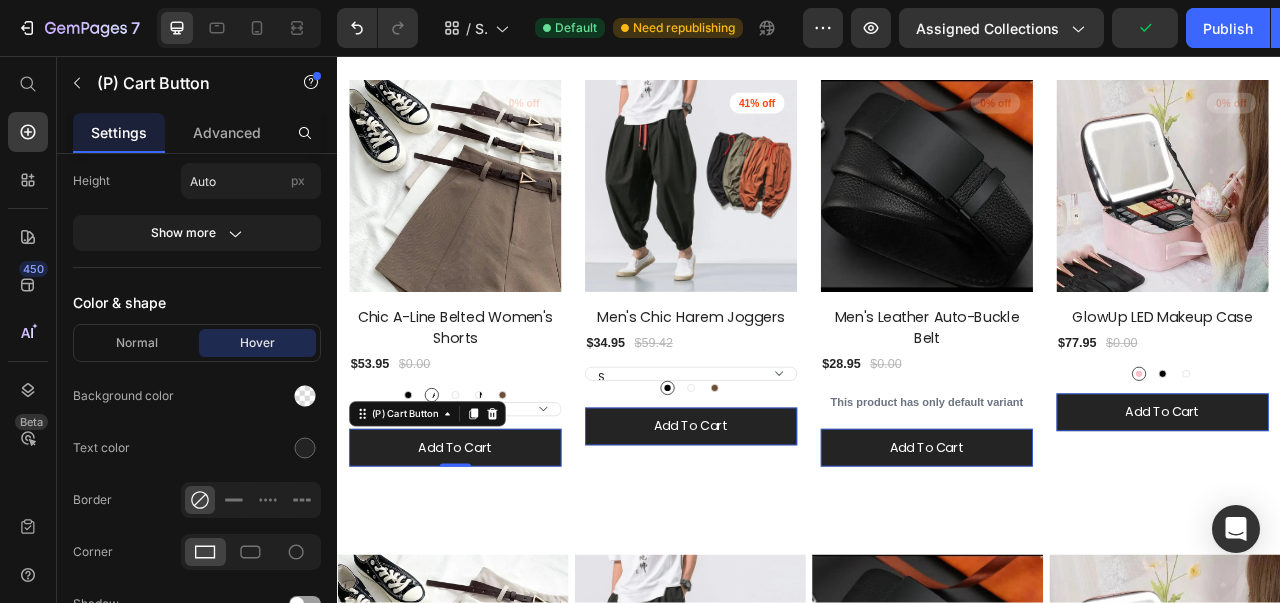 click on "Background color" 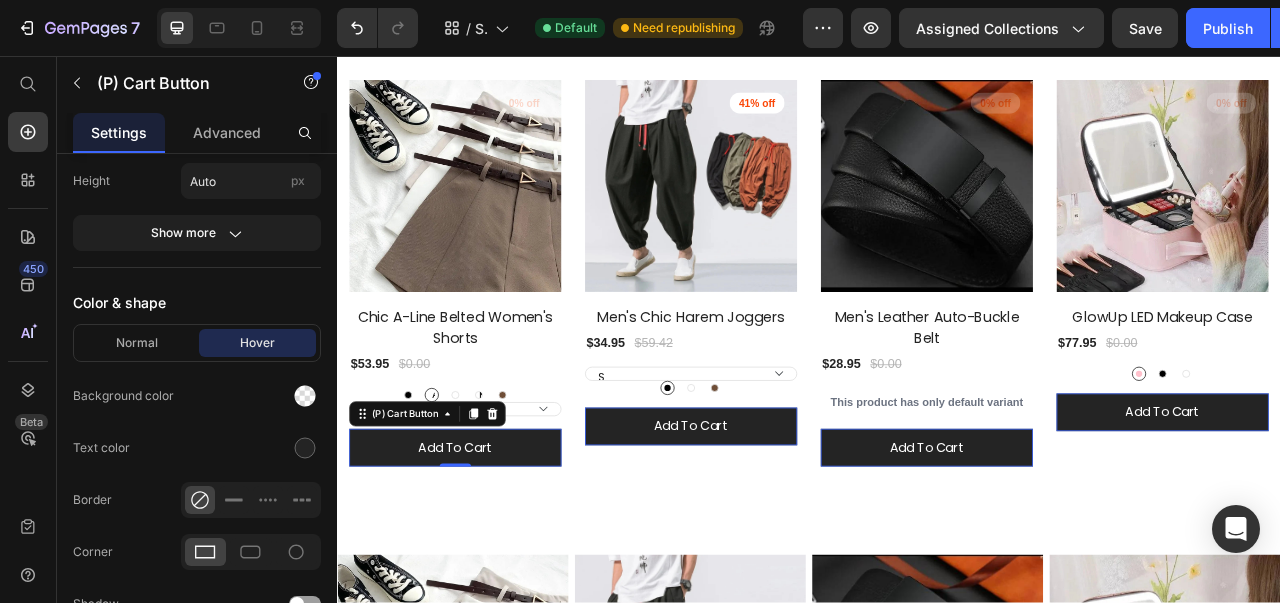 click at bounding box center [305, 396] 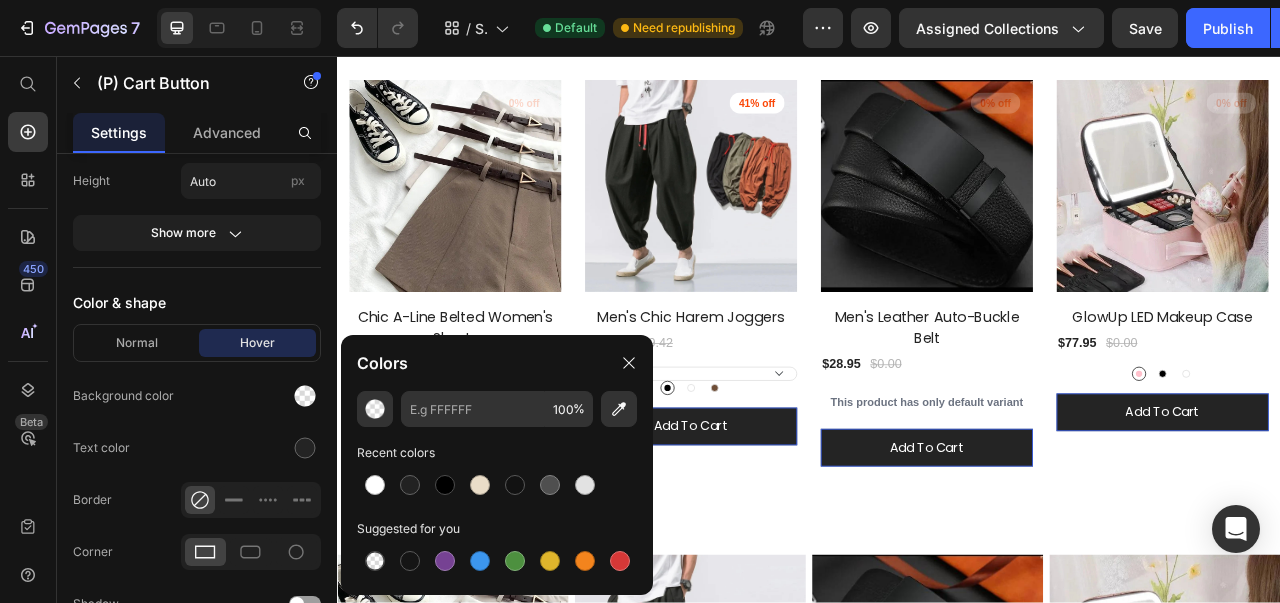 click at bounding box center (550, 485) 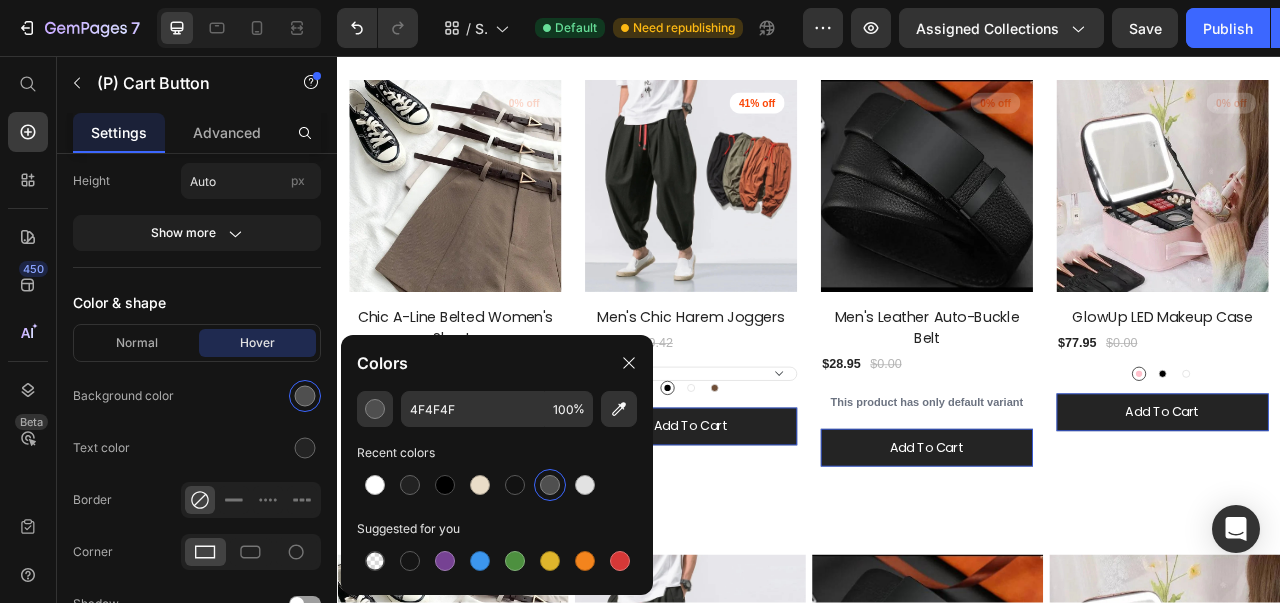 click at bounding box center [410, 485] 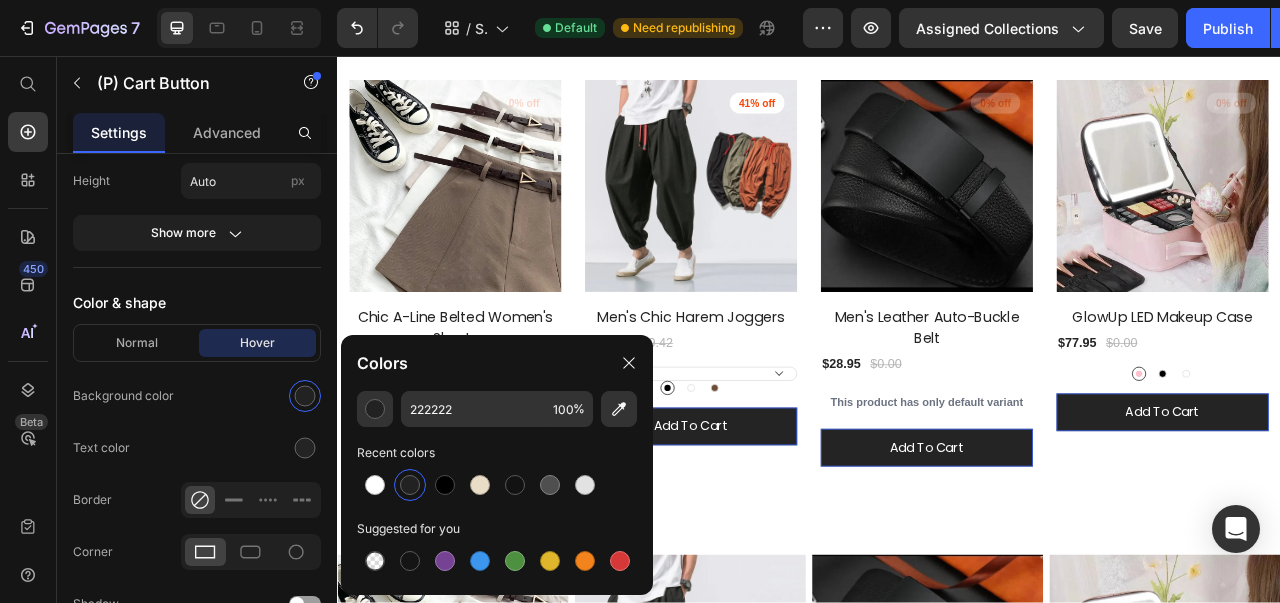 click 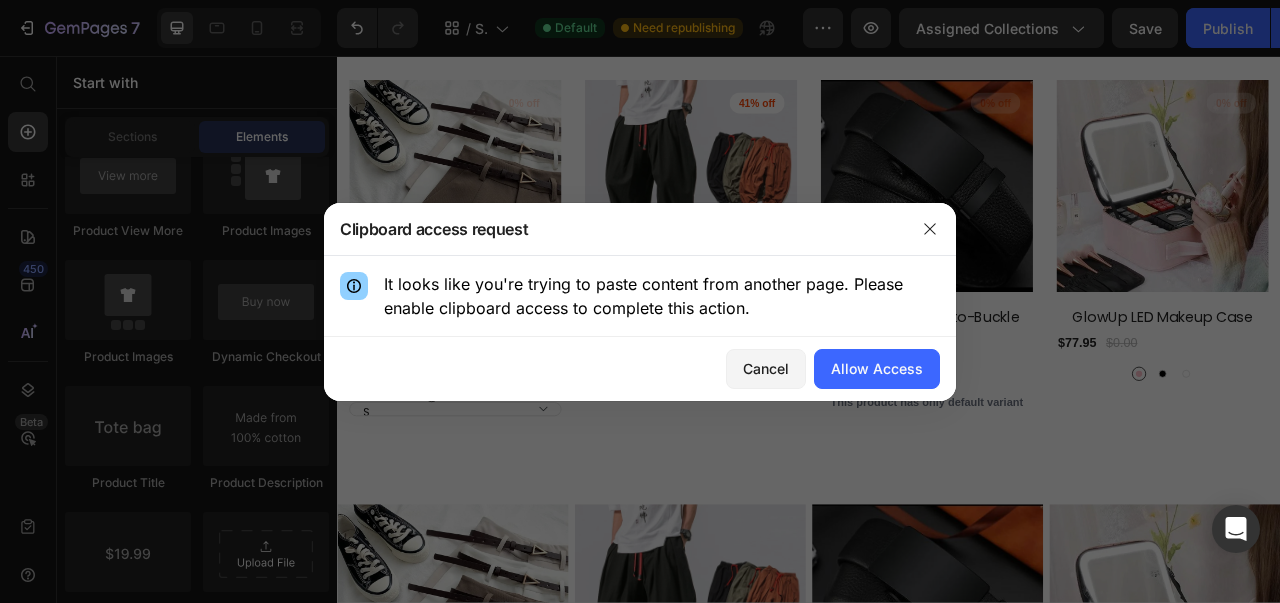 click 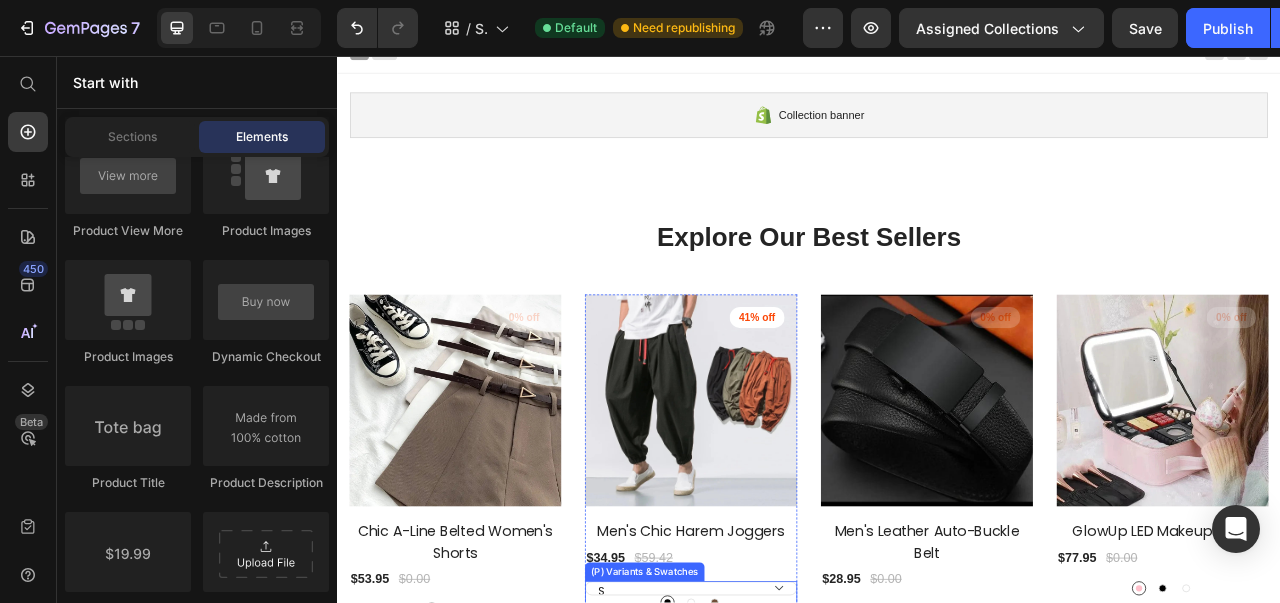 scroll, scrollTop: 1, scrollLeft: 0, axis: vertical 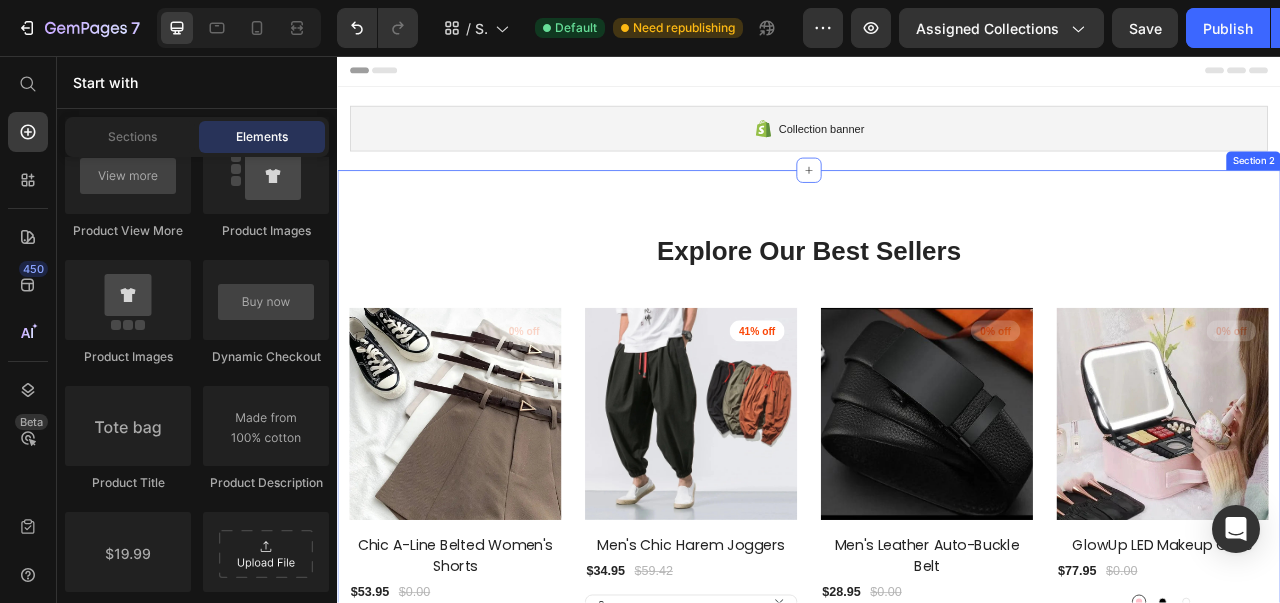 click at bounding box center (937, 202) 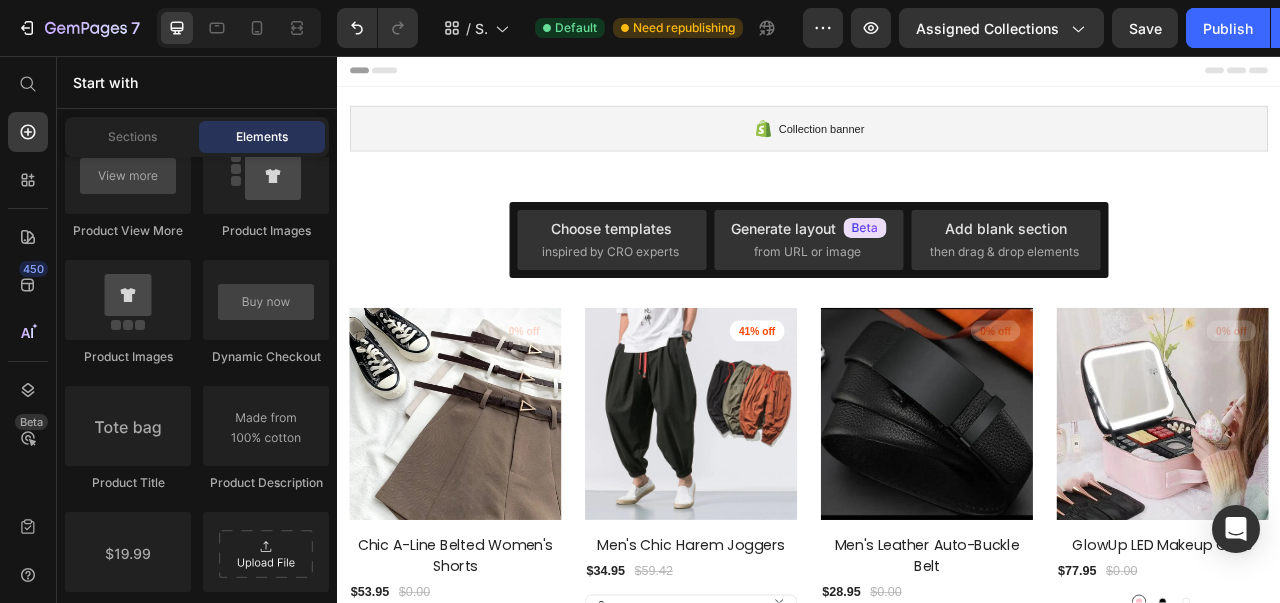 click on "Choose templates" at bounding box center (611, 228) 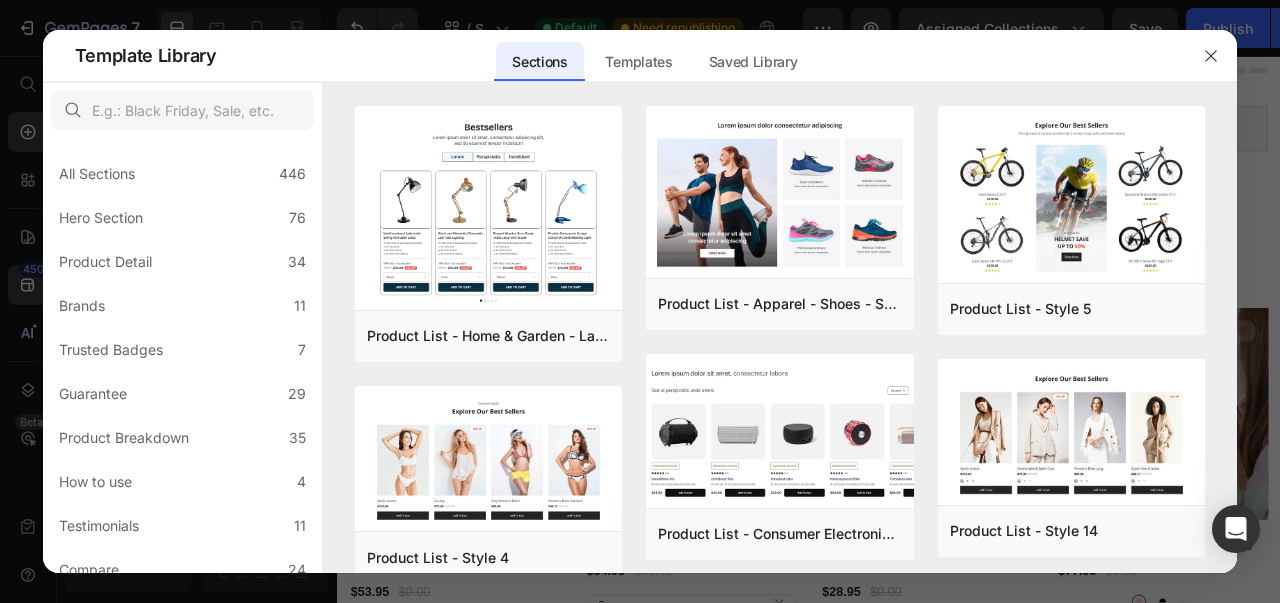 click at bounding box center (1072, 434) 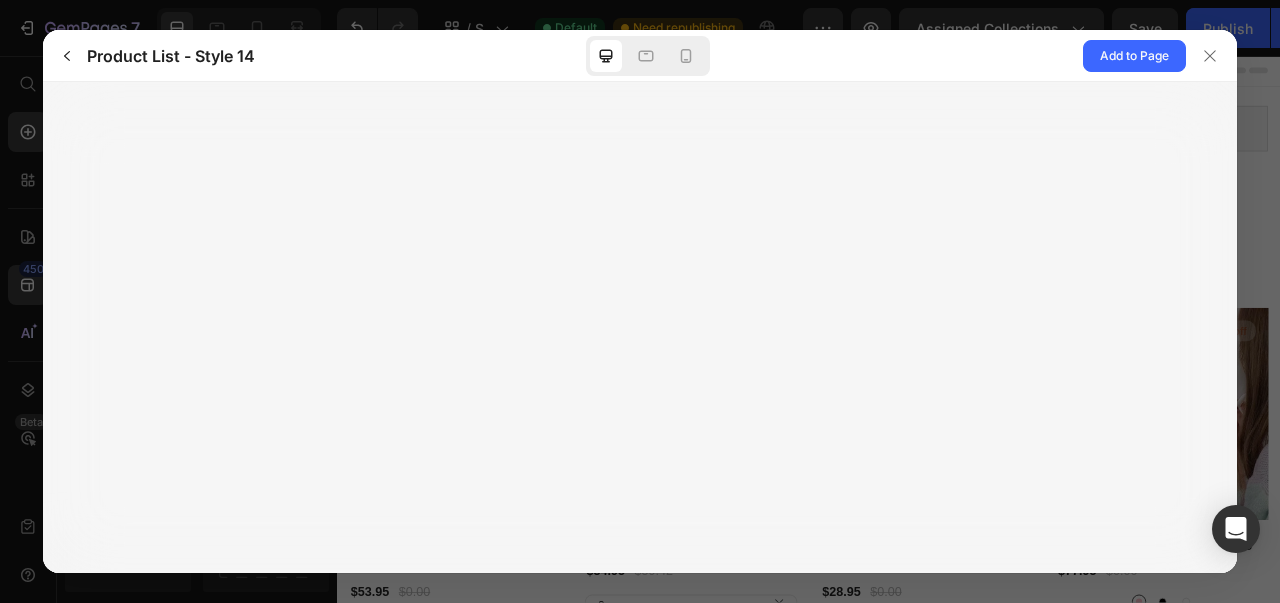 click on "Add to Page" 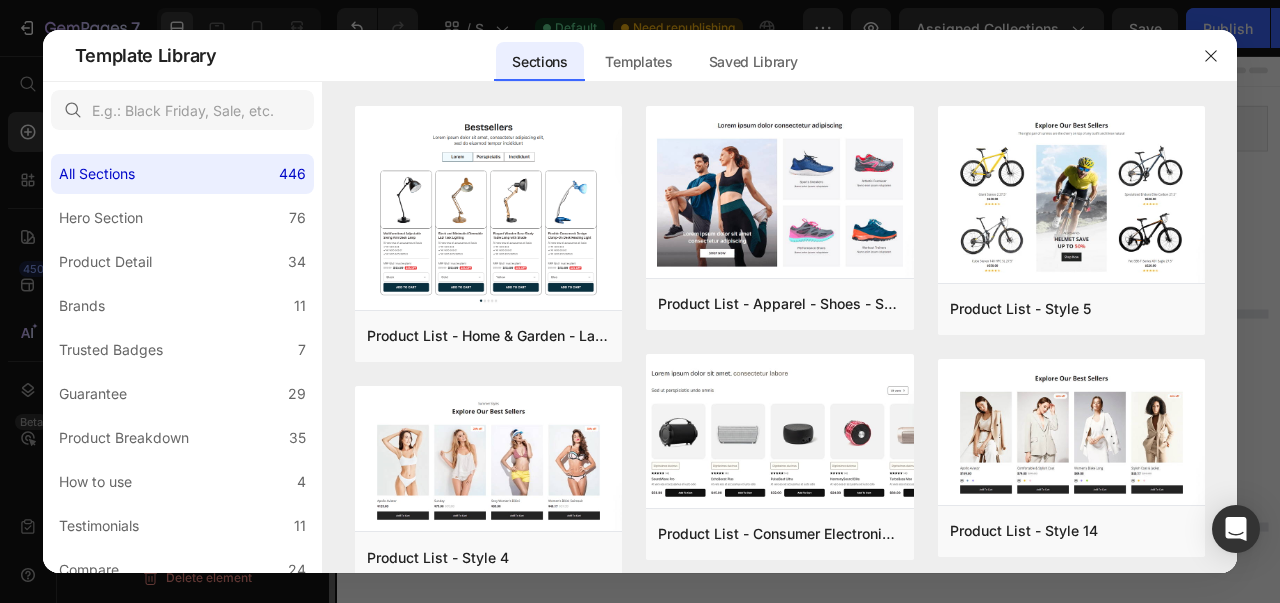 scroll, scrollTop: 0, scrollLeft: 0, axis: both 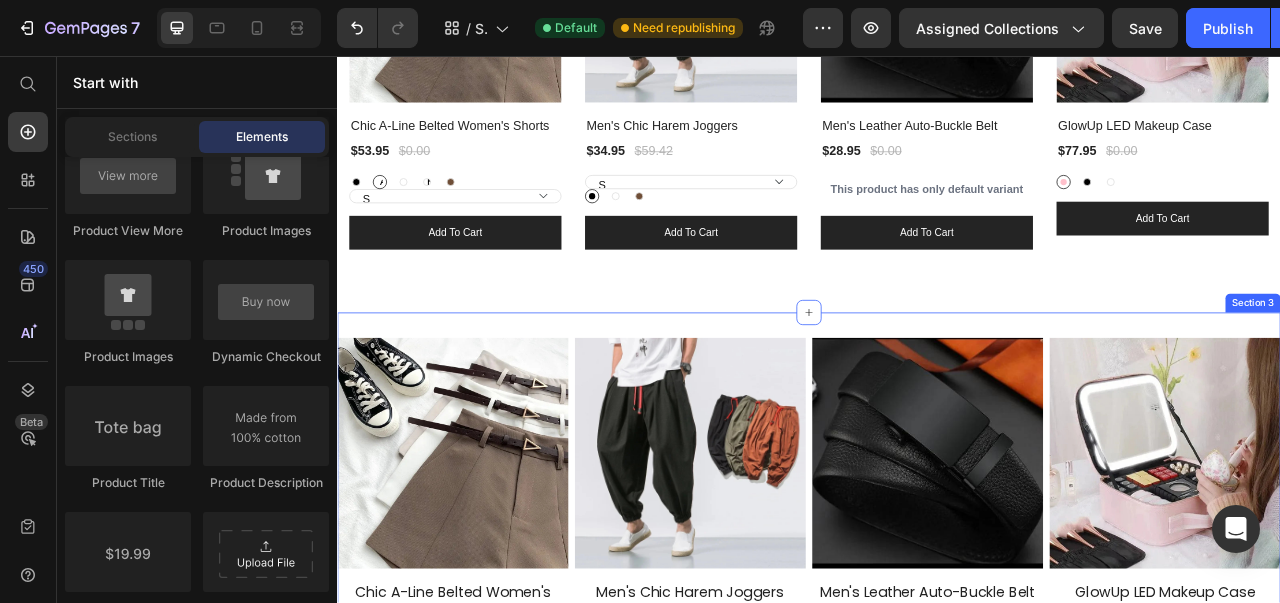 click at bounding box center (937, 383) 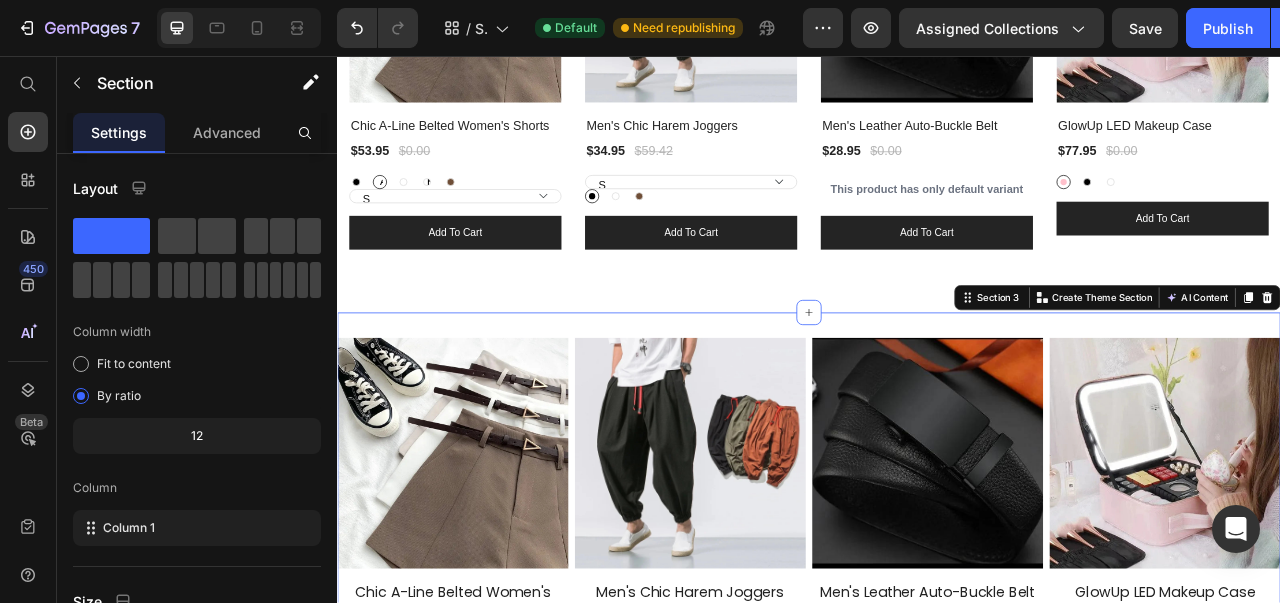 click on "Product Images Chic A-Line Belted Women's Shorts Product Title Chic A-Line Belted Women's Shorts Product Title $53.95 Product Price View Item Button $0.00 Product Price Row Row Product Images Men's Chic Harem Joggers Product Title Men's Chic Harem Joggers Product Title $34.95 Product Price View Item Button $59.42 Product Price Row Row Product Images Men's Leather Auto-Buckle Belt Product Title Men's Leather Auto-Buckle Belt Product Title $28.95 Product Price View Item Button $0.00 Product Price Row Row Product Images GlowUp LED Makeup Case Product Title GlowUp LED Makeup Case Product Title $77.95 Product Price View Item Button $0.00 Product Price Row Row Product List Section 3   You can create reusable sections Create Theme Section AI Content Write with GemAI What would you like to describe here? Tone and Voice Persuasive Product Cool Women's Comfort Denim Shirt Show more Generate" at bounding box center (937, 673) 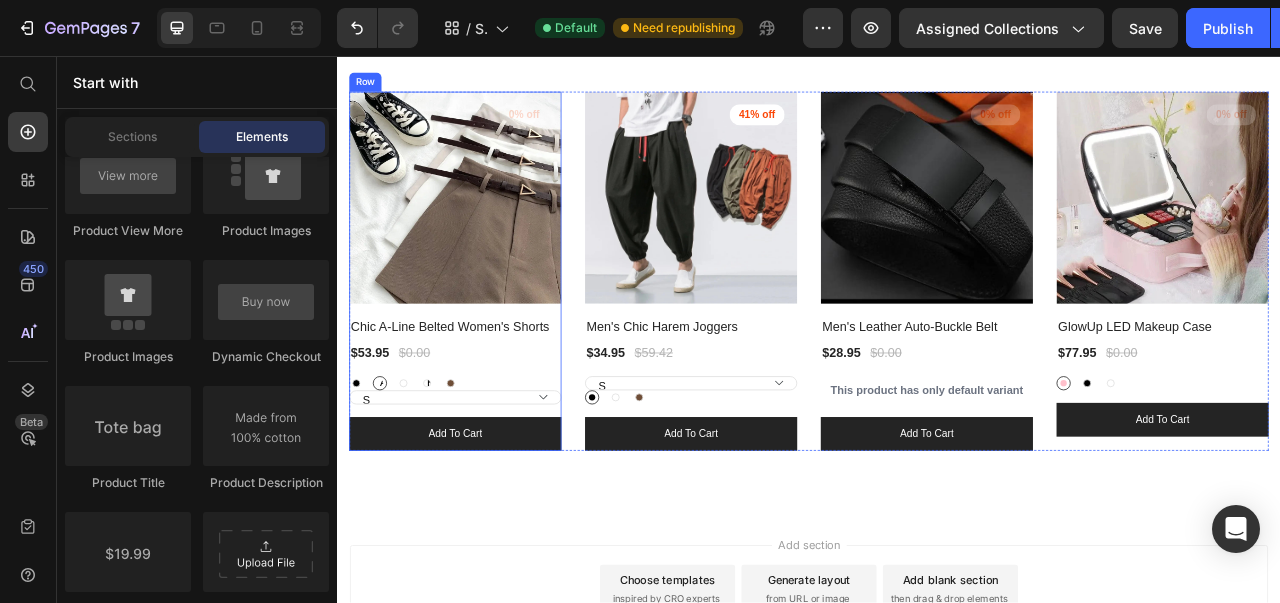 scroll, scrollTop: 278, scrollLeft: 0, axis: vertical 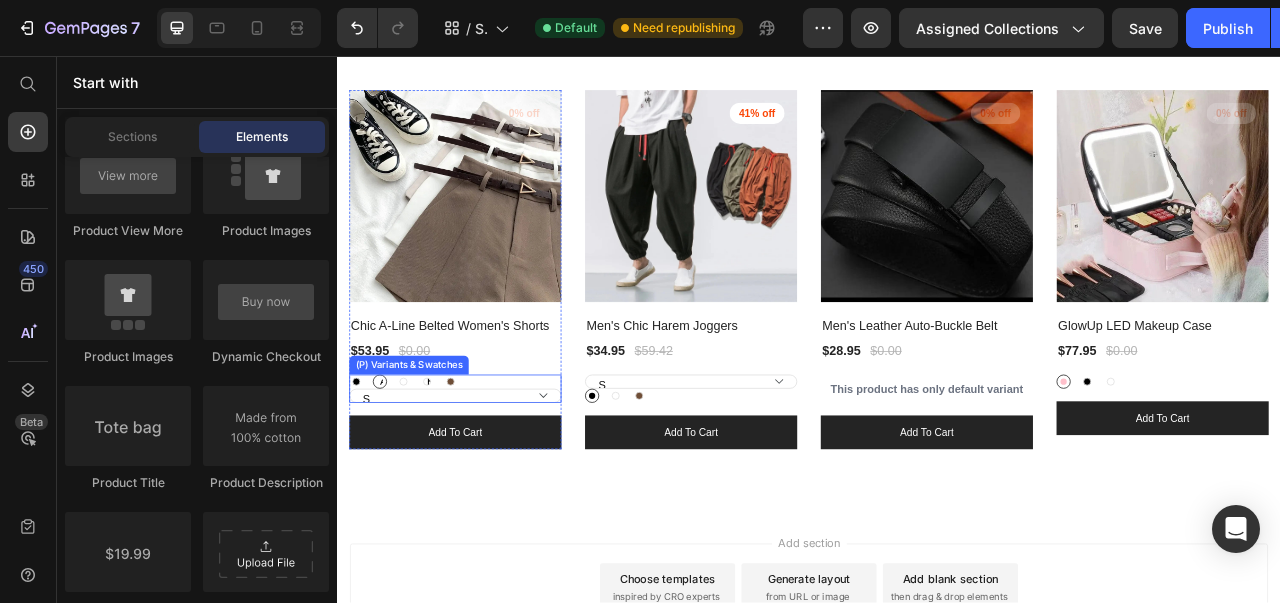 click on "S M L XL" at bounding box center [487, 489] 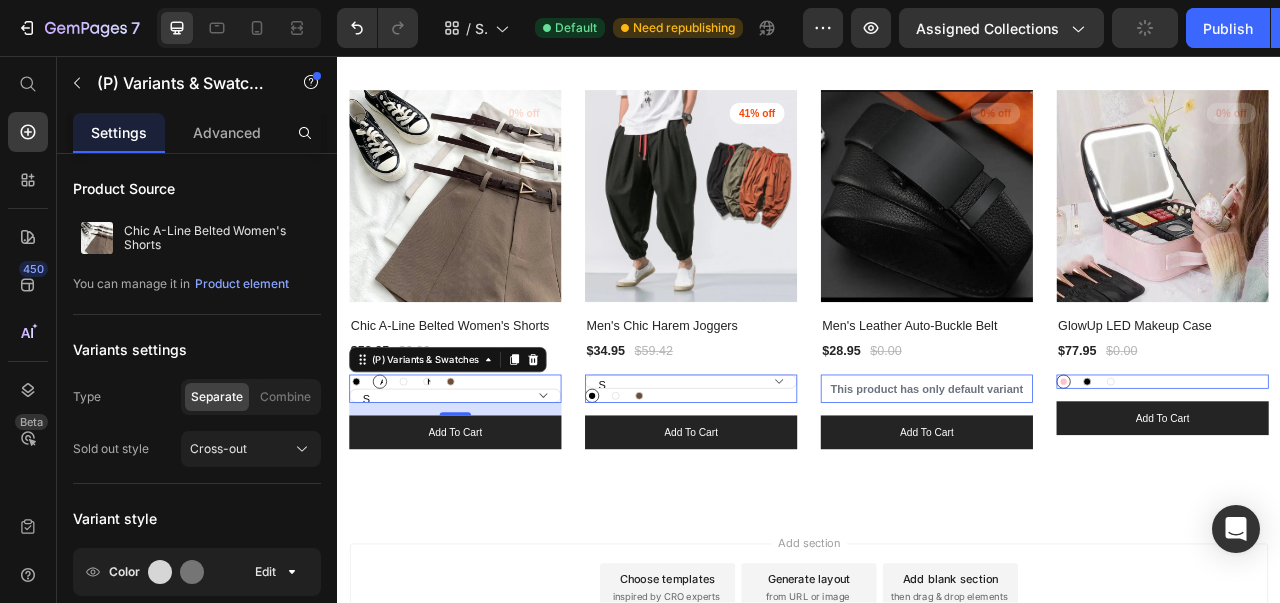 click on "S M L XL" at bounding box center (487, 489) 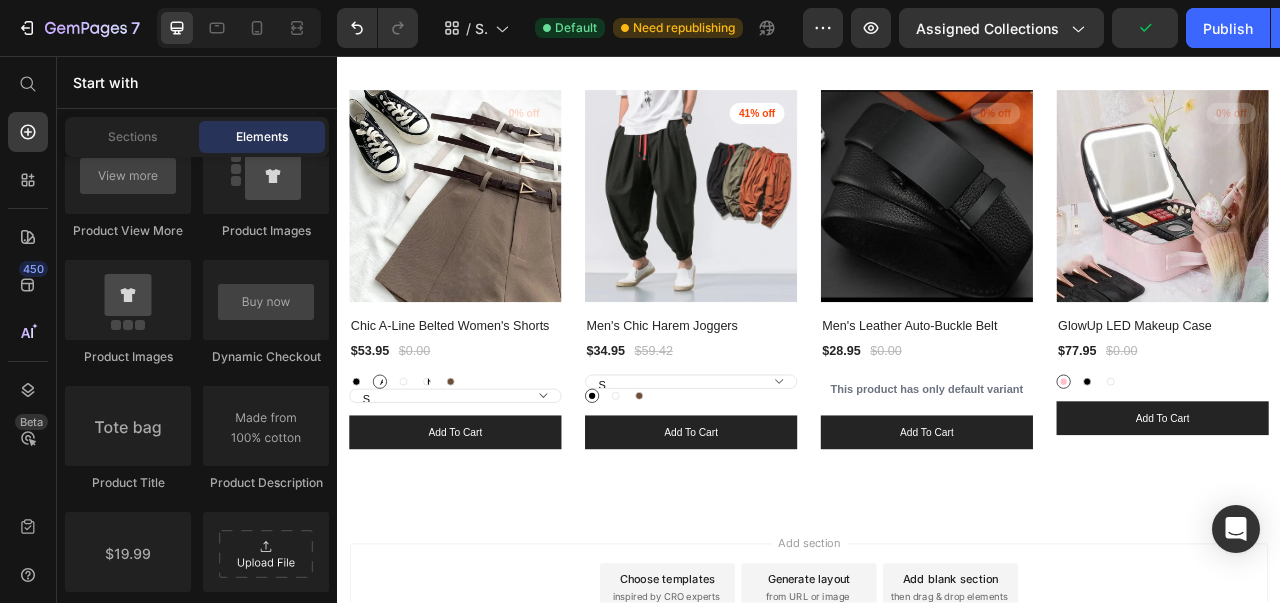 click on "Add section Choose templates inspired by CRO experts Generate layout from URL or image Add blank section then drag & drop elements" at bounding box center [937, 736] 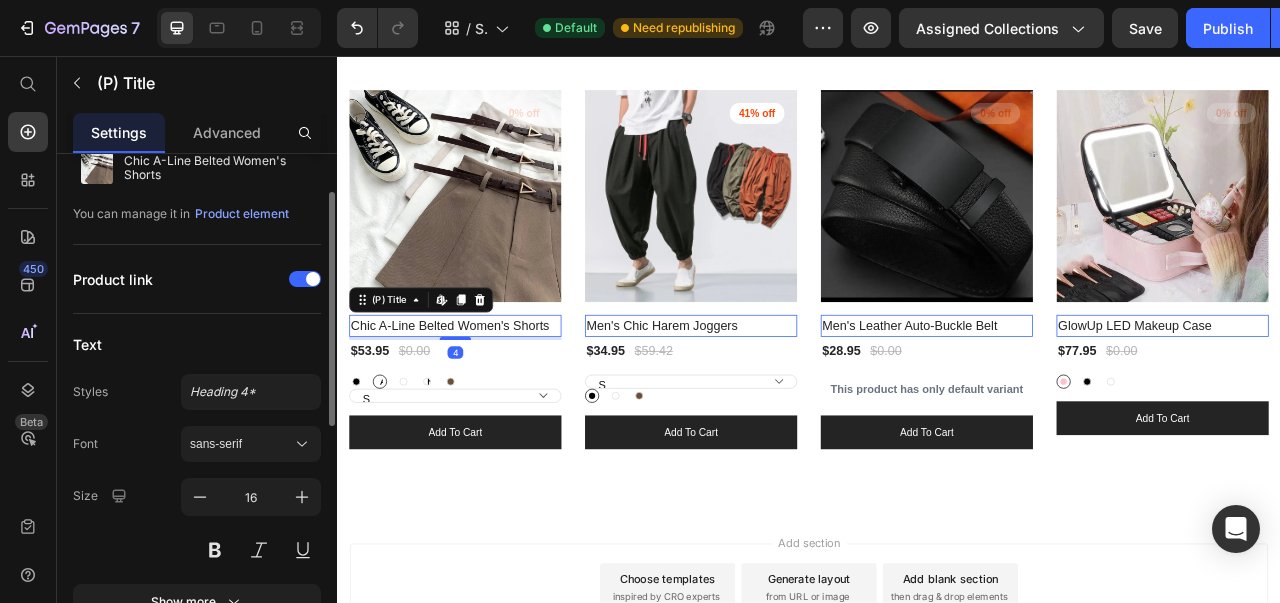 scroll, scrollTop: 74, scrollLeft: 0, axis: vertical 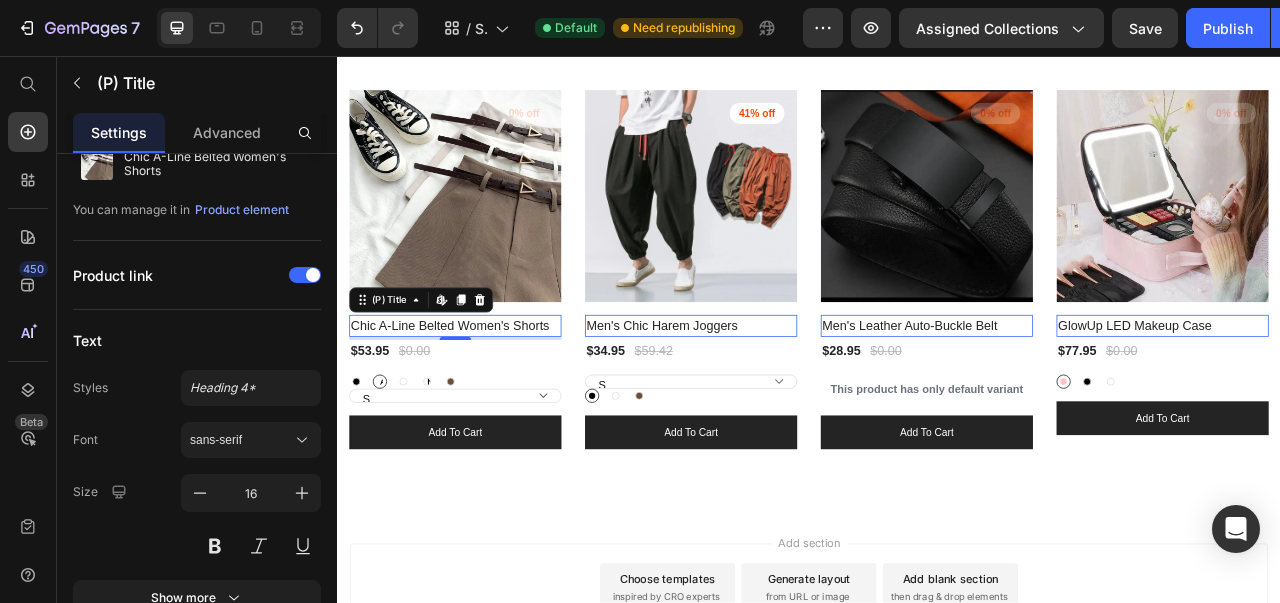 click on "sans-serif" at bounding box center (251, 440) 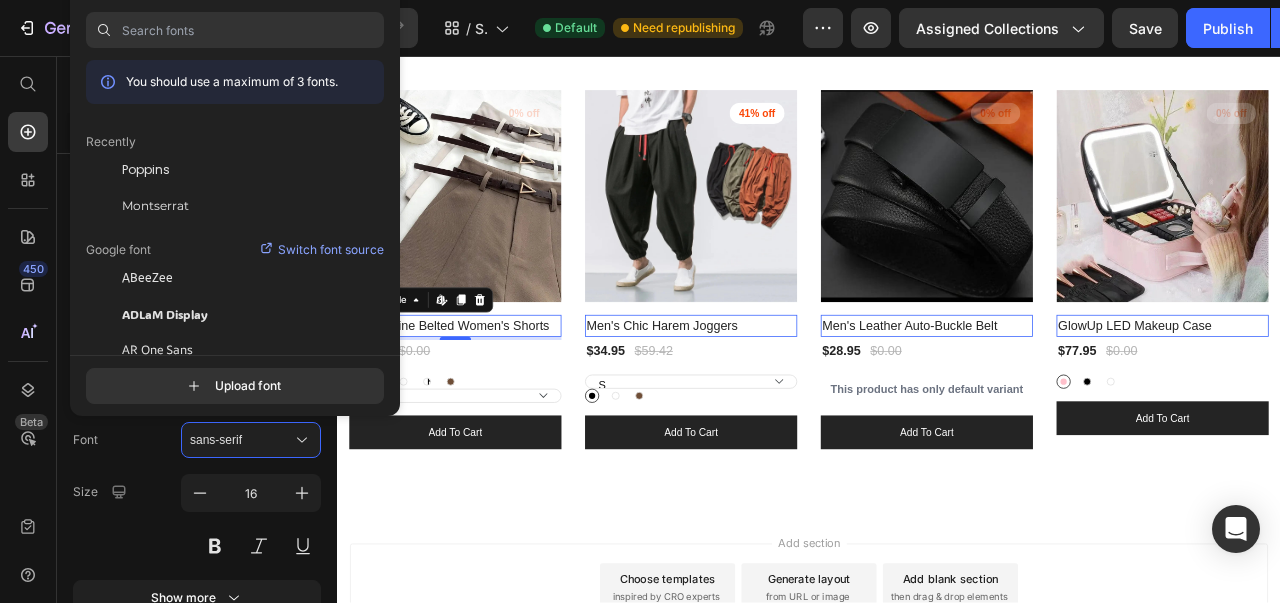 click on "Poppins" 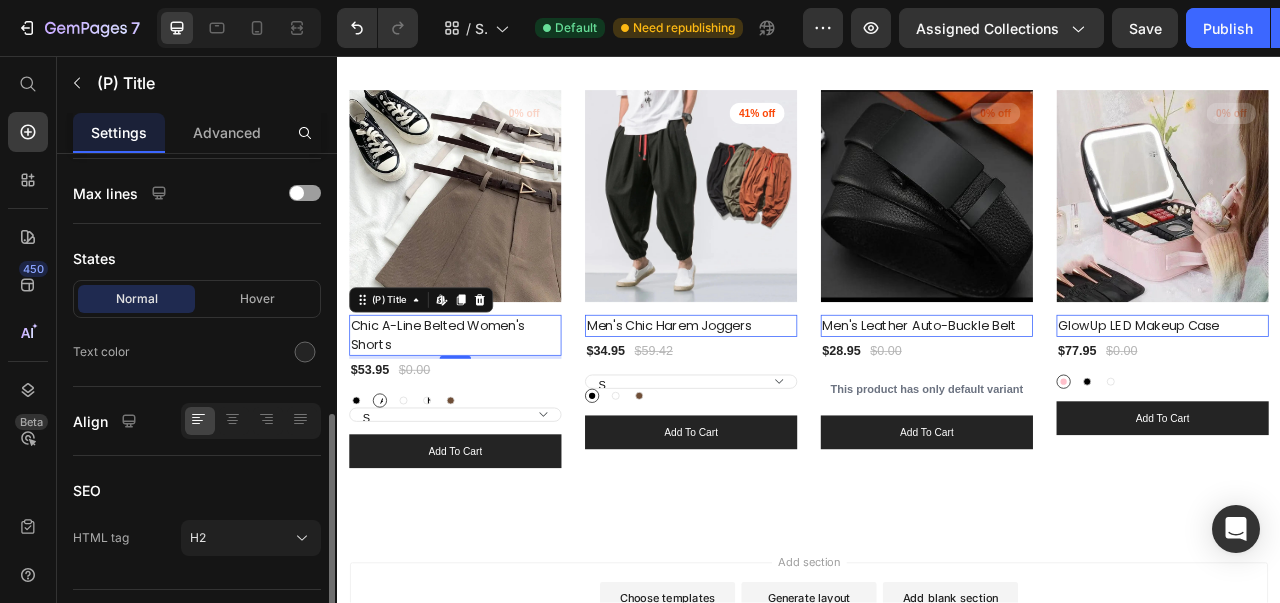 scroll, scrollTop: 552, scrollLeft: 0, axis: vertical 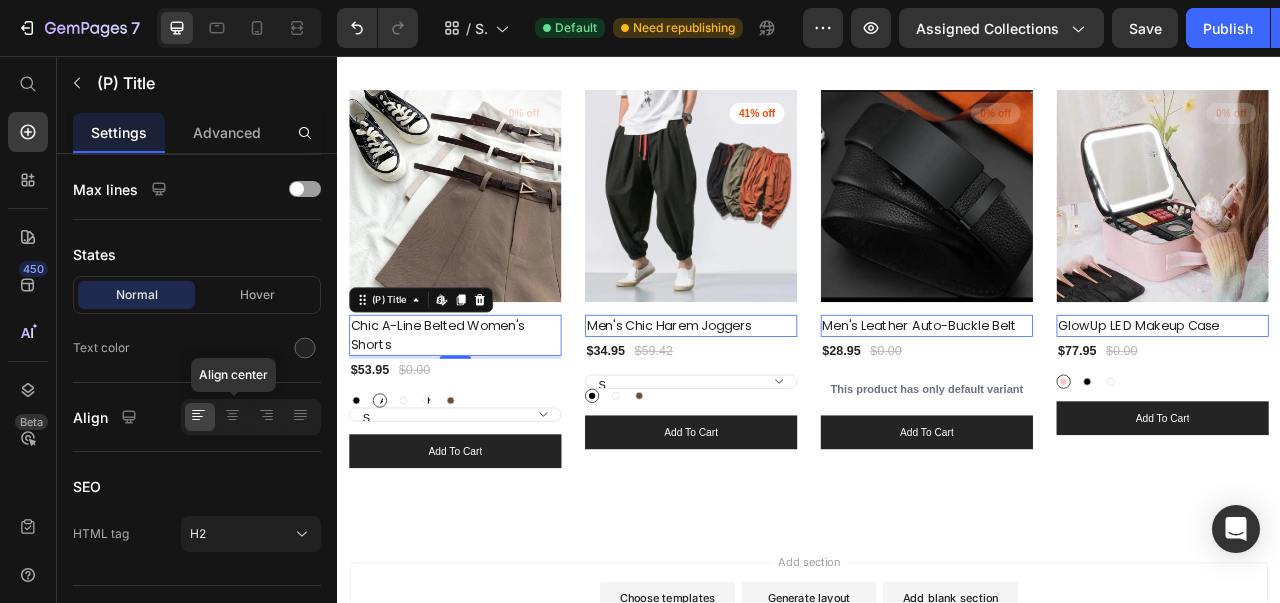 click 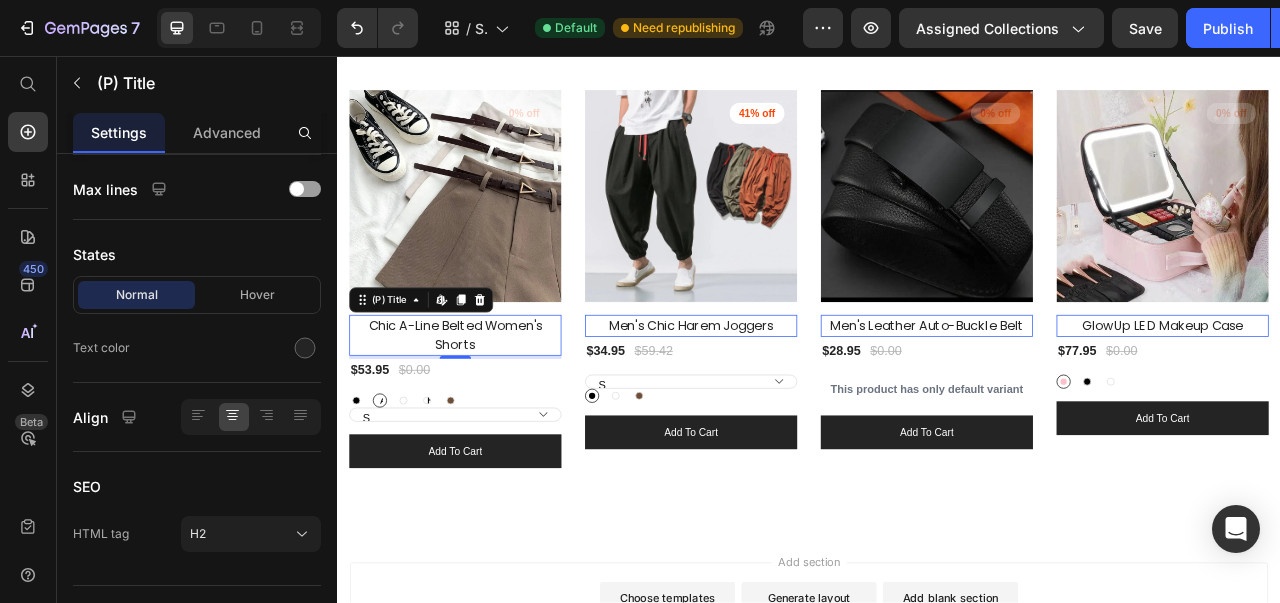 click on "Hover" at bounding box center [257, 295] 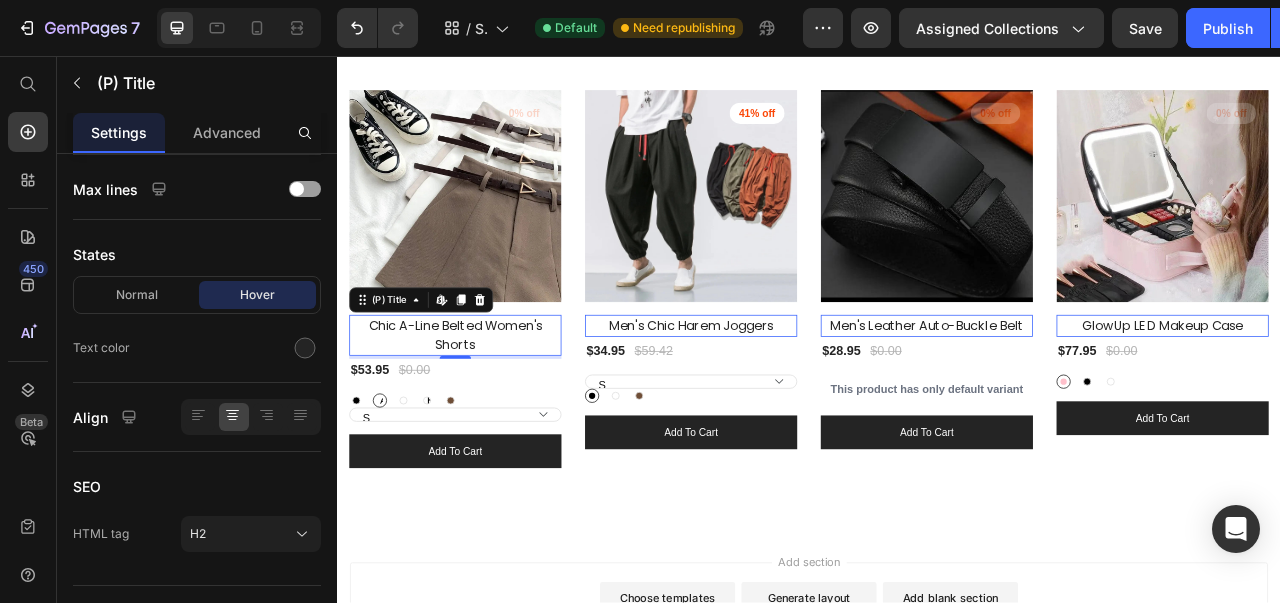 click at bounding box center [305, 348] 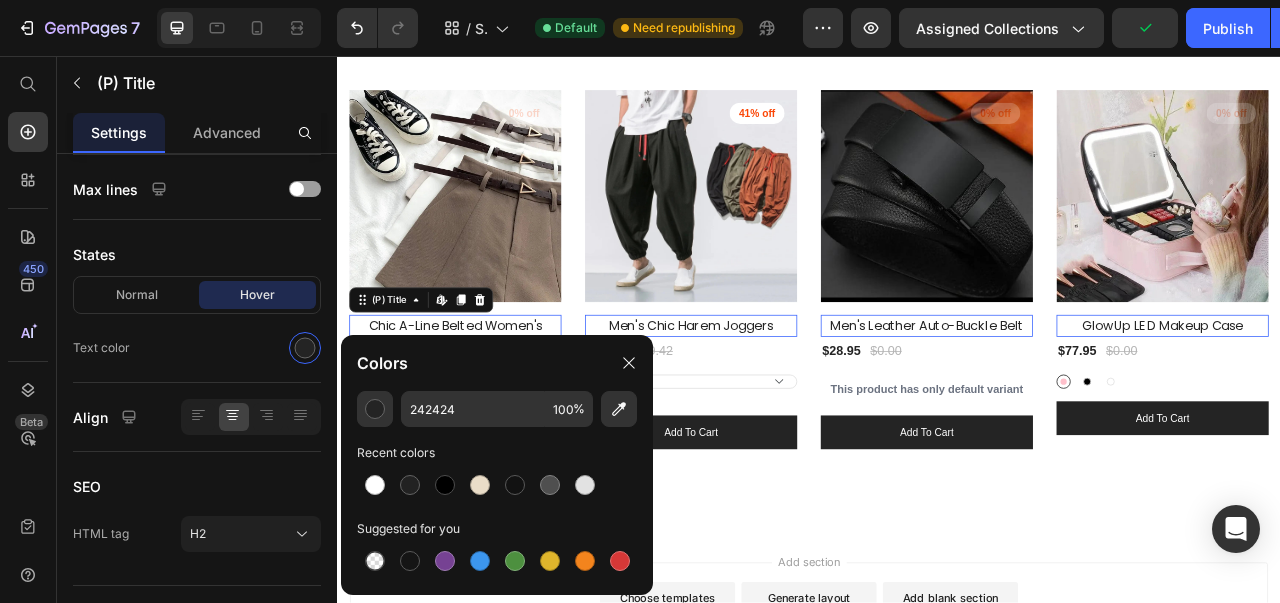 click at bounding box center [410, 485] 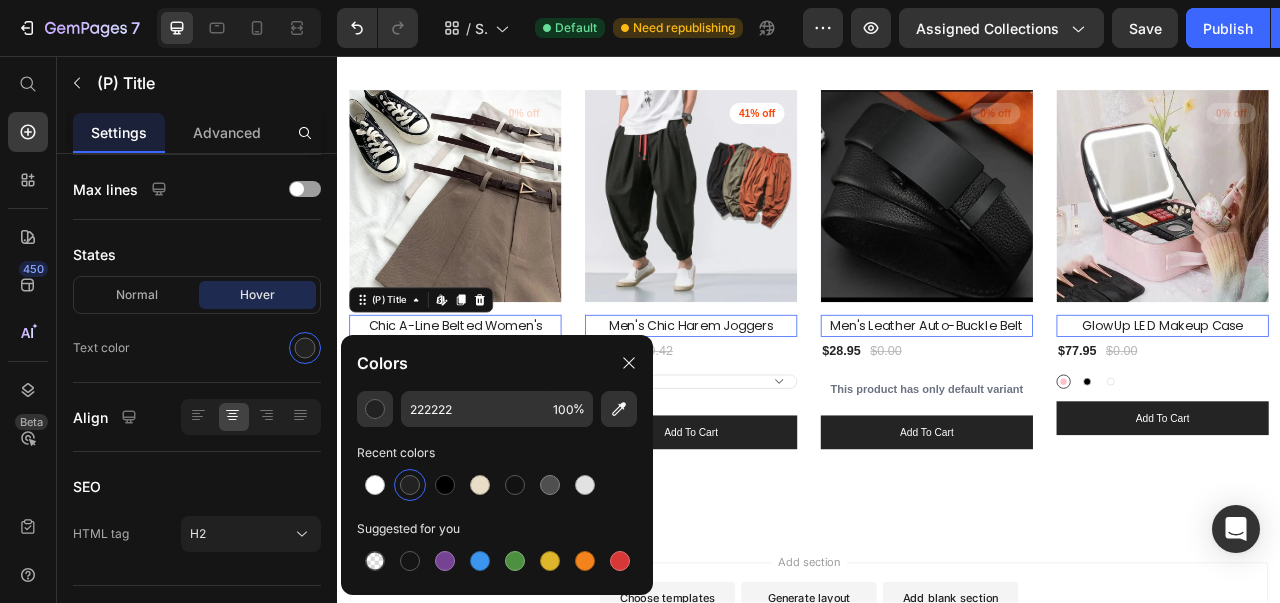click at bounding box center (629, 363) 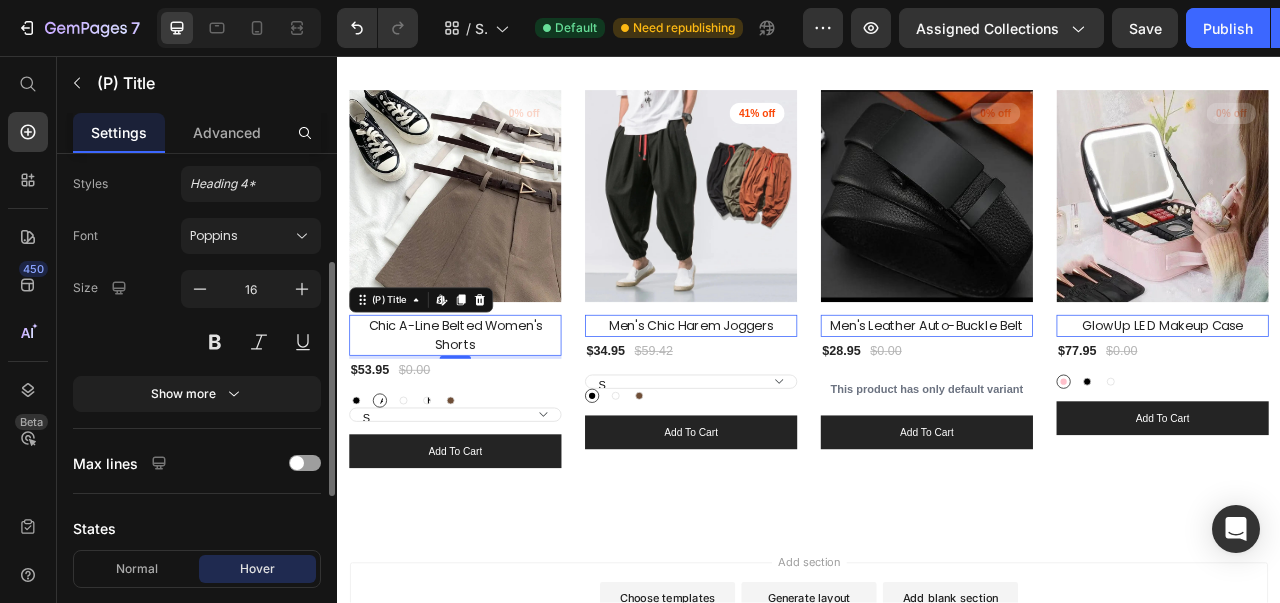 scroll, scrollTop: 252, scrollLeft: 0, axis: vertical 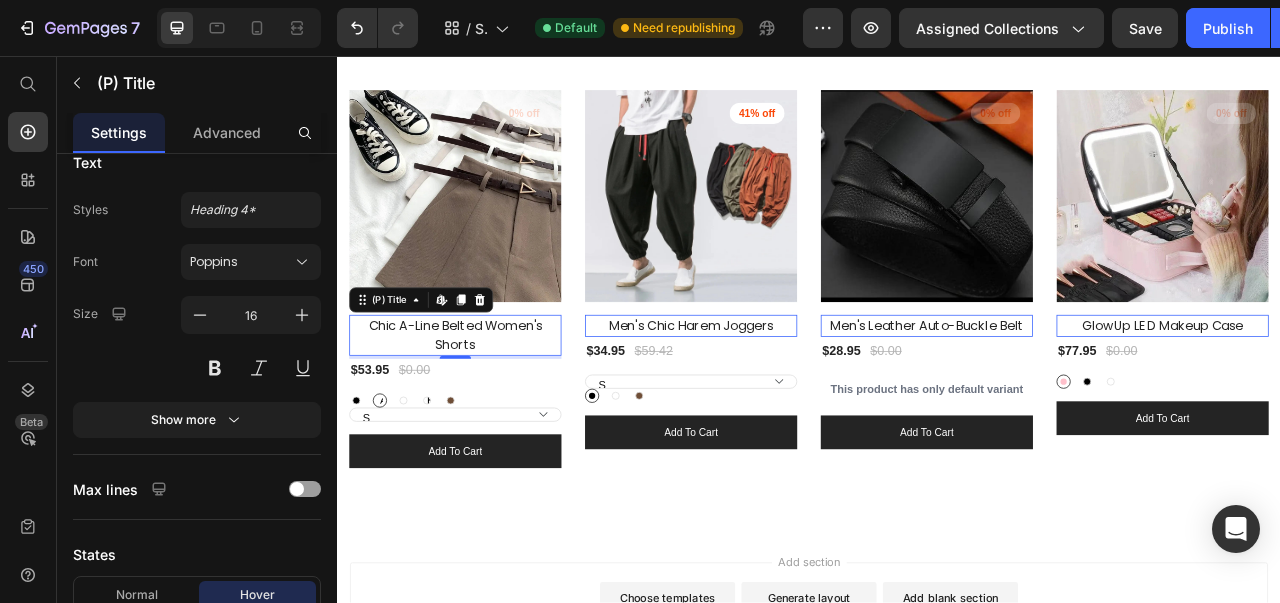 click 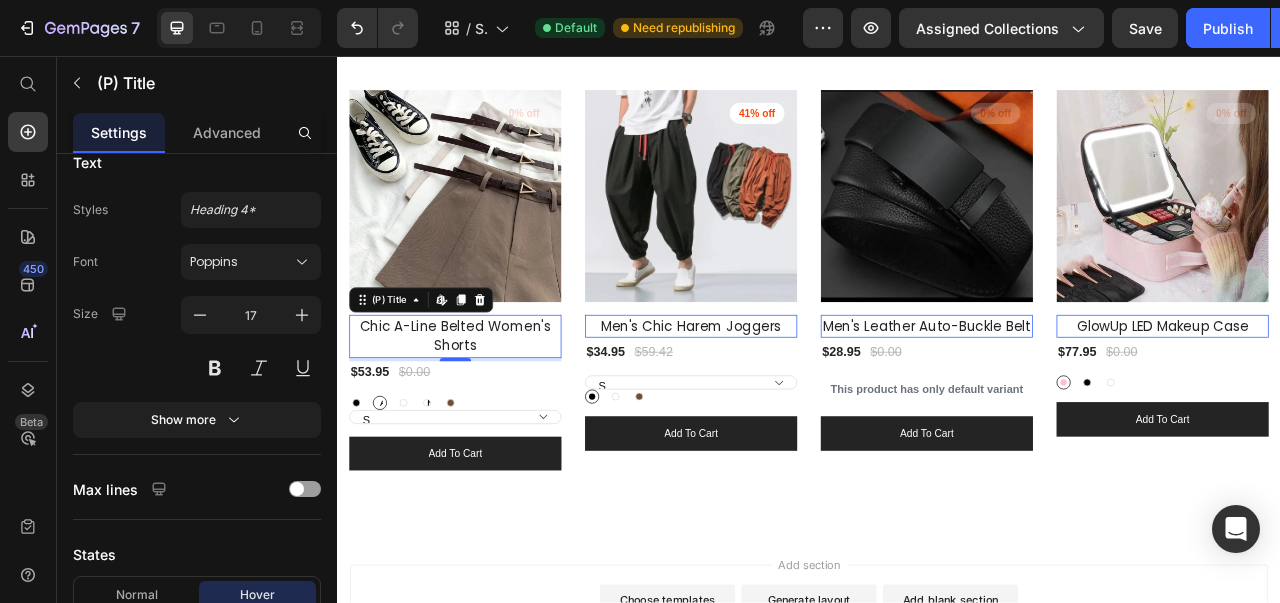 click 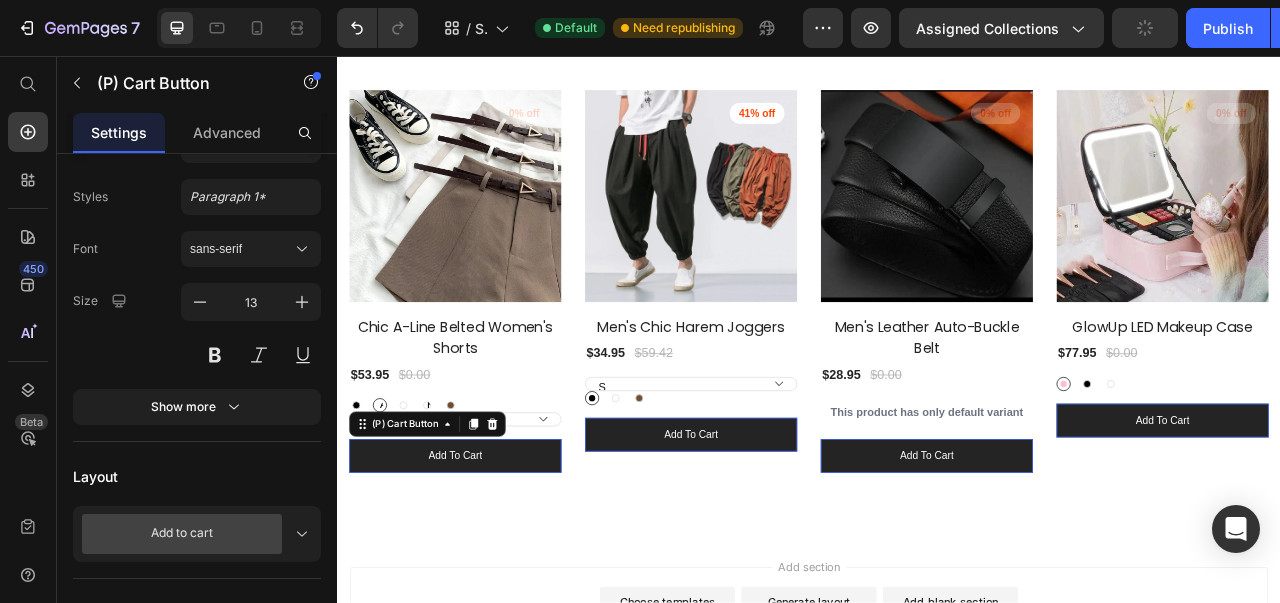 click on "add to cart" at bounding box center (487, 566) 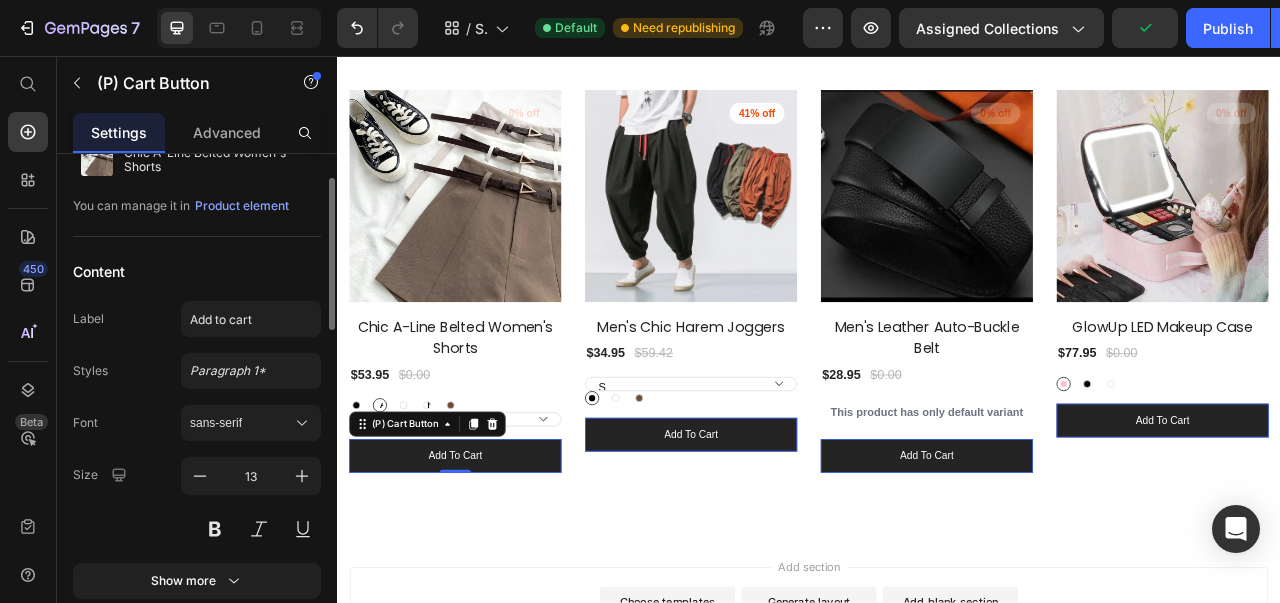scroll, scrollTop: 79, scrollLeft: 0, axis: vertical 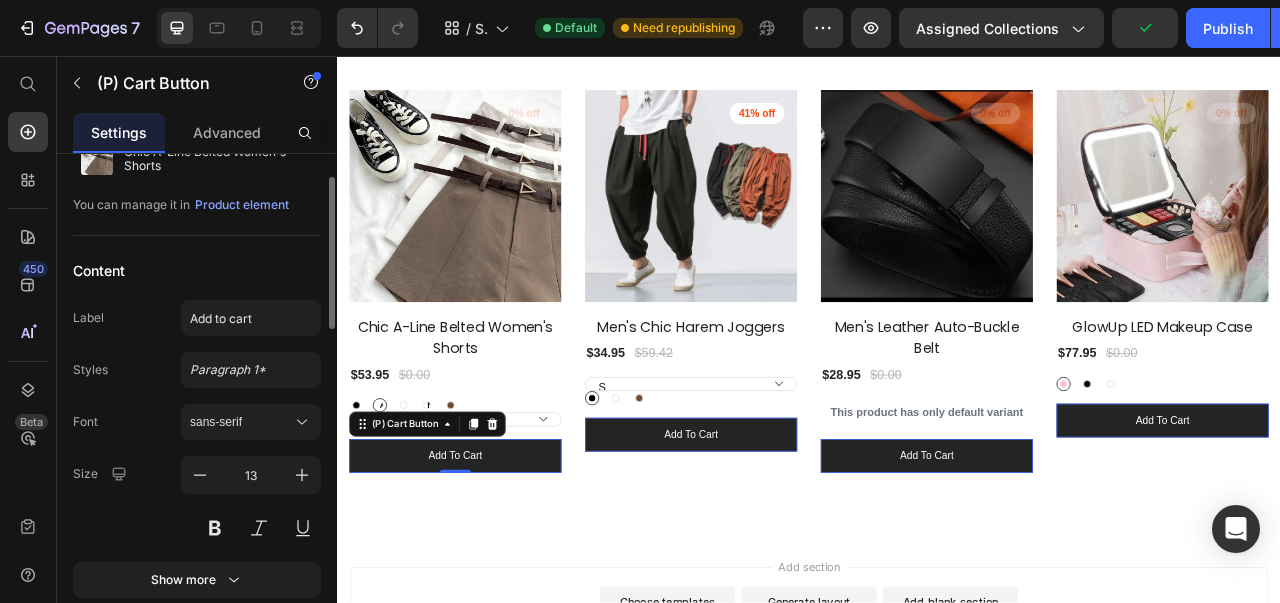 click on "sans-serif" at bounding box center (241, 422) 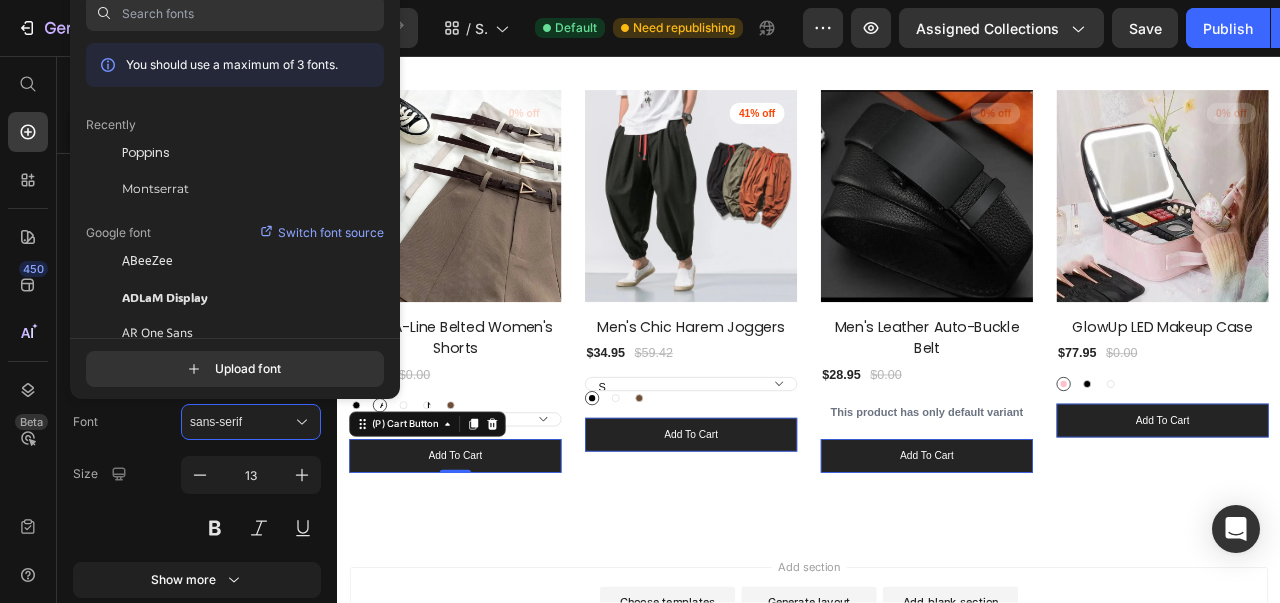 click on "Poppins" 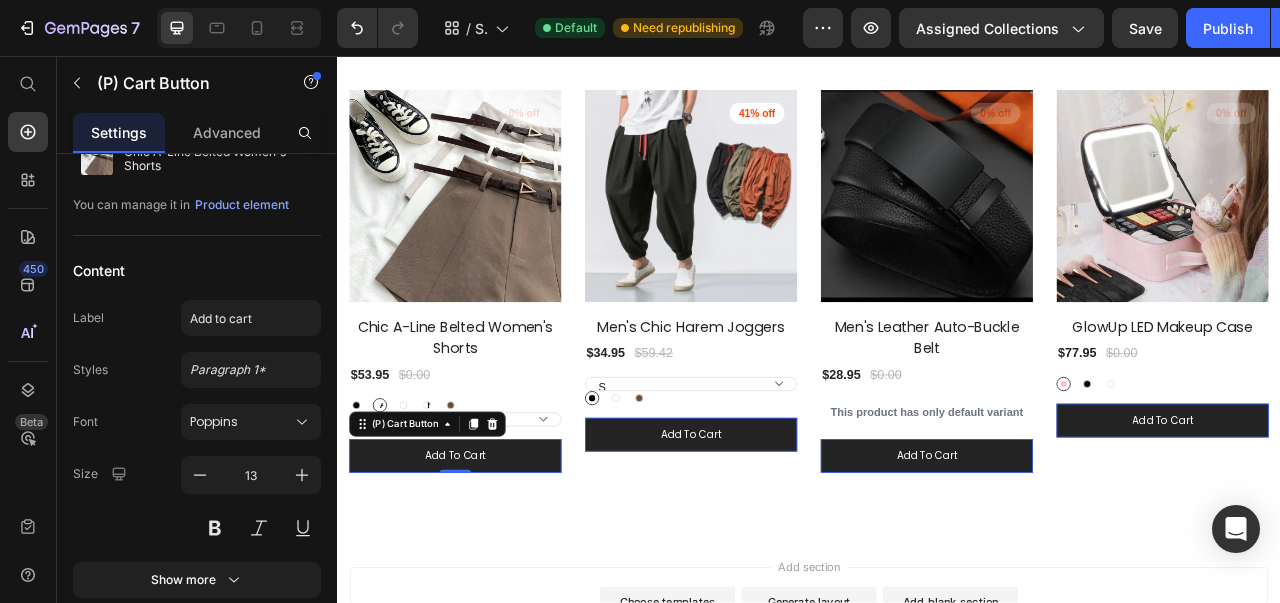 click 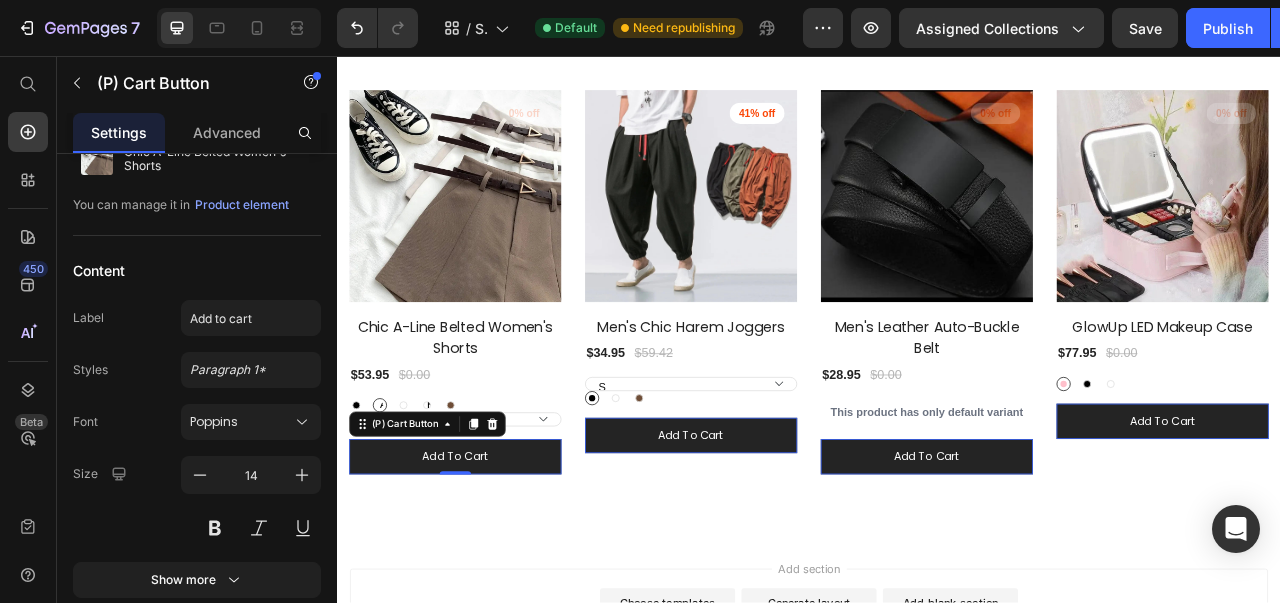 click 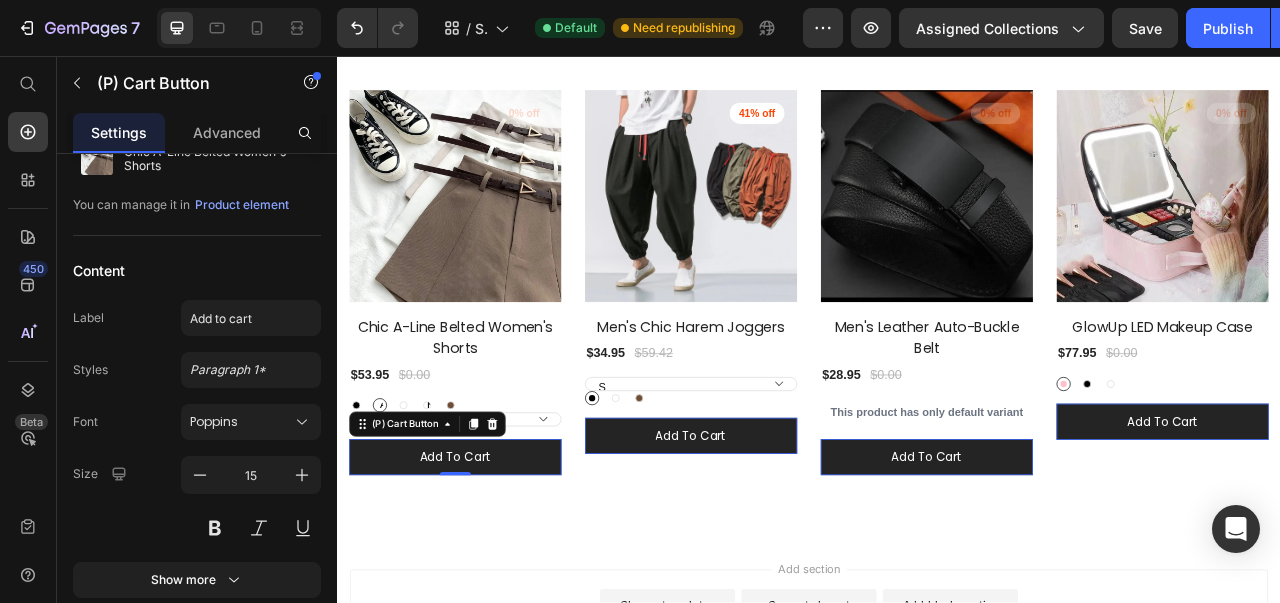 click 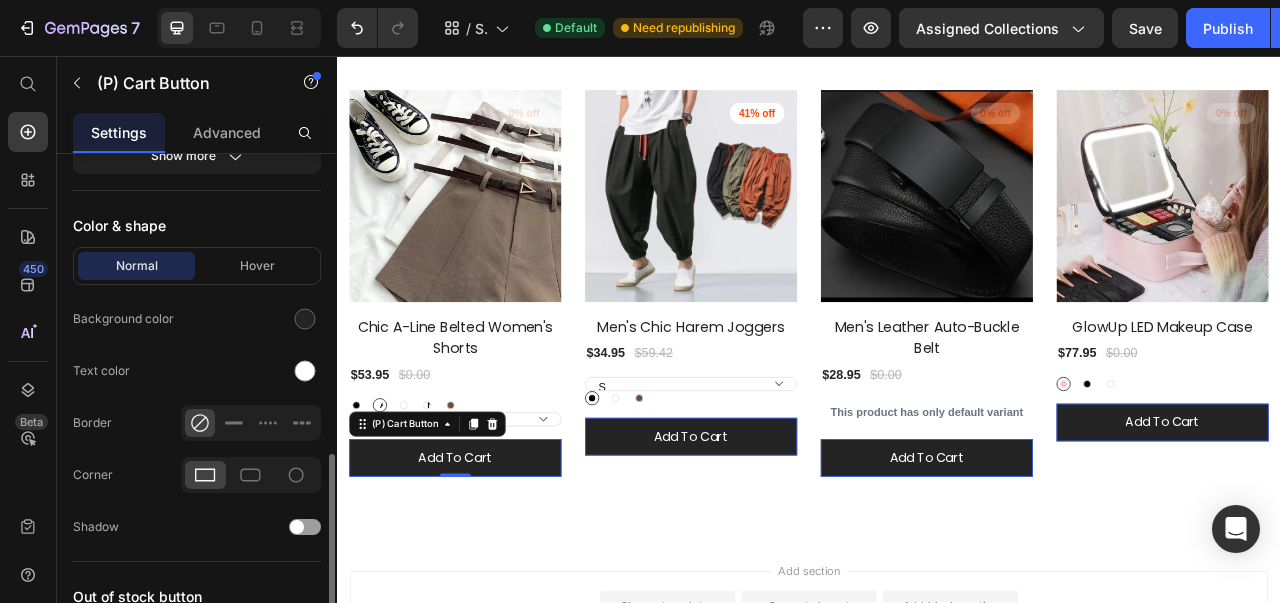 scroll, scrollTop: 982, scrollLeft: 0, axis: vertical 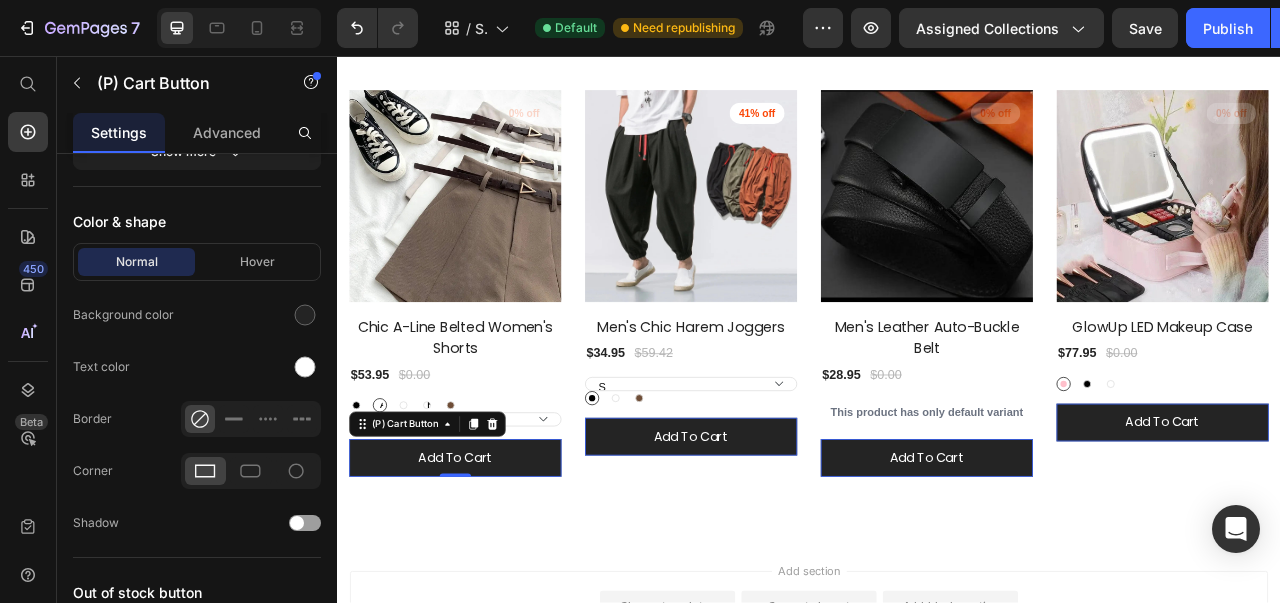 click on "Hover" at bounding box center (257, 262) 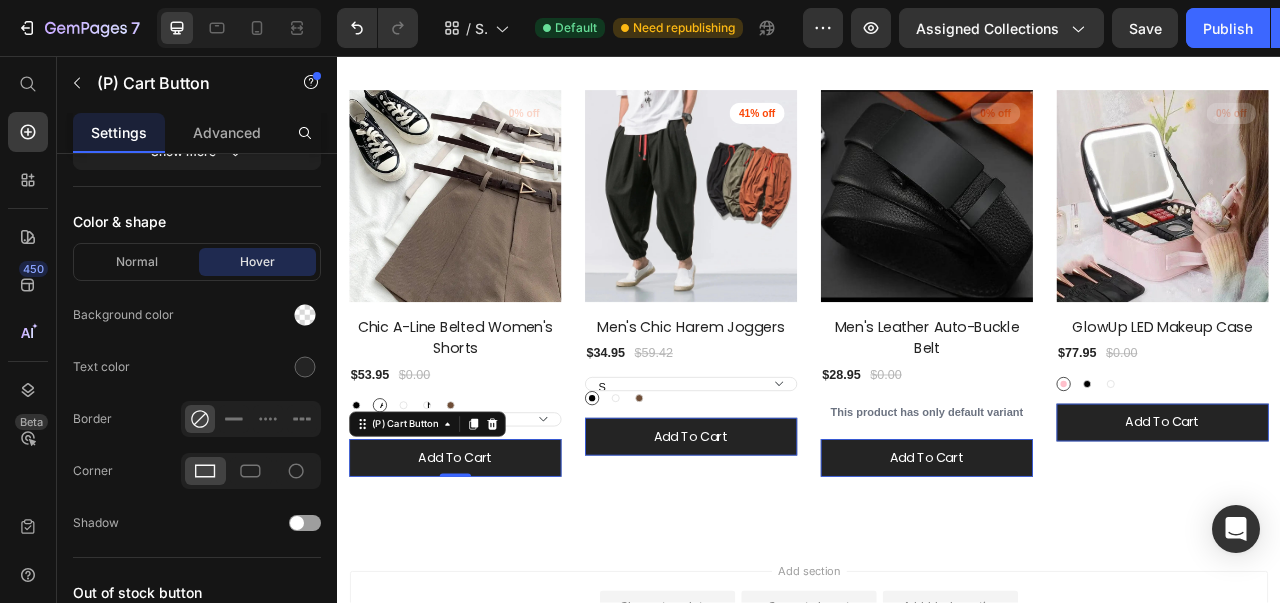 click on "Hover" at bounding box center [257, 262] 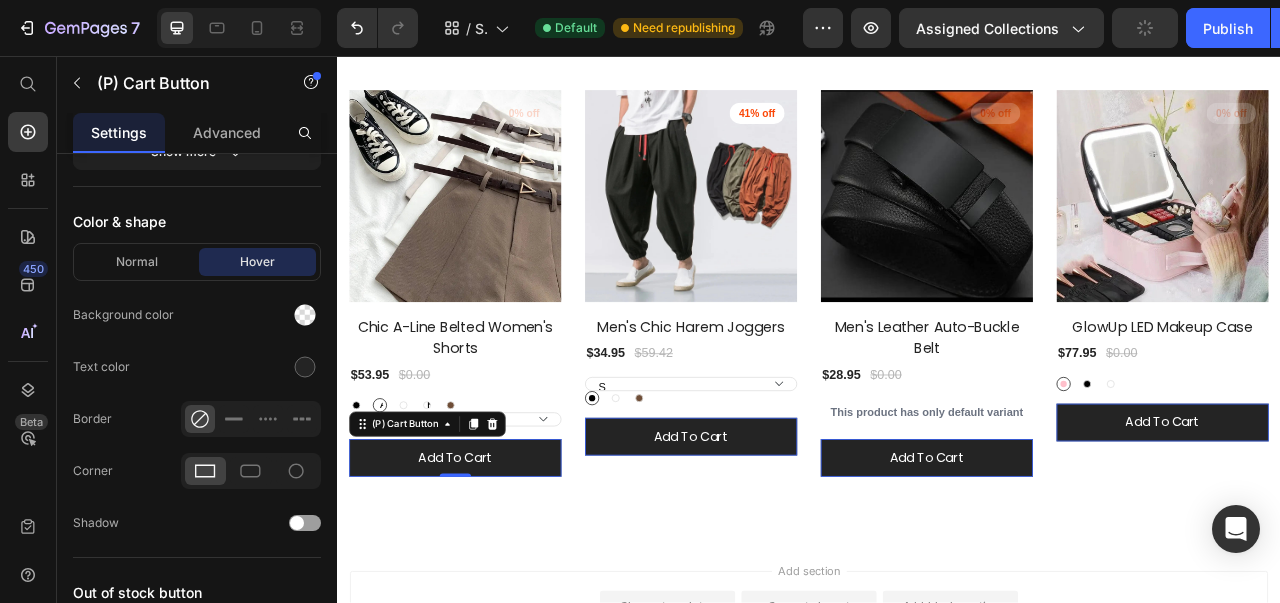 click at bounding box center [305, 367] 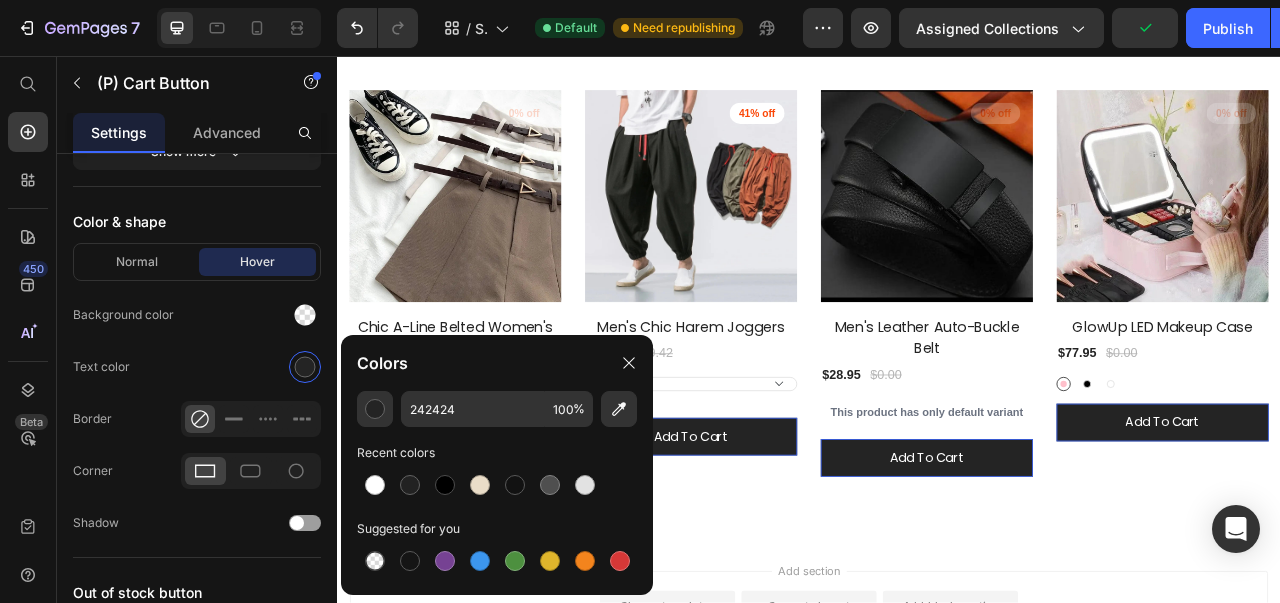 click at bounding box center (410, 485) 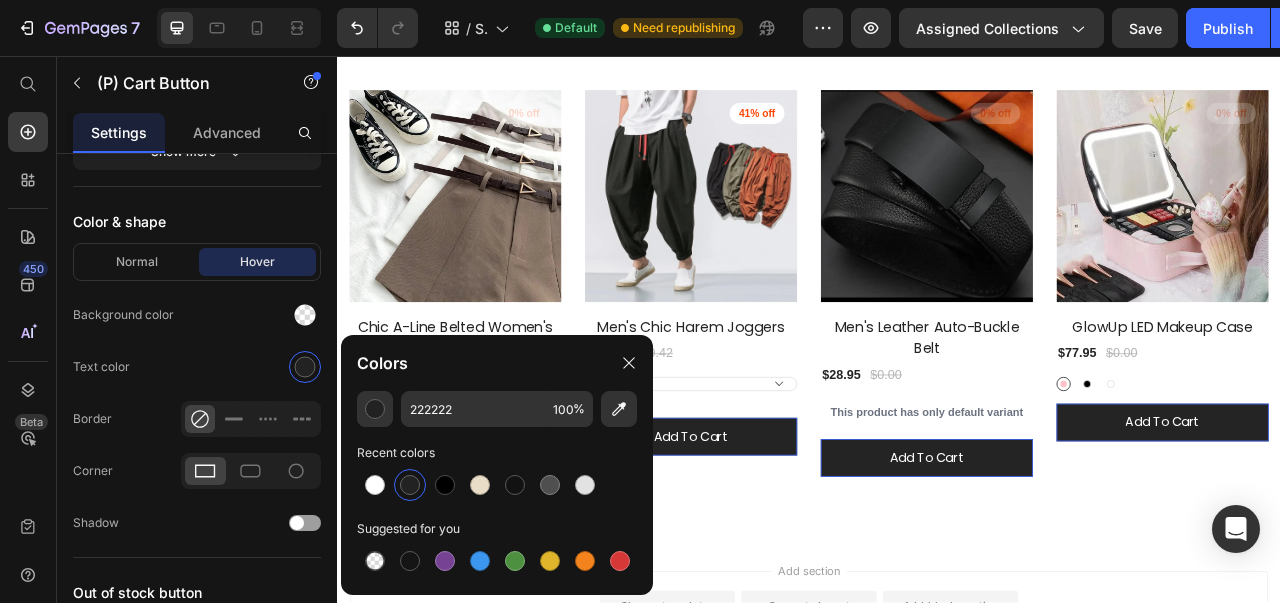 click 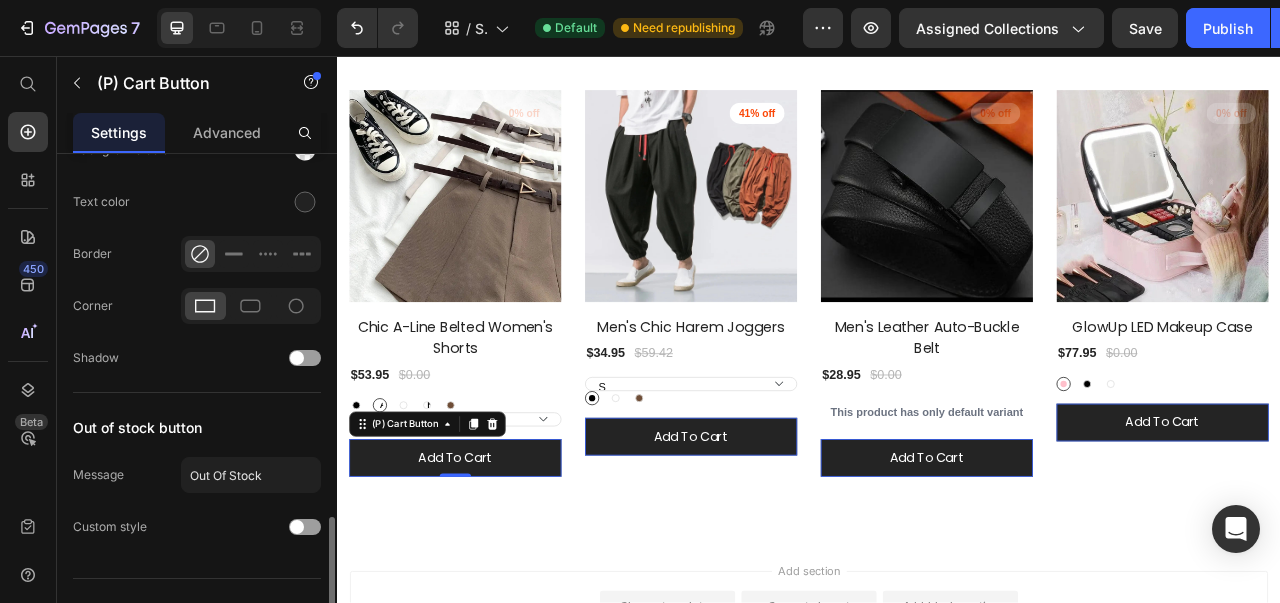 scroll, scrollTop: 1176, scrollLeft: 0, axis: vertical 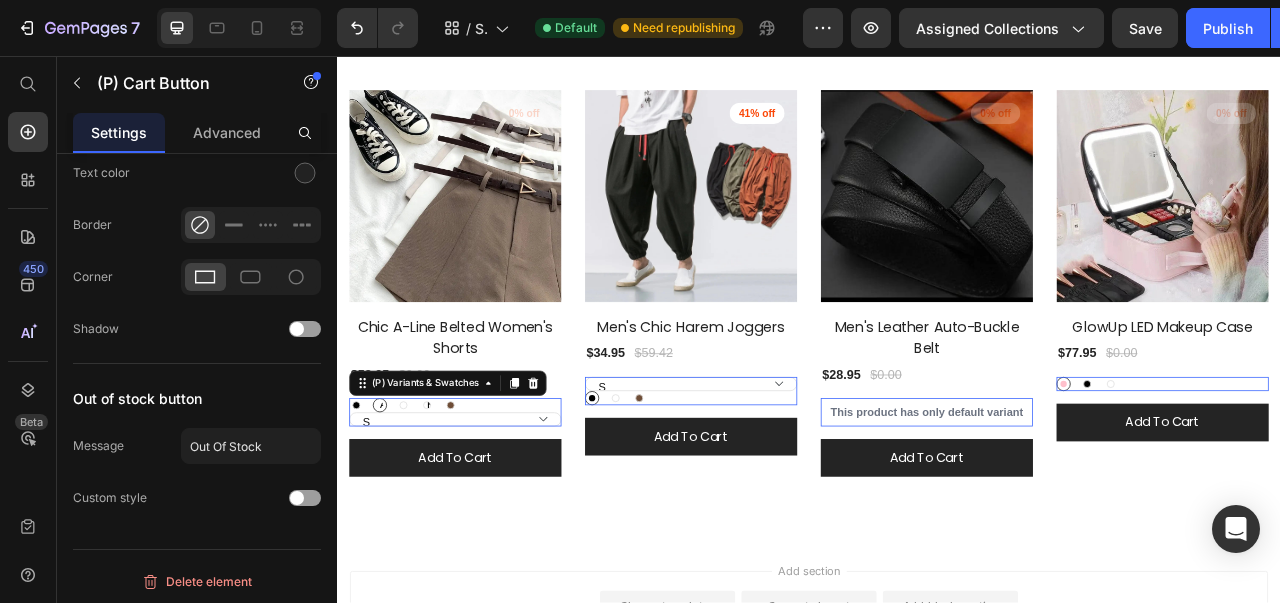 click on "Black Black Apricot Apricot Apricot White White Khaki Khaki Khaki Coffee Coffee" at bounding box center [487, 501] 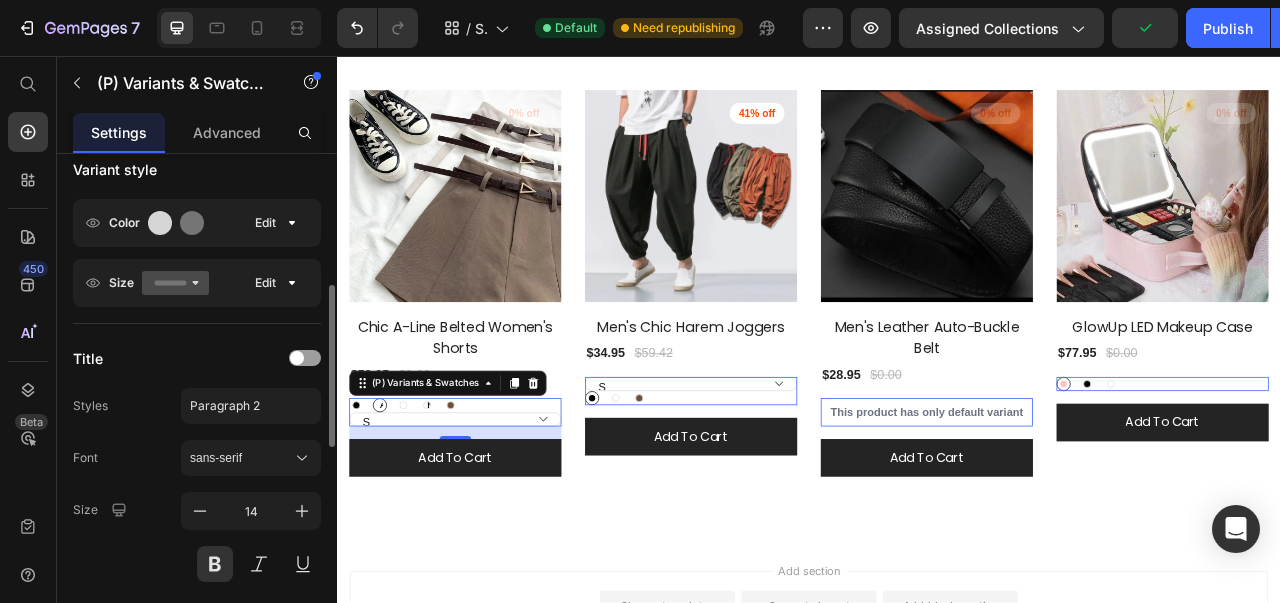 scroll, scrollTop: 366, scrollLeft: 0, axis: vertical 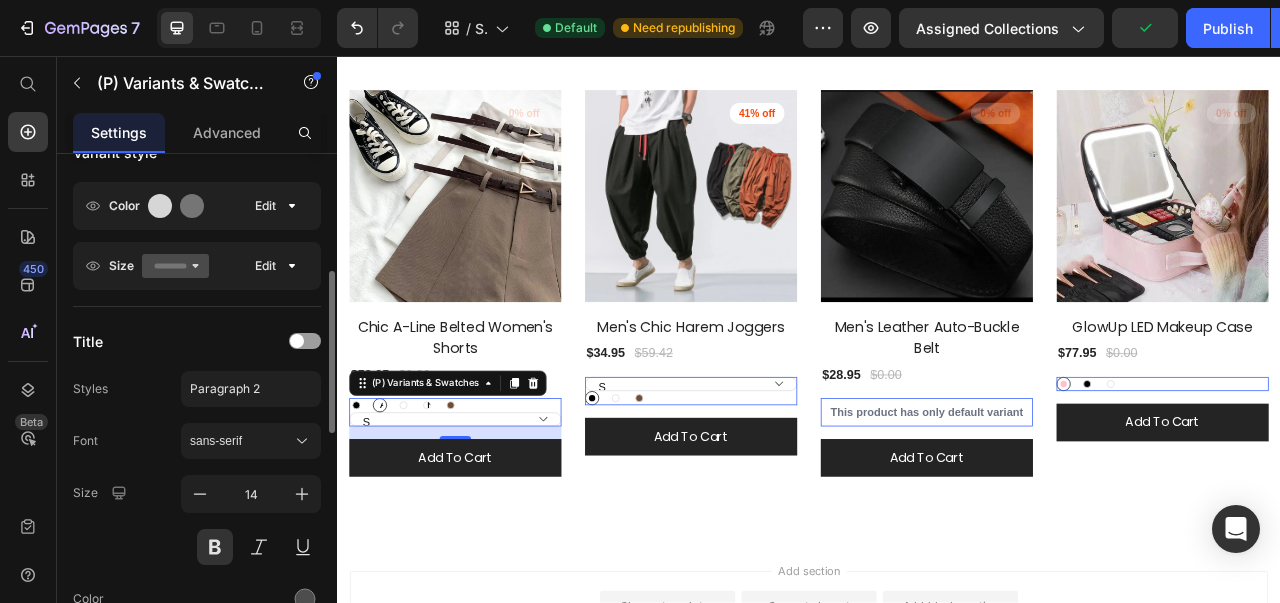 click on "sans-serif" at bounding box center (251, 441) 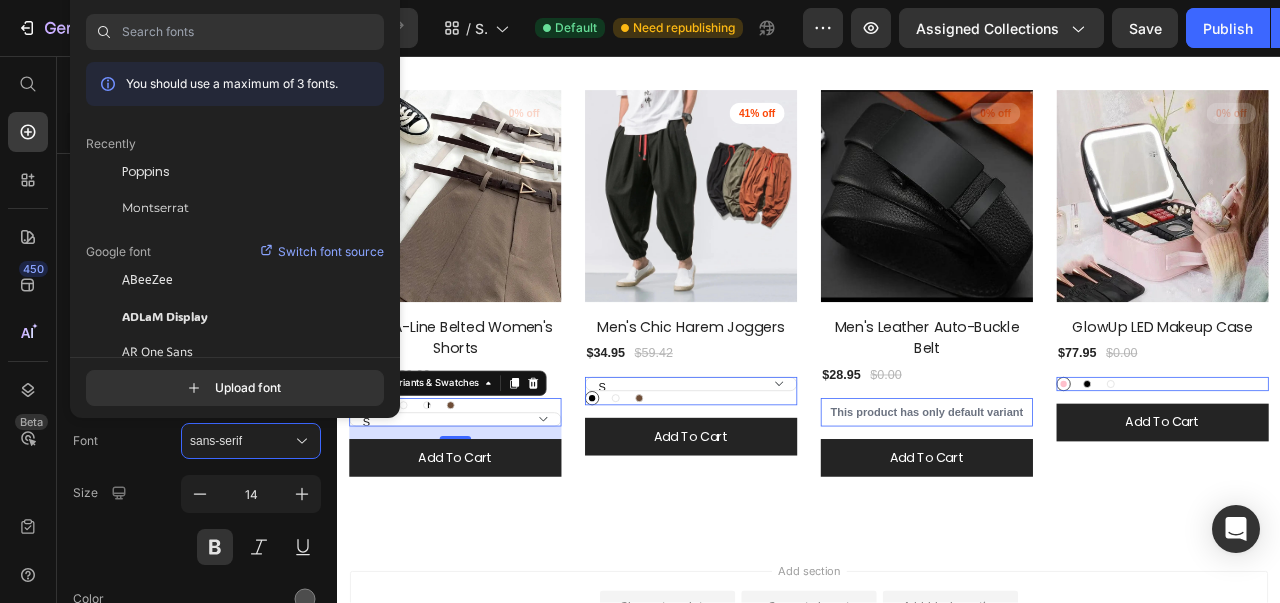click on "Poppins" 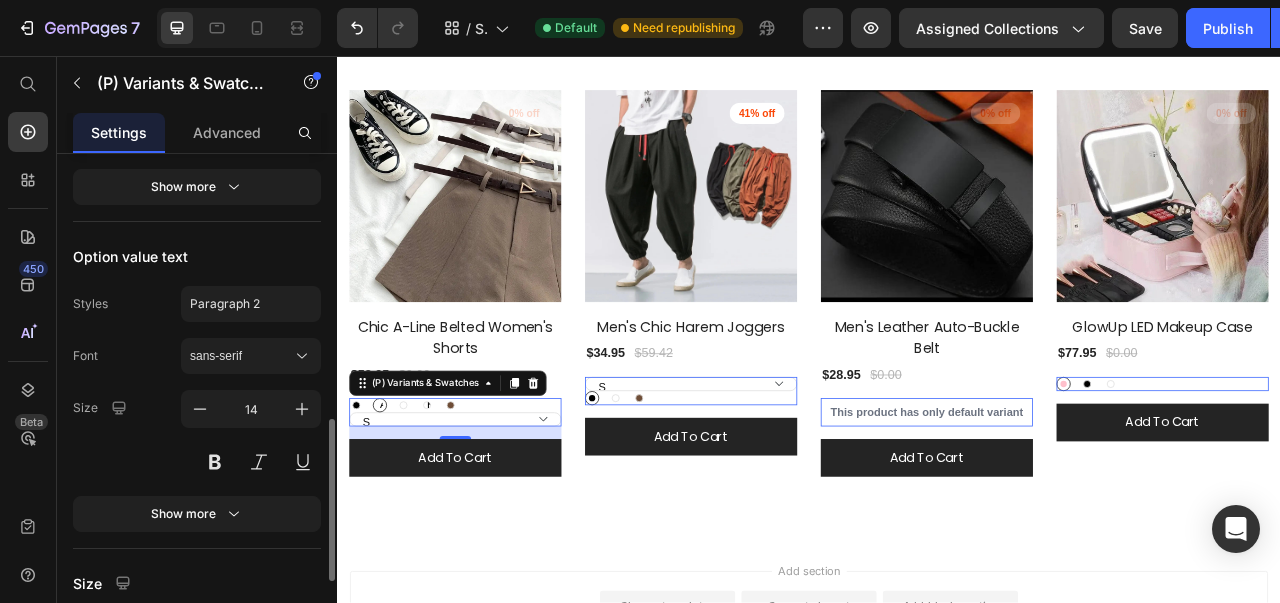 scroll, scrollTop: 831, scrollLeft: 0, axis: vertical 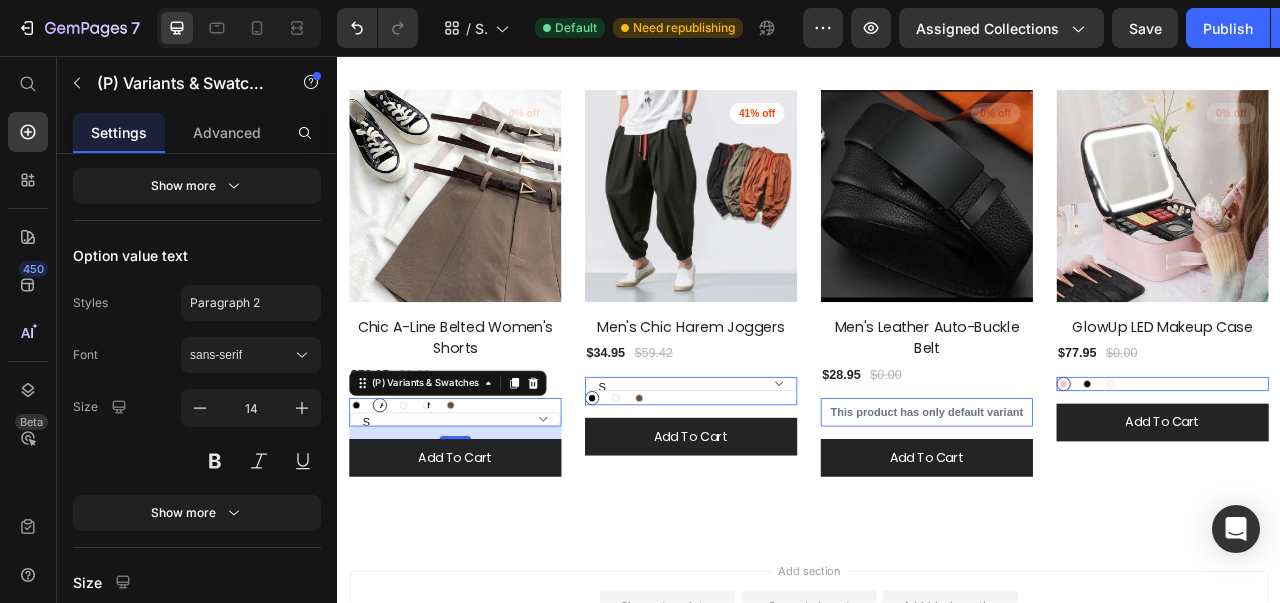 drag, startPoint x: 254, startPoint y: 365, endPoint x: 222, endPoint y: 365, distance: 32 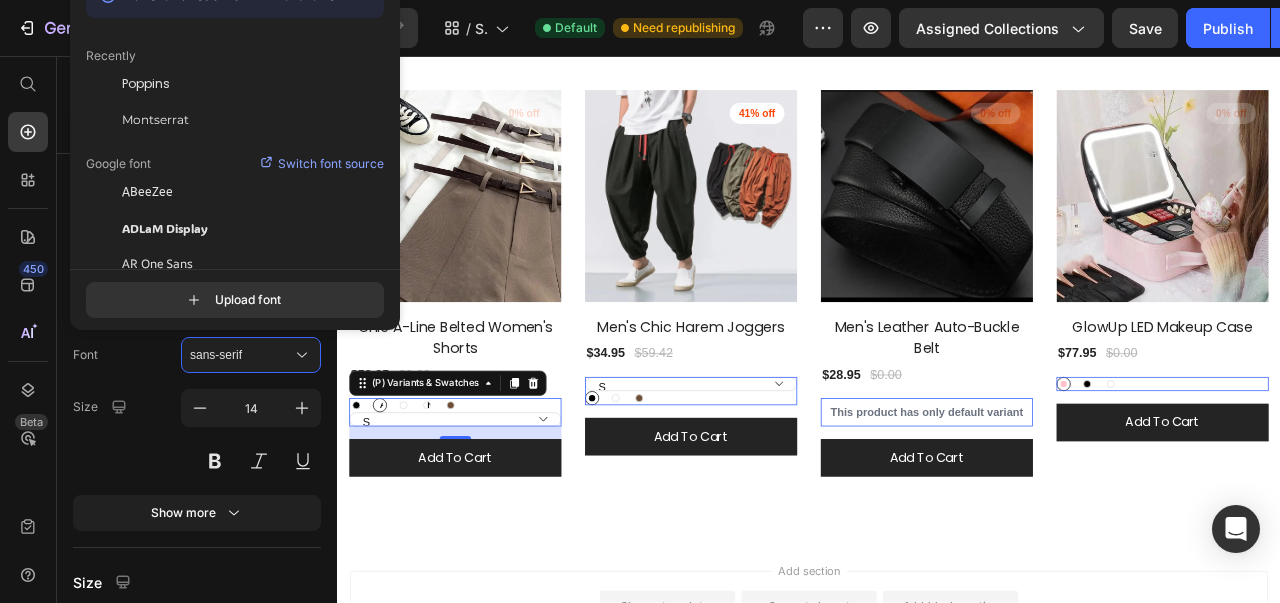 click on "Poppins" 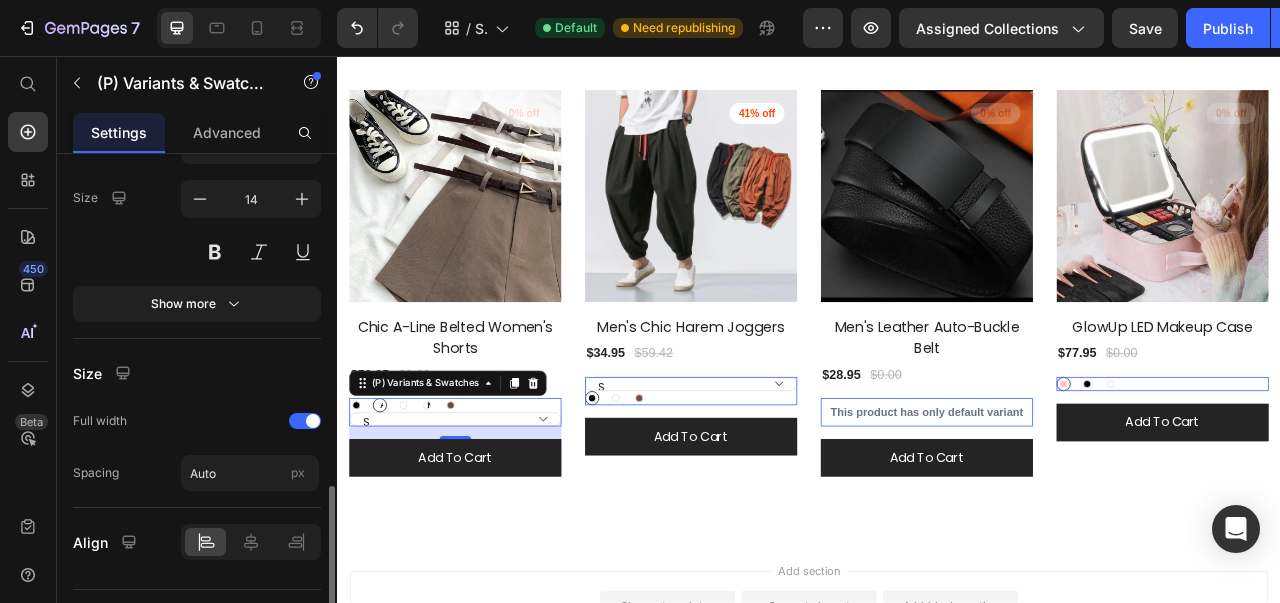 scroll, scrollTop: 1080, scrollLeft: 0, axis: vertical 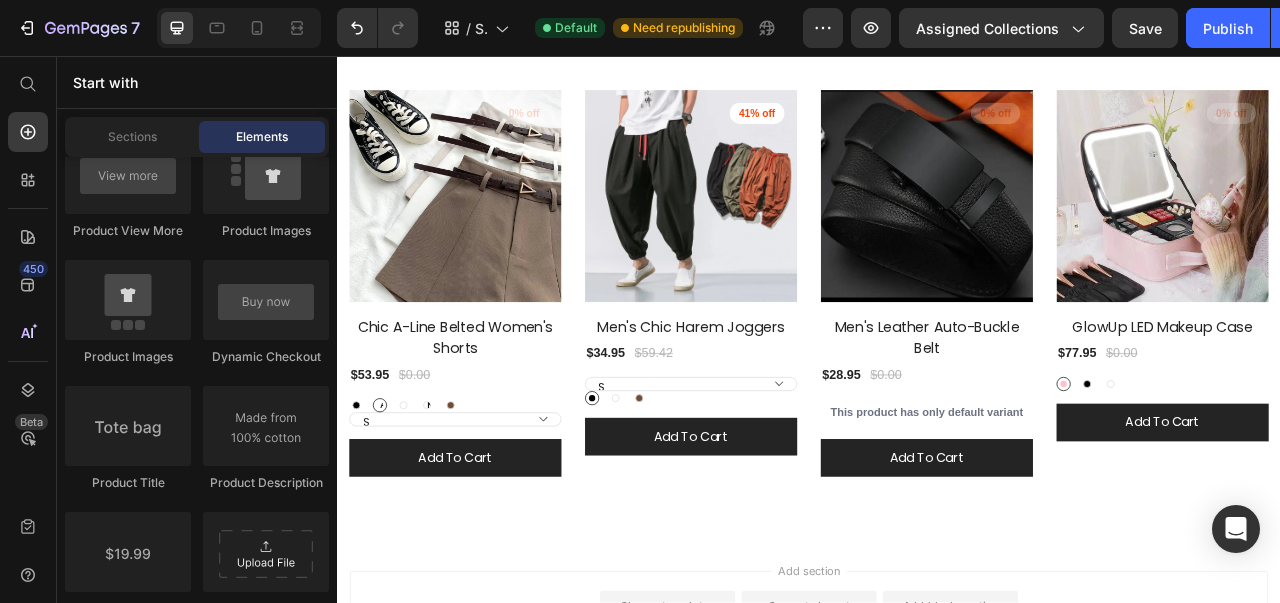 click on "Add section Choose templates inspired by CRO experts Generate layout from URL or image Add blank section then drag & drop elements" at bounding box center (937, 771) 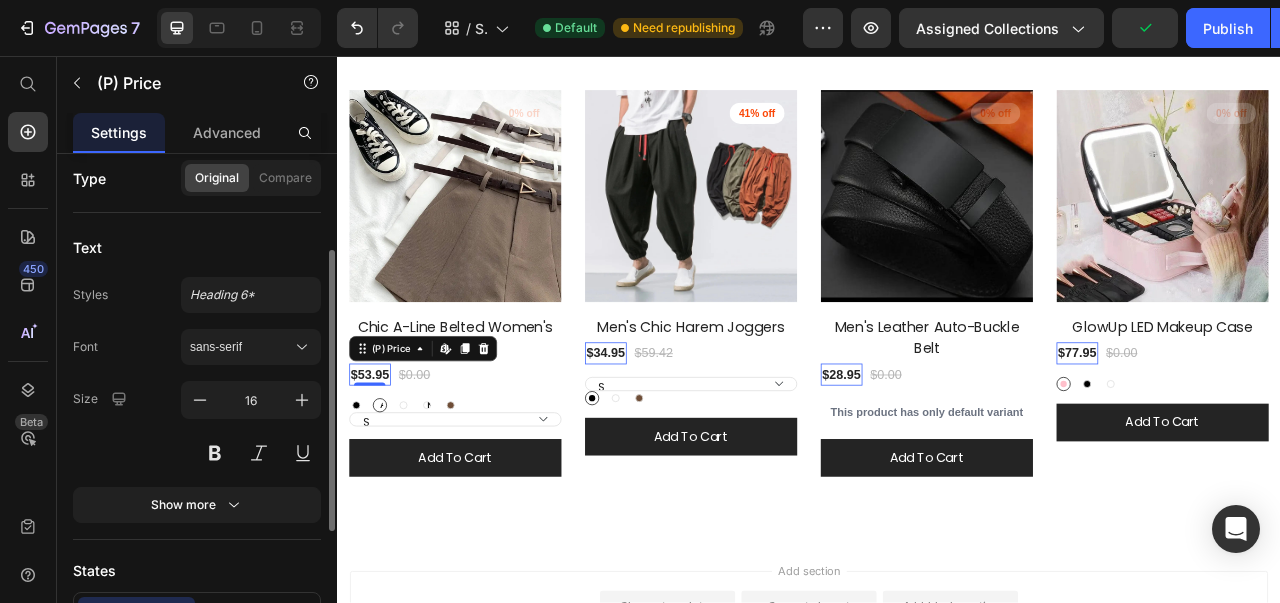 scroll, scrollTop: 172, scrollLeft: 0, axis: vertical 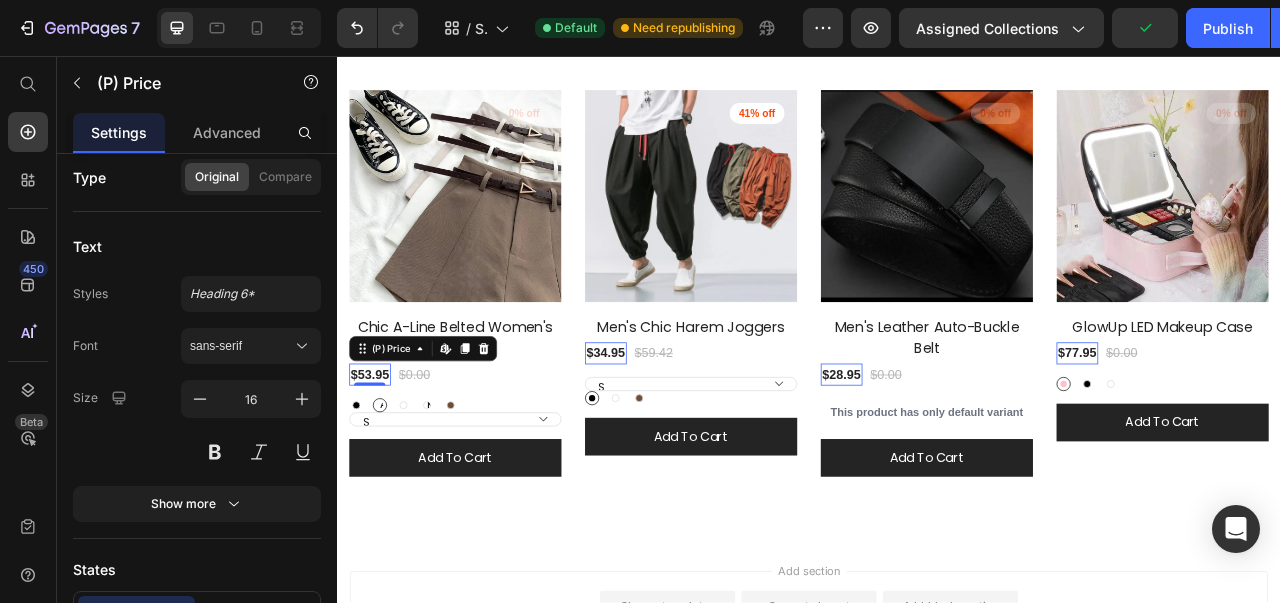 click on "sans-serif" at bounding box center (241, 346) 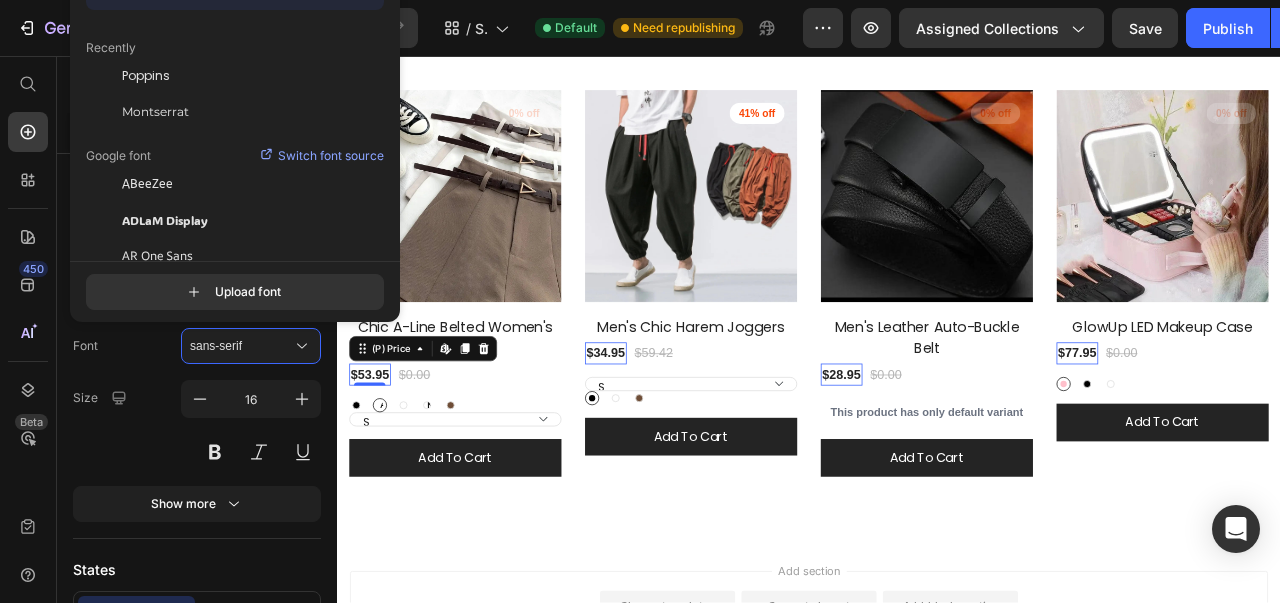 click on "Poppins" 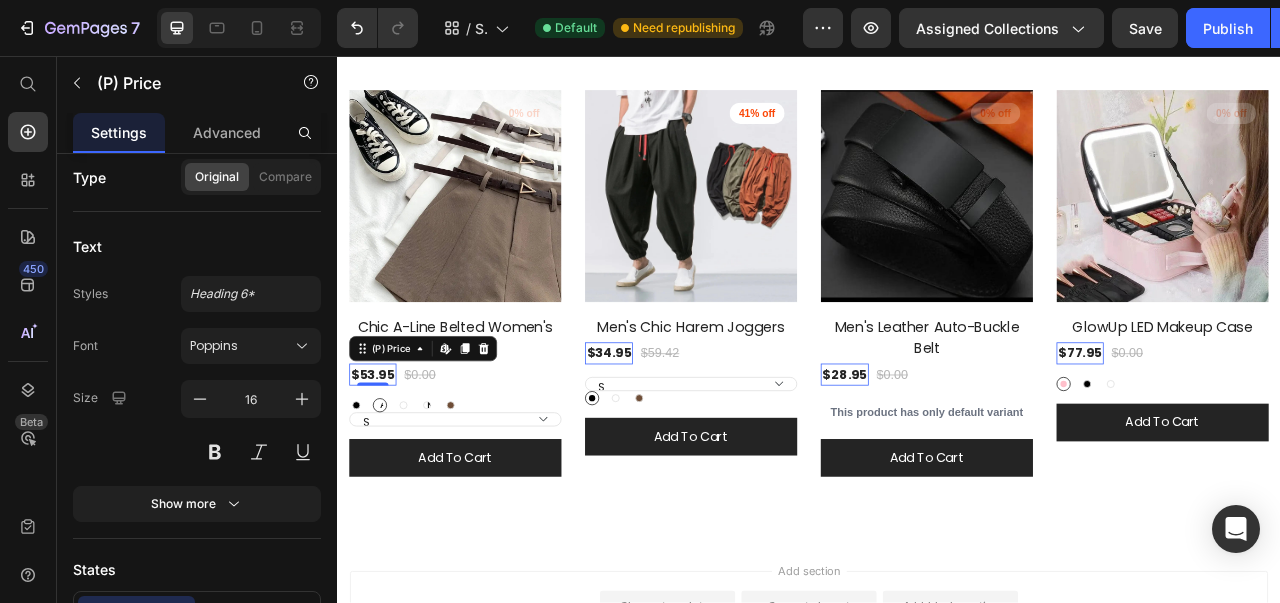 click at bounding box center (215, 452) 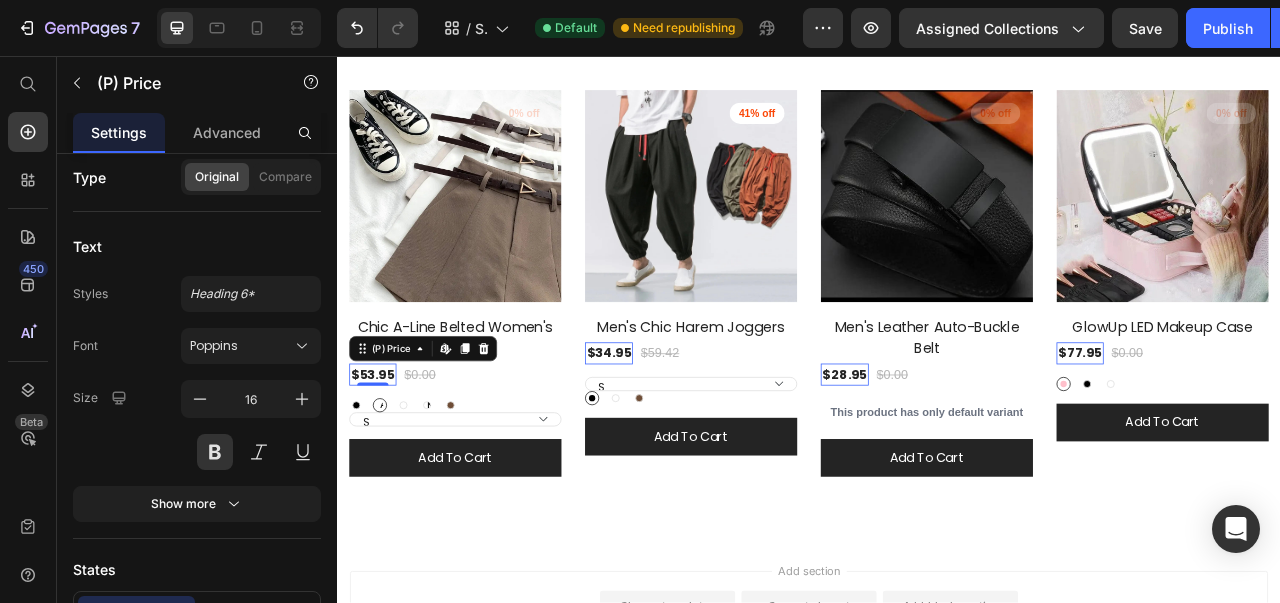 click at bounding box center (215, 452) 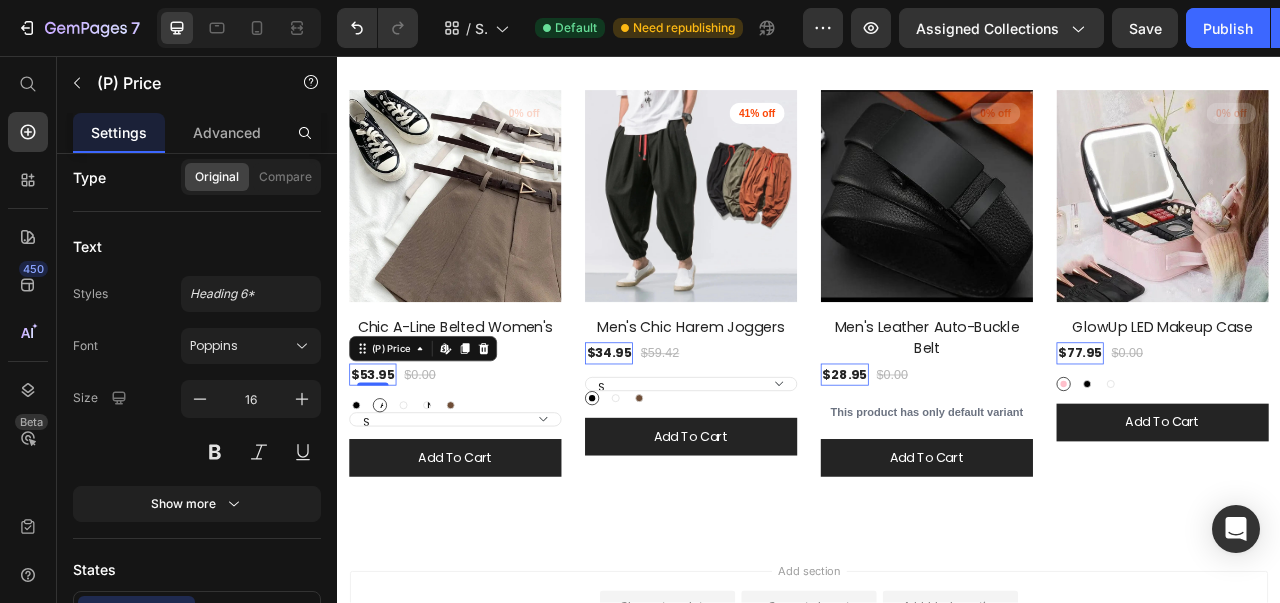 click at bounding box center (215, 452) 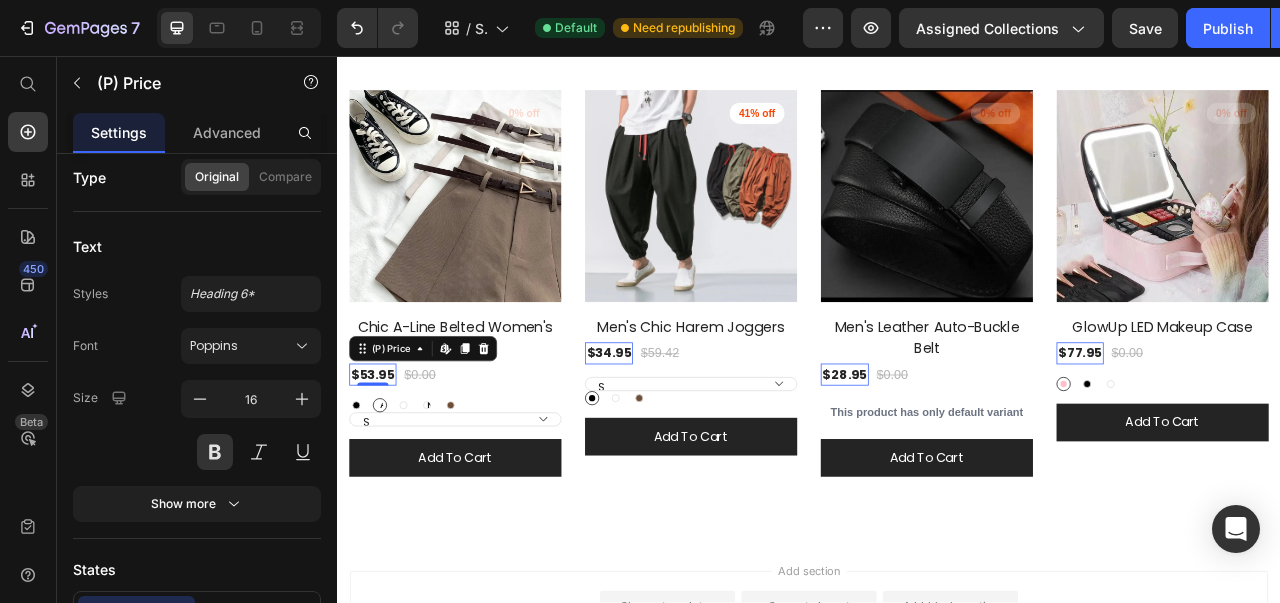 click on "Size 16" at bounding box center [197, 425] 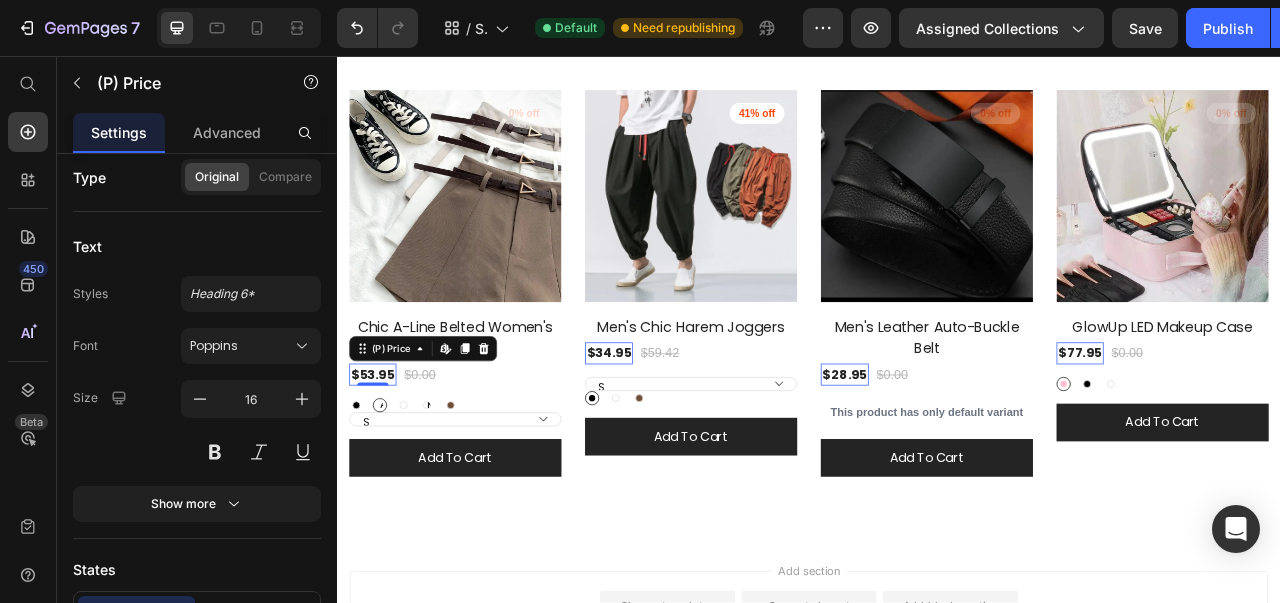 click at bounding box center [259, 452] 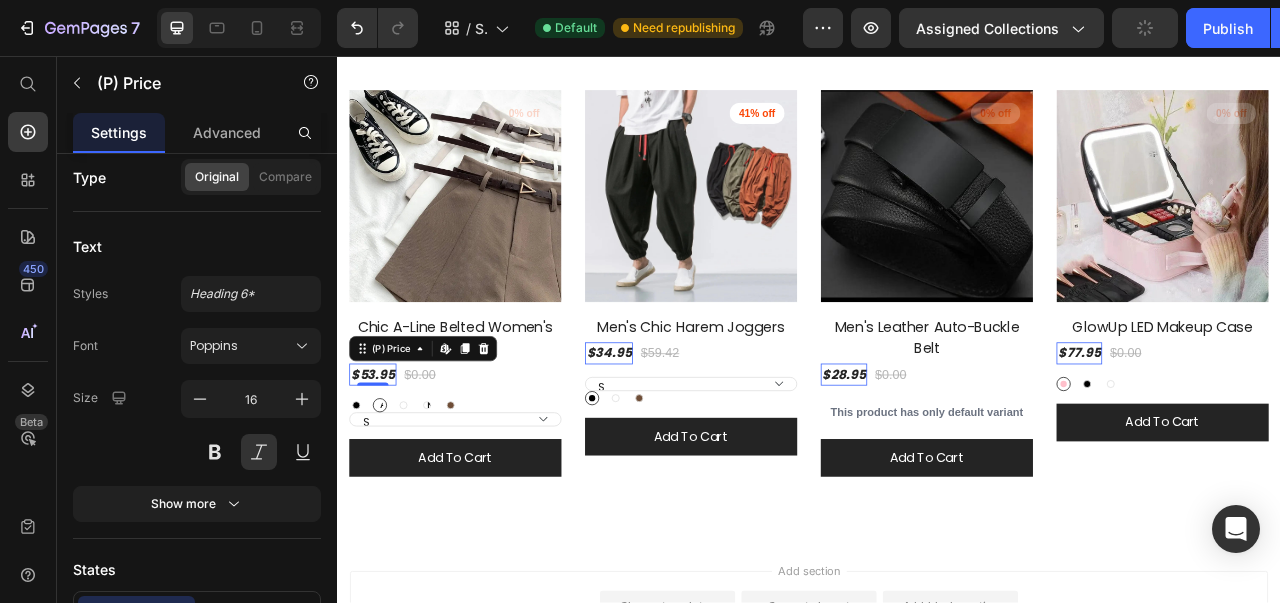 click at bounding box center [303, 452] 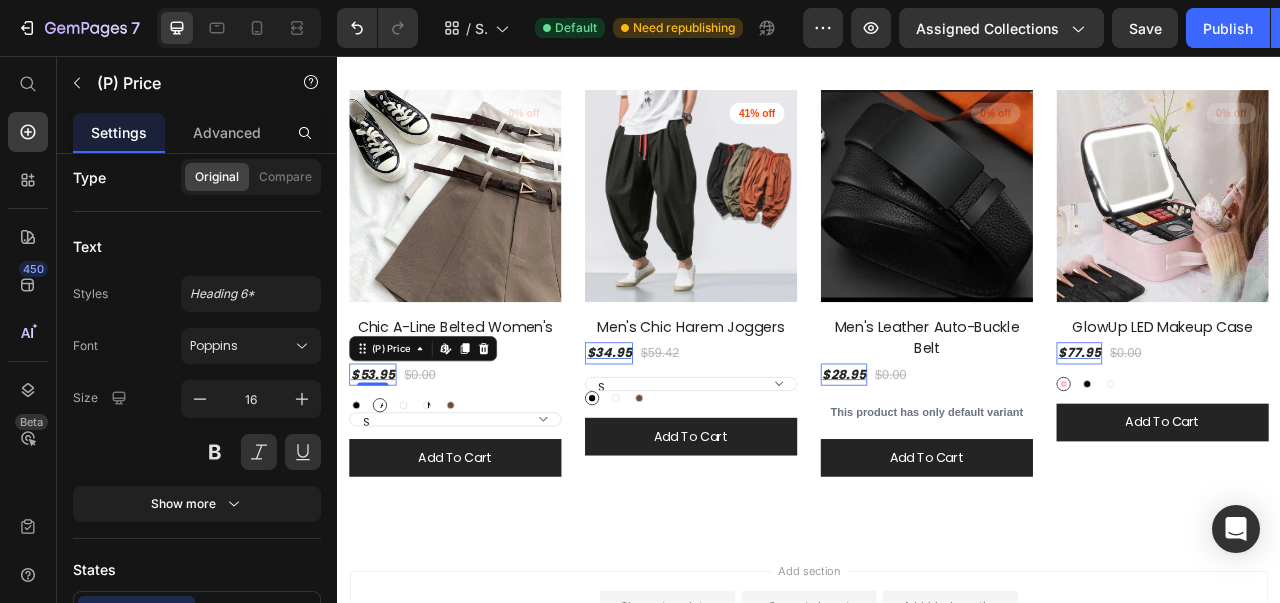 click at bounding box center [303, 452] 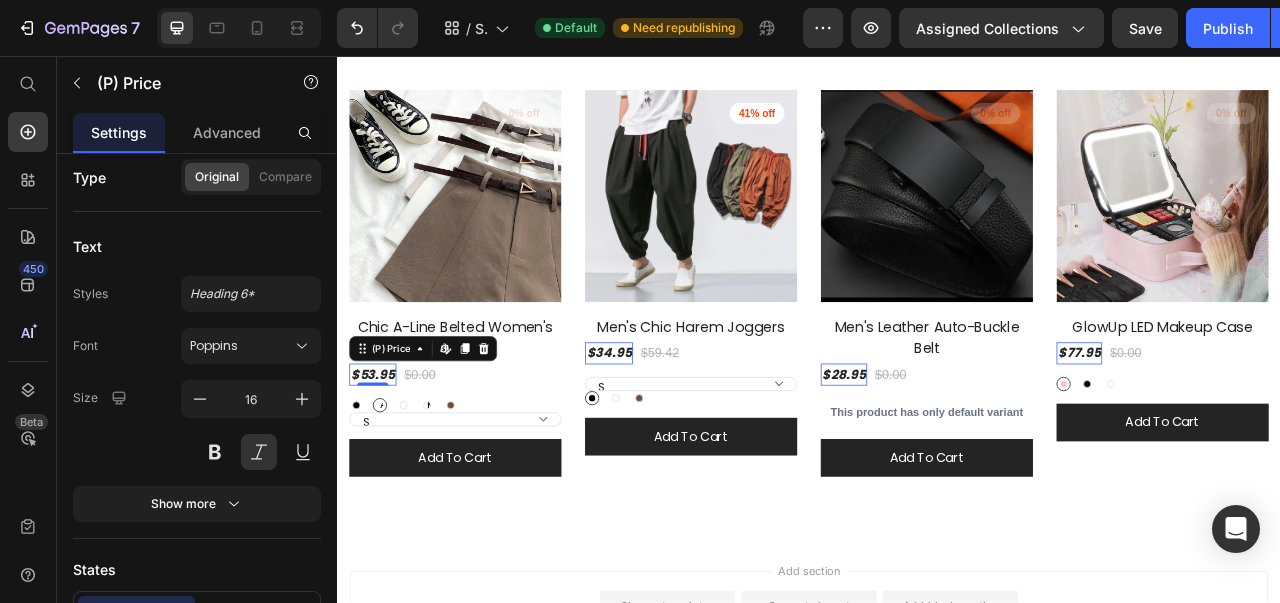 click at bounding box center (259, 452) 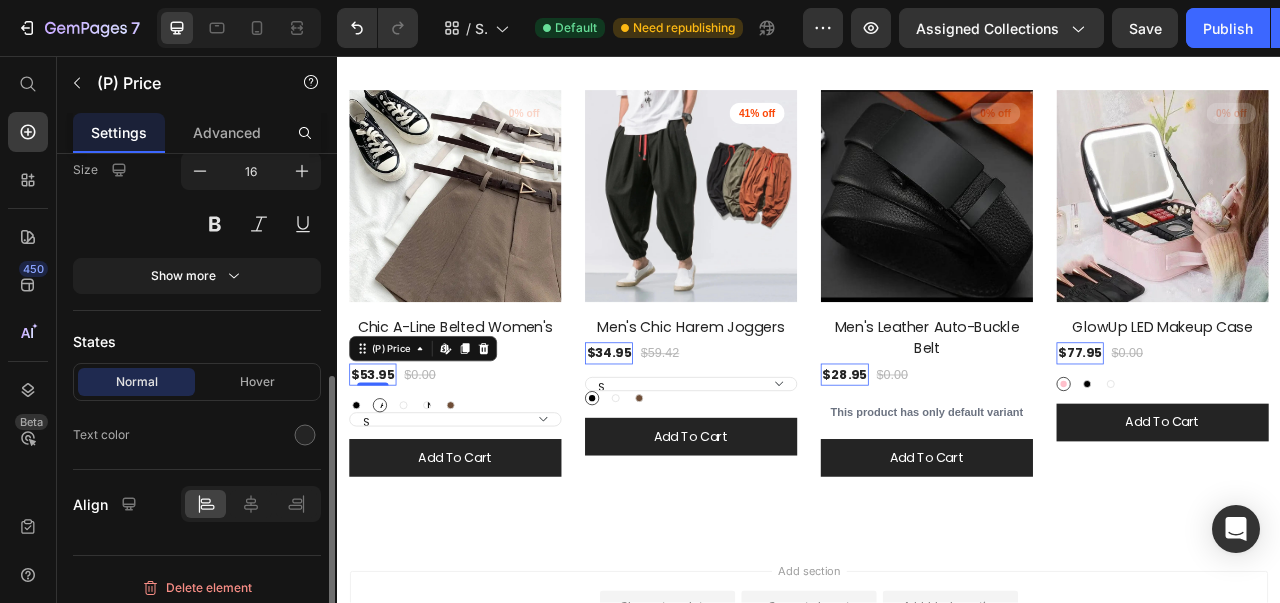 scroll, scrollTop: 406, scrollLeft: 0, axis: vertical 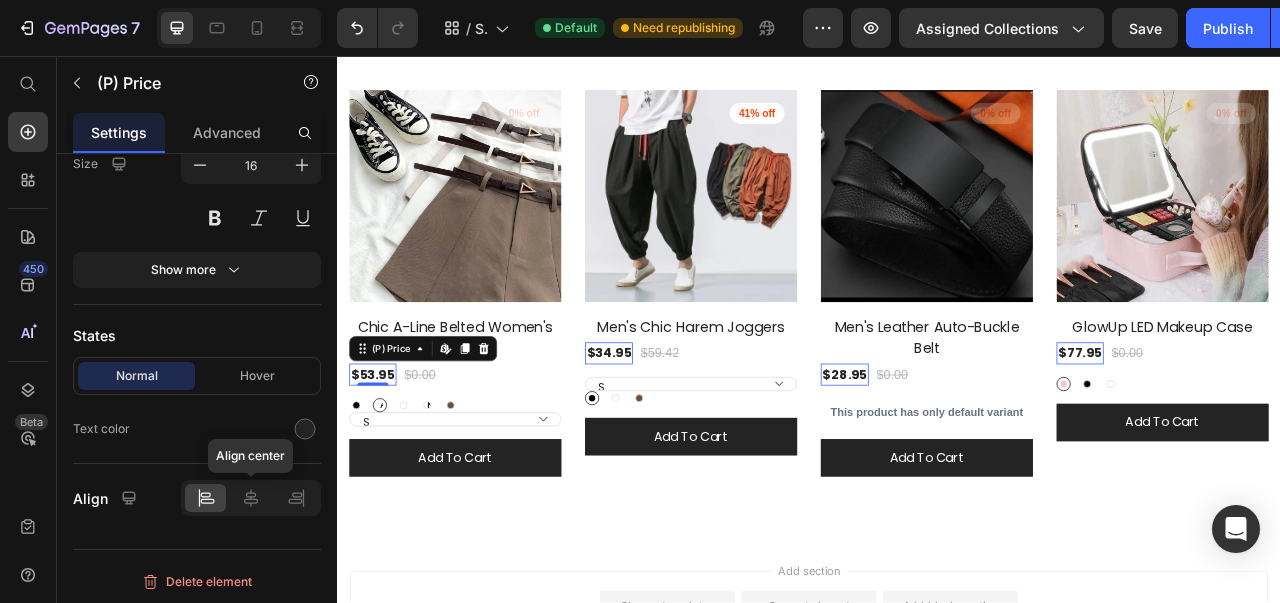 click 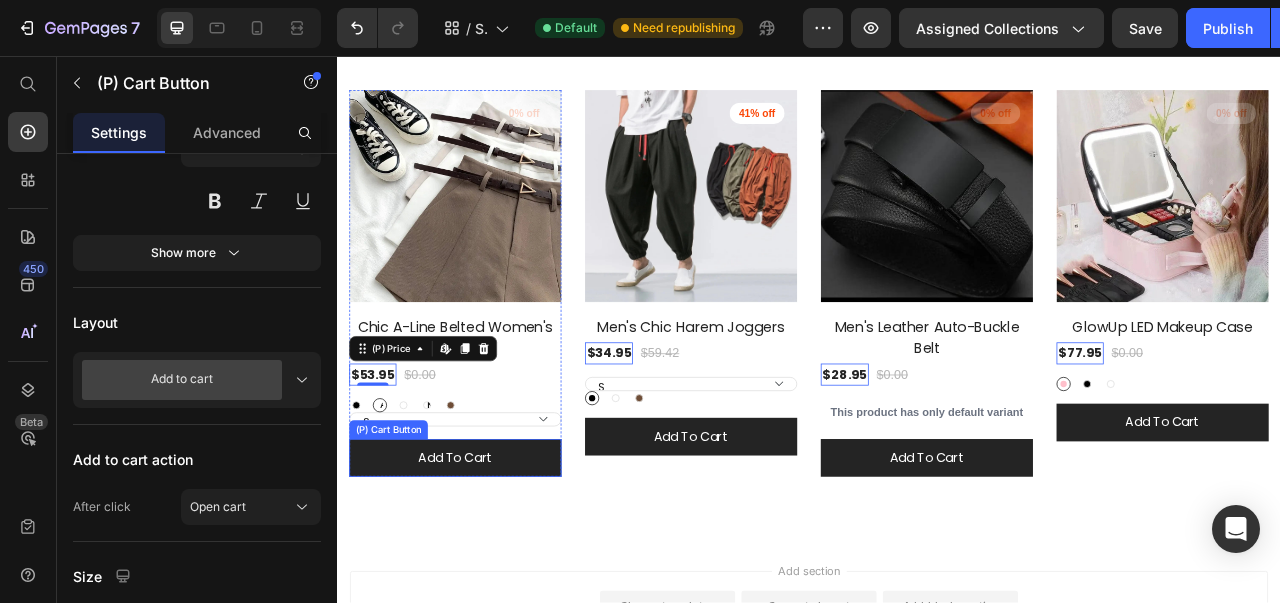 click on "add to cart" at bounding box center (487, 568) 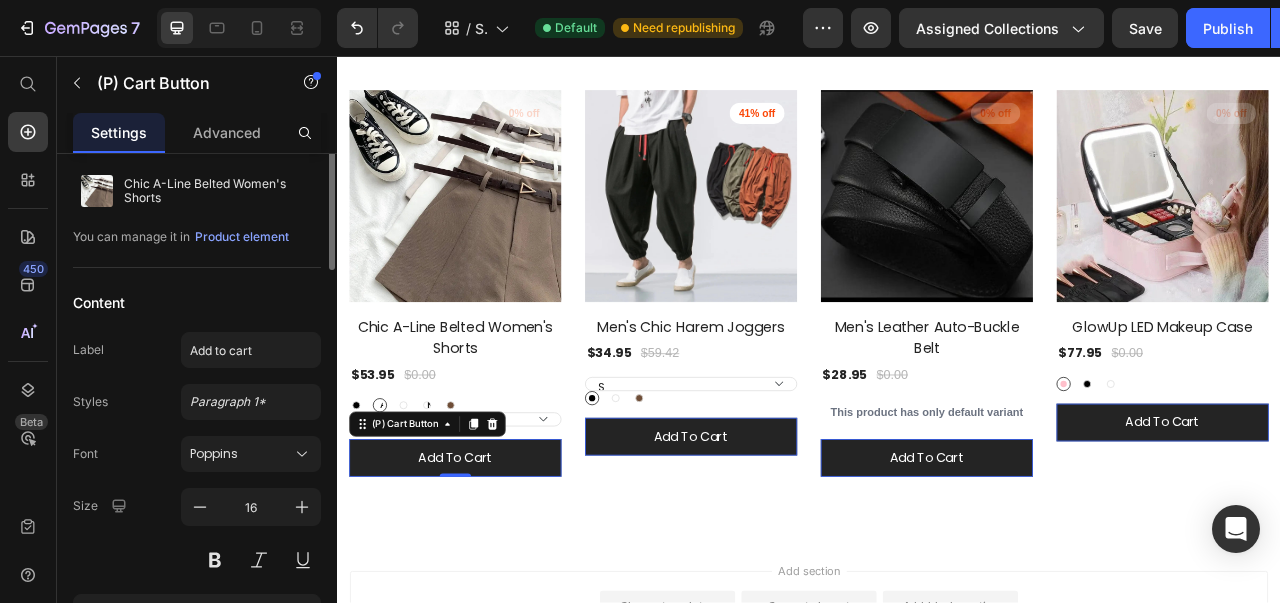 scroll, scrollTop: 0, scrollLeft: 0, axis: both 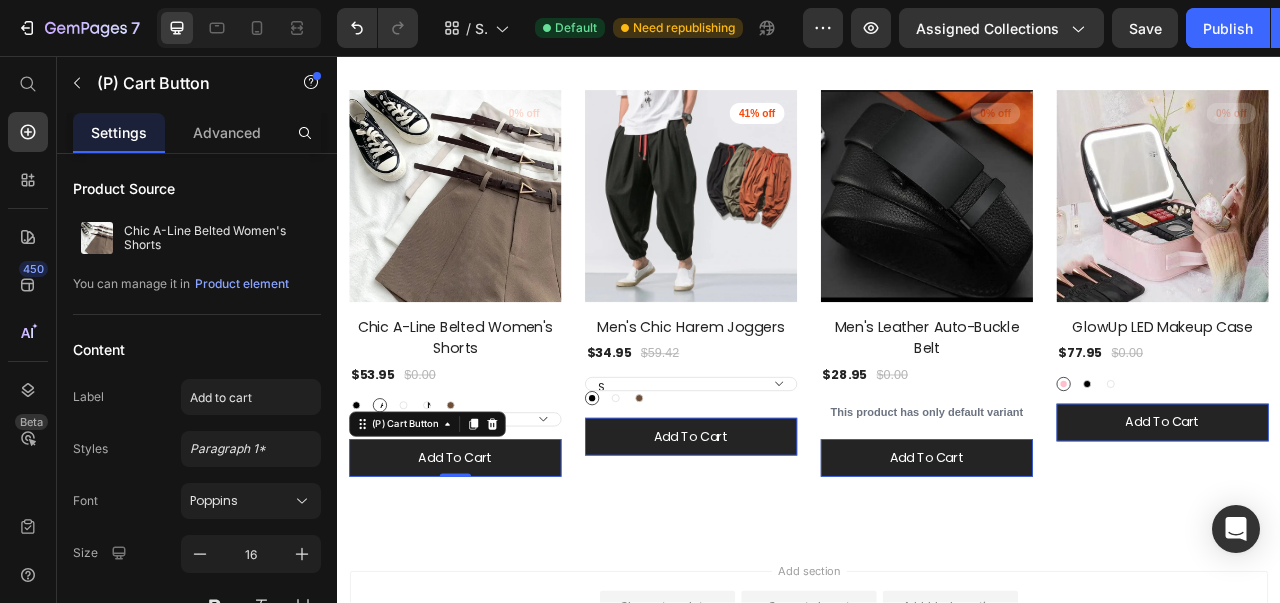 click on "Advanced" at bounding box center (227, 132) 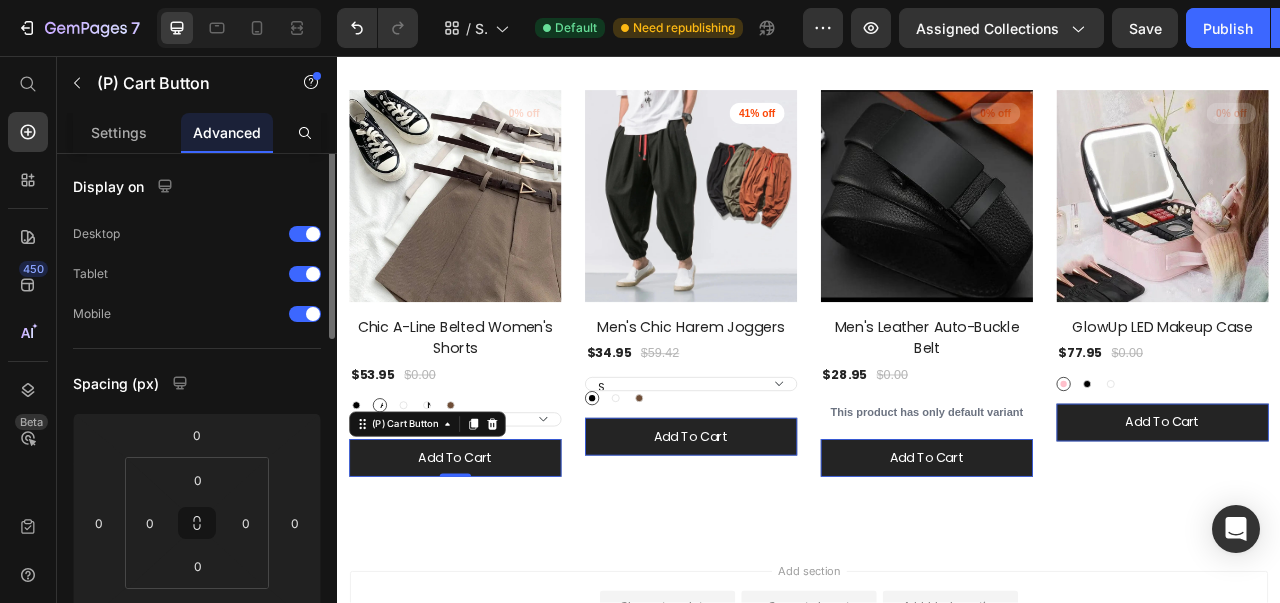 scroll, scrollTop: 0, scrollLeft: 0, axis: both 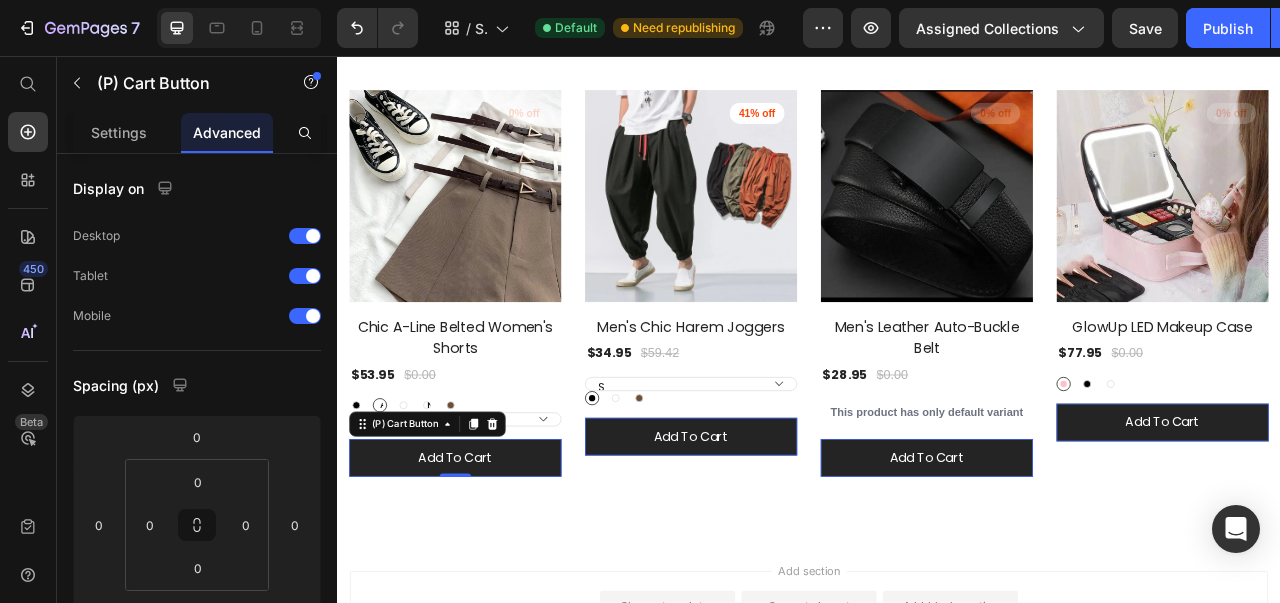 click on "Settings" at bounding box center [119, 132] 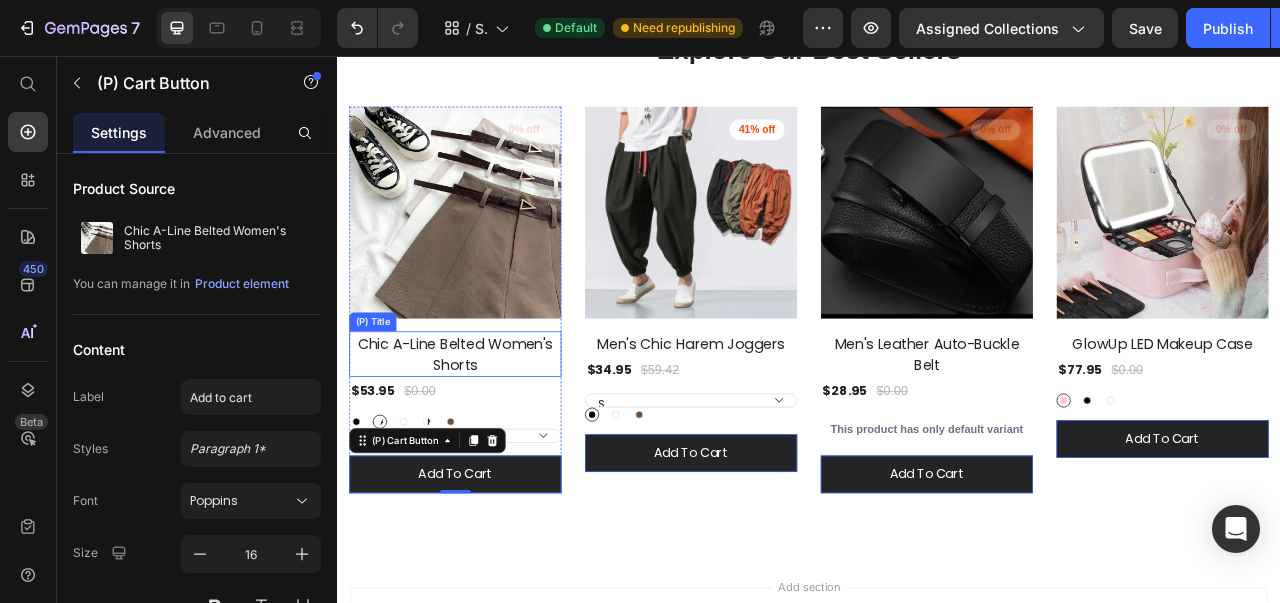 scroll, scrollTop: 258, scrollLeft: 0, axis: vertical 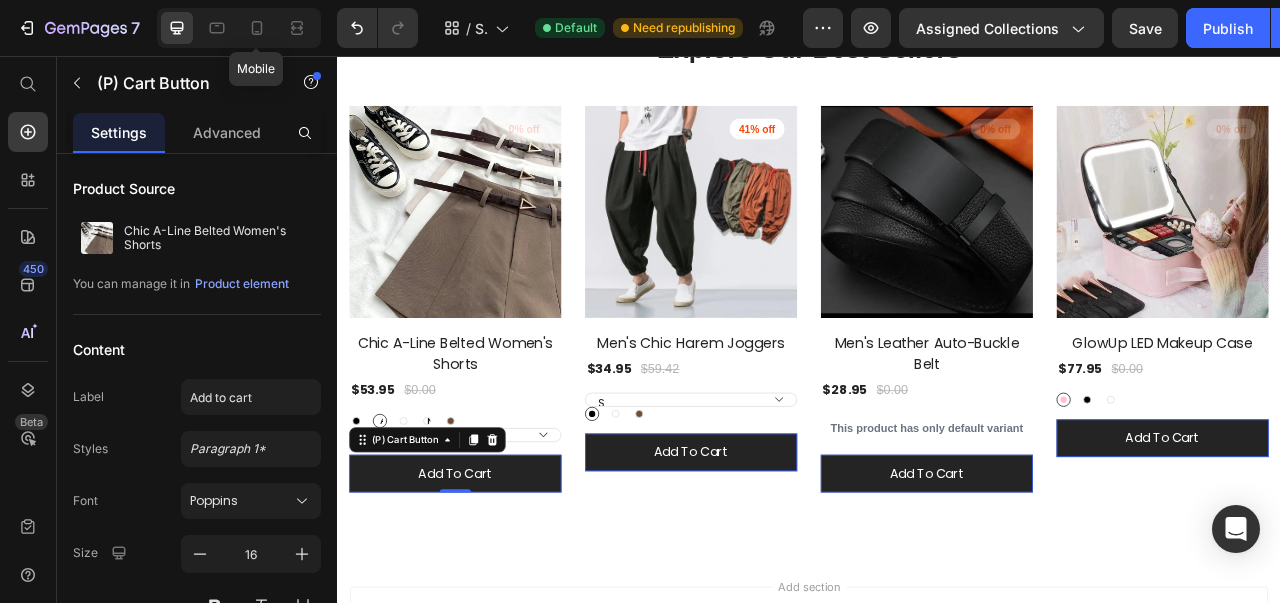 click 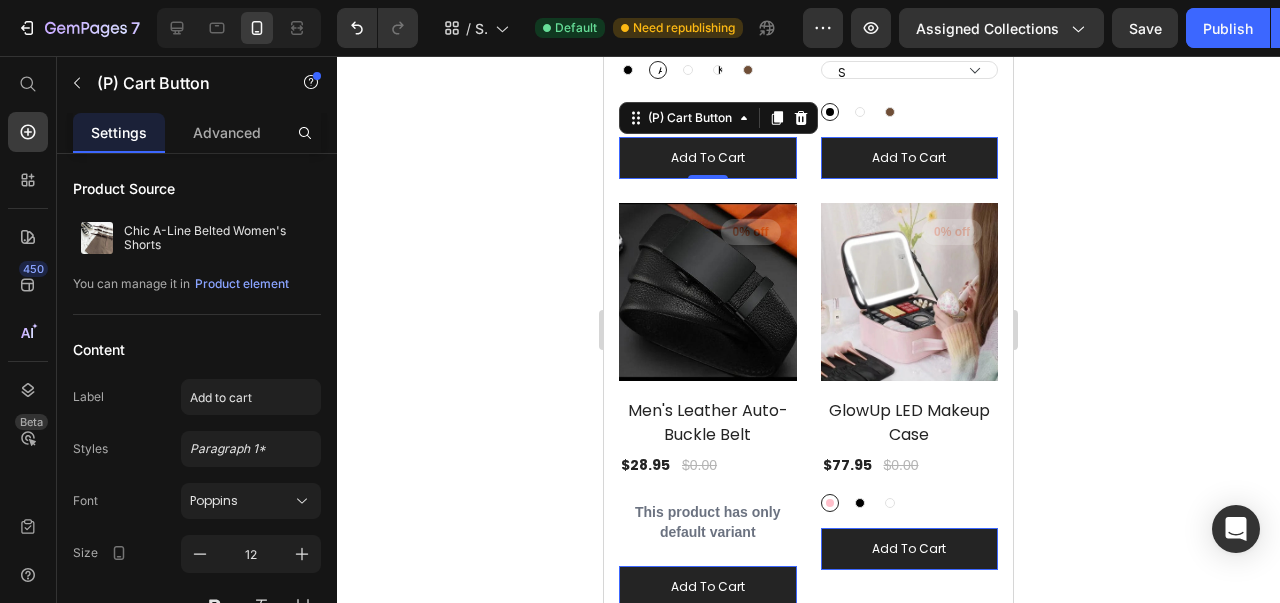 scroll, scrollTop: 594, scrollLeft: 0, axis: vertical 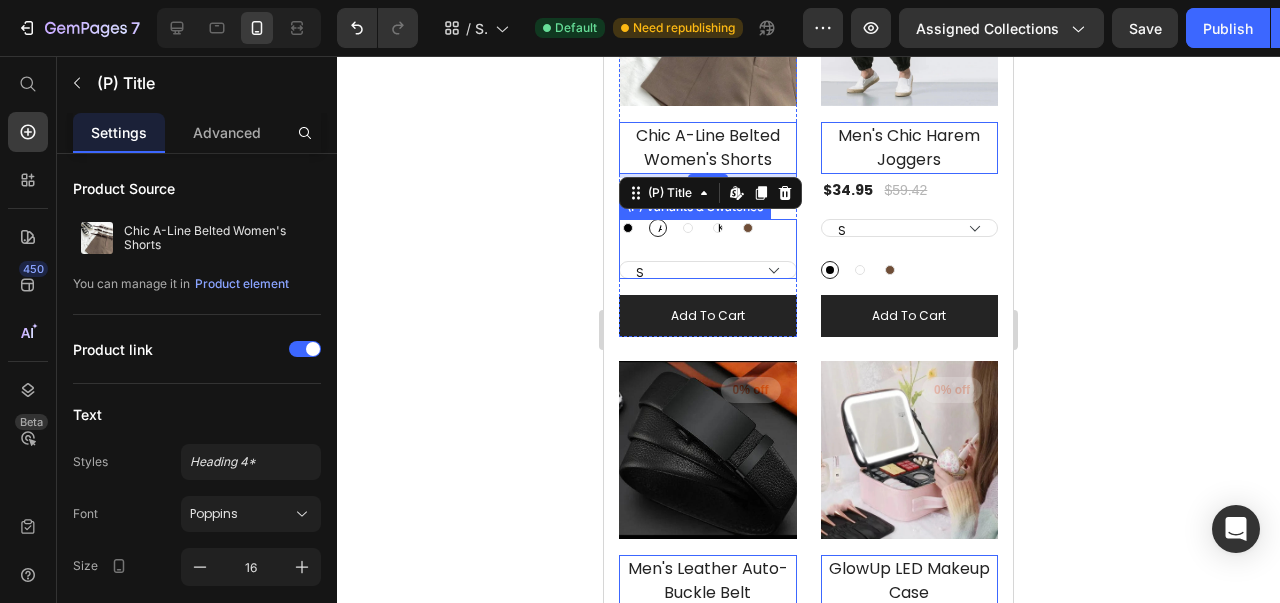 click on "Black Black Apricot Apricot Apricot White White Khaki Khaki Khaki Coffee Coffee S M L XL" at bounding box center (708, 249) 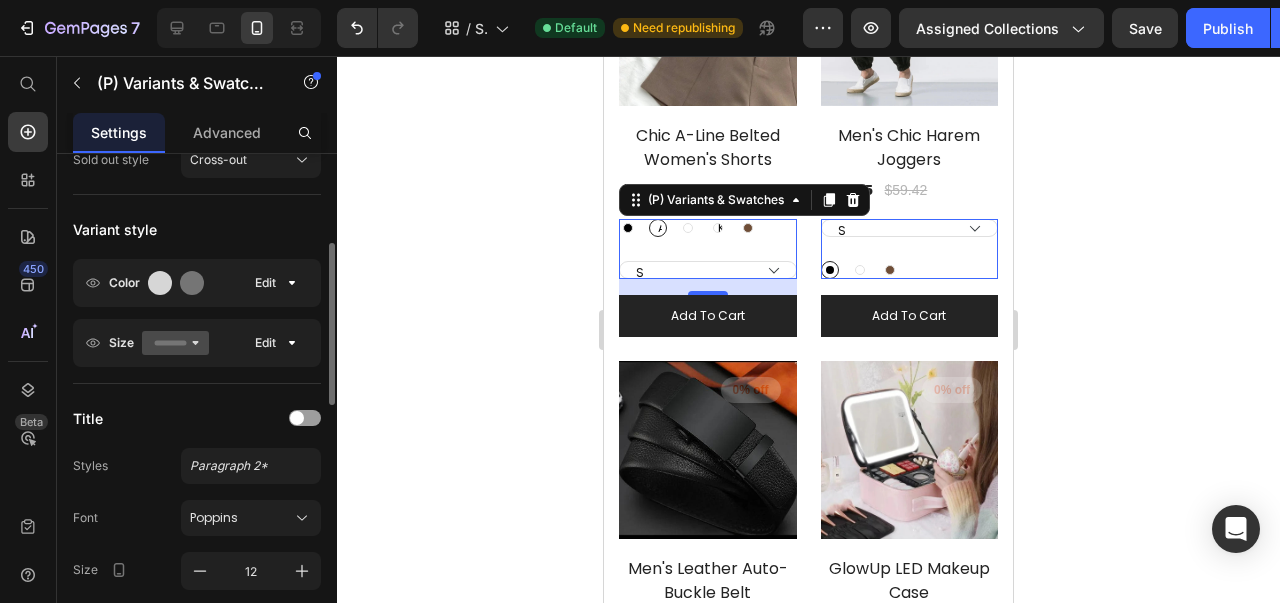 scroll, scrollTop: 287, scrollLeft: 0, axis: vertical 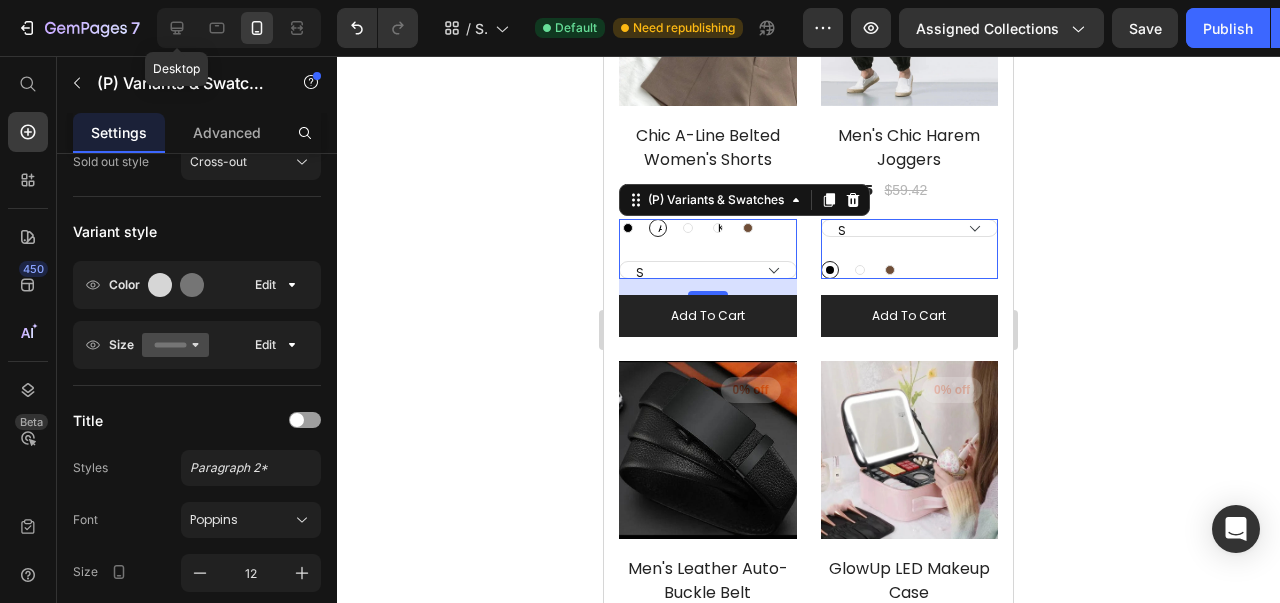 click 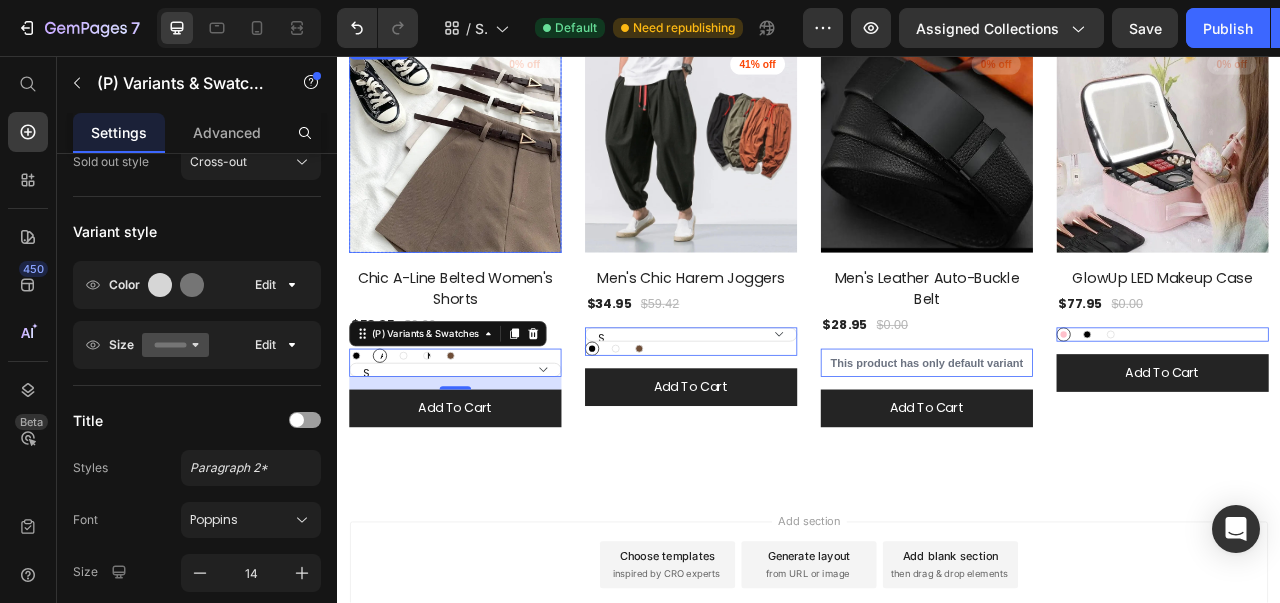 scroll, scrollTop: 342, scrollLeft: 0, axis: vertical 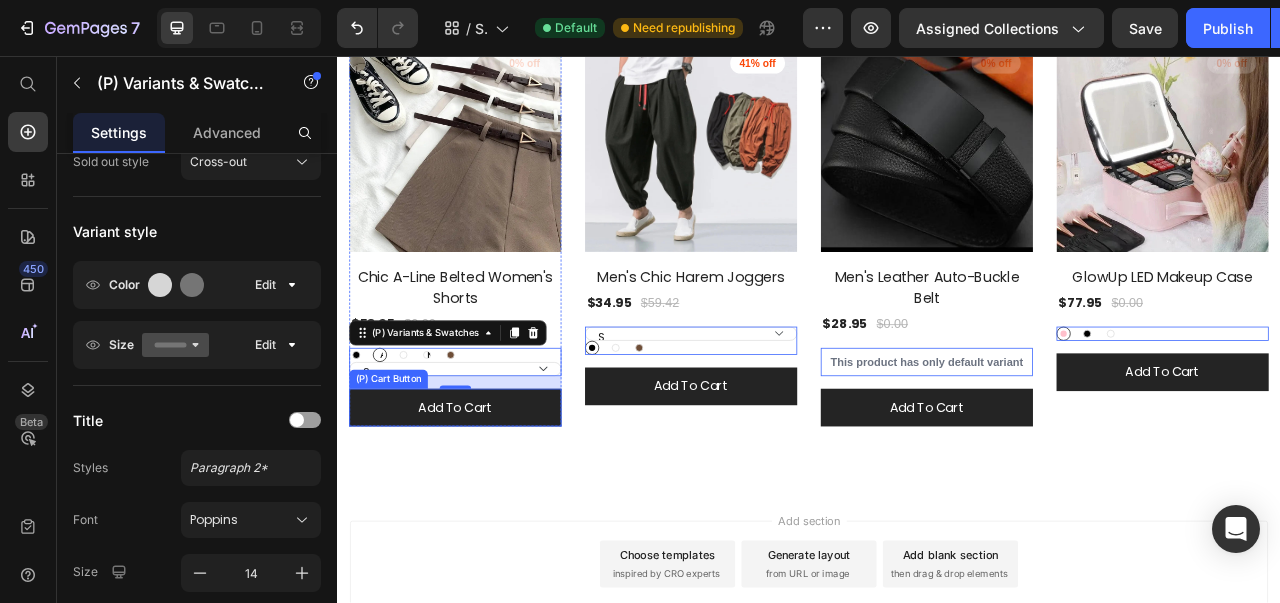 click on "add to cart" at bounding box center (487, 504) 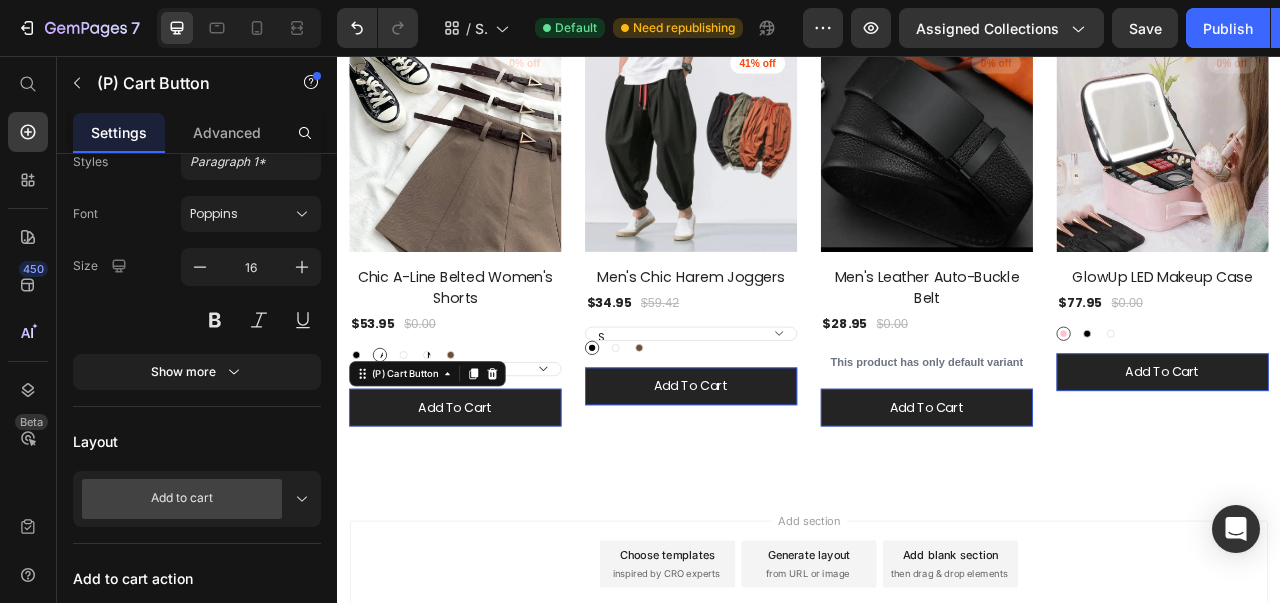 scroll, scrollTop: 0, scrollLeft: 0, axis: both 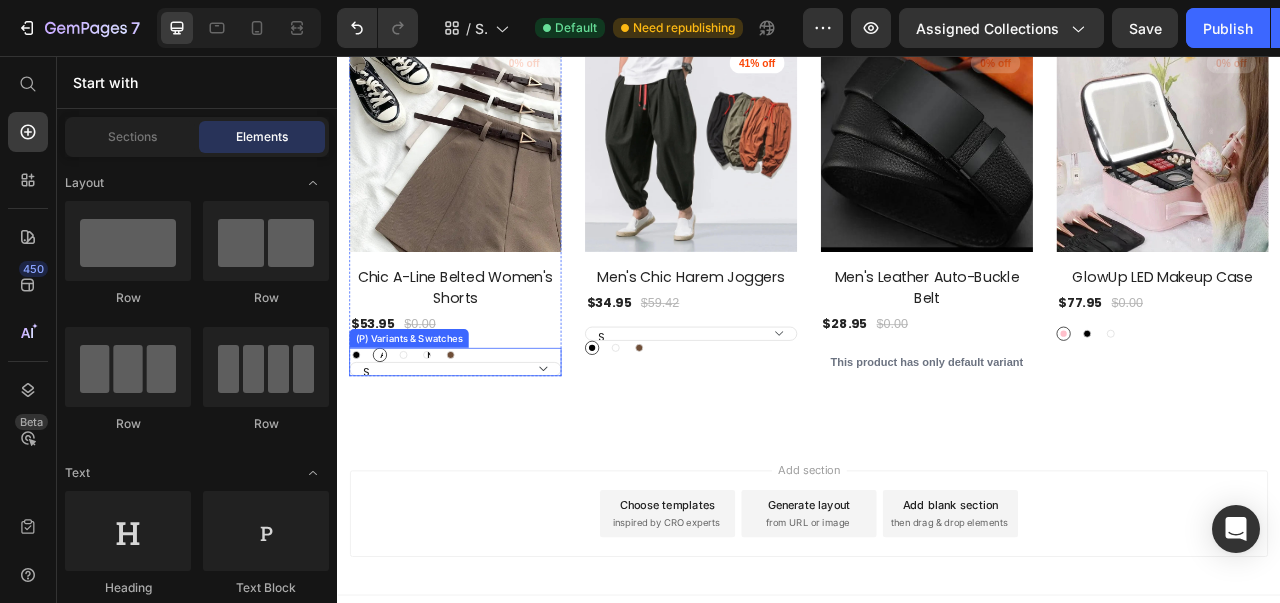 click on "(P) Images 0% off Product Badge Row Chic A-Line Belted Women's Shorts (P) Title $53.95 (P) Price $0.00 (P) Price Row Black Black Apricot Apricot Apricot White White Khaki Khaki Khaki Coffee Coffee S M L XL (P) Variants & Swatches" at bounding box center [487, 250] 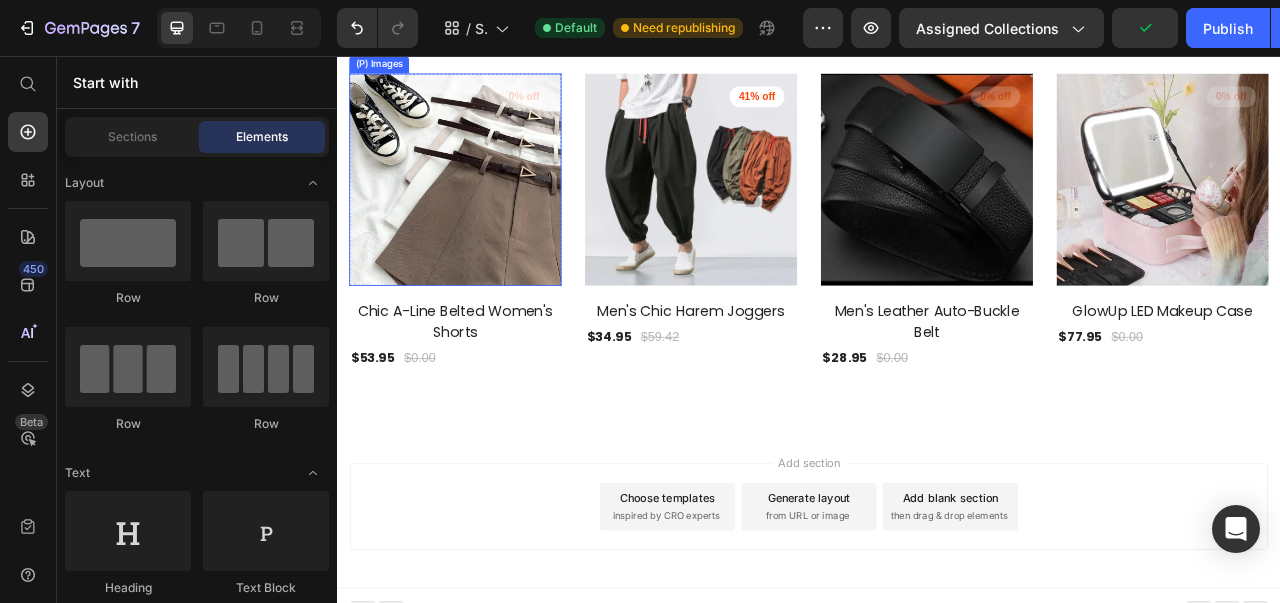 scroll, scrollTop: 316, scrollLeft: 0, axis: vertical 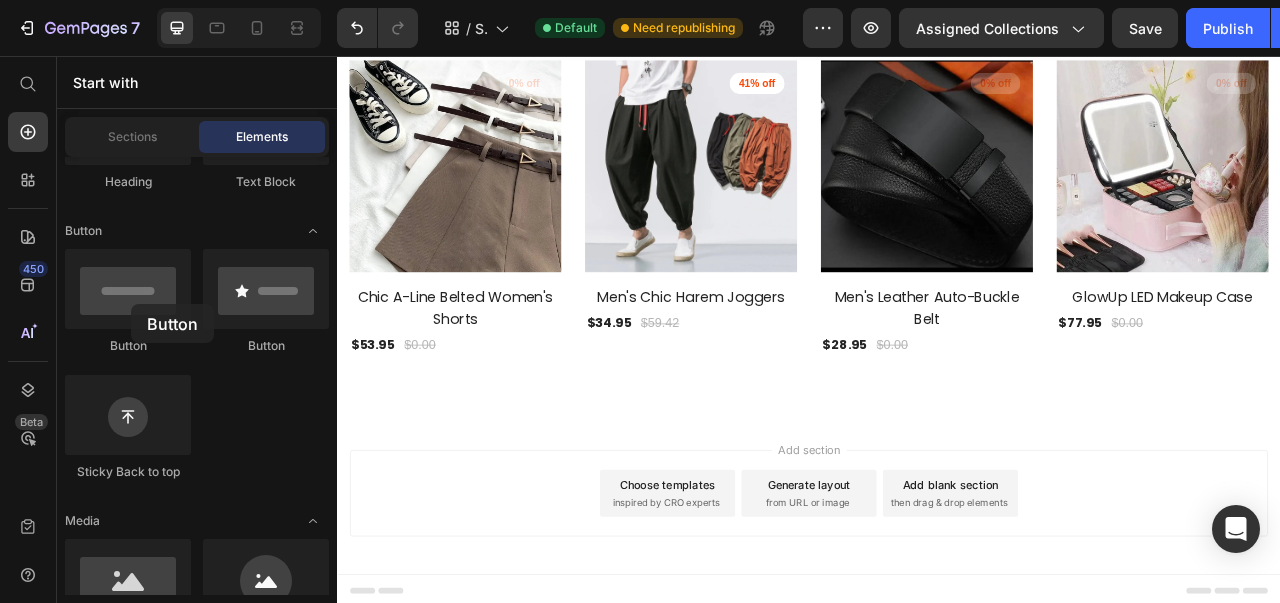 click at bounding box center [128, 289] 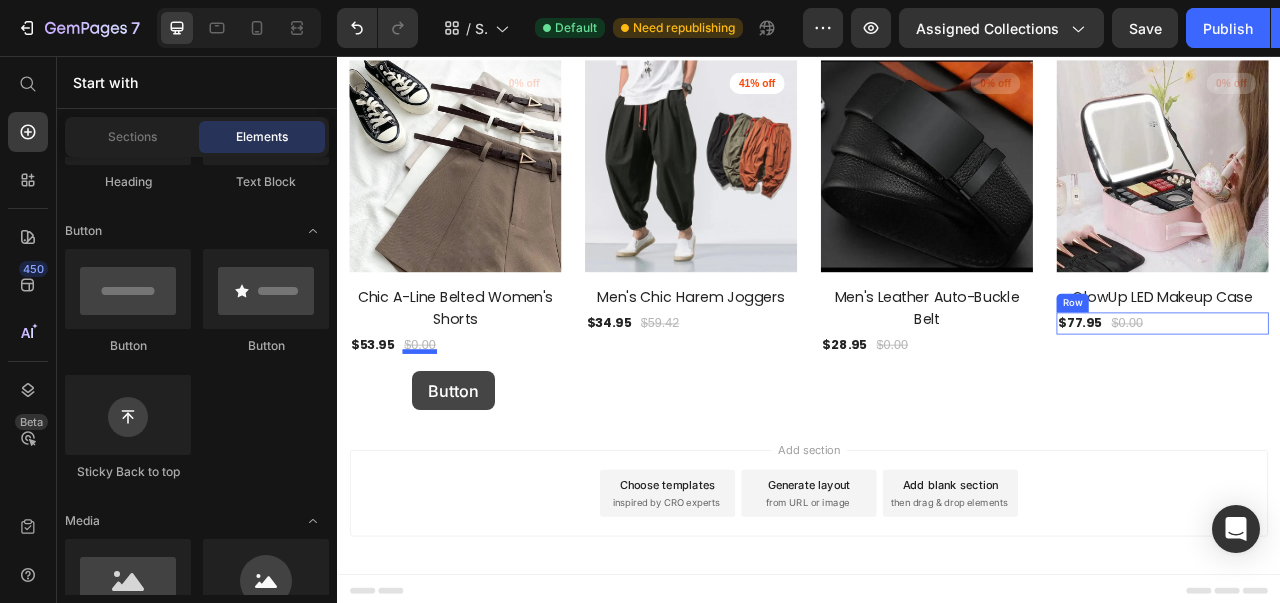 drag, startPoint x: 468, startPoint y: 360, endPoint x: 433, endPoint y: 457, distance: 103.121284 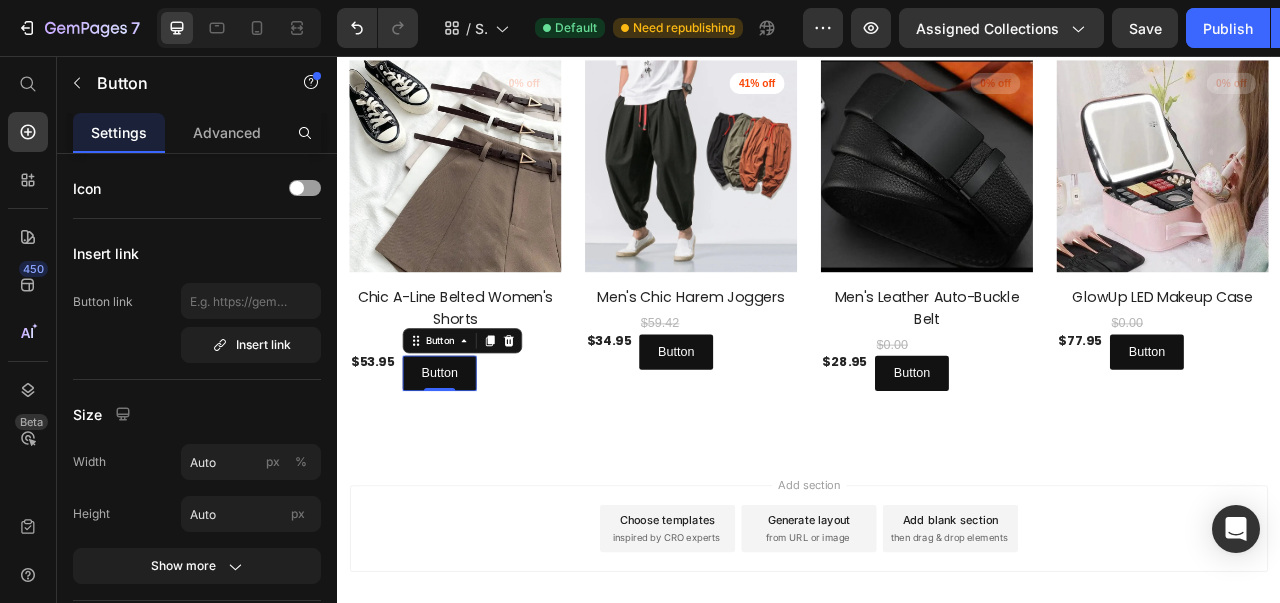 click on "Button" at bounding box center (467, 460) 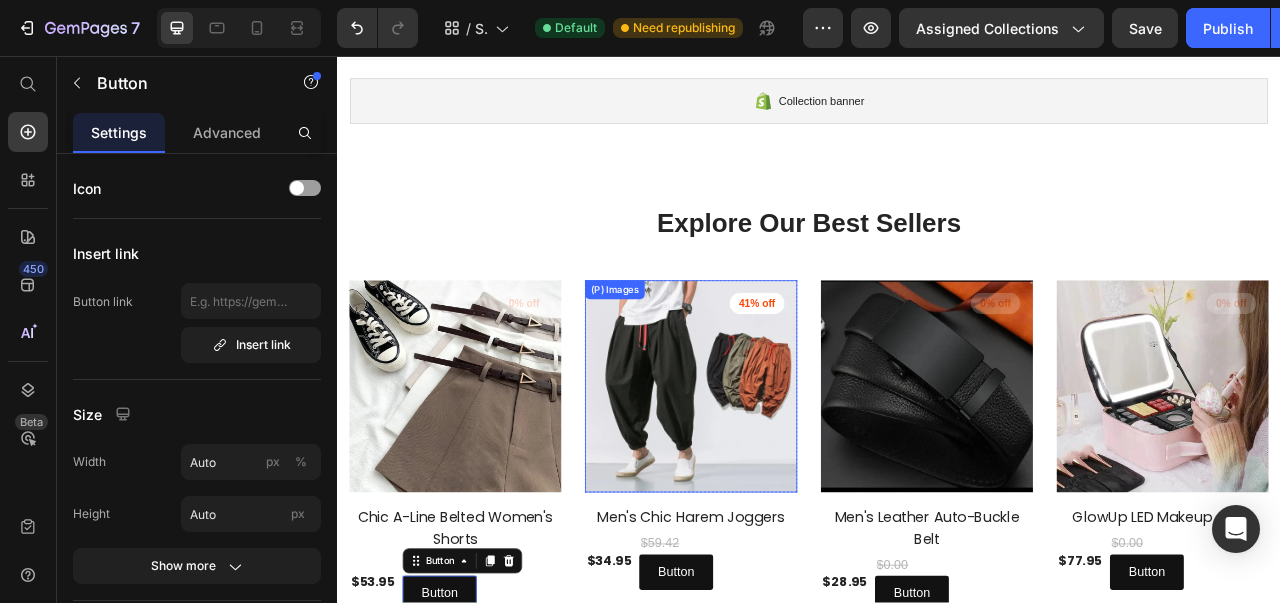 scroll, scrollTop: 0, scrollLeft: 0, axis: both 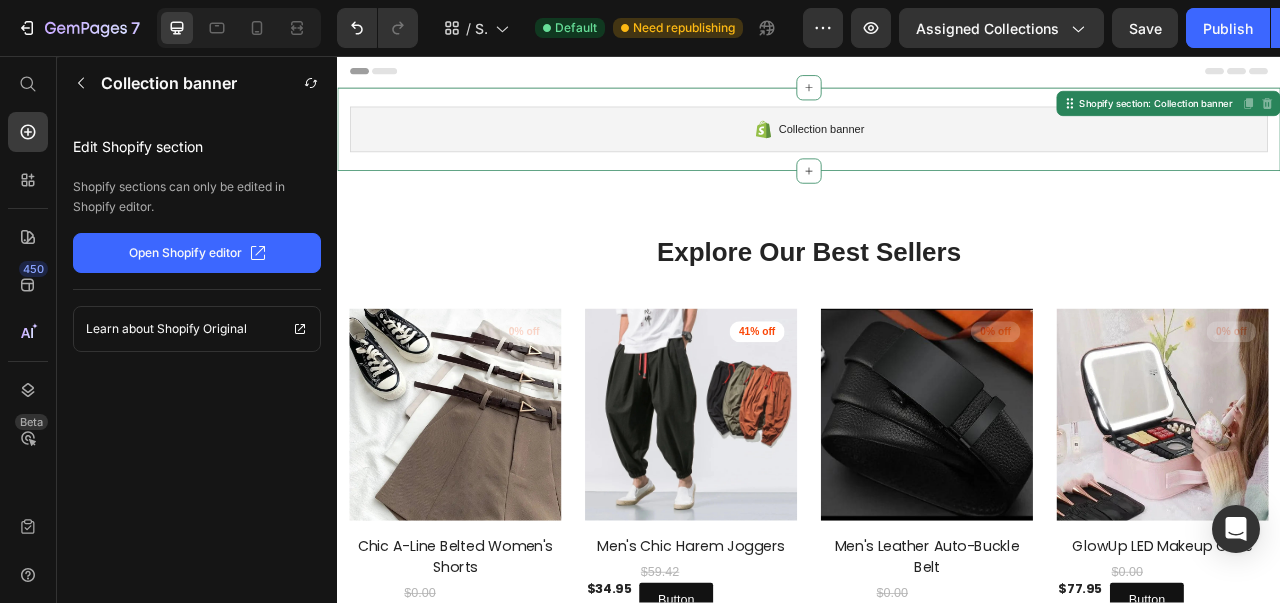 click on "Collection banner Shopify section: Collection banner   Disabled. Please edit in Shopify Editor Disabled. Please edit in Shopify Editor" at bounding box center [937, 150] 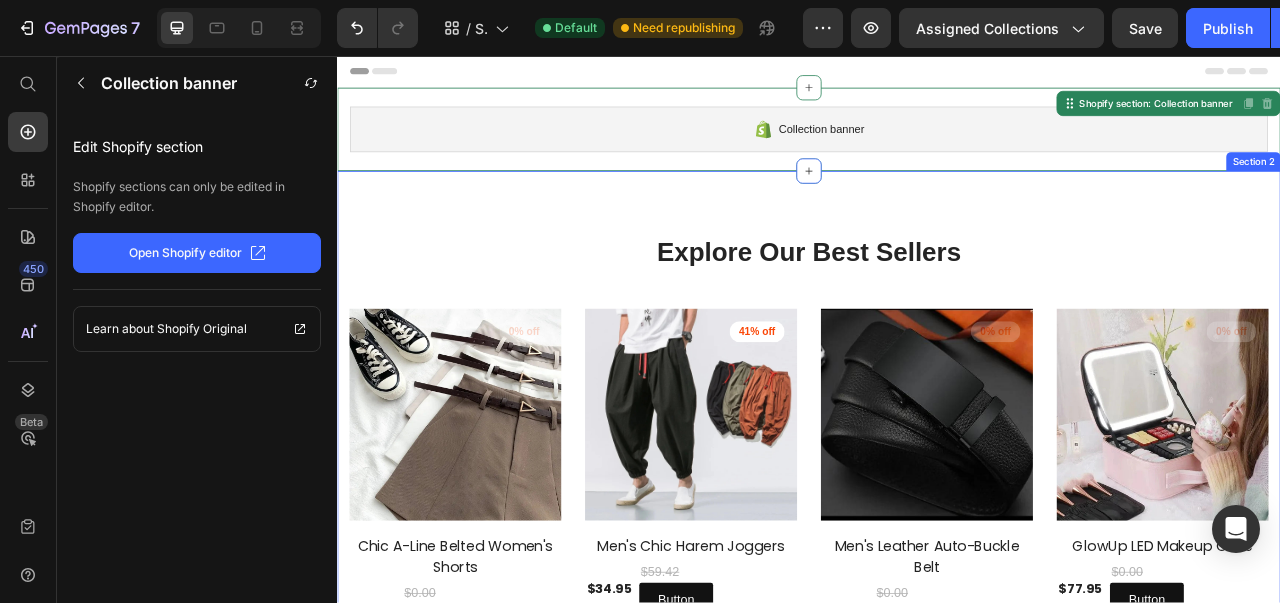 click on "Explore Our Best Sellers Heading Row (P) Images 0% off Product Badge Row Chic A-Line Belted Women's Shorts (P) Title $53.95 (P) Price $0.00 (P) Price Button Button Row Row (P) Images 41% off Product Badge Row Men's Chic Harem Joggers (P) Title $34.95 (P) Price $59.42 (P) Price Button Button Row Row (P) Images 0% off Product Badge Row Men's Leather Auto-Buckle Belt (P) Title $28.95 (P) Price $0.00 (P) Price Button Button Row Row (P) Images 0% off Product Badge Row GlowUp LED Makeup Case (P) Title $77.95 (P) Price $0.00 (P) Price Button Button Row Row Product List Row Section 2" at bounding box center (937, 541) 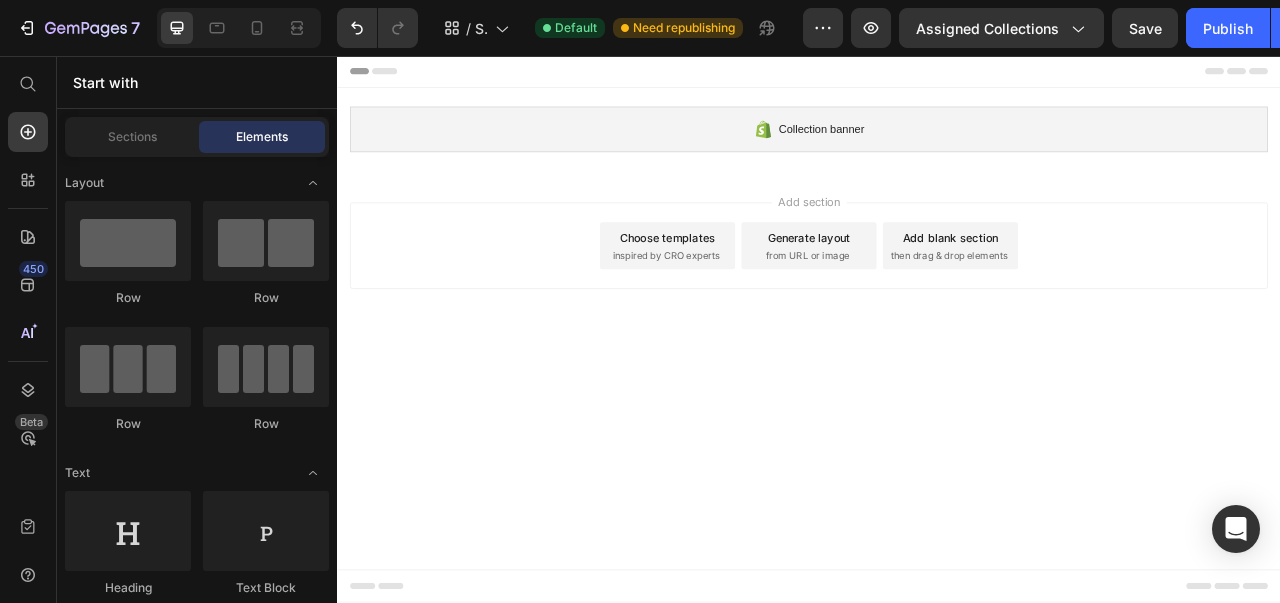 drag, startPoint x: 938, startPoint y: 236, endPoint x: 782, endPoint y: 290, distance: 165.0818 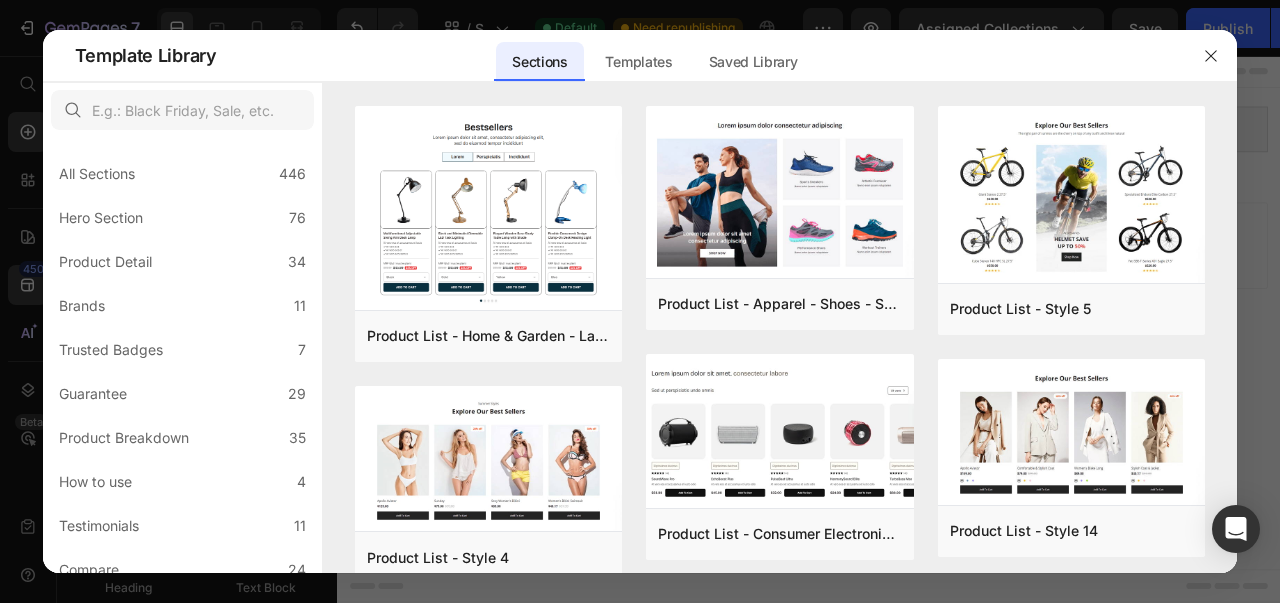 click on "Add to page" at bounding box center (0, 0) 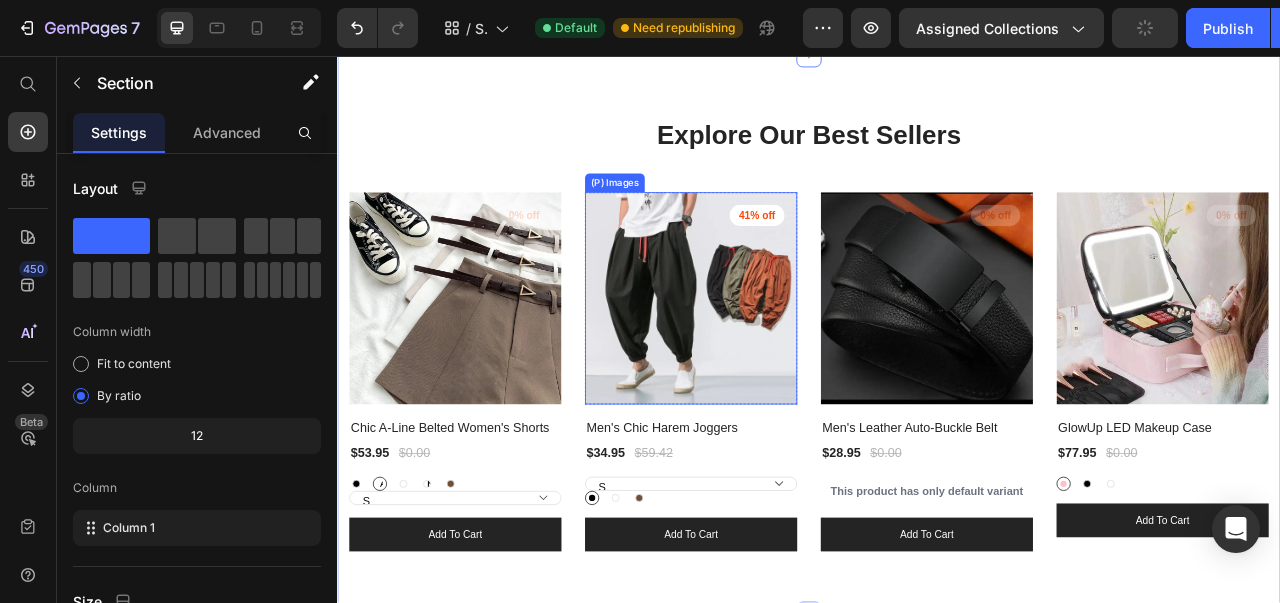 scroll, scrollTop: 149, scrollLeft: 0, axis: vertical 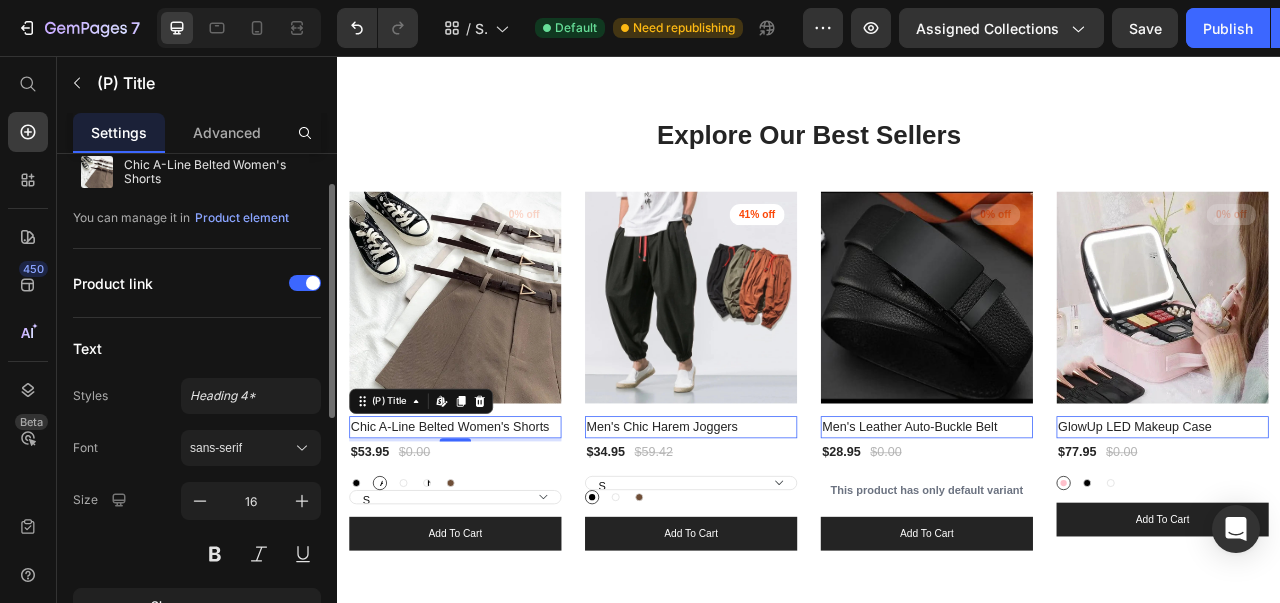 click on "sans-serif" at bounding box center [241, 448] 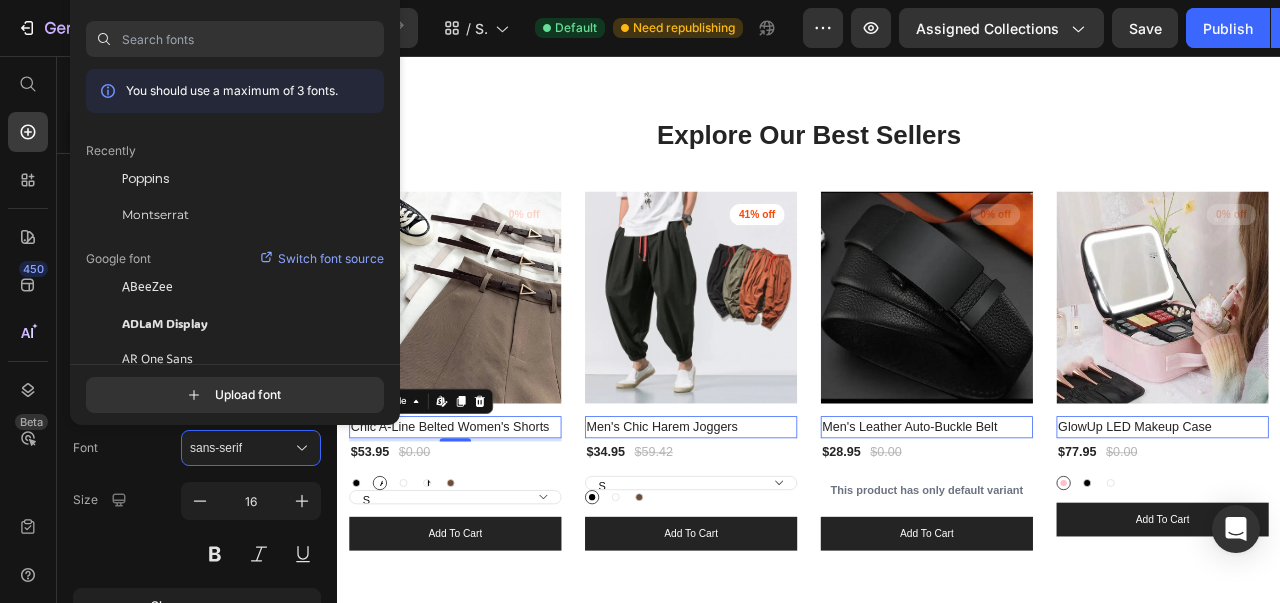 click on "Poppins" 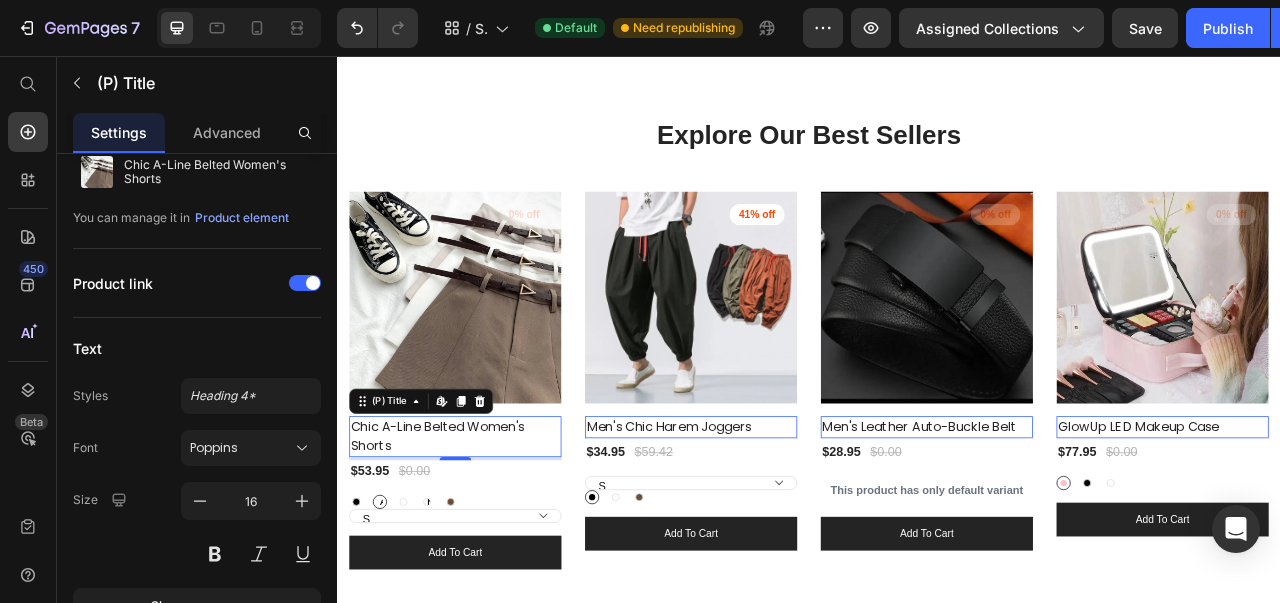 click 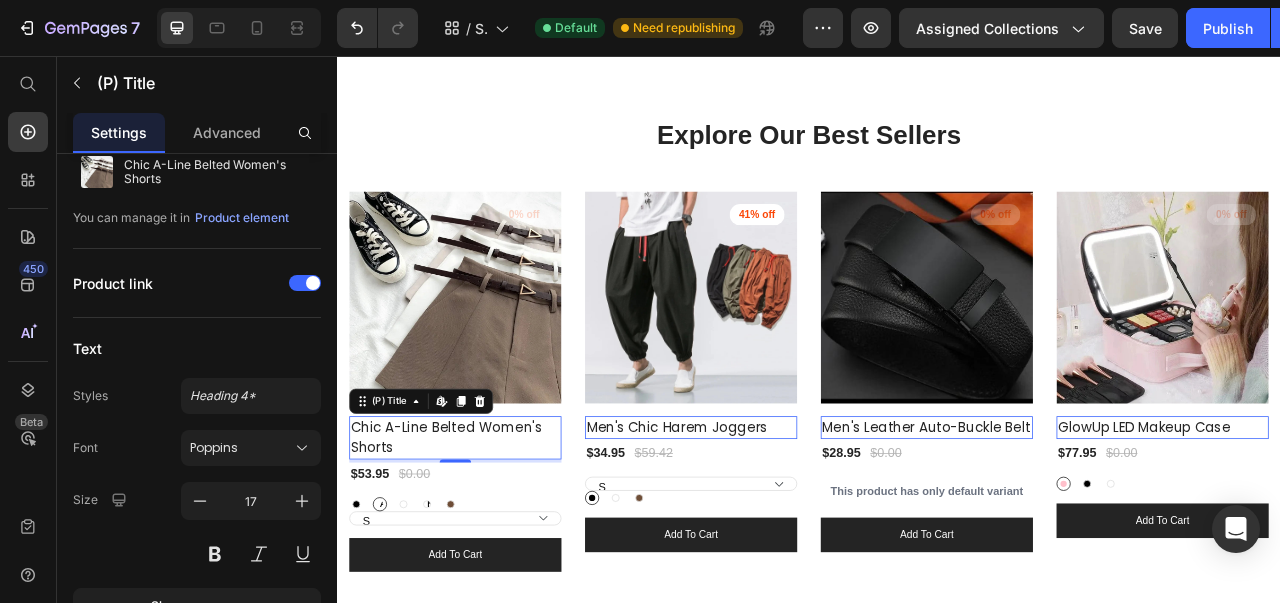 click 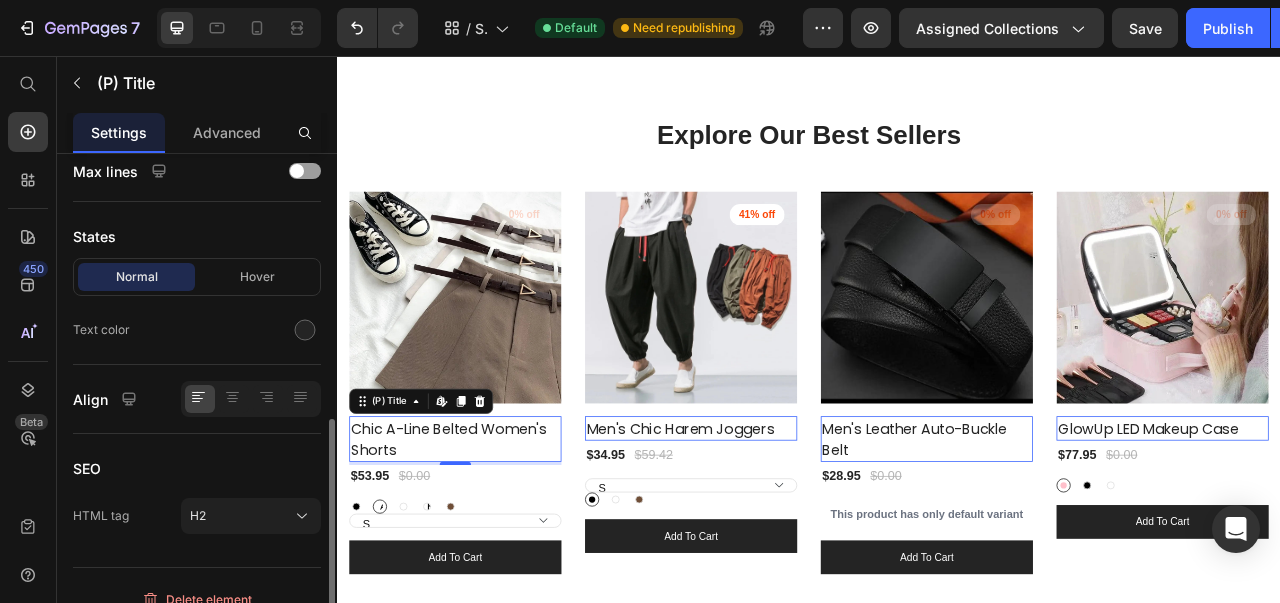 scroll, scrollTop: 588, scrollLeft: 0, axis: vertical 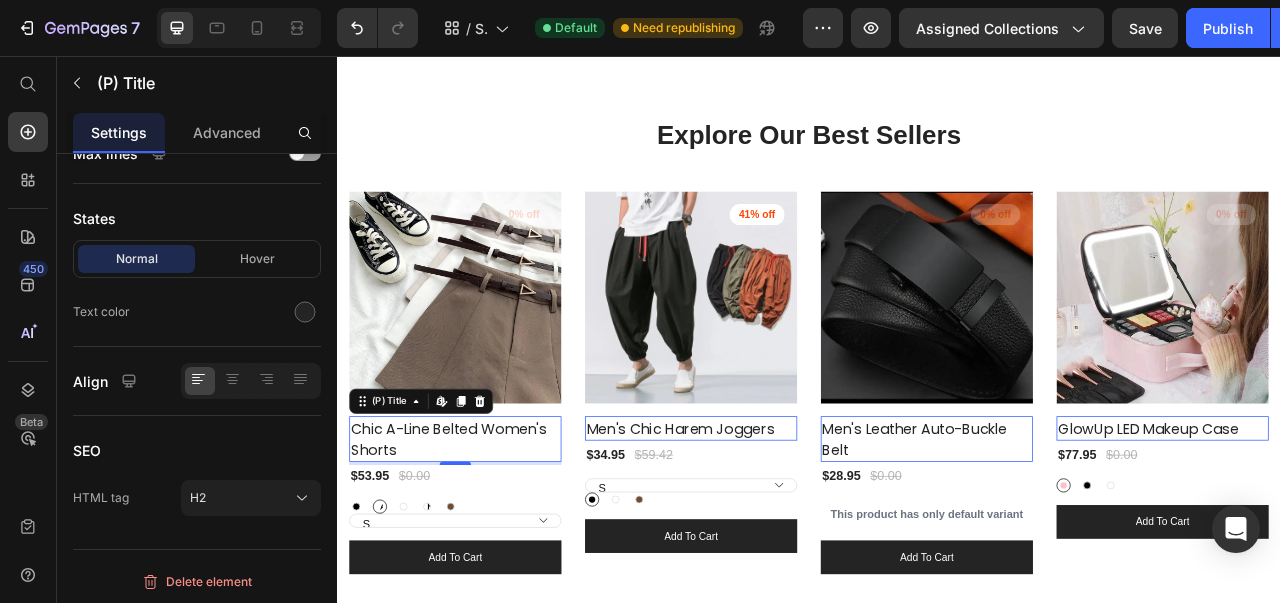 click at bounding box center (305, 312) 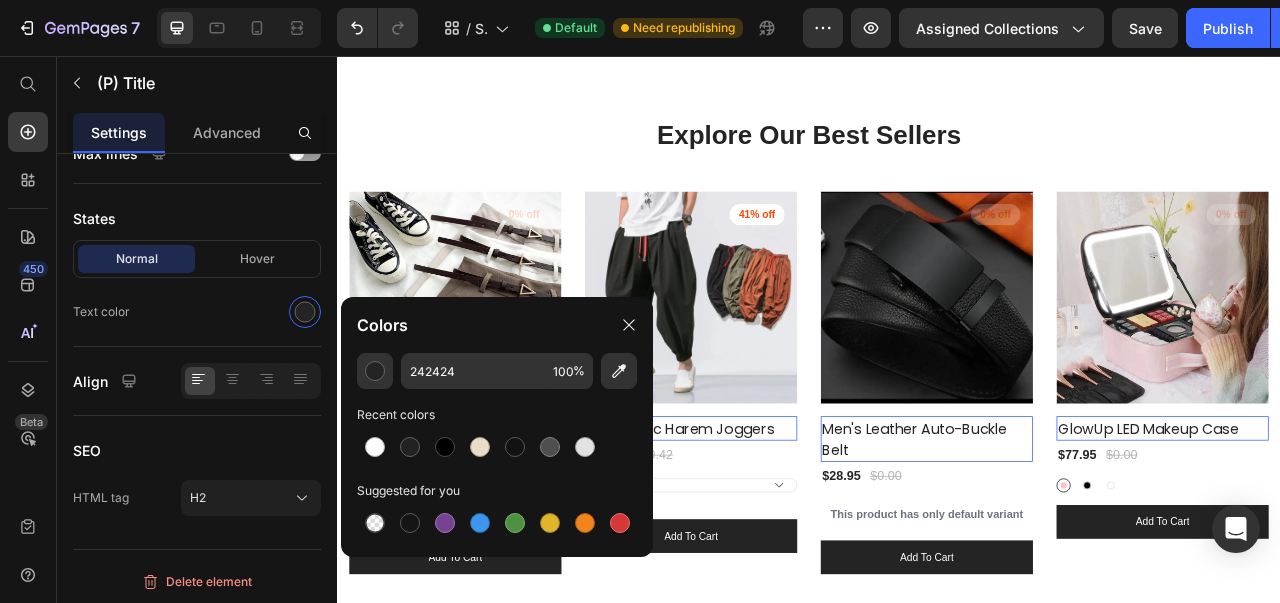 click at bounding box center (410, 447) 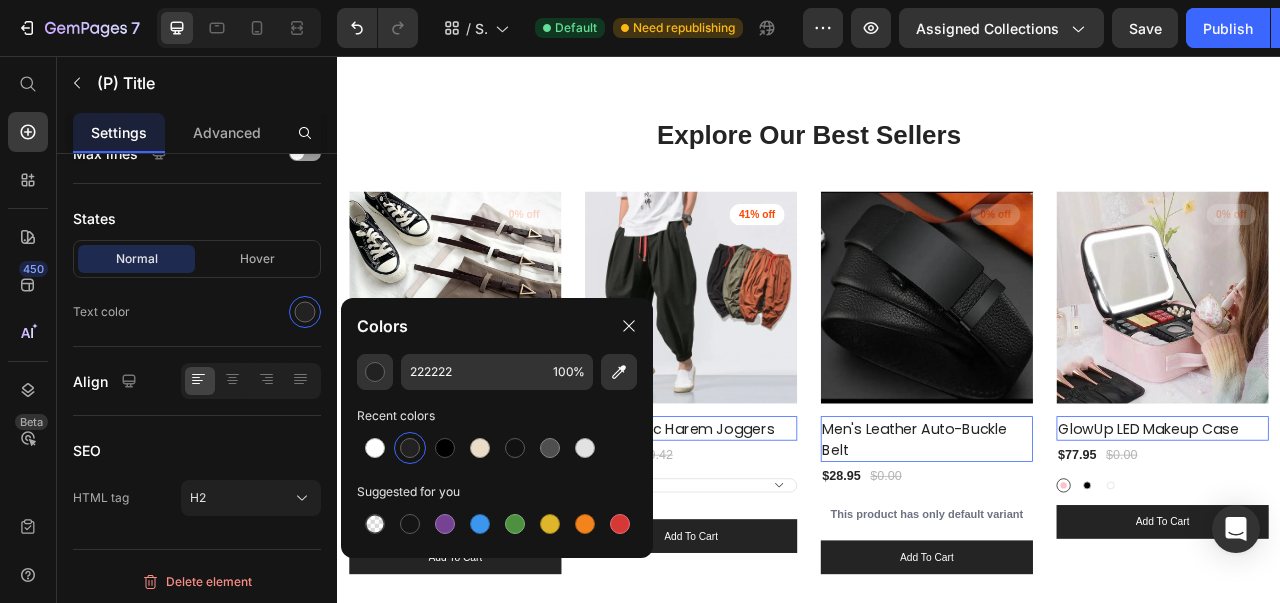 scroll, scrollTop: 588, scrollLeft: 0, axis: vertical 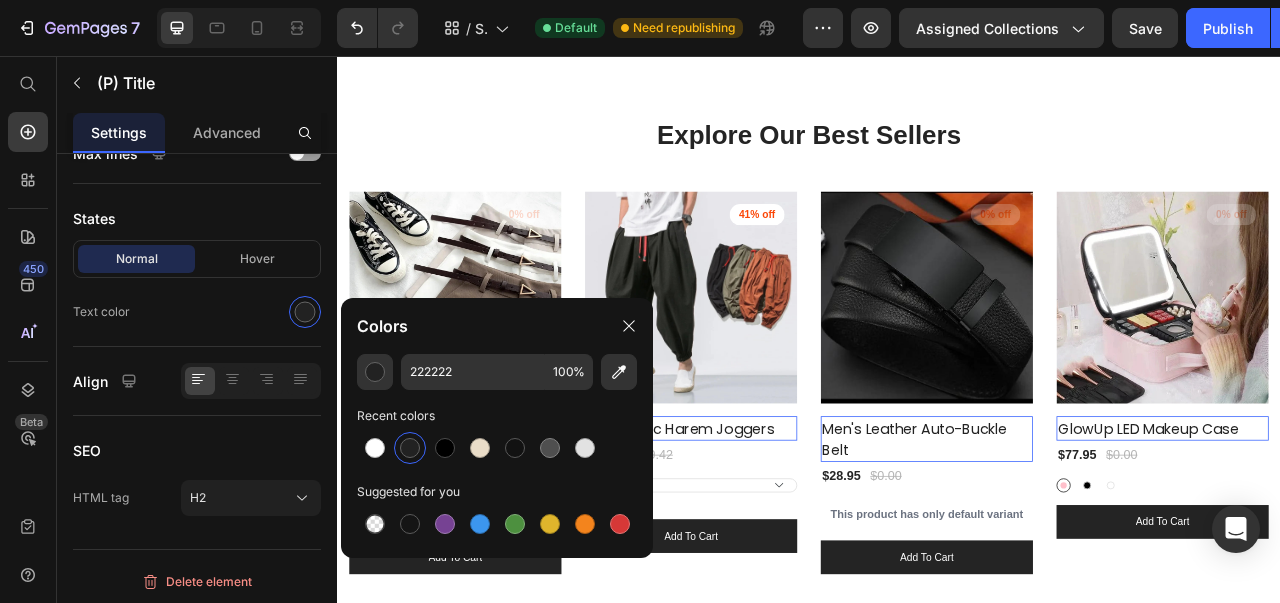 click on "Hover" at bounding box center (257, 259) 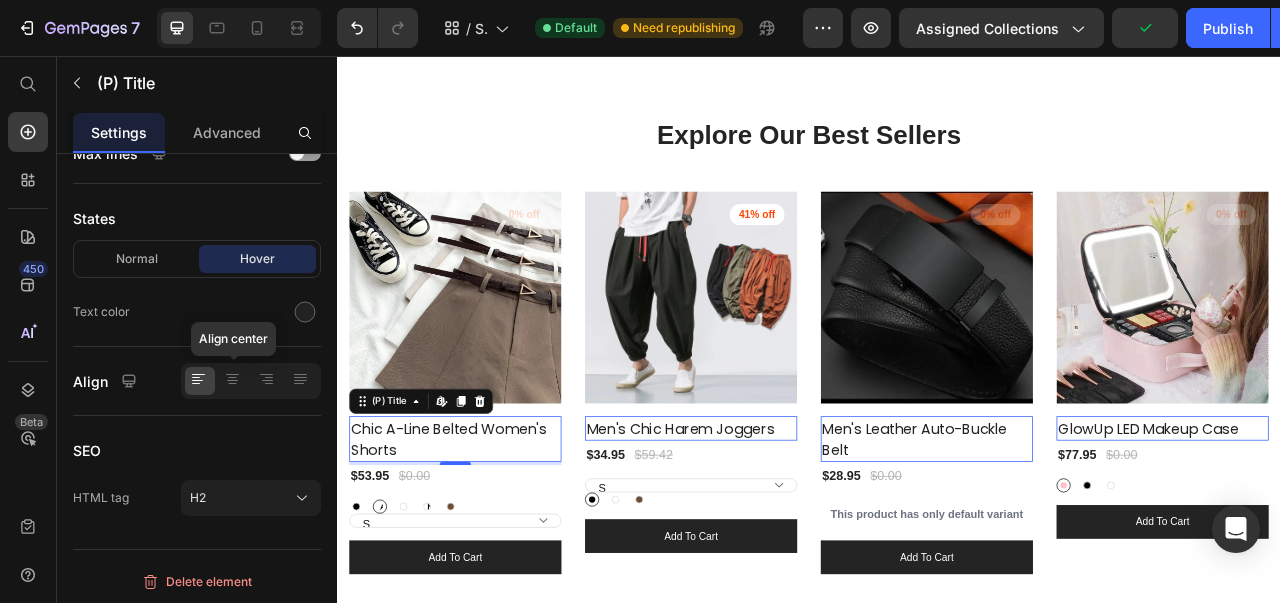 click 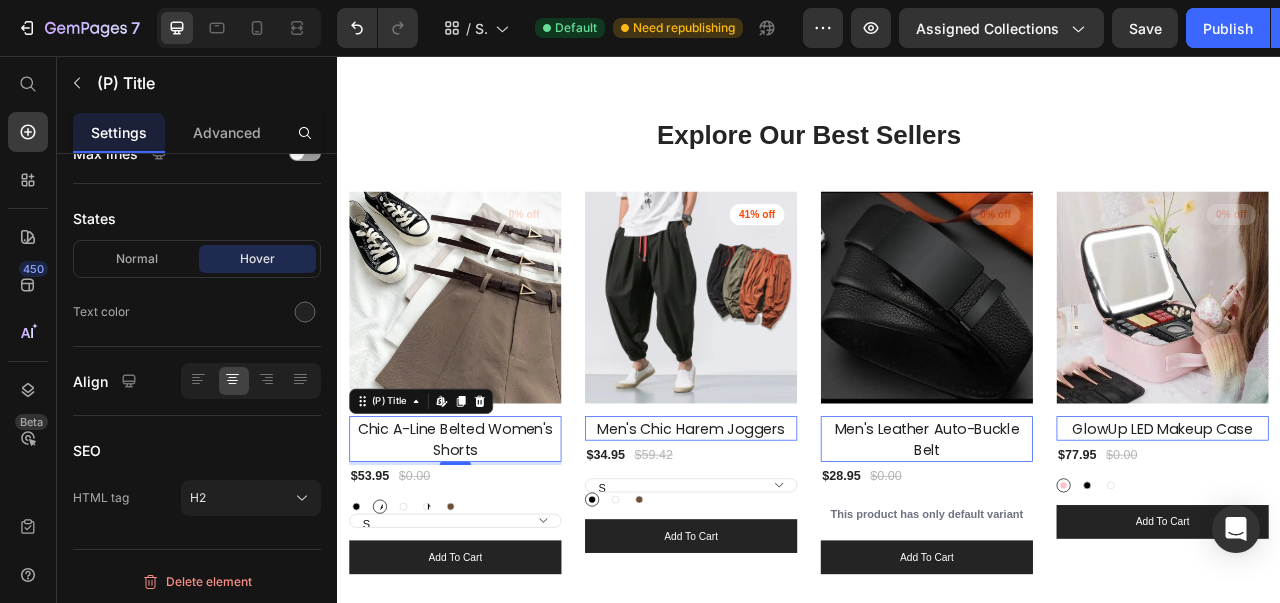 click at bounding box center [305, 312] 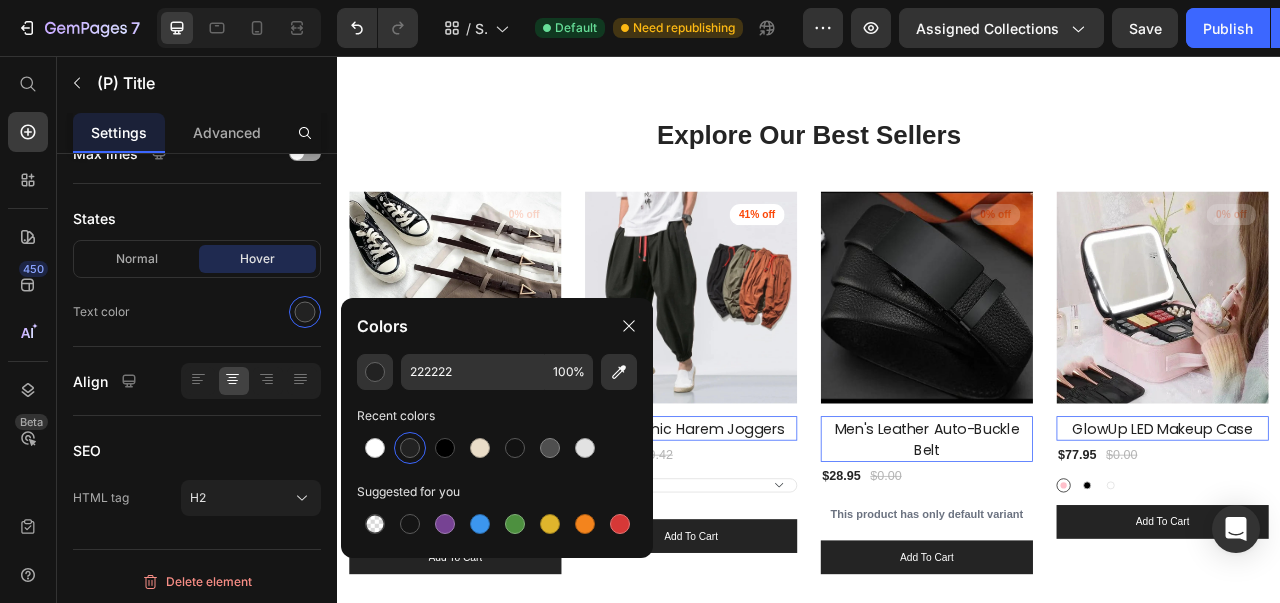 click at bounding box center (629, 326) 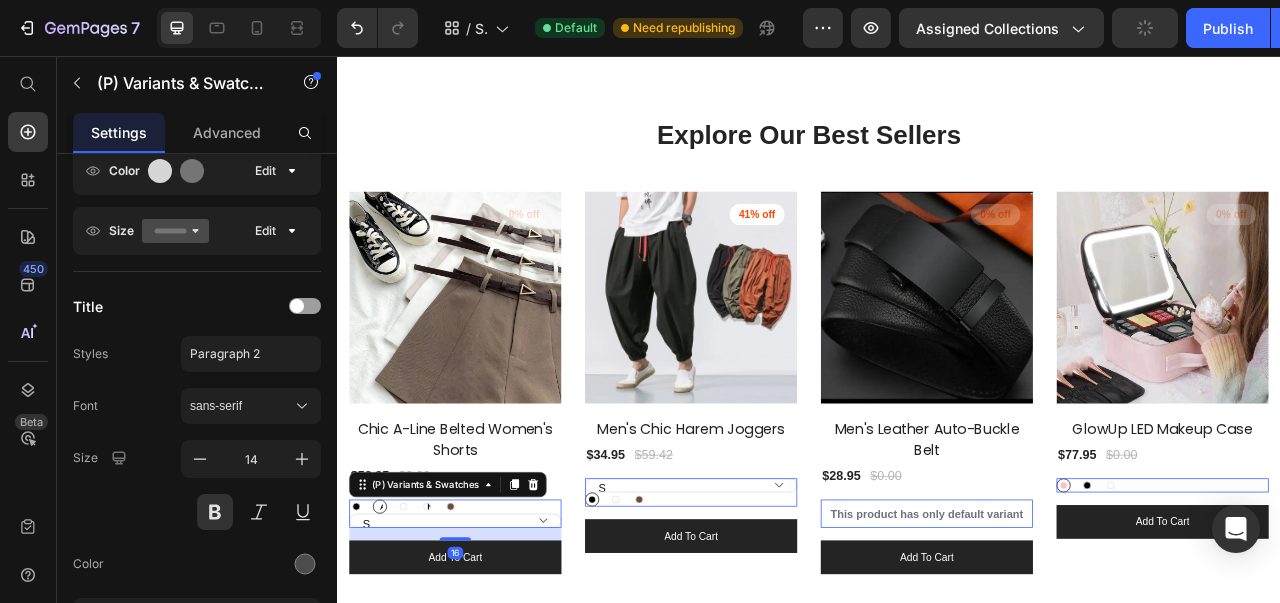 scroll, scrollTop: 0, scrollLeft: 0, axis: both 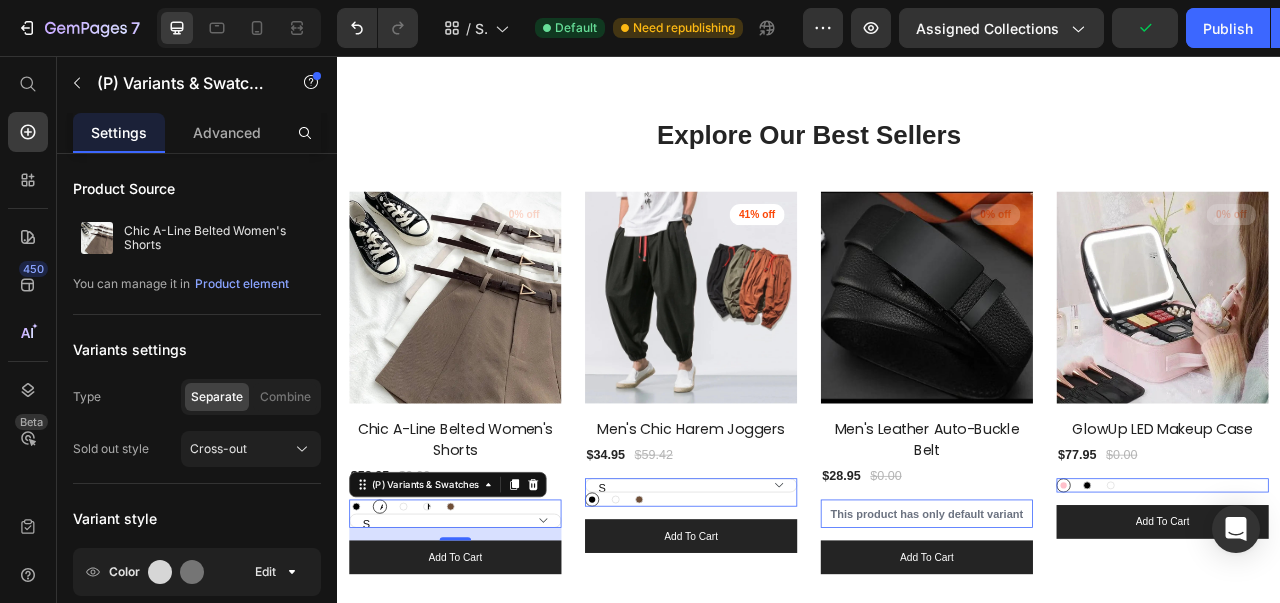 click 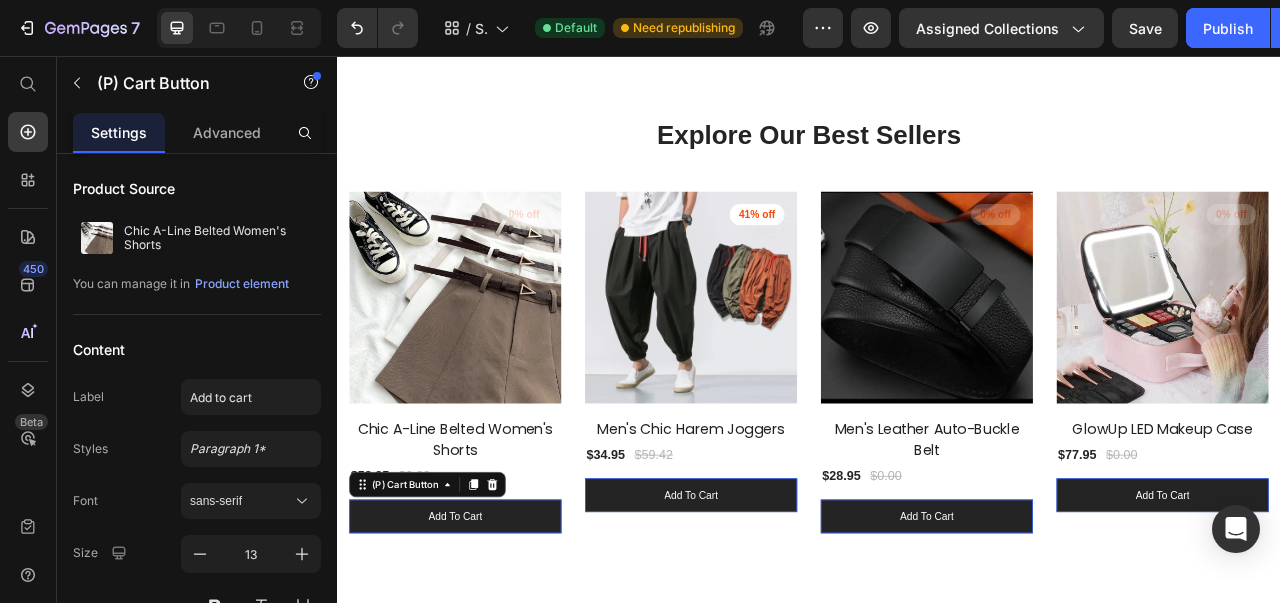 click on "add to cart" at bounding box center [487, 643] 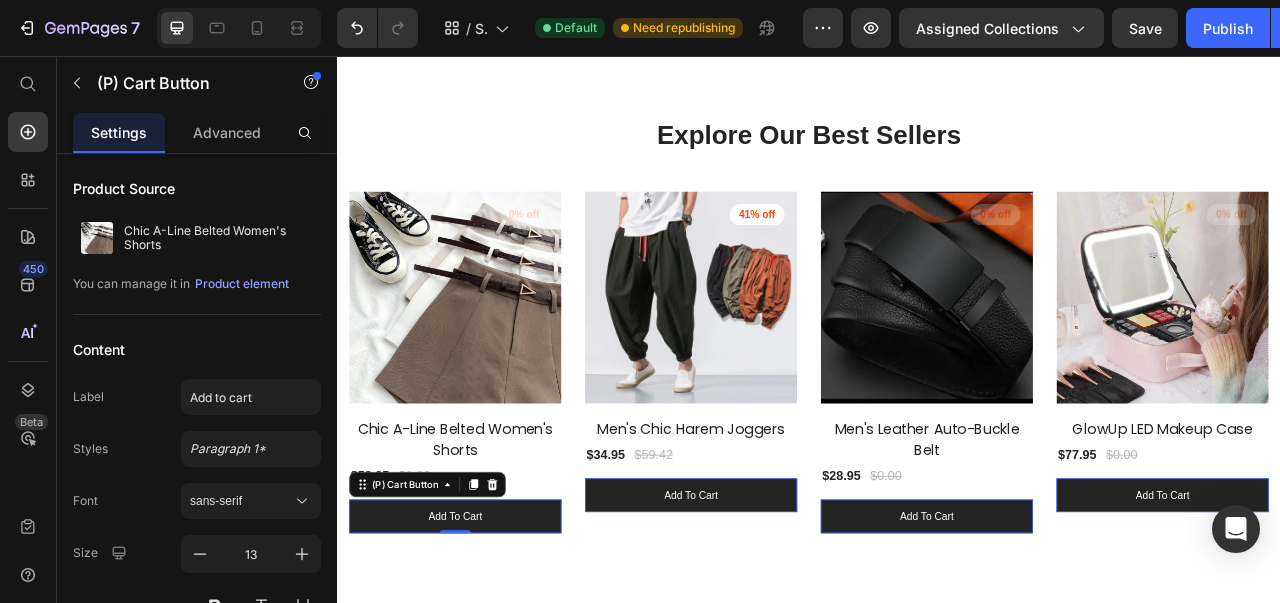 click on "sans-serif" at bounding box center [251, 501] 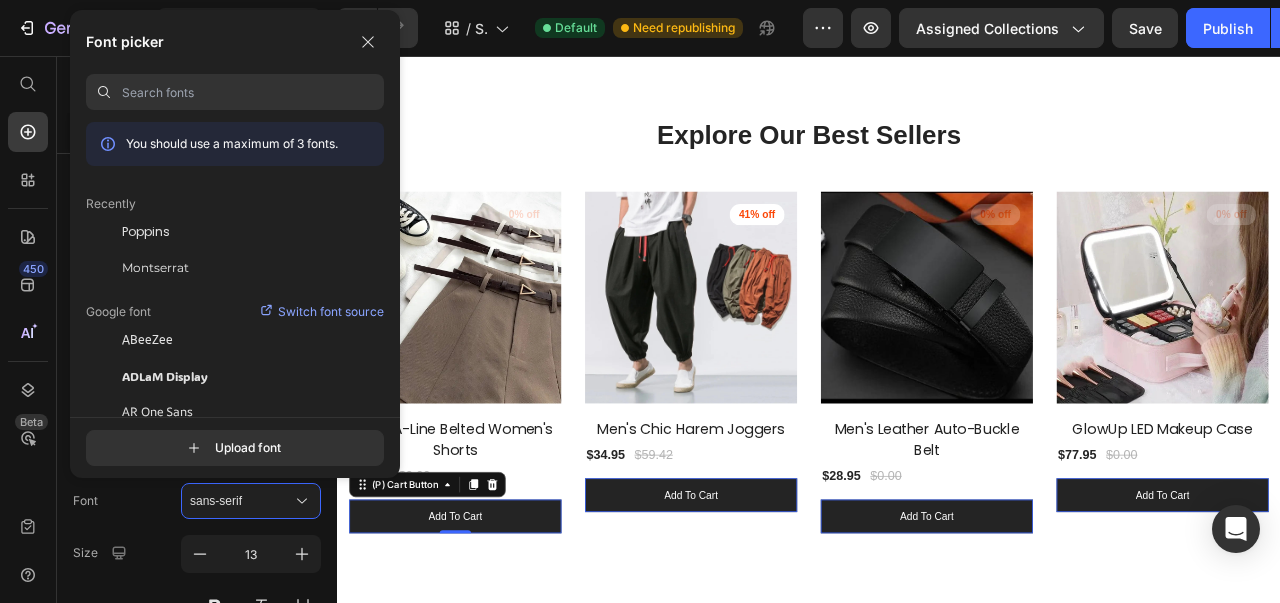 click on "Poppins" 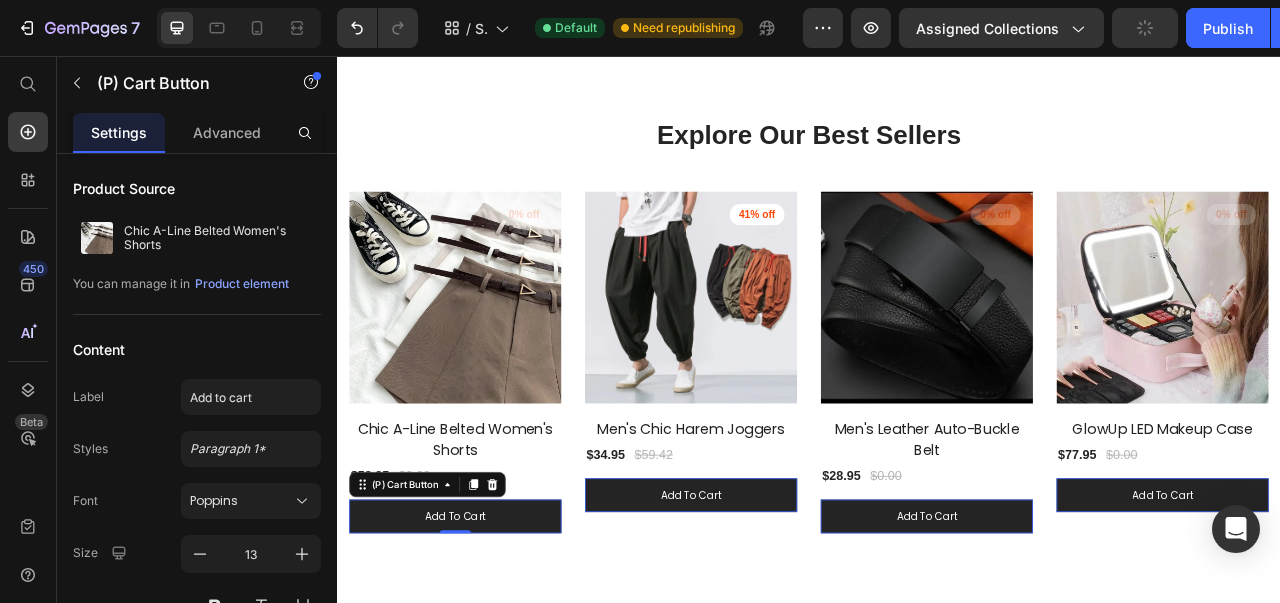 click 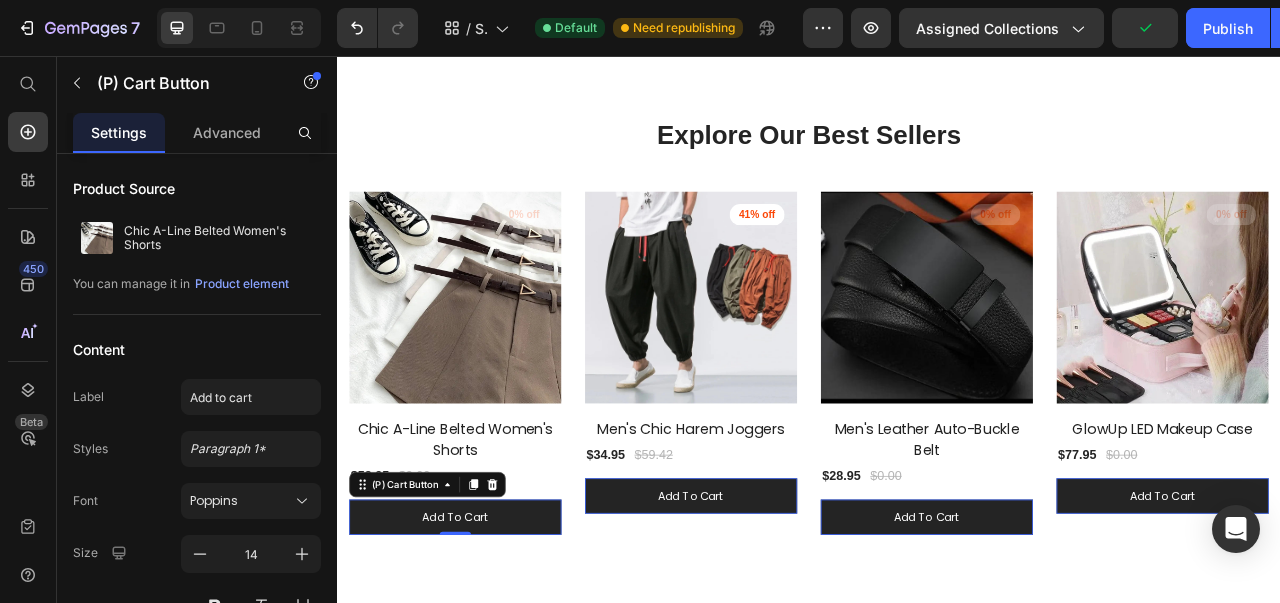click 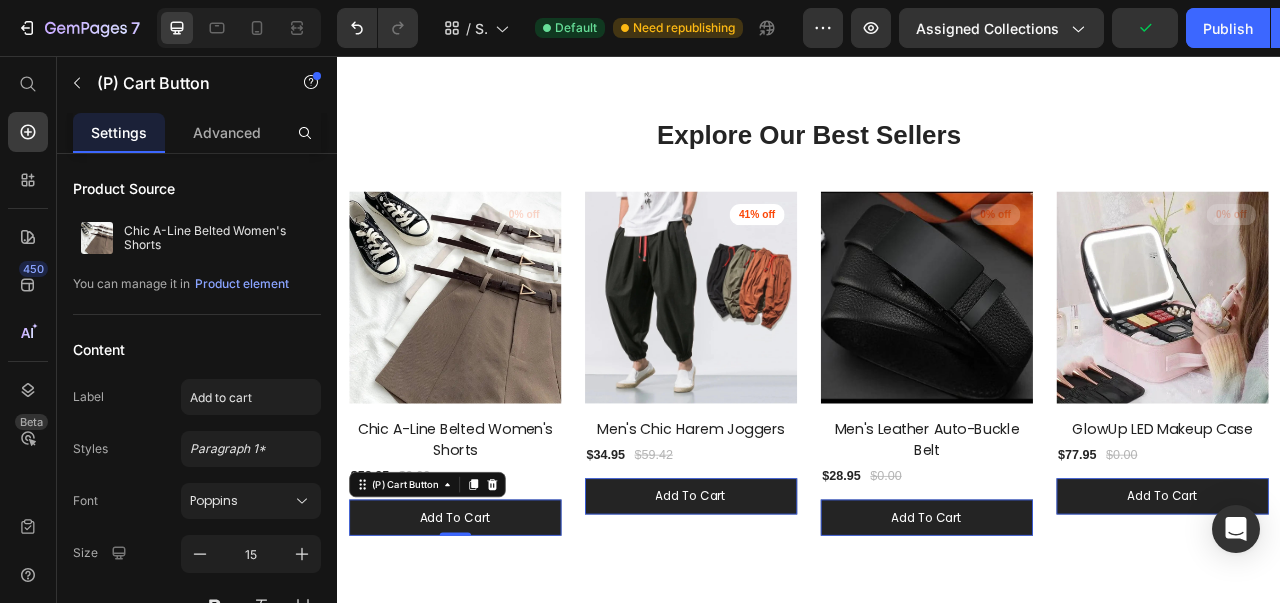 click 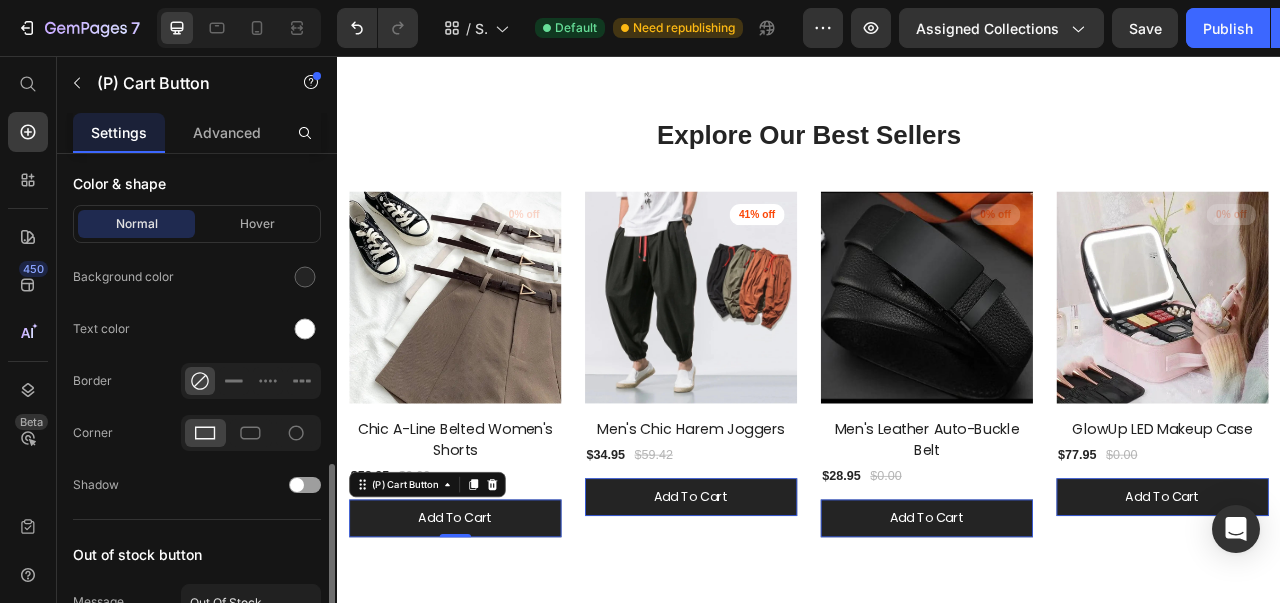 scroll, scrollTop: 1020, scrollLeft: 0, axis: vertical 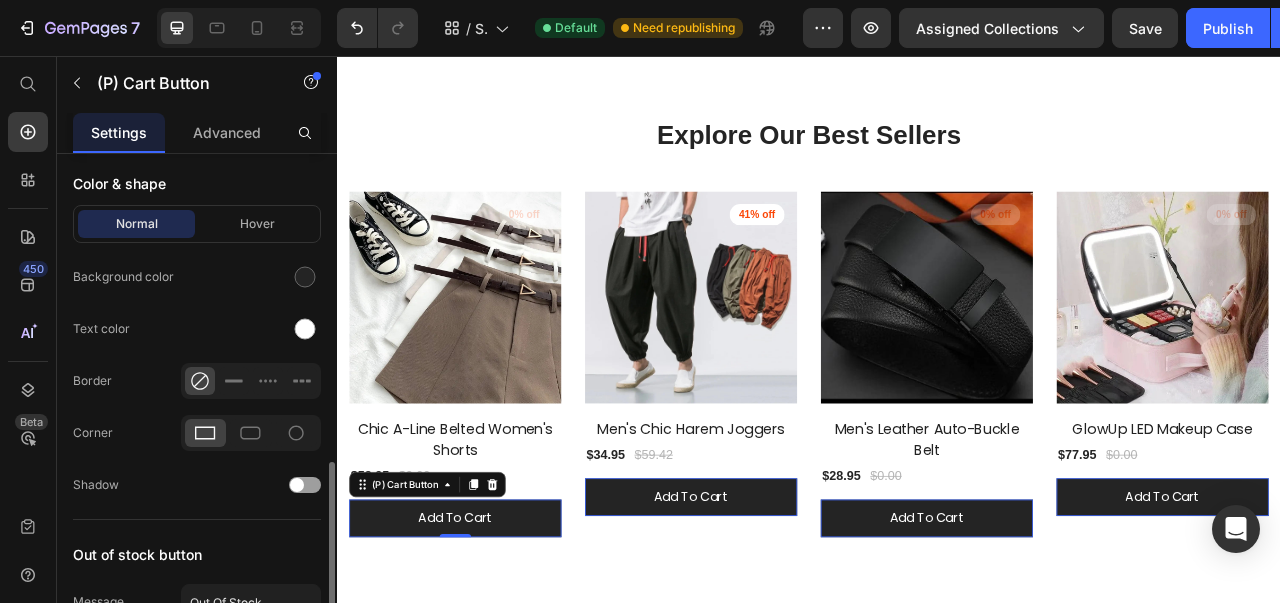 click at bounding box center (305, 277) 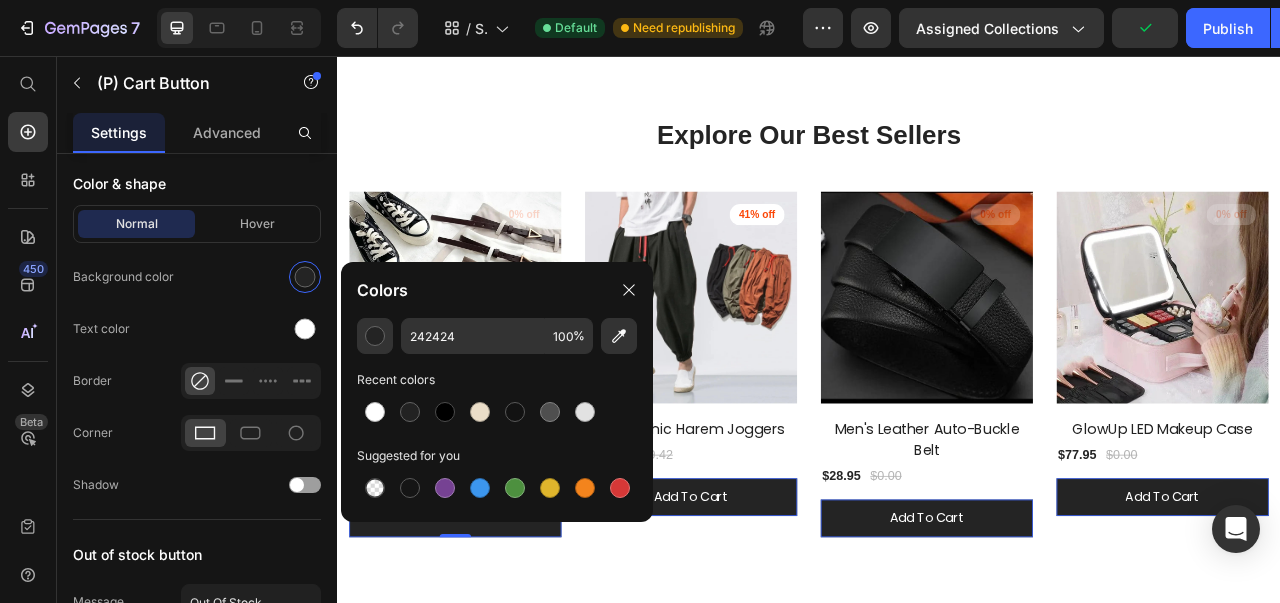 click at bounding box center (410, 412) 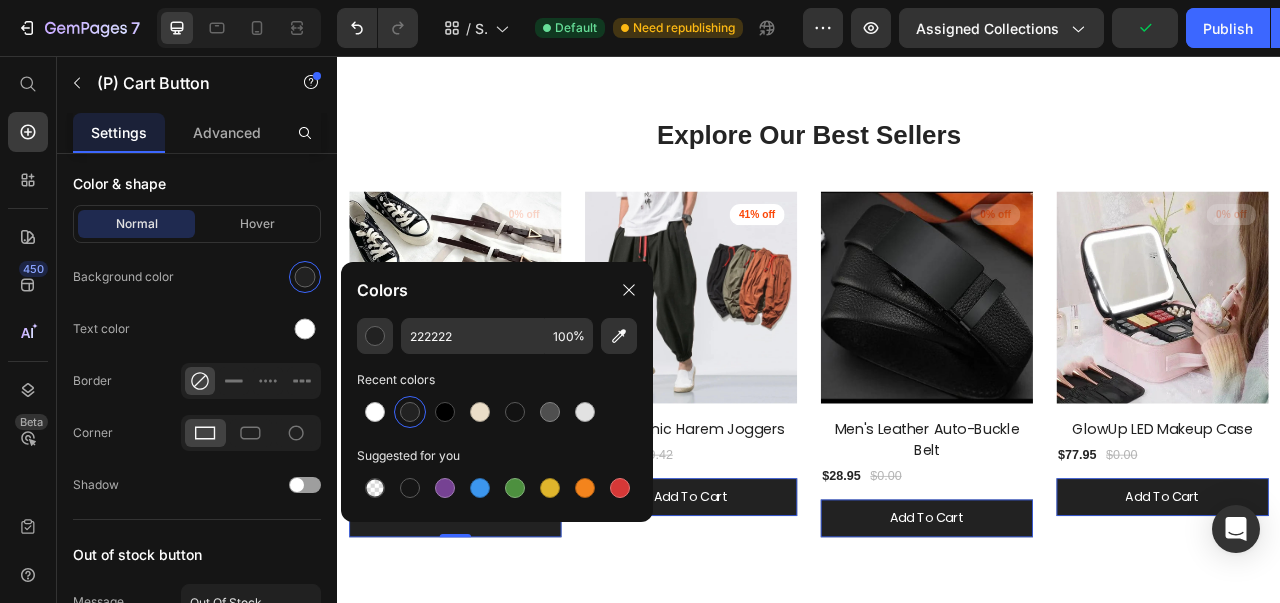 click on "Hover" at bounding box center [257, 224] 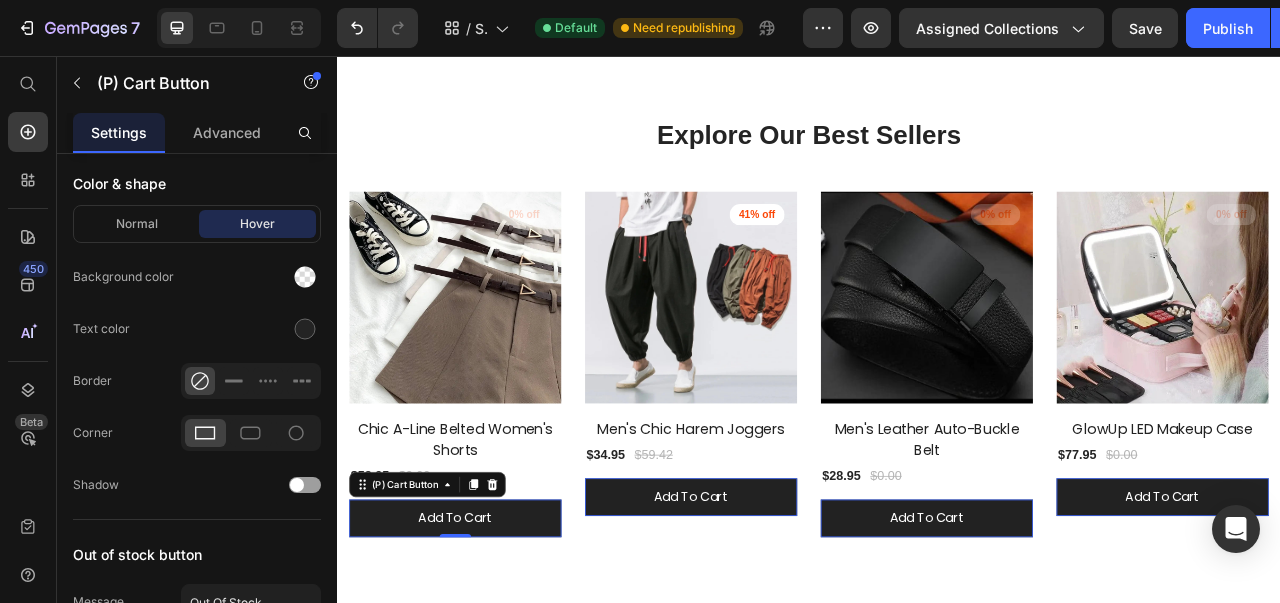 click at bounding box center (305, 329) 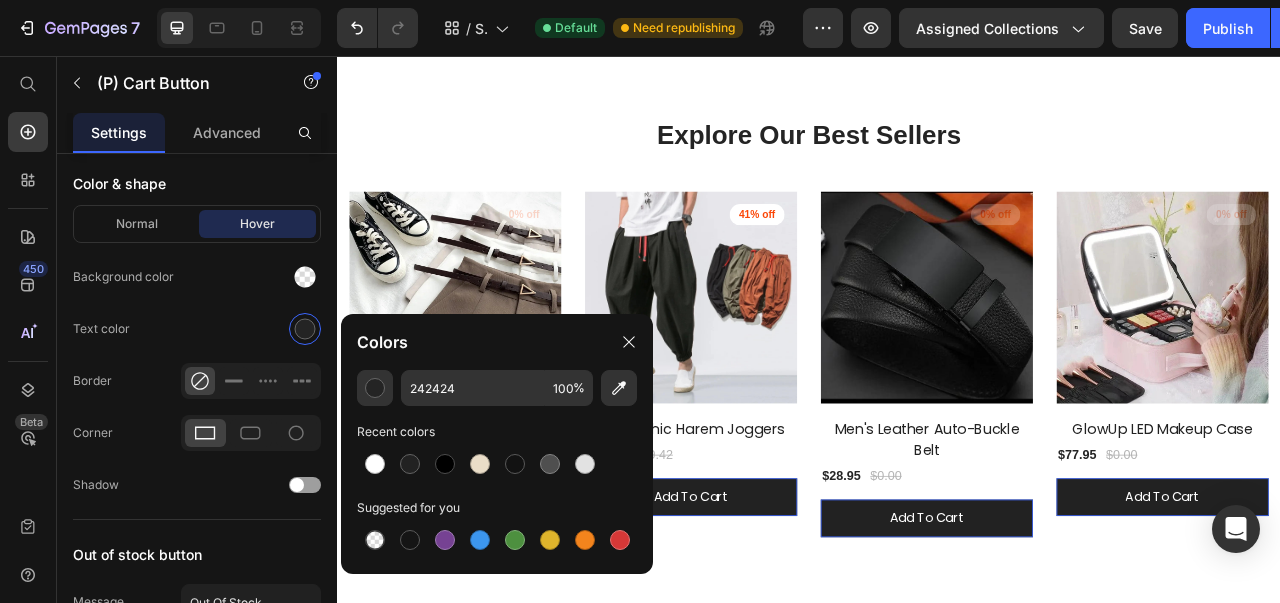 click at bounding box center [410, 464] 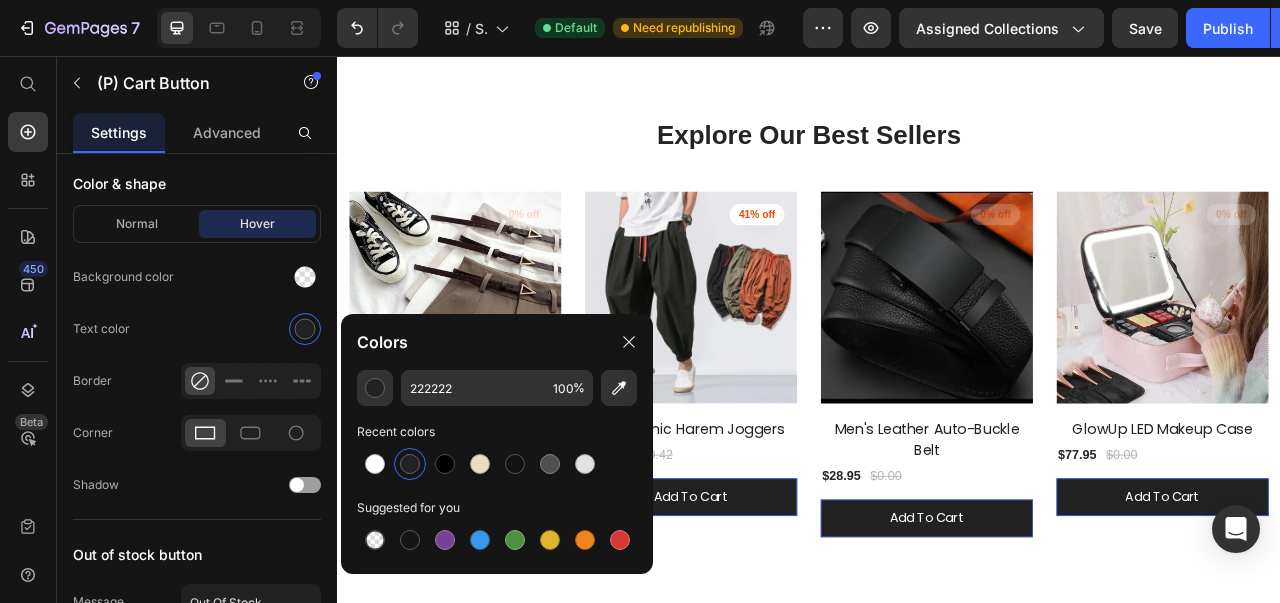 click at bounding box center [629, 342] 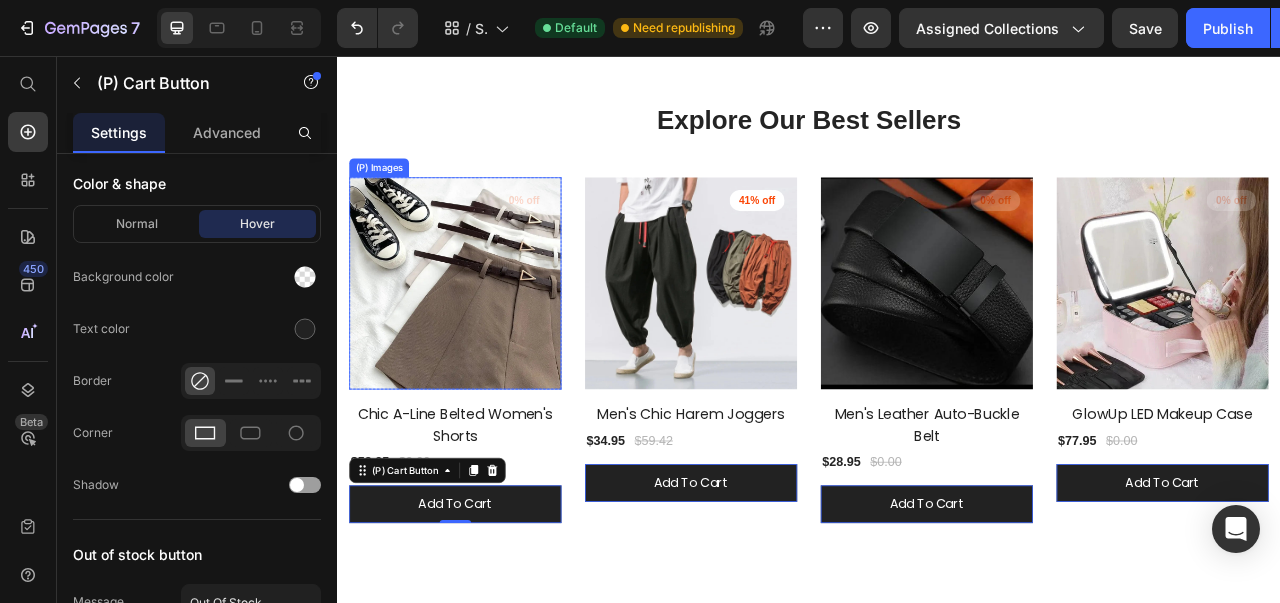 scroll, scrollTop: 153, scrollLeft: 0, axis: vertical 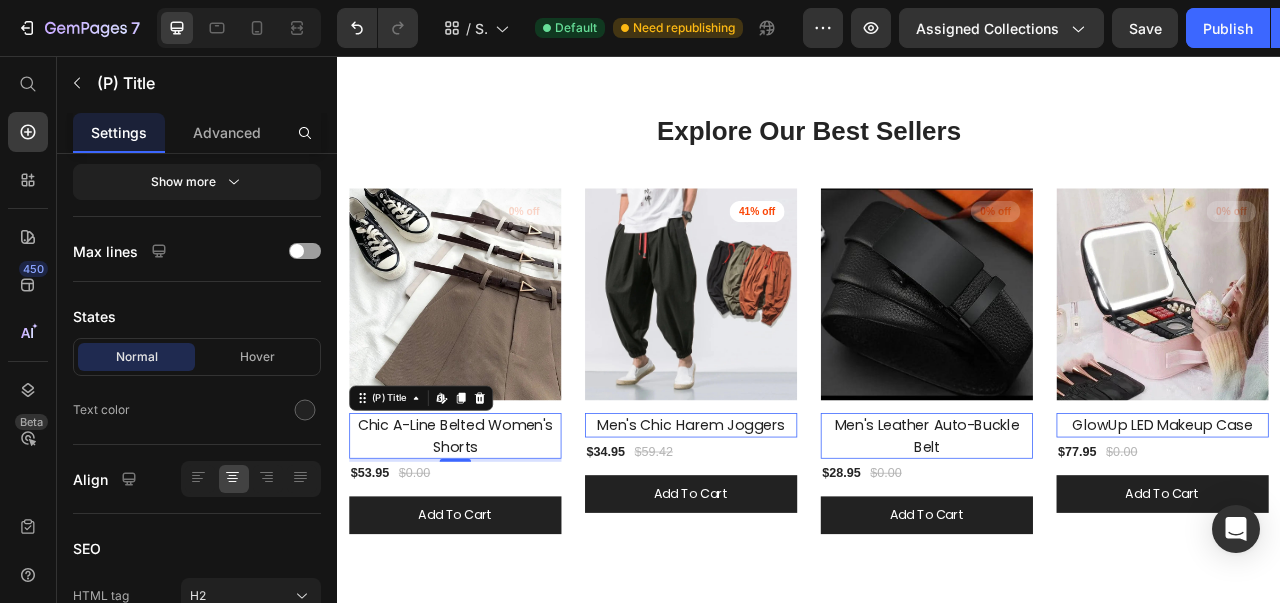 click at bounding box center [305, 410] 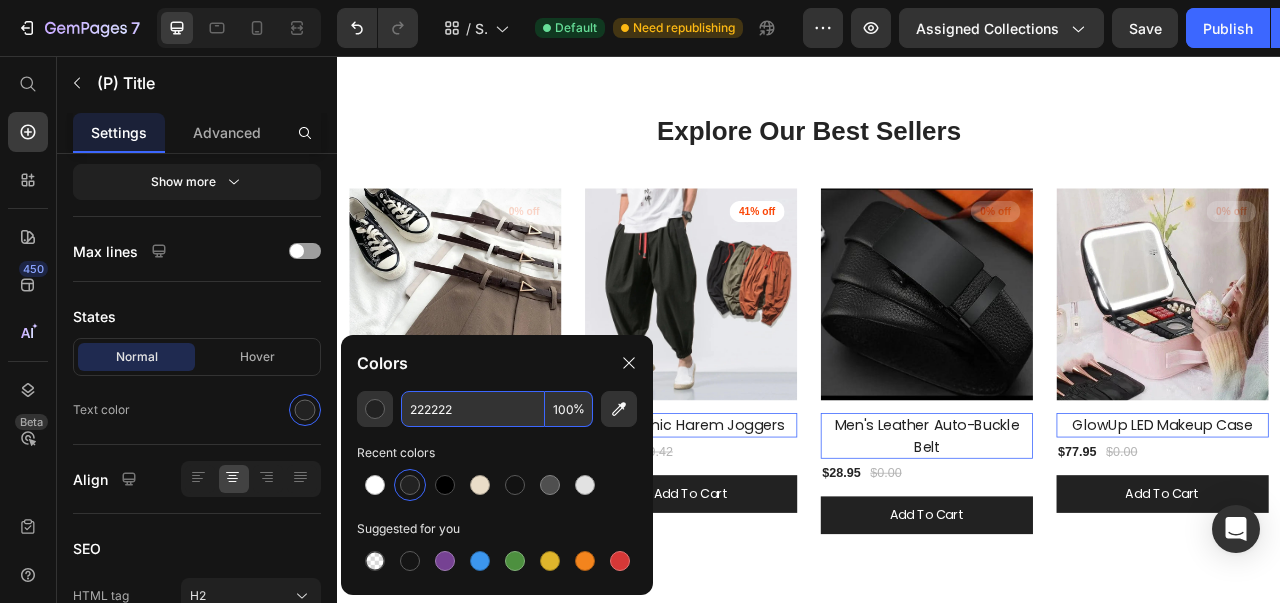 click on "222222" at bounding box center (473, 409) 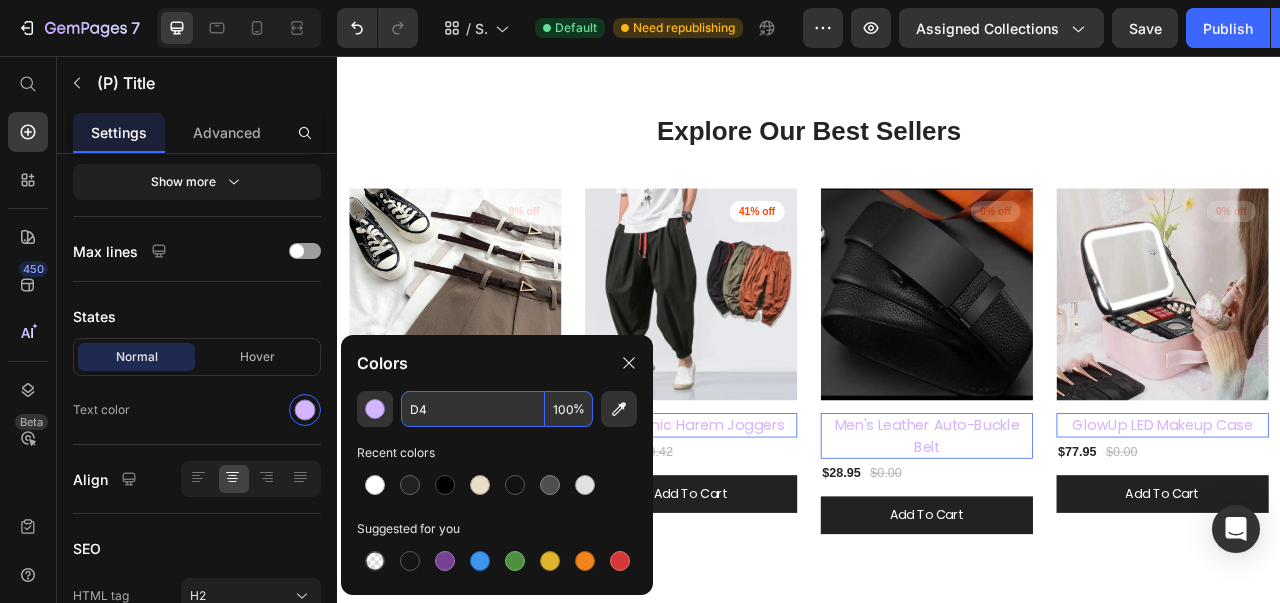 type on "D" 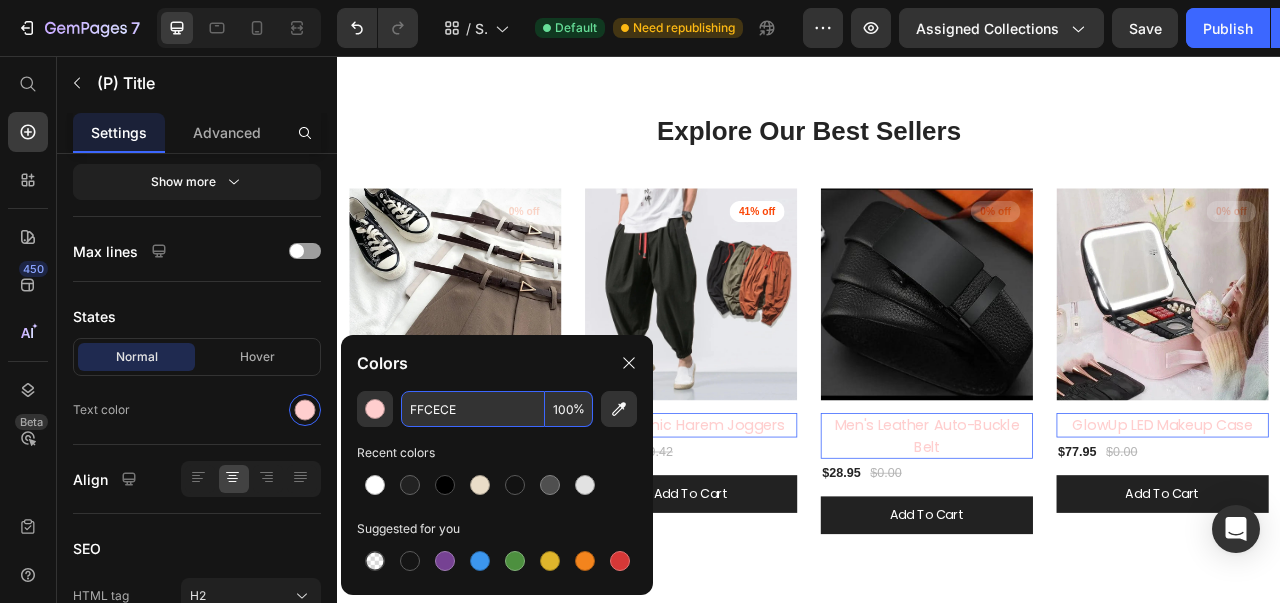 type on "FFCECE" 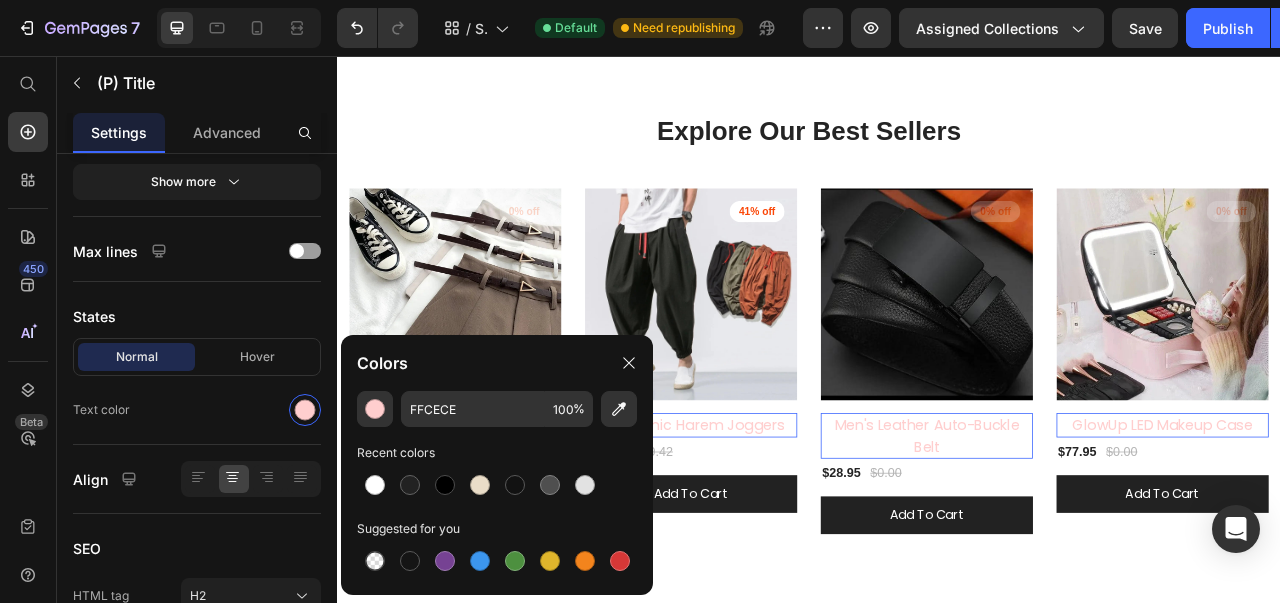 click at bounding box center (629, 363) 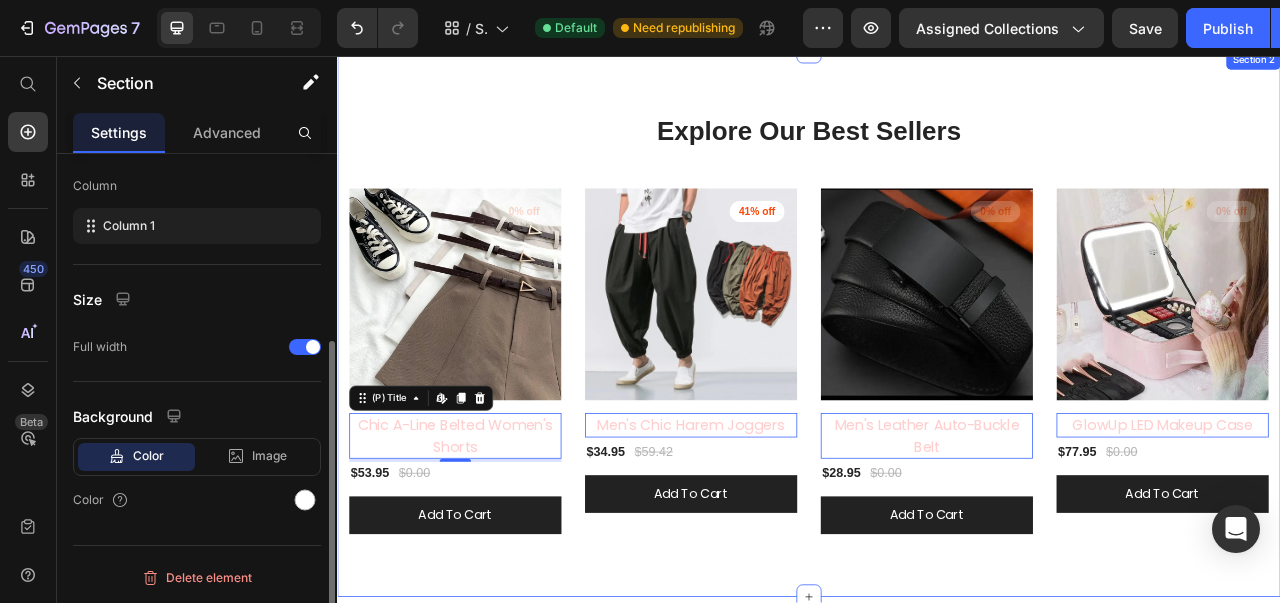 scroll, scrollTop: 0, scrollLeft: 0, axis: both 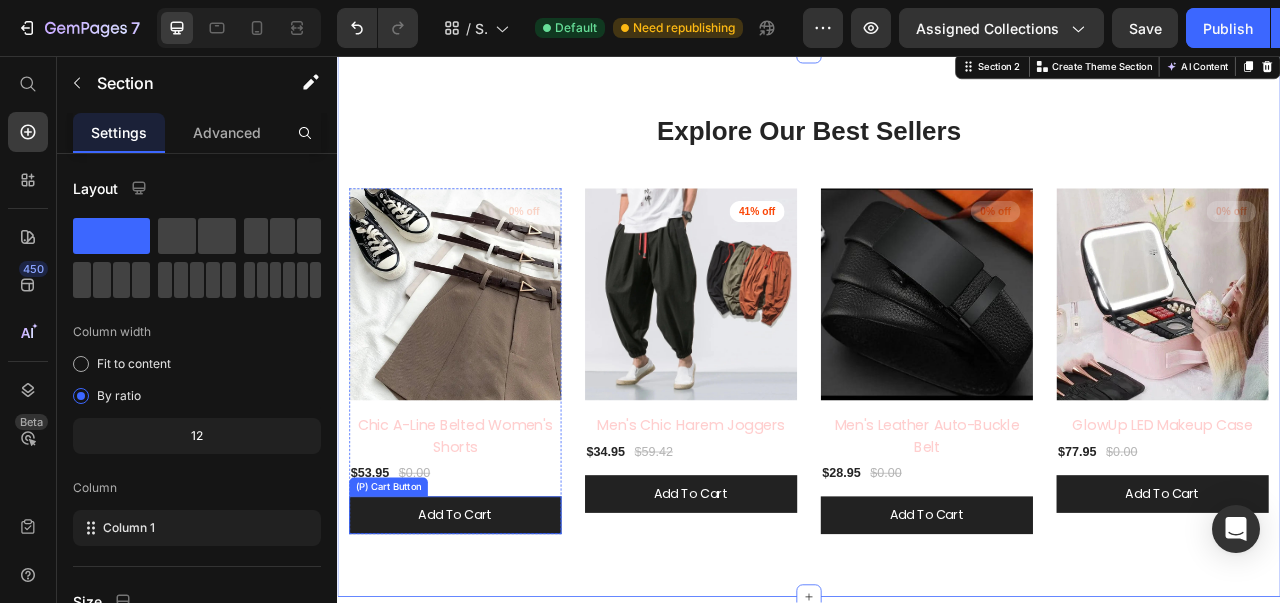click on "add to cart" at bounding box center (487, 641) 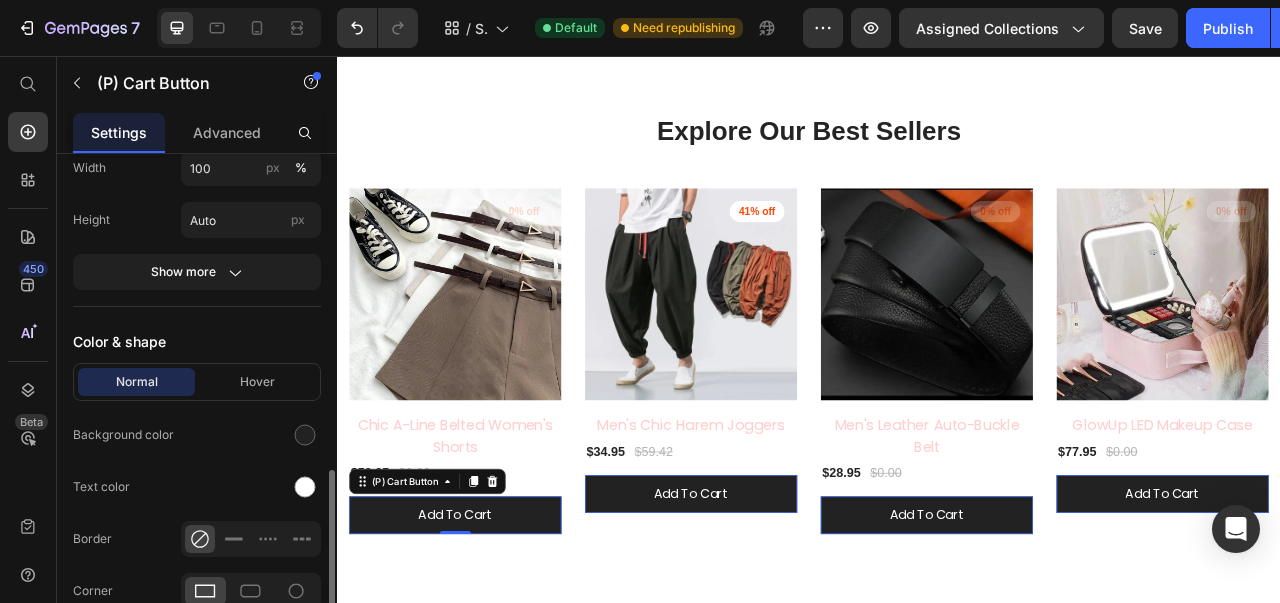 scroll, scrollTop: 915, scrollLeft: 0, axis: vertical 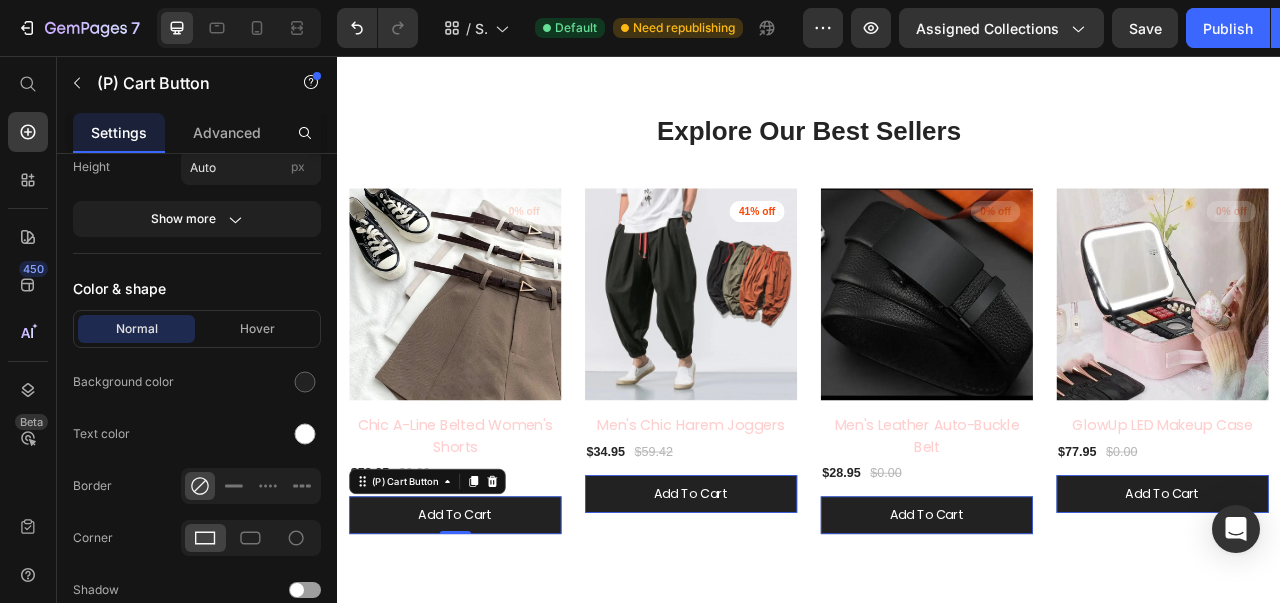 click on "Hover" at bounding box center [257, 329] 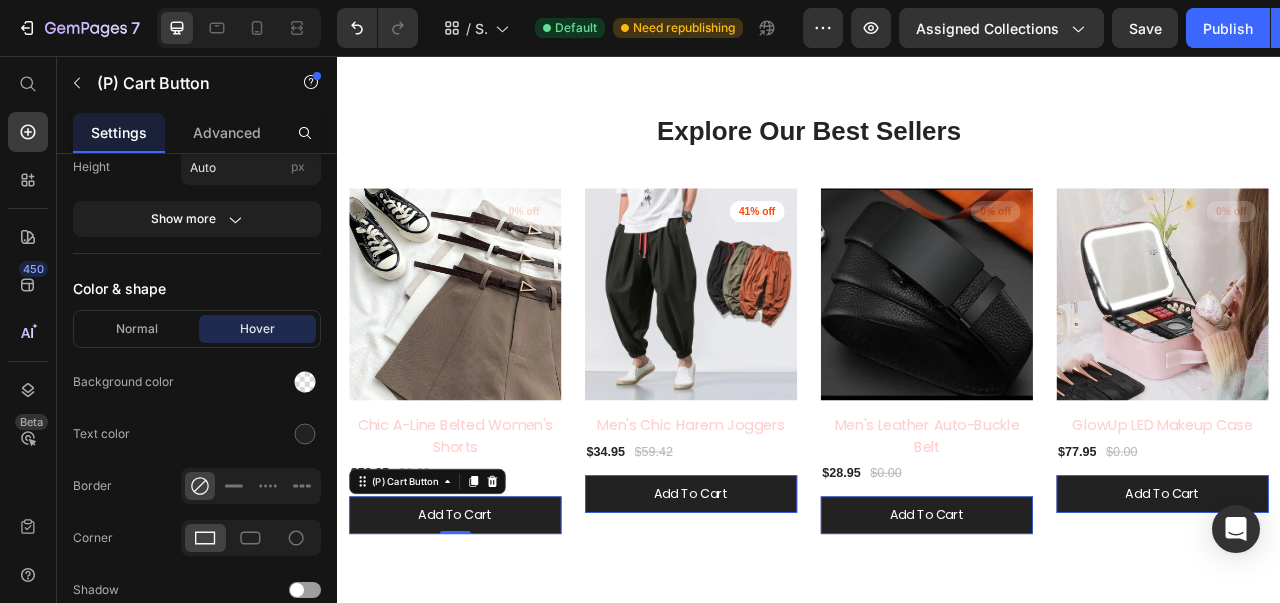 click on "Background color" 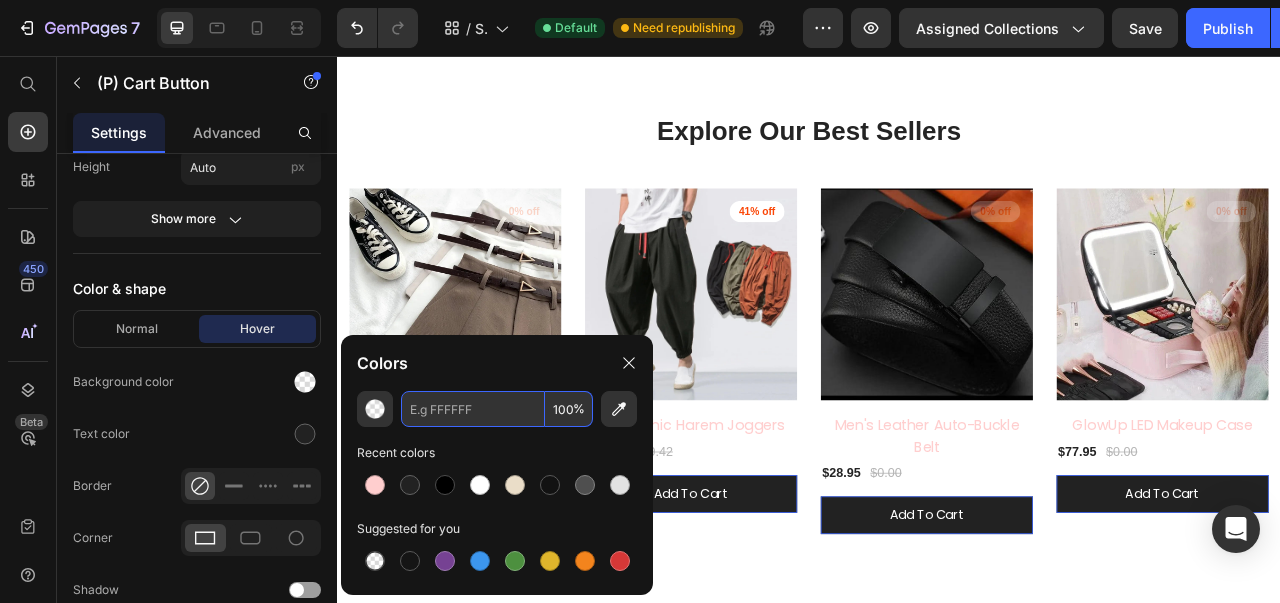 click at bounding box center [473, 409] 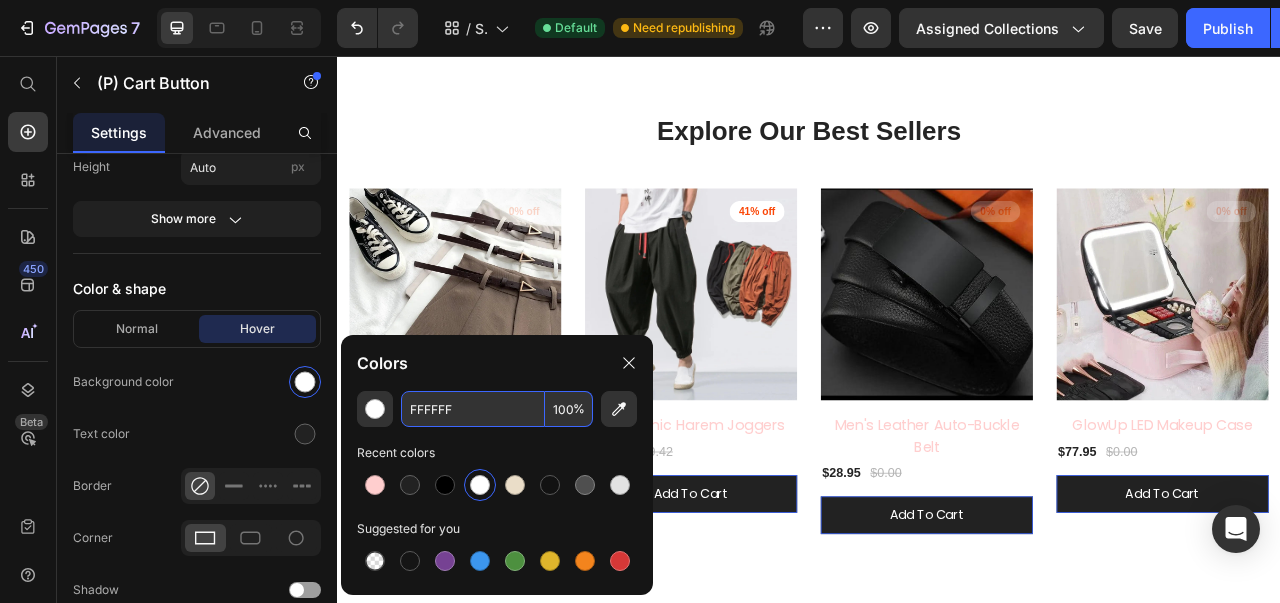 type on "FFFFFF" 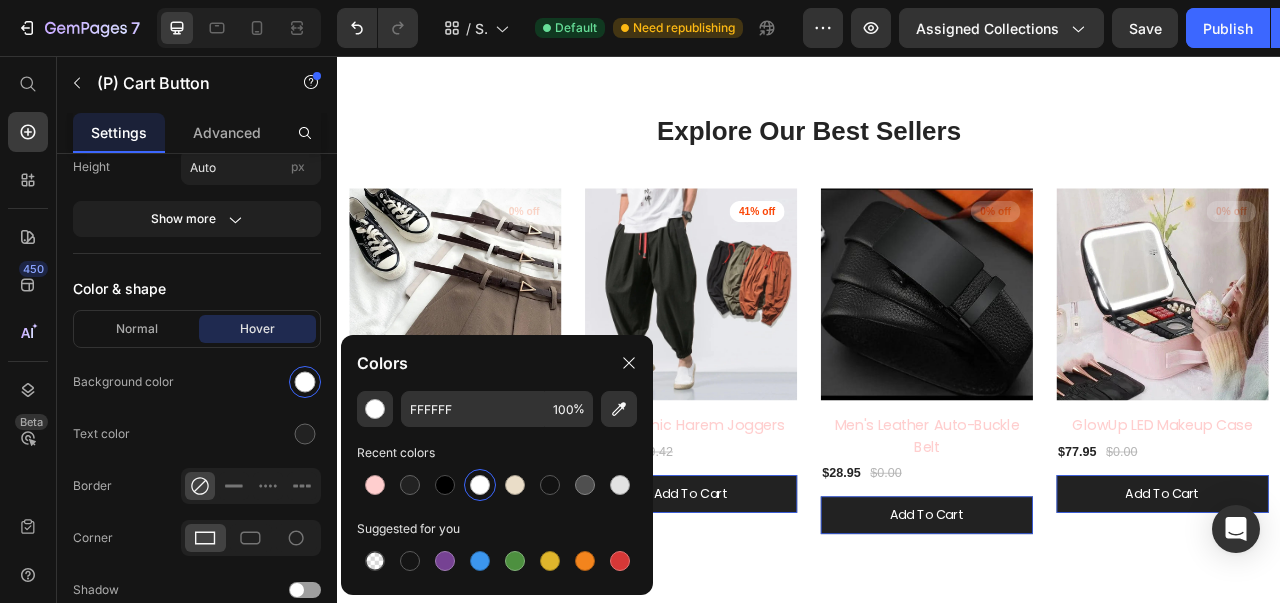 click 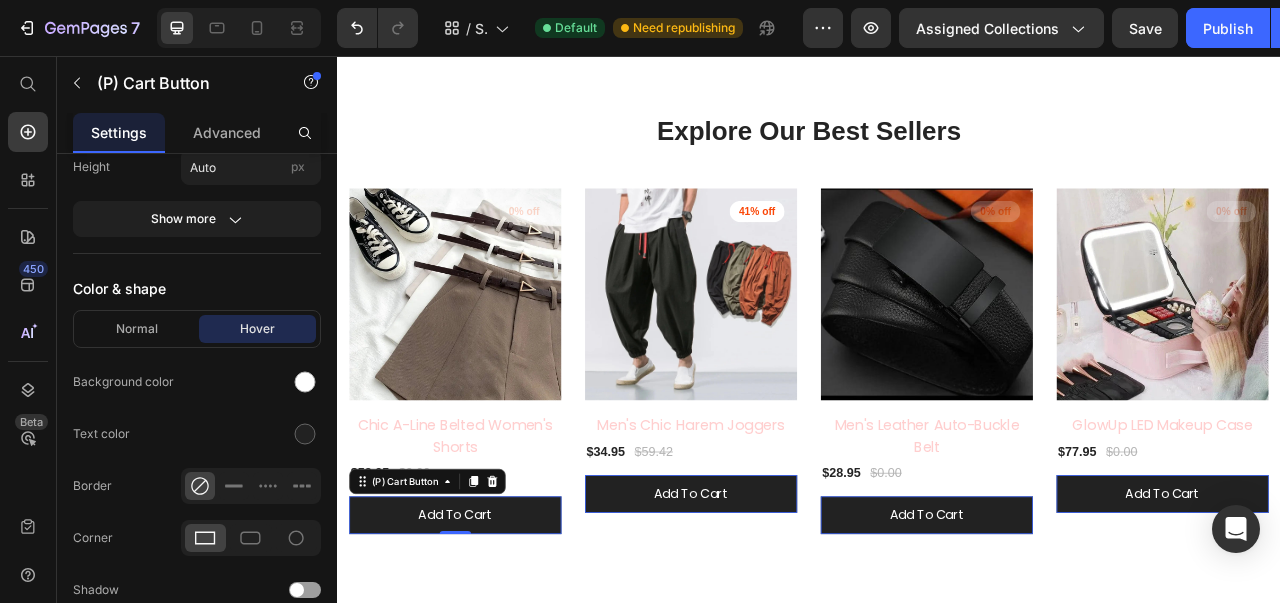 click at bounding box center (305, 434) 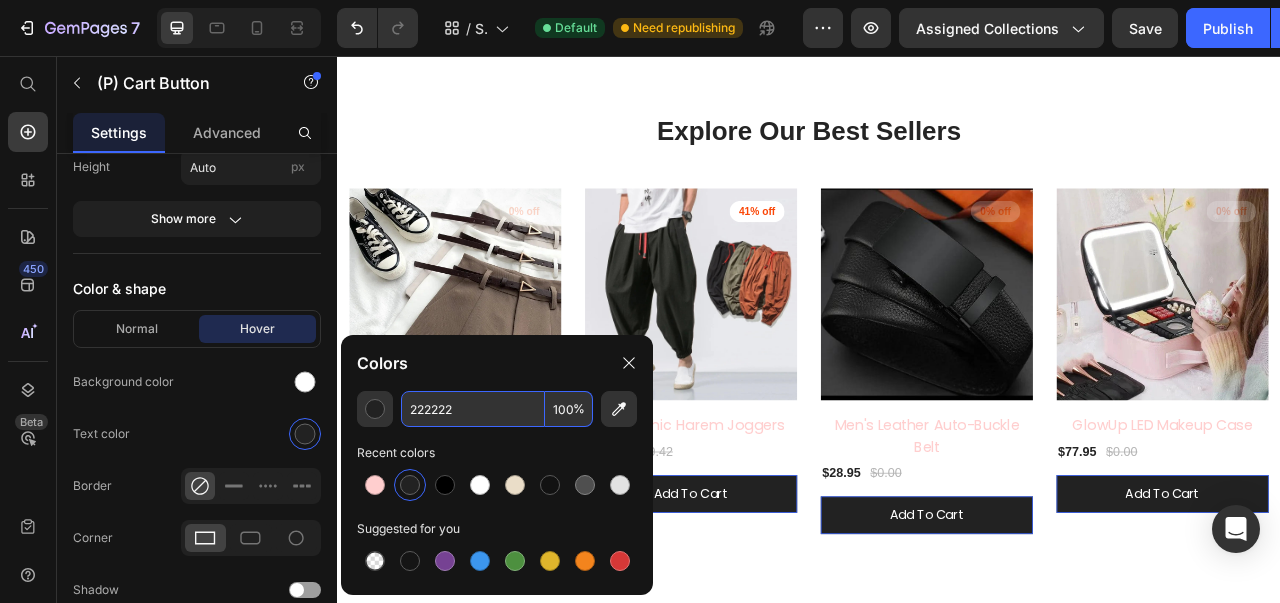 click on "222222" at bounding box center (473, 409) 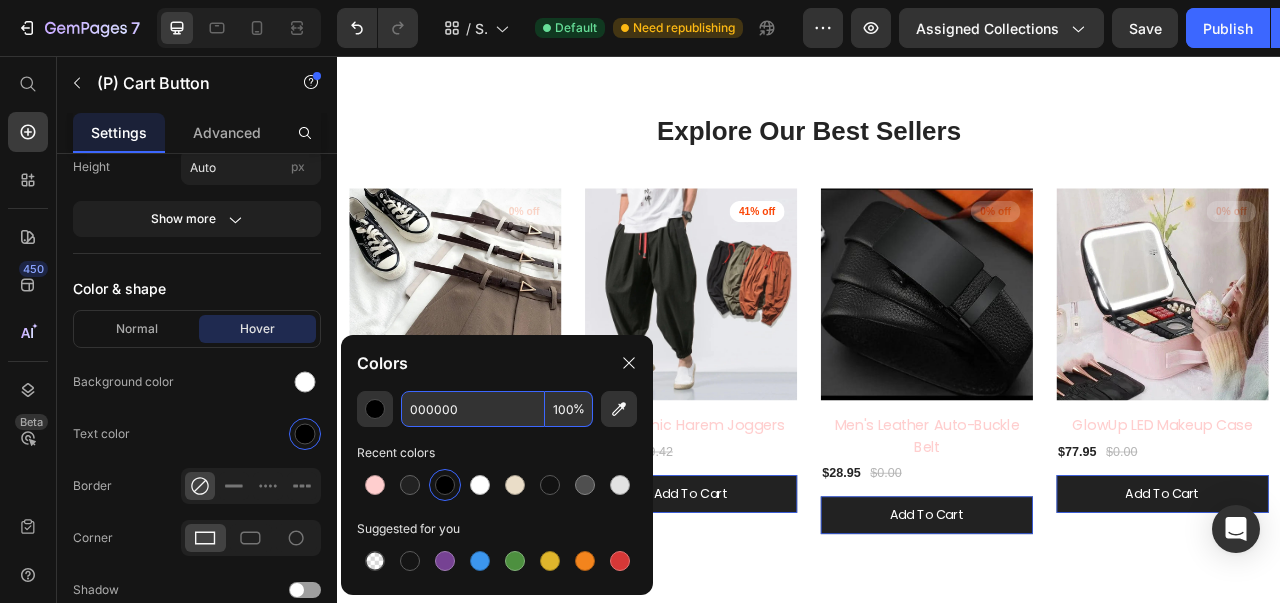 type on "000000" 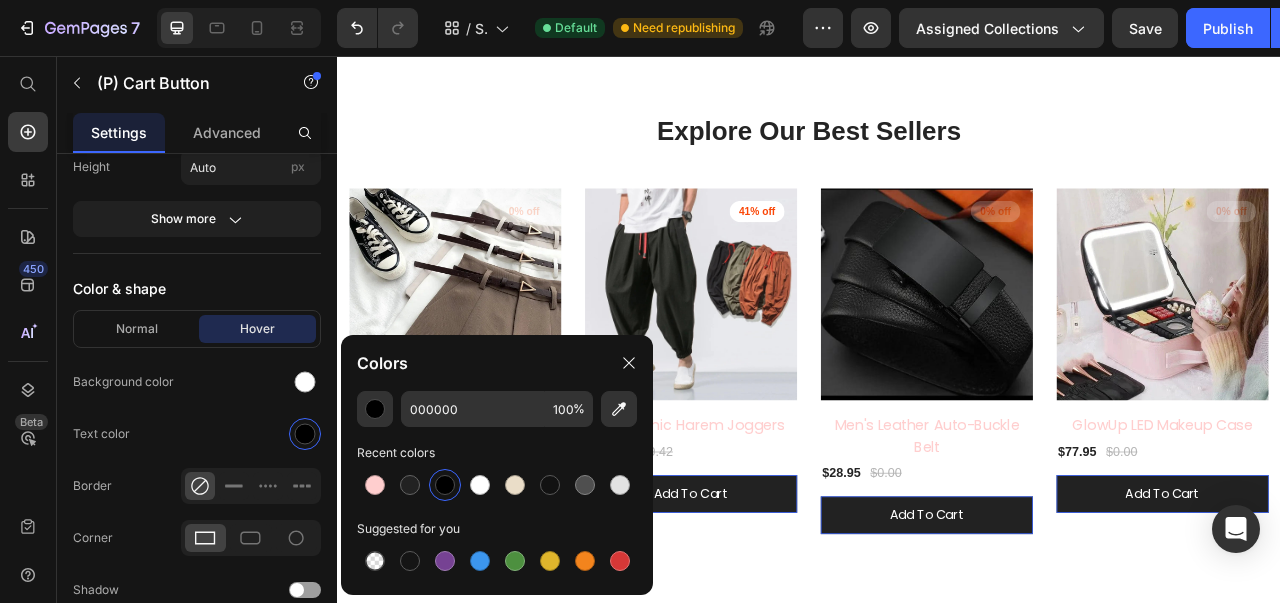 click 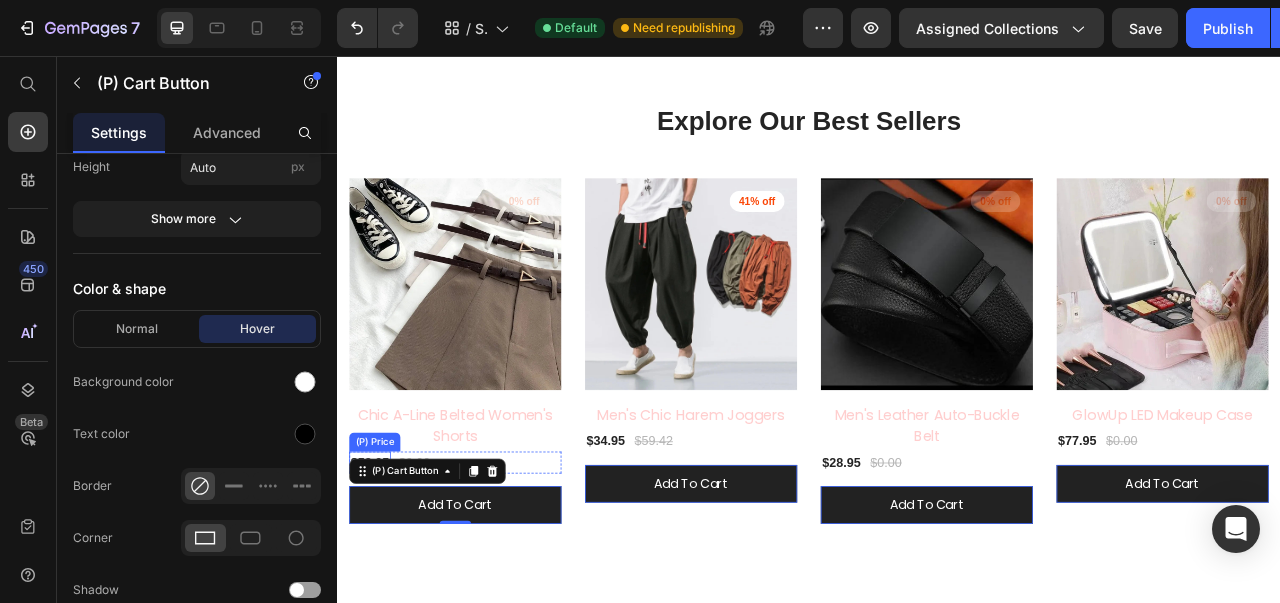 scroll, scrollTop: 169, scrollLeft: 0, axis: vertical 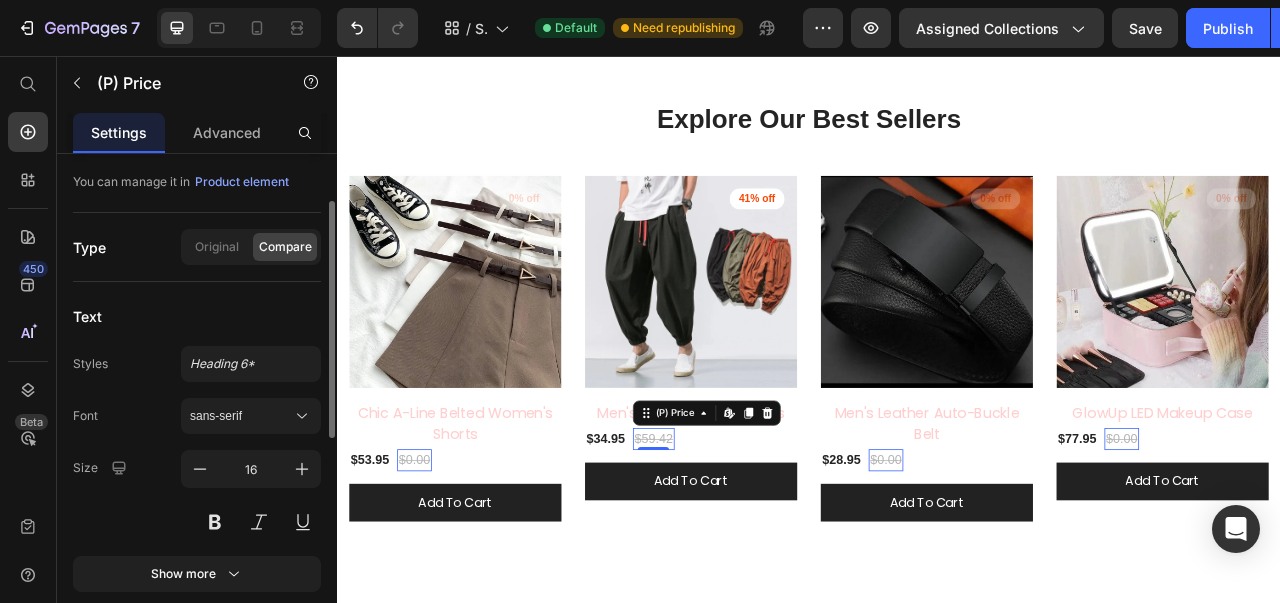 click on "sans-serif" at bounding box center [241, 416] 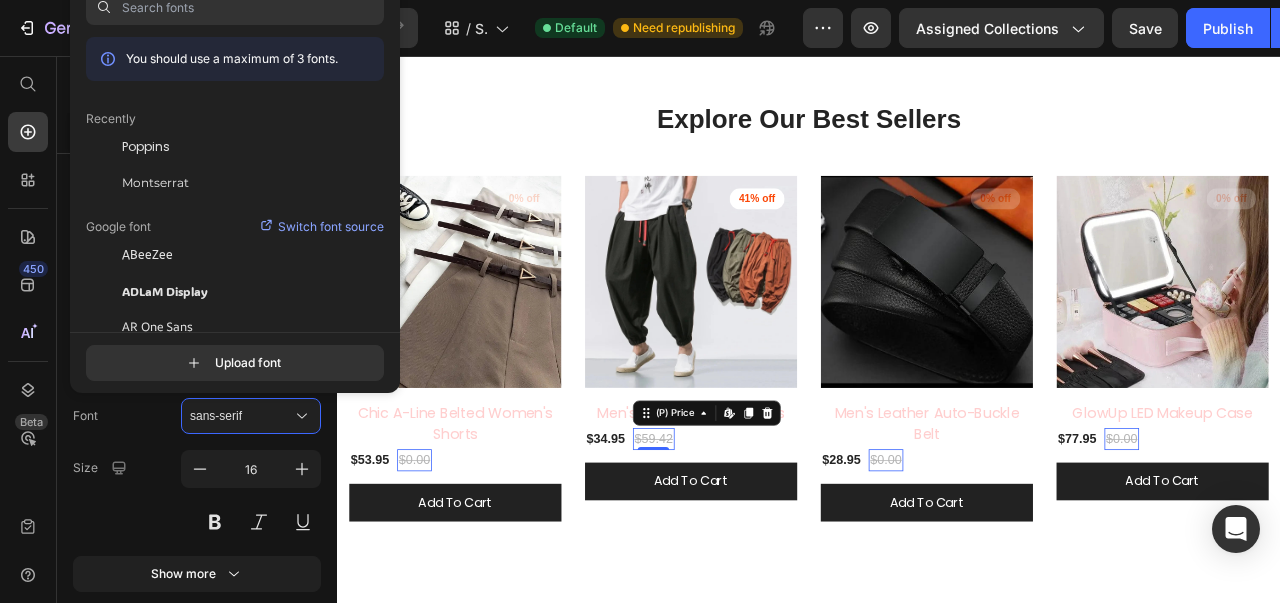 click on "Poppins" 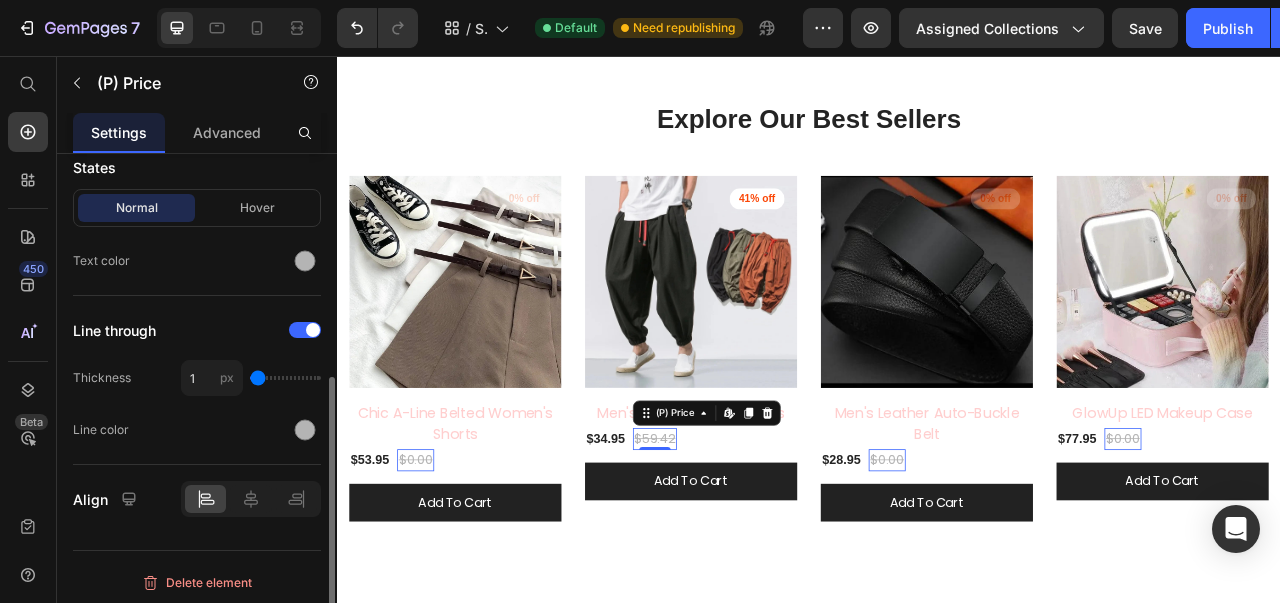 scroll, scrollTop: 575, scrollLeft: 0, axis: vertical 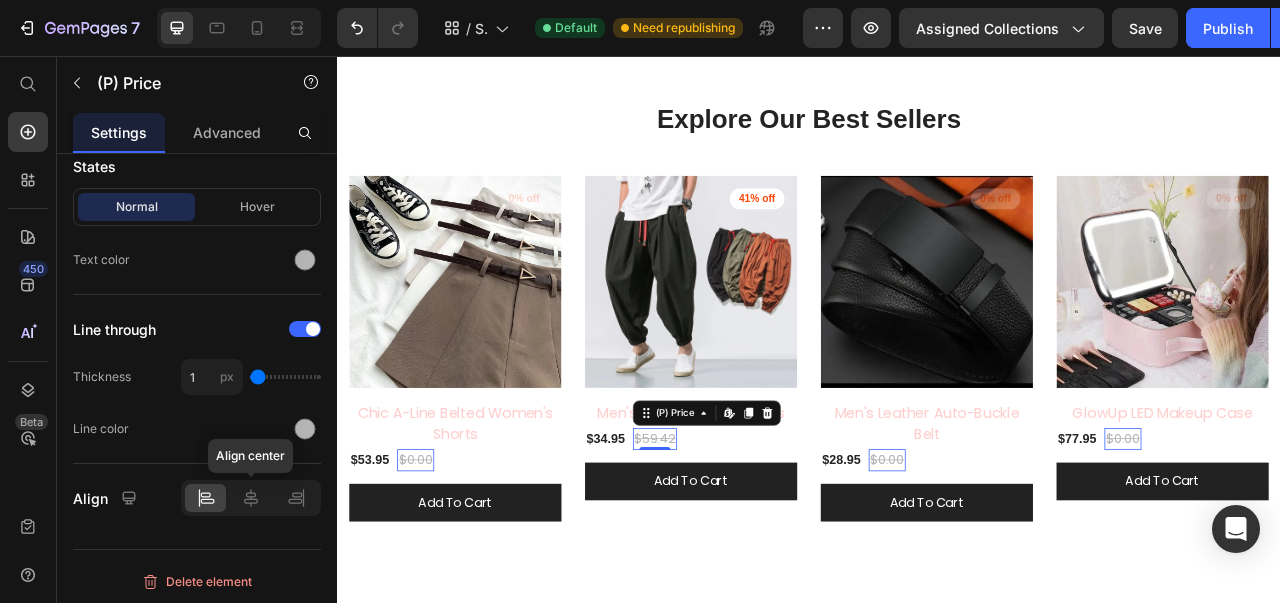 click 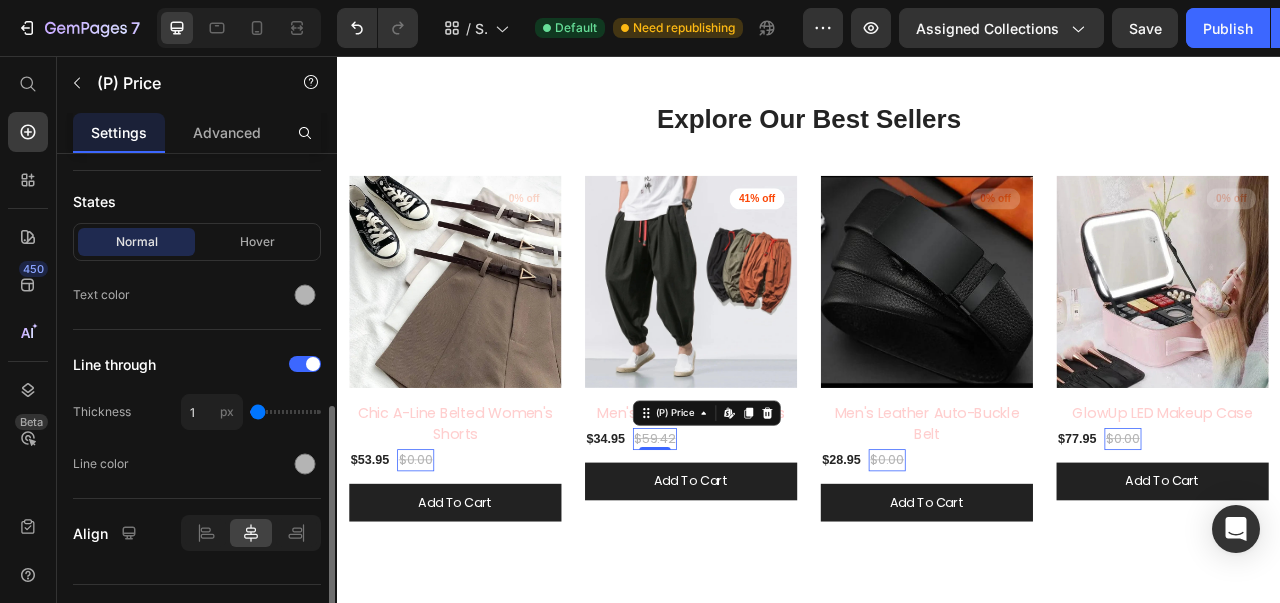 scroll, scrollTop: 538, scrollLeft: 0, axis: vertical 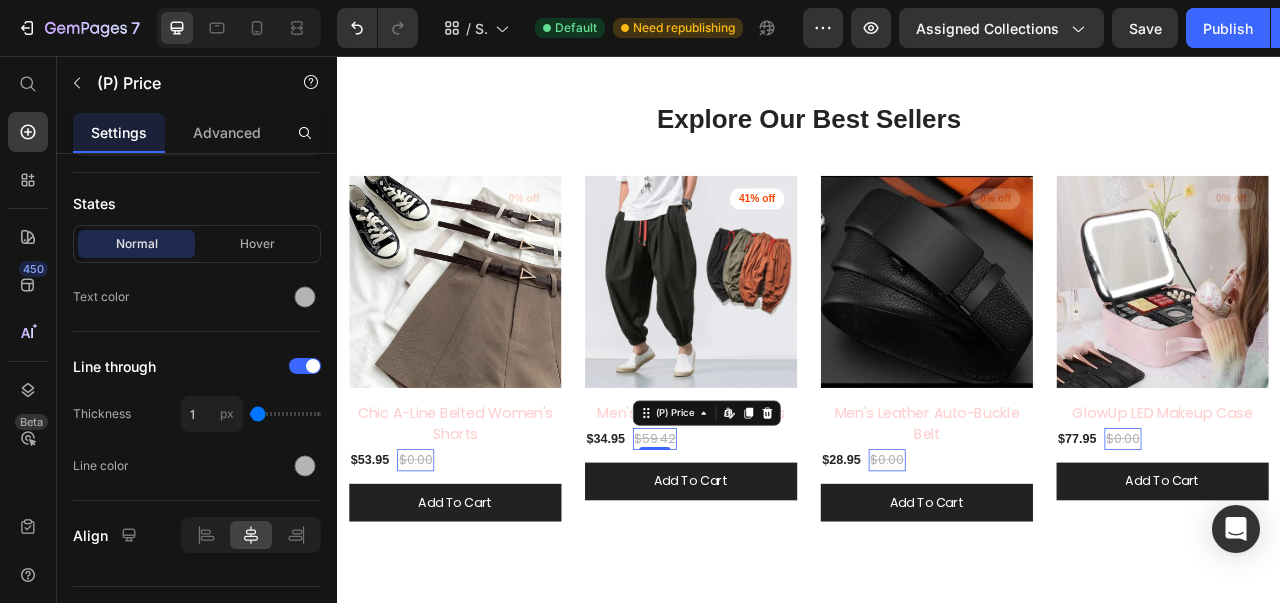 click at bounding box center [305, 297] 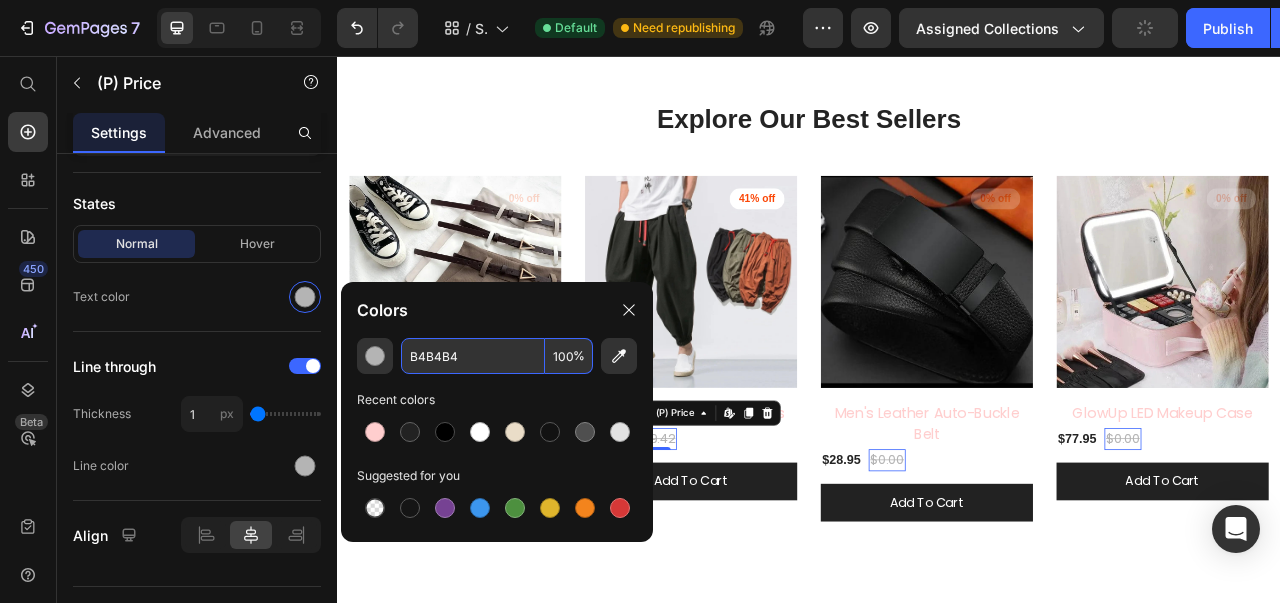 click on "B4B4B4" at bounding box center (473, 356) 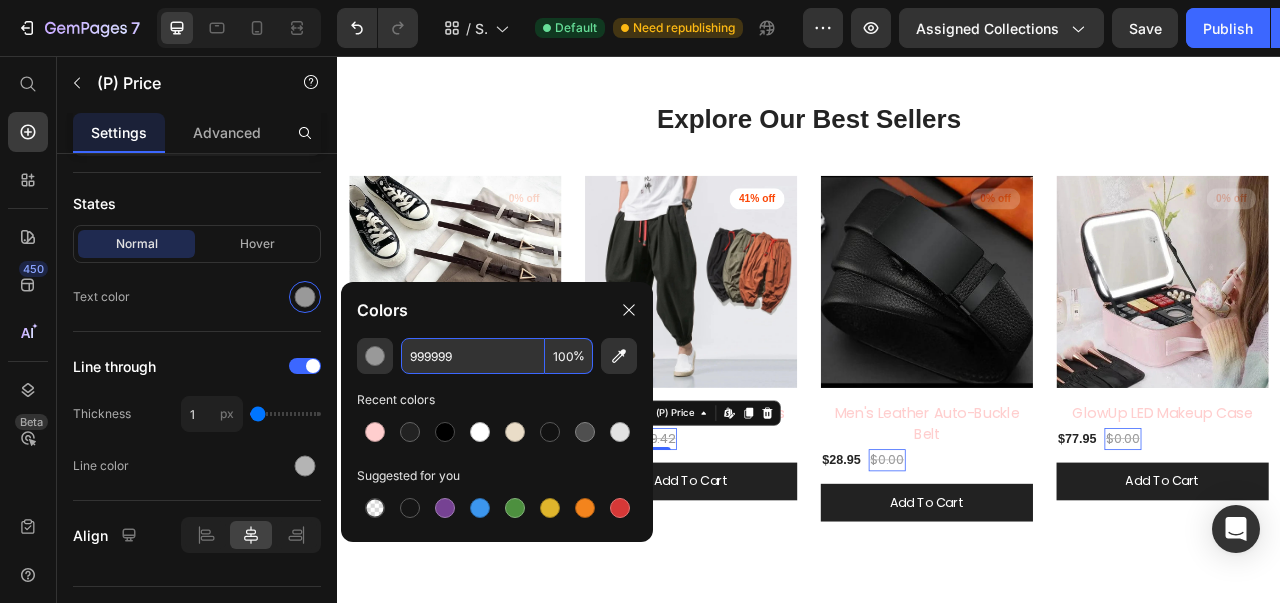 type on "999999" 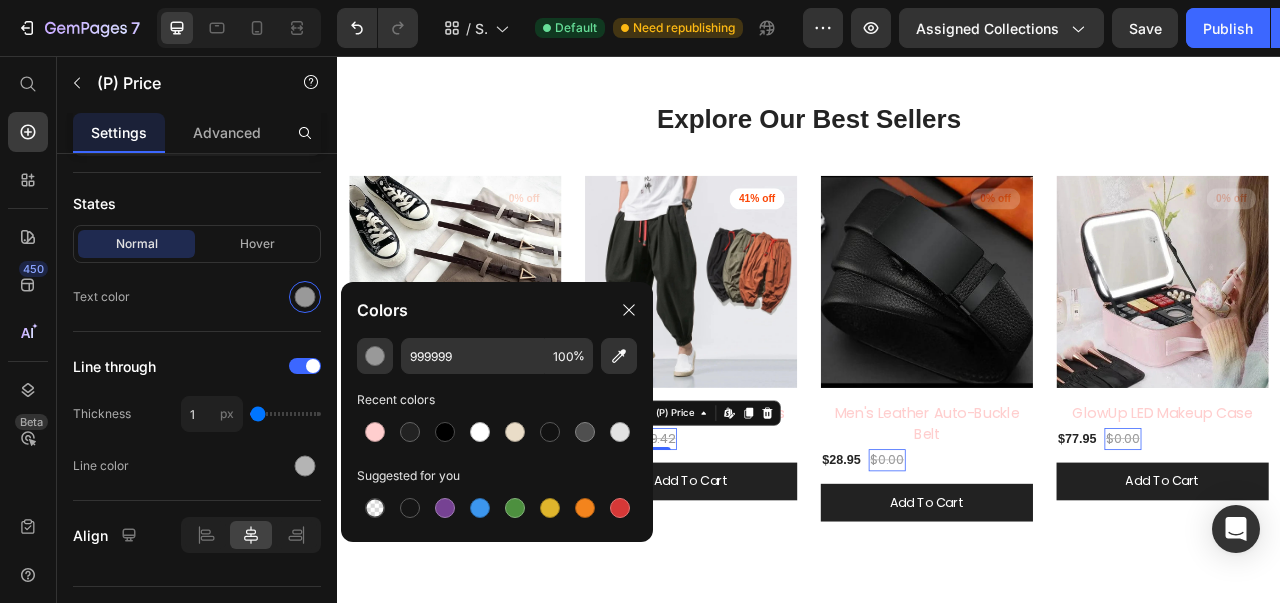 click 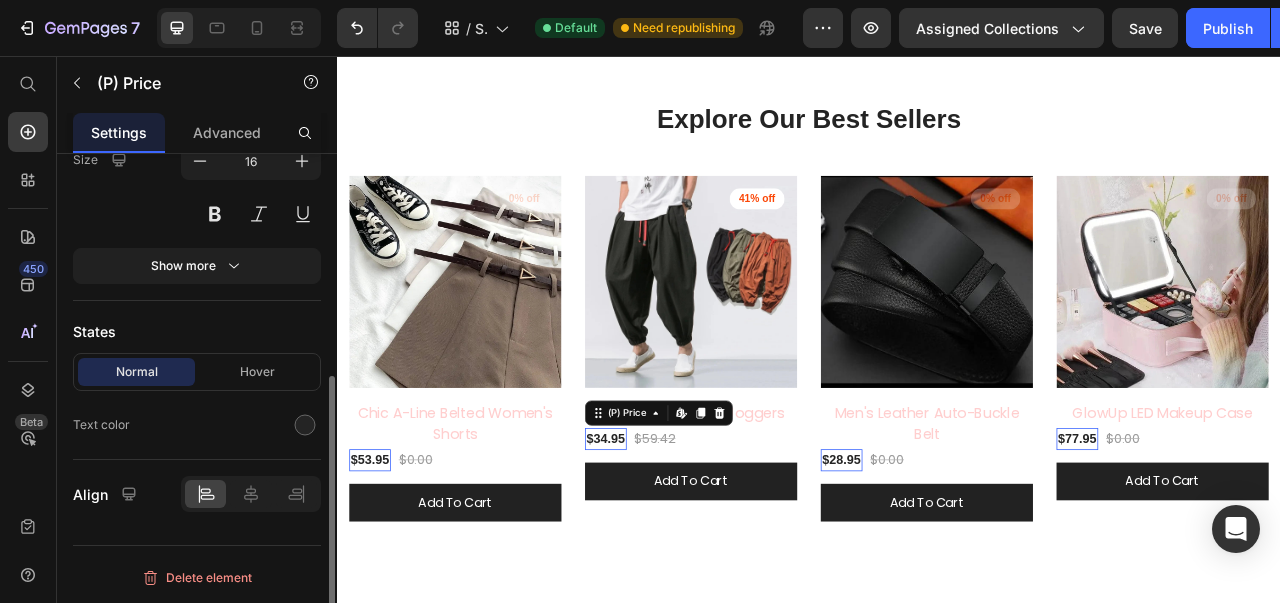 scroll, scrollTop: 406, scrollLeft: 0, axis: vertical 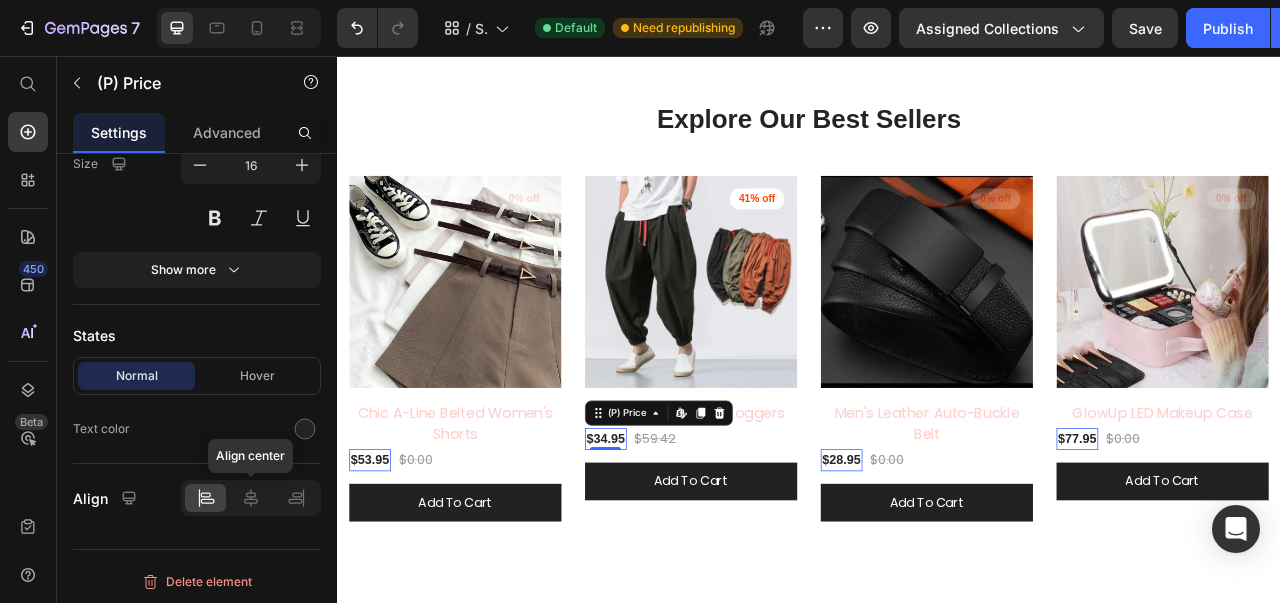 click 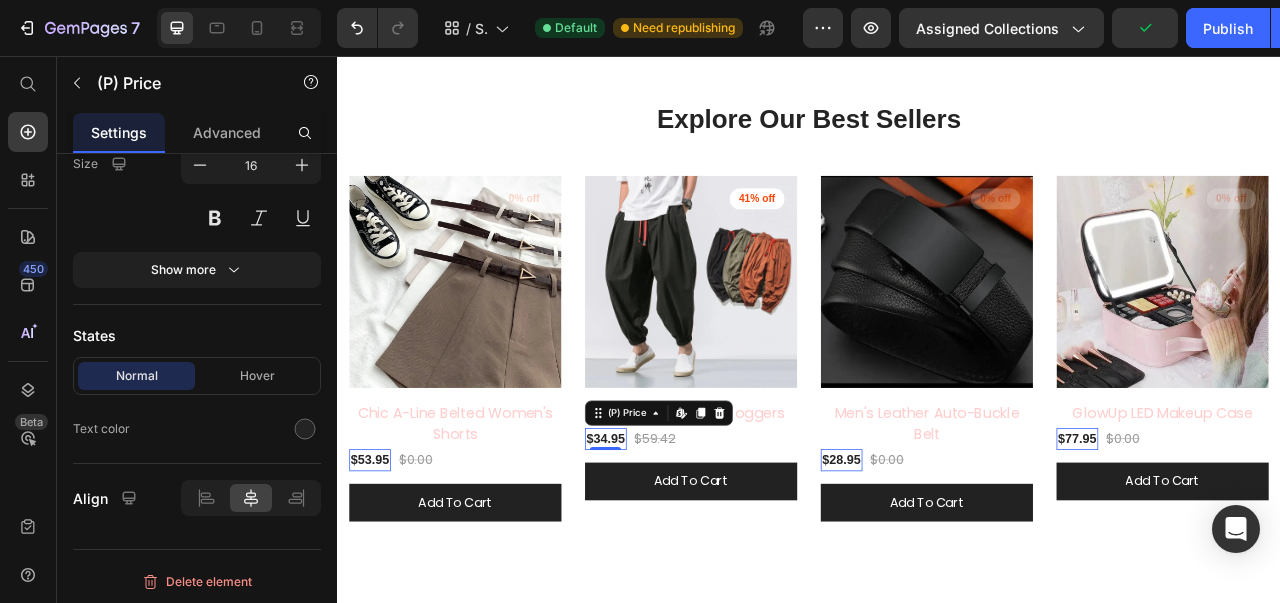 click at bounding box center (305, 429) 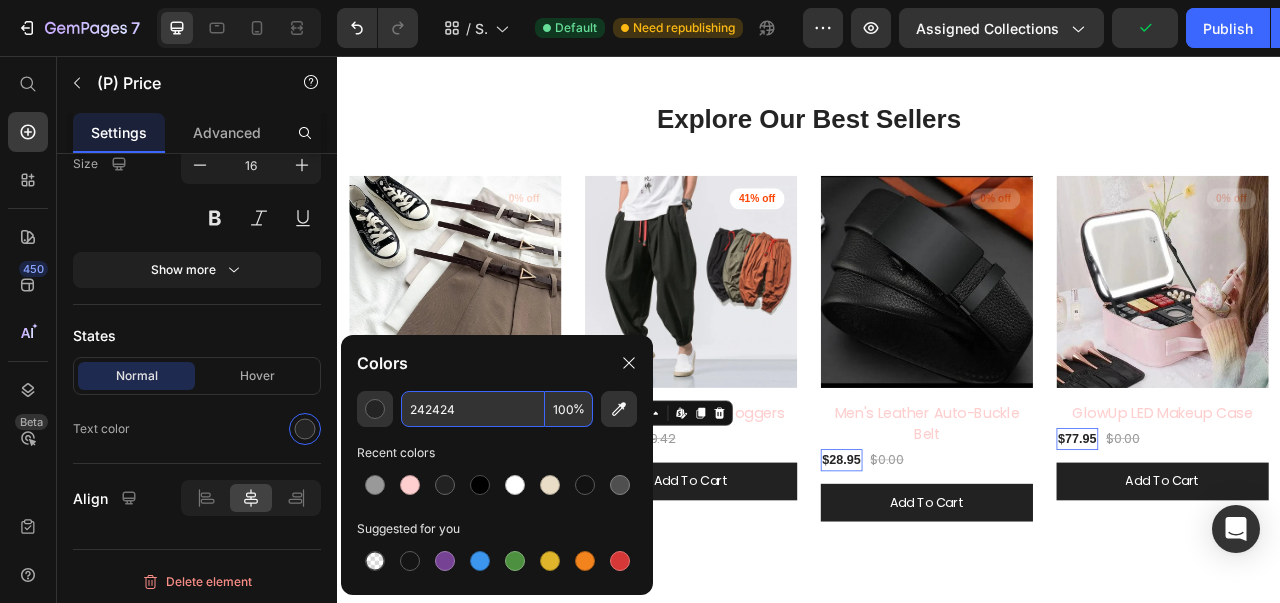 click on "242424" at bounding box center (473, 409) 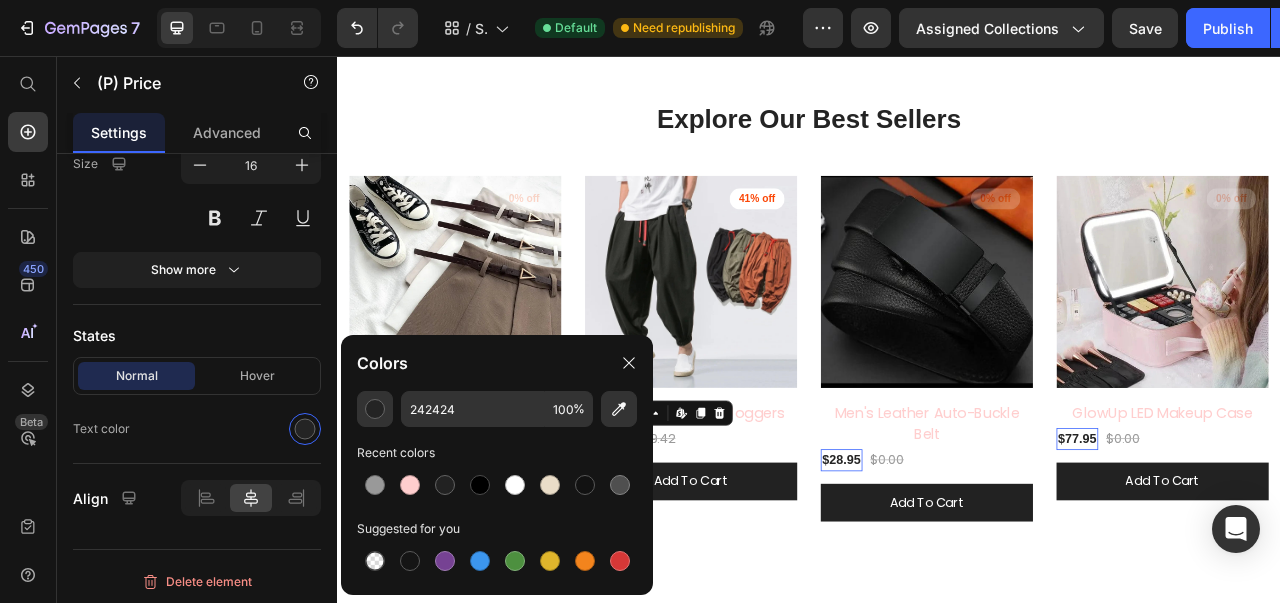 click on "Hover" at bounding box center [257, 376] 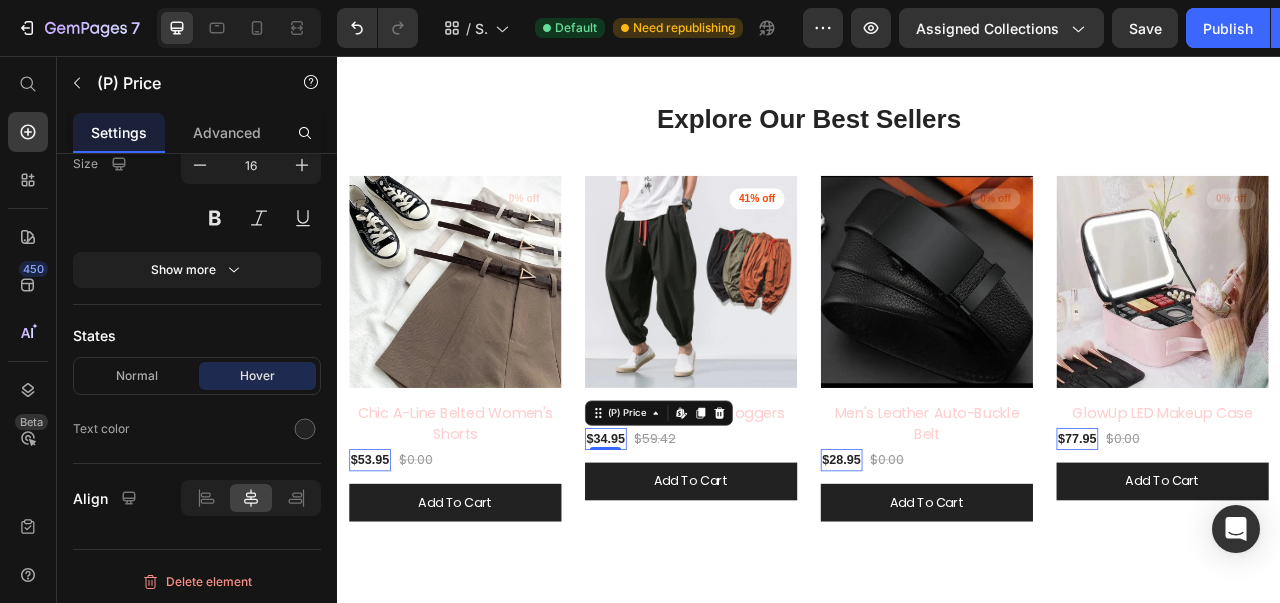 click at bounding box center [305, 429] 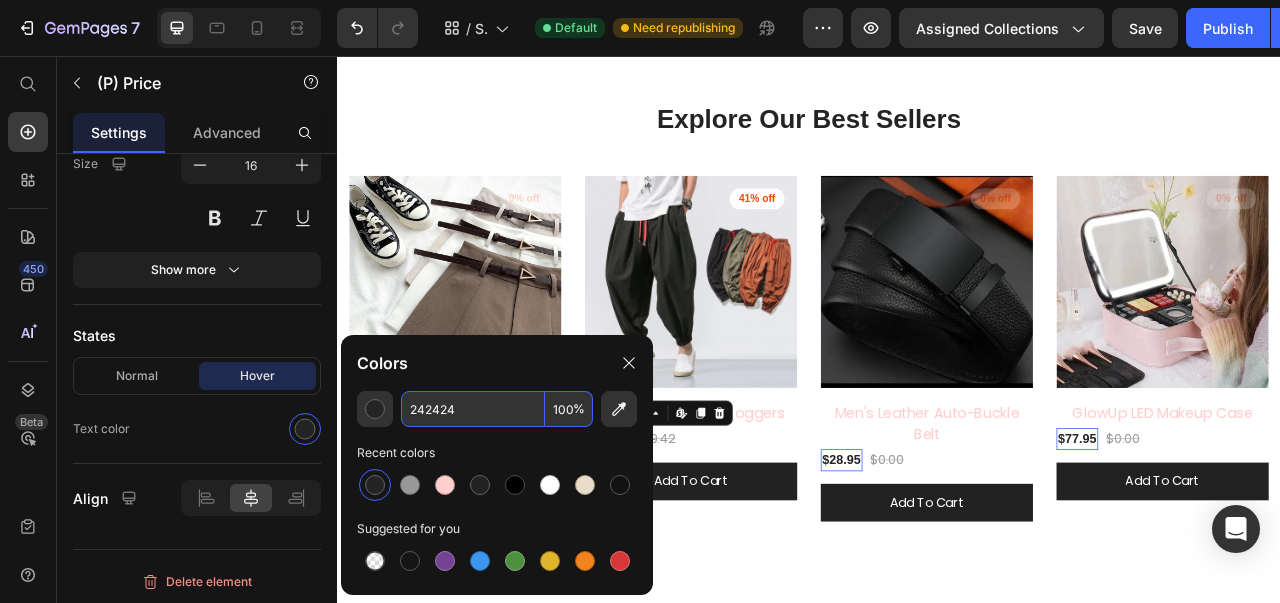 click on "242424" at bounding box center [473, 409] 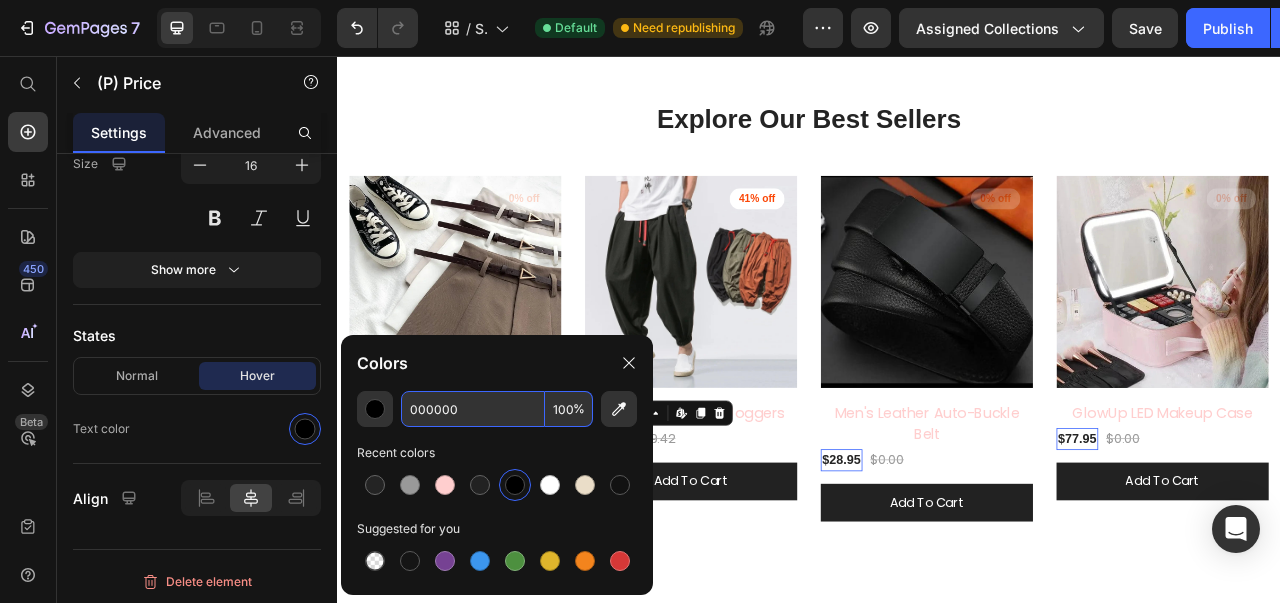 type on "000000" 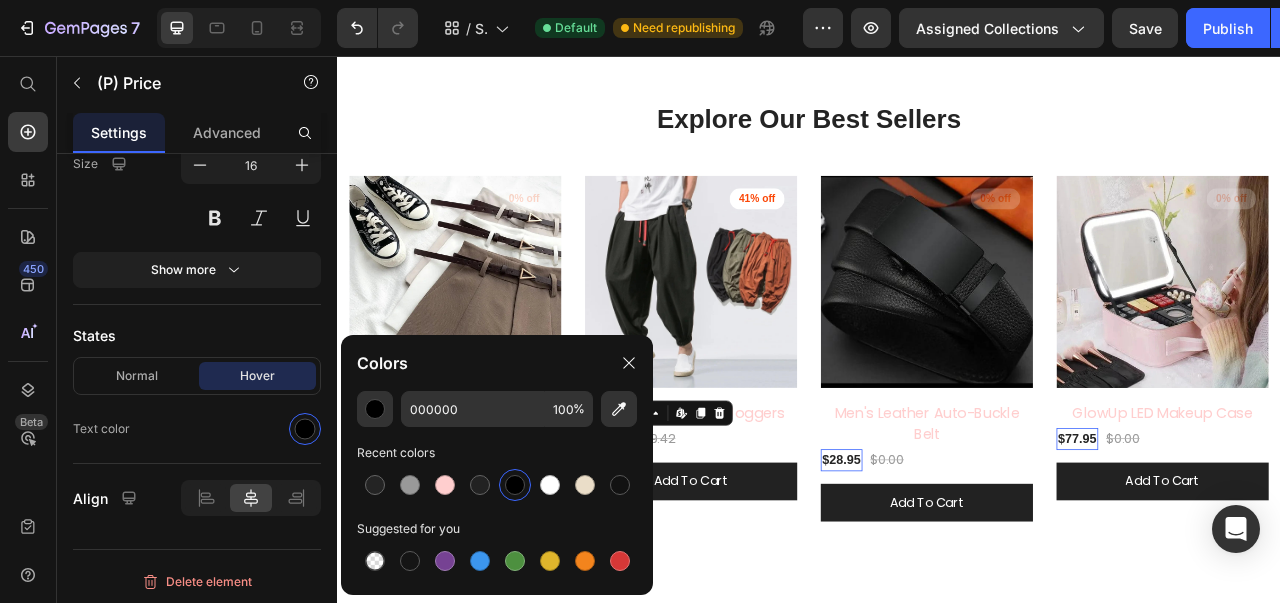 click at bounding box center (629, 363) 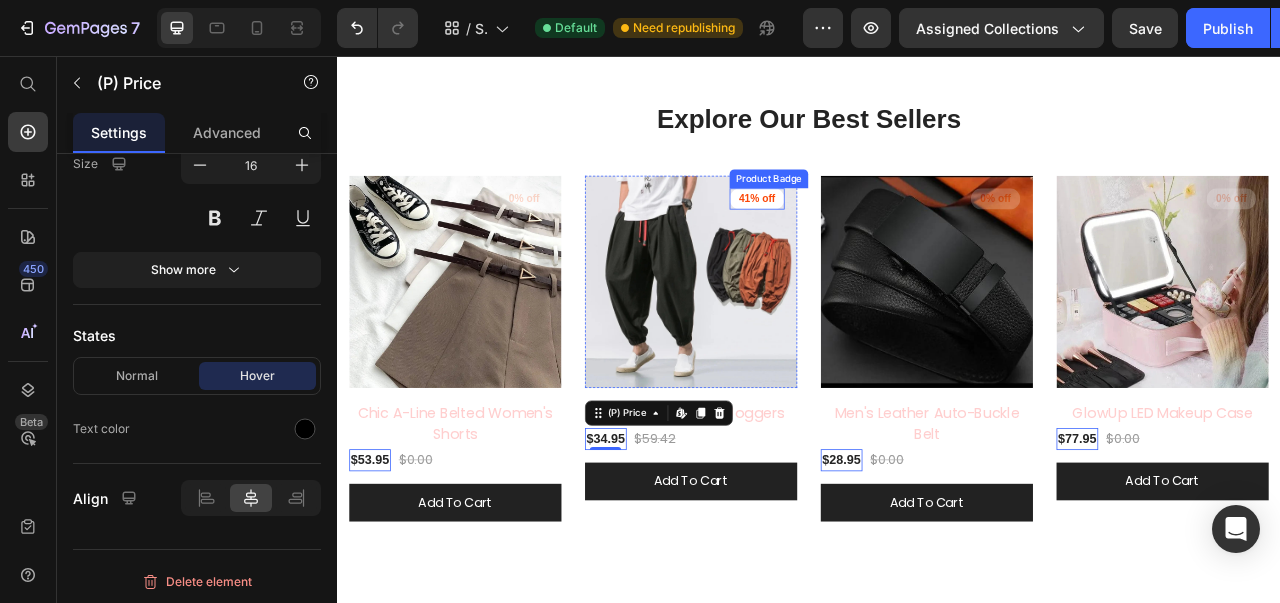 click on "41% off" at bounding box center [574, 239] 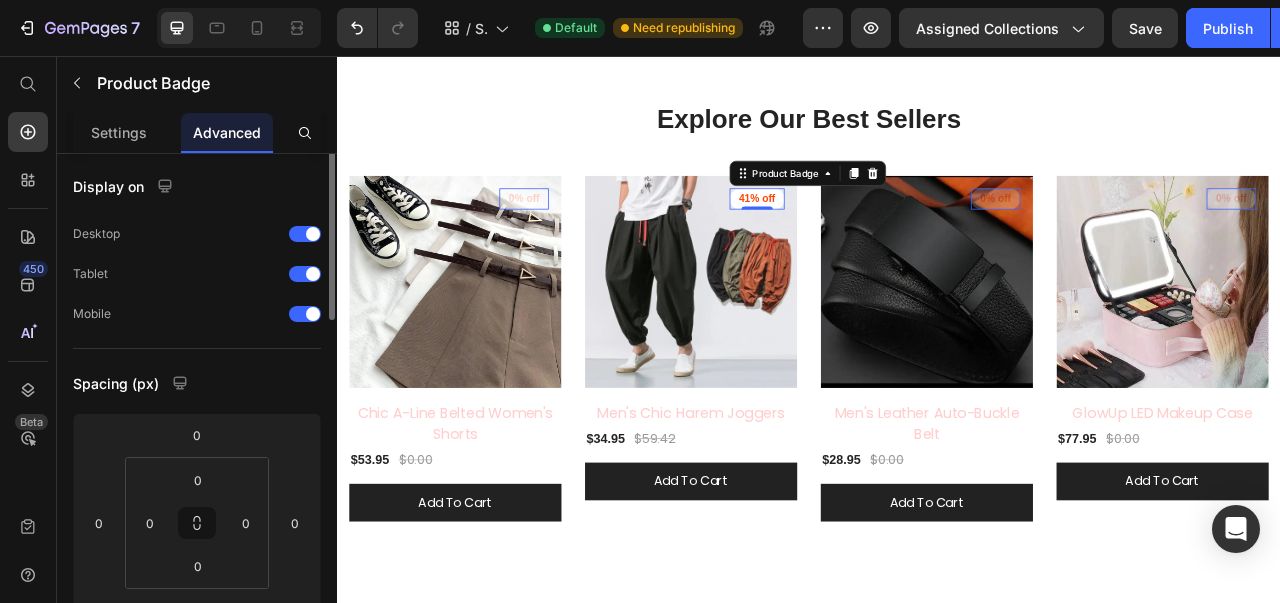 scroll, scrollTop: 0, scrollLeft: 0, axis: both 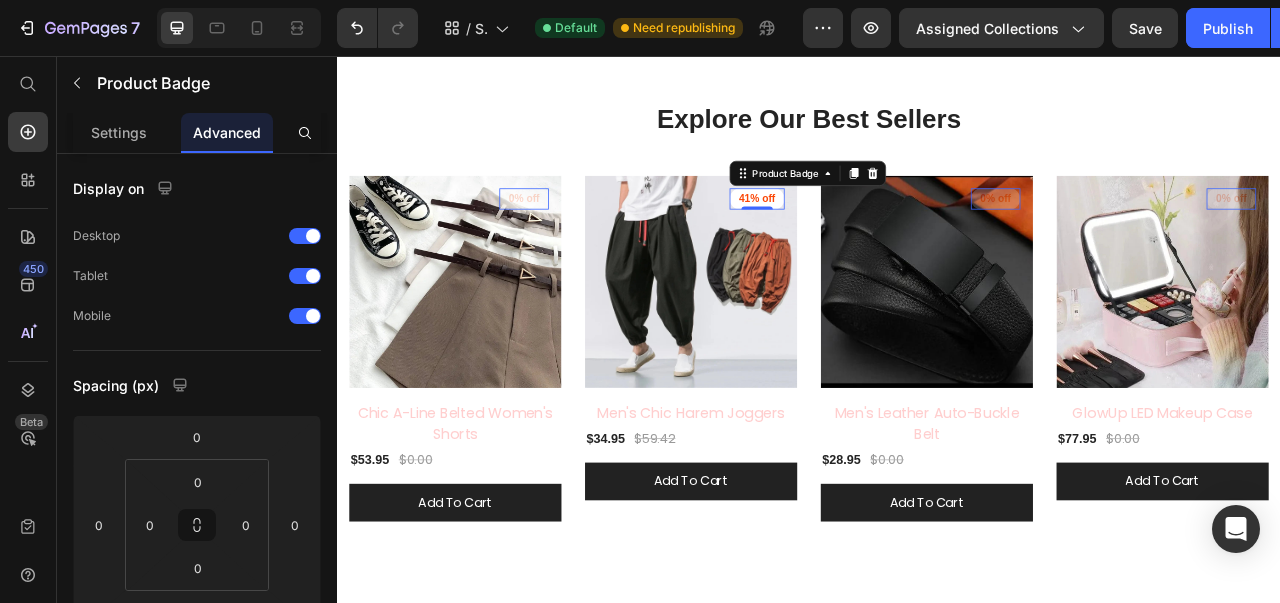 click on "Settings" at bounding box center (119, 132) 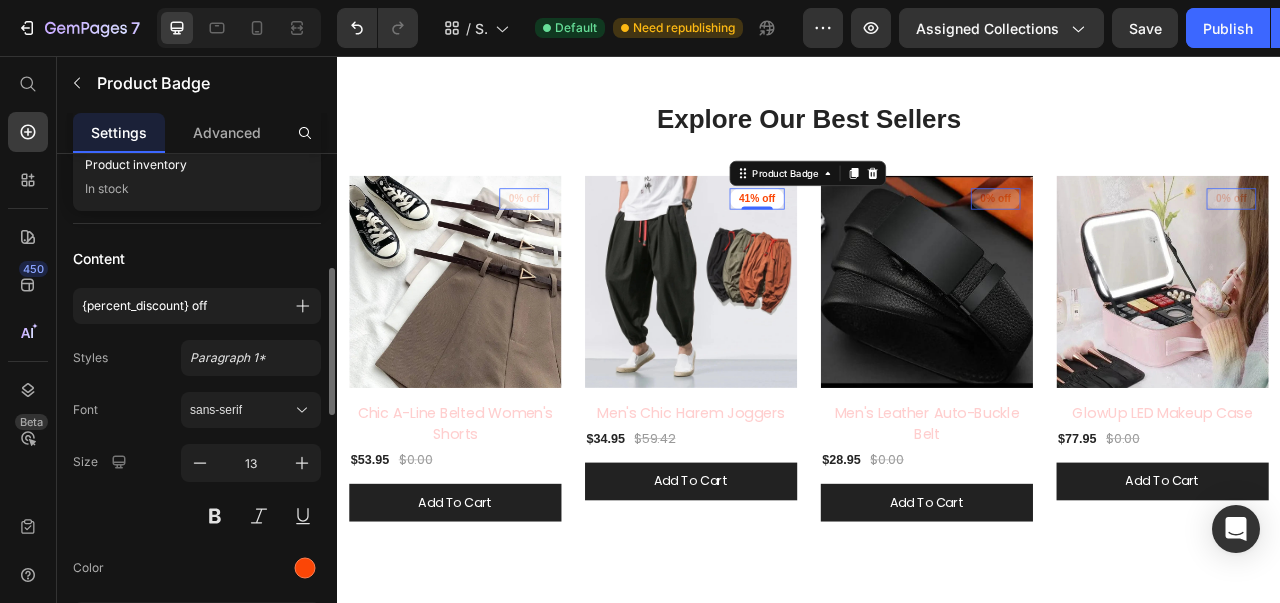 scroll, scrollTop: 388, scrollLeft: 0, axis: vertical 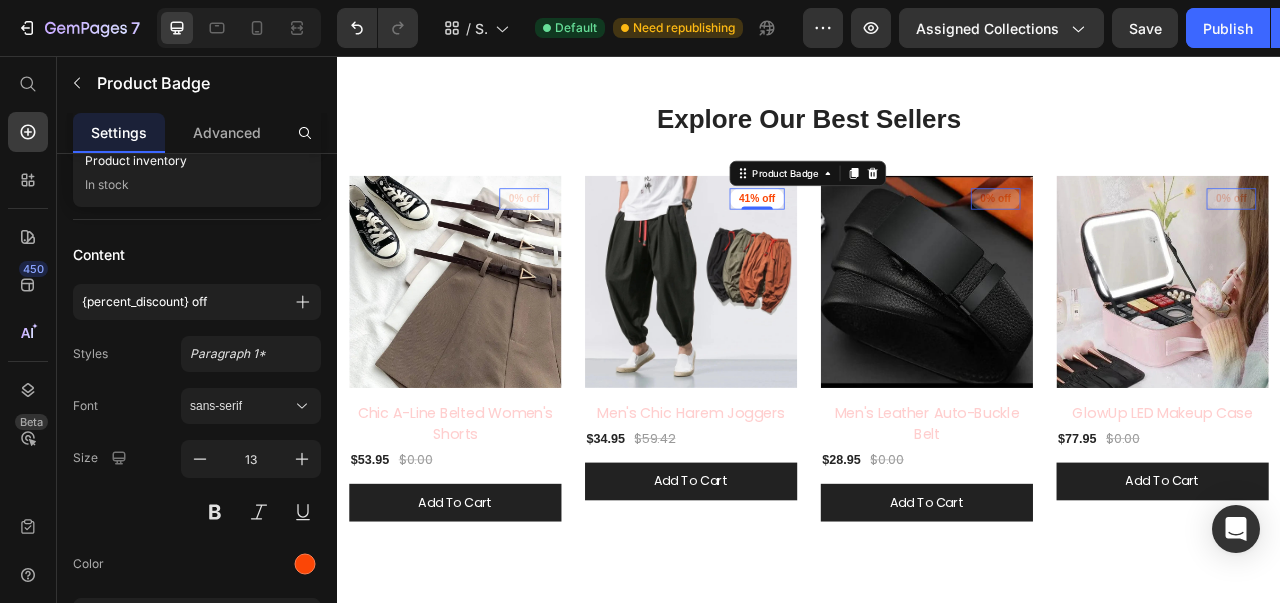 click on "sans-serif" at bounding box center (241, 406) 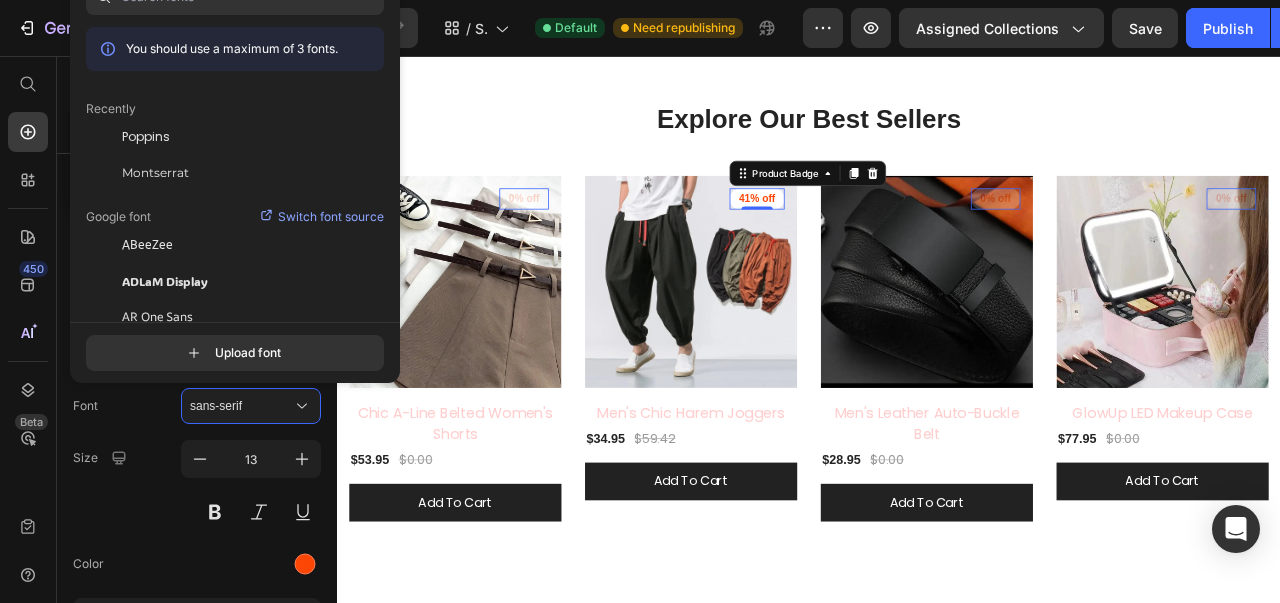 click on "Poppins" 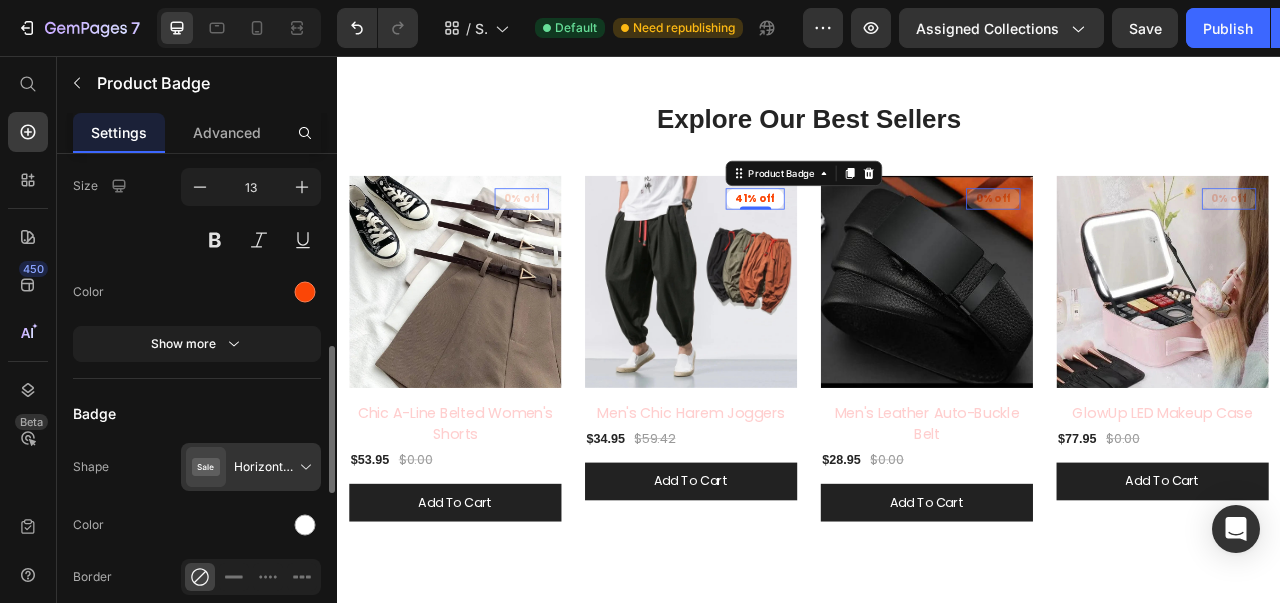 scroll, scrollTop: 661, scrollLeft: 0, axis: vertical 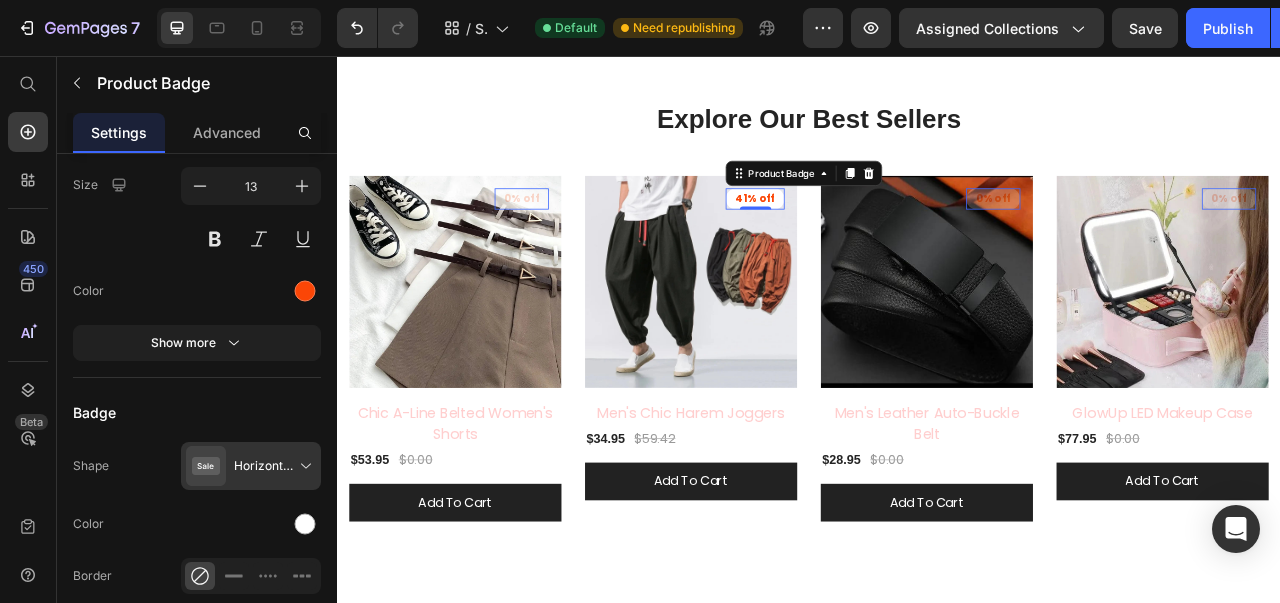 click on "41% off" at bounding box center (571, 239) 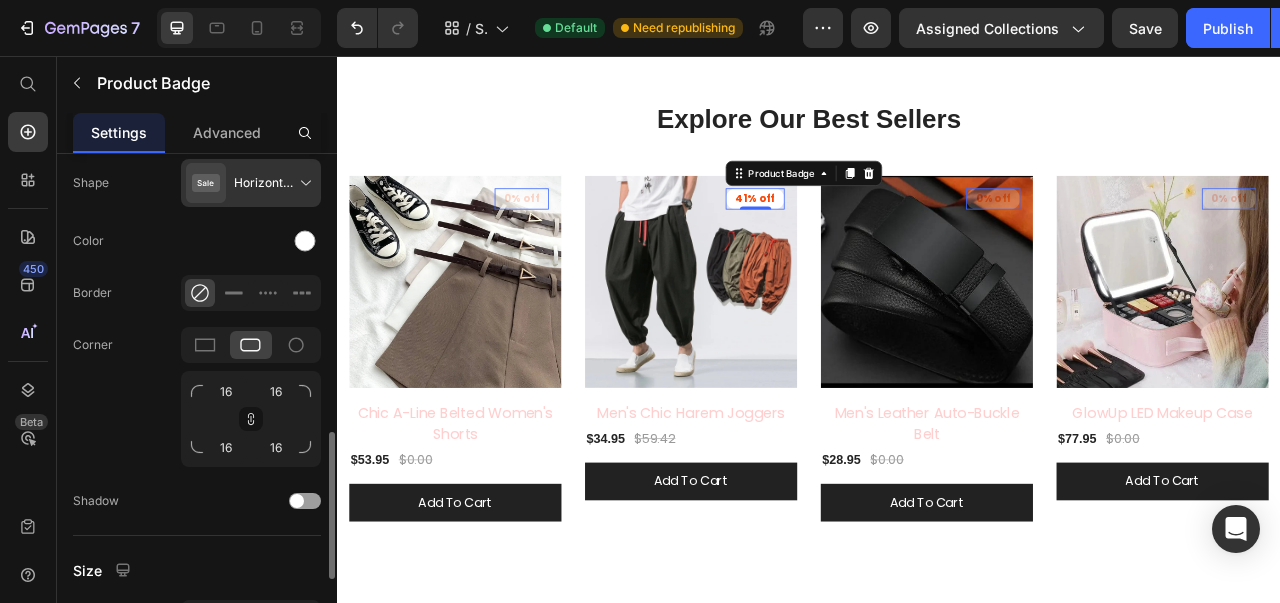 scroll, scrollTop: 946, scrollLeft: 0, axis: vertical 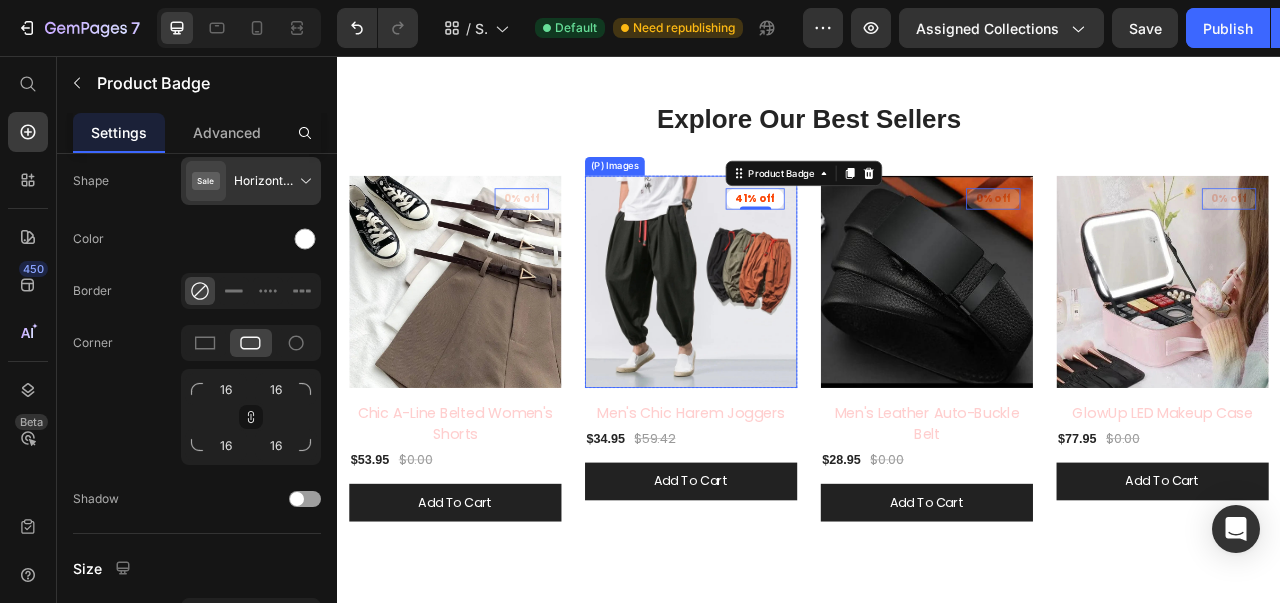 click at bounding box center [787, 344] 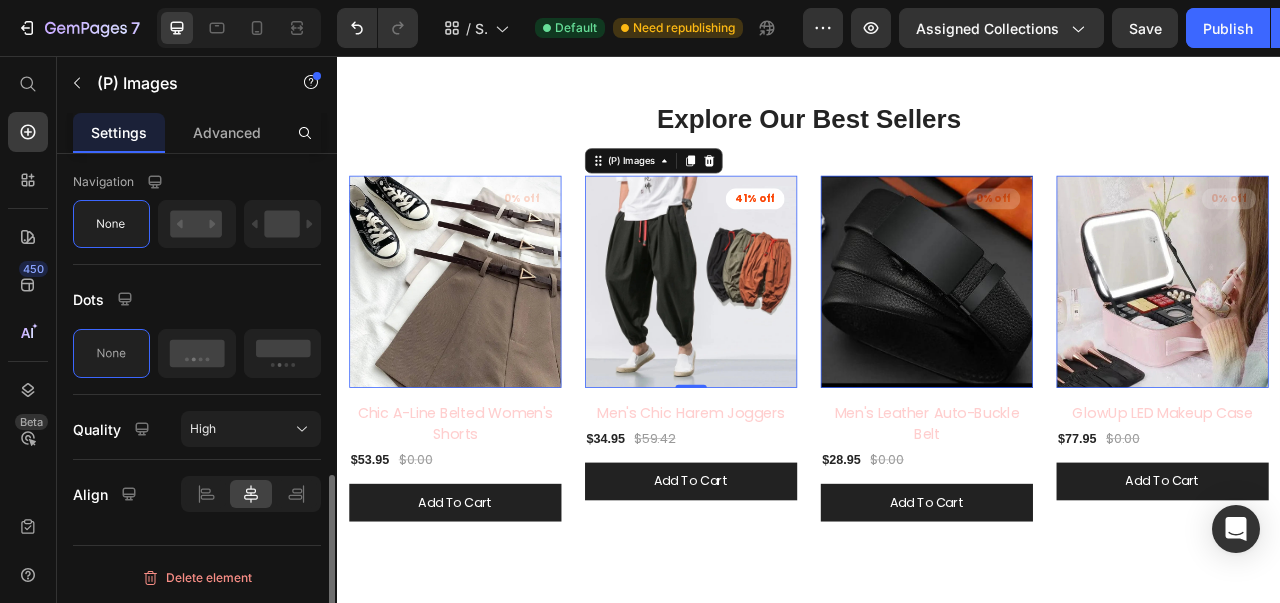 scroll, scrollTop: 0, scrollLeft: 0, axis: both 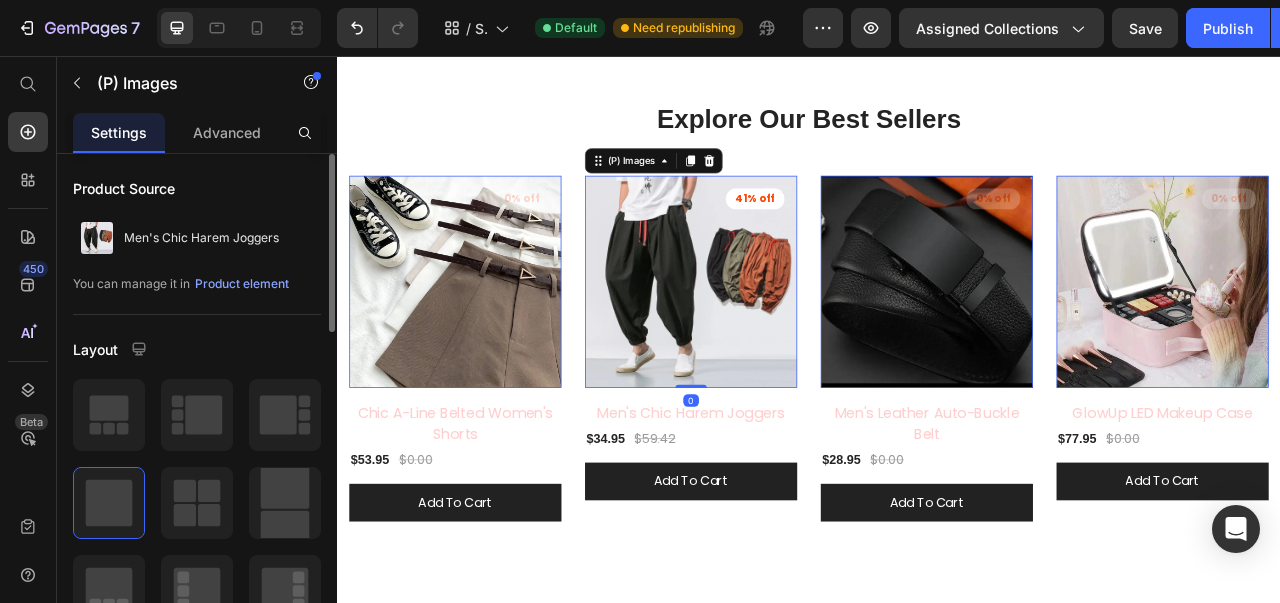 click at bounding box center (787, 344) 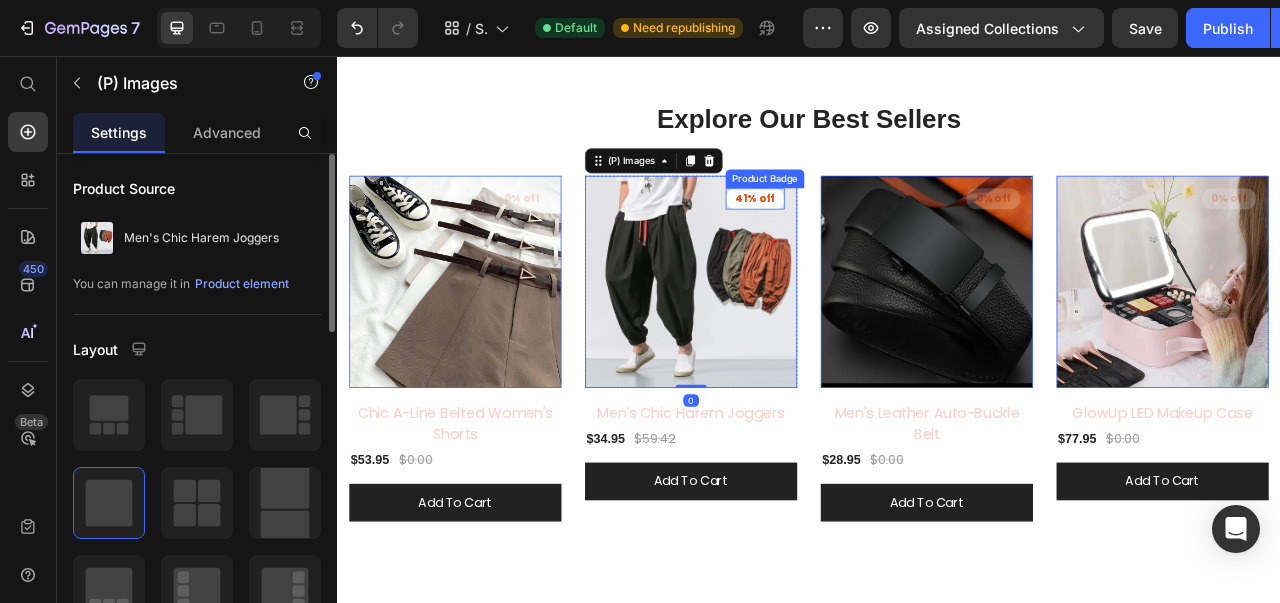 click on "41% off" at bounding box center [571, 239] 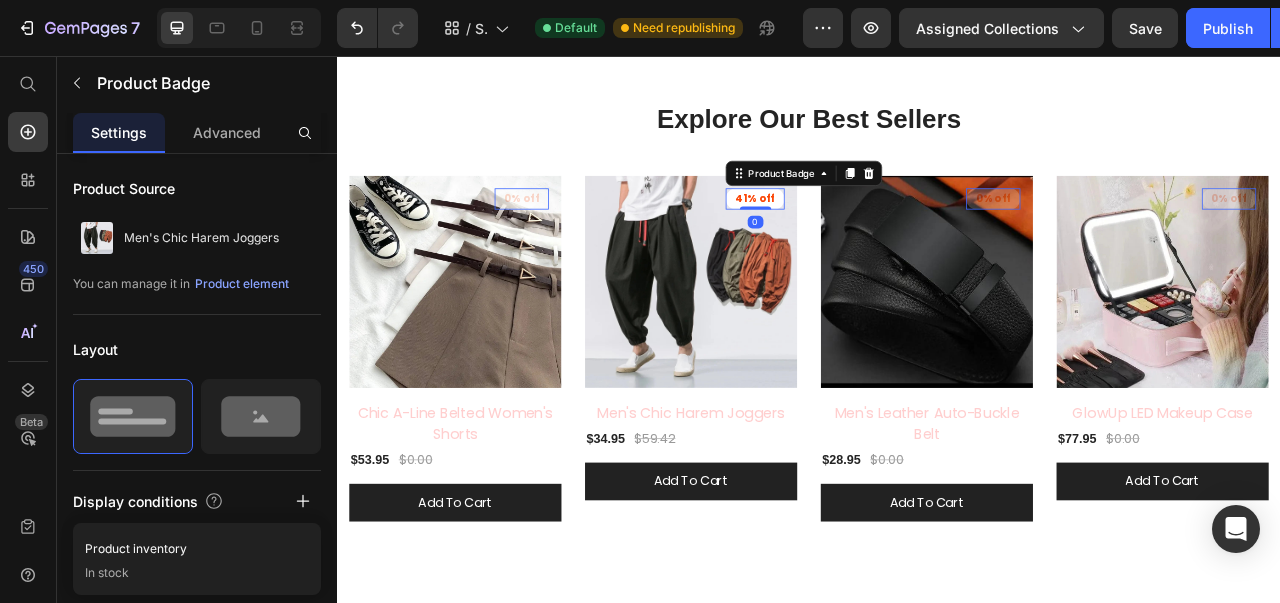 click on "41% off" at bounding box center (571, 239) 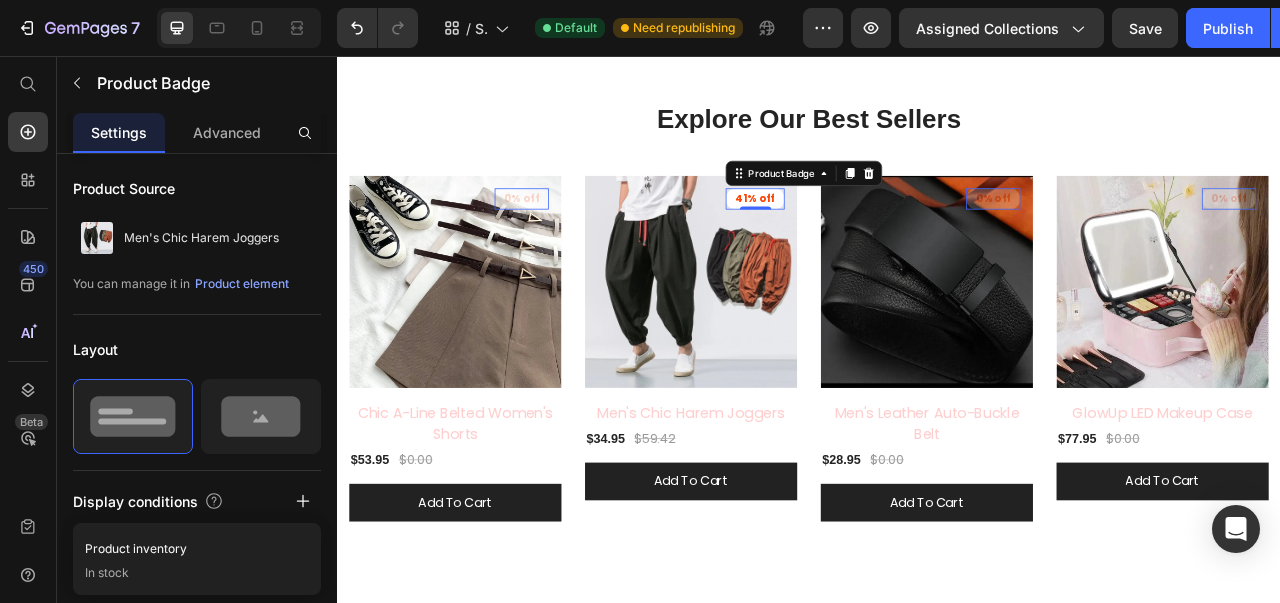 click on "Advanced" at bounding box center [227, 132] 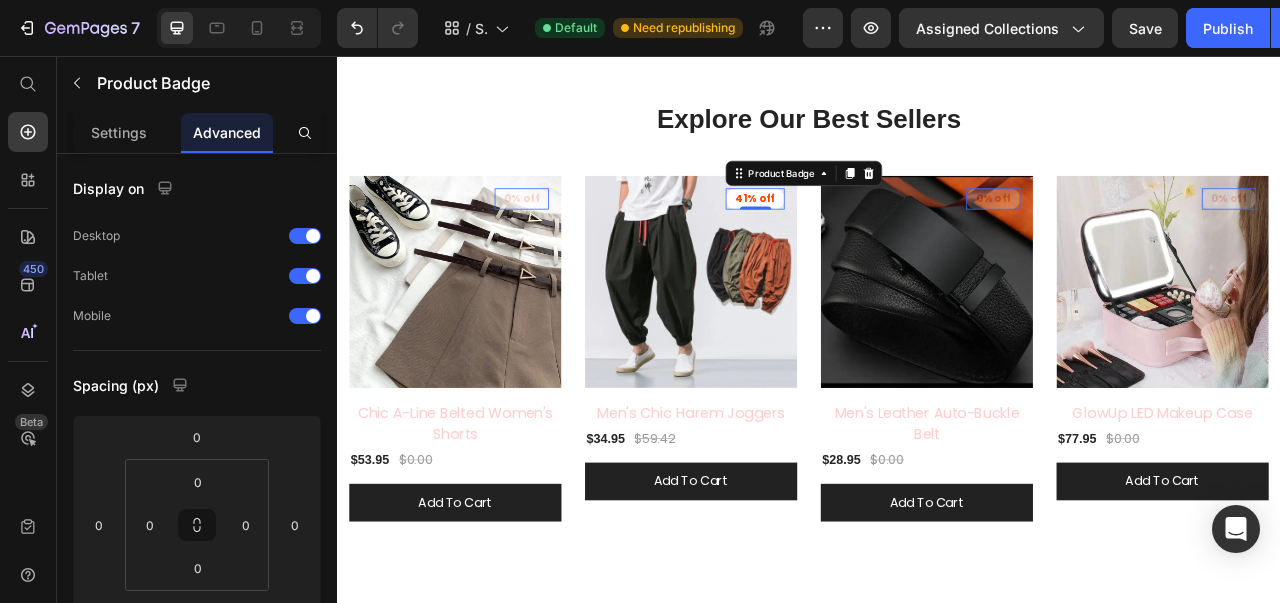 click on "41% off" at bounding box center (571, 239) 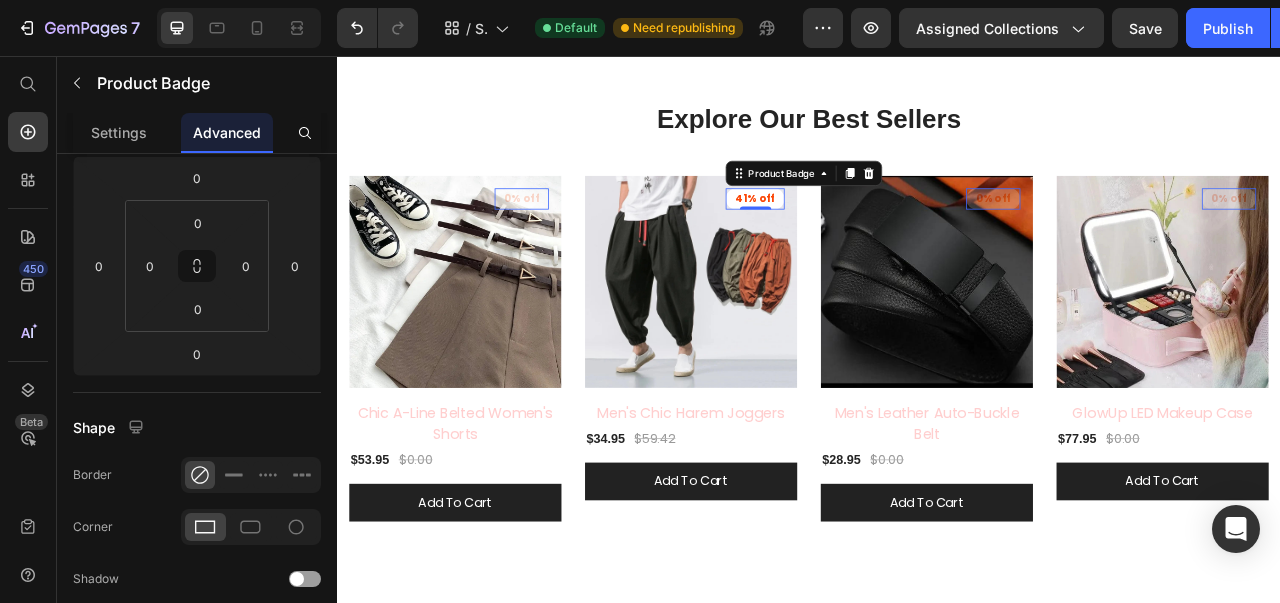 scroll, scrollTop: 0, scrollLeft: 0, axis: both 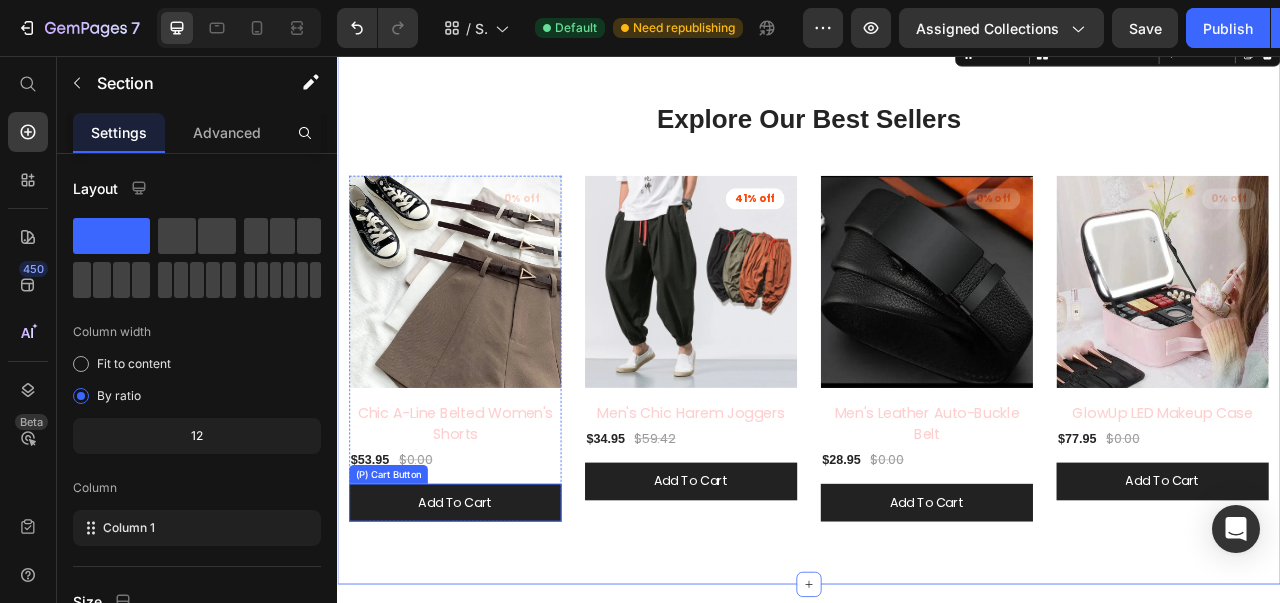 click on "add to cart" at bounding box center (487, 625) 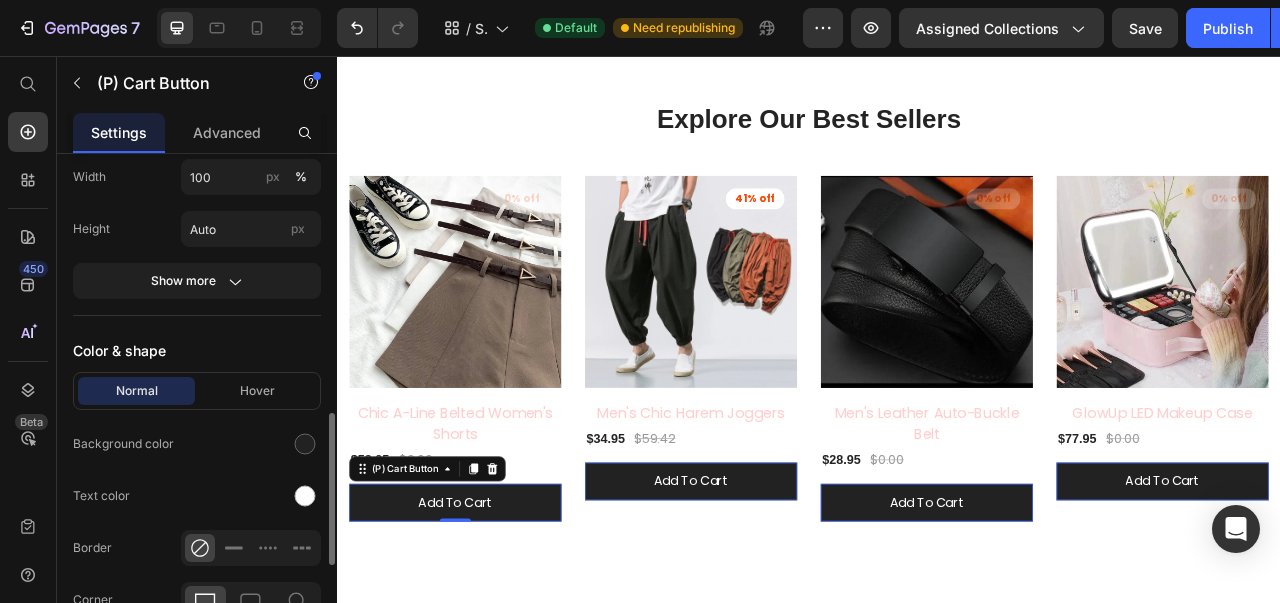 scroll, scrollTop: 854, scrollLeft: 0, axis: vertical 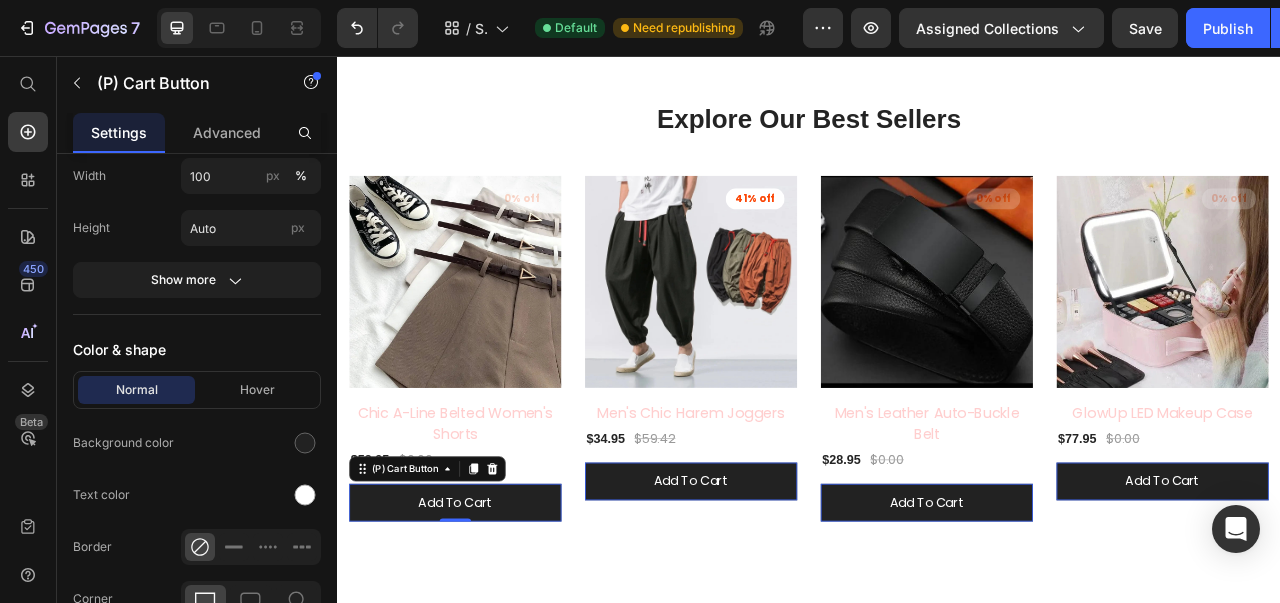 click on "Hover" at bounding box center (257, 390) 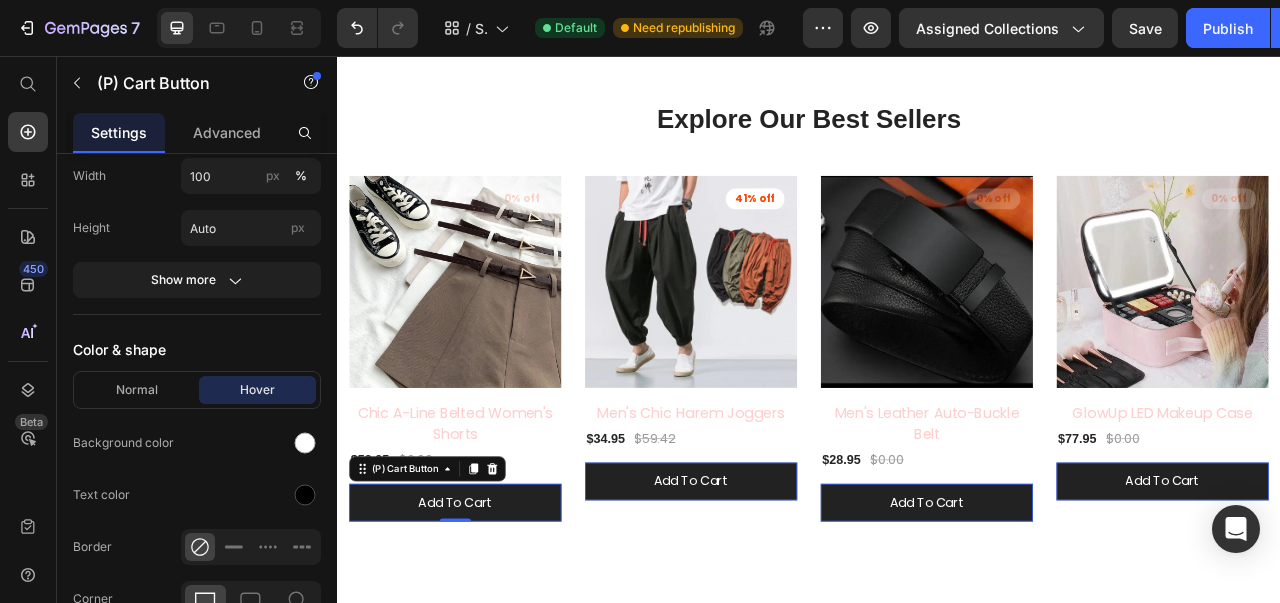 click at bounding box center [305, 443] 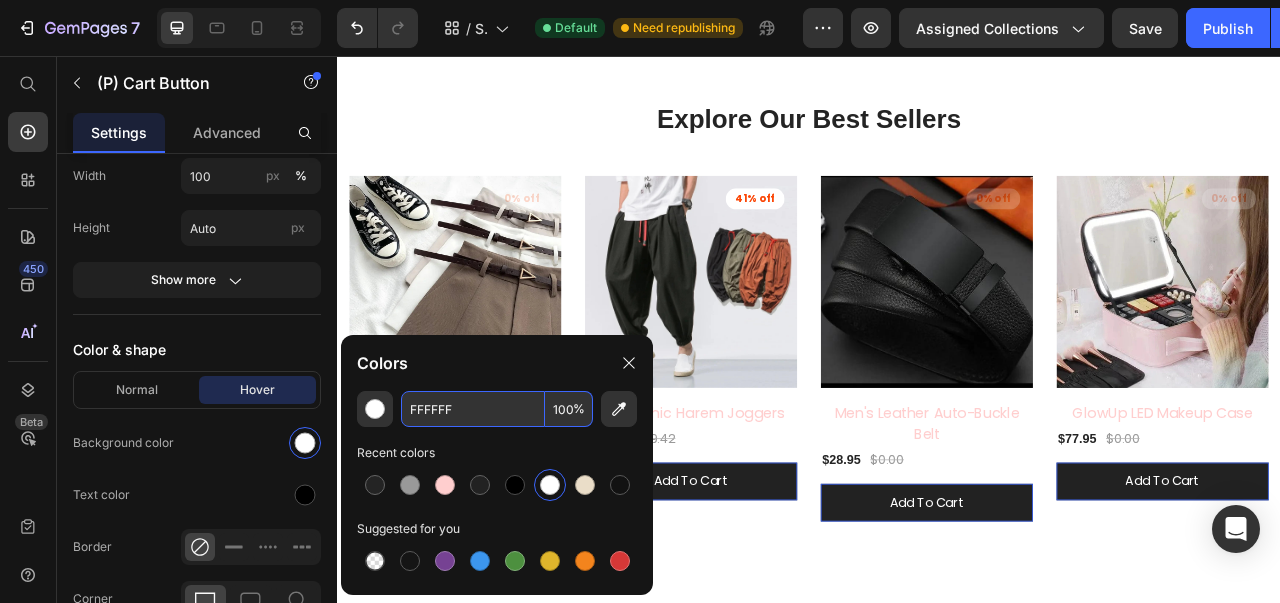 click on "FFFFFF" at bounding box center (473, 409) 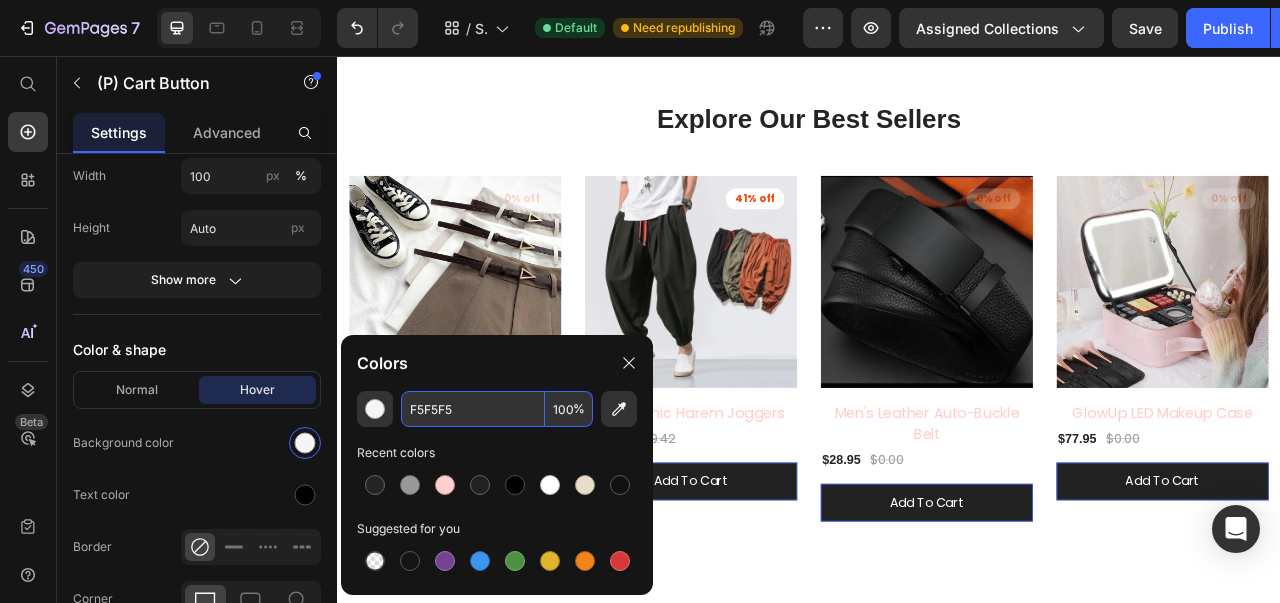 type on "F5F5F5" 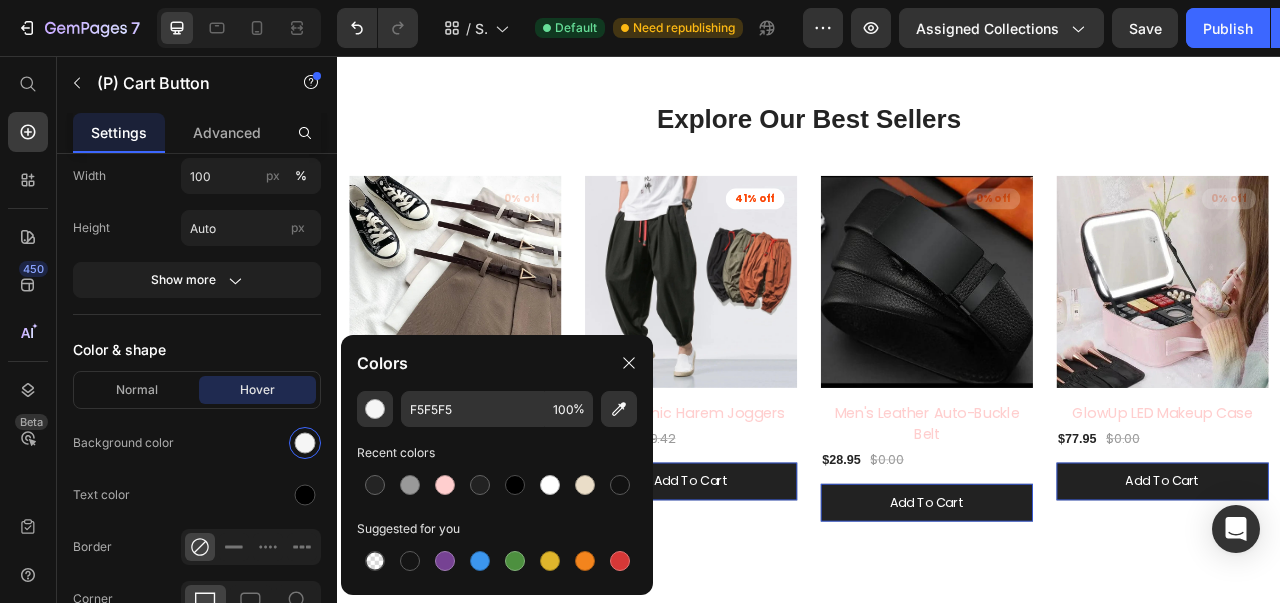 click at bounding box center [629, 363] 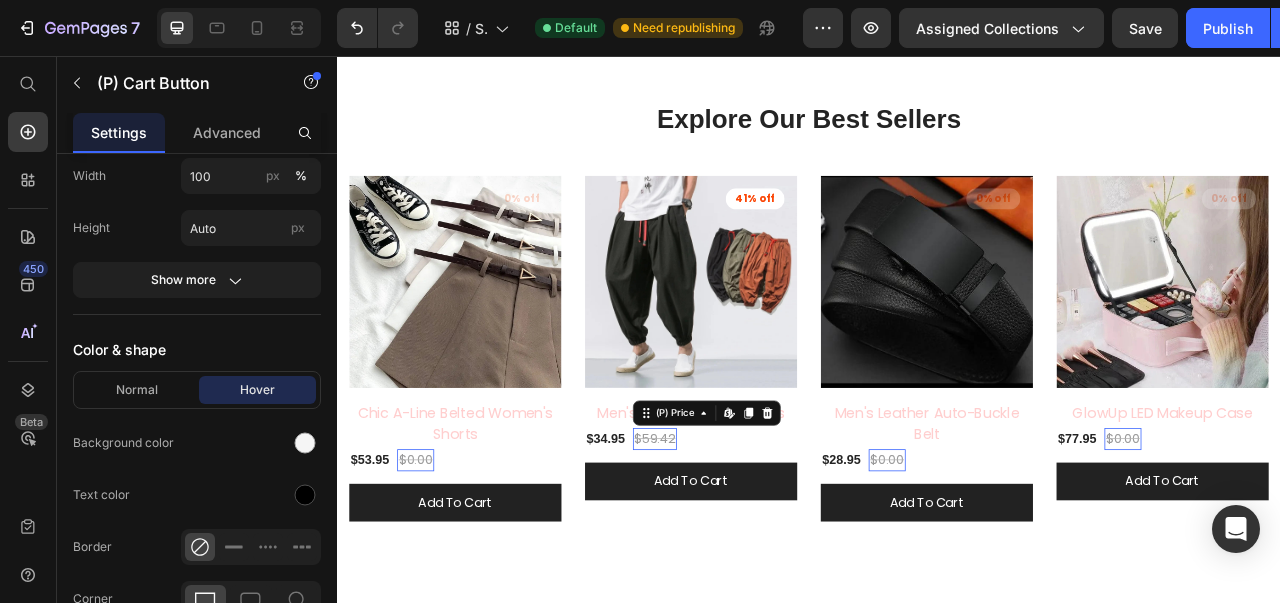 scroll, scrollTop: 0, scrollLeft: 0, axis: both 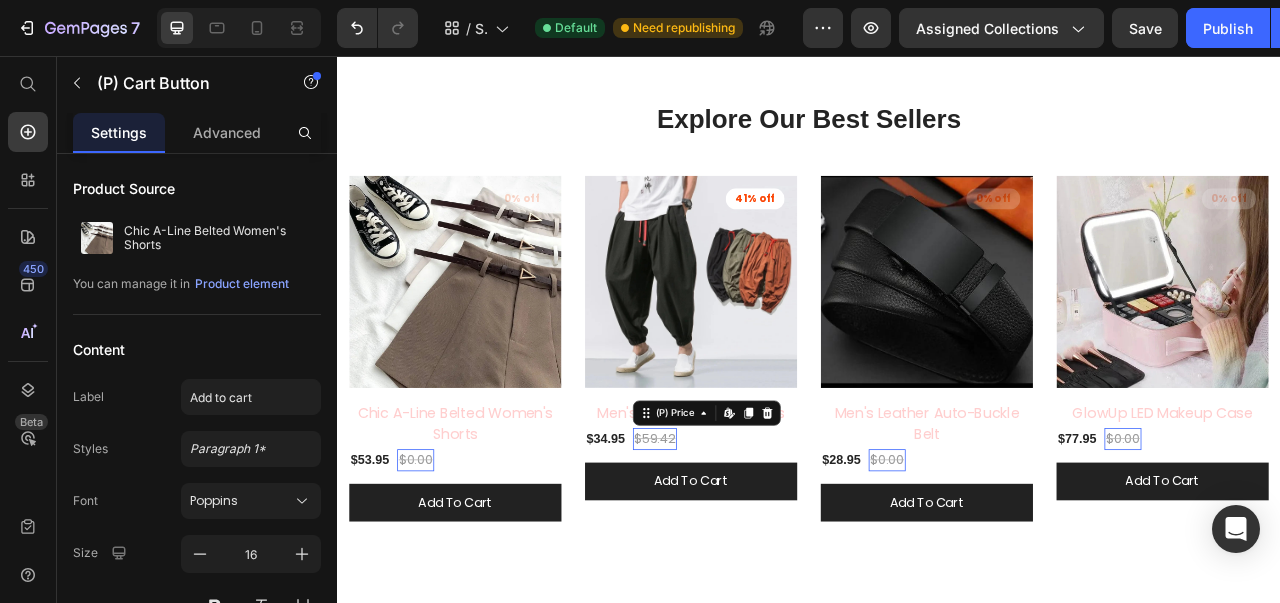 click on "$59.42" at bounding box center (436, 571) 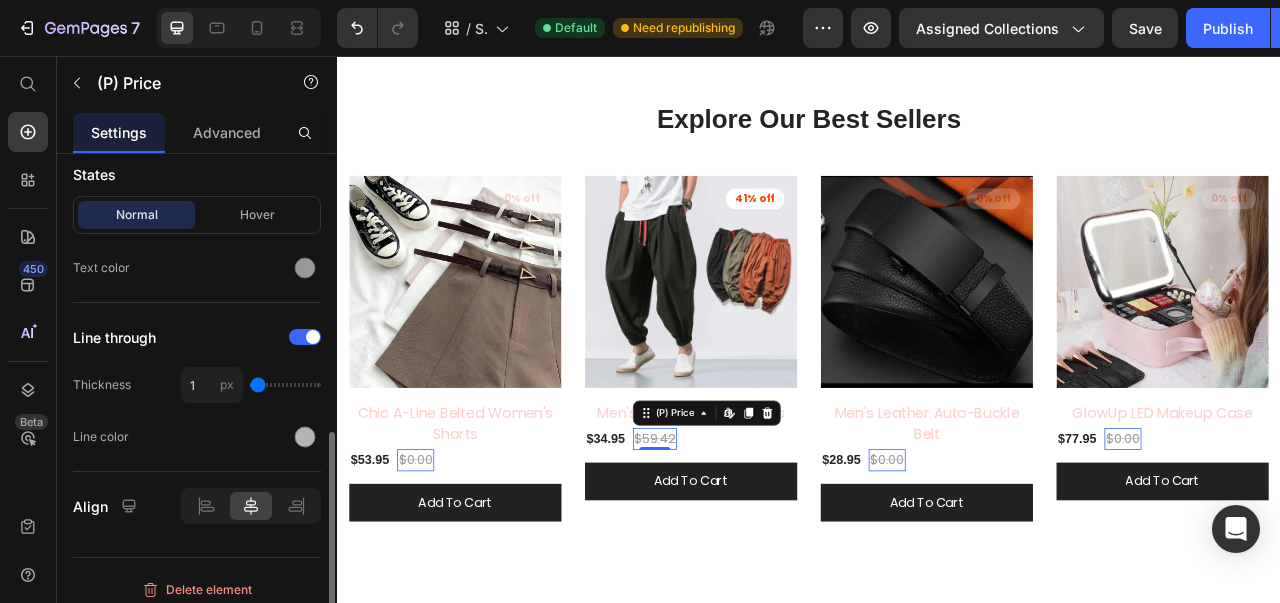 scroll, scrollTop: 575, scrollLeft: 0, axis: vertical 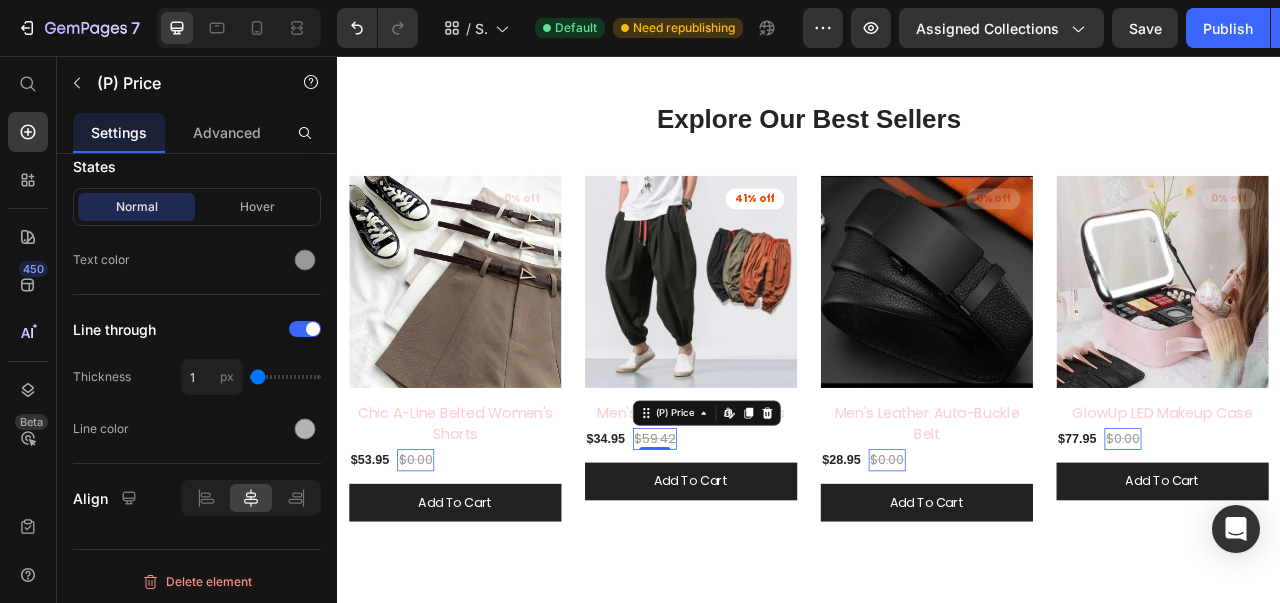 click at bounding box center [305, 260] 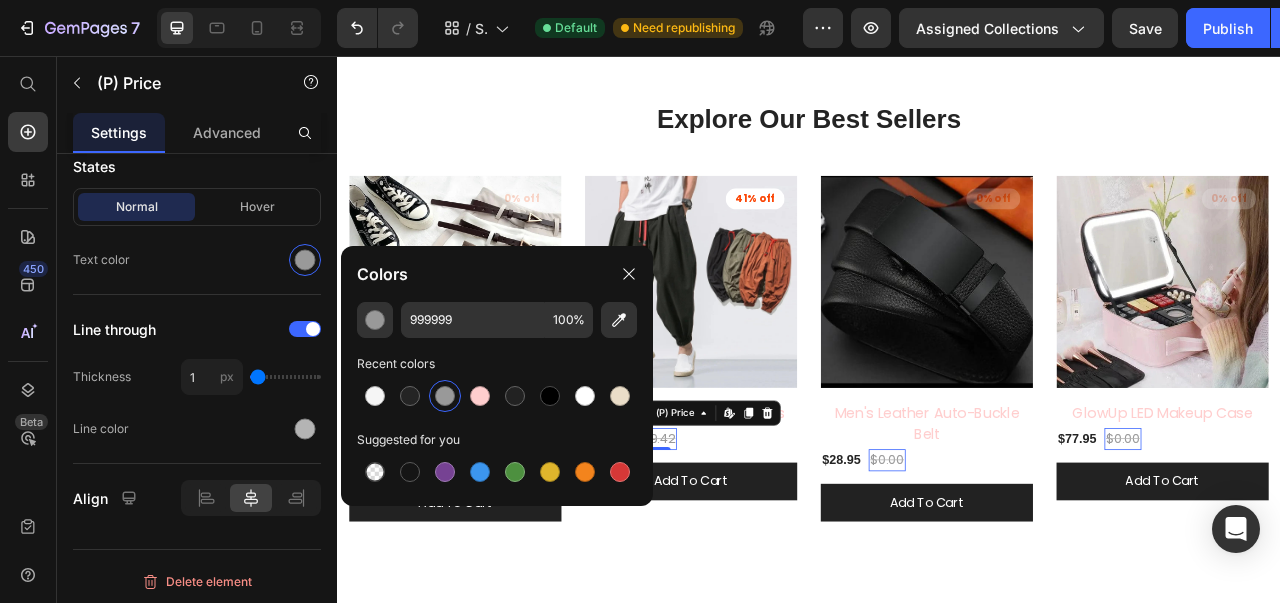 click 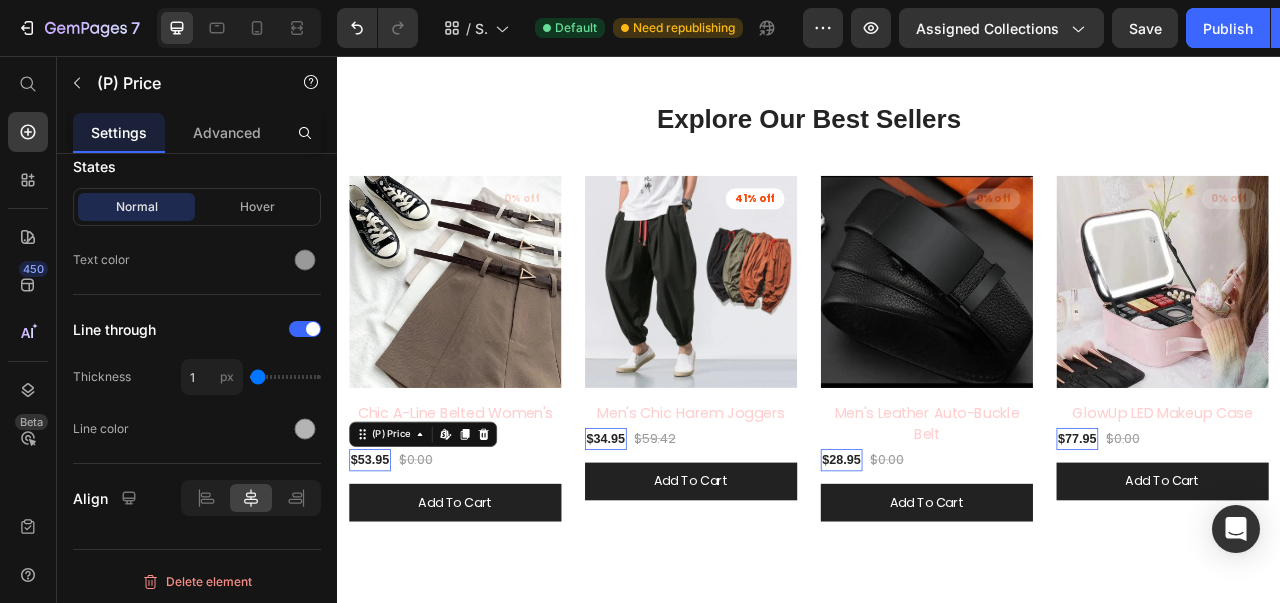scroll, scrollTop: 406, scrollLeft: 0, axis: vertical 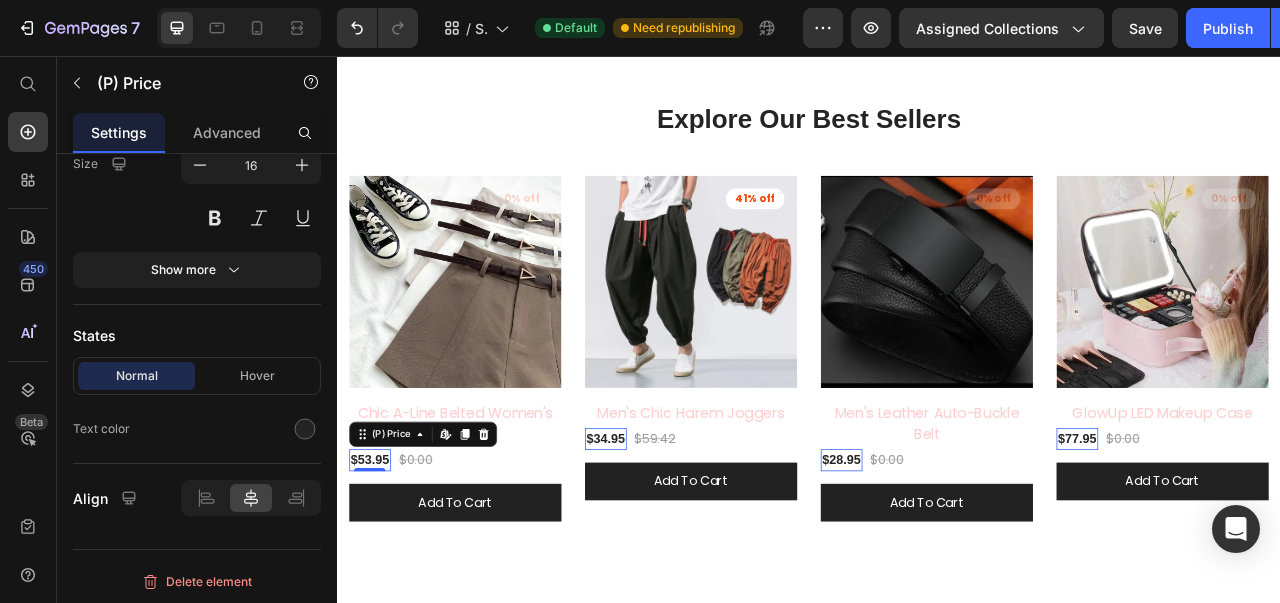 click at bounding box center [215, 218] 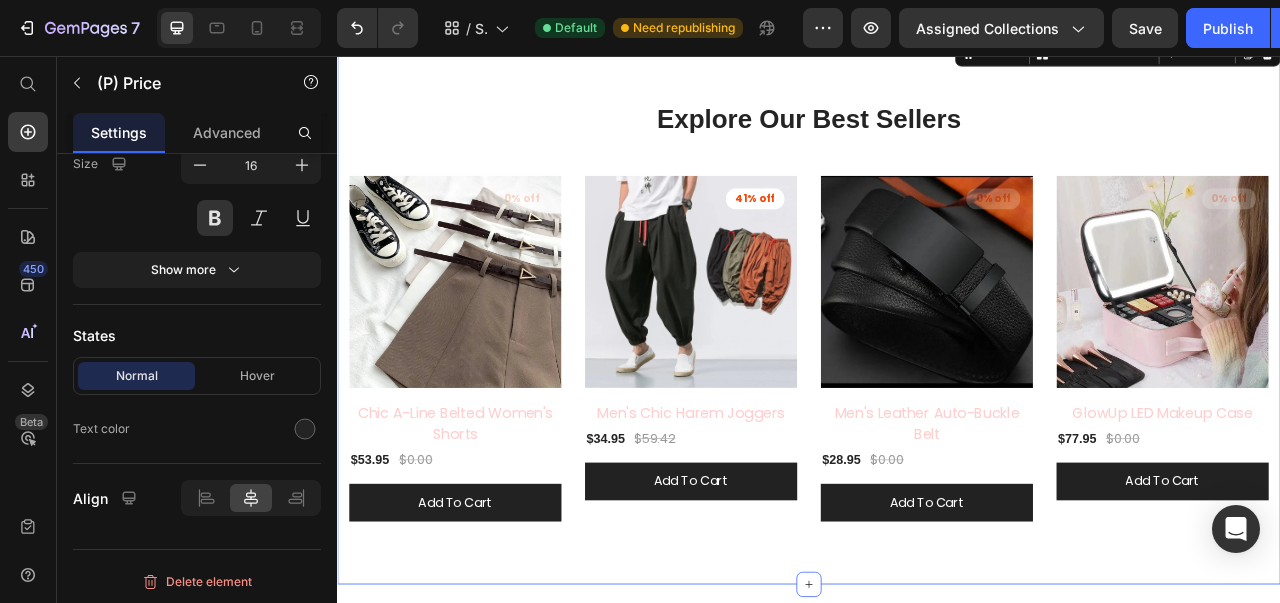 scroll, scrollTop: 0, scrollLeft: 0, axis: both 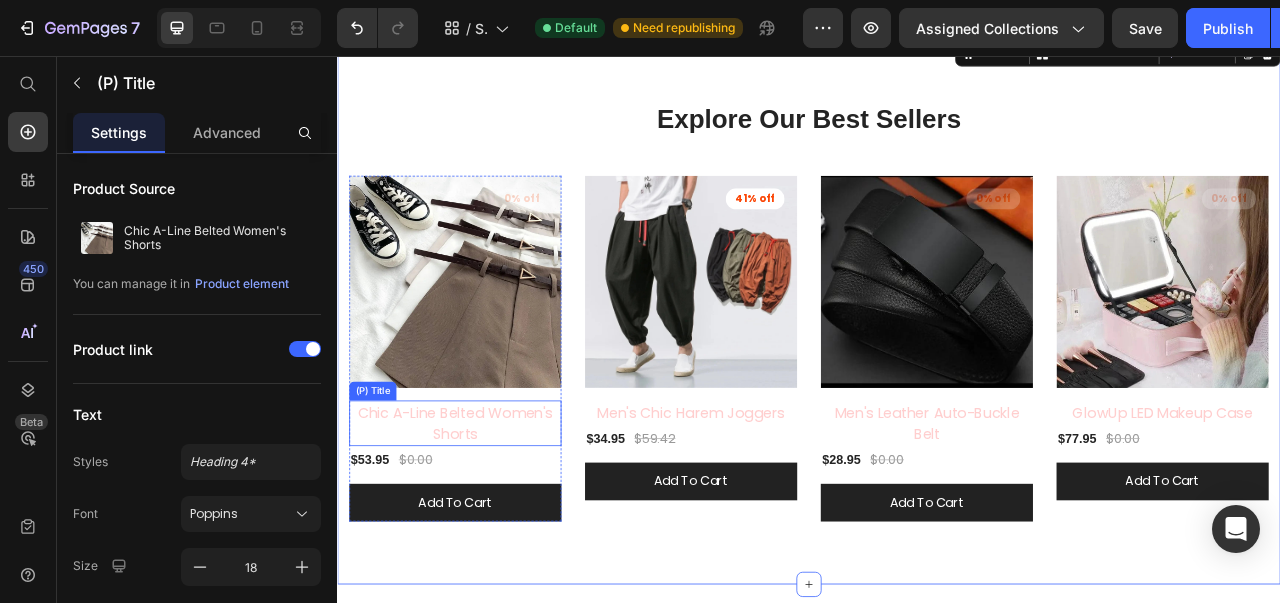 click on "Chic A-Line Belted Women's Shorts" at bounding box center [487, 524] 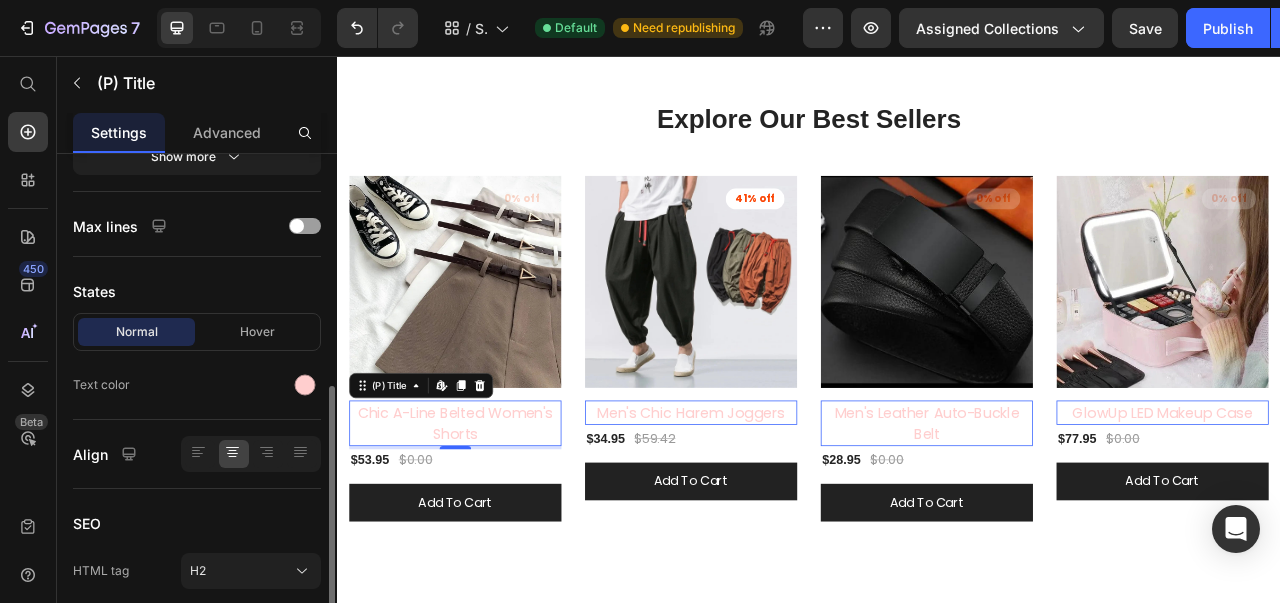 scroll, scrollTop: 520, scrollLeft: 0, axis: vertical 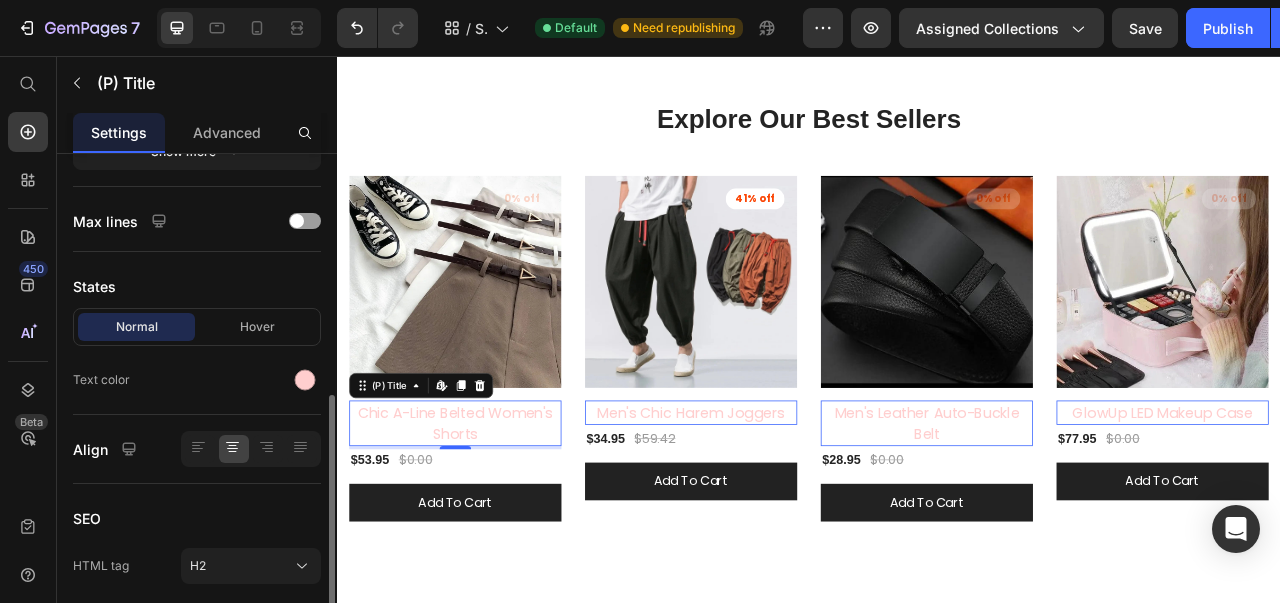click at bounding box center [305, 380] 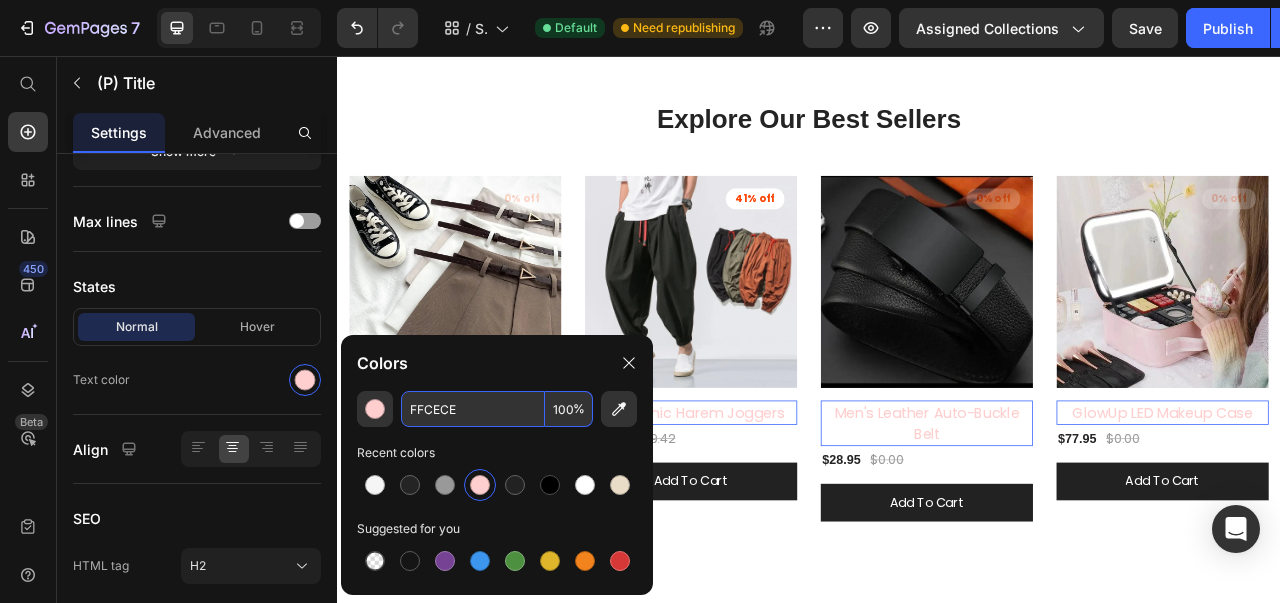 click on "FFCECE" at bounding box center (473, 409) 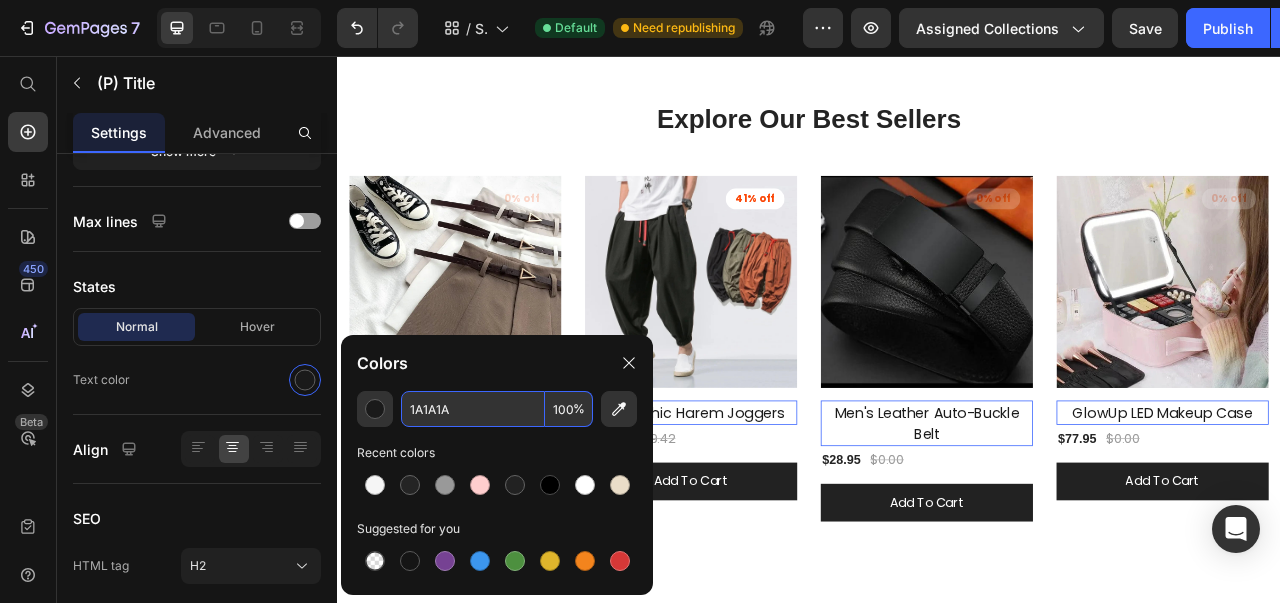 type on "1A1A1A" 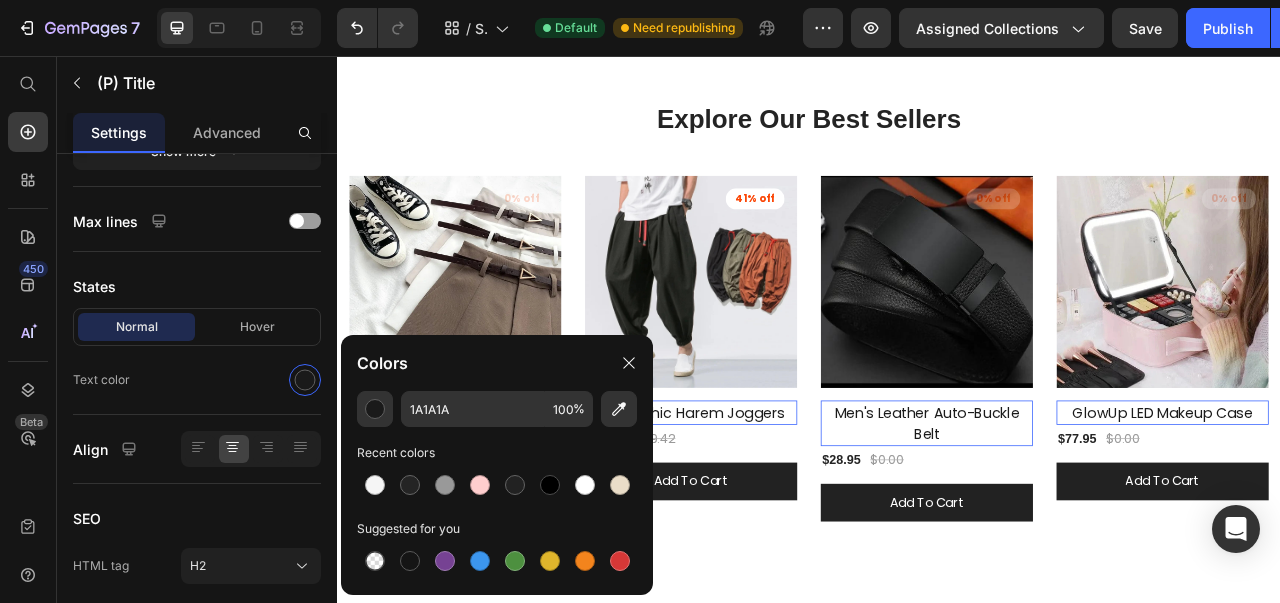 click 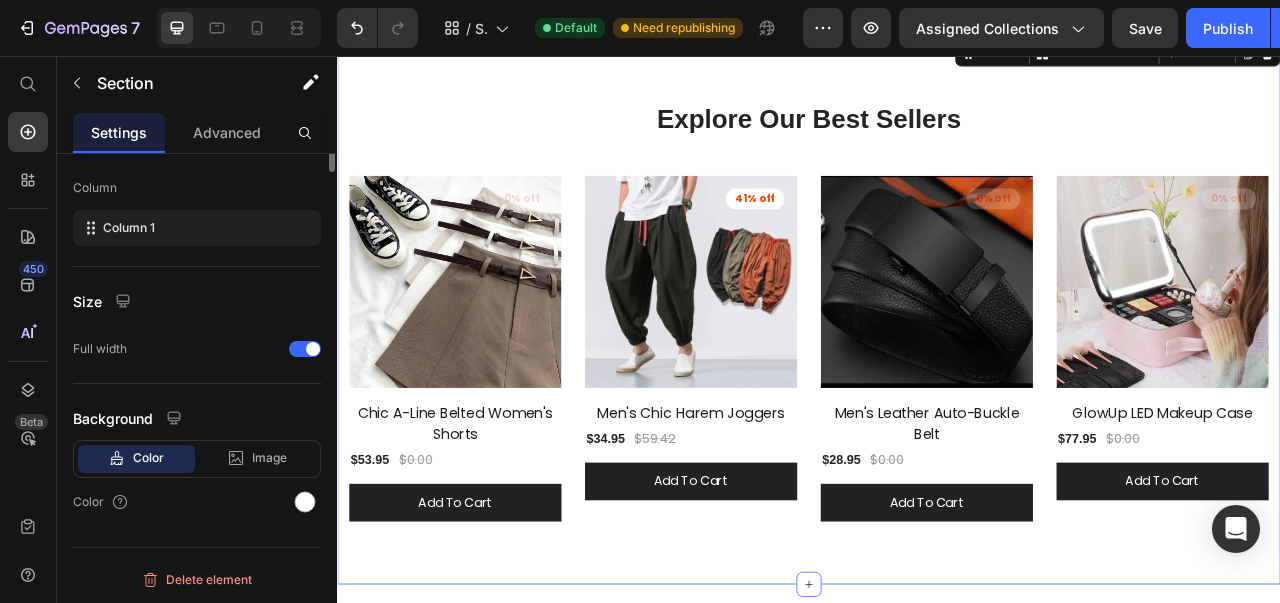 scroll, scrollTop: 0, scrollLeft: 0, axis: both 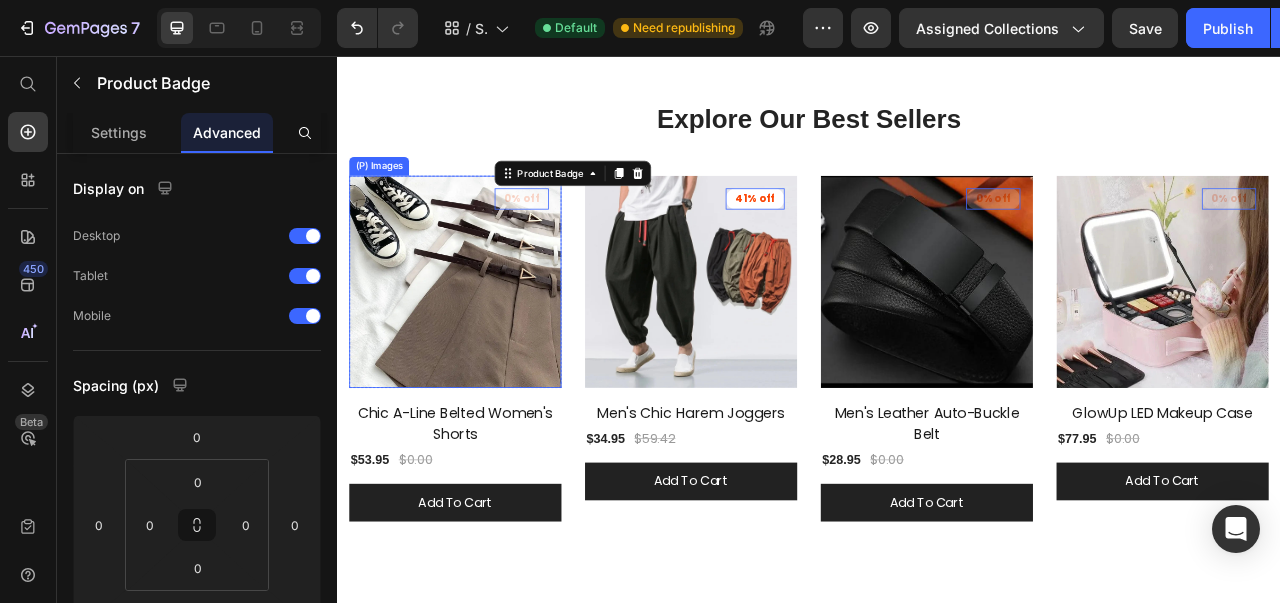 click on "(P) Images 0% off Product Badge   0" at bounding box center [487, 344] 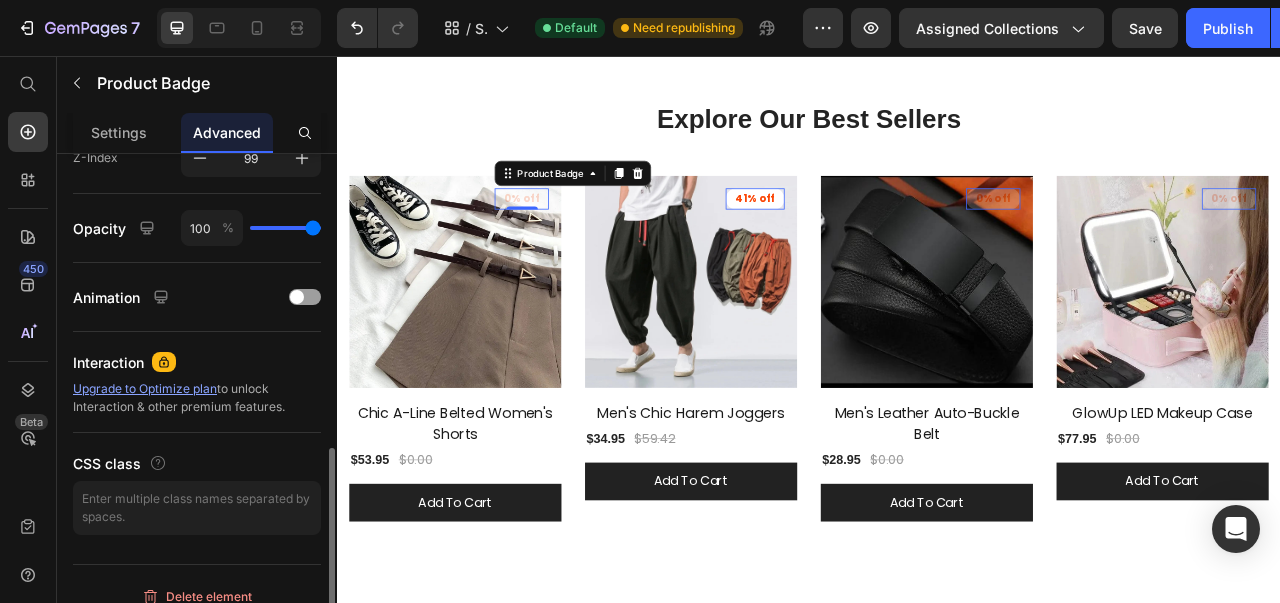 scroll, scrollTop: 1020, scrollLeft: 0, axis: vertical 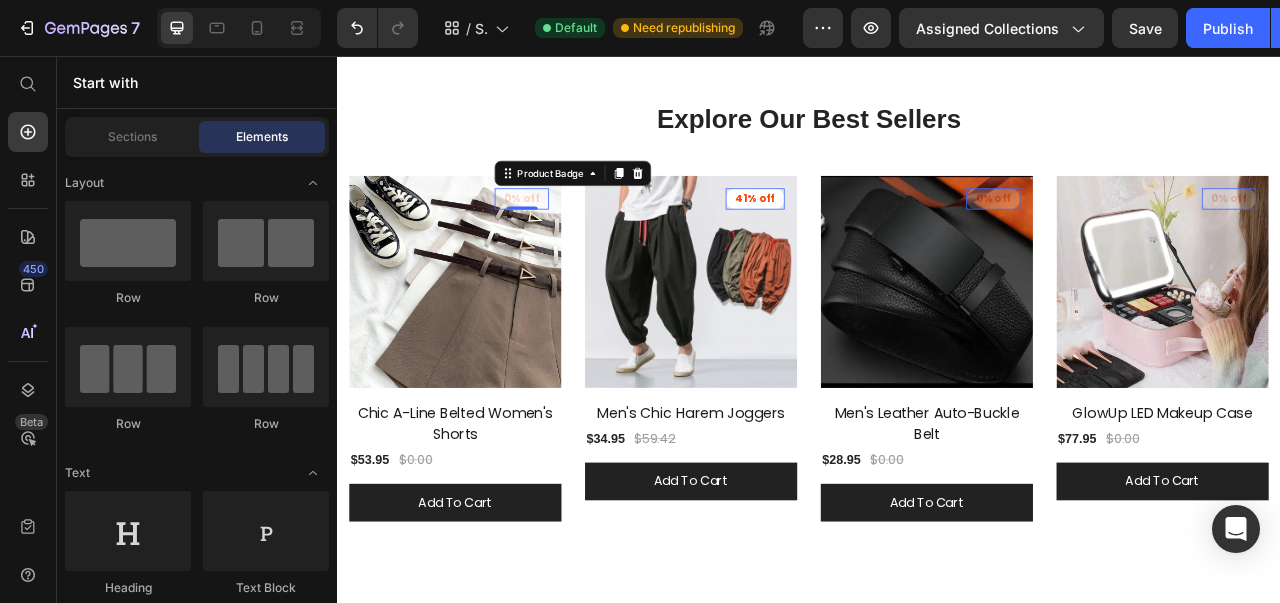click on "Add section Choose templates inspired by CRO experts Generate layout from URL or image Add blank section then drag & drop elements" at bounding box center [937, 828] 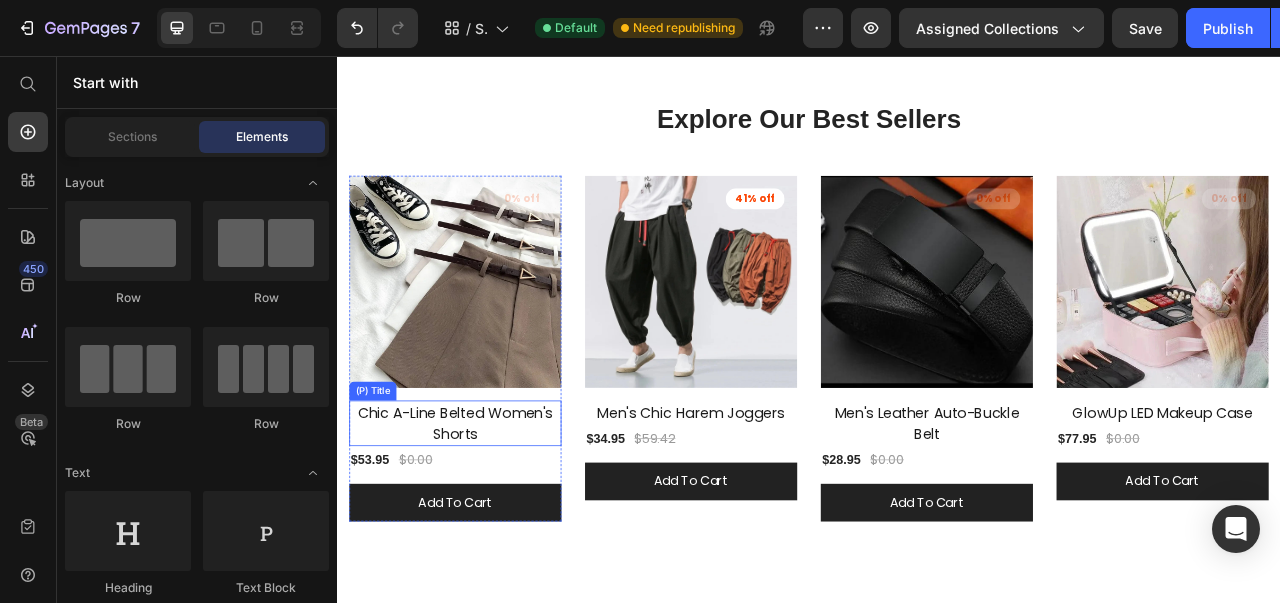 click on "Chic A-Line Belted Women's Shorts" at bounding box center (487, 524) 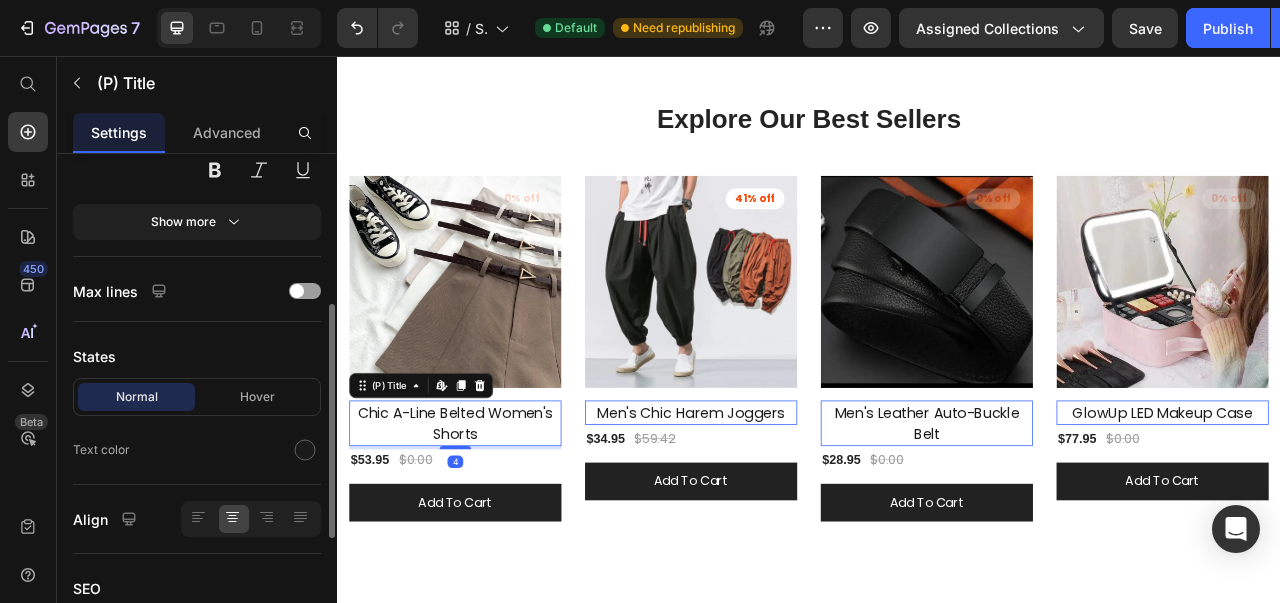 scroll, scrollTop: 463, scrollLeft: 0, axis: vertical 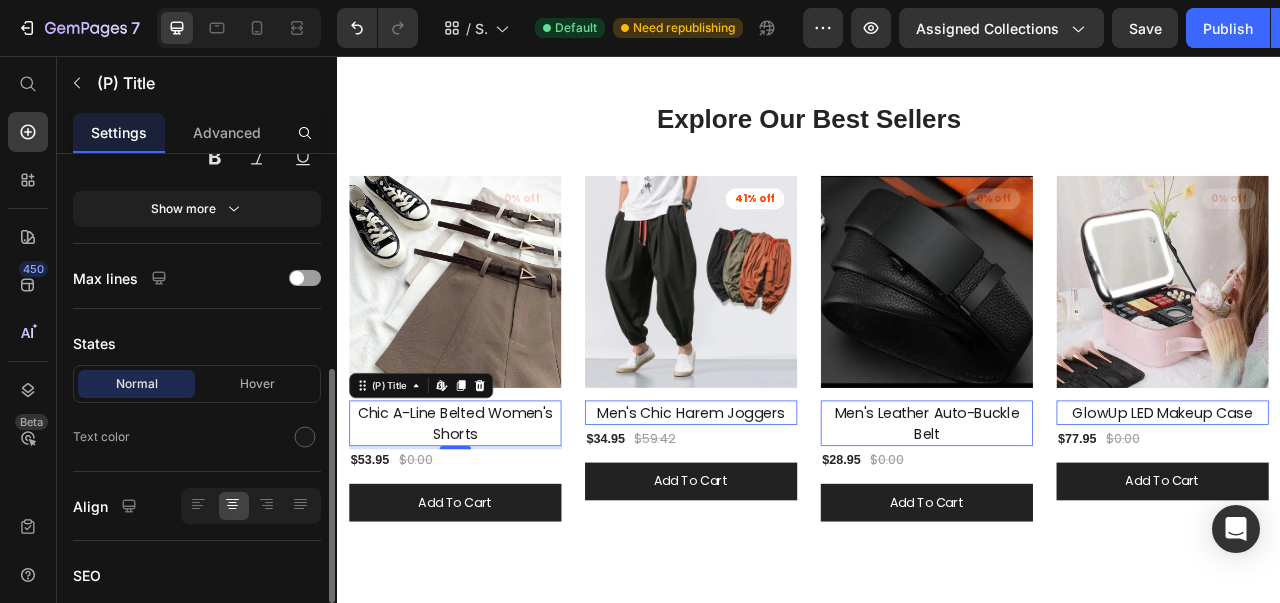 click on "Hover" at bounding box center (257, 384) 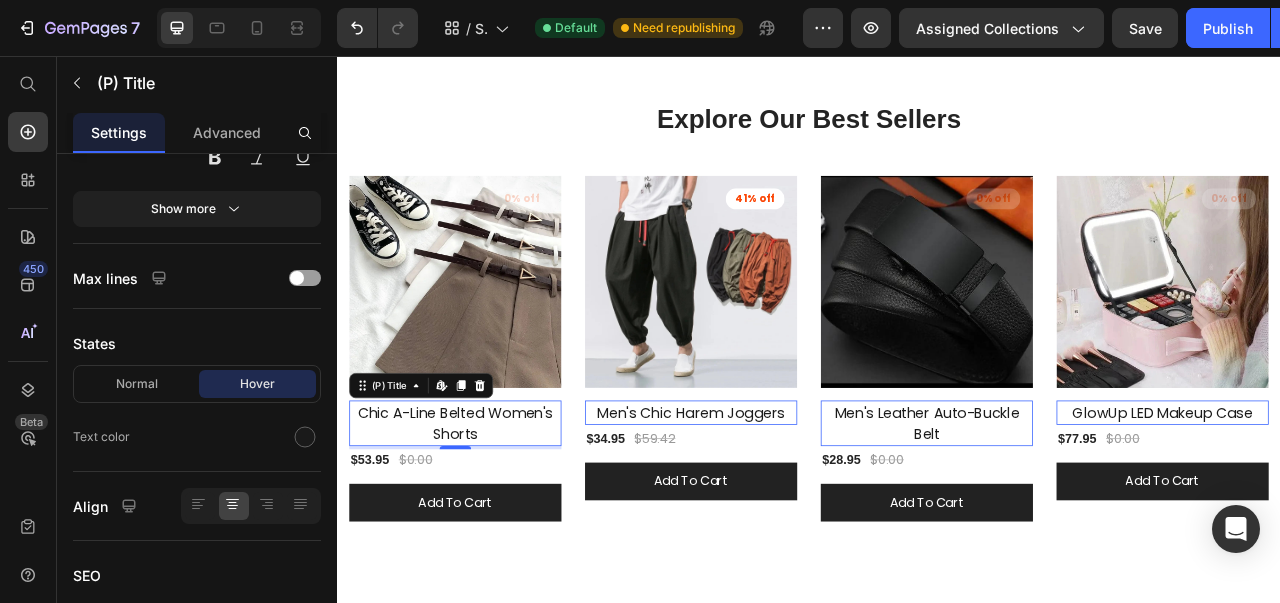 click at bounding box center [305, 437] 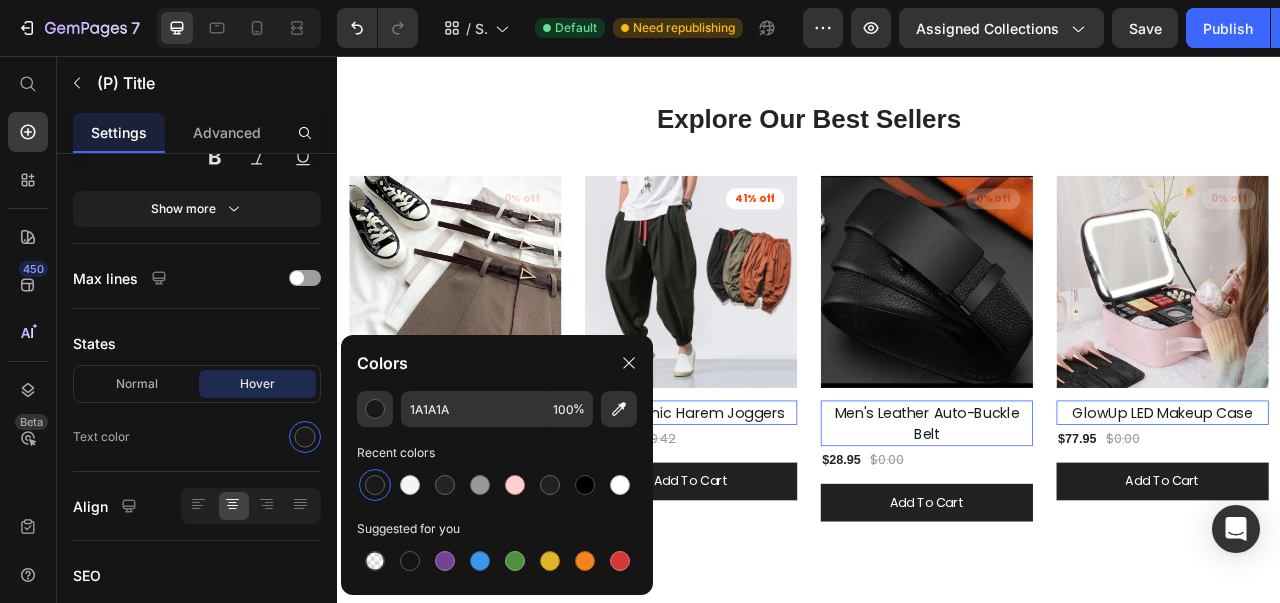 click 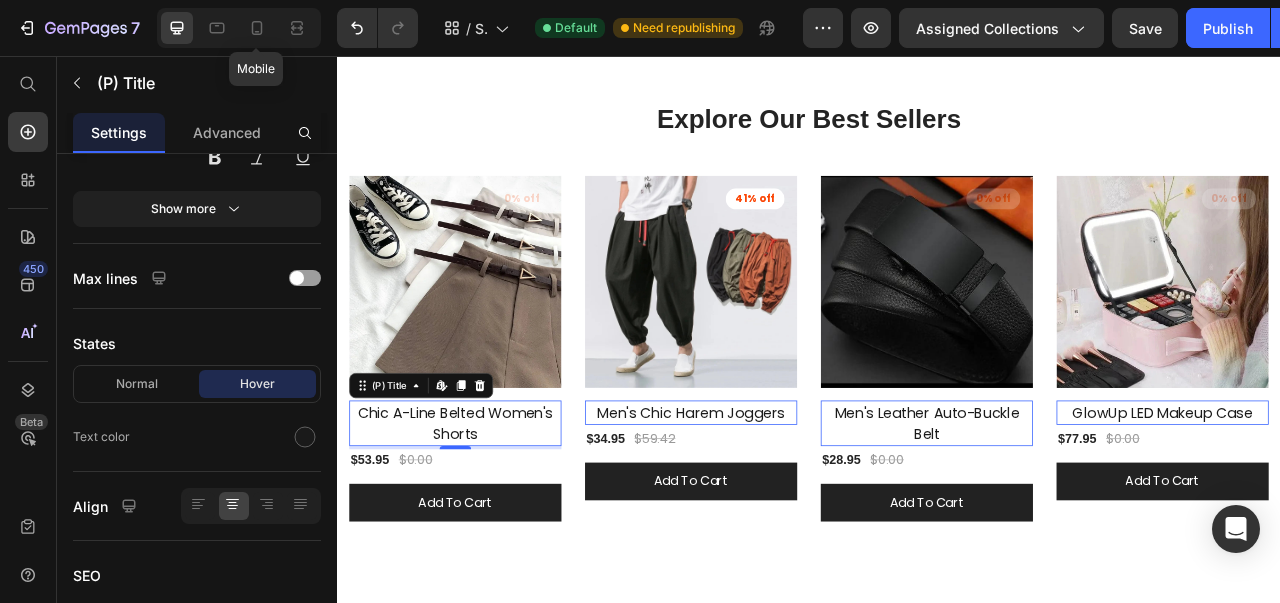 click 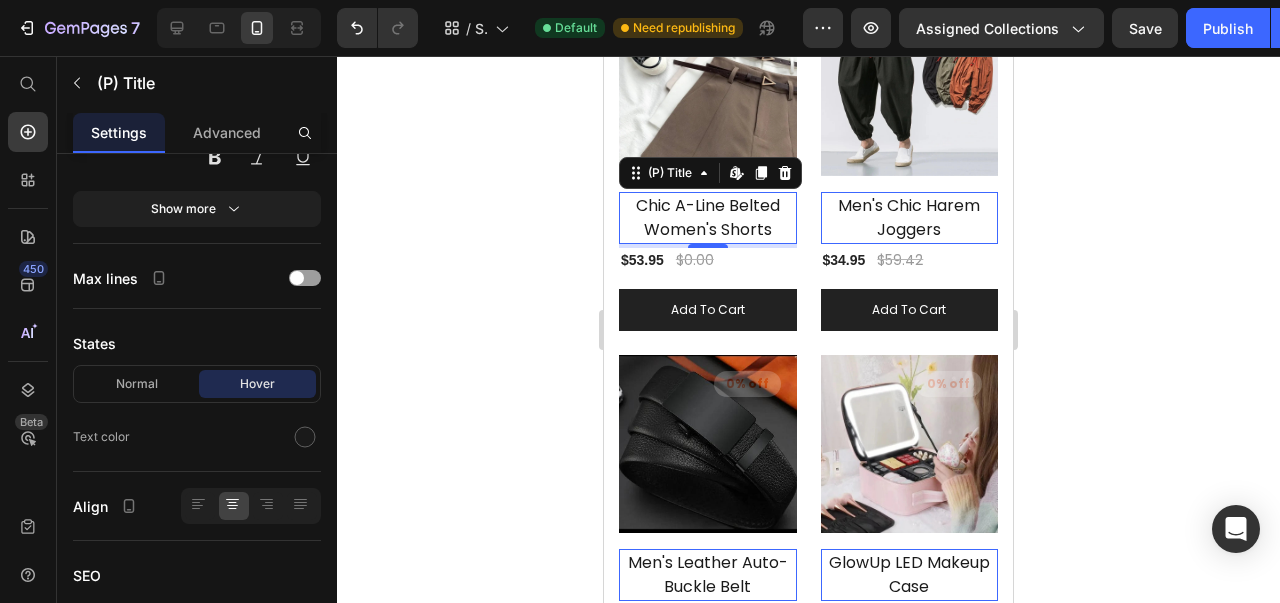 scroll, scrollTop: 422, scrollLeft: 0, axis: vertical 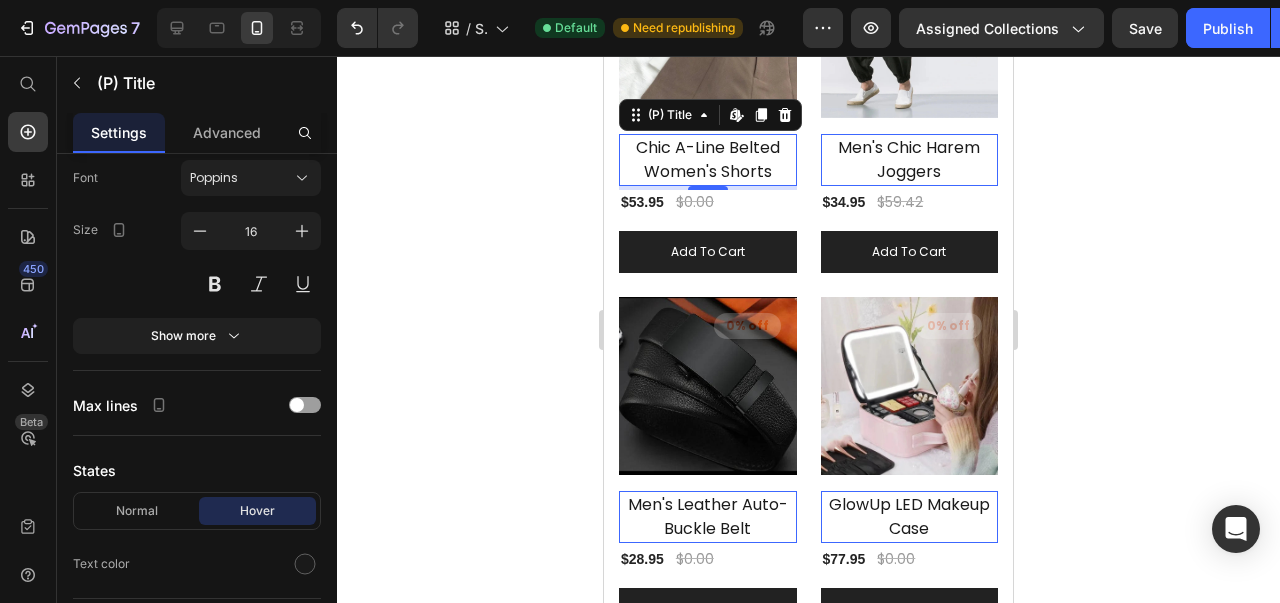 click 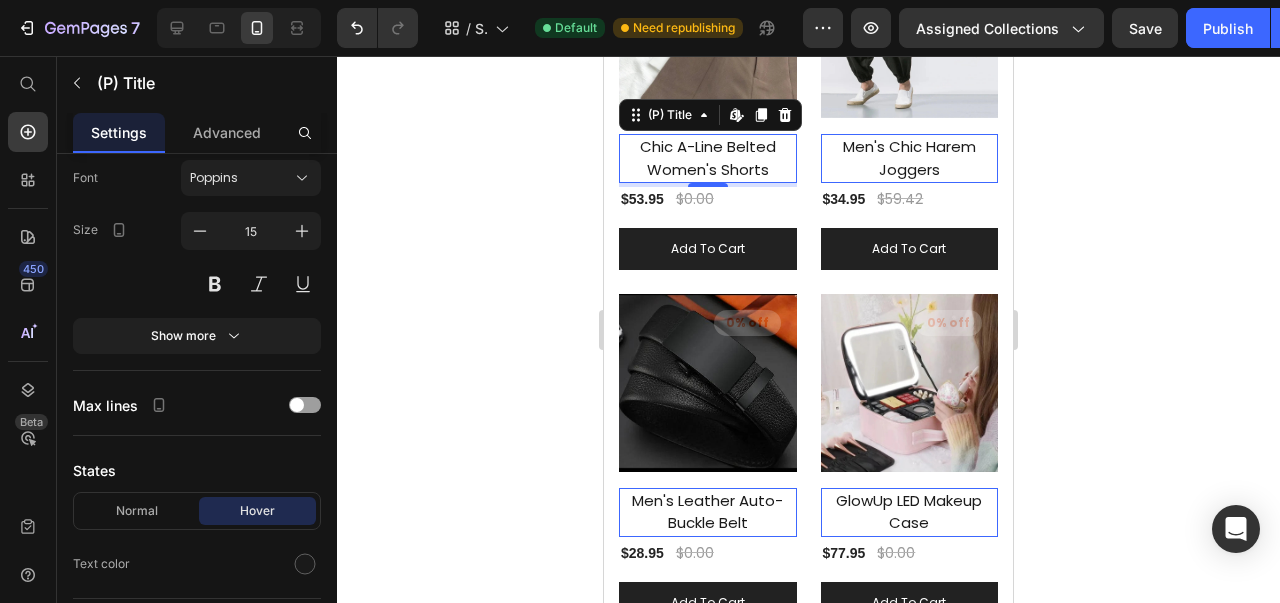 click 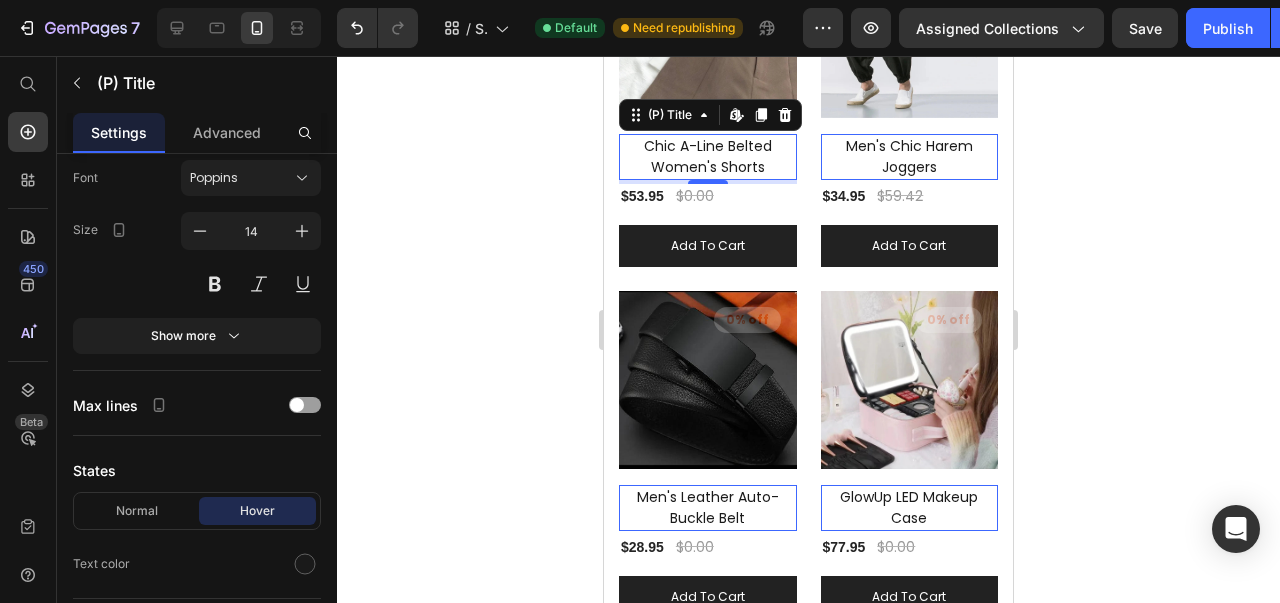 click 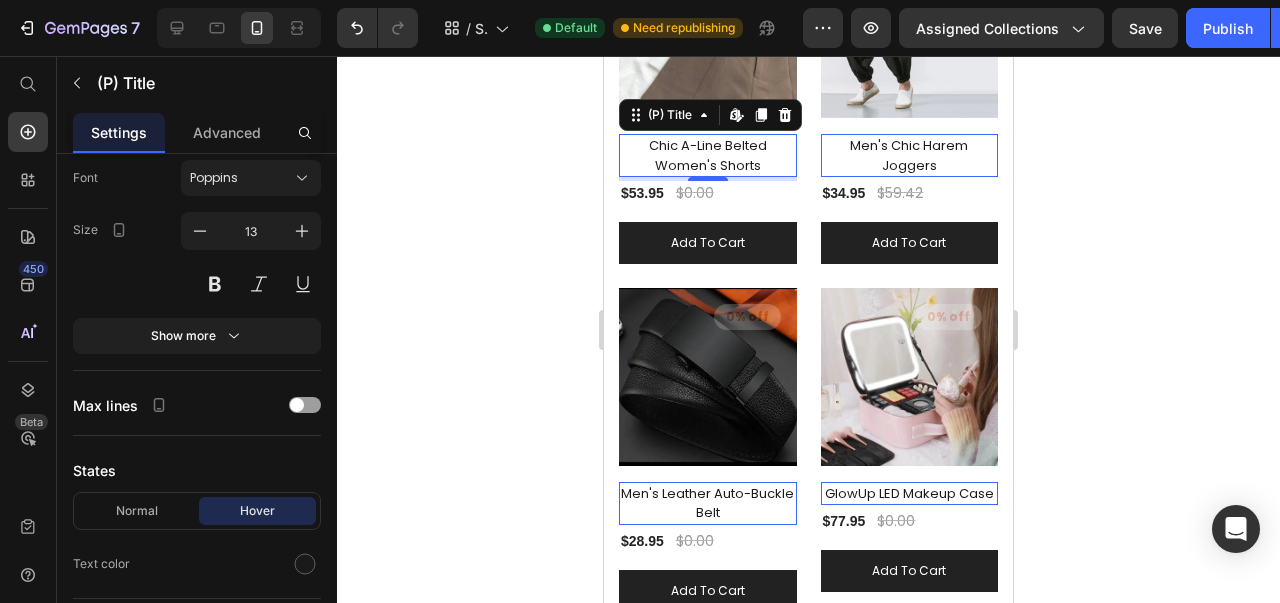 click 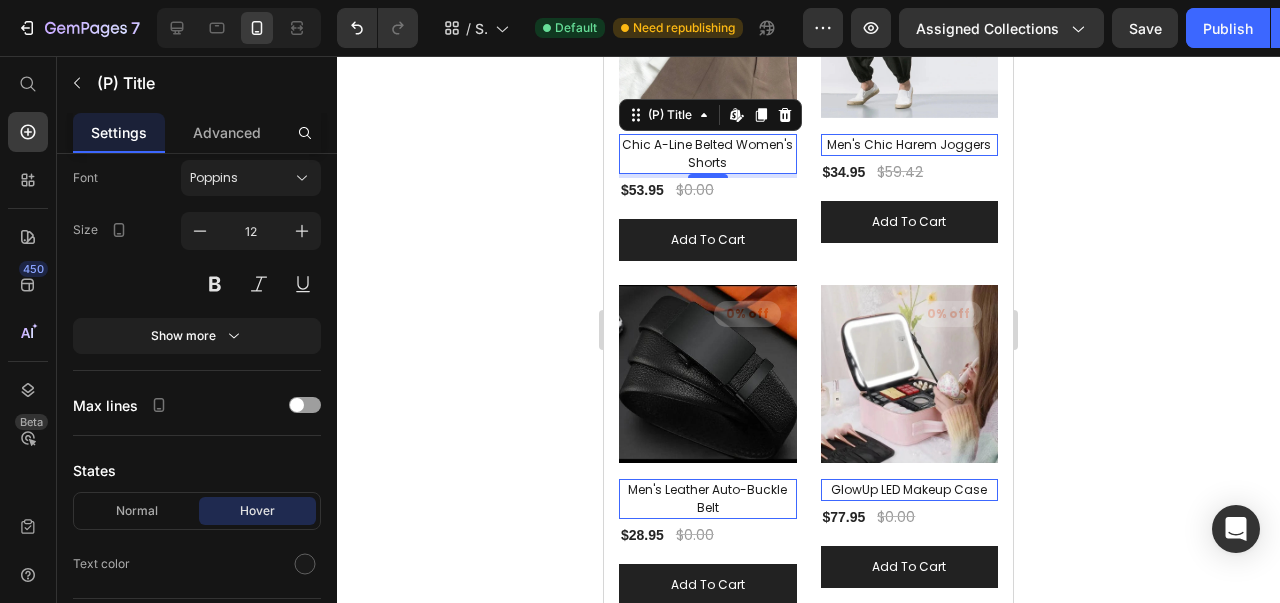 click 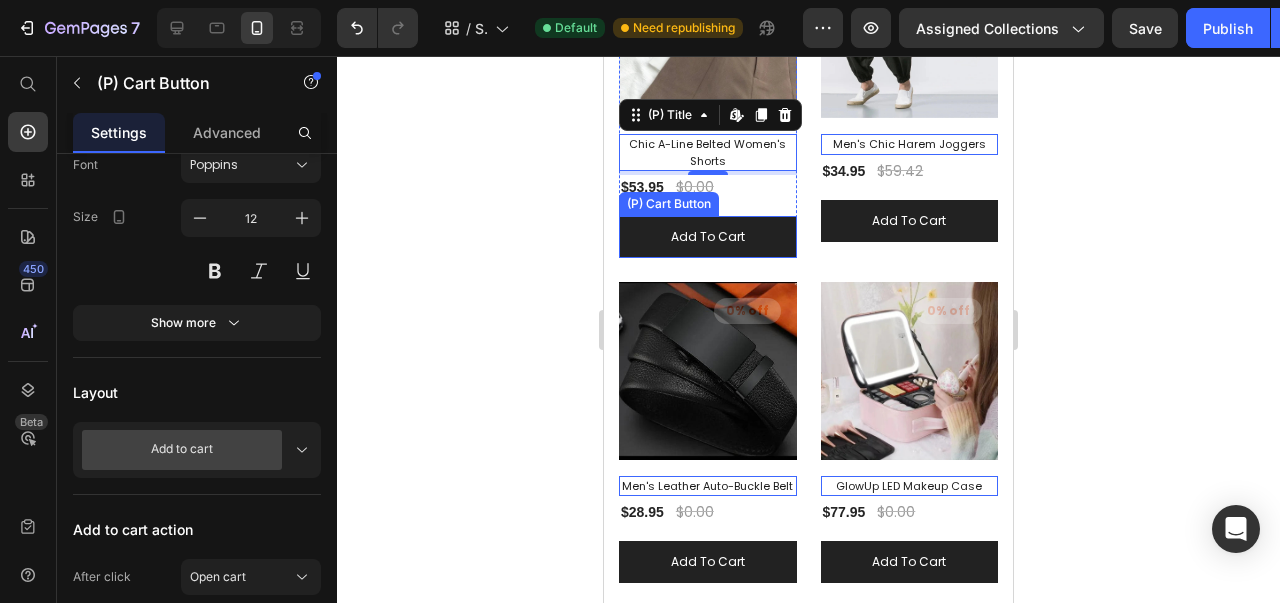 click on "add to cart" at bounding box center [708, 237] 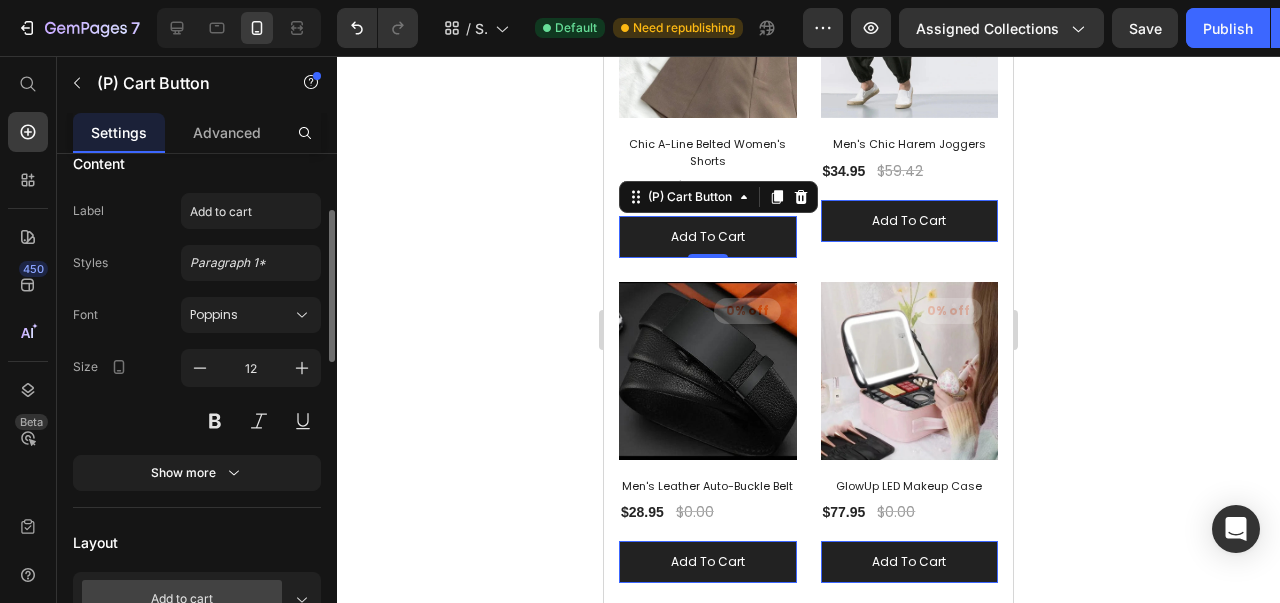 scroll, scrollTop: 188, scrollLeft: 0, axis: vertical 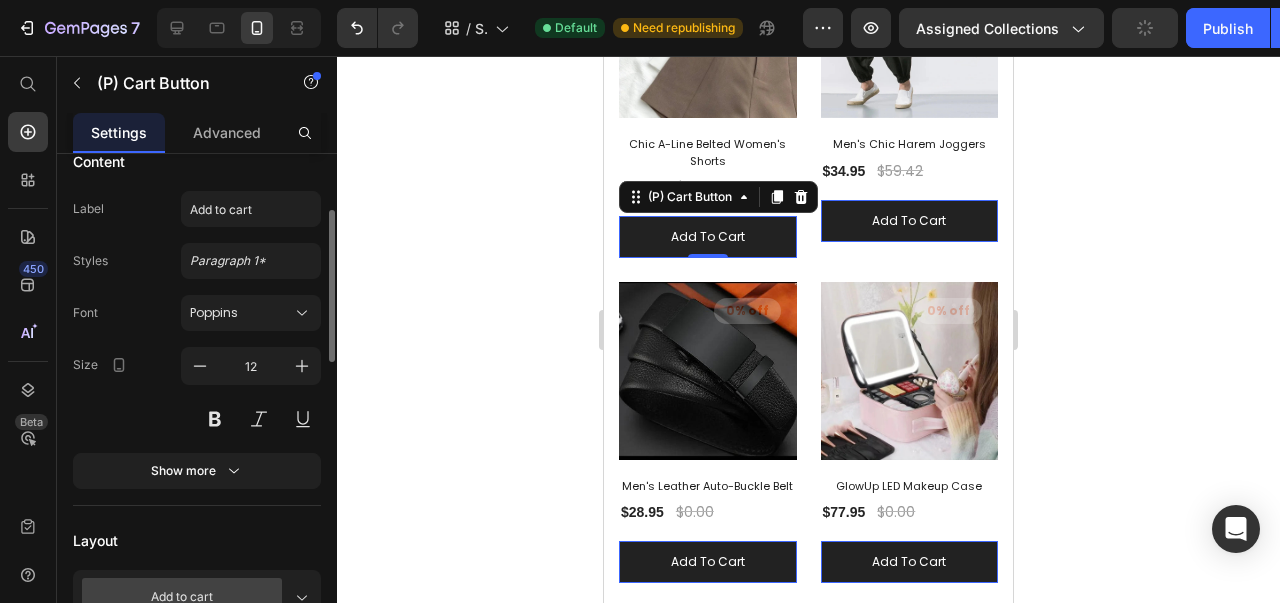 click at bounding box center (200, 366) 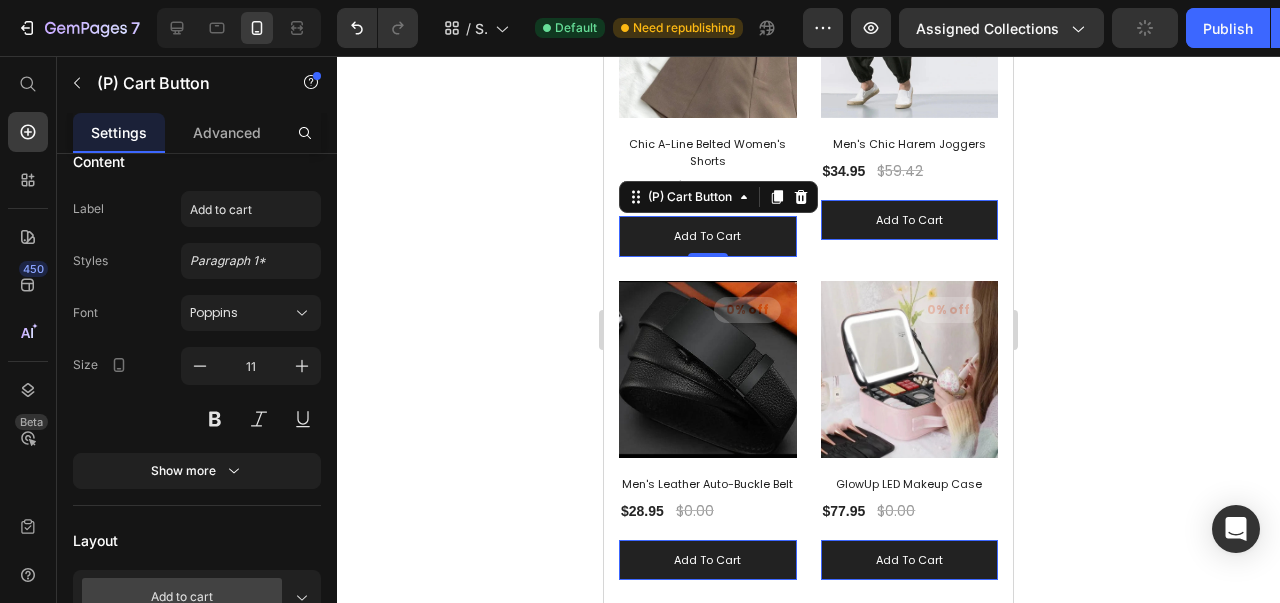 click at bounding box center [200, 366] 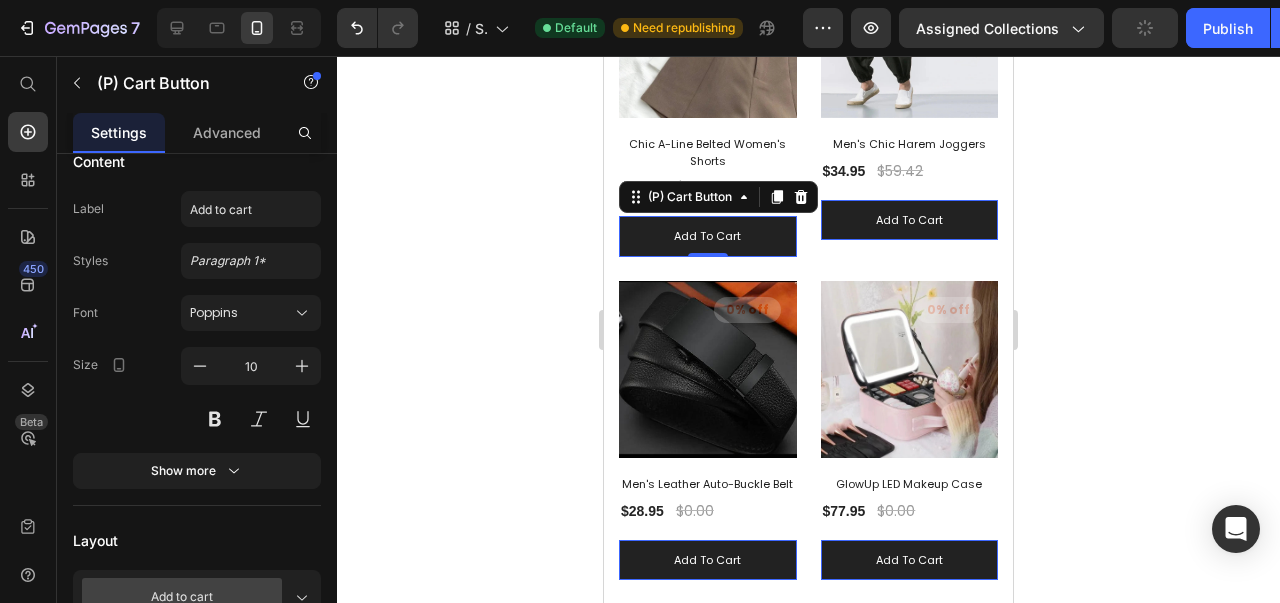 click at bounding box center (200, 366) 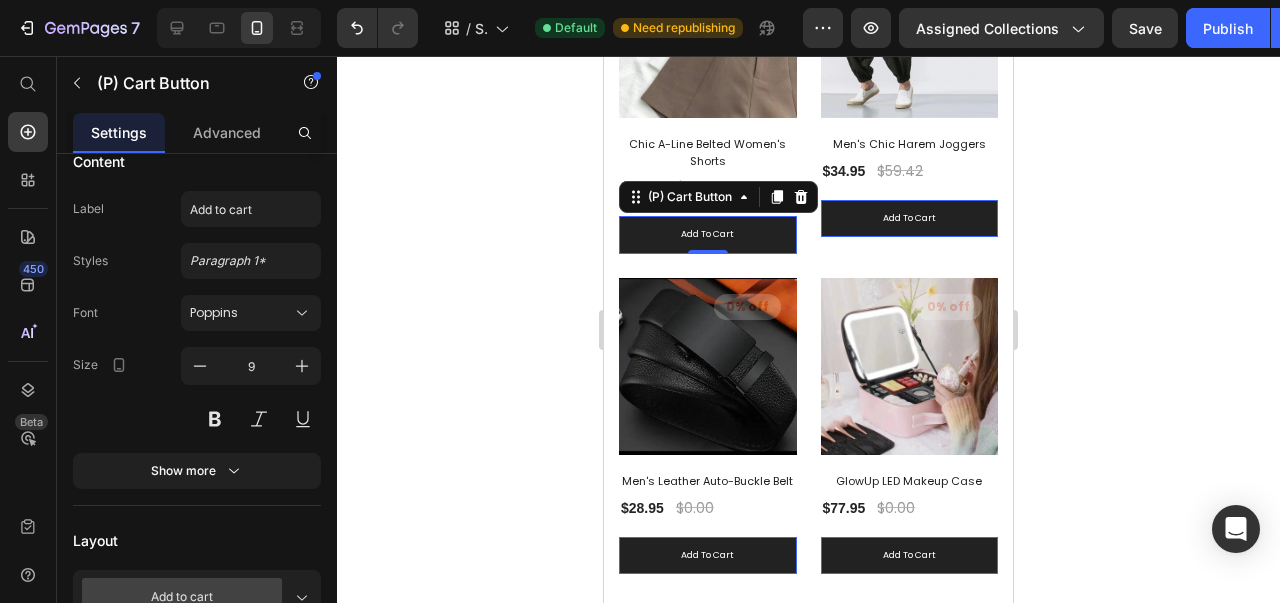 click at bounding box center (200, 366) 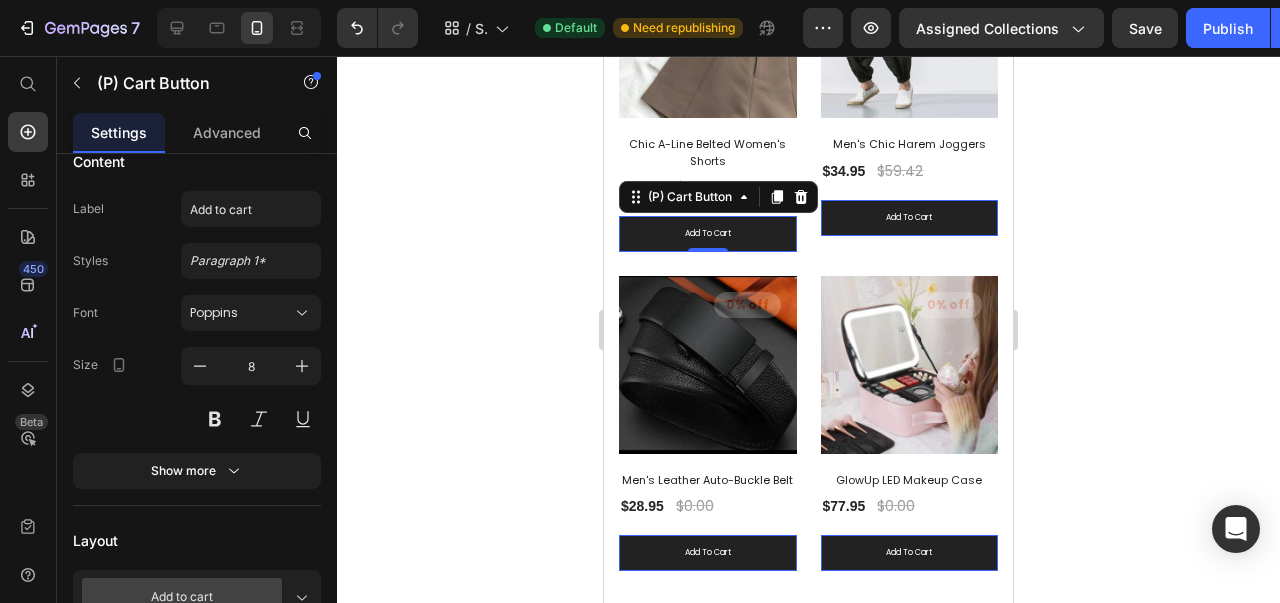 click at bounding box center [200, 366] 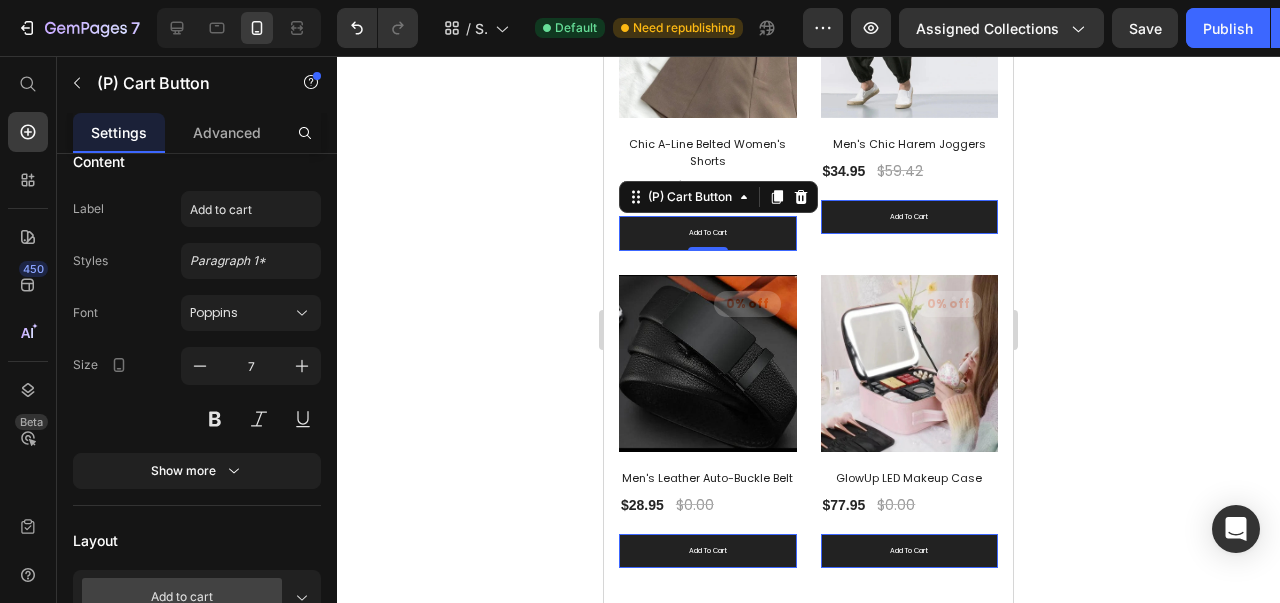 click 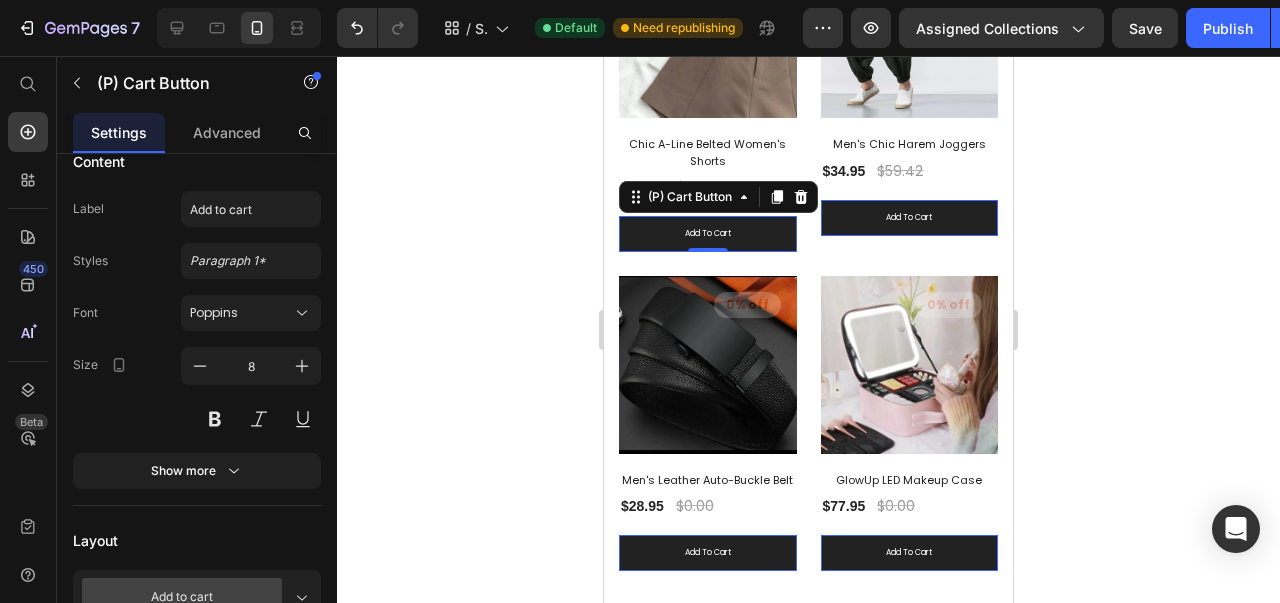 click 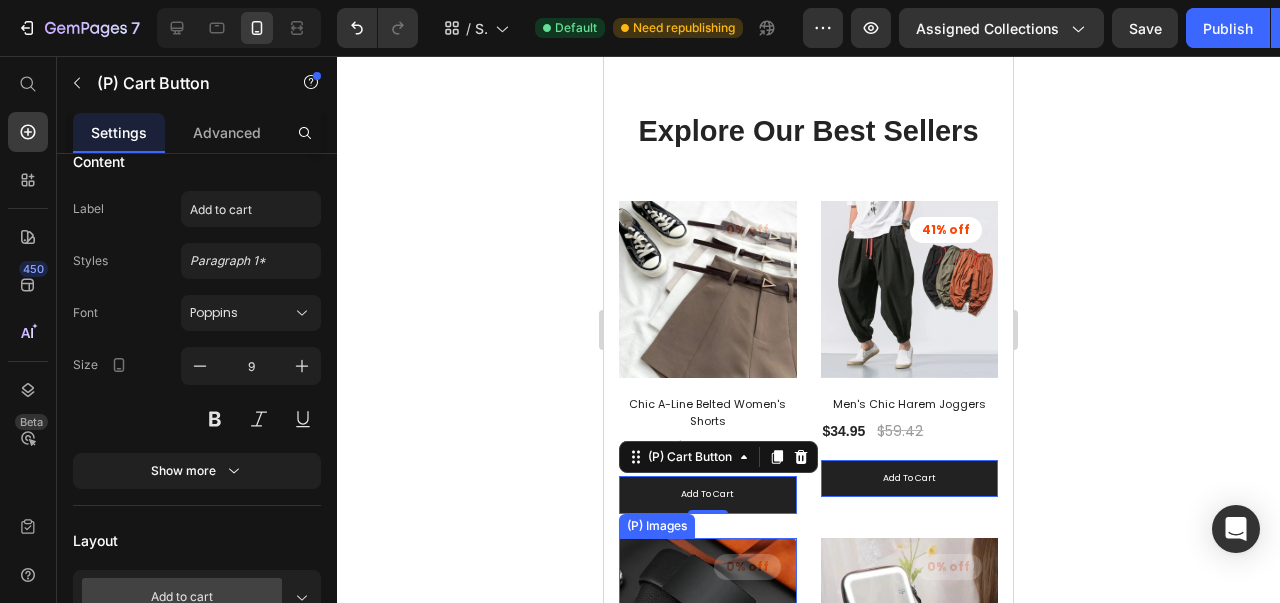 scroll, scrollTop: 161, scrollLeft: 0, axis: vertical 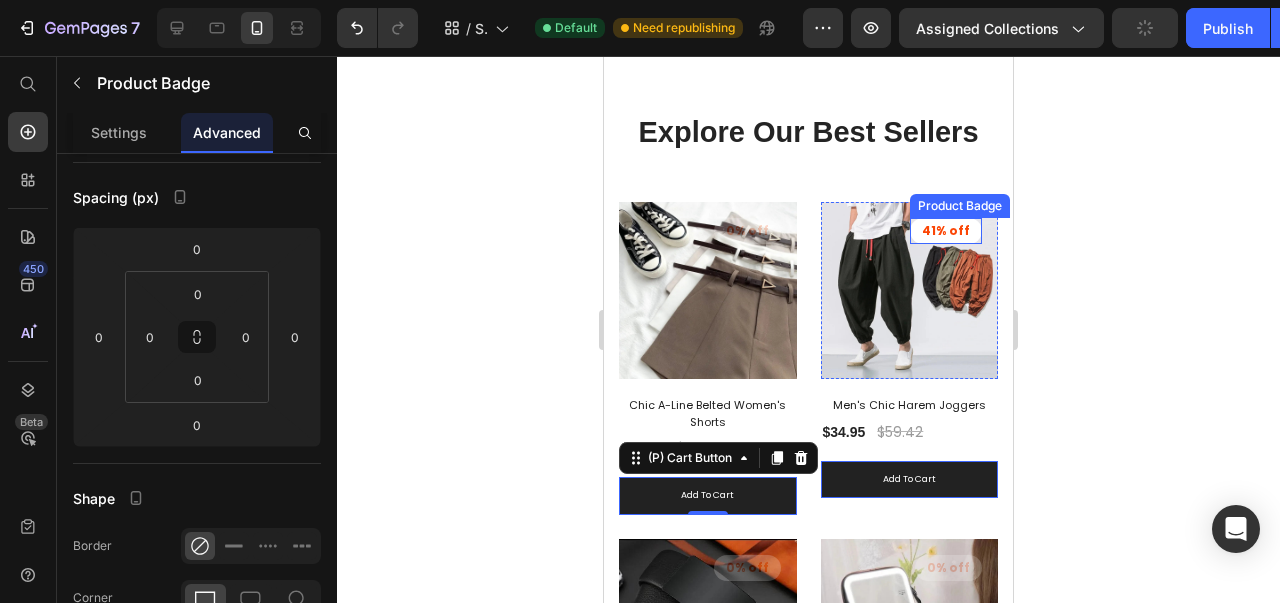 click on "41% off" at bounding box center [747, 231] 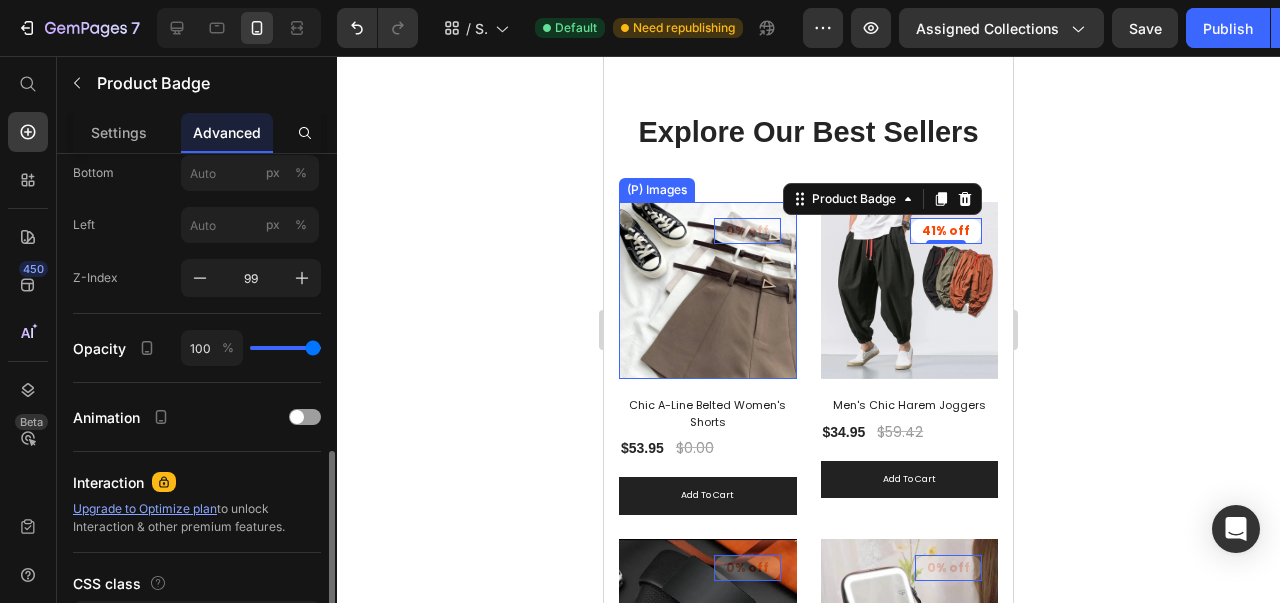 scroll, scrollTop: 888, scrollLeft: 0, axis: vertical 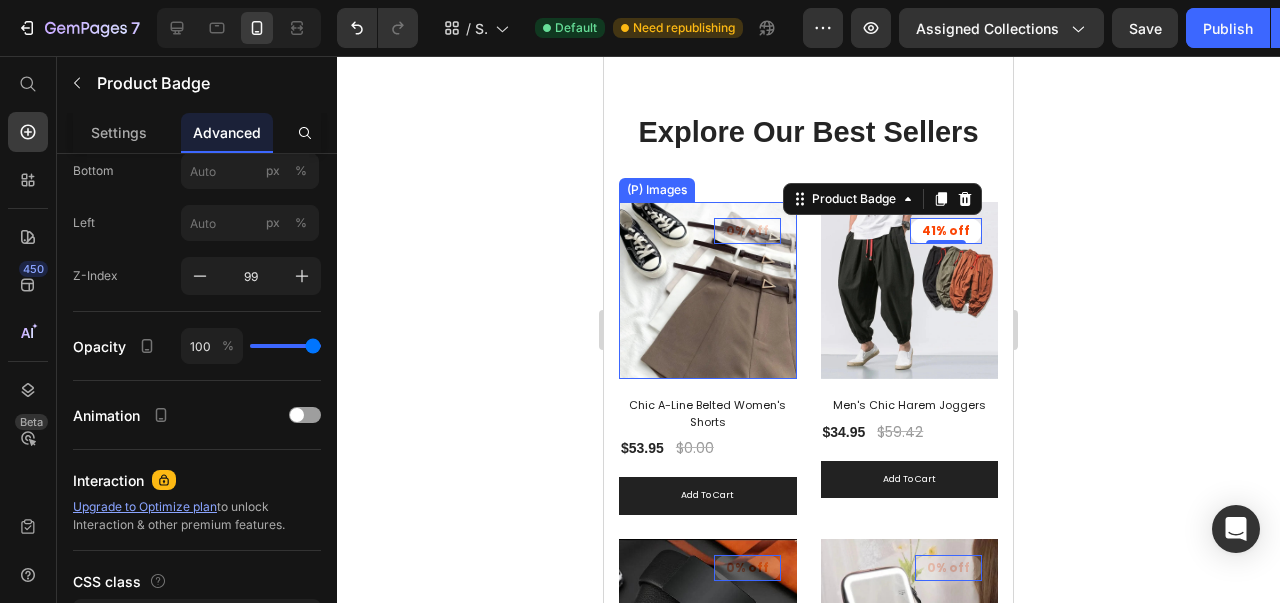 type on "40" 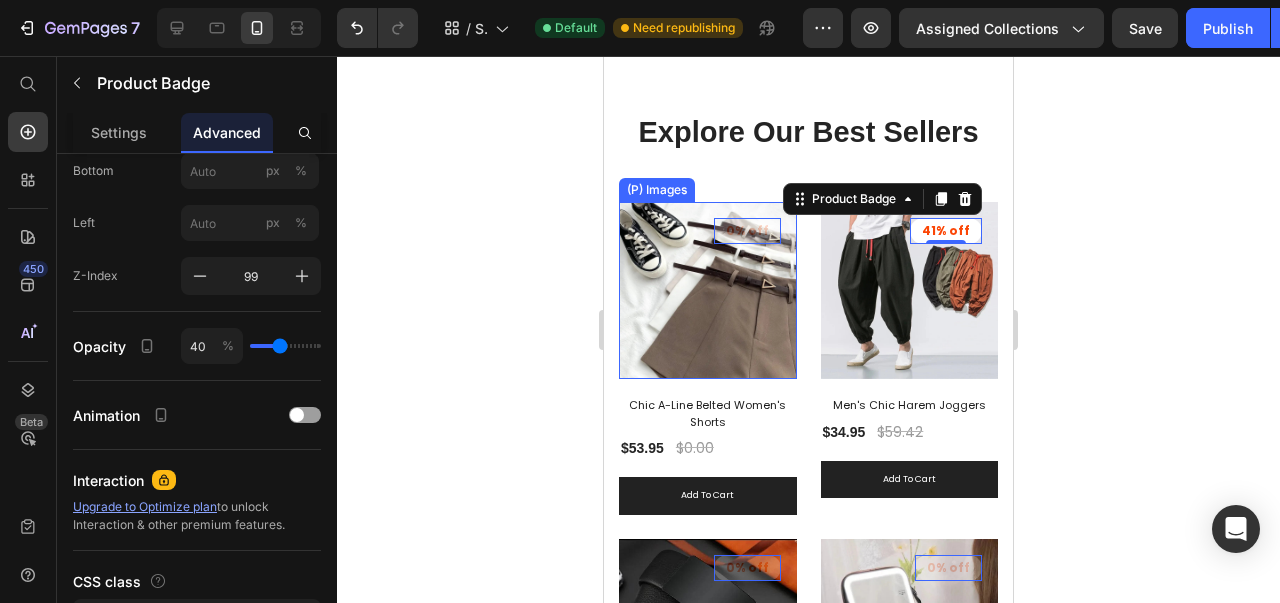 type on "40" 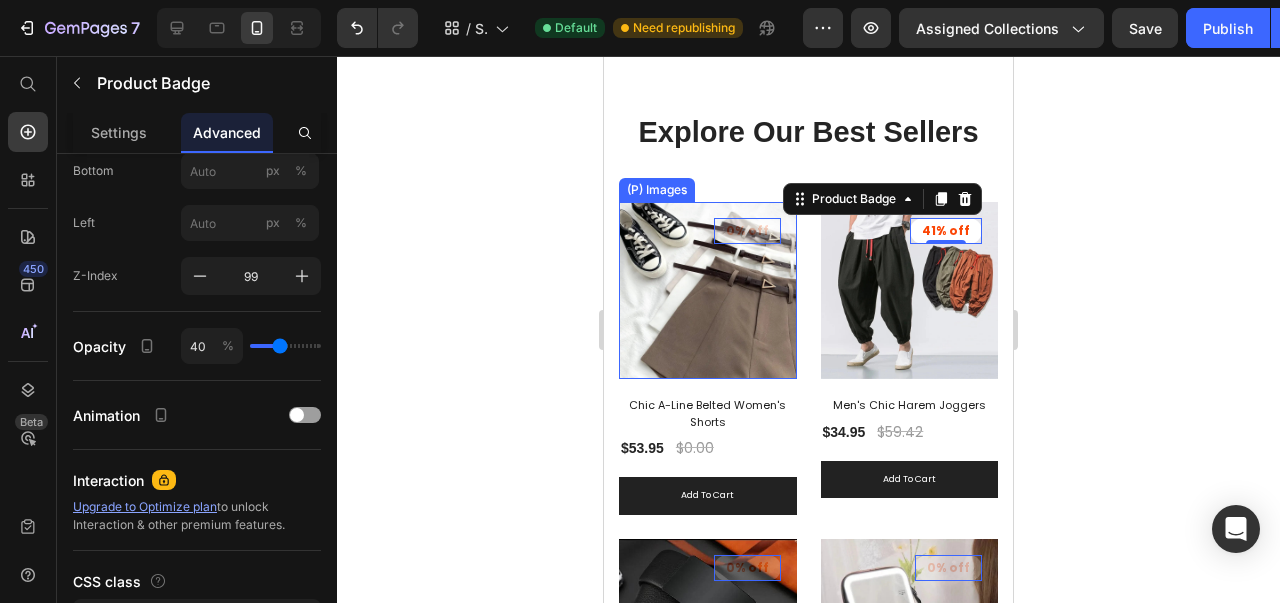 click at bounding box center [285, 346] 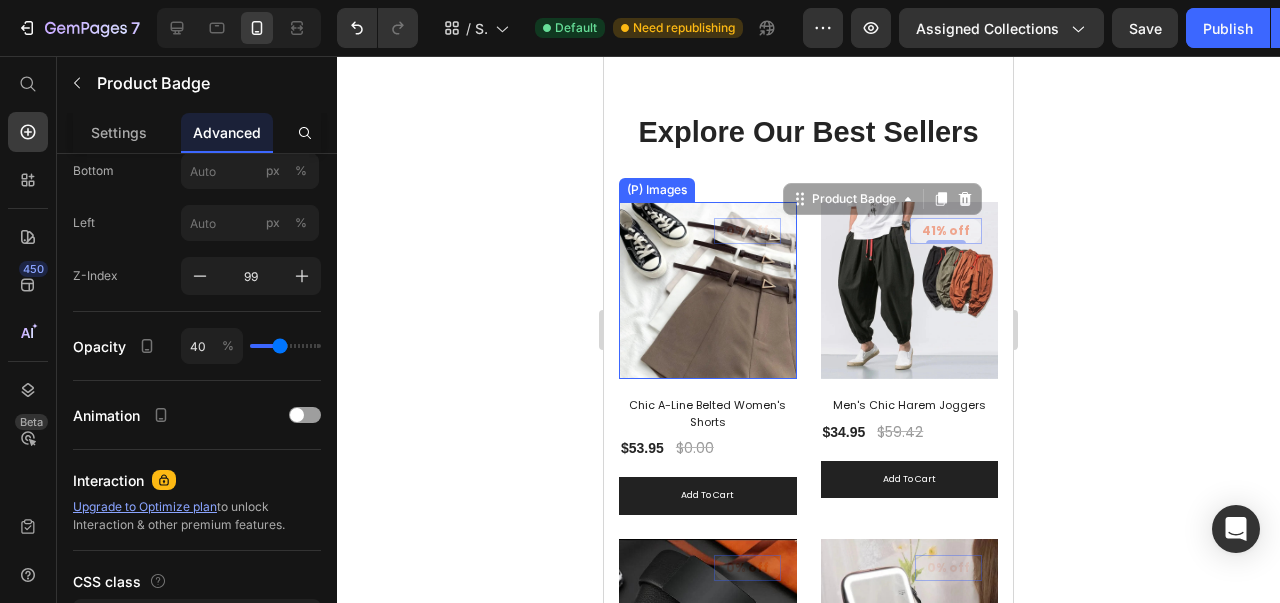 click at bounding box center [285, 346] 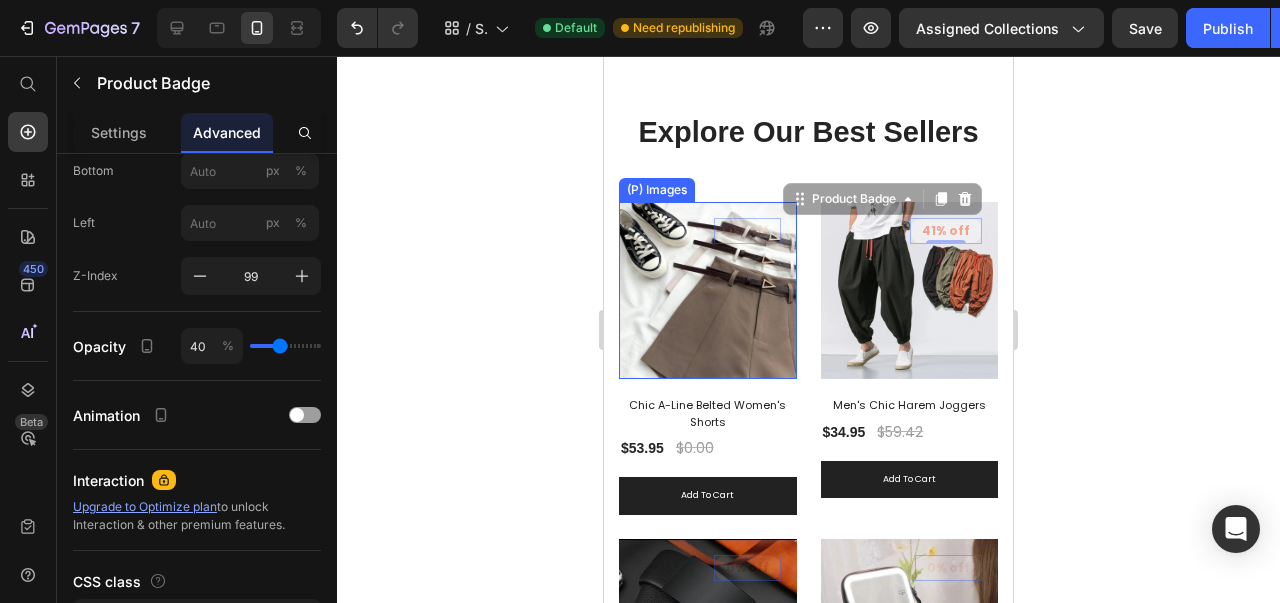 click on "40 %" 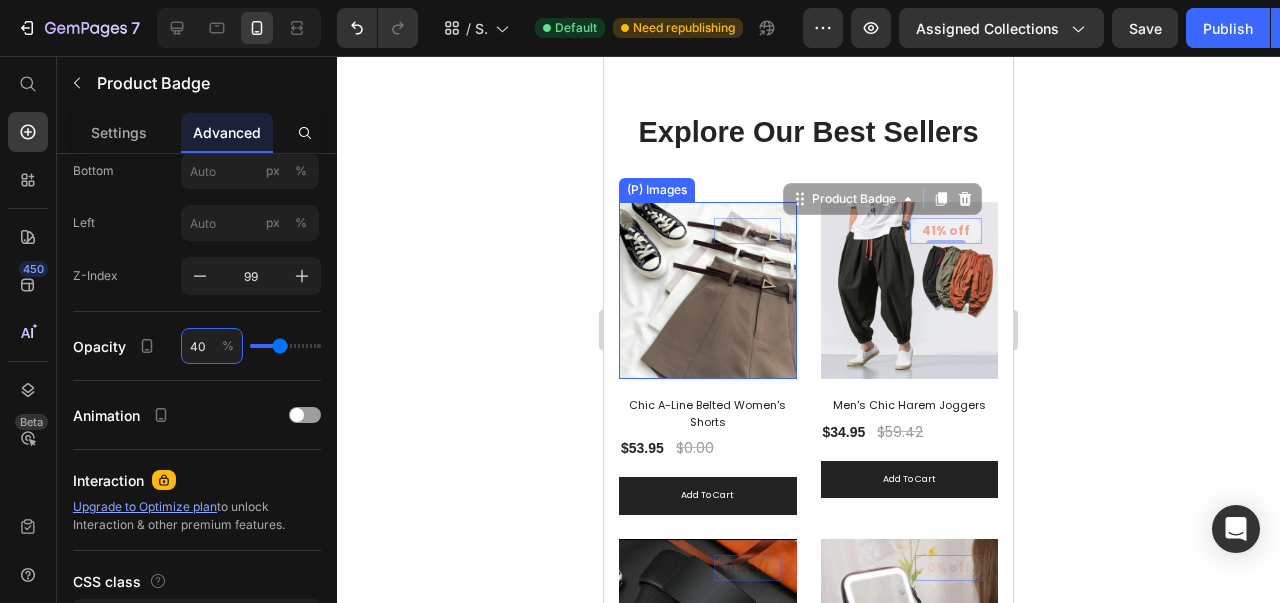 click on "40" at bounding box center [212, 346] 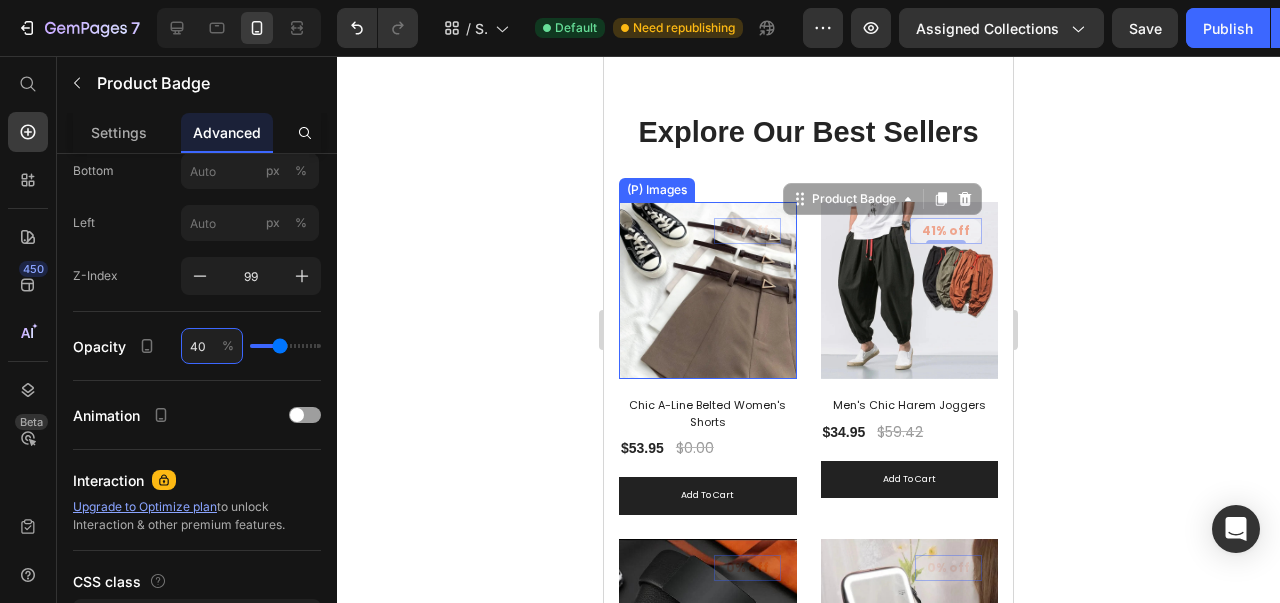 type on "1" 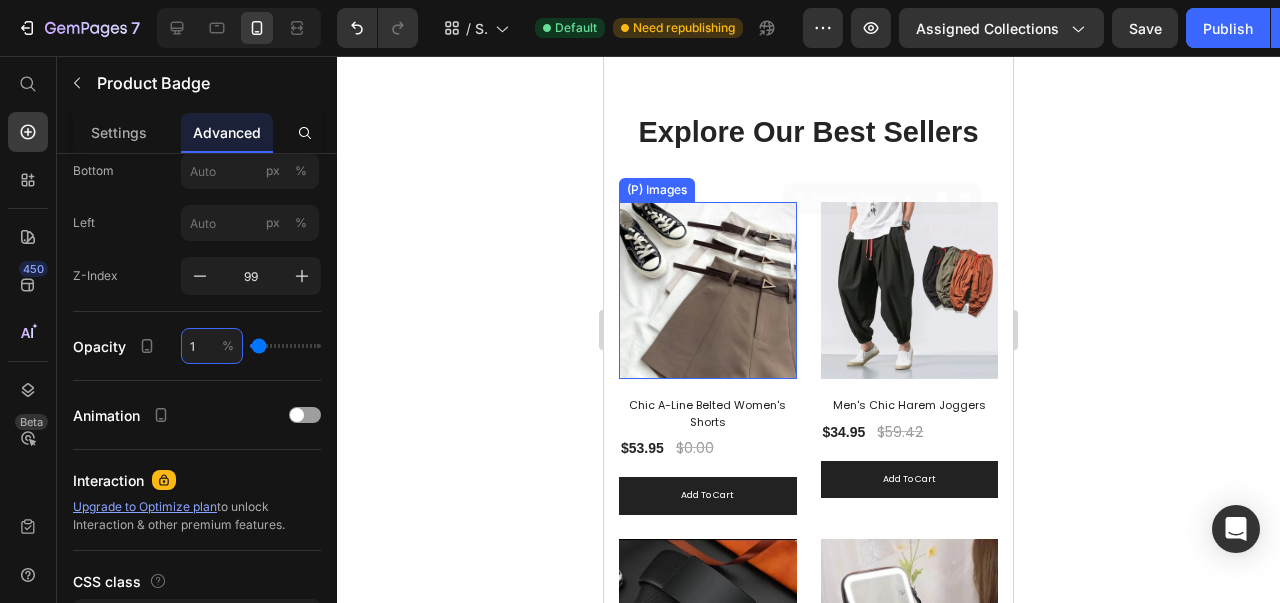 type on "10" 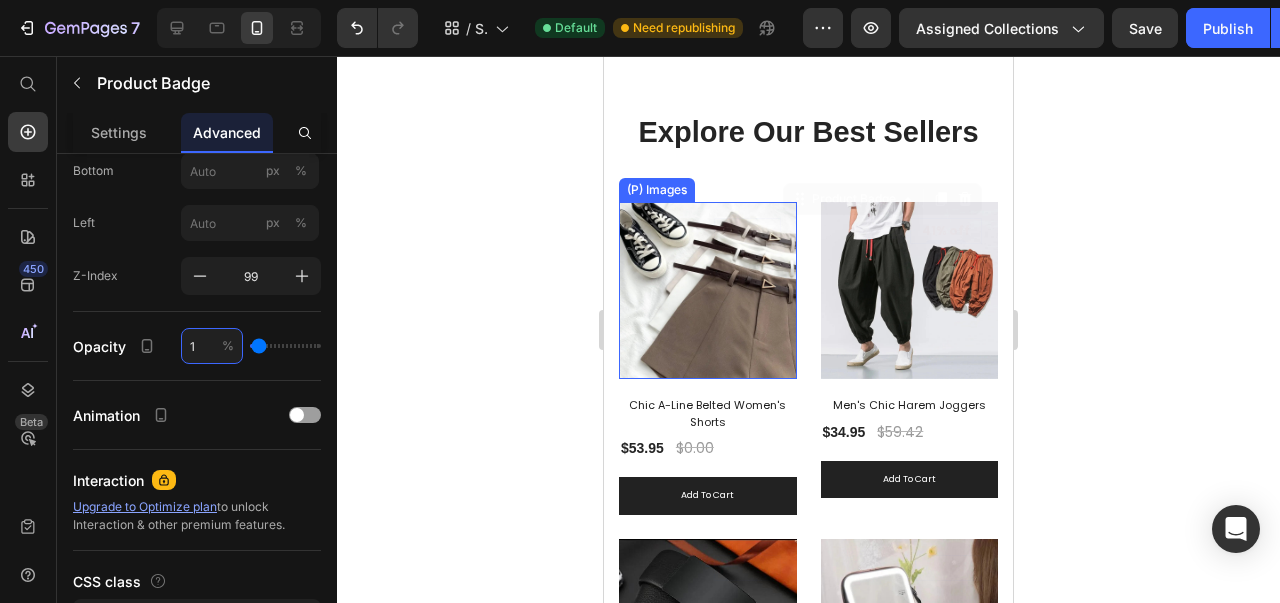 type on "10" 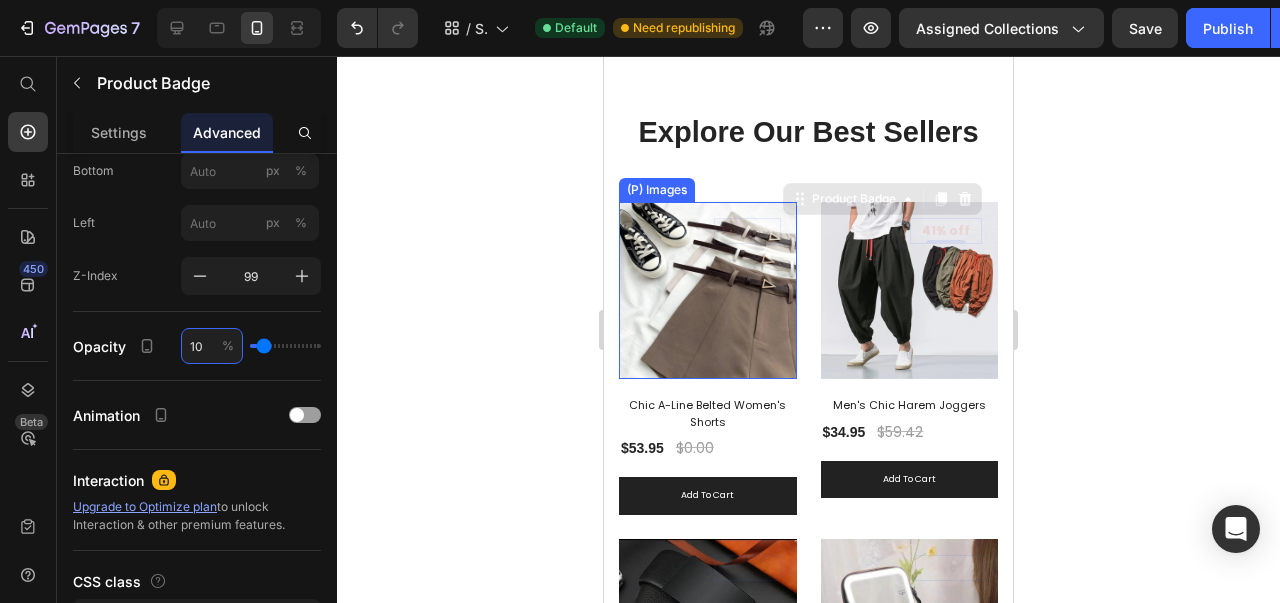 type on "100" 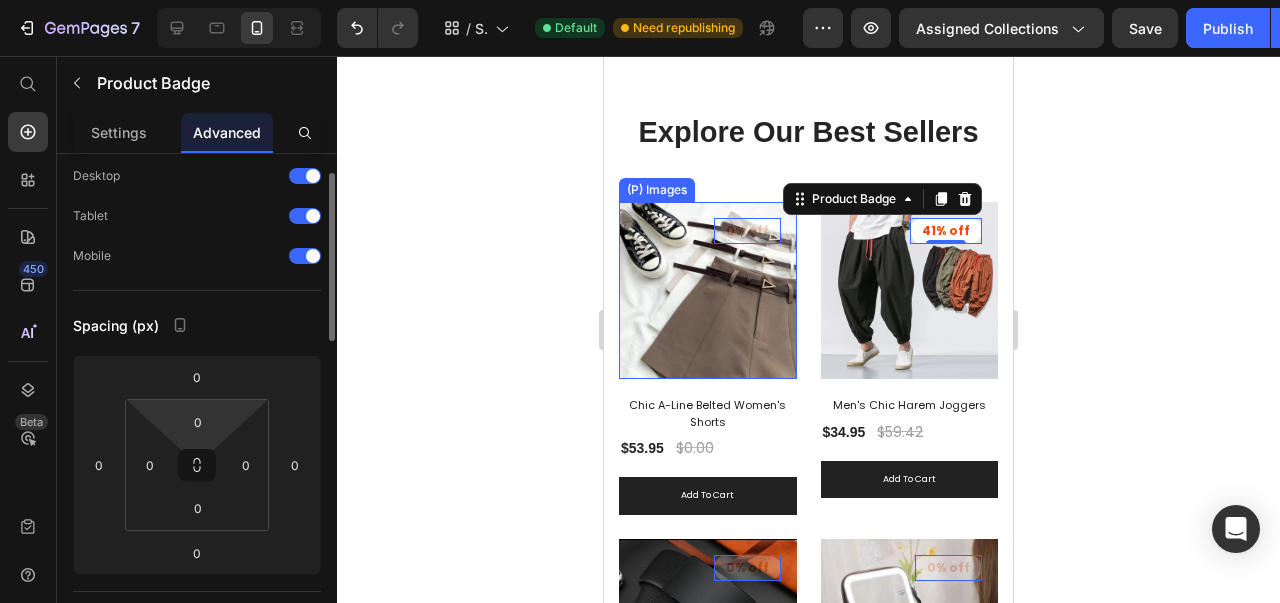 scroll, scrollTop: 0, scrollLeft: 0, axis: both 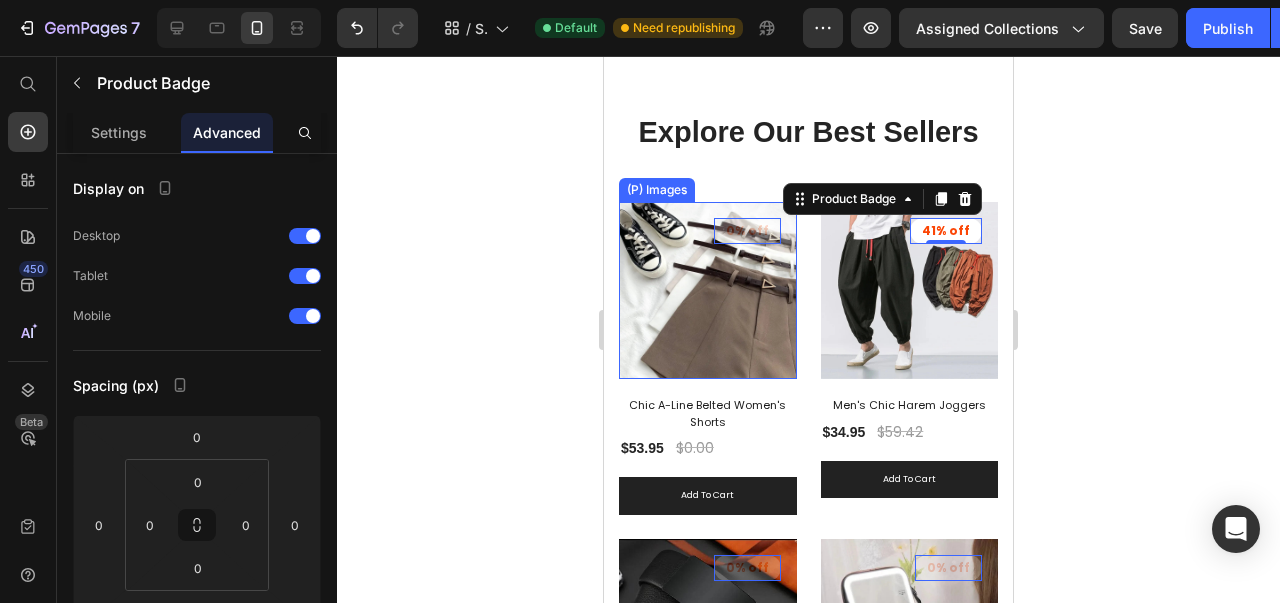 type on "100" 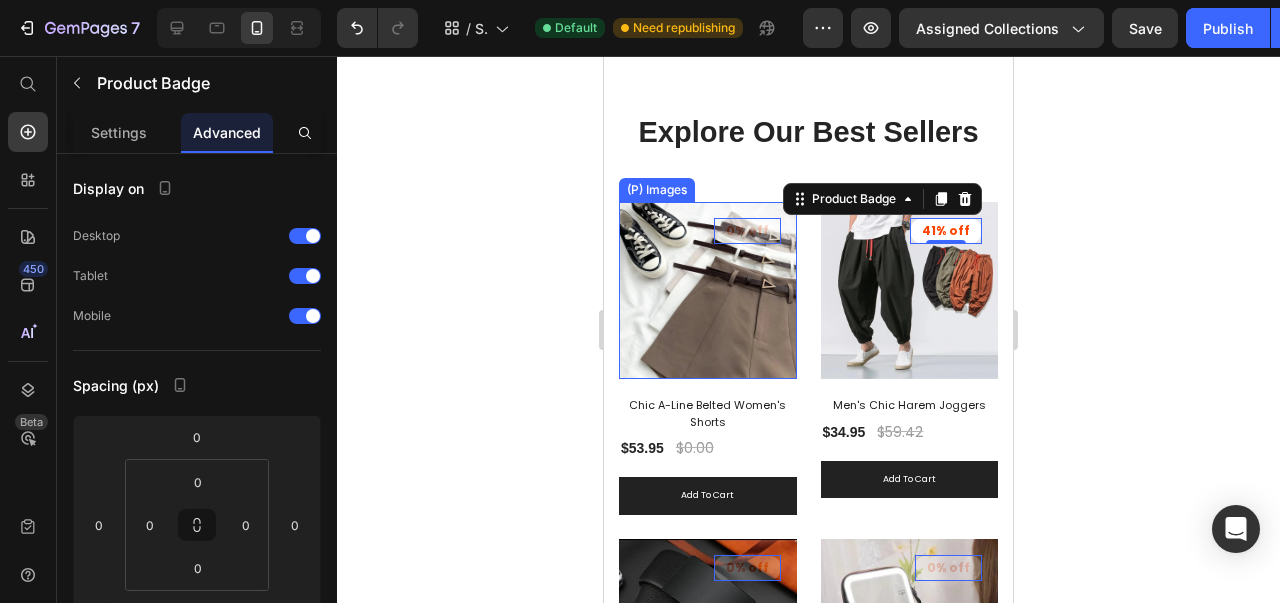 click 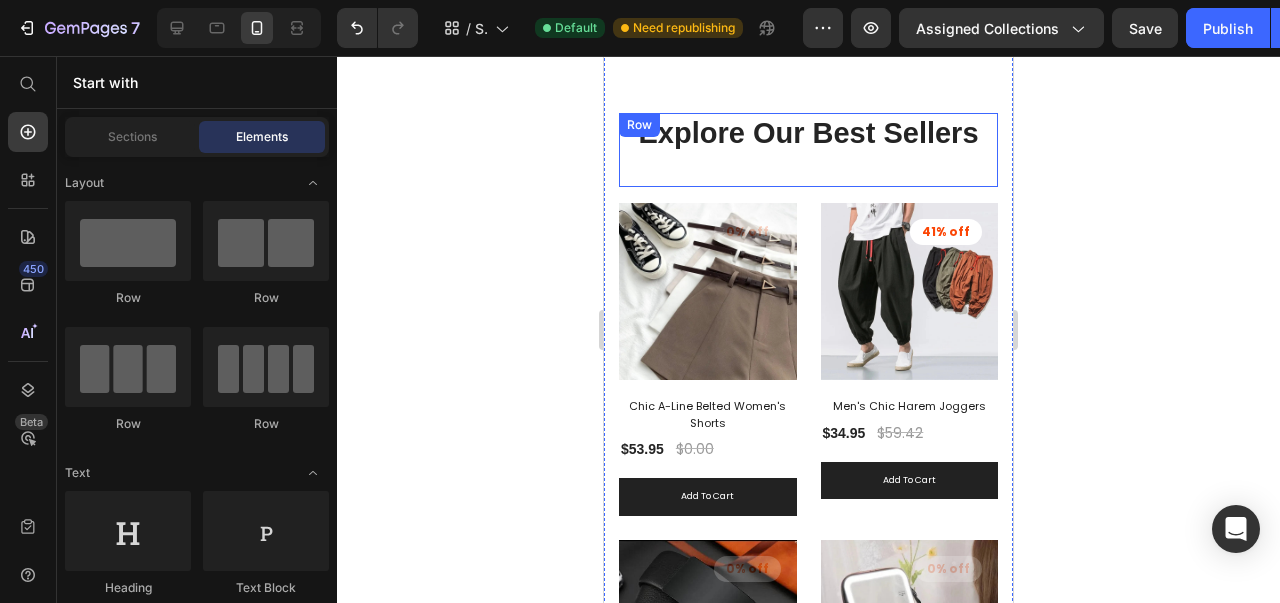 scroll, scrollTop: 172, scrollLeft: 0, axis: vertical 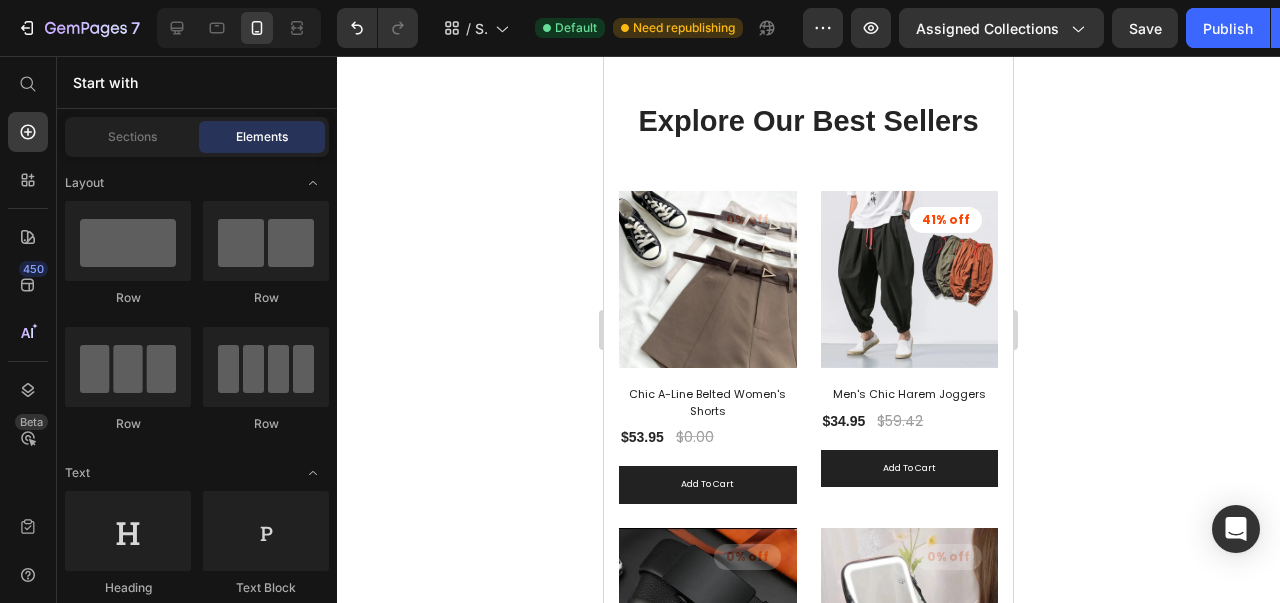 click on "Publish" at bounding box center [1228, 28] 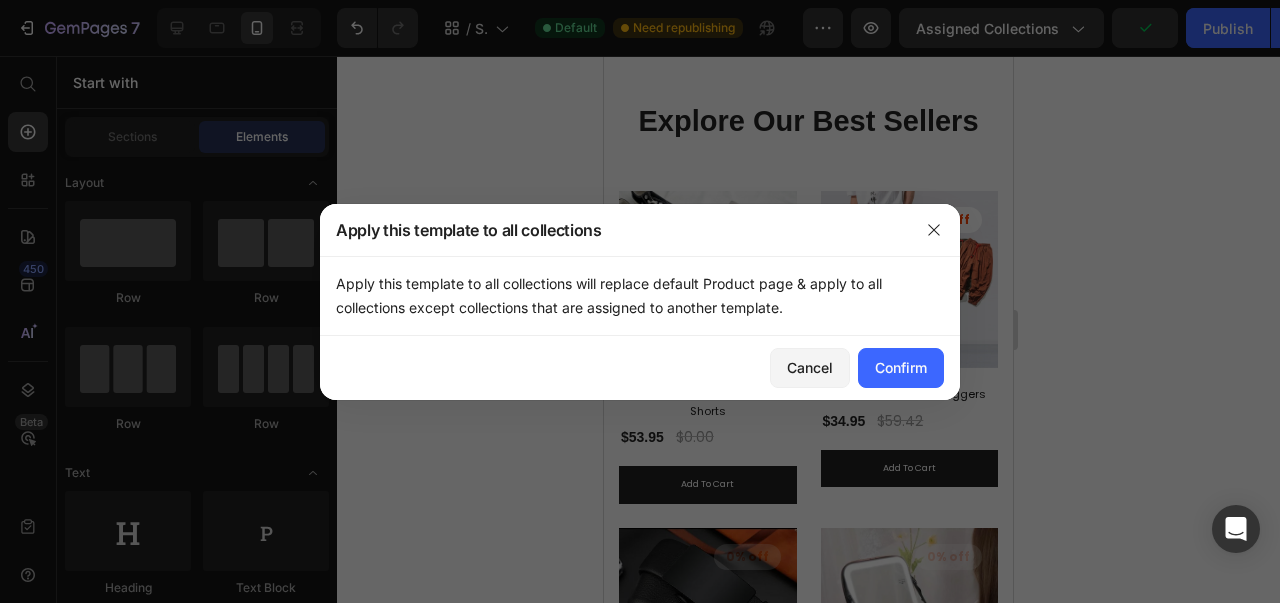 click on "Confirm" at bounding box center [901, 367] 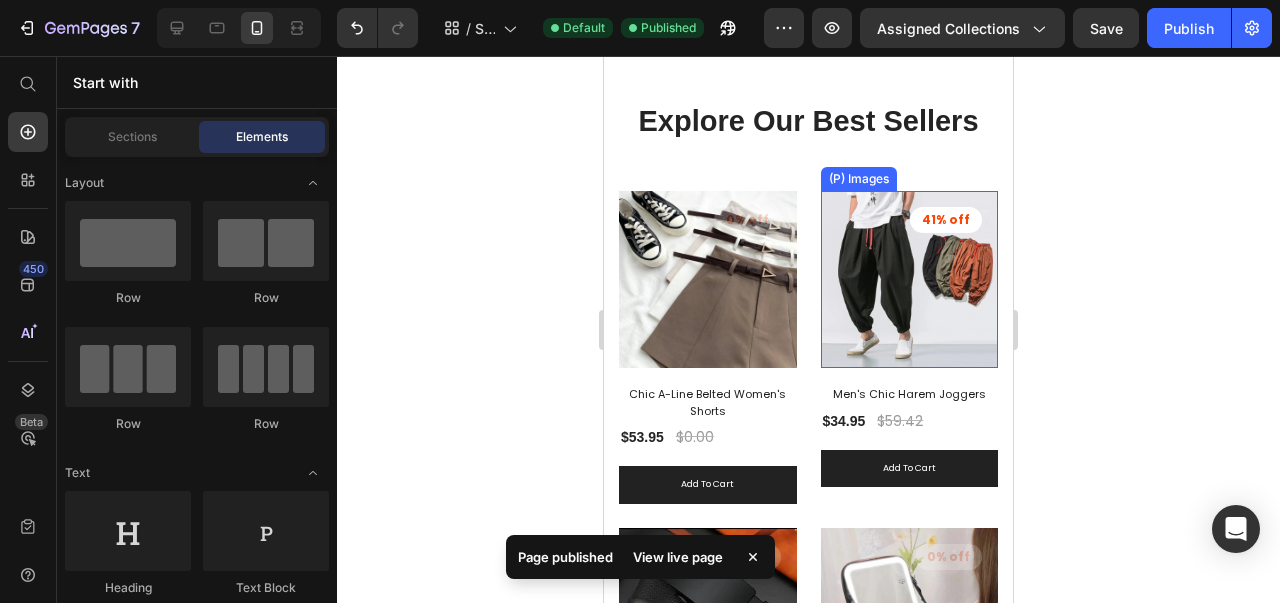 scroll, scrollTop: 0, scrollLeft: 0, axis: both 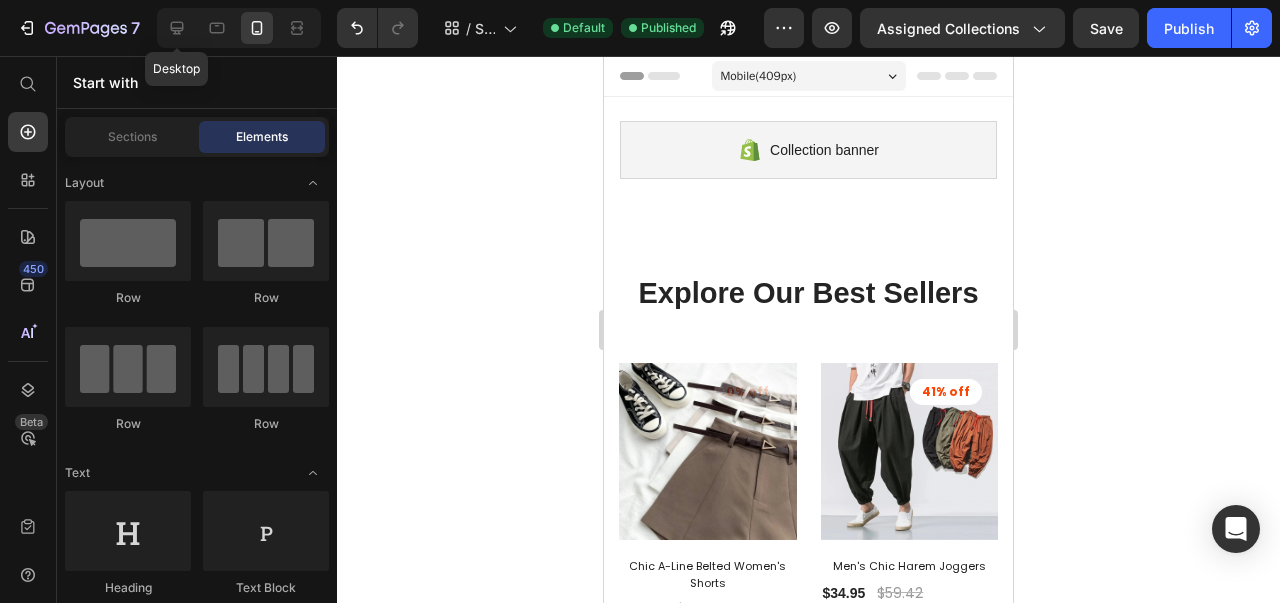 click 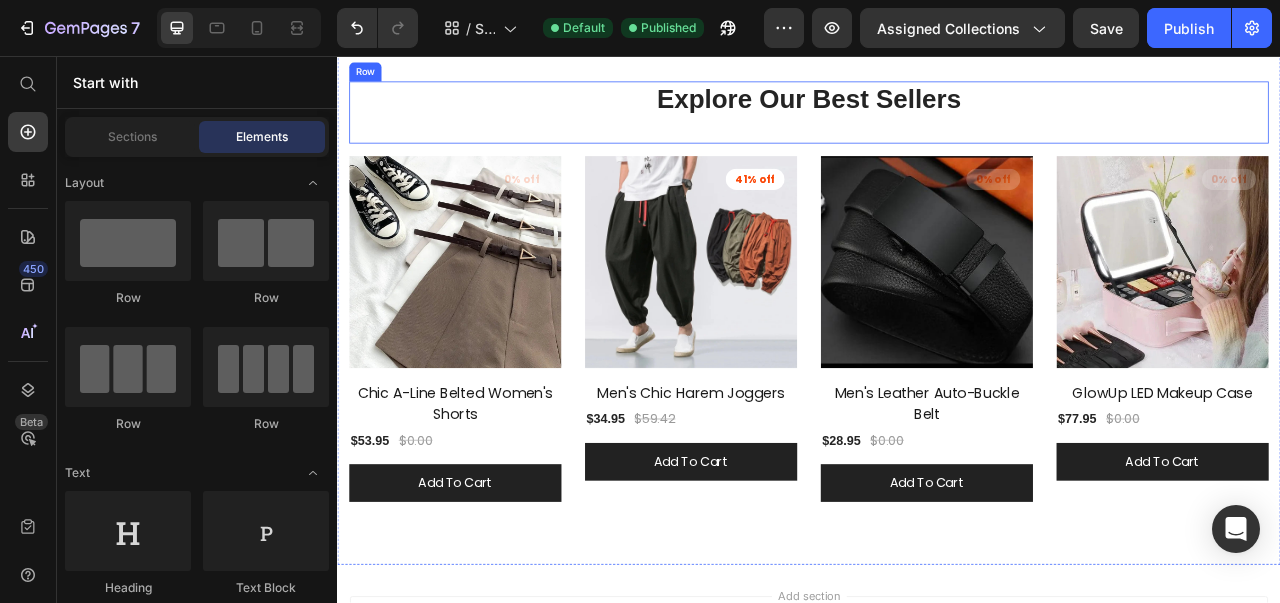 scroll, scrollTop: 380, scrollLeft: 0, axis: vertical 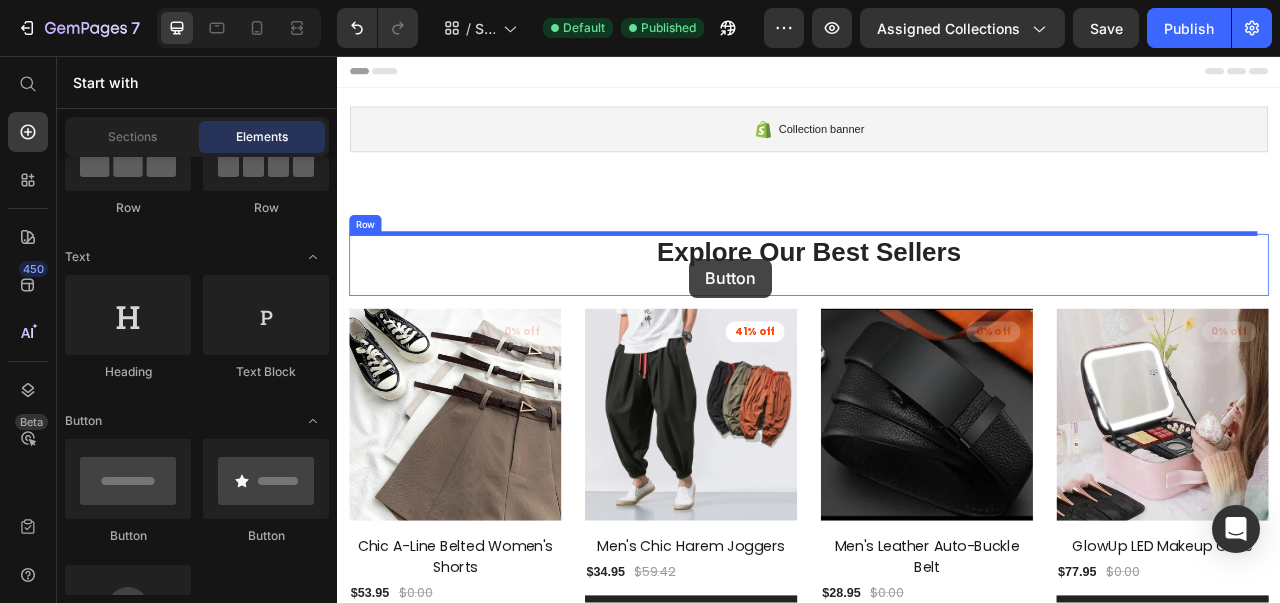 drag, startPoint x: 487, startPoint y: 581, endPoint x: 800, endPoint y: 318, distance: 408.82513 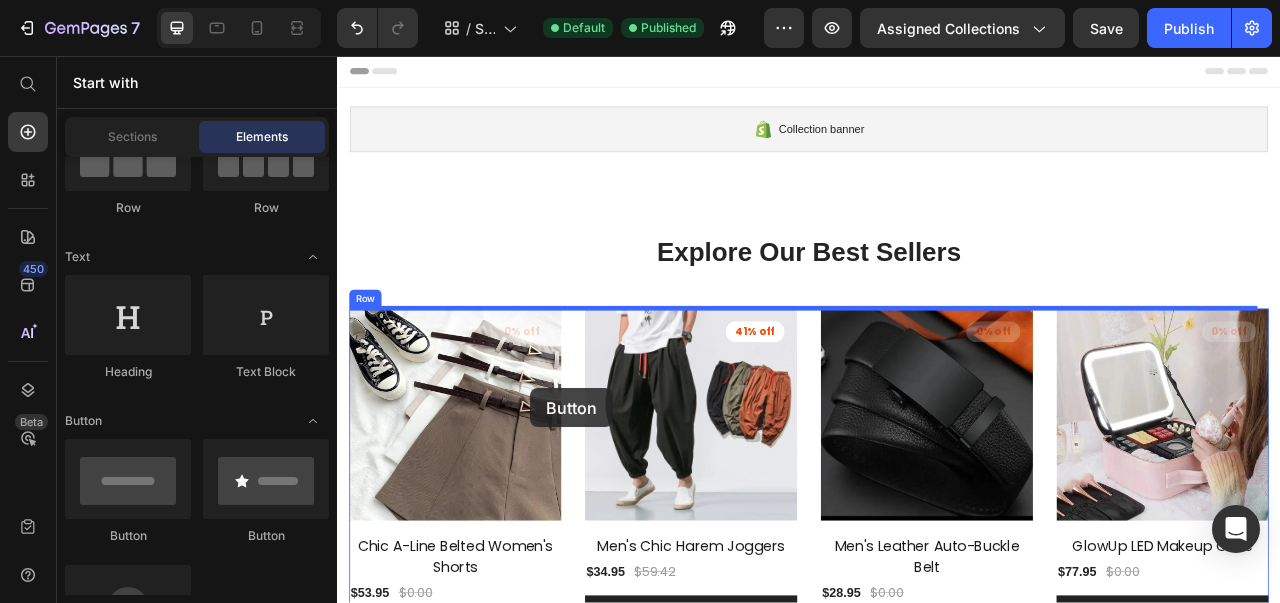 scroll, scrollTop: 10, scrollLeft: 0, axis: vertical 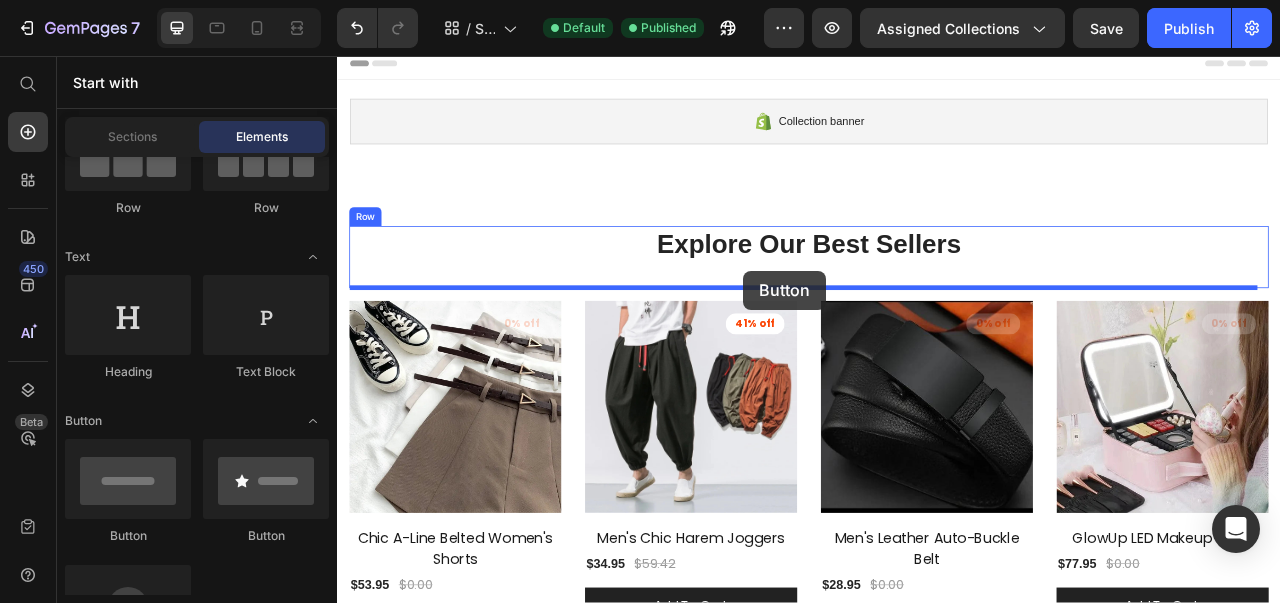 drag, startPoint x: 495, startPoint y: 545, endPoint x: 854, endPoint y: 328, distance: 419.4878 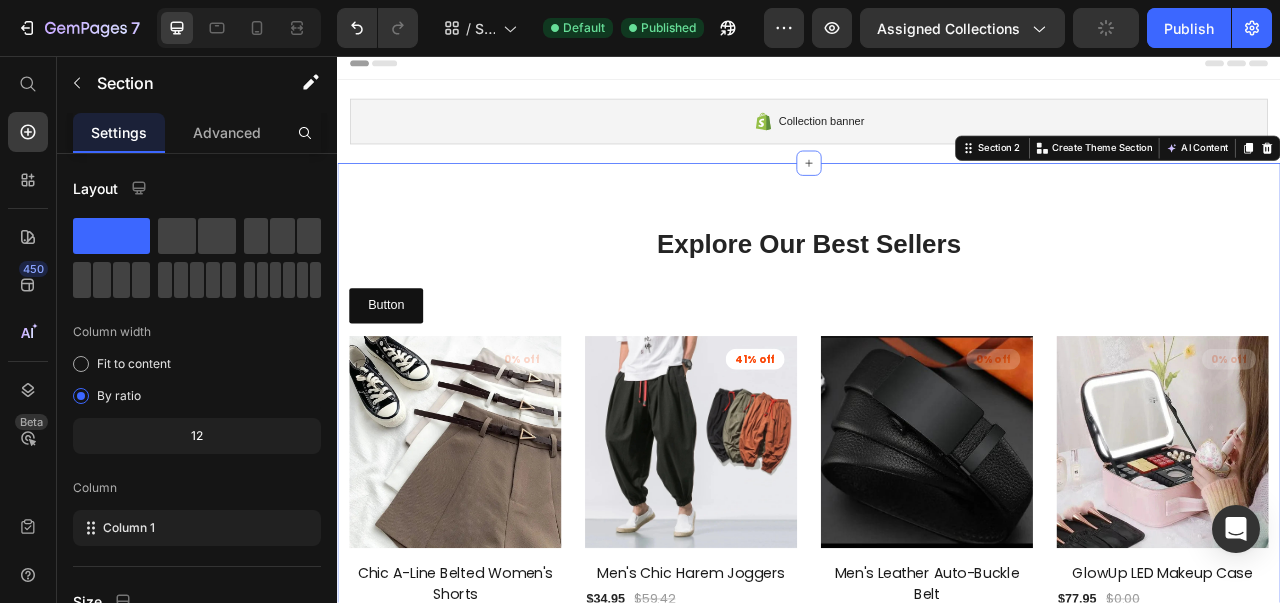 click on "Explore Our Best Sellers Heading Button Button Row (P) Images 0% off Product Badge Row Chic A-Line Belted Women's Shorts (P) Title $53.95 (P) Price $0.00 (P) Price Row add to cart (P) Cart Button Row (P) Images 41% off Product Badge Row Men's Chic Harem Joggers (P) Title $34.95 (P) Price $59.42 (P) Price Row add to cart (P) Cart Button Row (P) Images 0% off Product Badge Row Men's Leather Auto-Buckle Belt (P) Title $28.95 (P) Price $0.00 (P) Price Row add to cart (P) Cart Button Row (P) Images 0% off Product Badge Row GlowUp LED Makeup Case (P) Title $77.95 (P) Price $0.00 (P) Price Row add to cart (P) Cart Button Row Product List Row Section 2   You can create reusable sections Create Theme Section AI Content Write with GemAI What would you like to describe here? Tone and Voice Persuasive Product Cool Women's Comfort Denim Shirt Show more Generate" at bounding box center [937, 563] 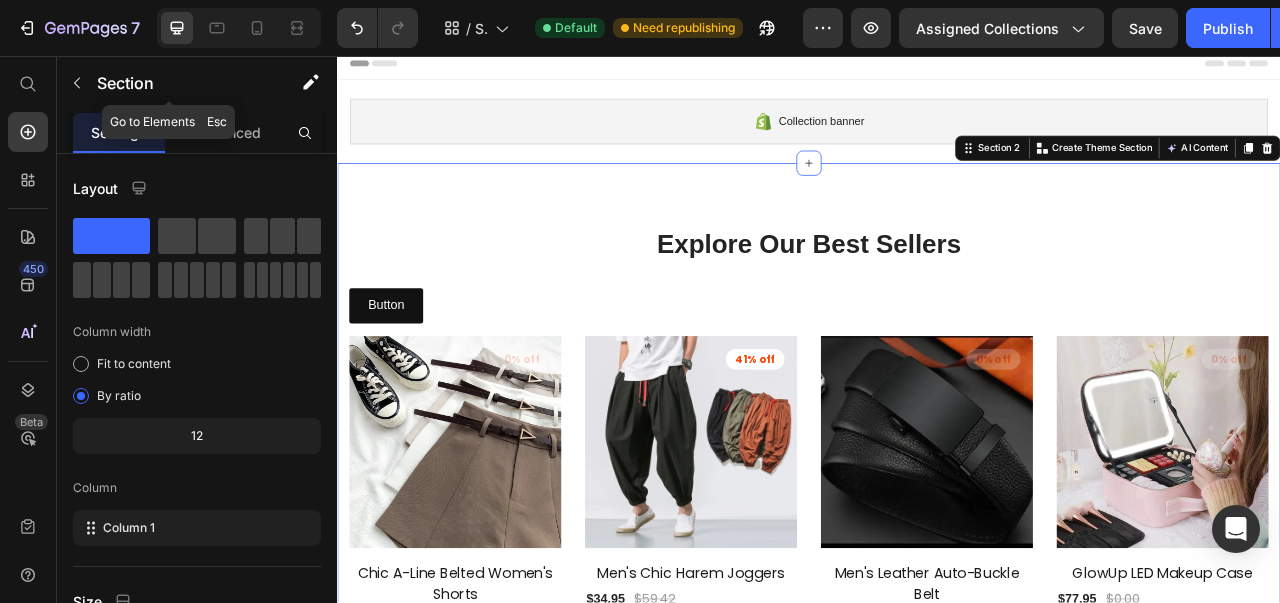click on "Section" at bounding box center (169, 83) 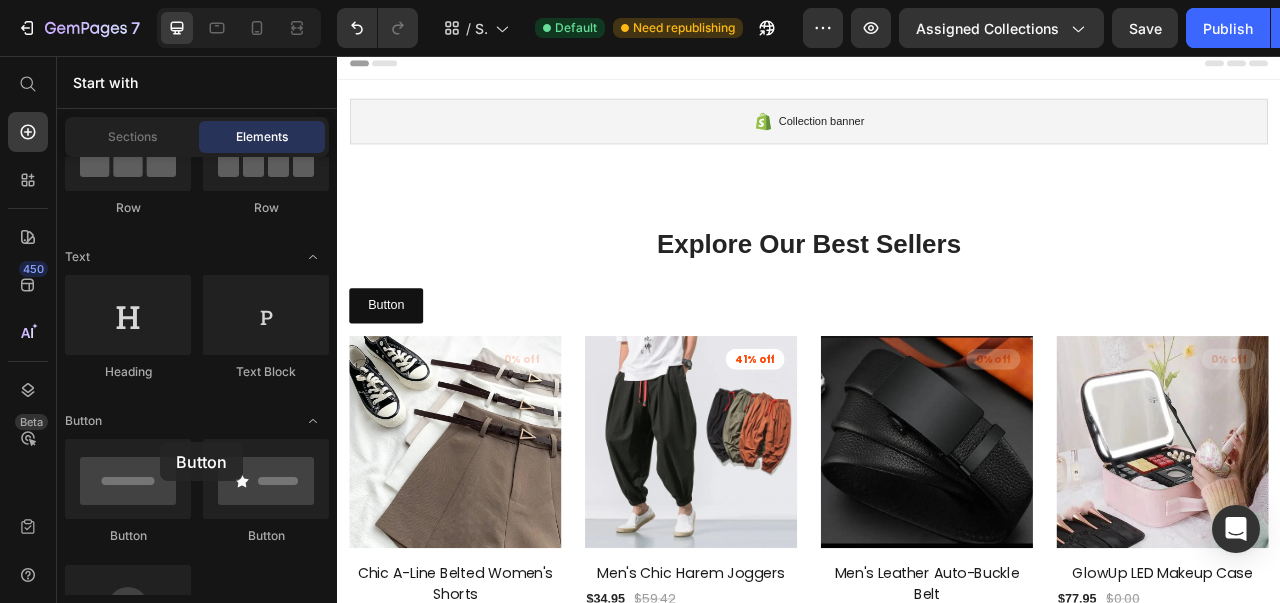 click at bounding box center [128, 479] 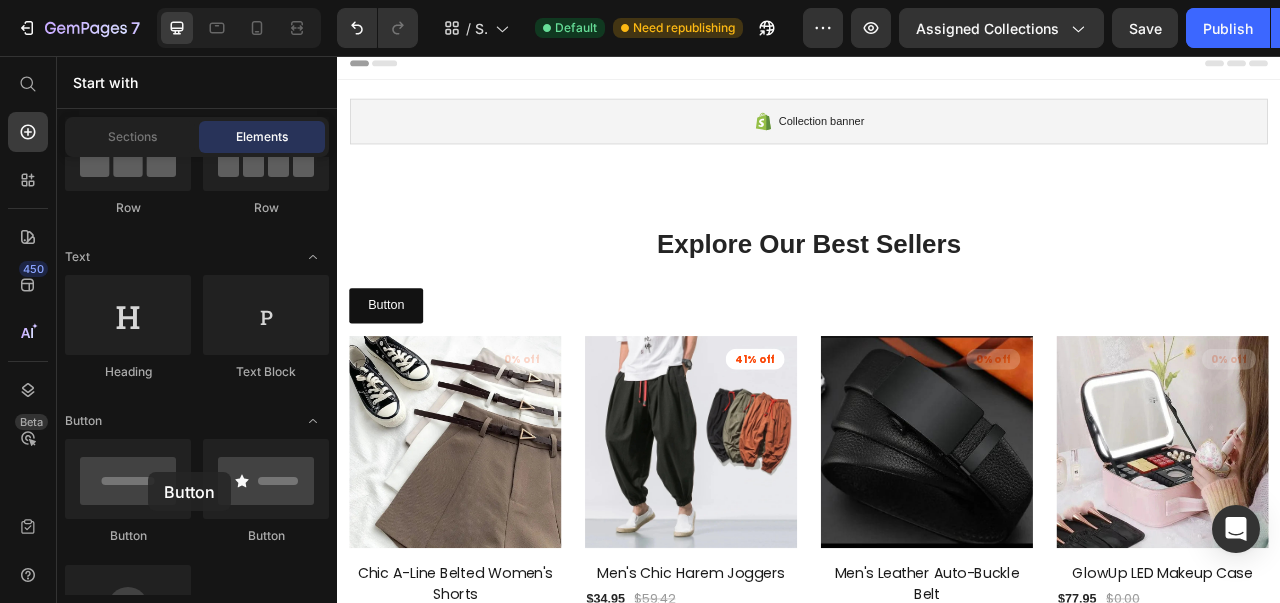 click at bounding box center [128, 479] 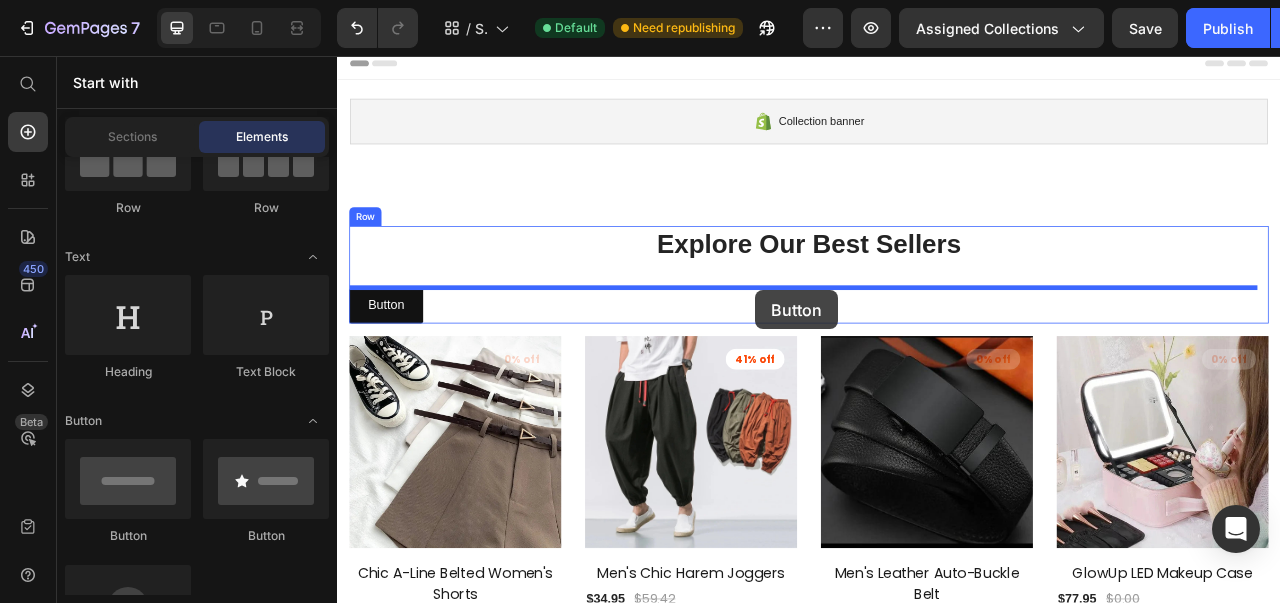 drag, startPoint x: 485, startPoint y: 528, endPoint x: 877, endPoint y: 346, distance: 432.18976 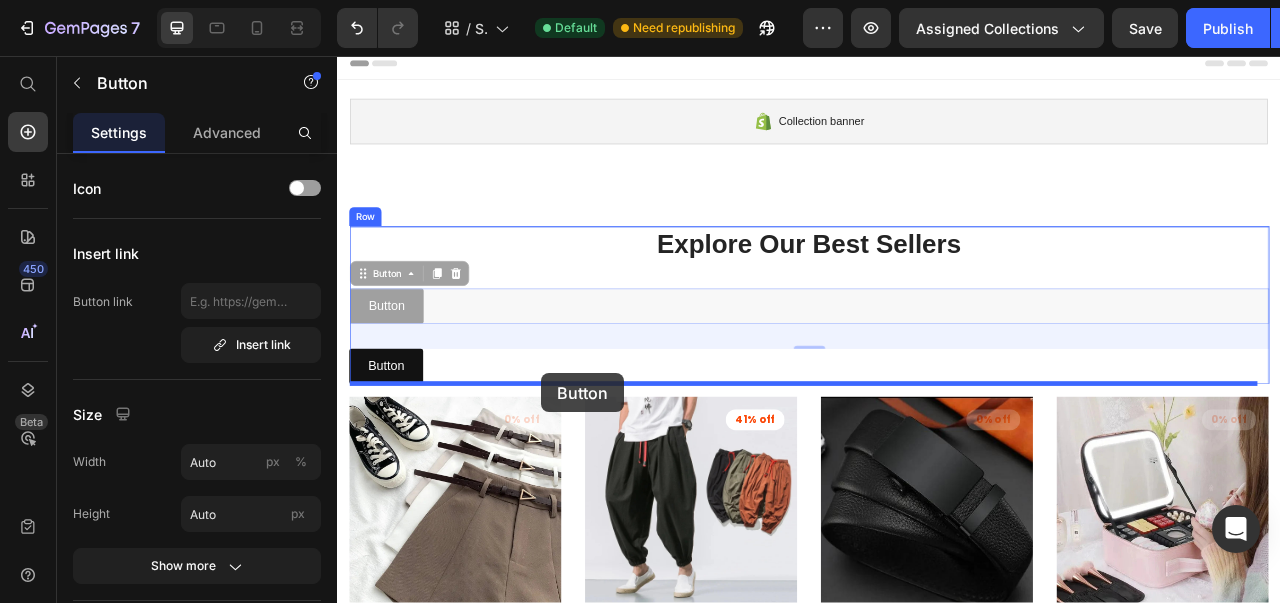 drag, startPoint x: 364, startPoint y: 374, endPoint x: 596, endPoint y: 461, distance: 247.77611 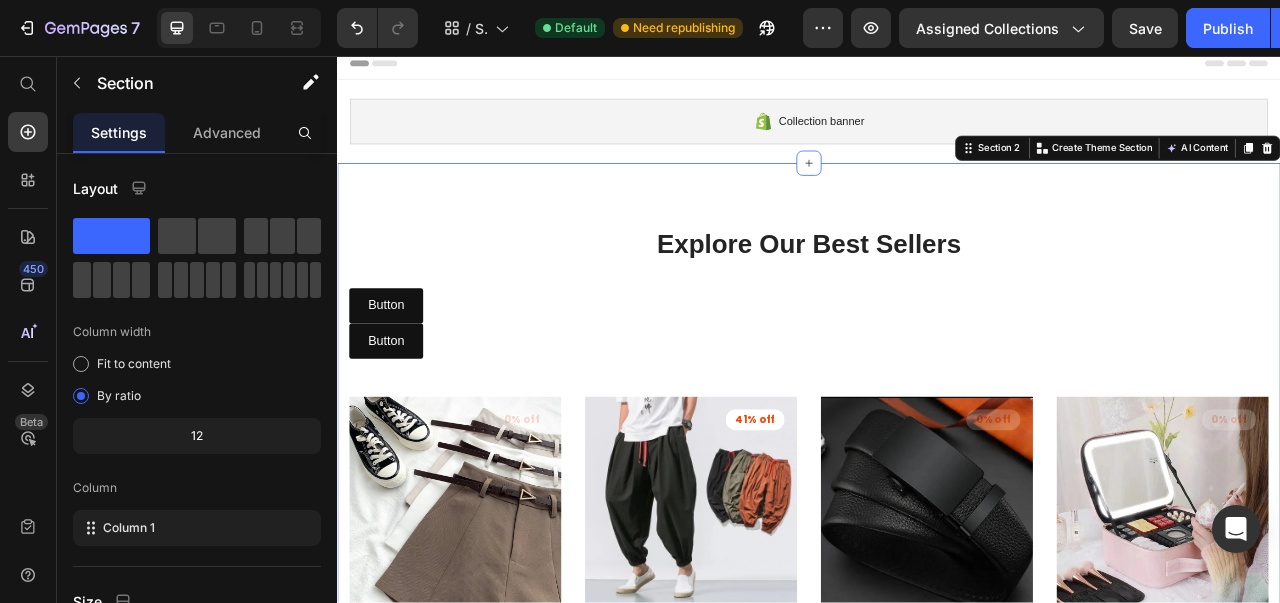 click on "Explore Our Best Sellers Heading Button Button Button Button Row (P) Images 0% off Product Badge Row Chic A-Line Belted Women's Shorts (P) Title $53.95 (P) Price $0.00 (P) Price Row add to cart (P) Cart Button Row (P) Images 41% off Product Badge Row Men's Chic Harem Joggers (P) Title $34.95 (P) Price $59.42 (P) Price Row add to cart (P) Cart Button Row (P) Images 0% off Product Badge Row Men's Leather Auto-Buckle Belt (P) Title $28.95 (P) Price $0.00 (P) Price Row add to cart (P) Cart Button Row (P) Images 0% off Product Badge Row GlowUp LED Makeup Case (P) Title $77.95 (P) Price $0.00 (P) Price Row add to cart (P) Cart Button Row Product List Row Section 2   You can create reusable sections Create Theme Section AI Content Write with GemAI What would you like to describe here? Tone and Voice Persuasive Product Cool Women's Comfort Denim Shirt Show more Generate" at bounding box center (937, 601) 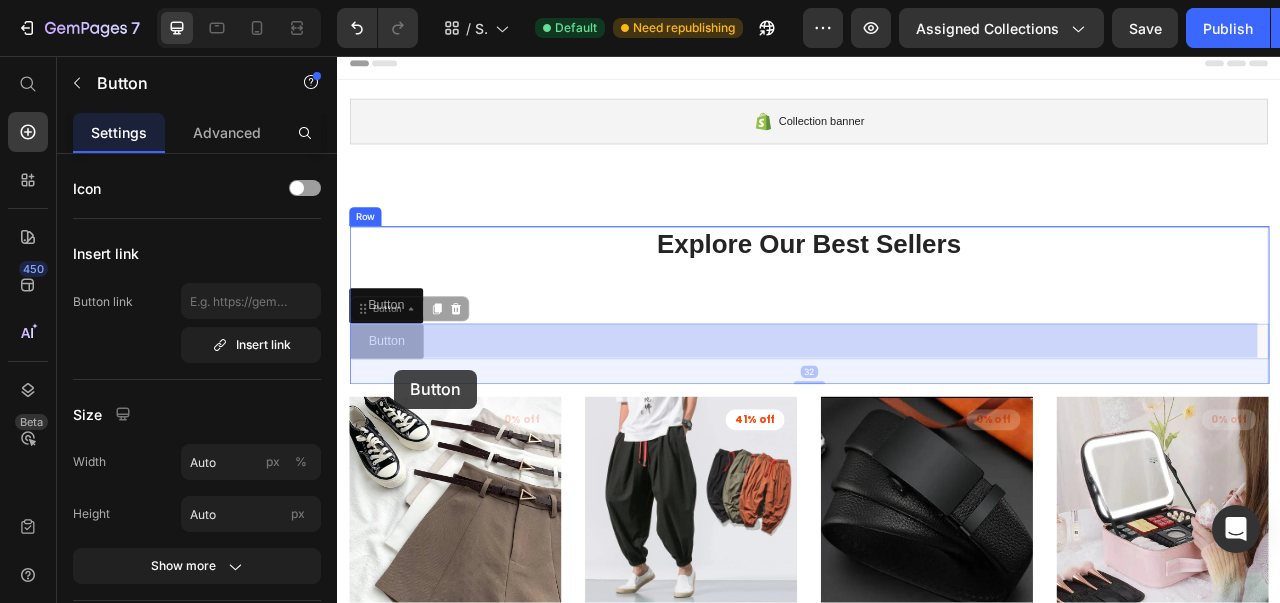 drag, startPoint x: 422, startPoint y: 397, endPoint x: 409, endPoint y: 455, distance: 59.439045 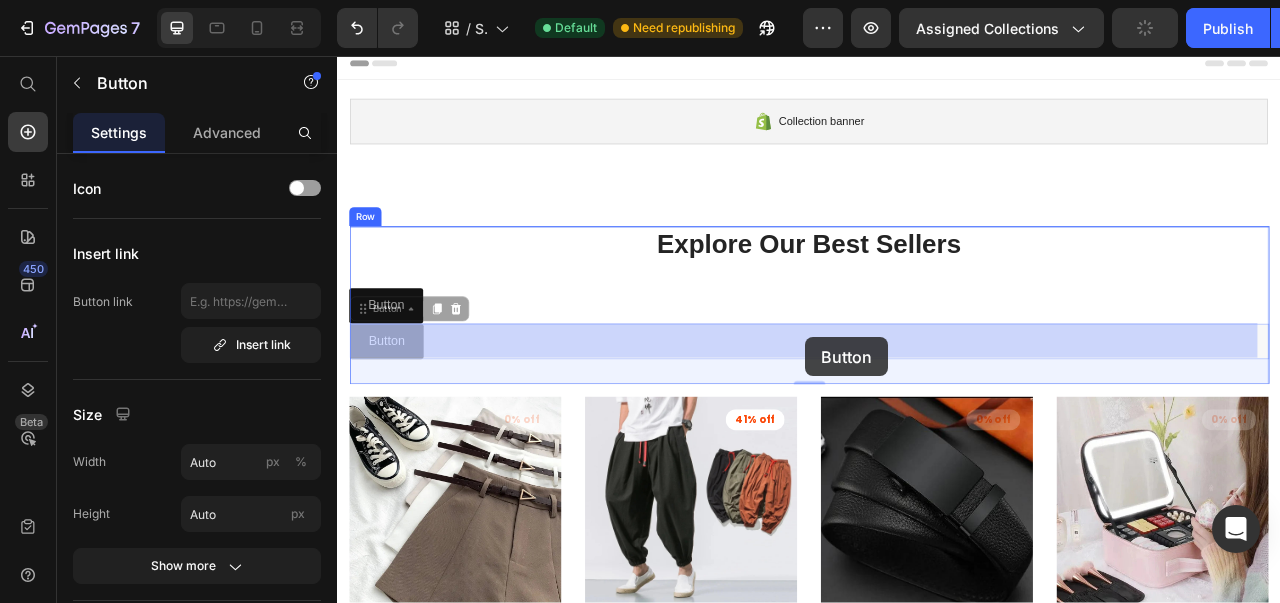 drag, startPoint x: 403, startPoint y: 387, endPoint x: 933, endPoint y: 414, distance: 530.6873 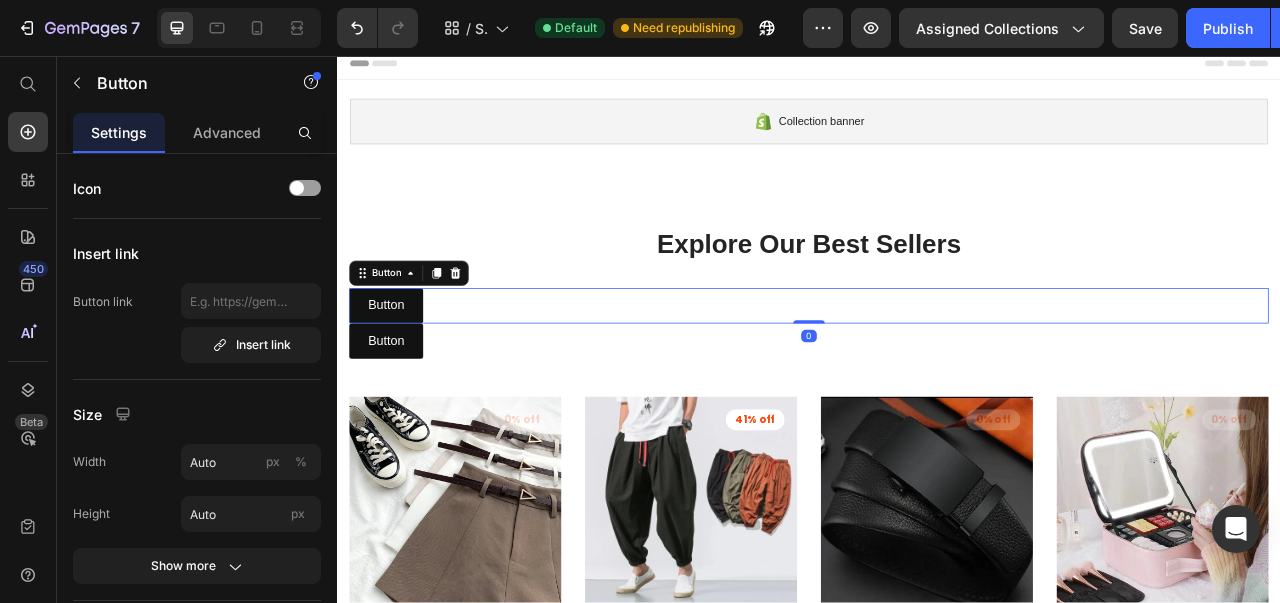 type 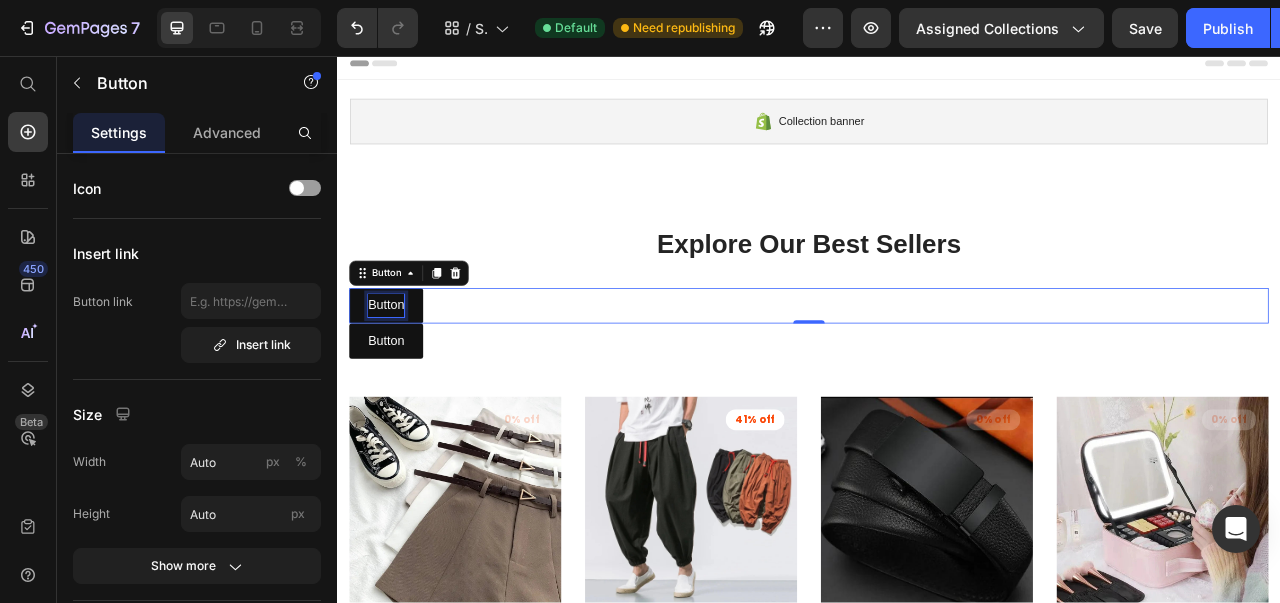 click on "Button" at bounding box center (399, 374) 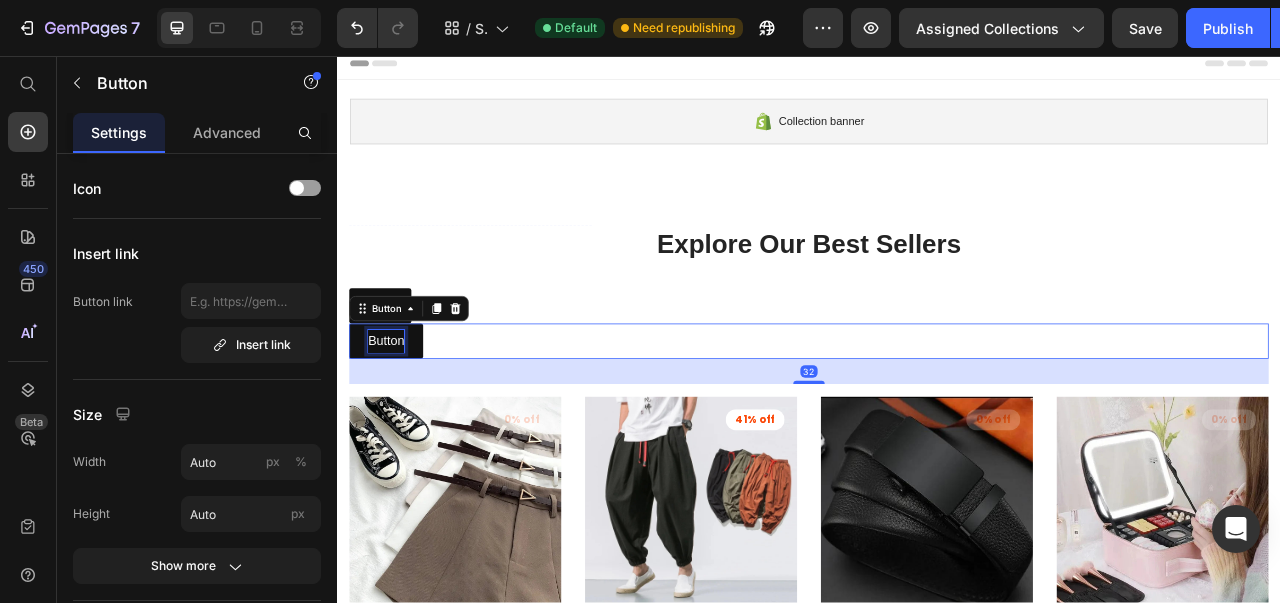 click on "Button" at bounding box center [399, 419] 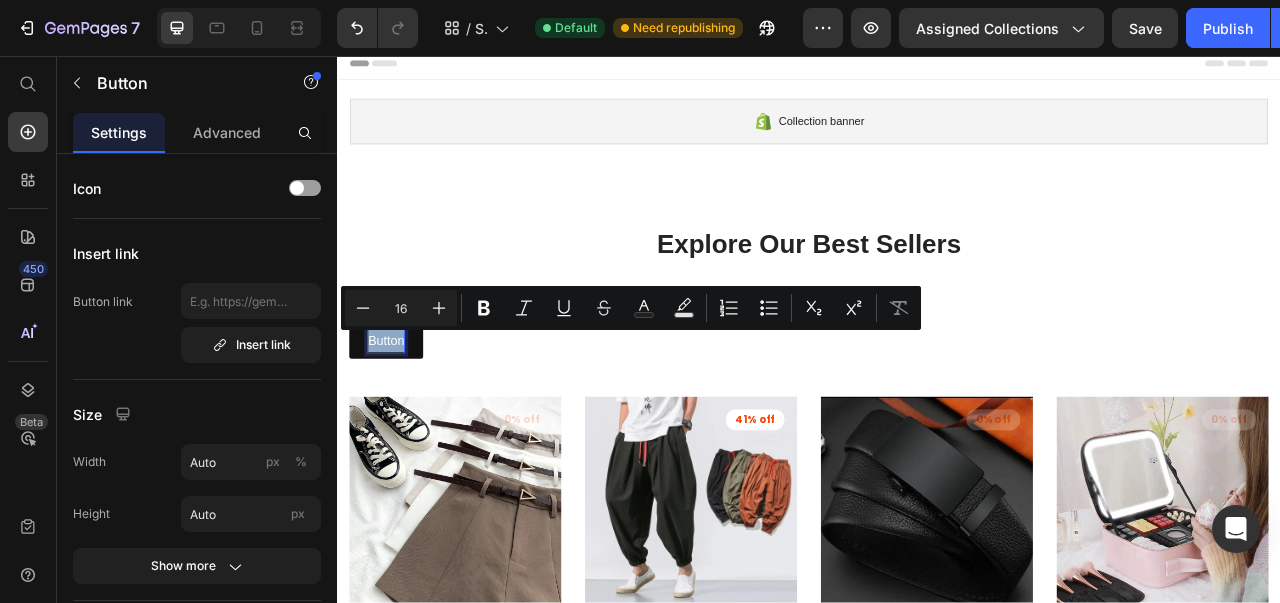 click on "Button" at bounding box center (399, 419) 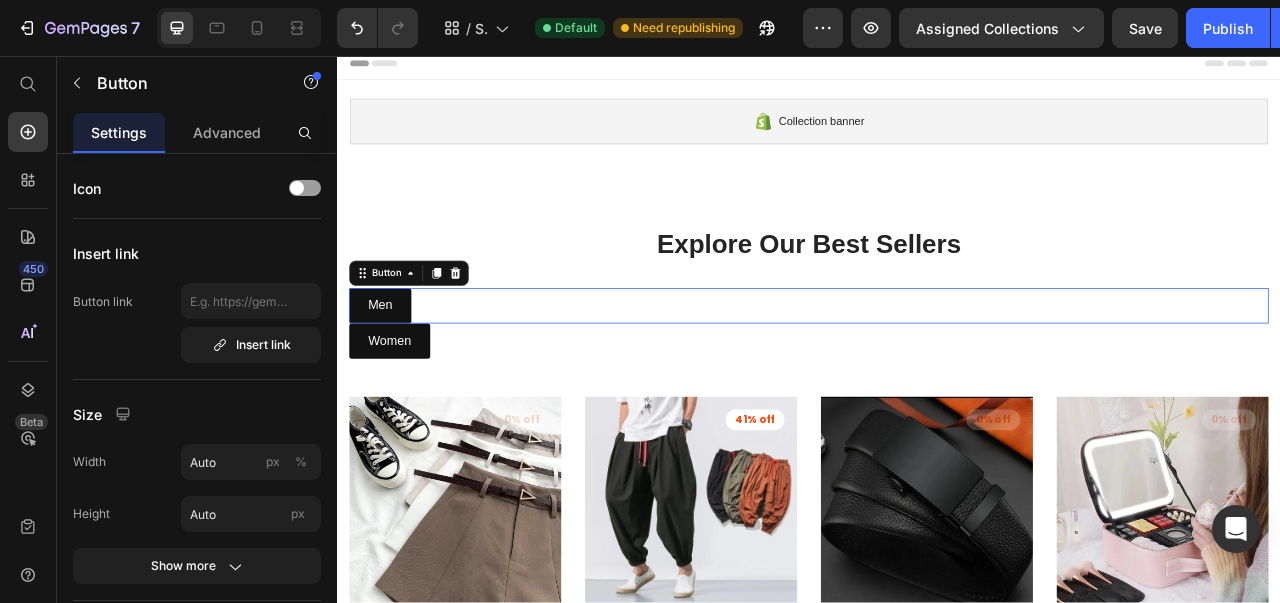click on "Men" at bounding box center (391, 374) 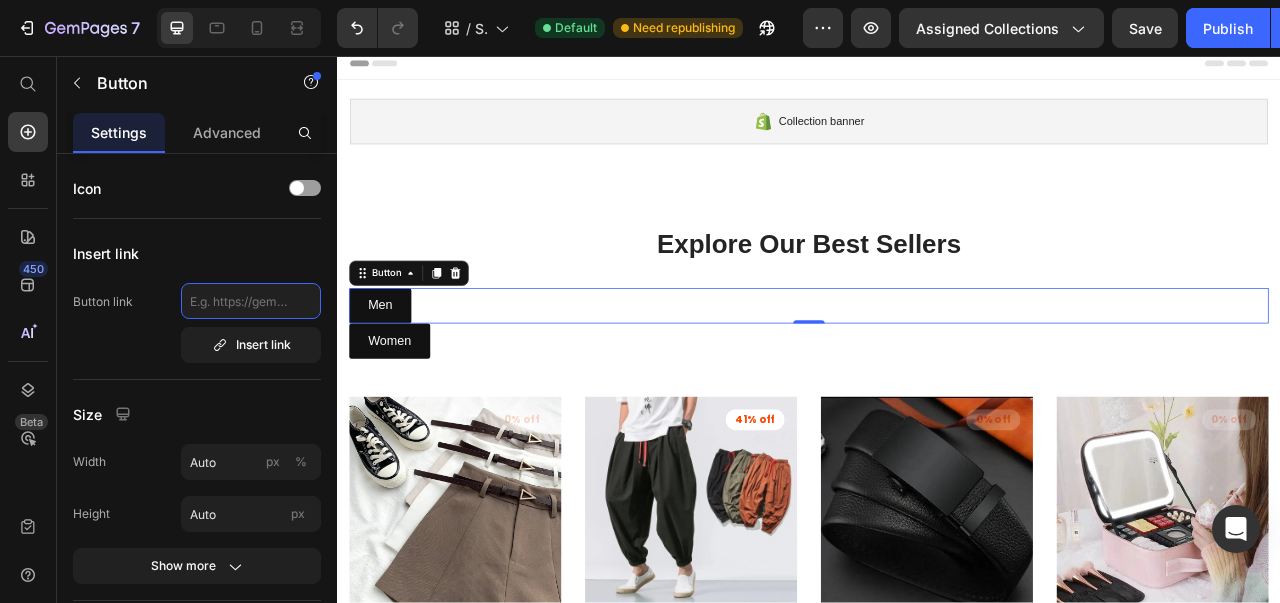 click 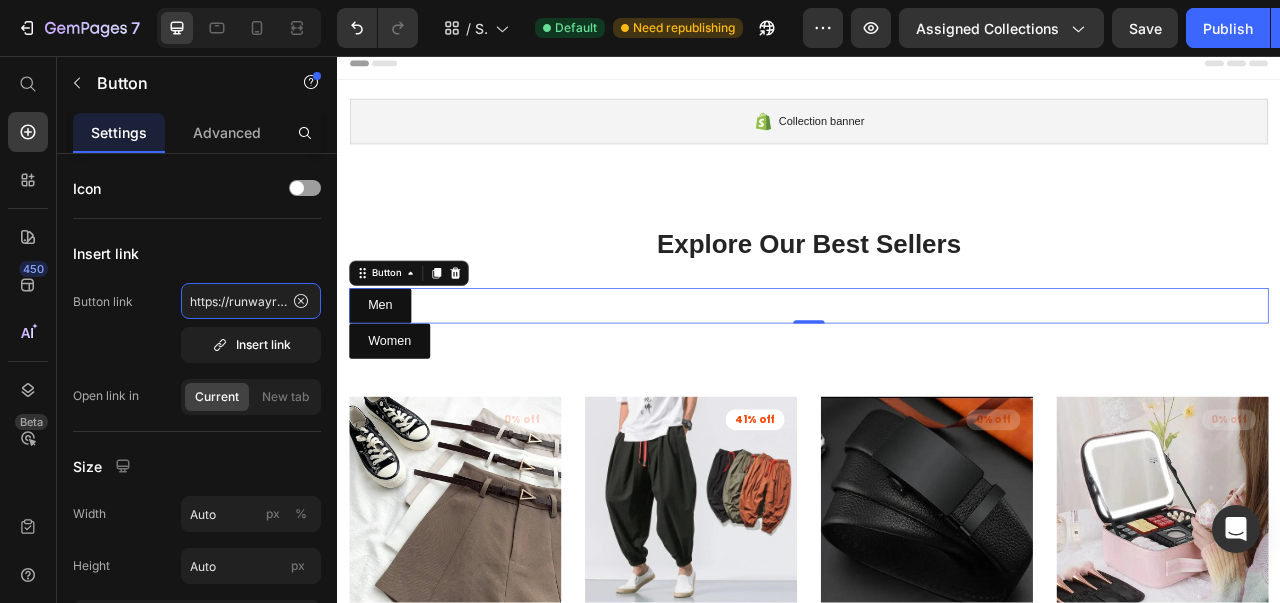 scroll, scrollTop: 0, scrollLeft: 143, axis: horizontal 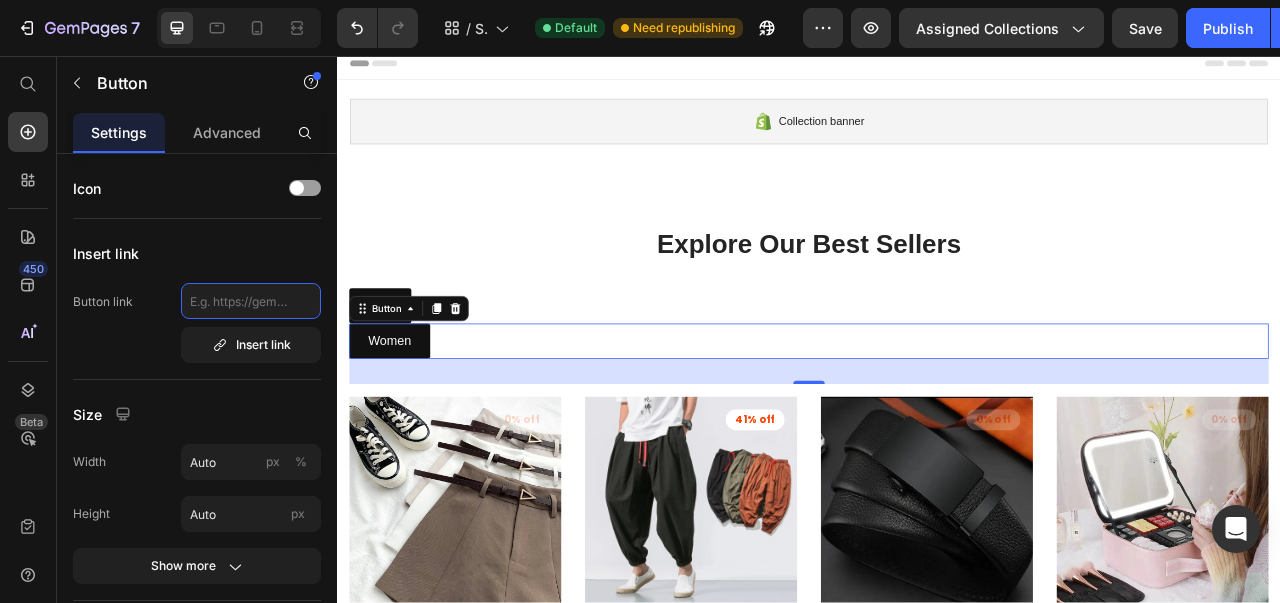 click 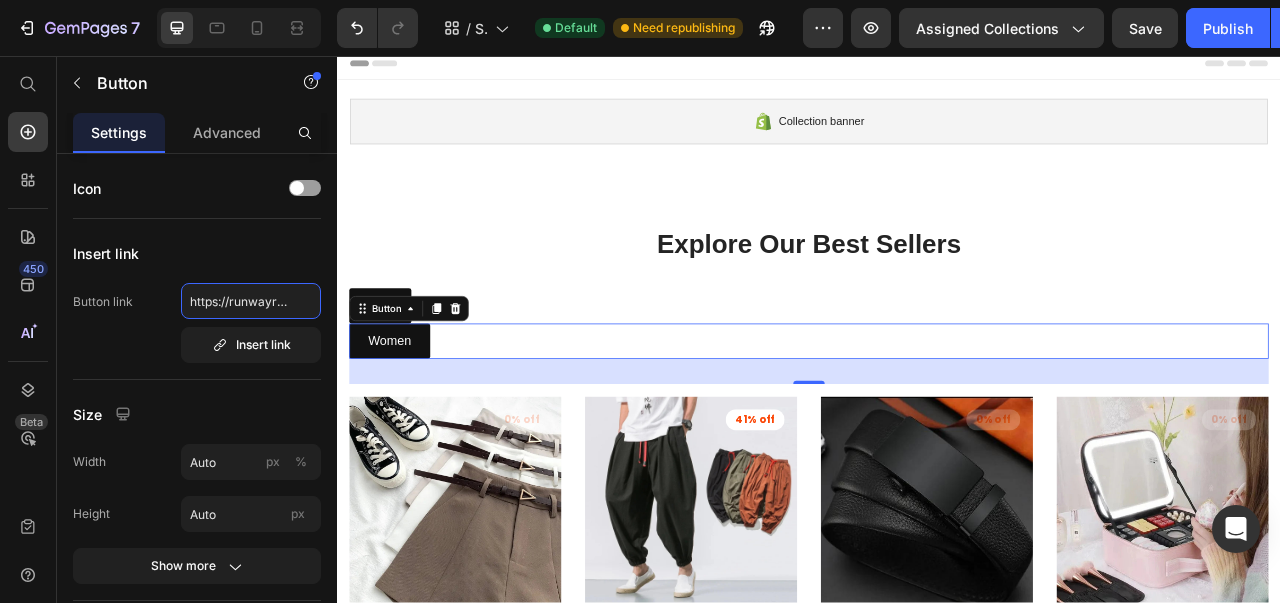 scroll, scrollTop: 0, scrollLeft: 160, axis: horizontal 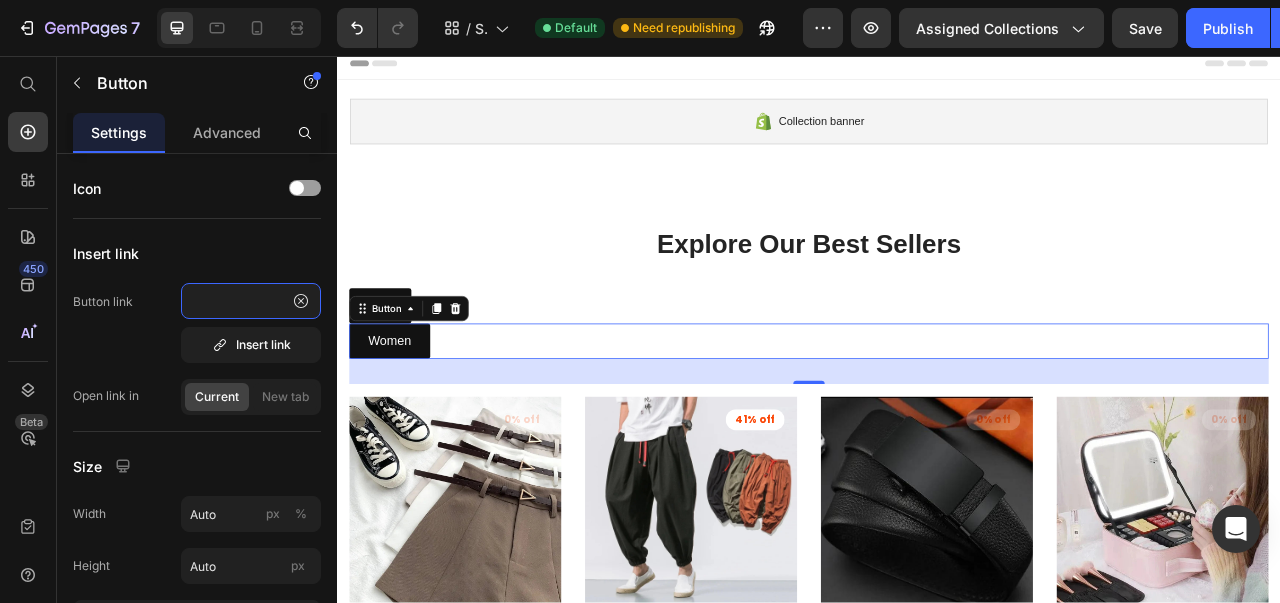 type on "https://runwayrogue.store/collections/women" 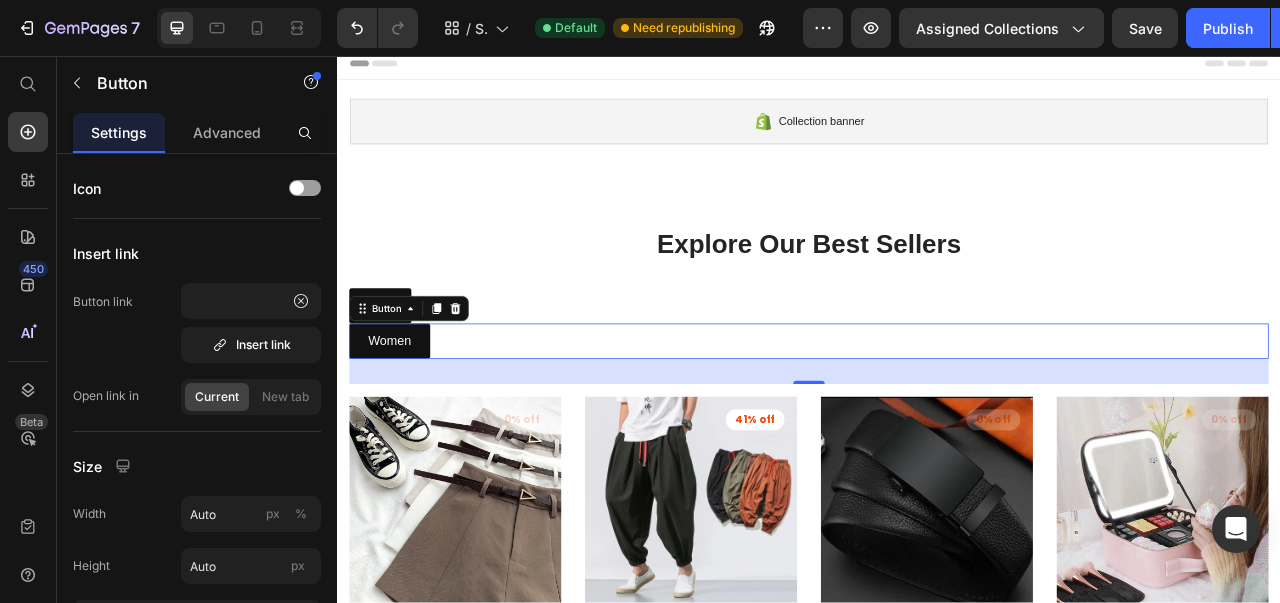 scroll, scrollTop: 0, scrollLeft: 0, axis: both 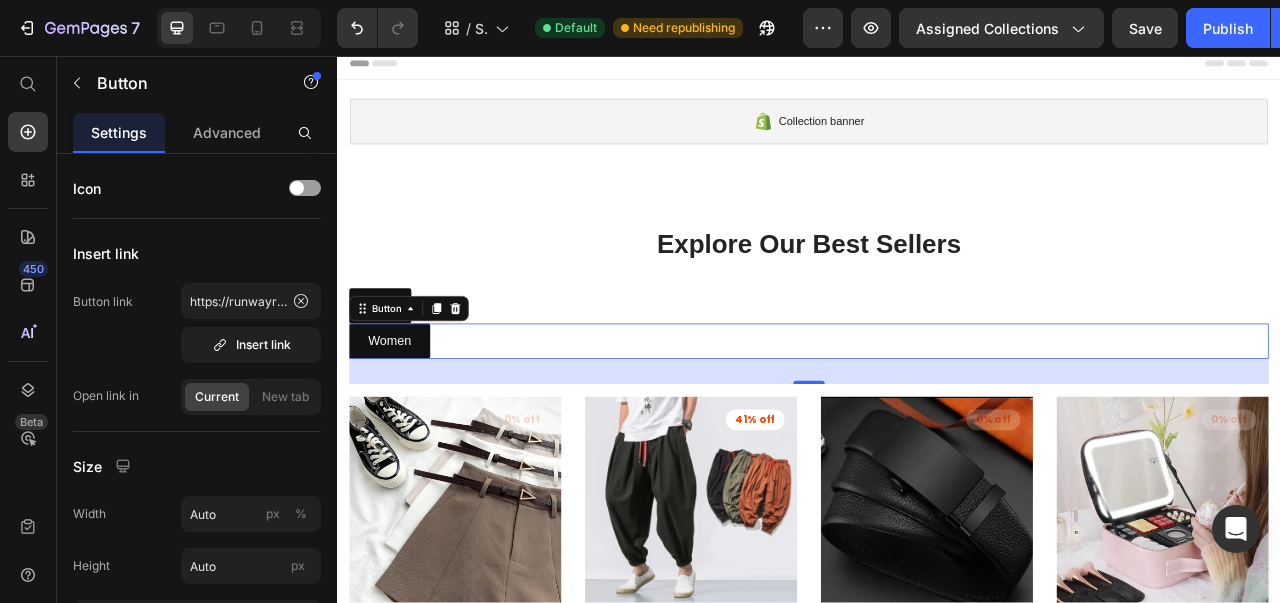 click on "Icon Insert link Button link https://runwayrogue.store/collections/women  Insert link   Open link in  Current New tab Size Width Auto px % Height Auto px Show more States Normal Hover Background color Text color Border Corner 3 3 3 3 Shadow Text Styles Paragraph 1 Font sans-serif Size 16 Show more Align" at bounding box center (197, 853) 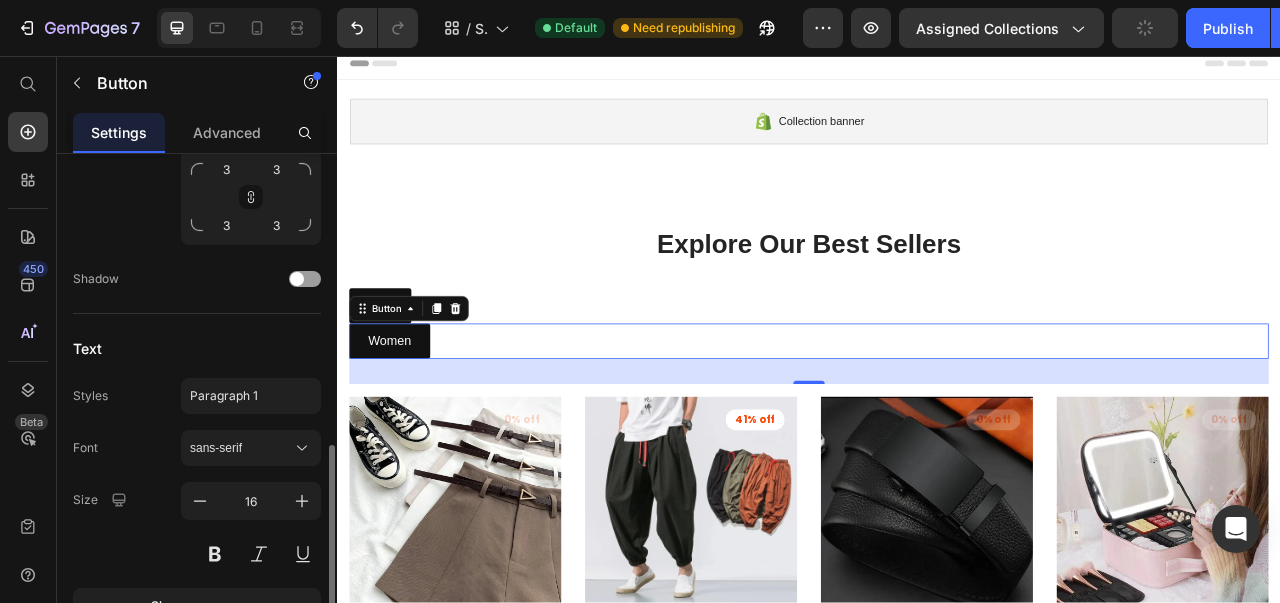 scroll, scrollTop: 832, scrollLeft: 0, axis: vertical 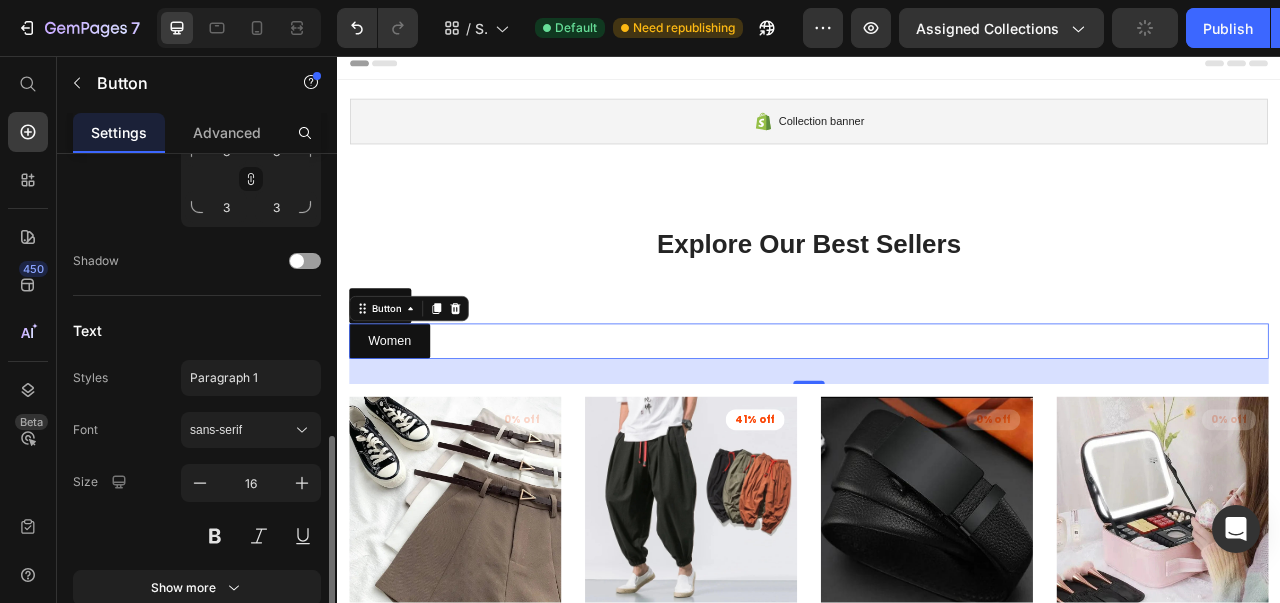 click on "sans-serif" at bounding box center [251, 430] 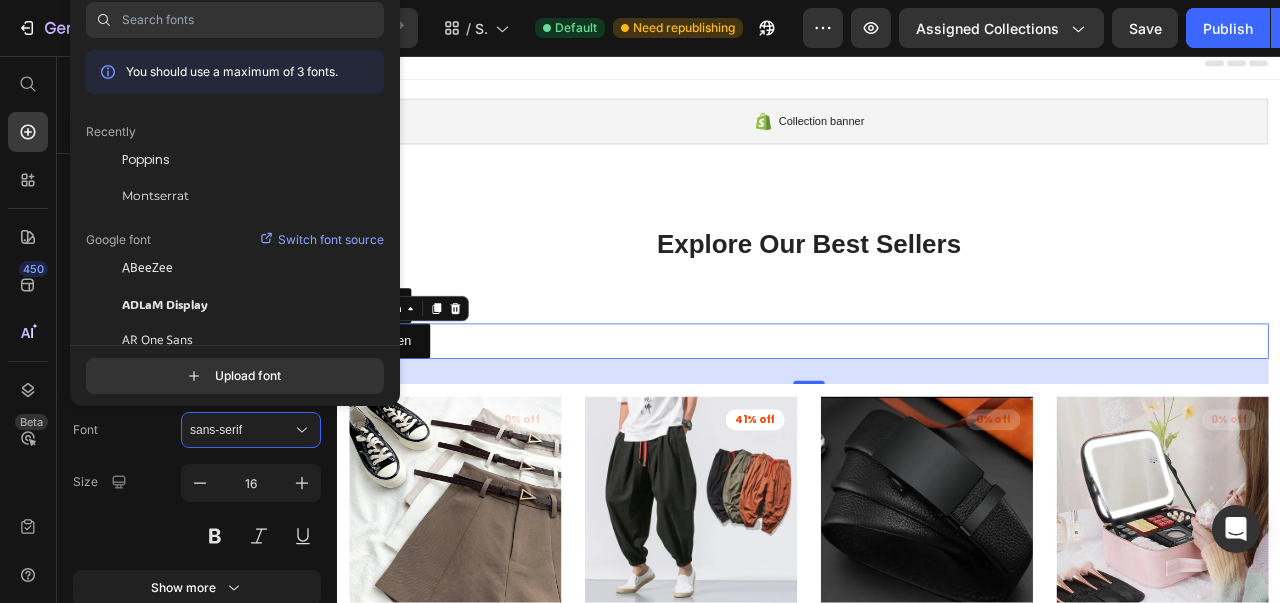 click on "Poppins" 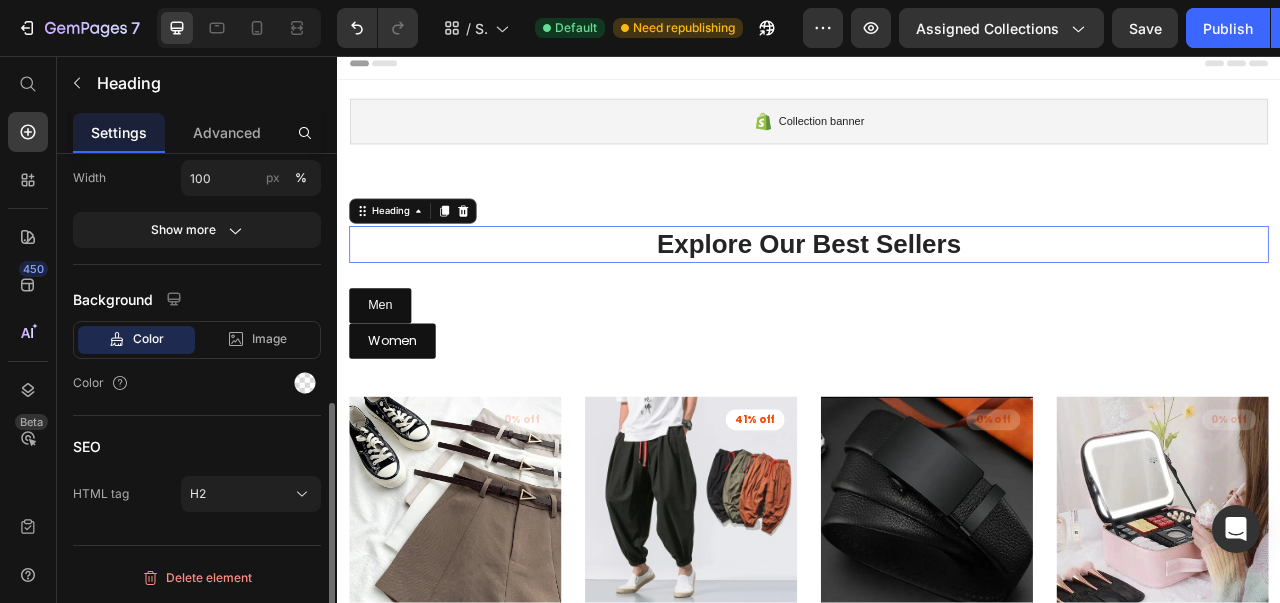 scroll, scrollTop: 0, scrollLeft: 0, axis: both 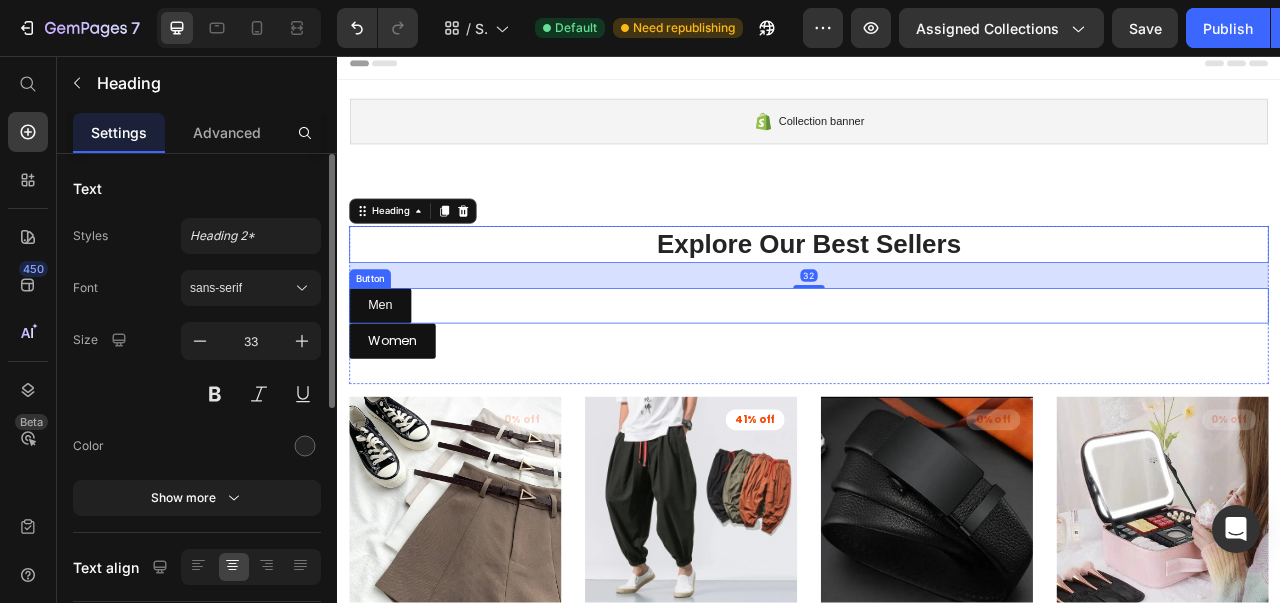 click on "Men" at bounding box center [391, 374] 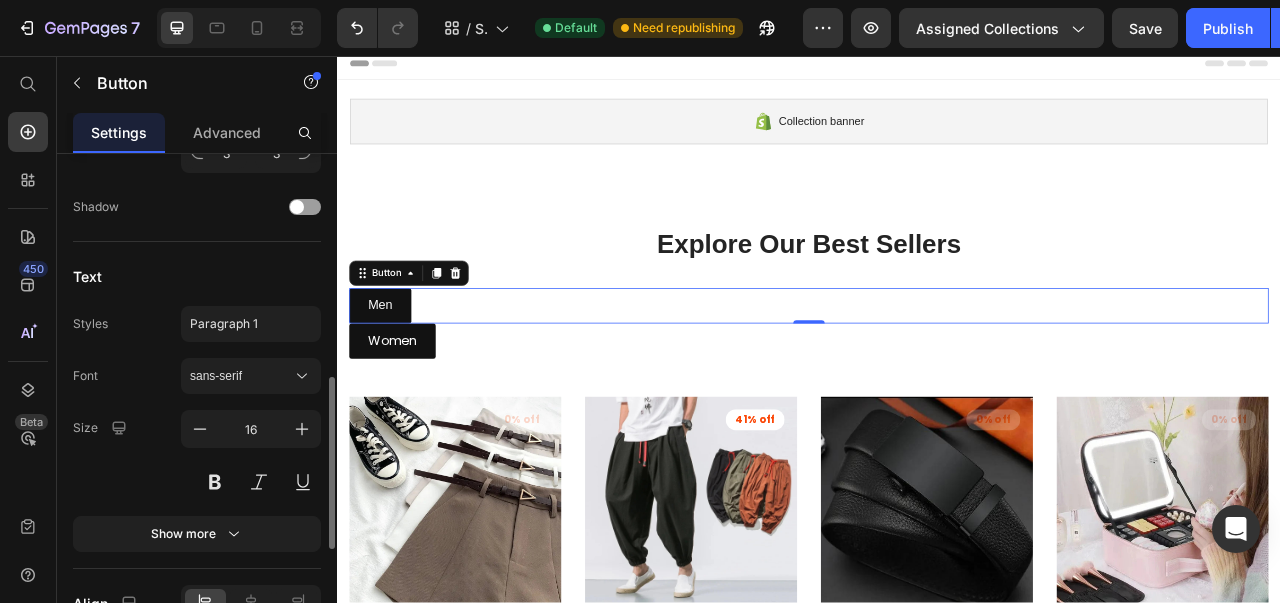 scroll, scrollTop: 898, scrollLeft: 0, axis: vertical 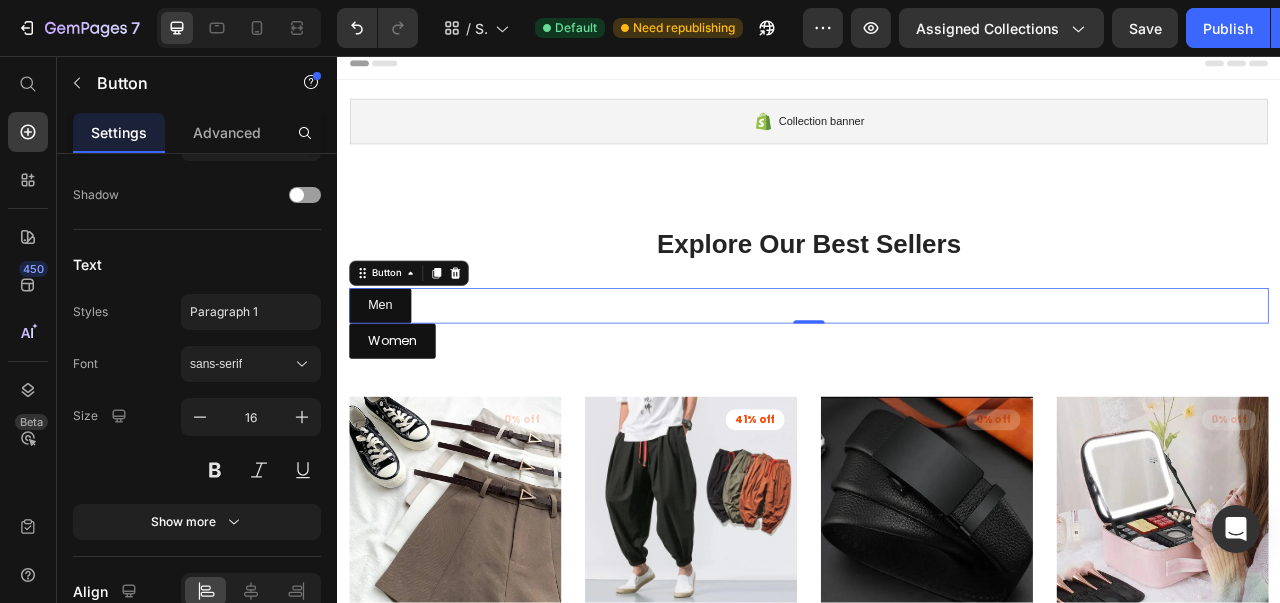 click on "sans-serif" at bounding box center [251, 364] 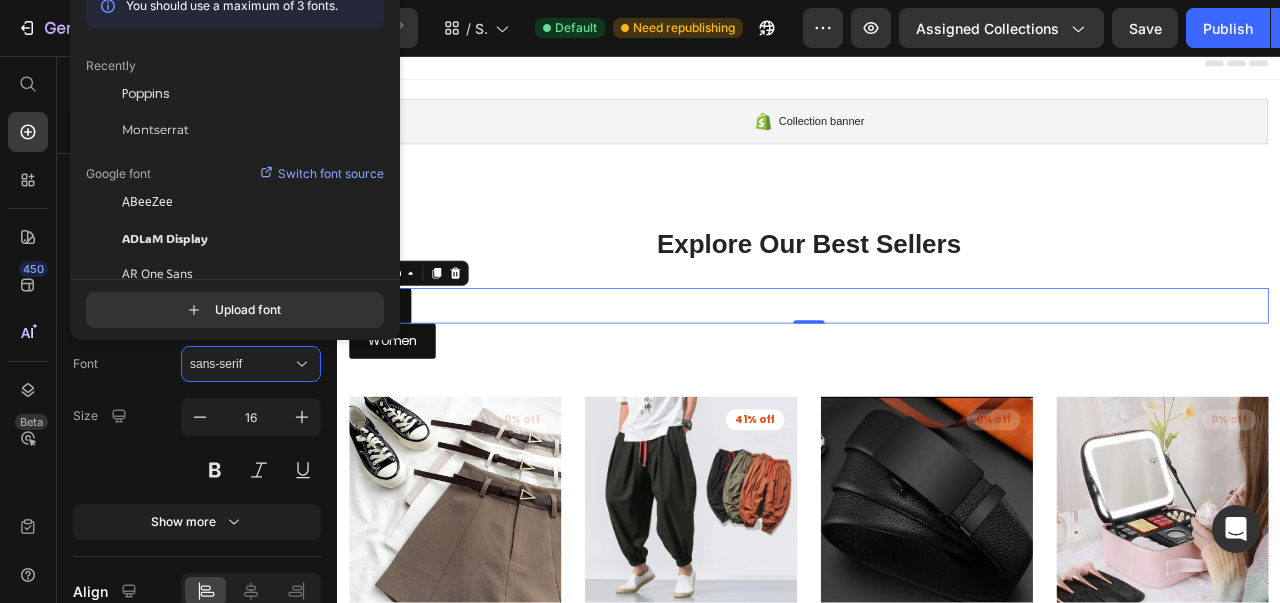 click on "Poppins" 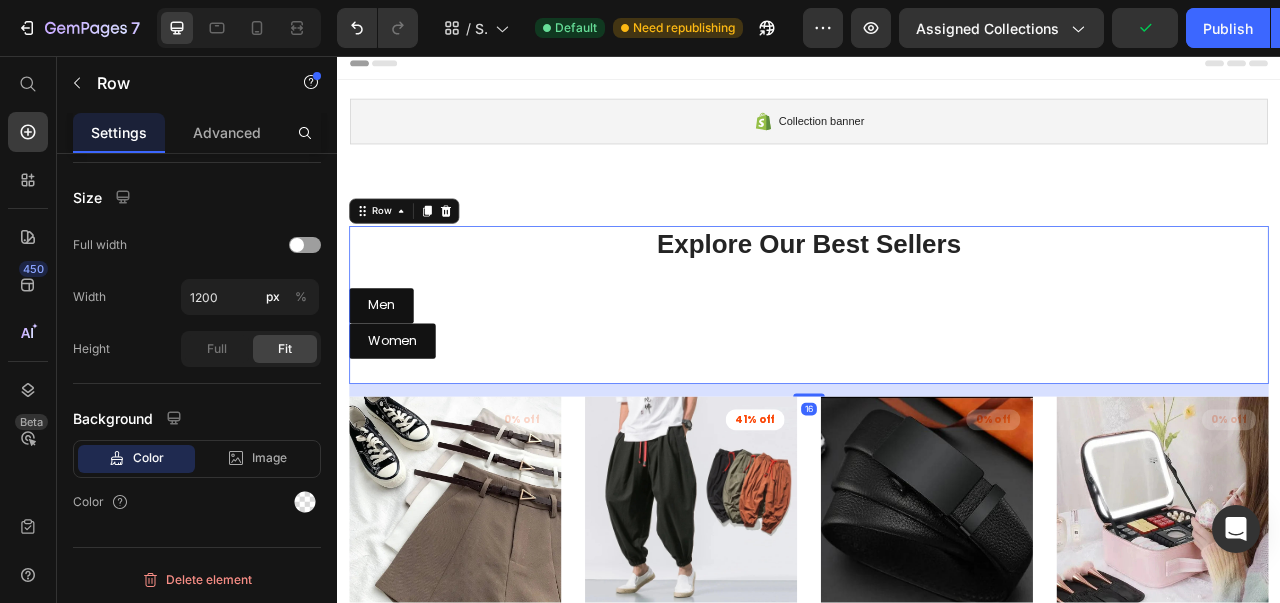 scroll, scrollTop: 0, scrollLeft: 0, axis: both 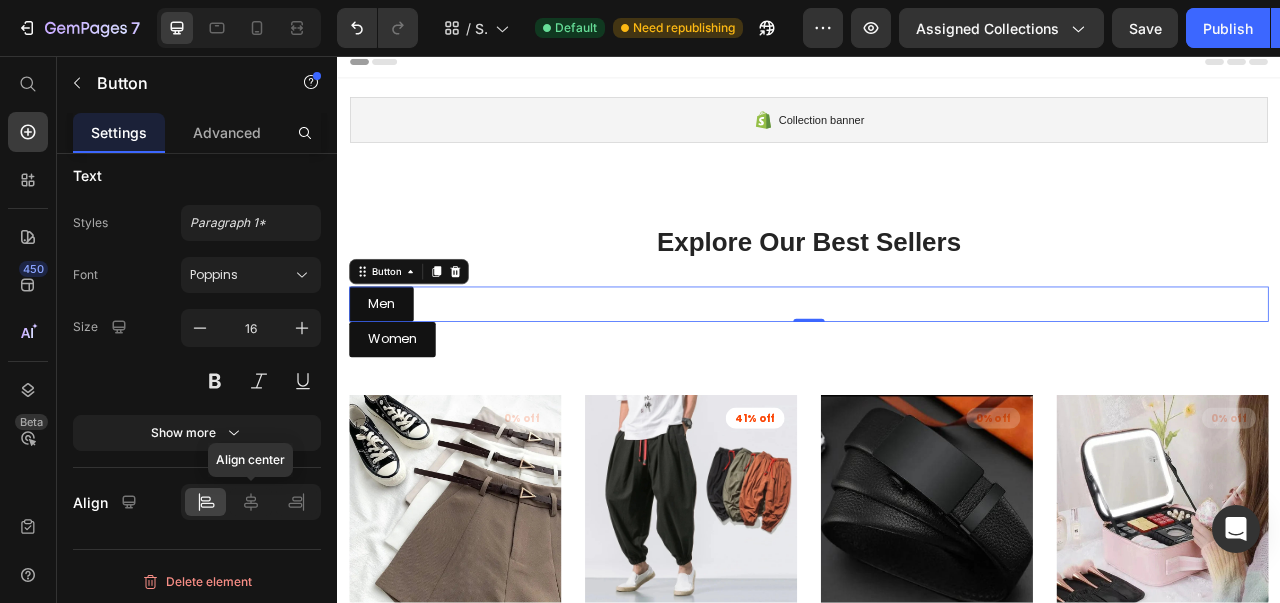 click 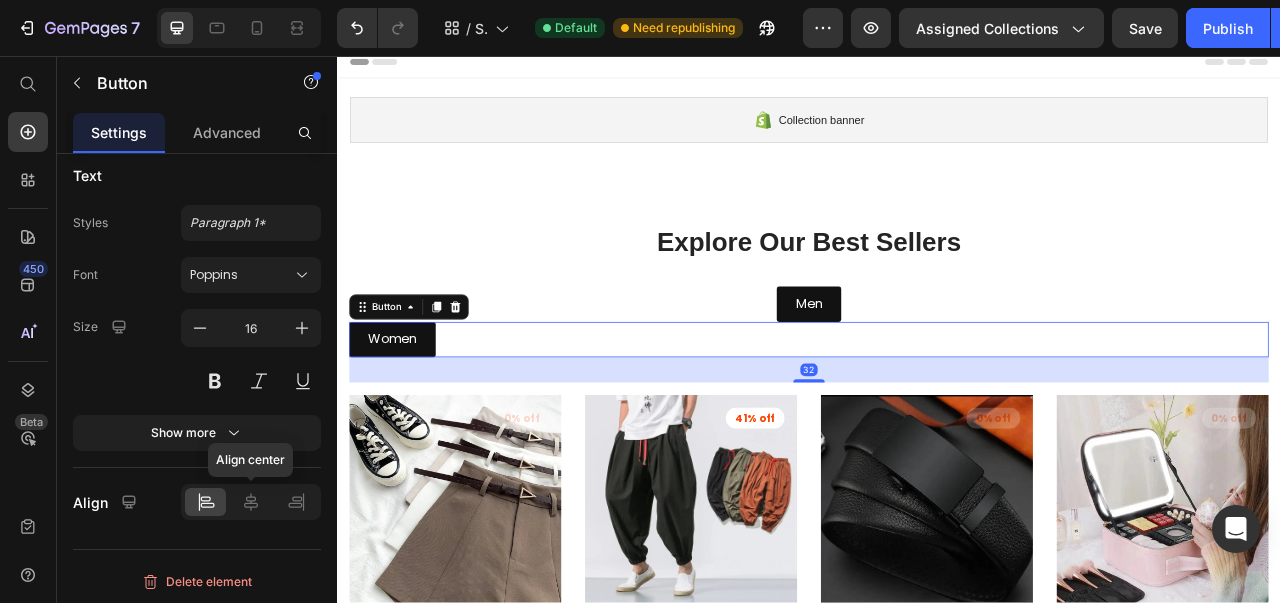click 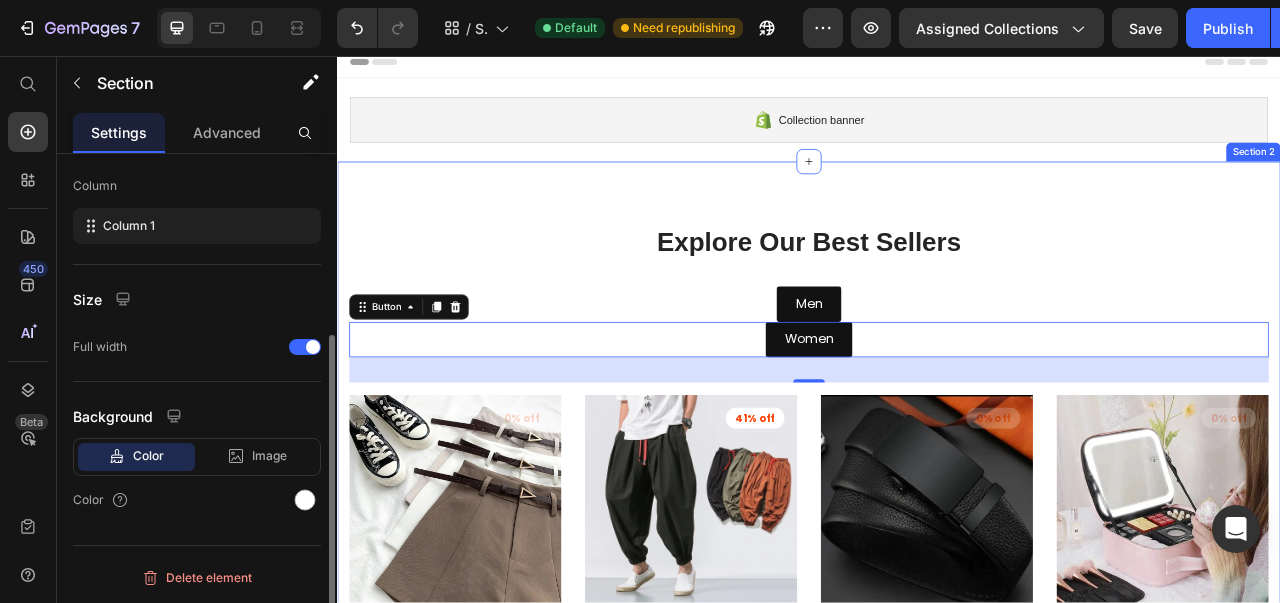 scroll, scrollTop: 0, scrollLeft: 0, axis: both 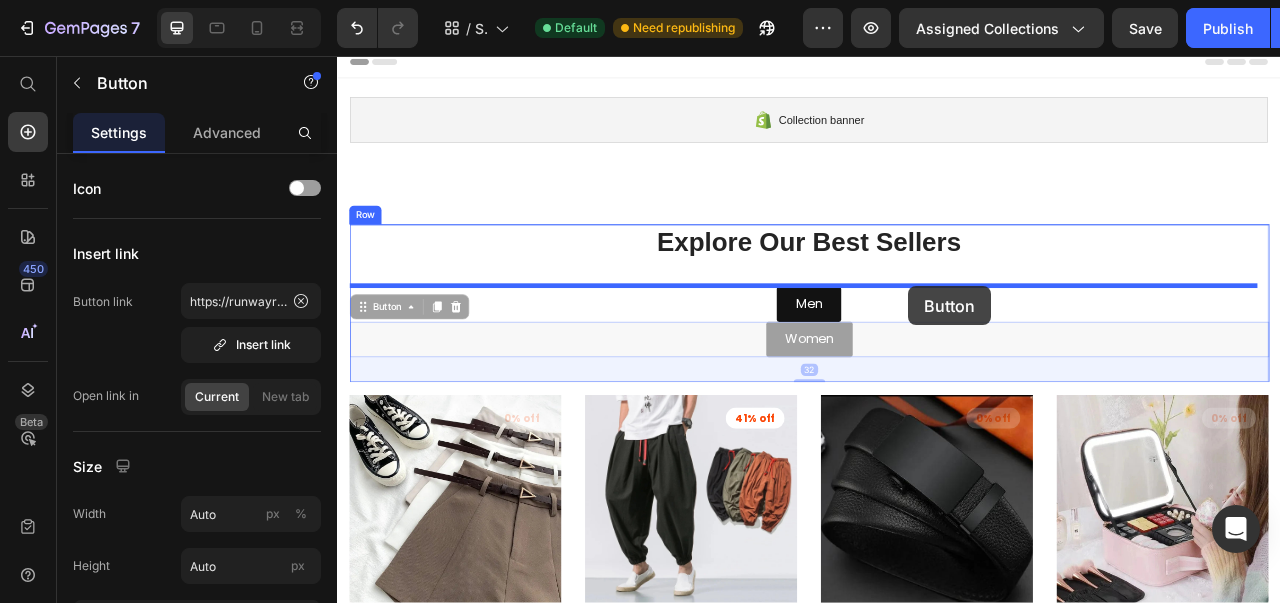 drag, startPoint x: 966, startPoint y: 411, endPoint x: 1063, endPoint y: 349, distance: 115.12167 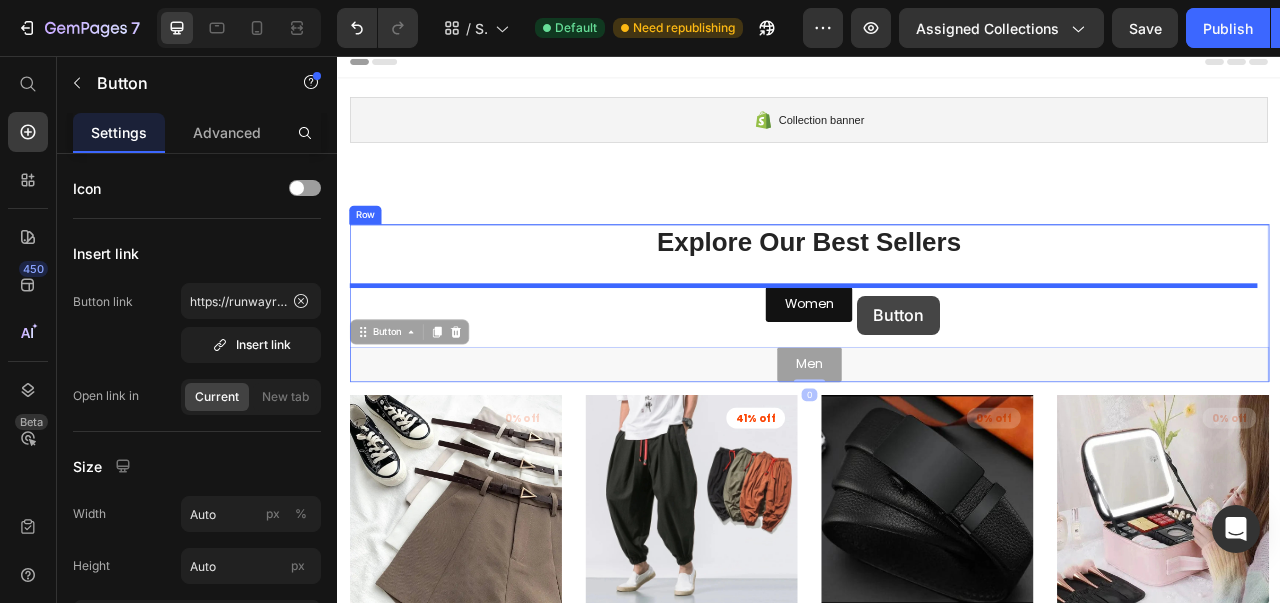drag, startPoint x: 939, startPoint y: 448, endPoint x: 999, endPoint y: 361, distance: 105.68349 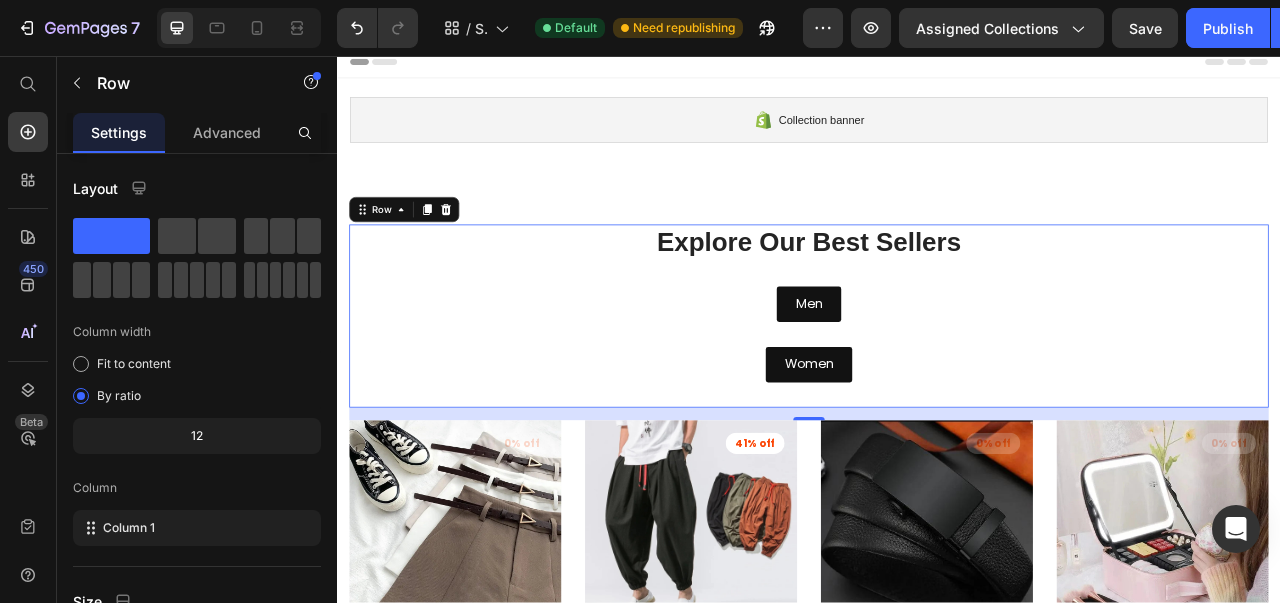 click on "12" 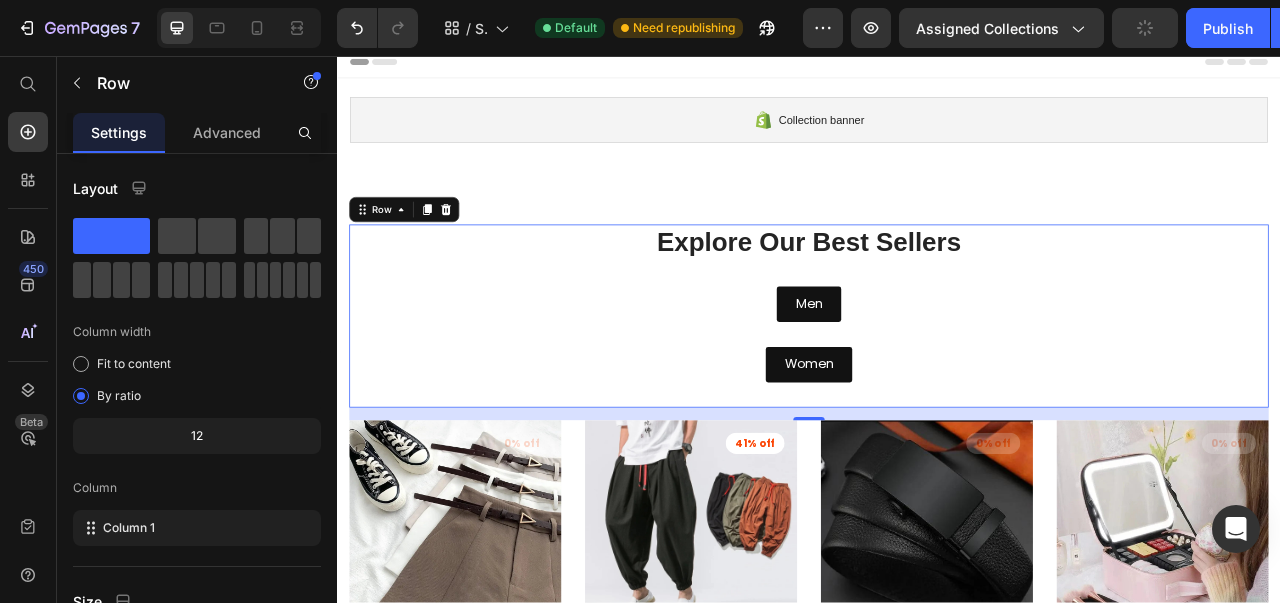 click on "Fit to content" 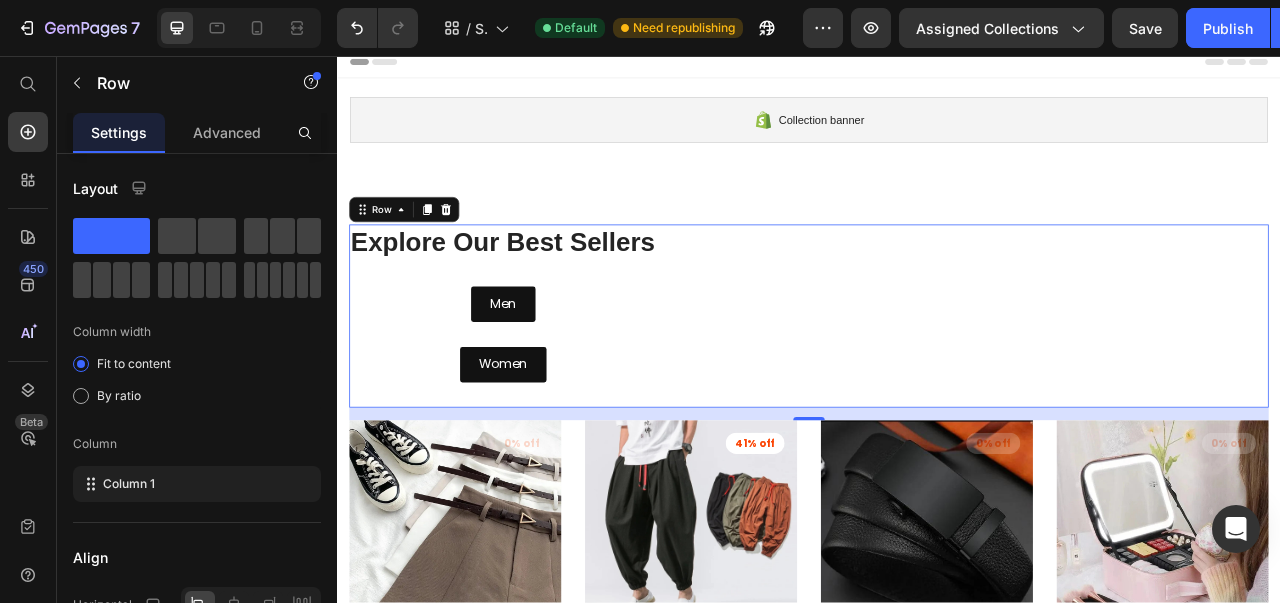click on "By ratio" 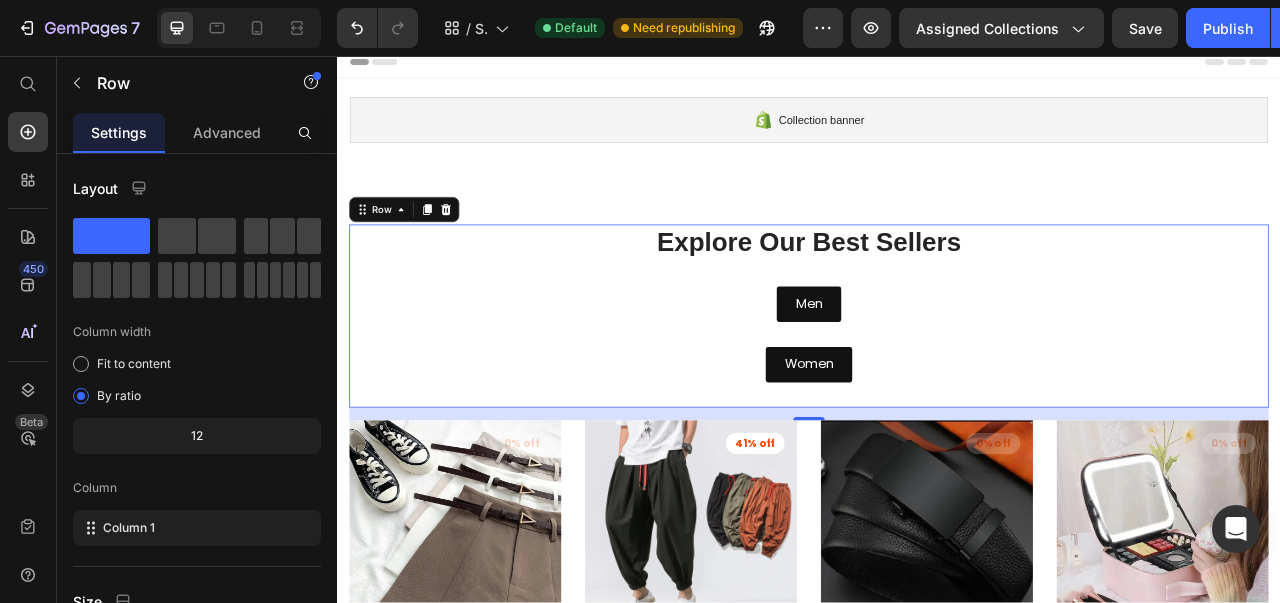 click on "Column 1" 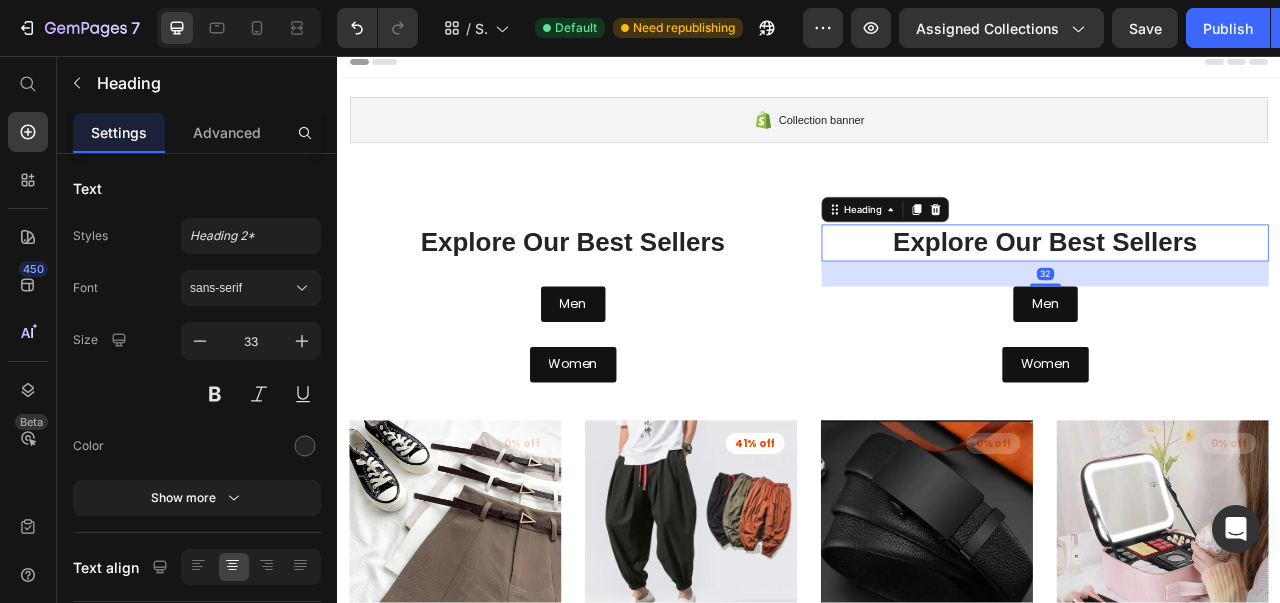 click 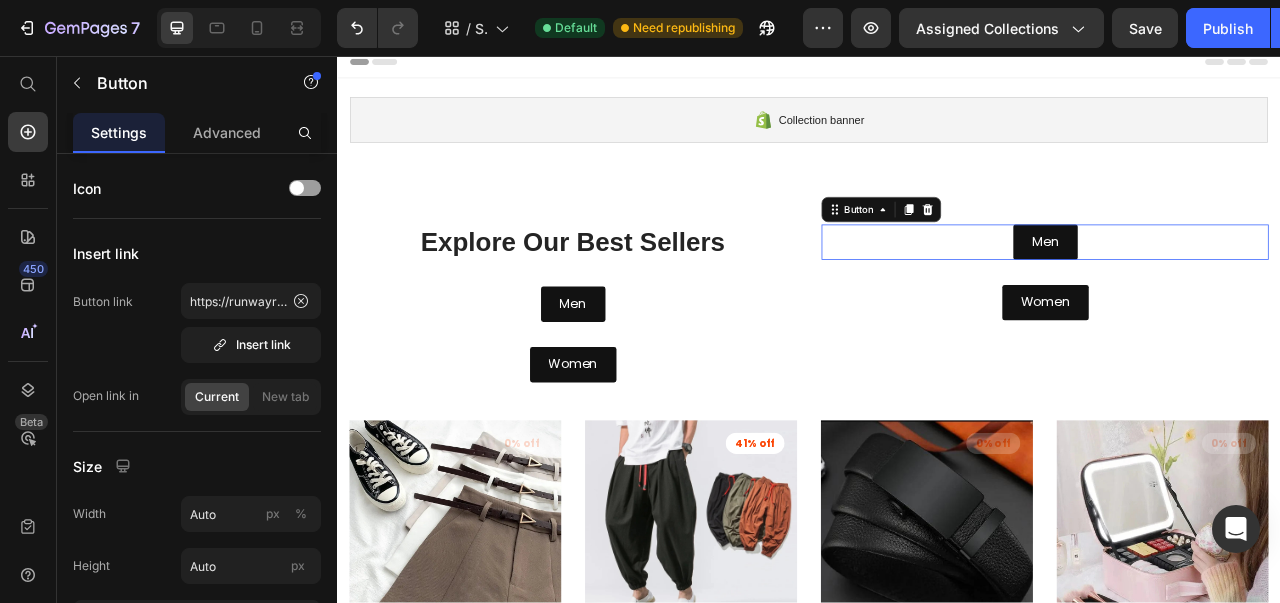 click on "Men" at bounding box center [1238, 293] 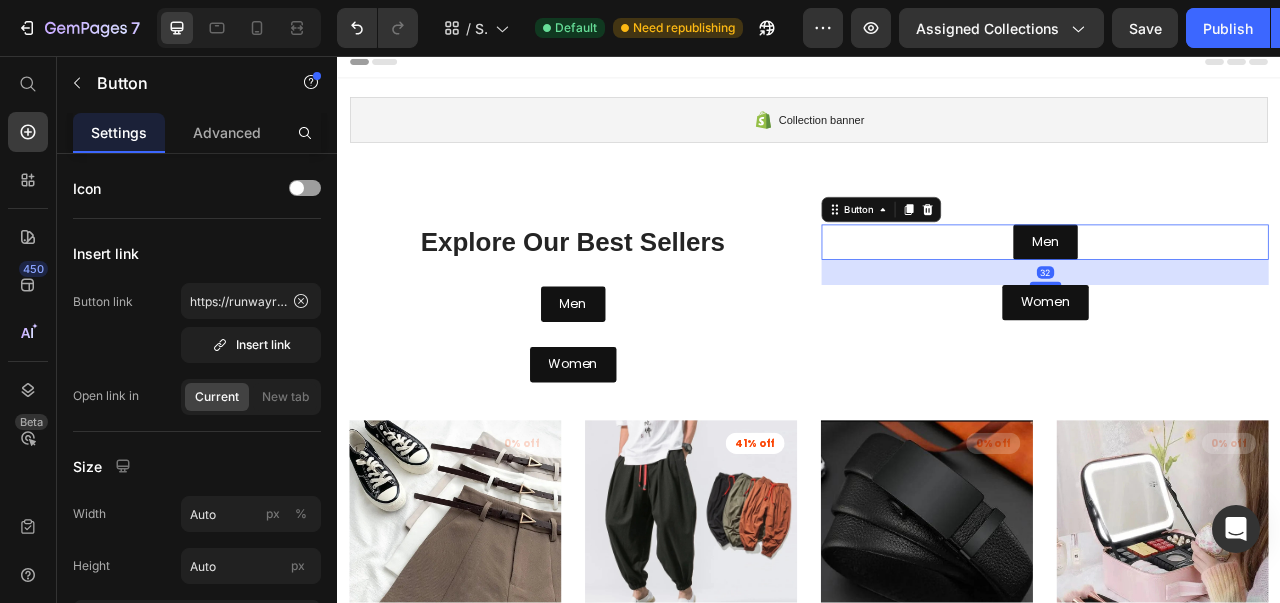 click at bounding box center (1088, 252) 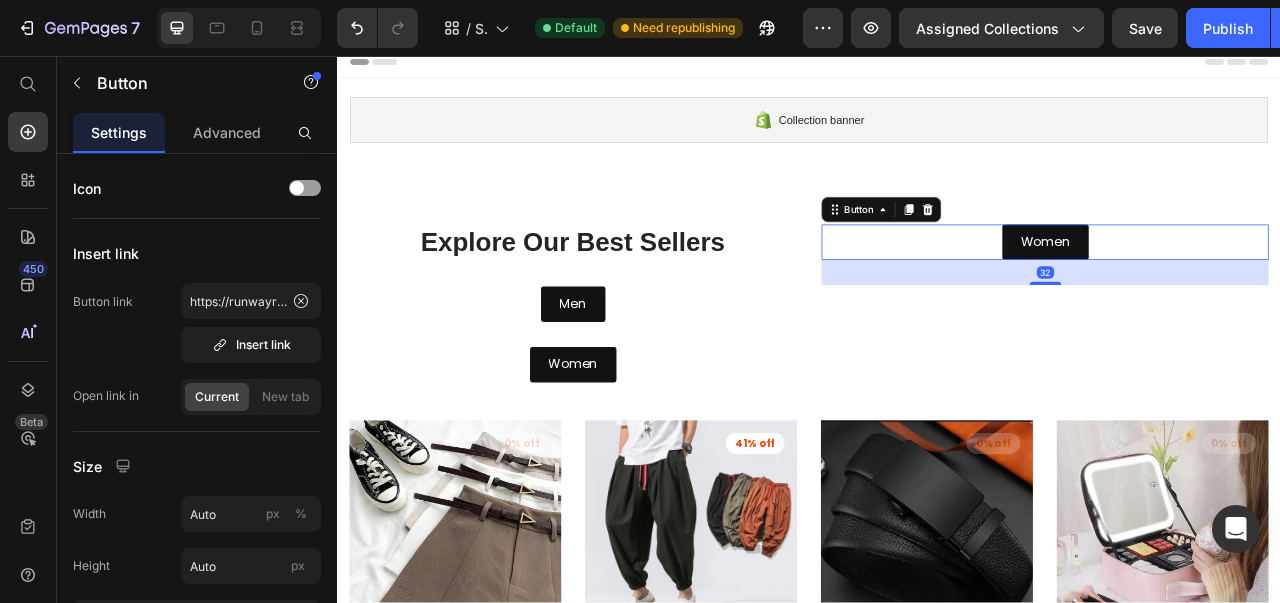 click at bounding box center (1088, 252) 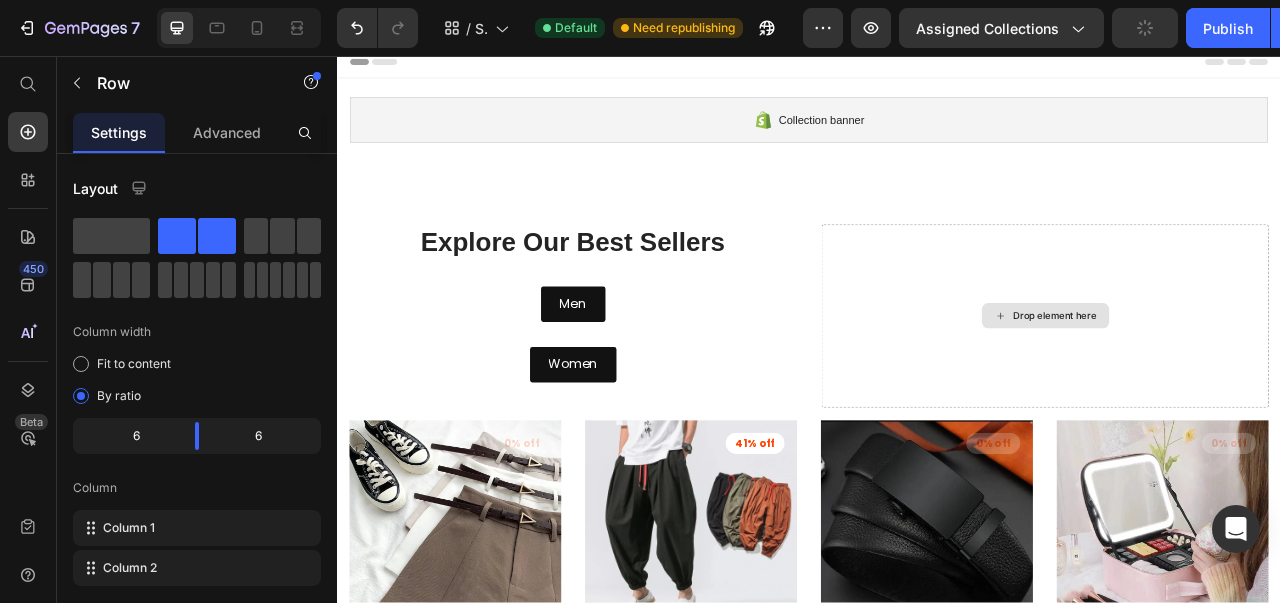 click on "Drop element here" at bounding box center (1250, 387) 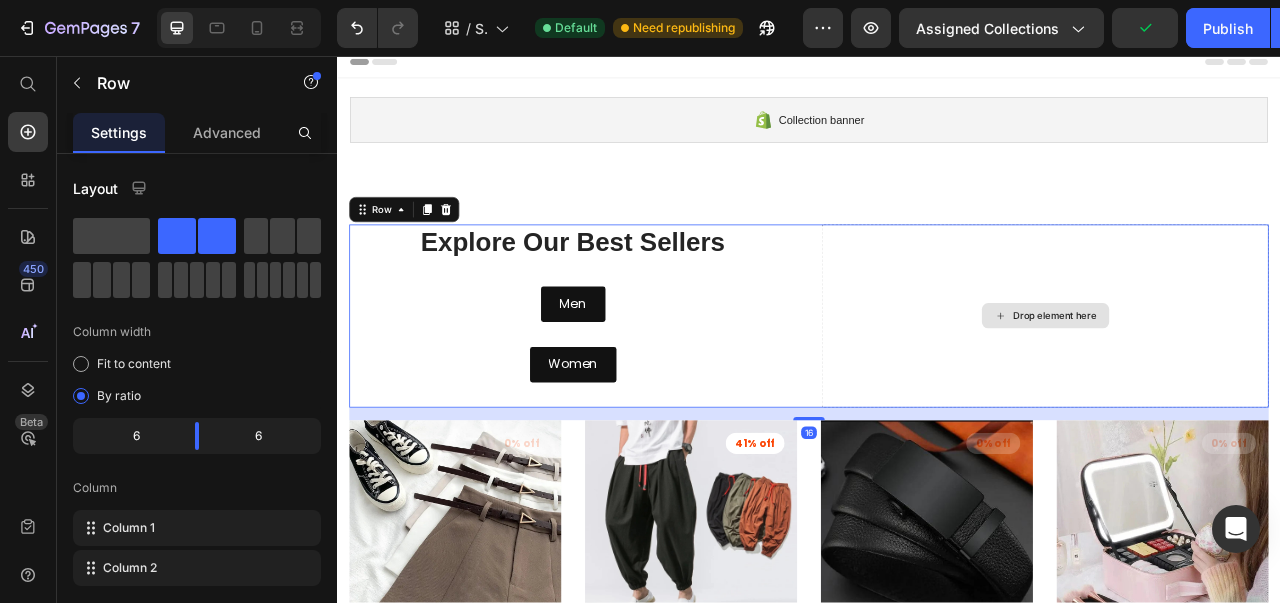 click on "Drop element here" at bounding box center [1237, 387] 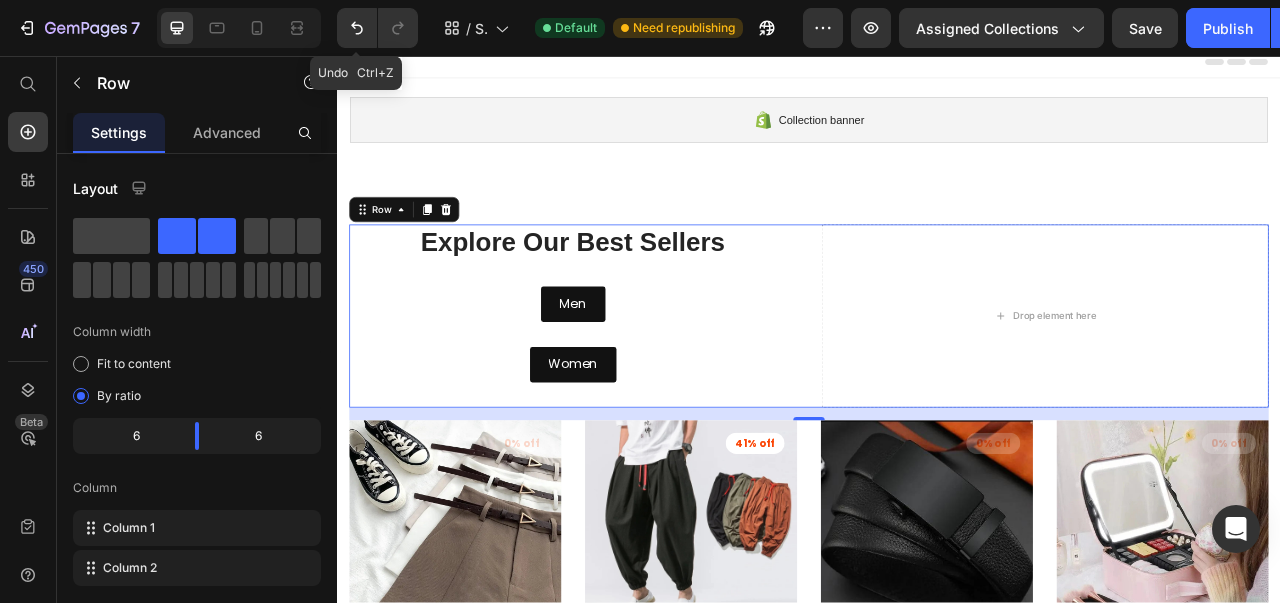 click 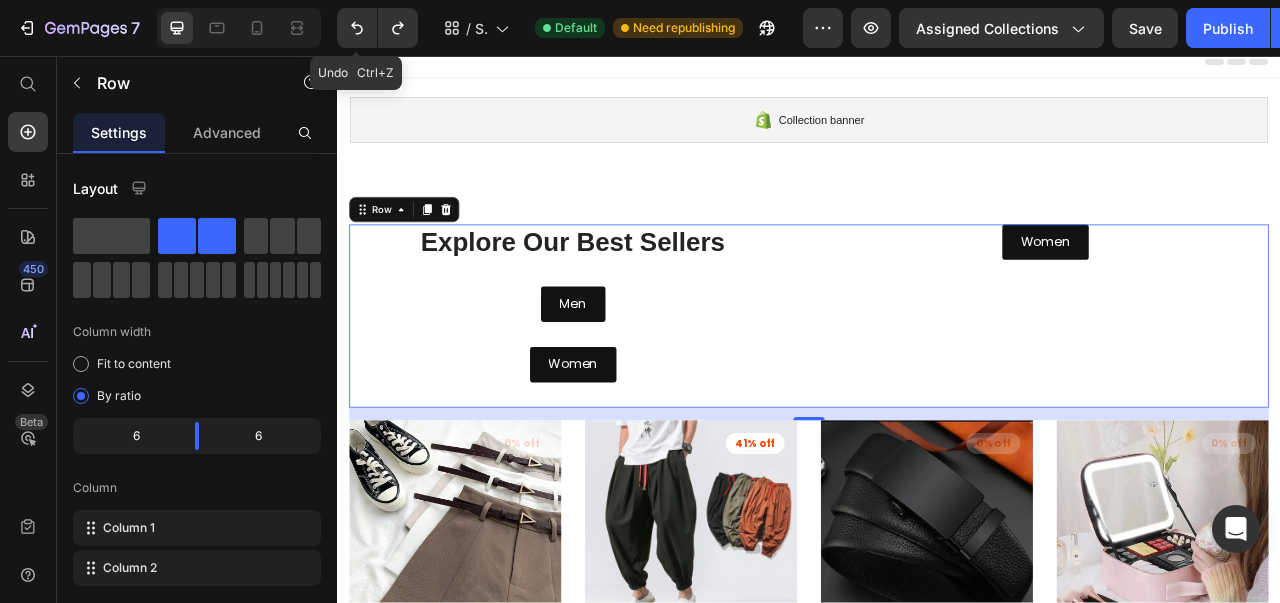 click 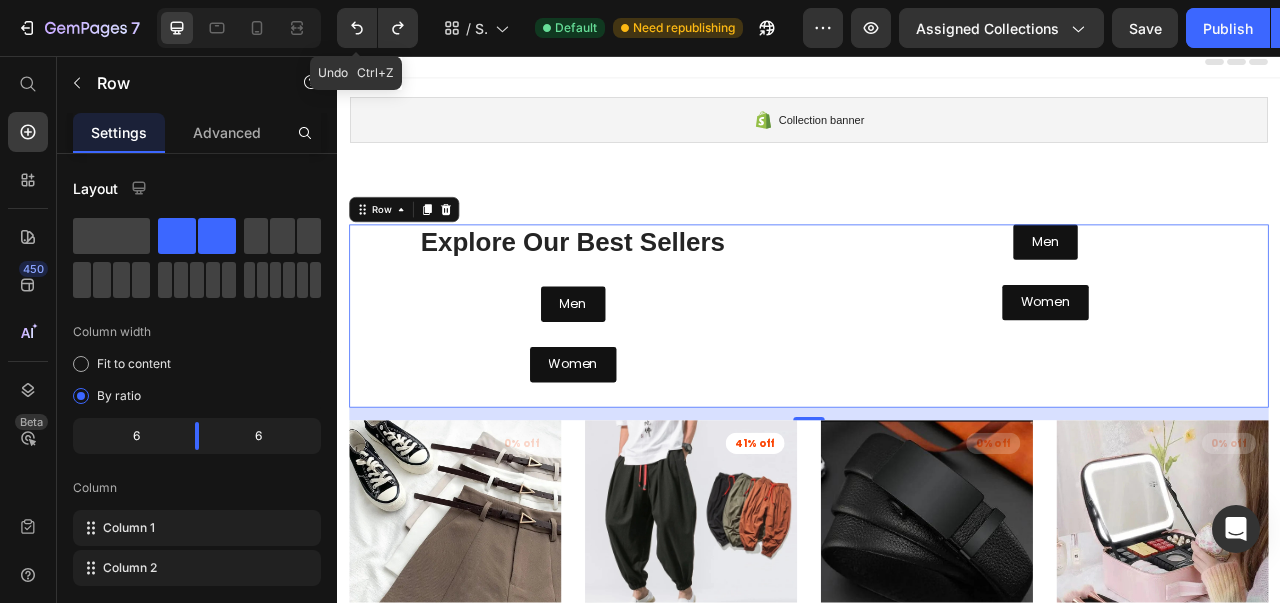 click 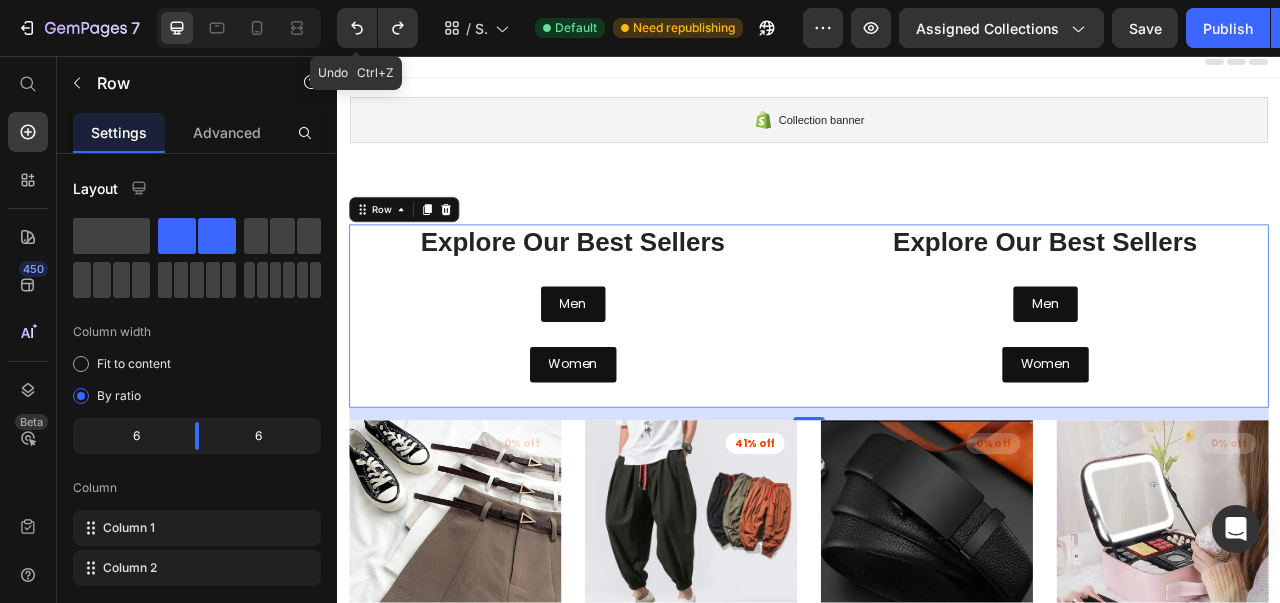 click 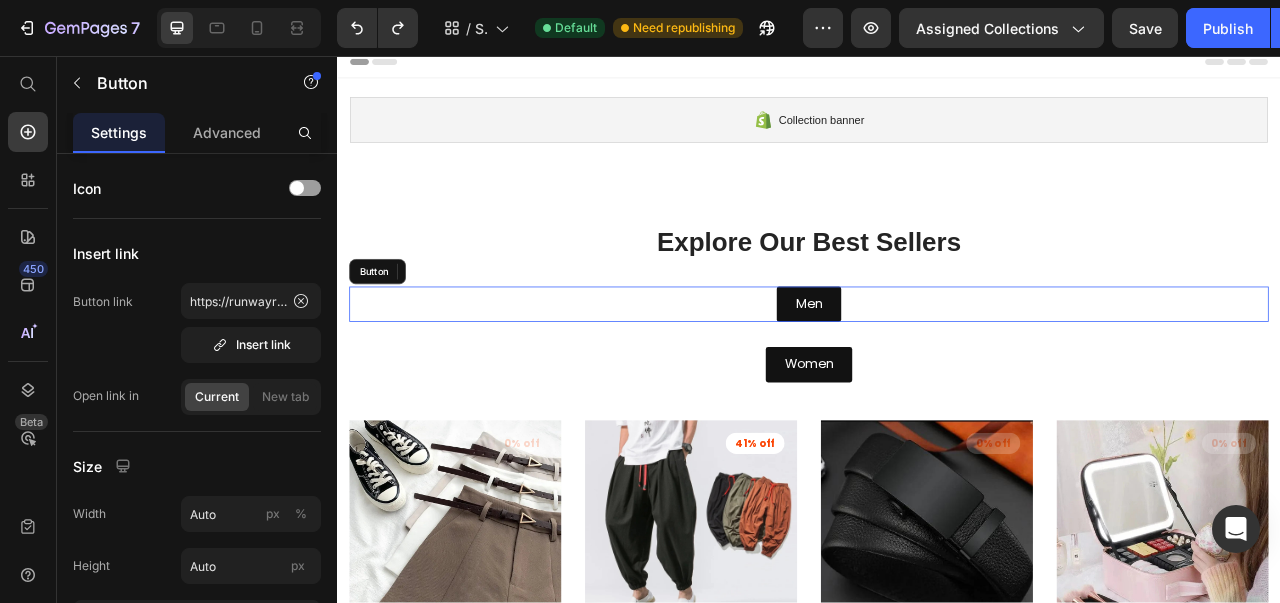 click on "Men" at bounding box center (937, 372) 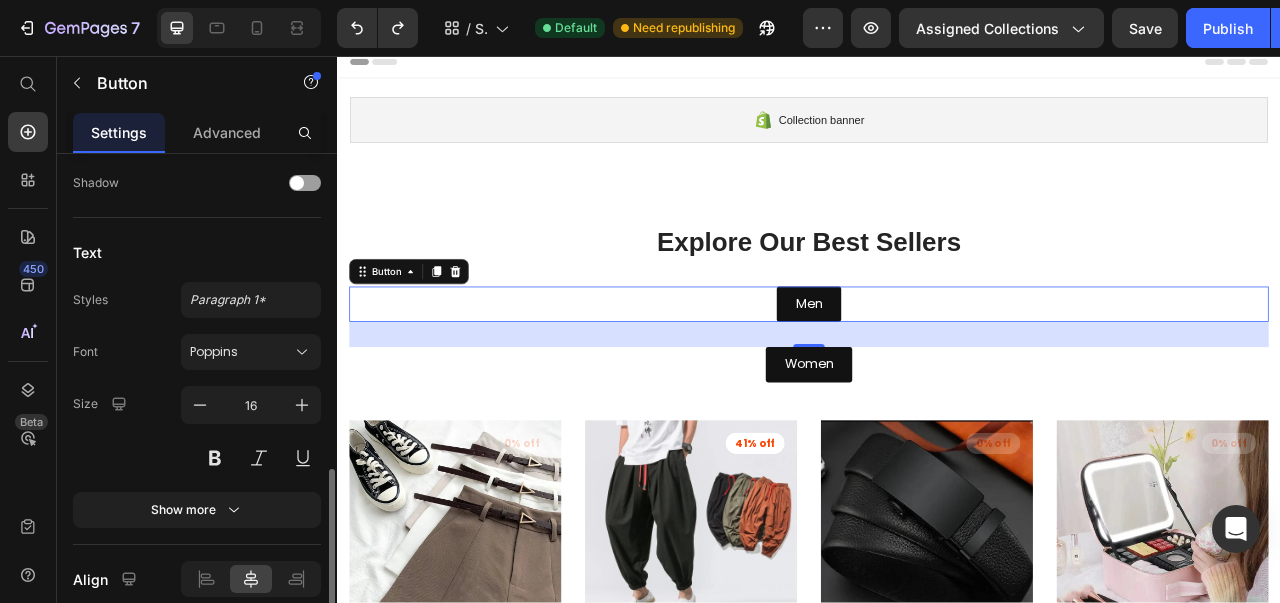 scroll, scrollTop: 916, scrollLeft: 0, axis: vertical 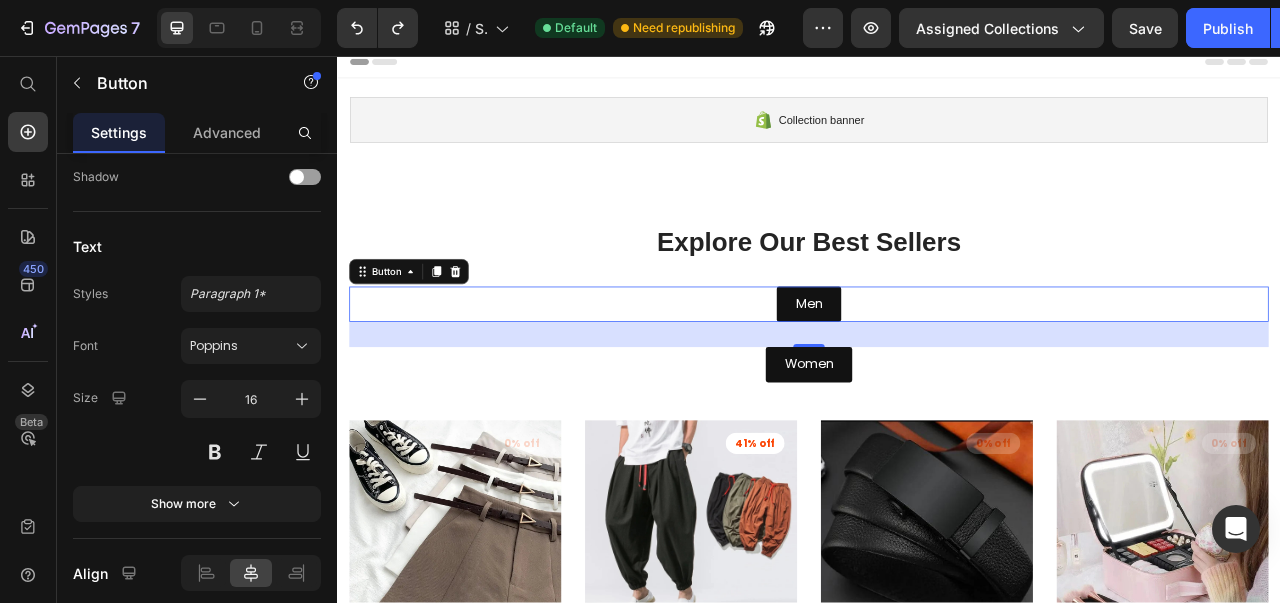 click 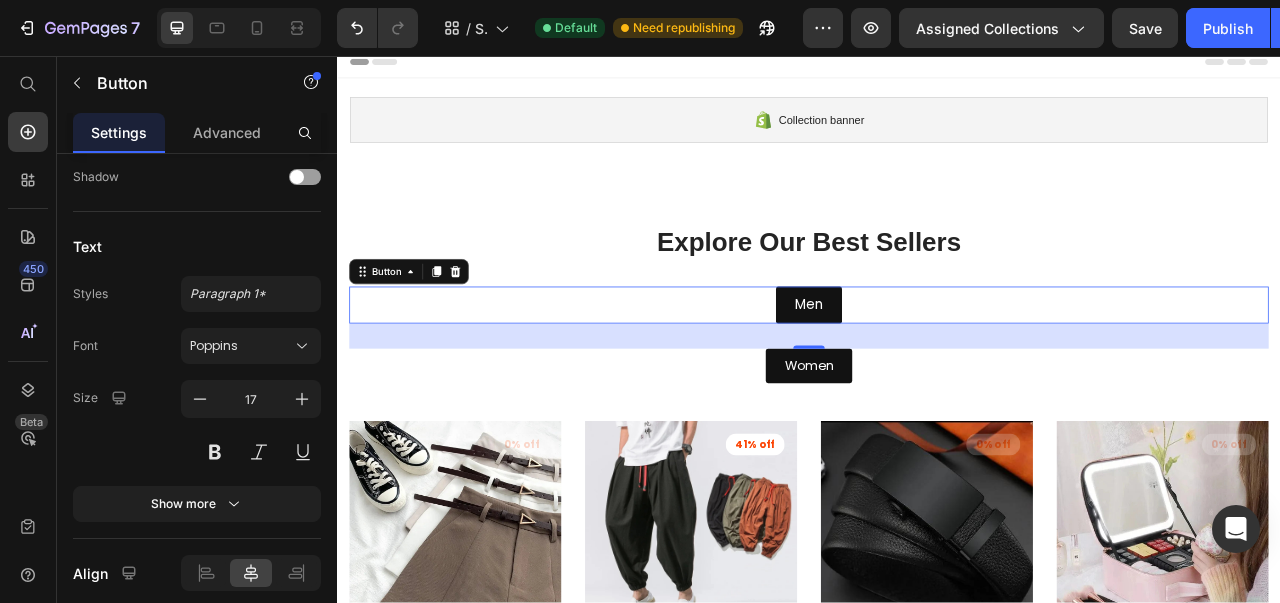 click 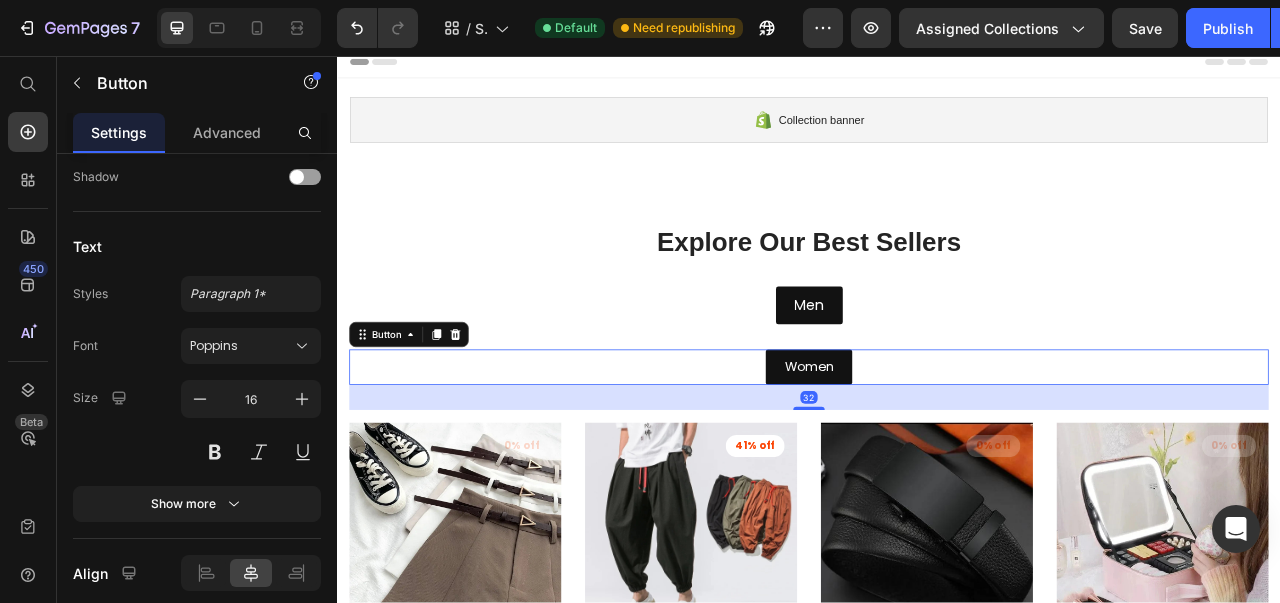 scroll, scrollTop: 916, scrollLeft: 0, axis: vertical 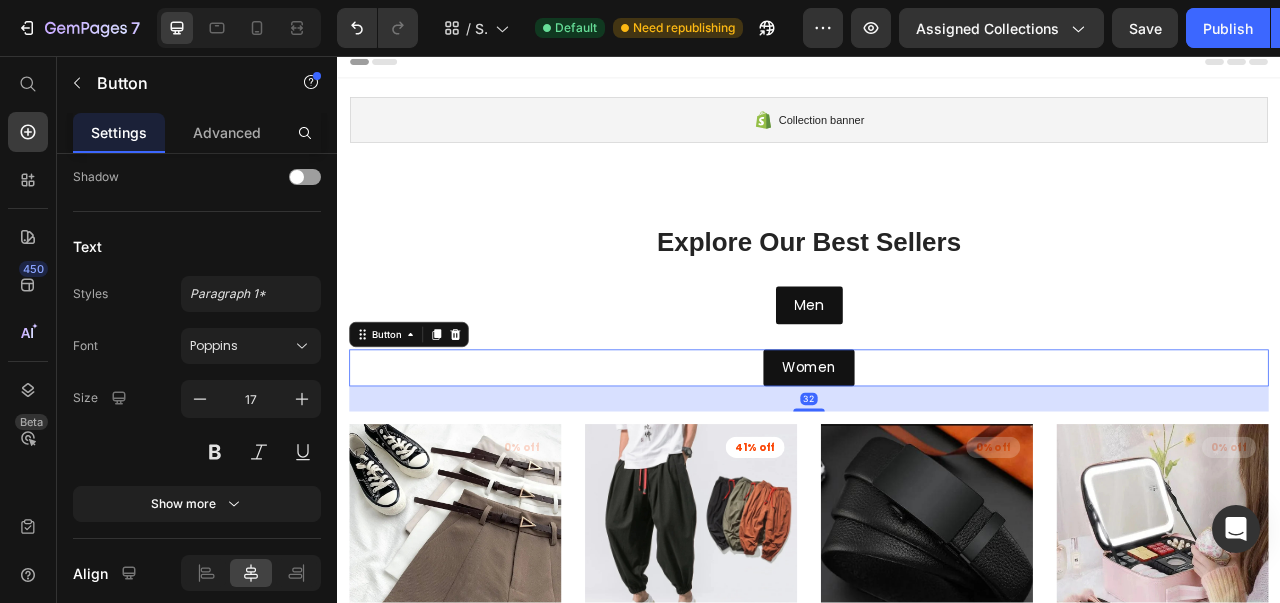 click 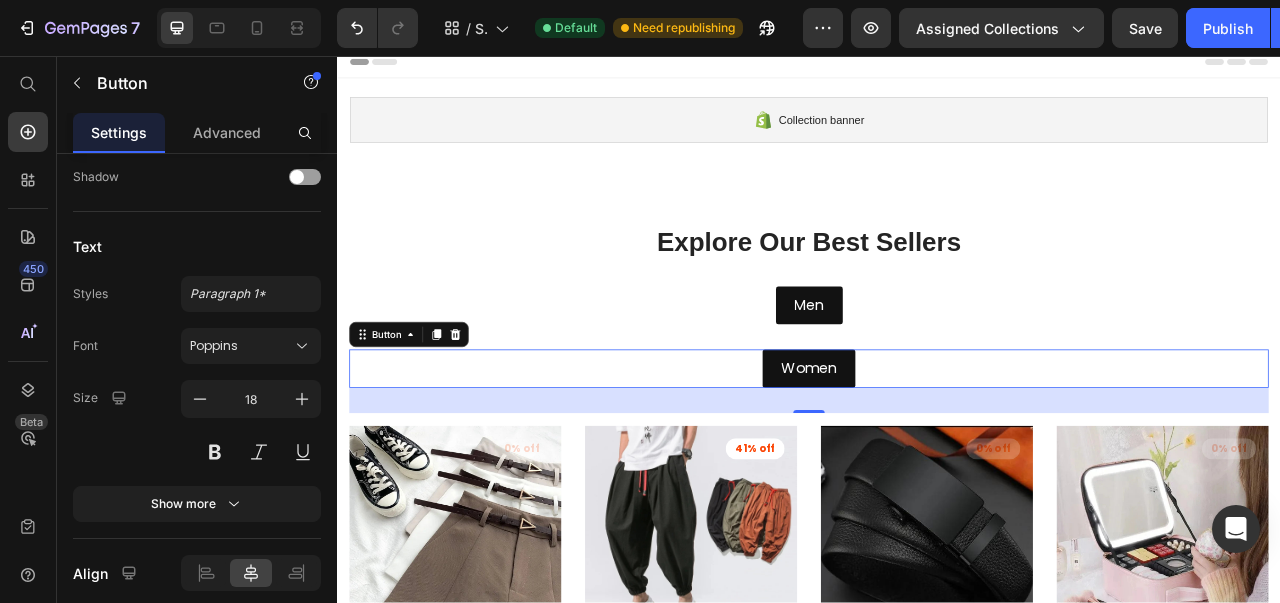 click on "Text" at bounding box center (197, 246) 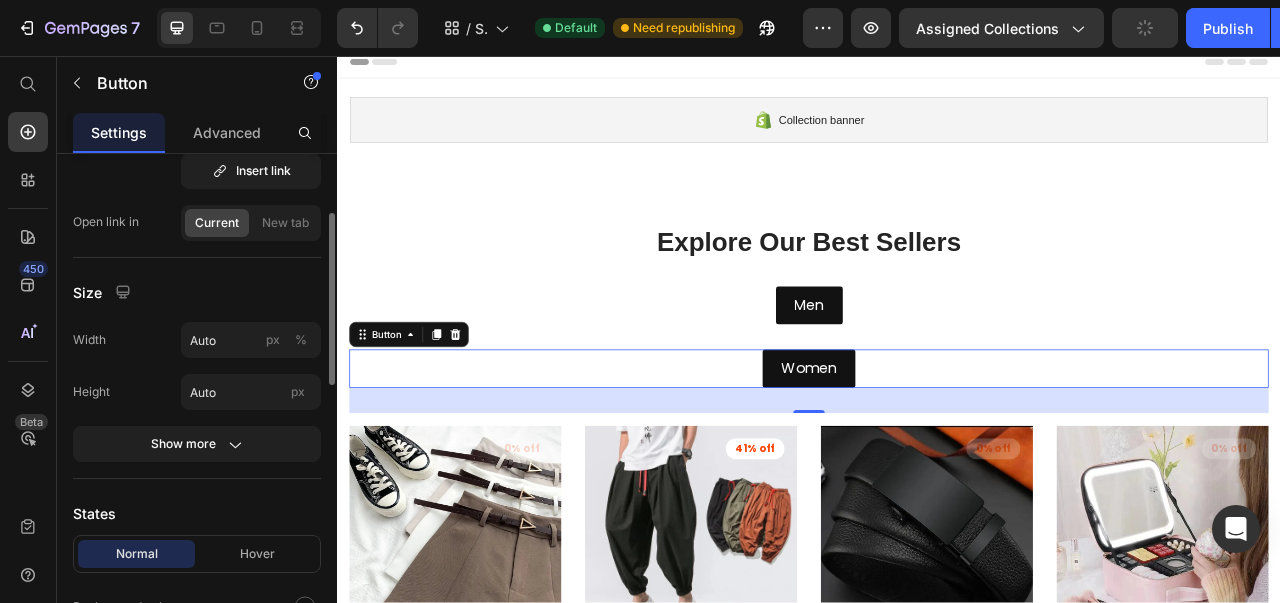 scroll, scrollTop: 173, scrollLeft: 0, axis: vertical 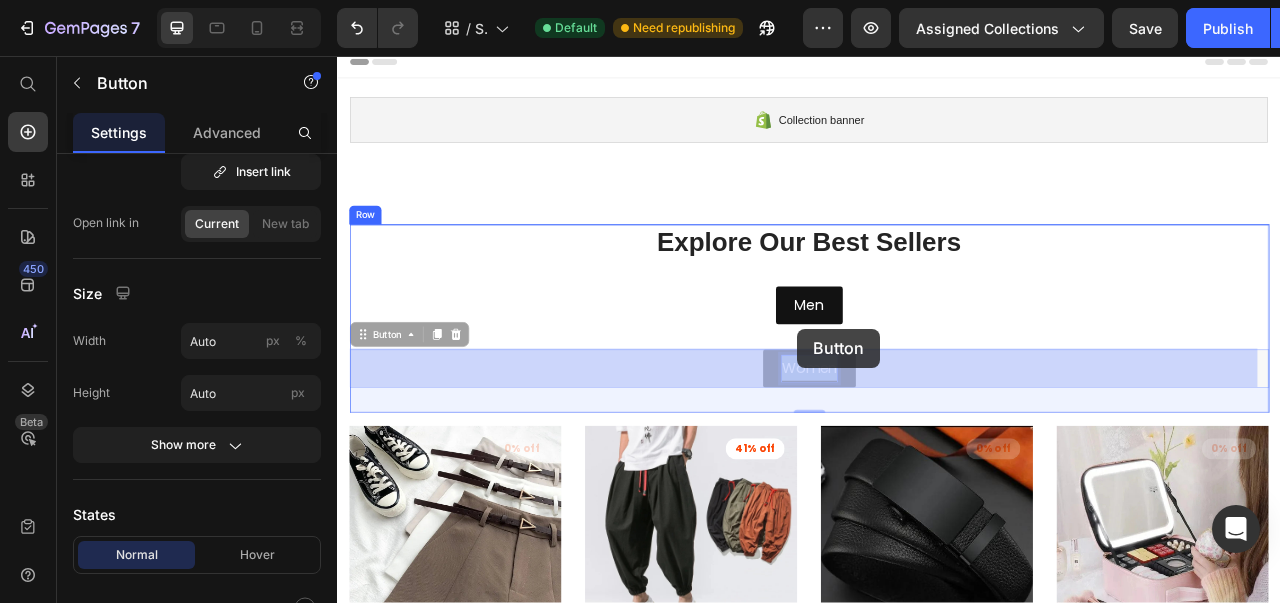 drag, startPoint x: 917, startPoint y: 461, endPoint x: 922, endPoint y: 403, distance: 58.21512 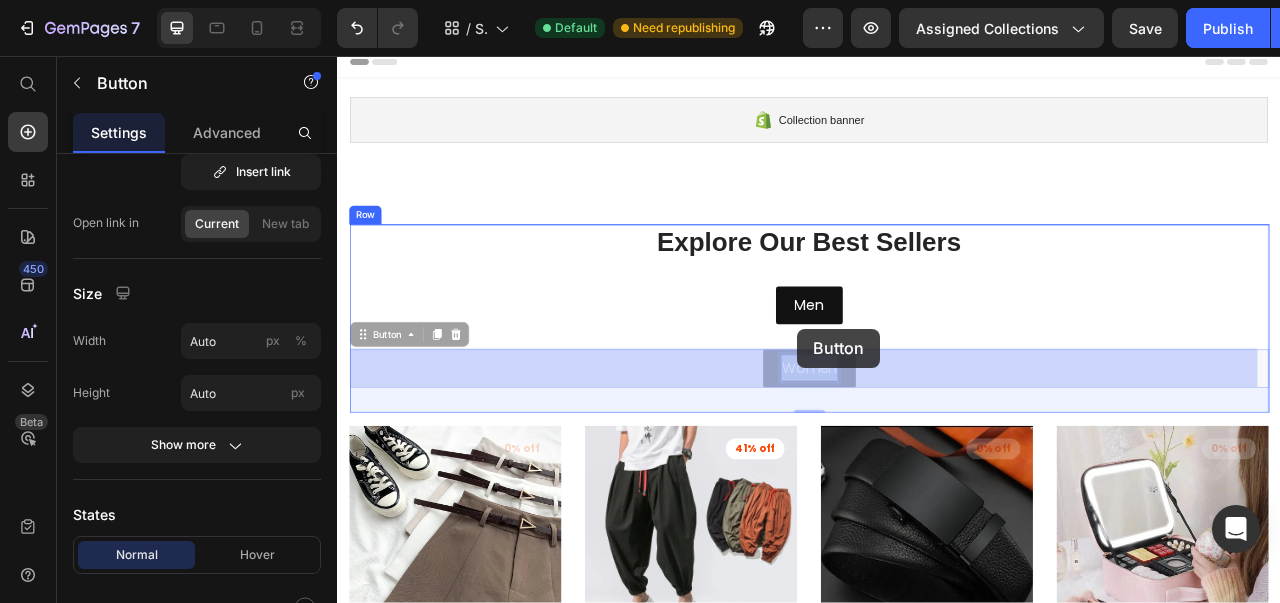 click on "Collection banner Shopify section: Collection banner Explore Our Best Sellers Heading Men Button Women Button   32 Women Button   32 Row (P) Images 0% off Product Badge Row Chic A-Line Belted Women's Shorts (P) Title $53.95 (P) Price $0.00 (P) Price Row add to cart (P) Cart Button Row (P) Images 41% off Product Badge Row Men's Chic Harem Joggers (P) Title $34.95 (P) Price $59.42 (P) Price Row add to cart (P) Cart Button Row (P) Images 0% off Product Badge Row Men's Leather Auto-Buckle Belt (P) Title $28.95 (P) Price $0.00 (P) Price Row add to cart (P) Cart Button Row (P) Images 0% off Product Badge Row GlowUp LED Makeup Case (P) Title $77.95 (P) Price $0.00 (P) Price Row add to cart (P) Cart Button Row Product List Row Section 2 Root Start with Sections from sidebar Add sections Add elements Start with Generating from URL or image Add section Choose templates inspired by CRO experts Generate layout from URL or image Add blank section then drag & drop elements" at bounding box center [937, 665] 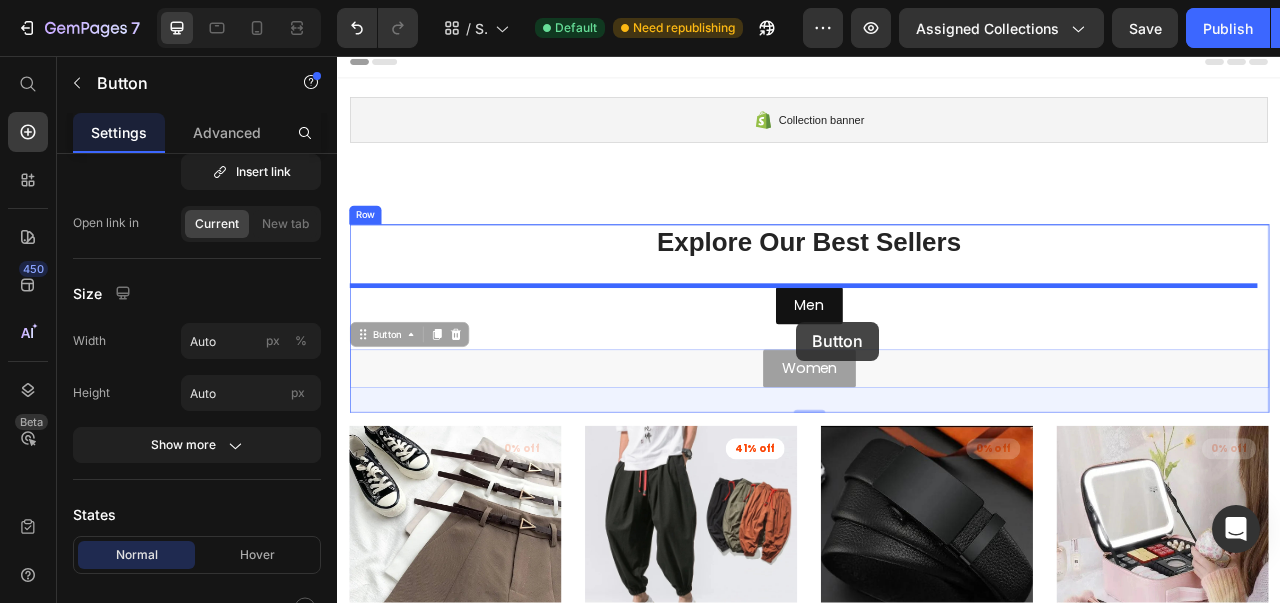 drag, startPoint x: 928, startPoint y: 433, endPoint x: 921, endPoint y: 394, distance: 39.623226 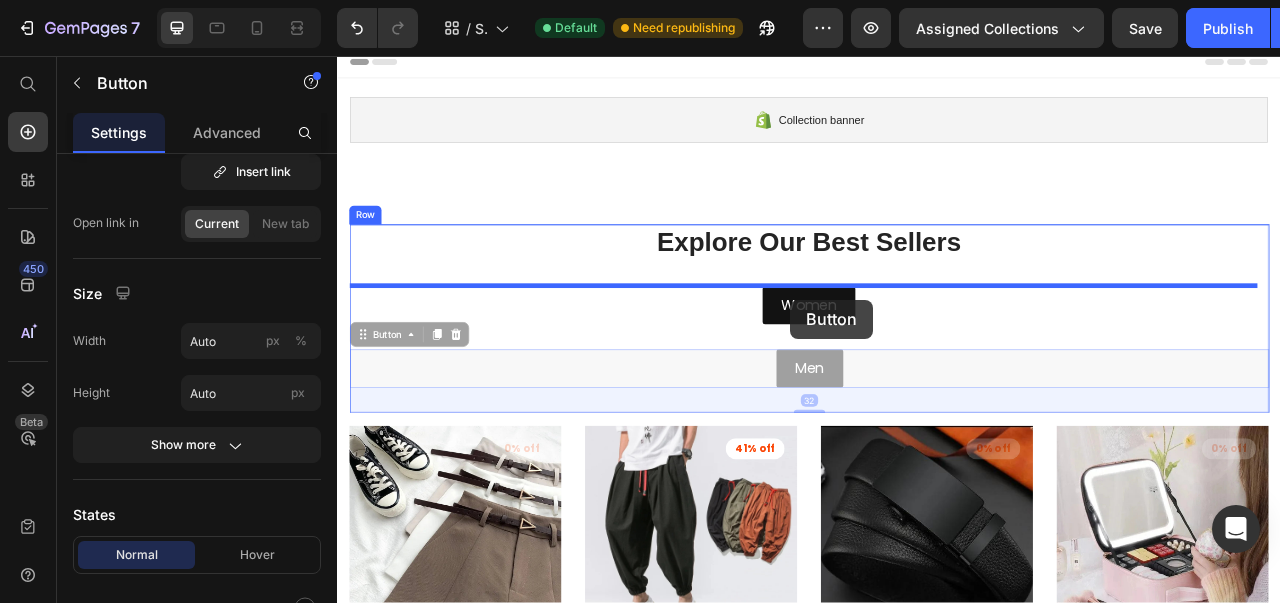 drag, startPoint x: 927, startPoint y: 457, endPoint x: 914, endPoint y: 366, distance: 91.92388 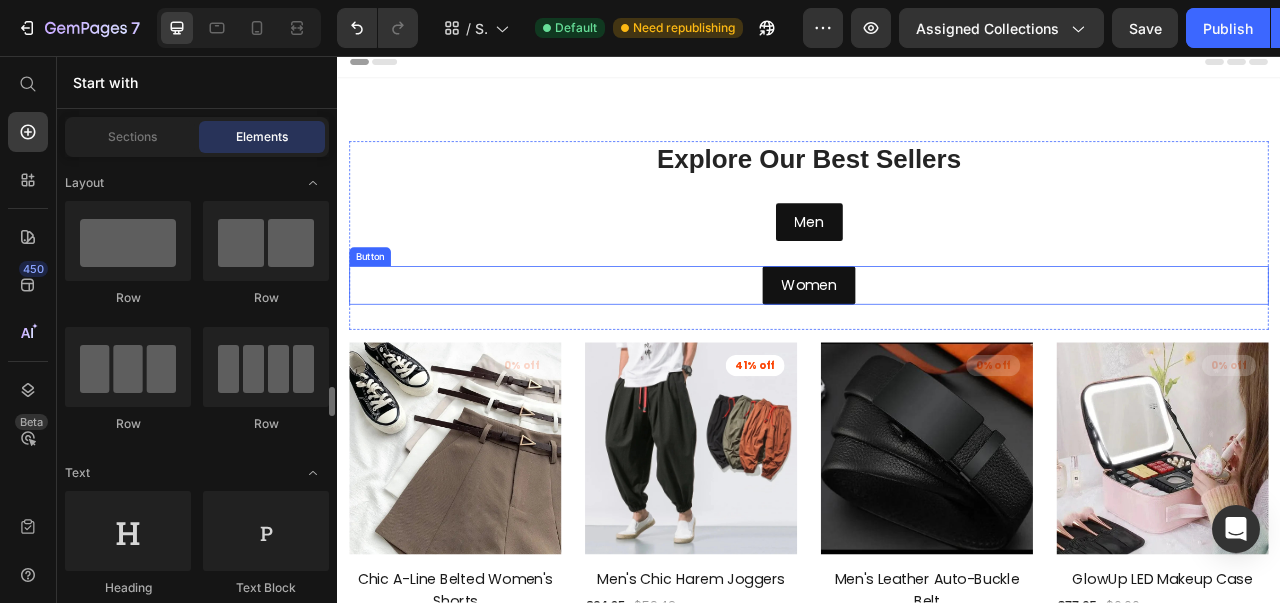 scroll, scrollTop: 216, scrollLeft: 0, axis: vertical 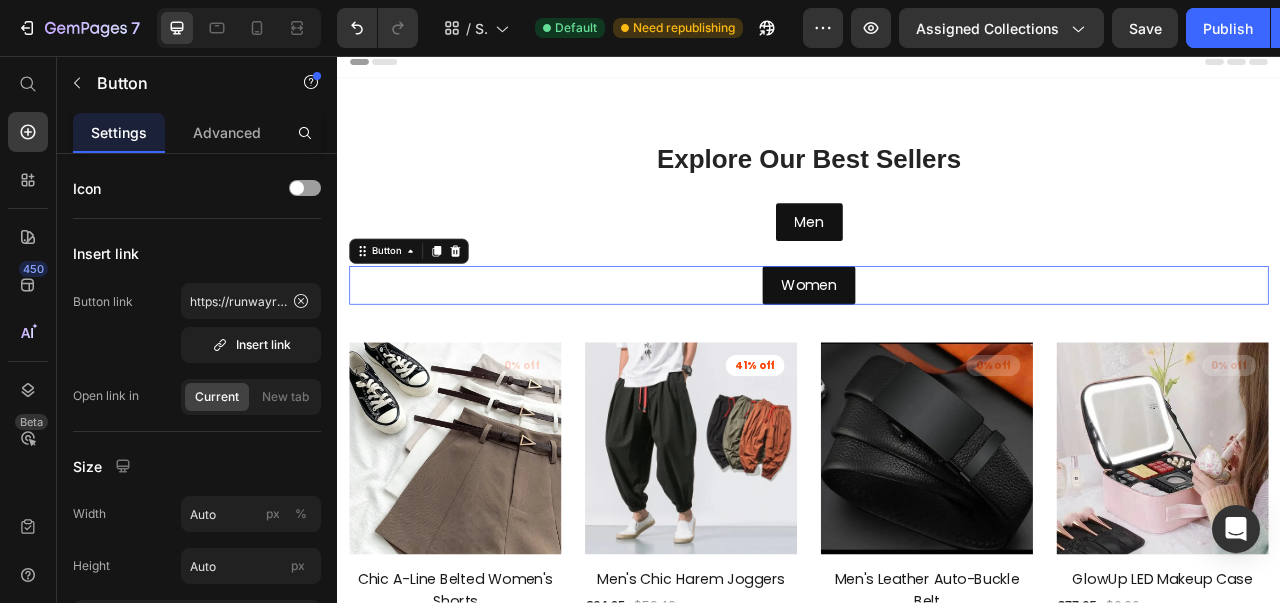 click on "Women" at bounding box center [937, 348] 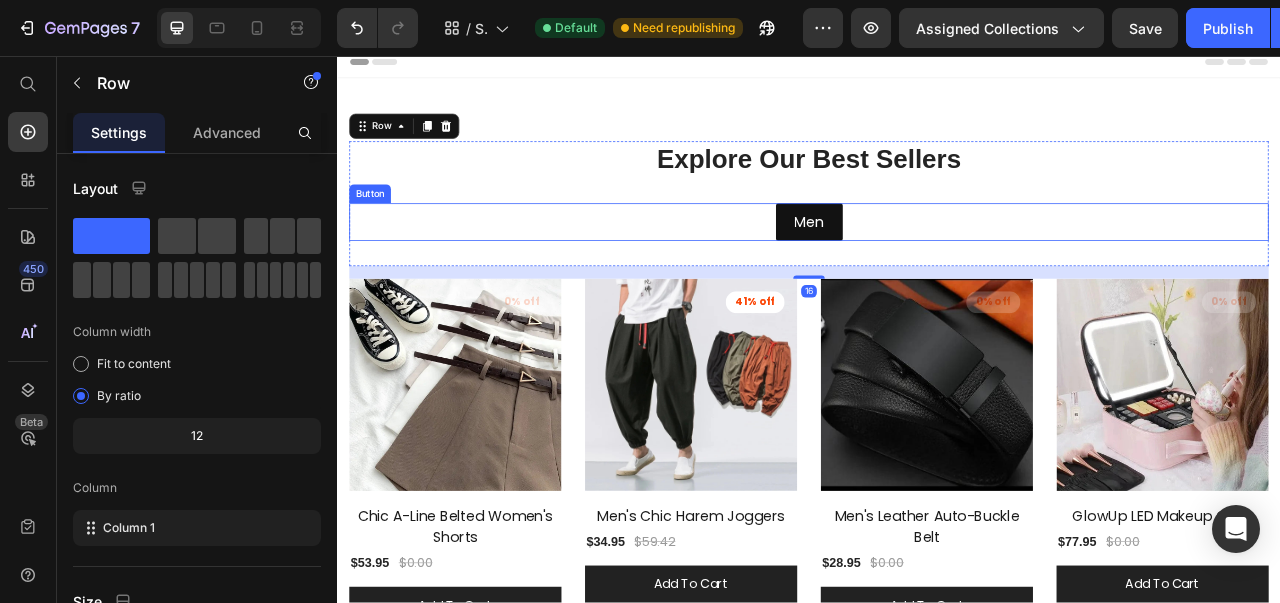 click on "Men" at bounding box center (937, 268) 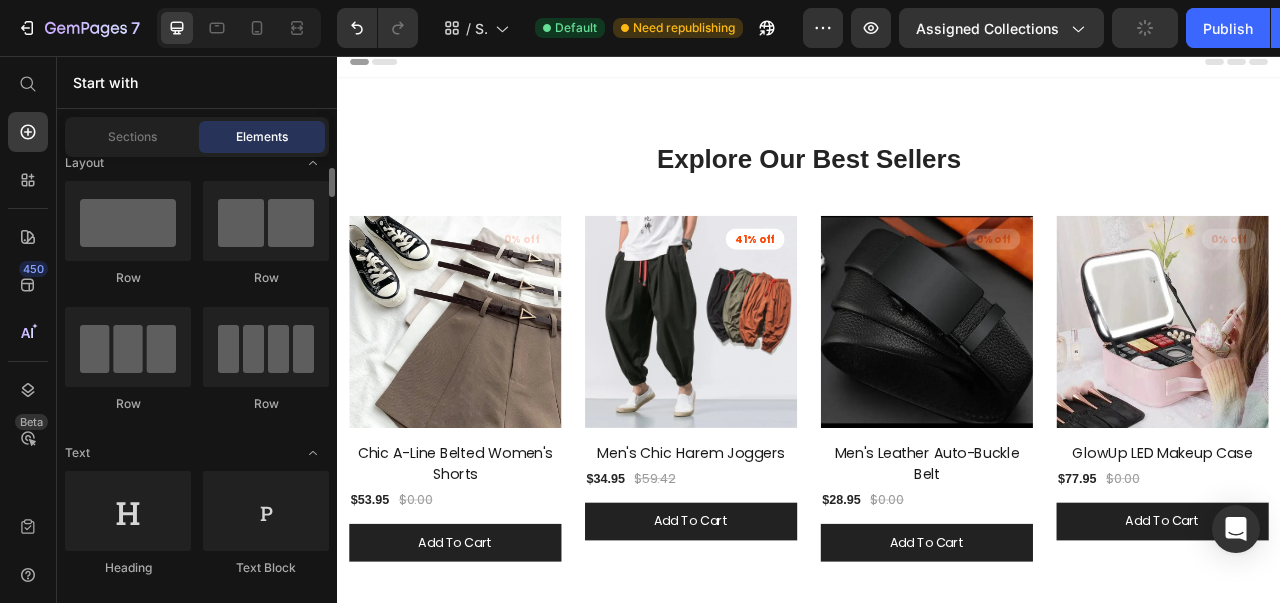scroll, scrollTop: 0, scrollLeft: 0, axis: both 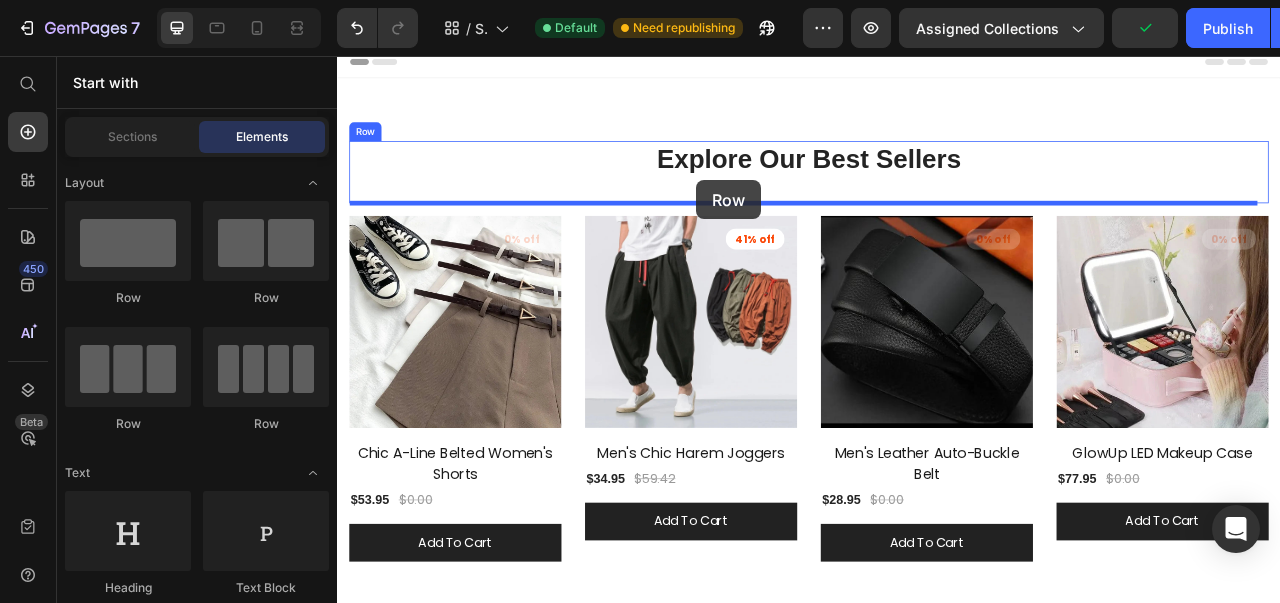 drag, startPoint x: 618, startPoint y: 279, endPoint x: 797, endPoint y: 211, distance: 191.48106 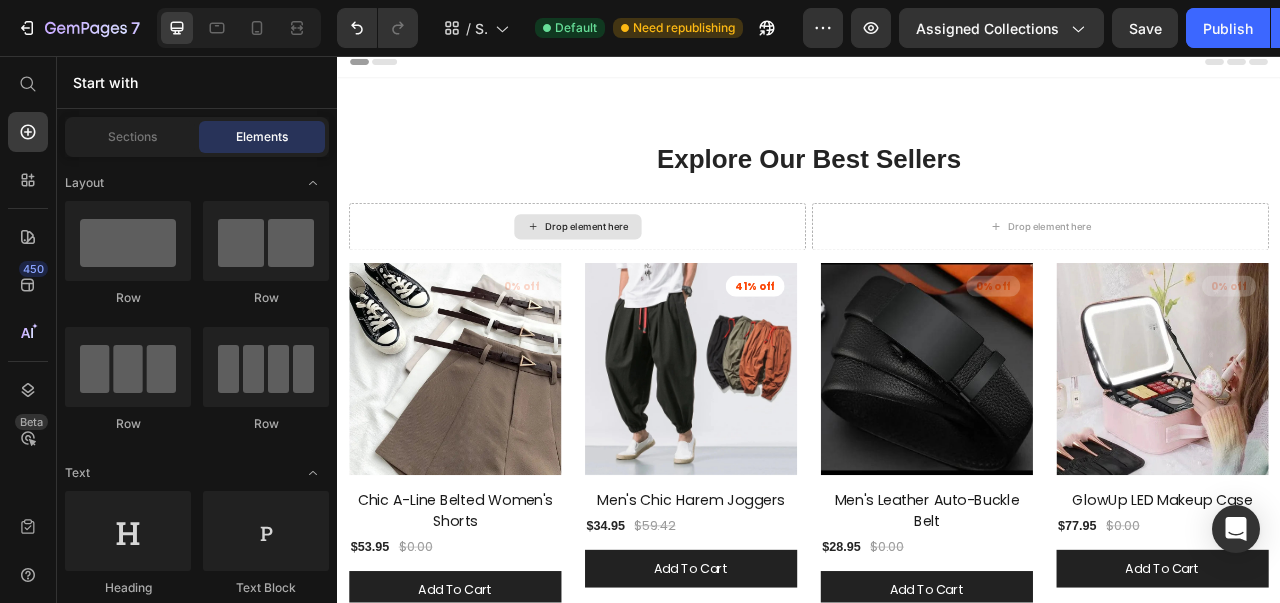 click on "Drop element here" at bounding box center (655, 274) 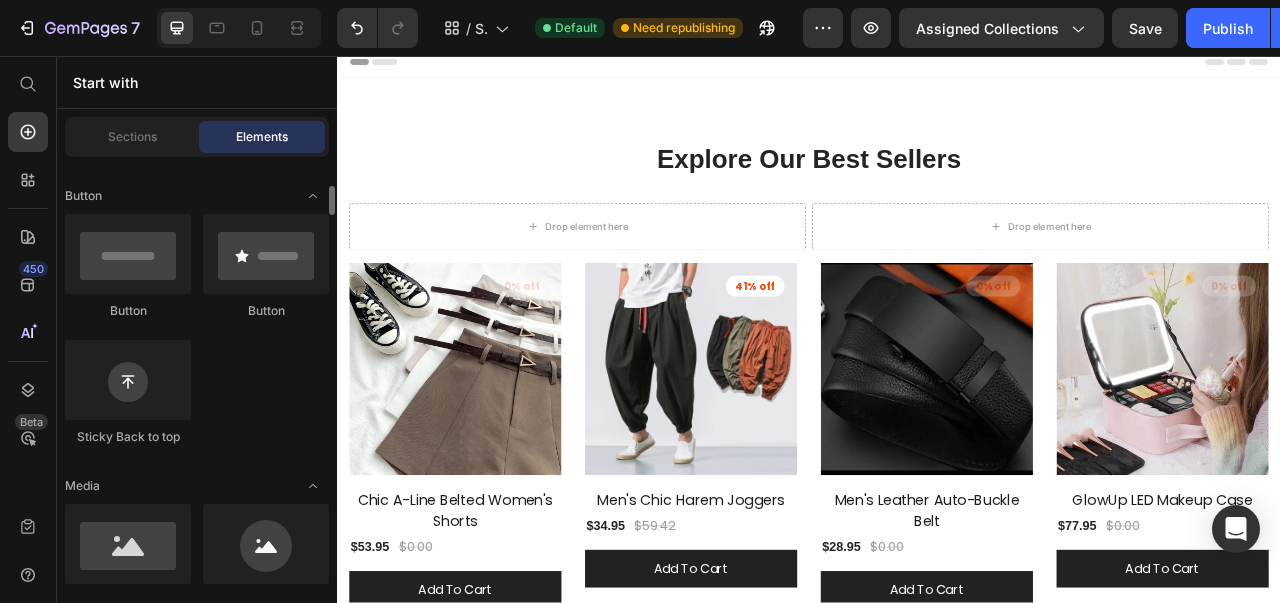 scroll, scrollTop: 442, scrollLeft: 0, axis: vertical 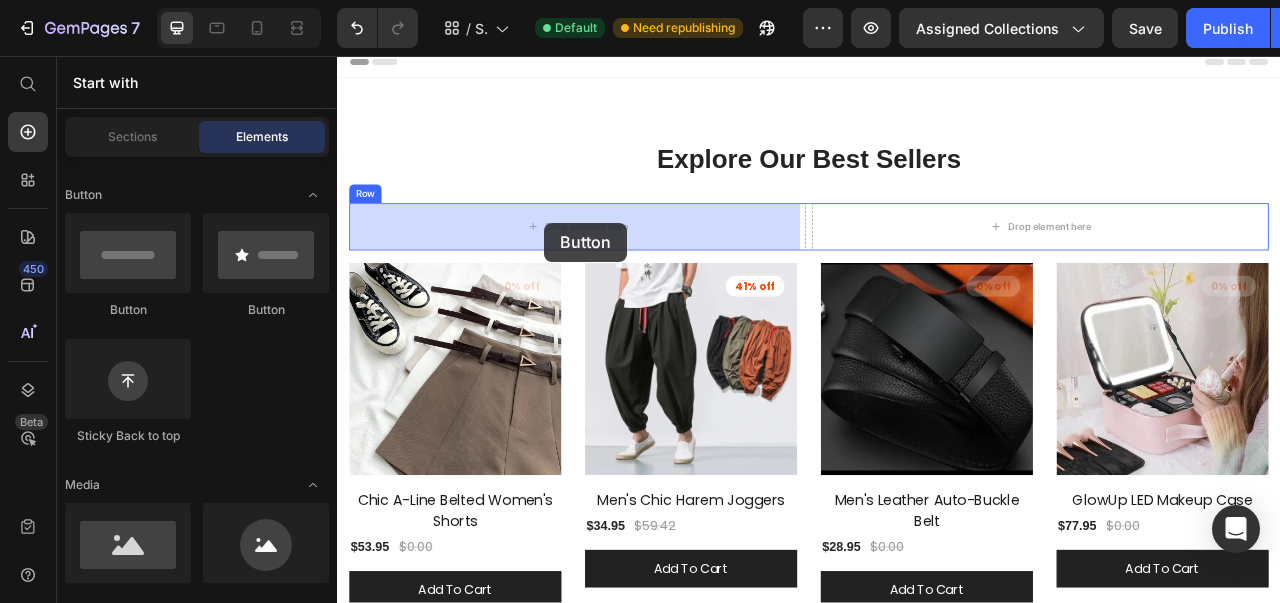 drag, startPoint x: 479, startPoint y: 332, endPoint x: 601, endPoint y: 268, distance: 137.76791 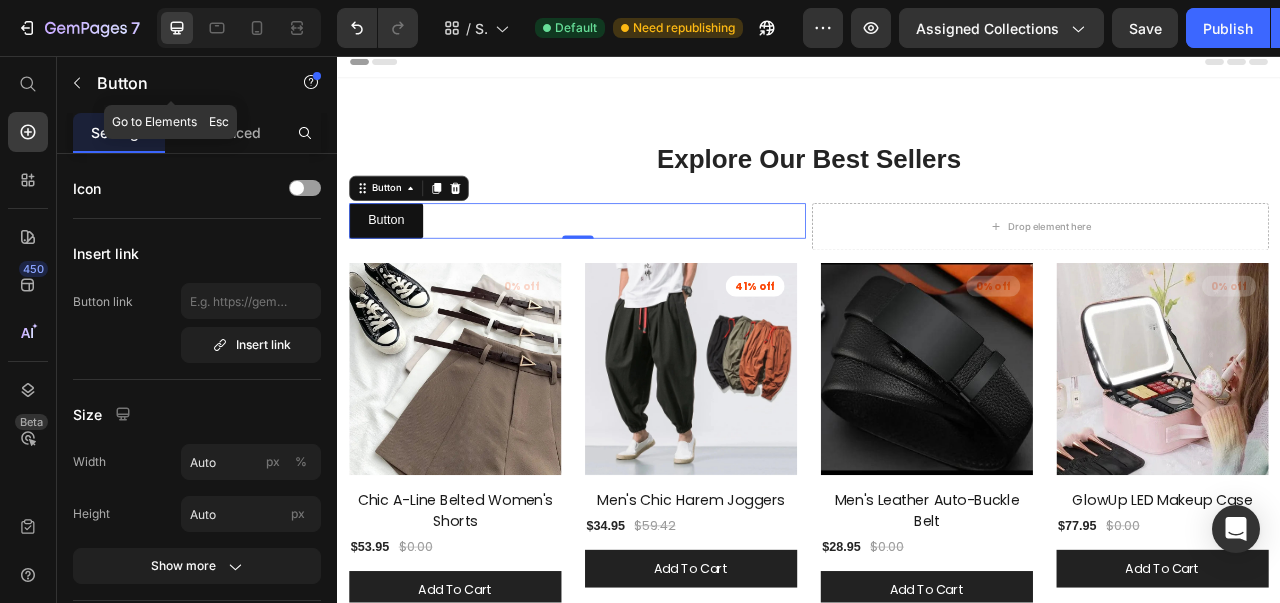 click 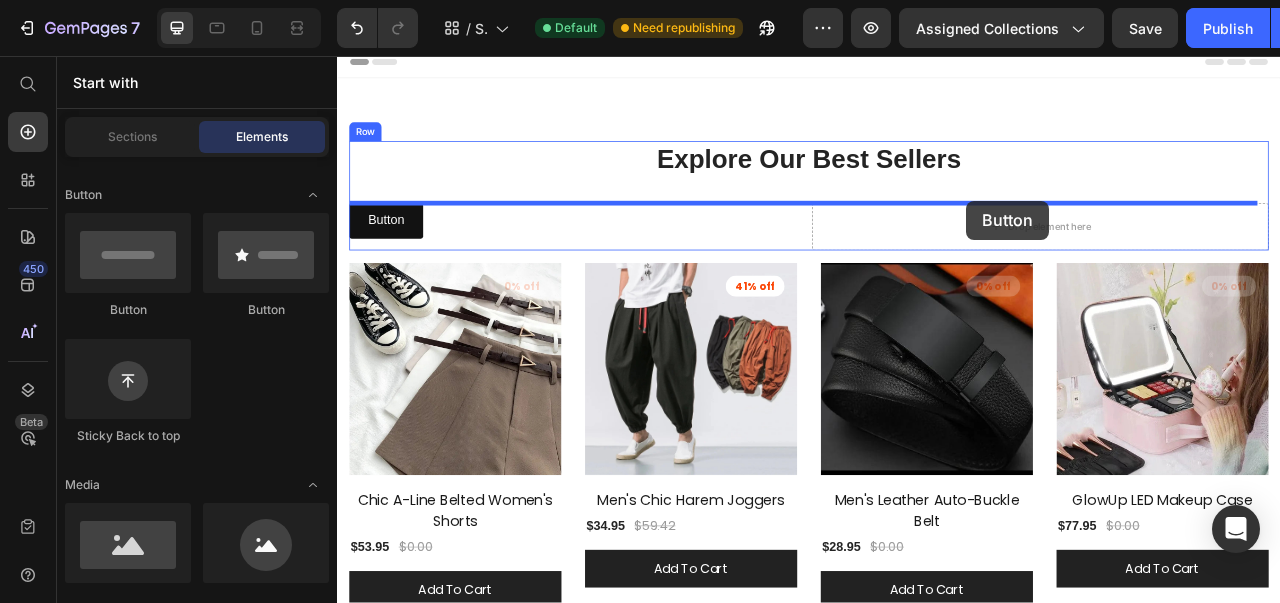 drag, startPoint x: 468, startPoint y: 334, endPoint x: 1138, endPoint y: 240, distance: 676.5619 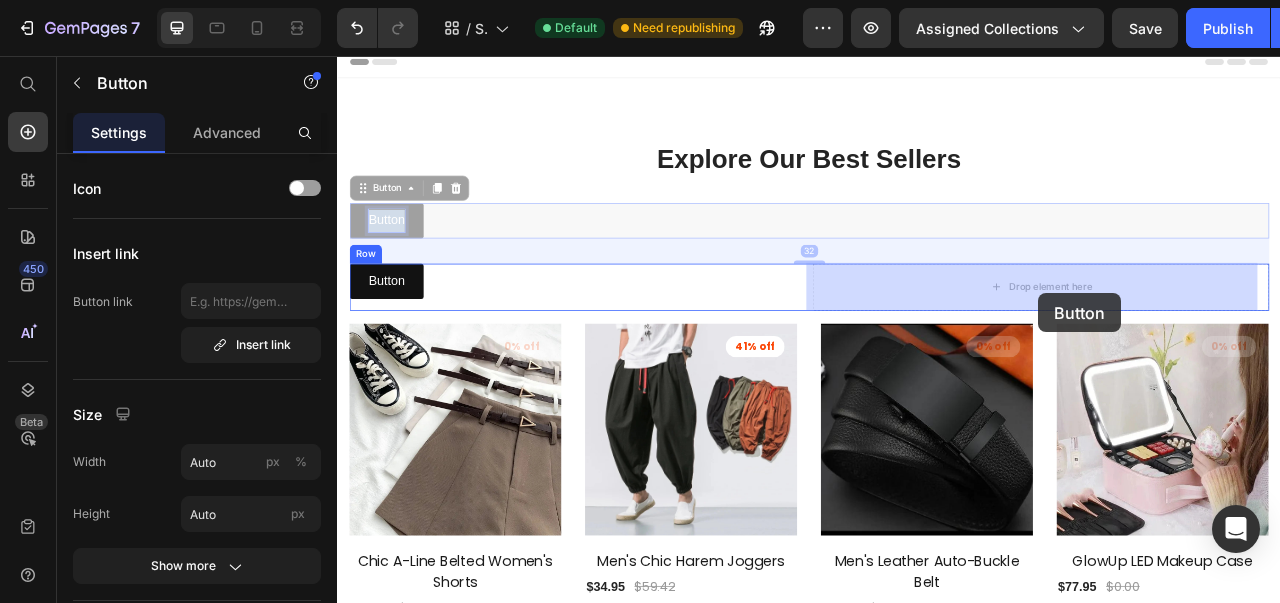 drag, startPoint x: 397, startPoint y: 260, endPoint x: 1229, endPoint y: 358, distance: 837.7518 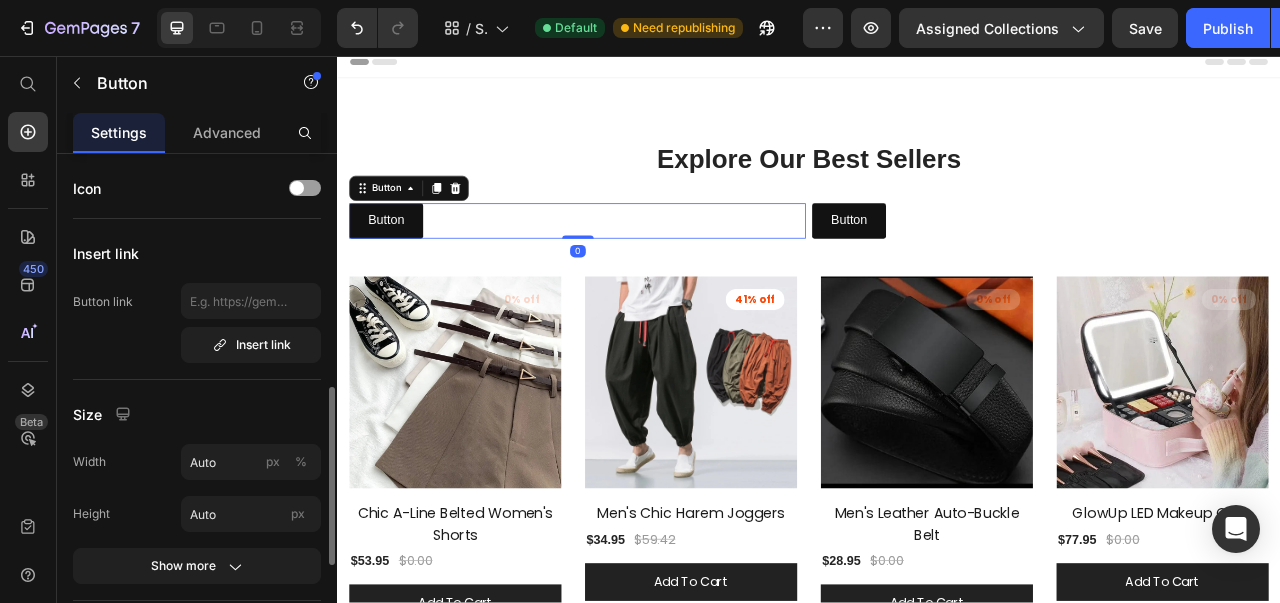 scroll, scrollTop: 173, scrollLeft: 0, axis: vertical 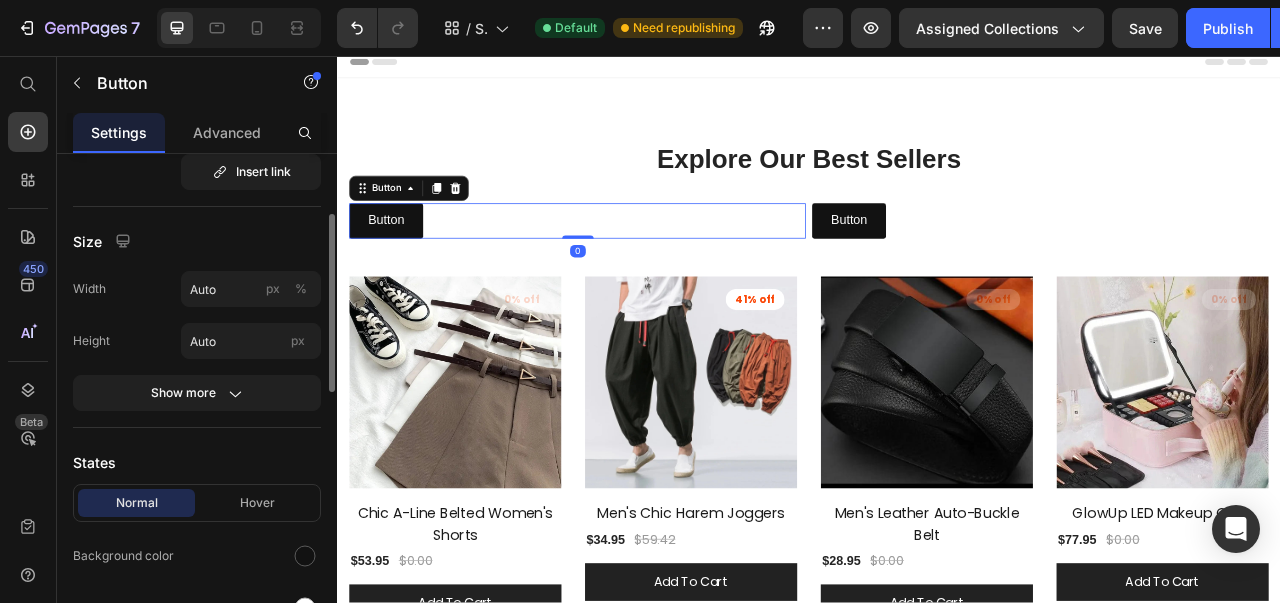 click on "Button" at bounding box center [399, 266] 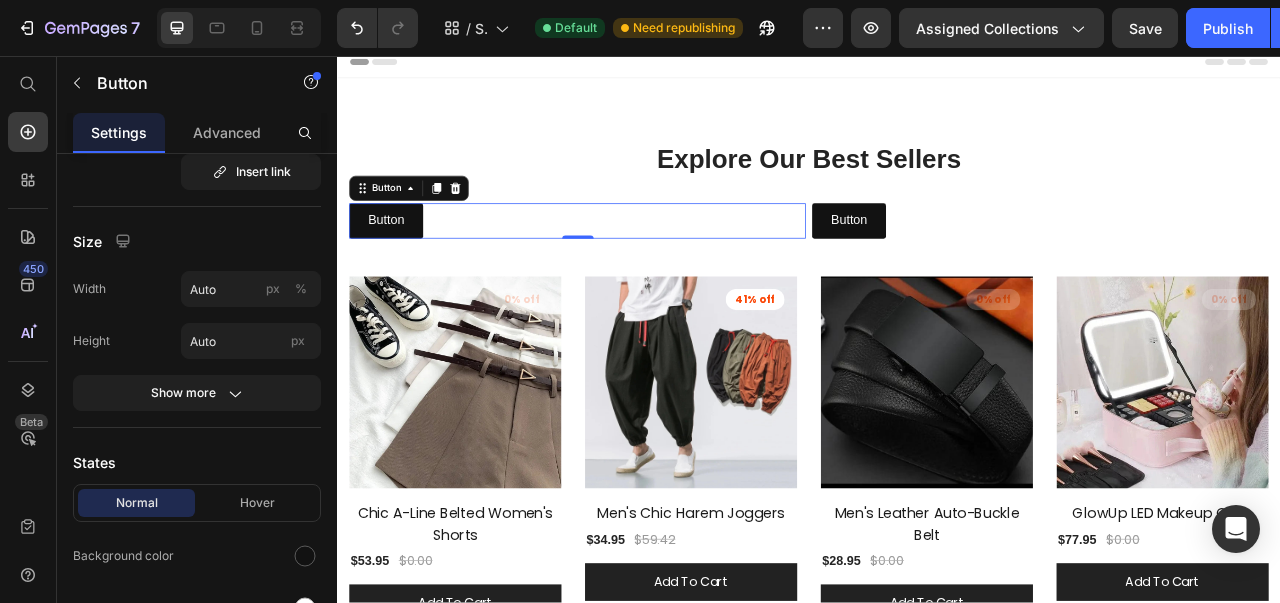 click on "Button" at bounding box center [399, 266] 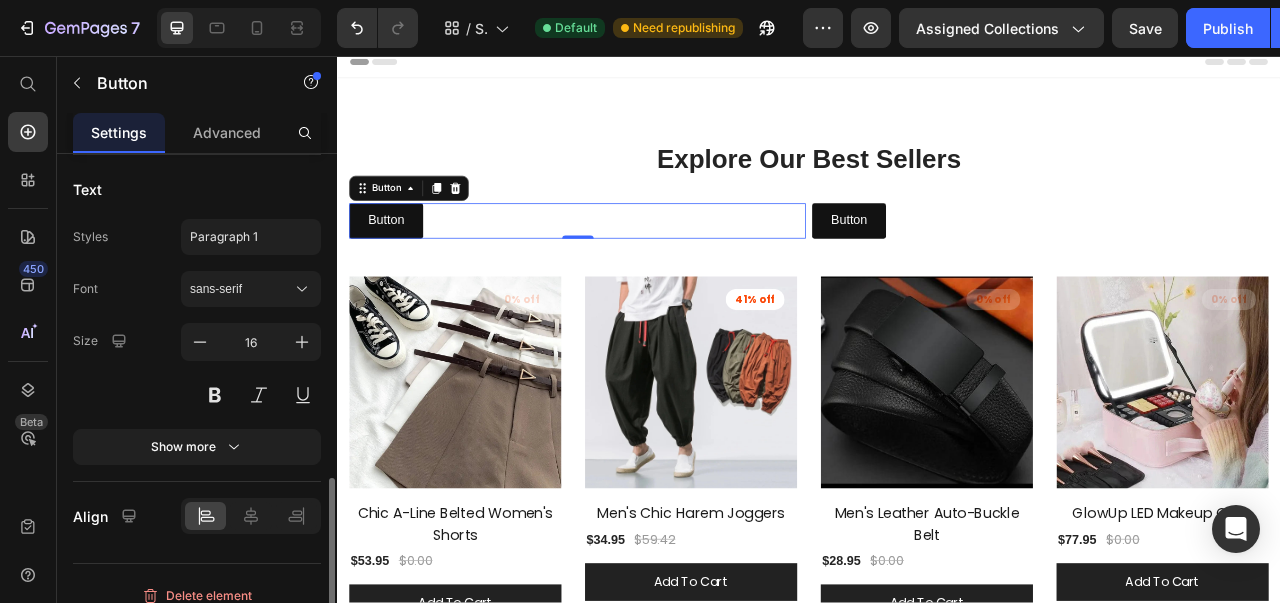 scroll, scrollTop: 935, scrollLeft: 0, axis: vertical 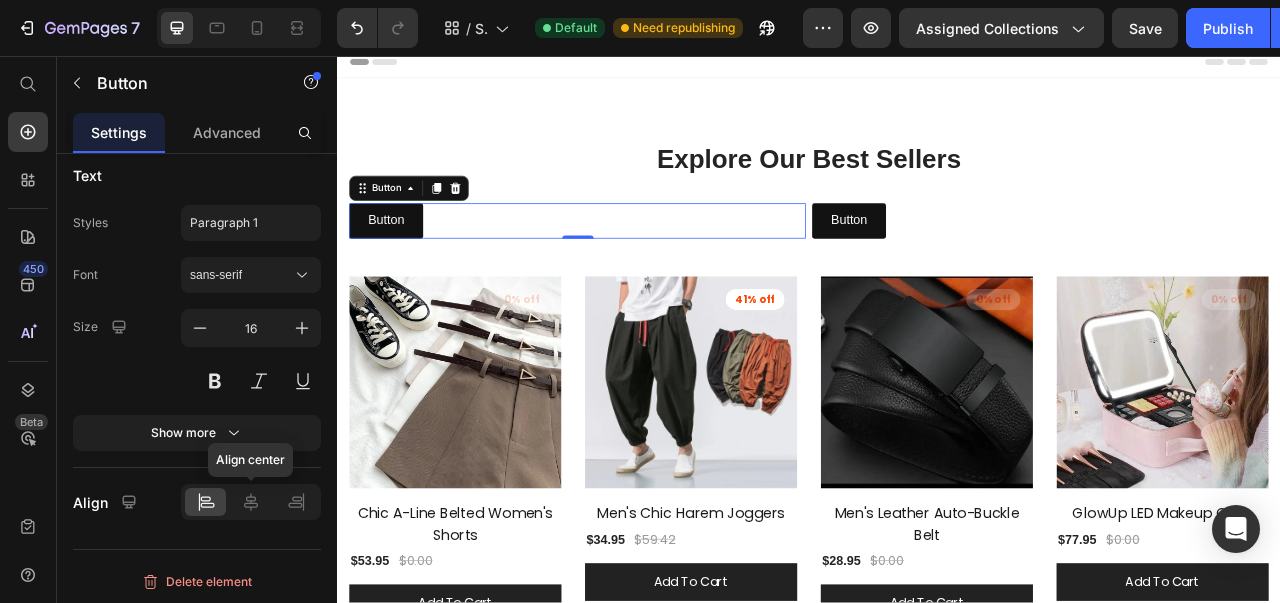 click 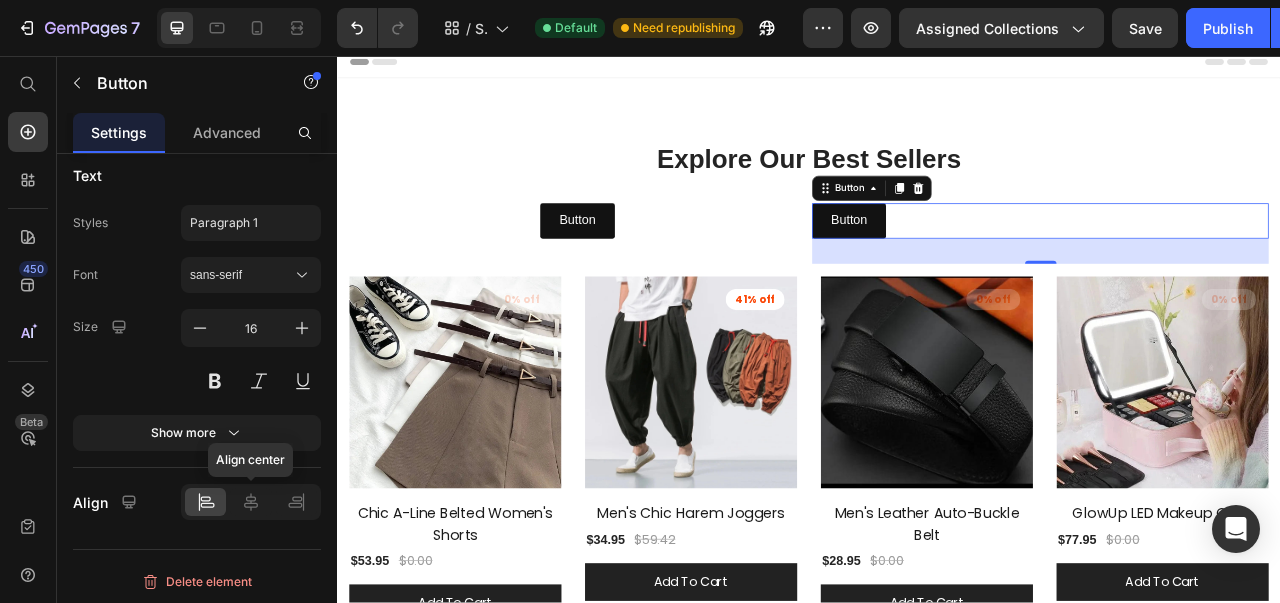 click 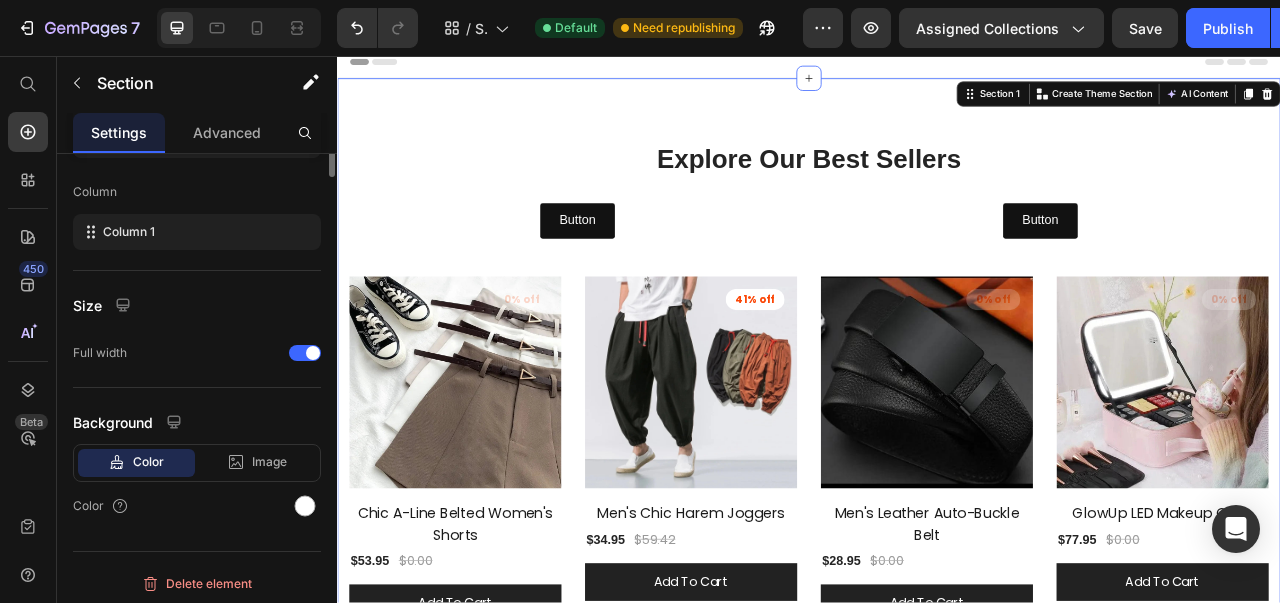 scroll, scrollTop: 0, scrollLeft: 0, axis: both 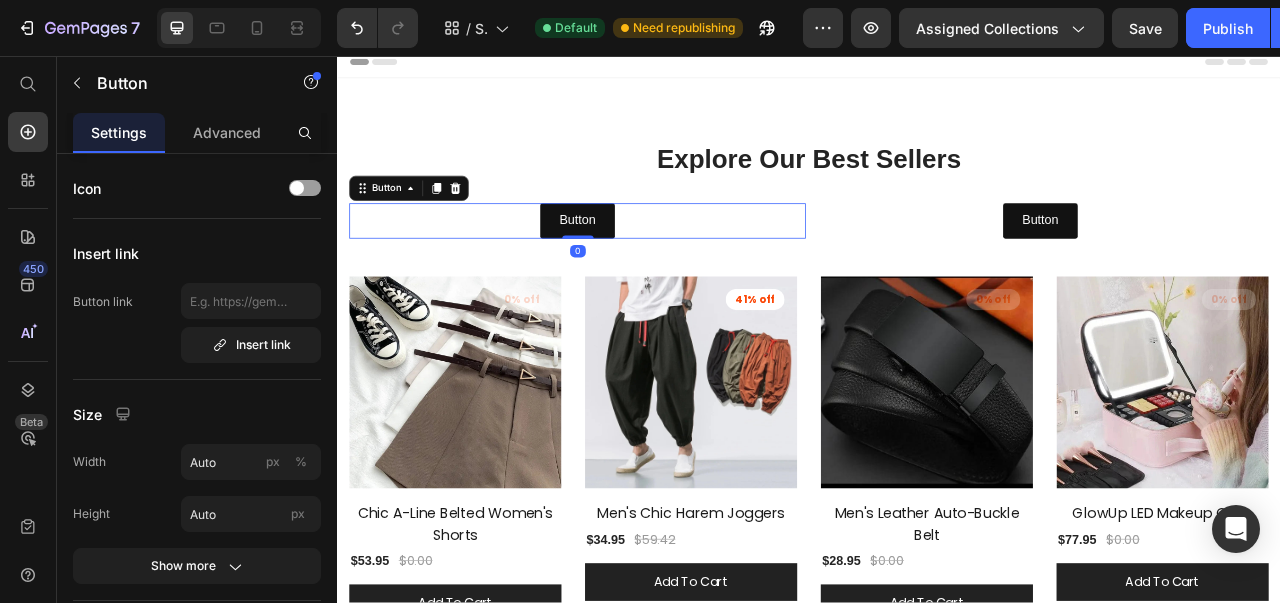 click on "Button" at bounding box center (642, 266) 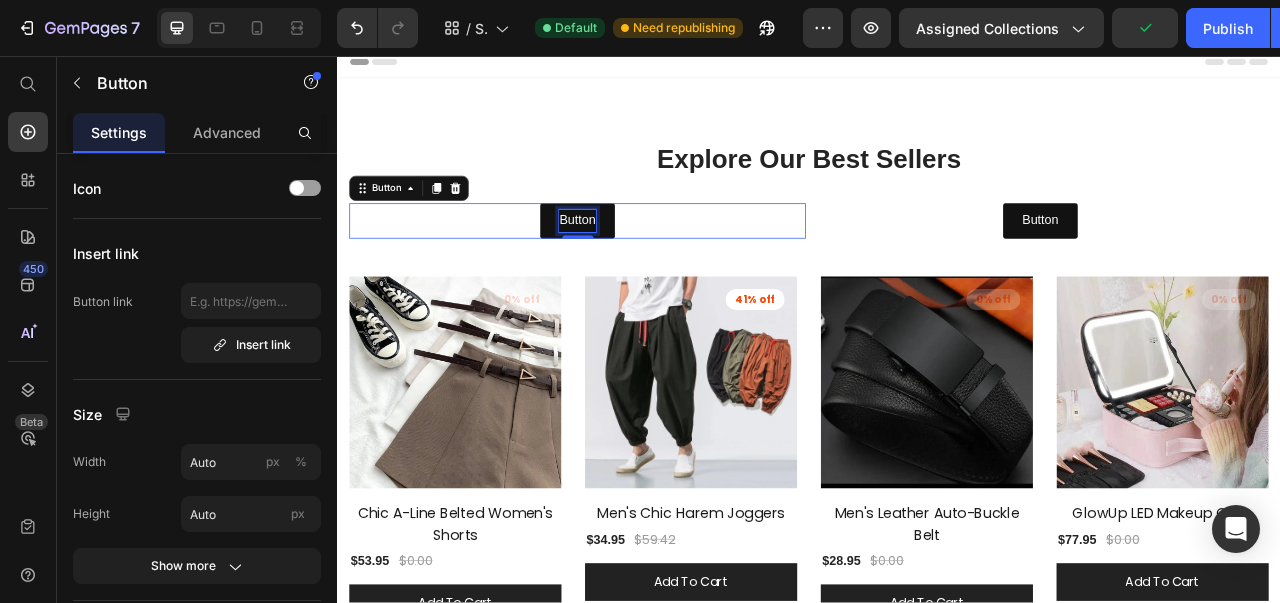 click on "Button" at bounding box center [642, 266] 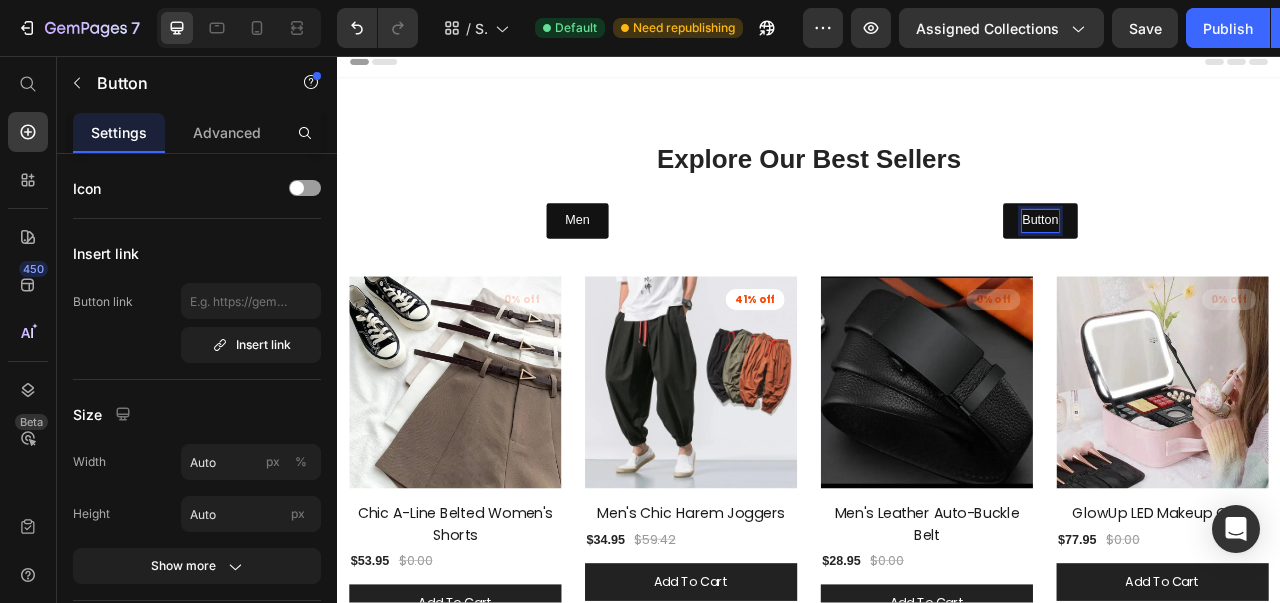 click on "Button" at bounding box center (1231, 266) 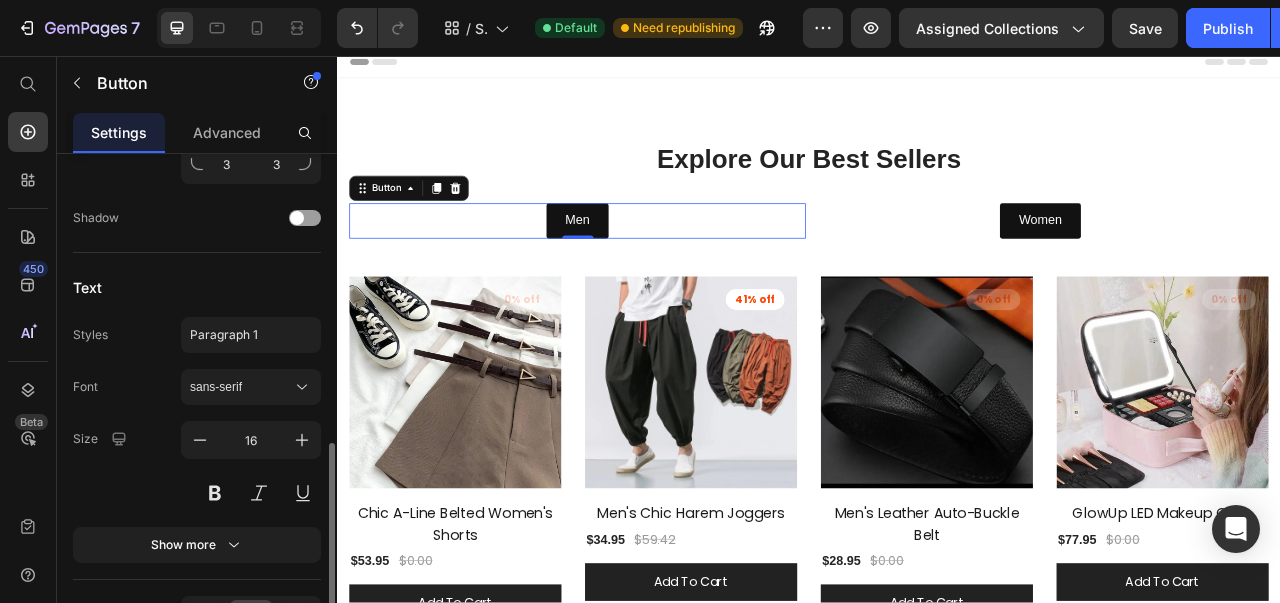 scroll, scrollTop: 824, scrollLeft: 0, axis: vertical 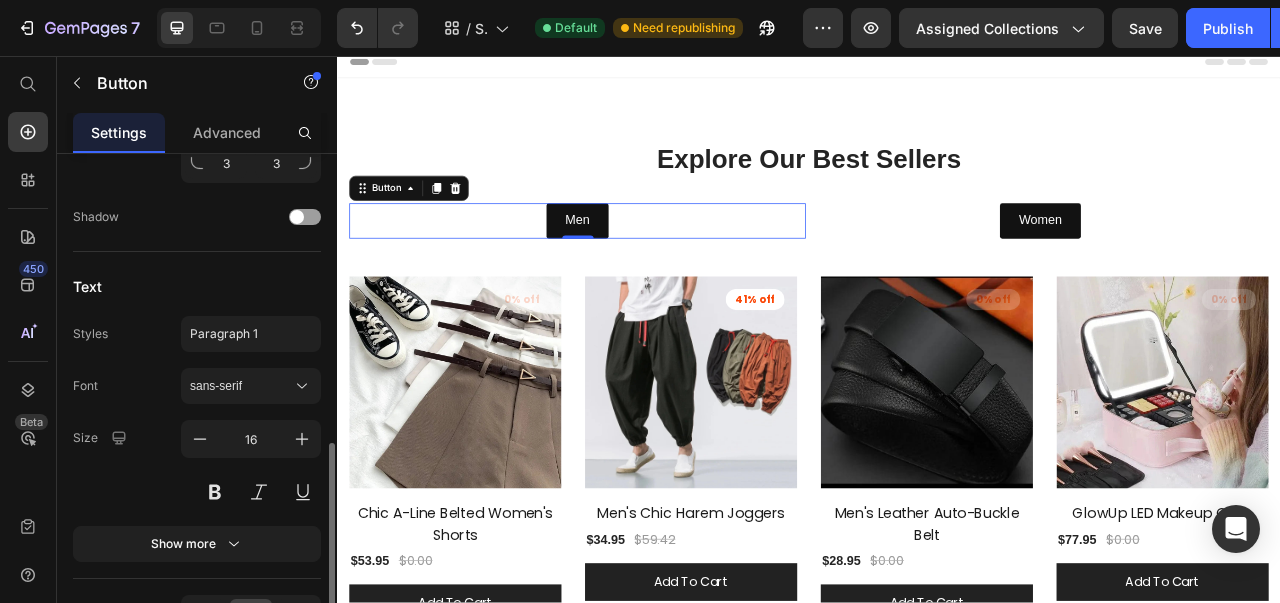 click on "sans-serif" at bounding box center (241, 386) 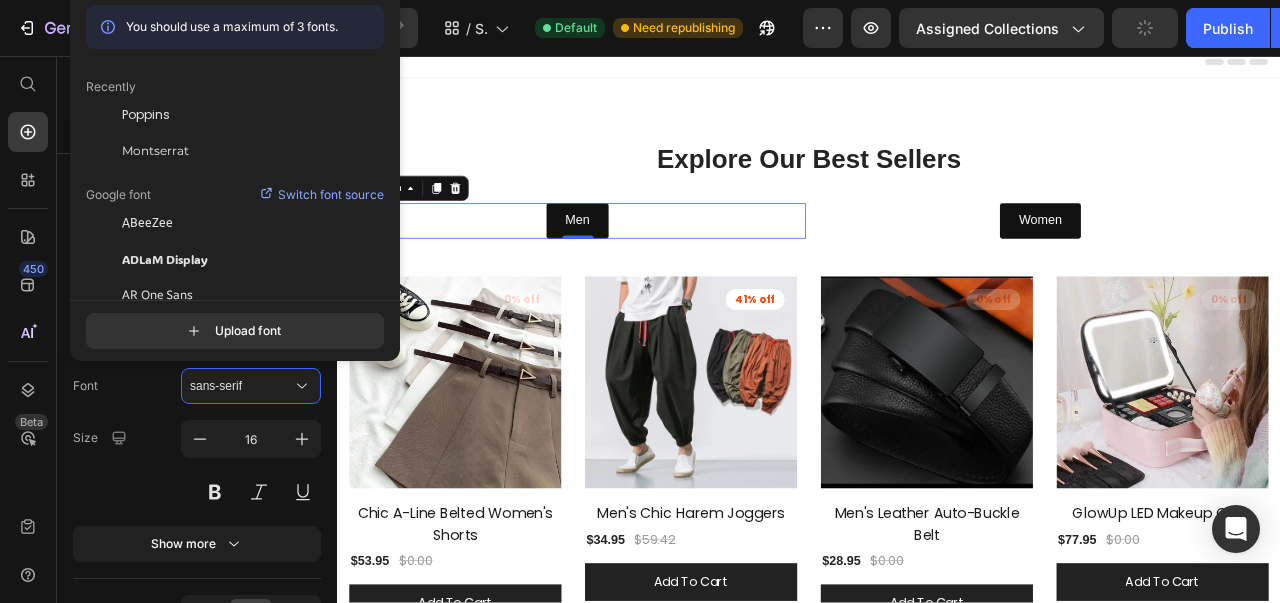 click on "Poppins" 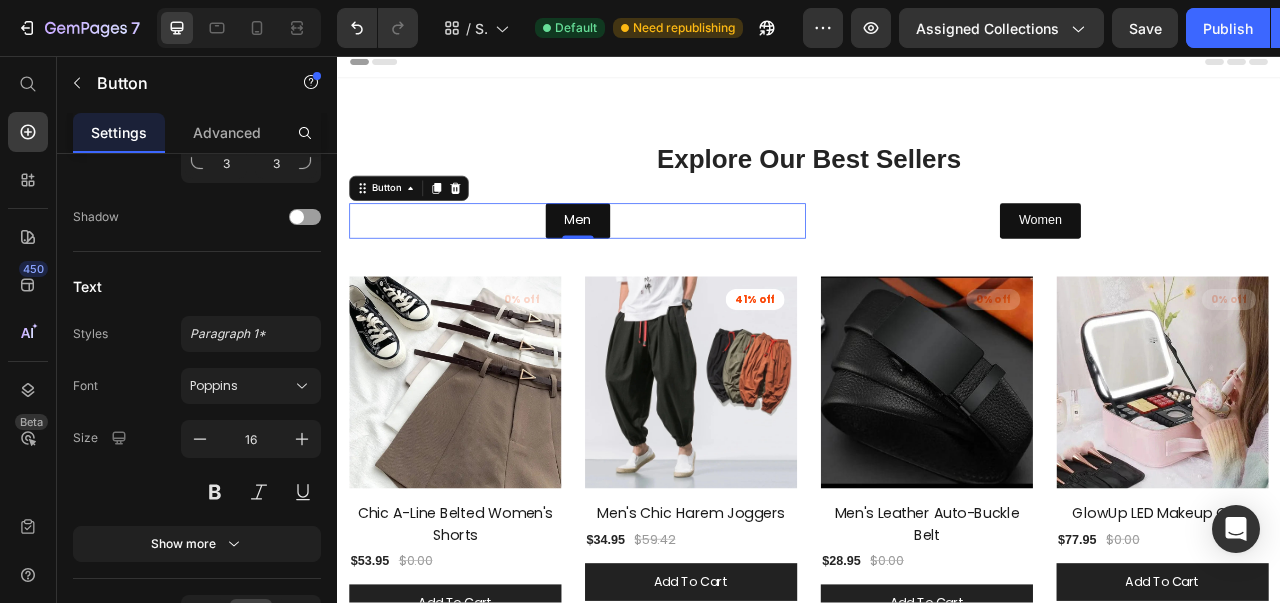 click at bounding box center (302, 439) 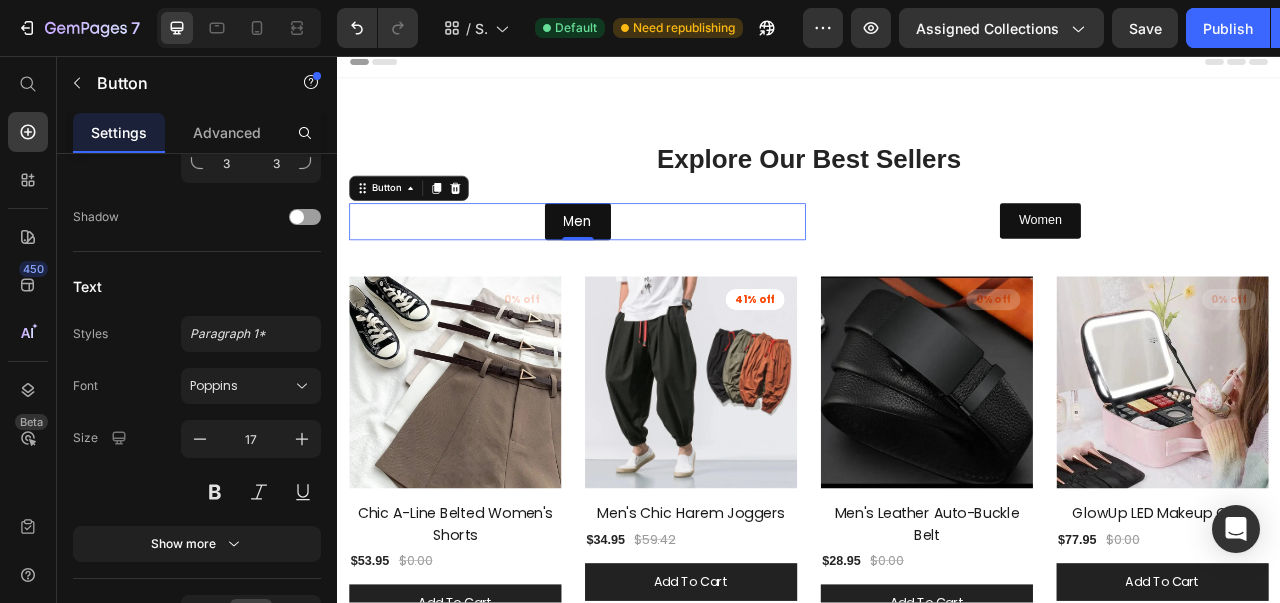 click at bounding box center [302, 439] 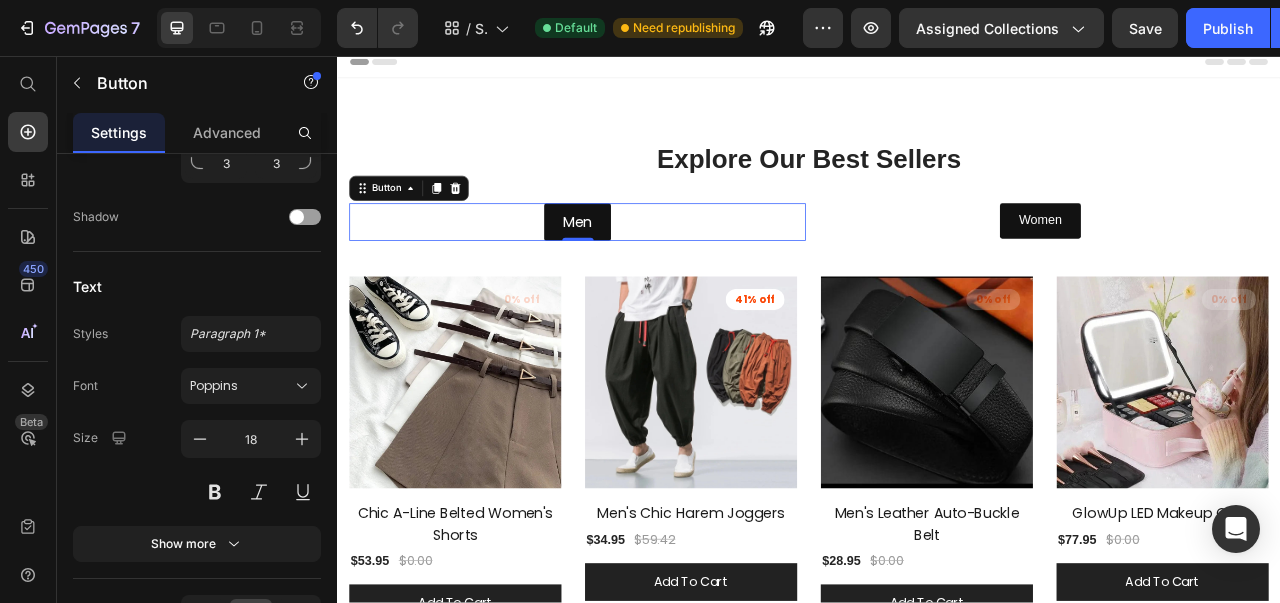 click at bounding box center [302, 439] 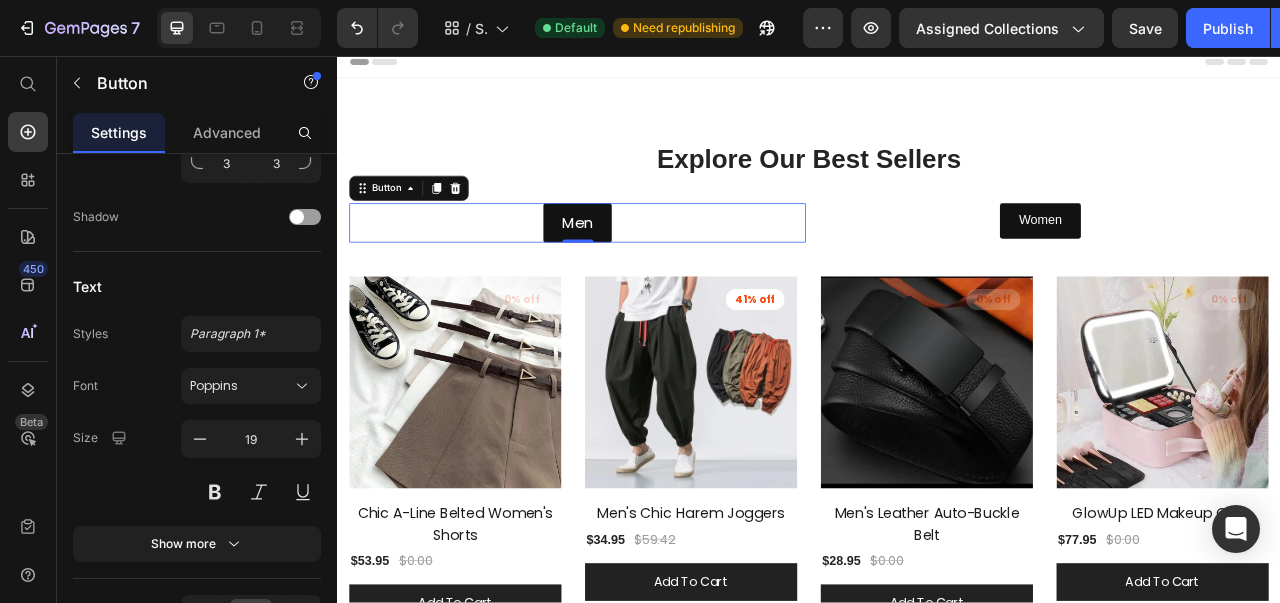 click 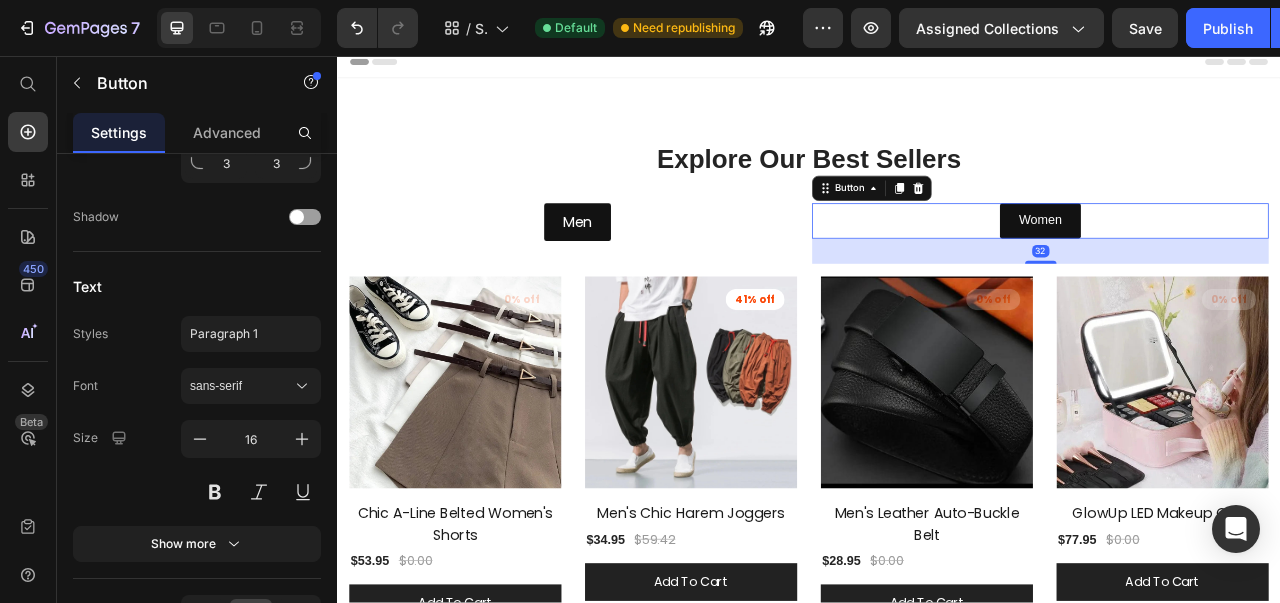 scroll, scrollTop: 824, scrollLeft: 0, axis: vertical 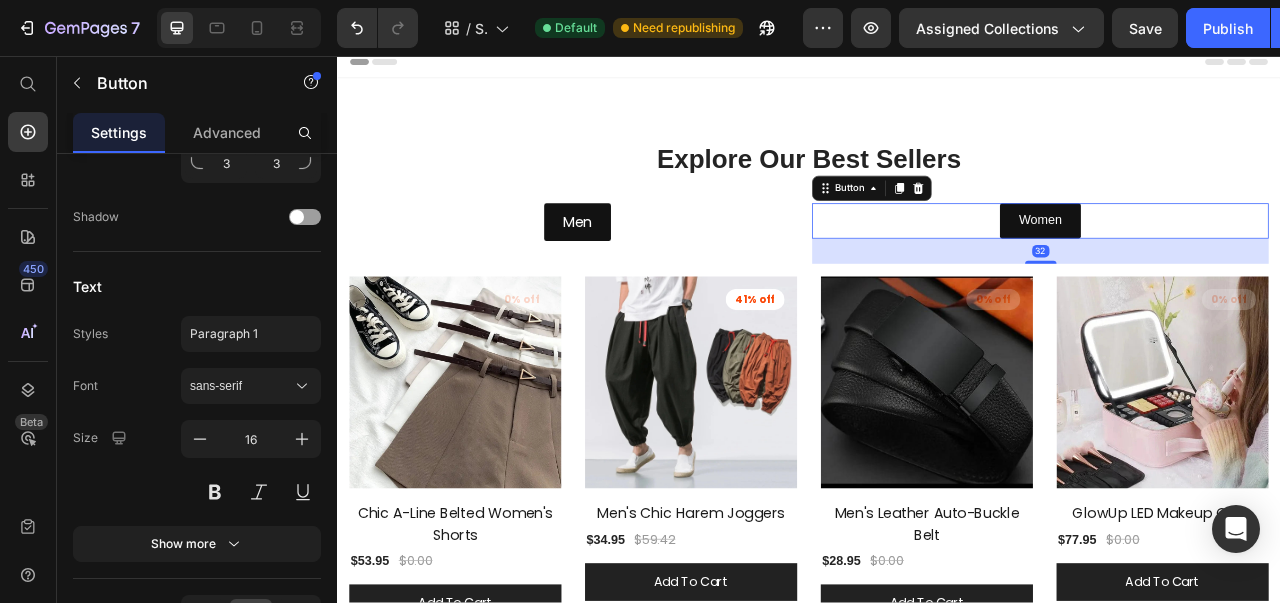 click at bounding box center [302, 439] 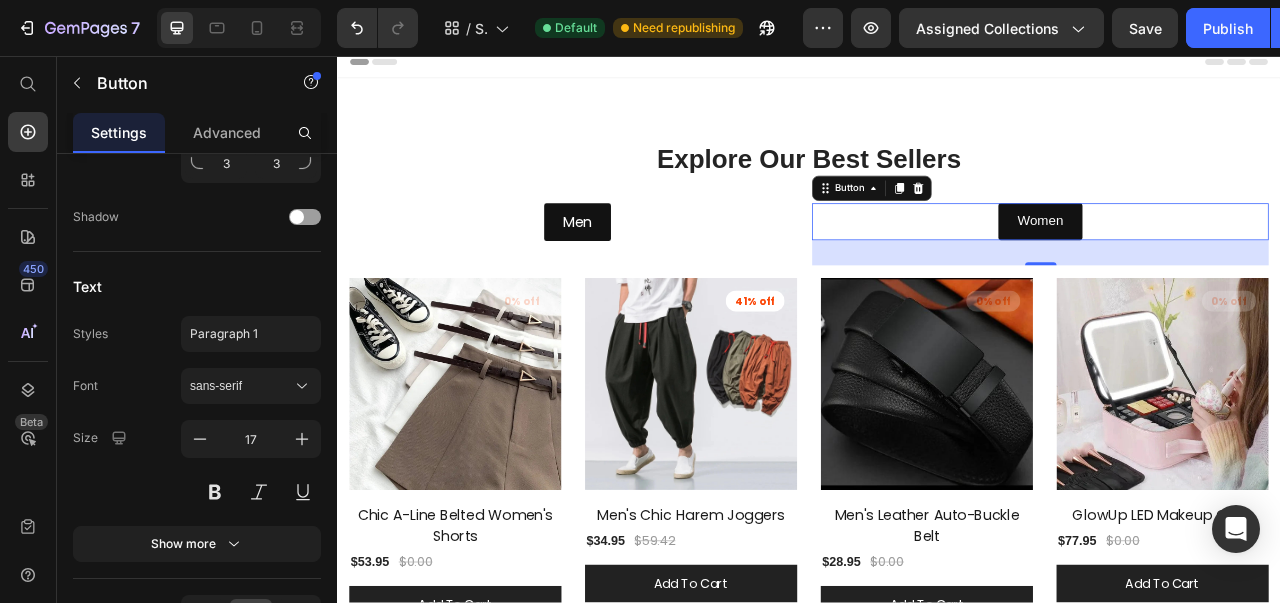 click at bounding box center (302, 439) 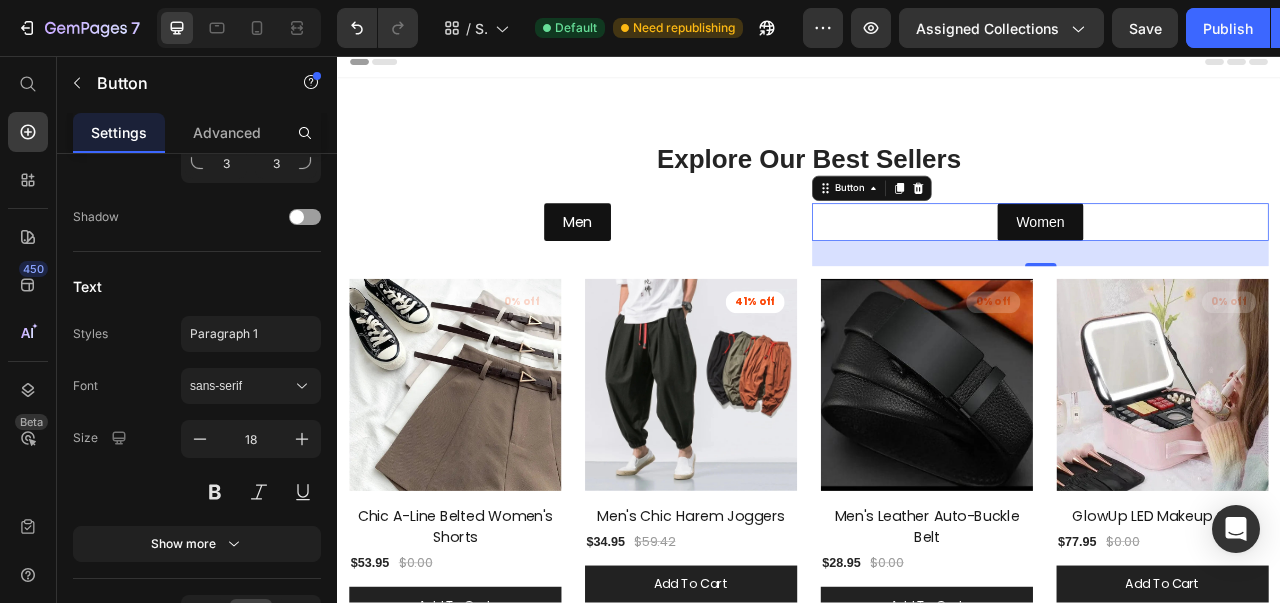 click 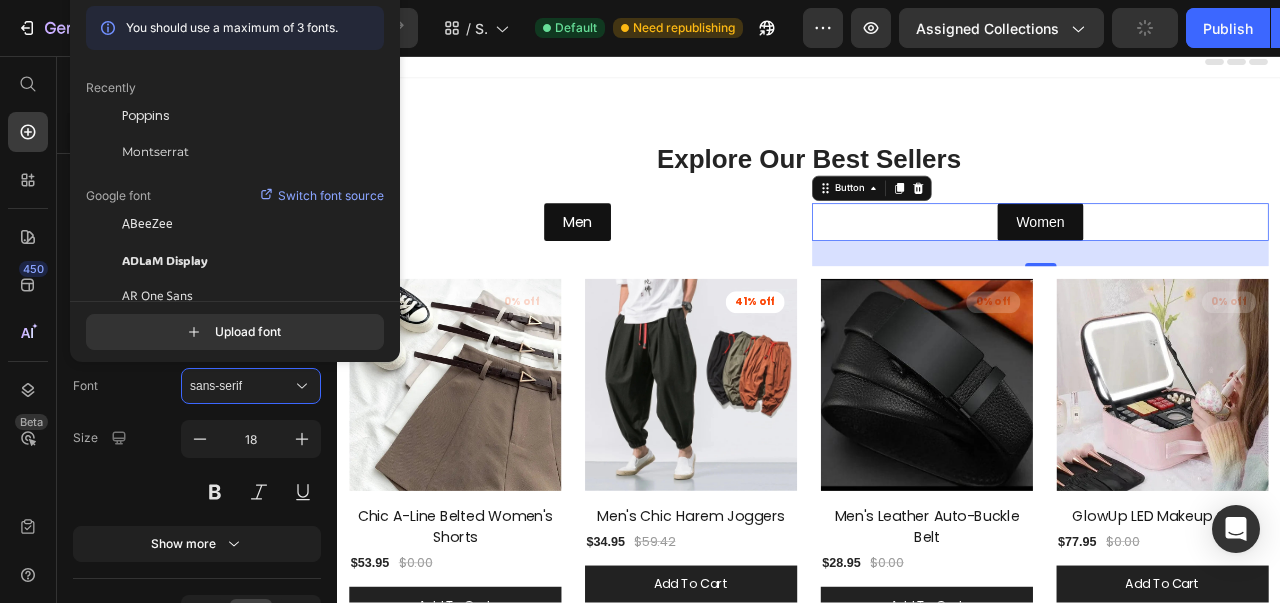 click on "Poppins" 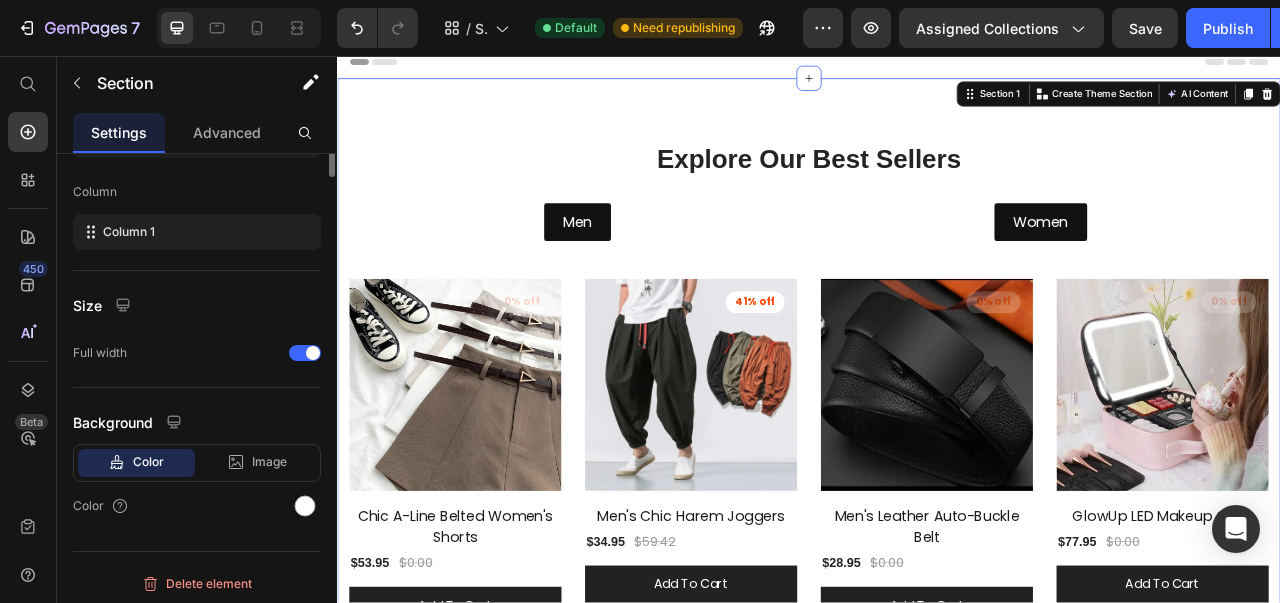 scroll, scrollTop: 0, scrollLeft: 0, axis: both 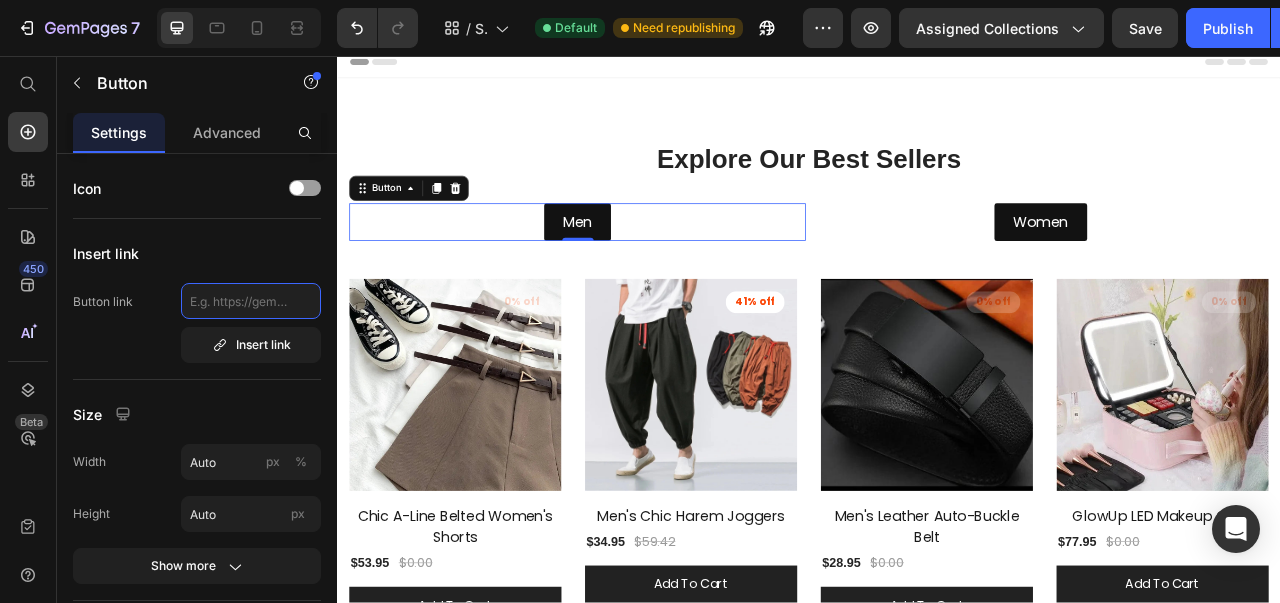 click 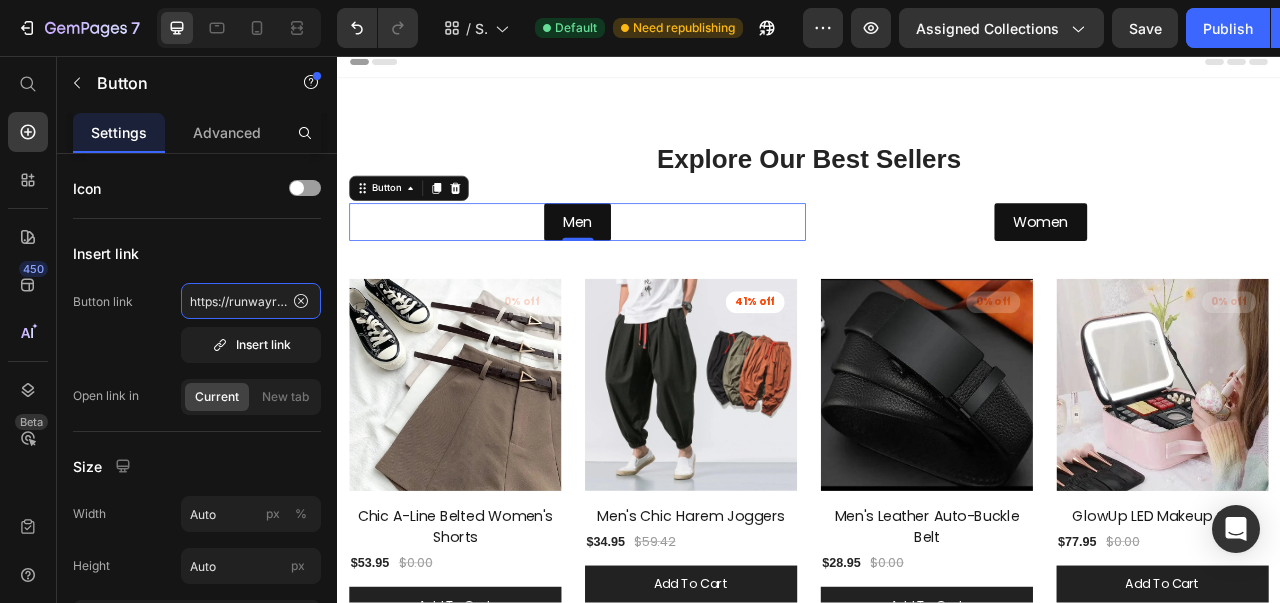 scroll, scrollTop: 0, scrollLeft: 143, axis: horizontal 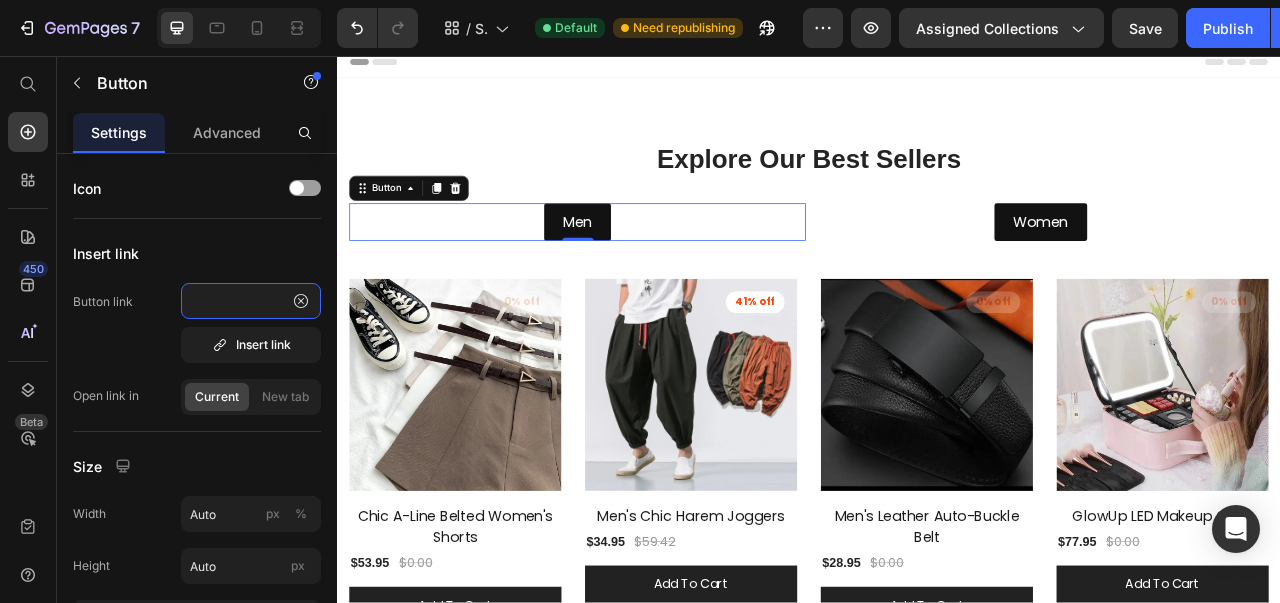 type on "https://runwayrogue.store/collections/men" 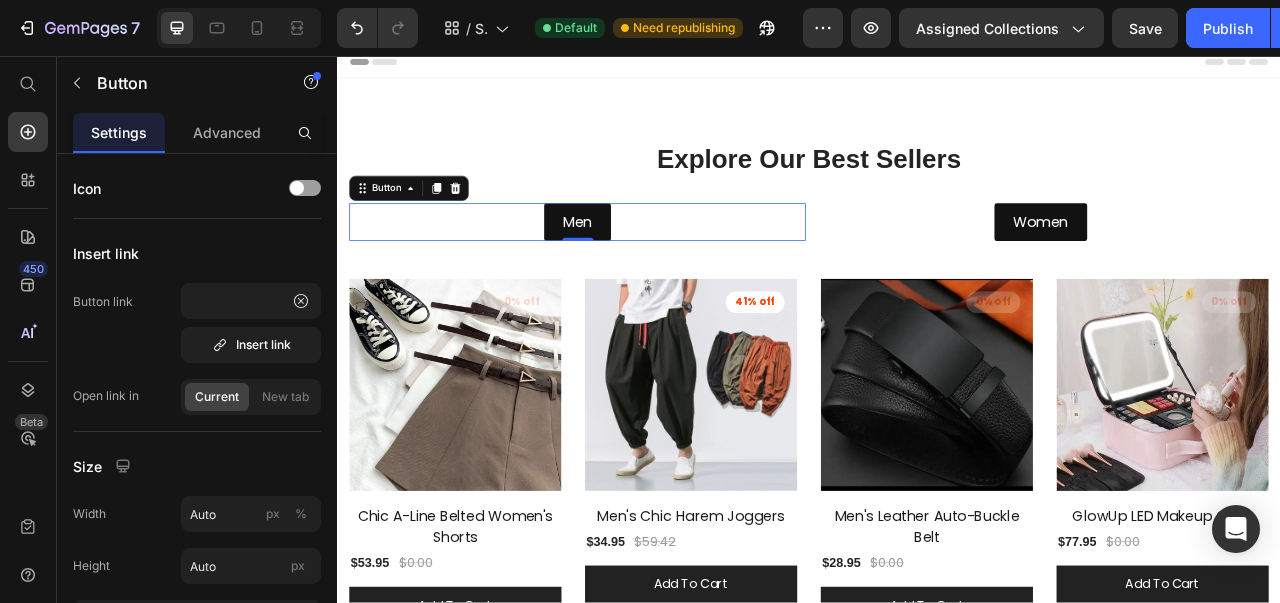 scroll, scrollTop: 0, scrollLeft: 0, axis: both 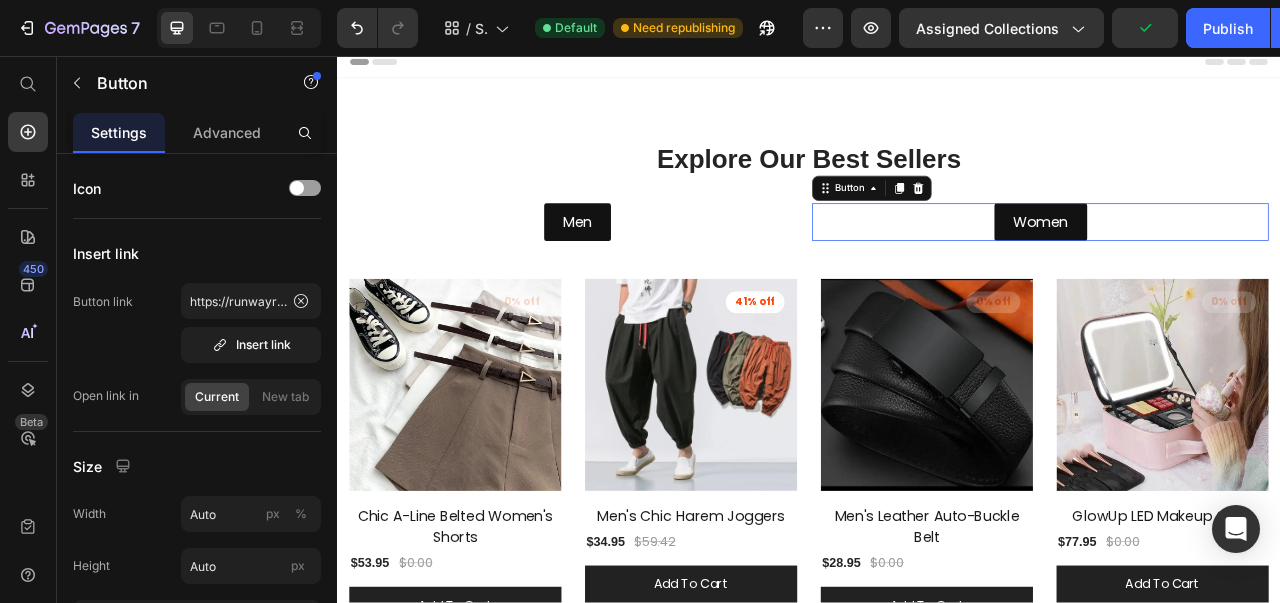 click on "Women" at bounding box center (1232, 268) 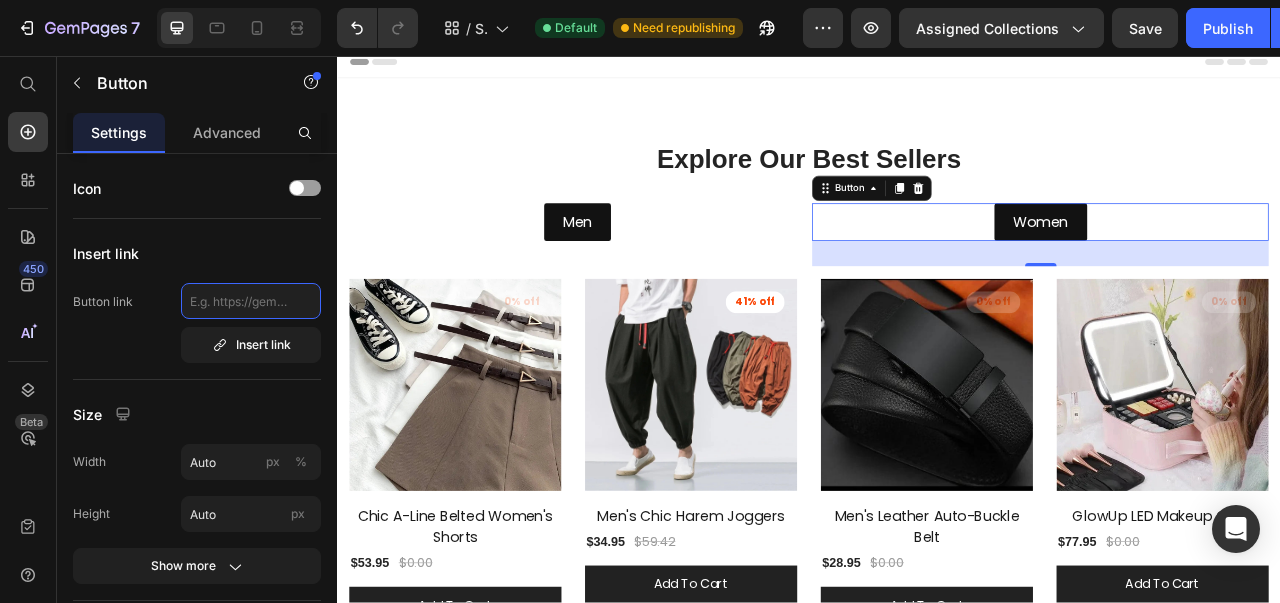 click 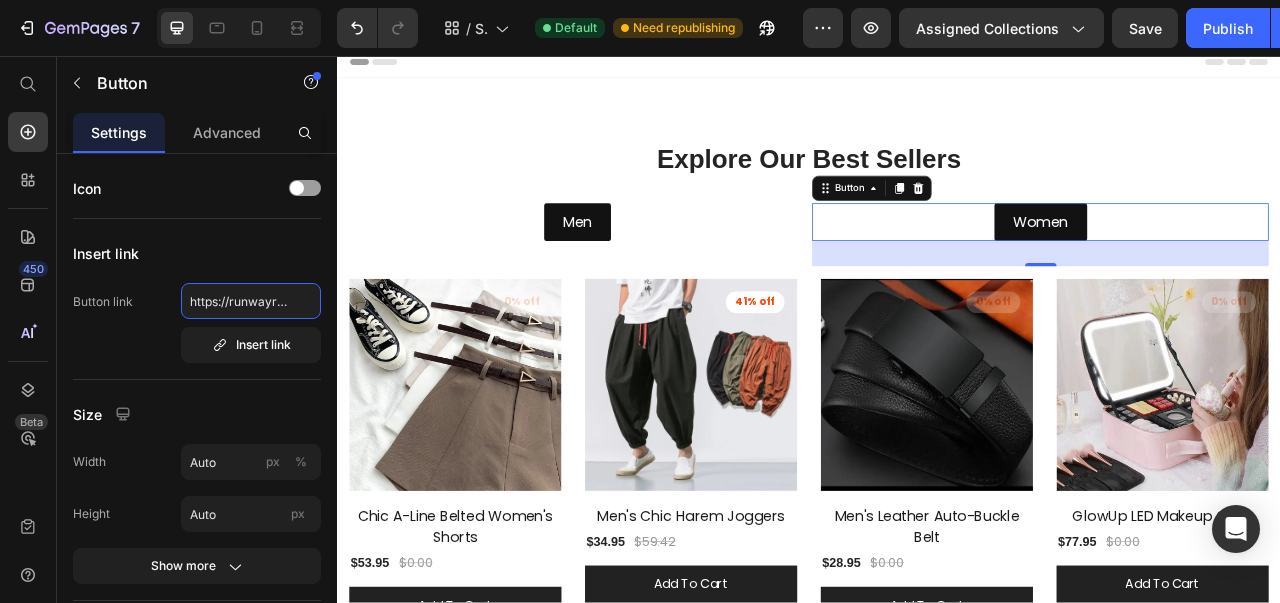 scroll, scrollTop: 0, scrollLeft: 160, axis: horizontal 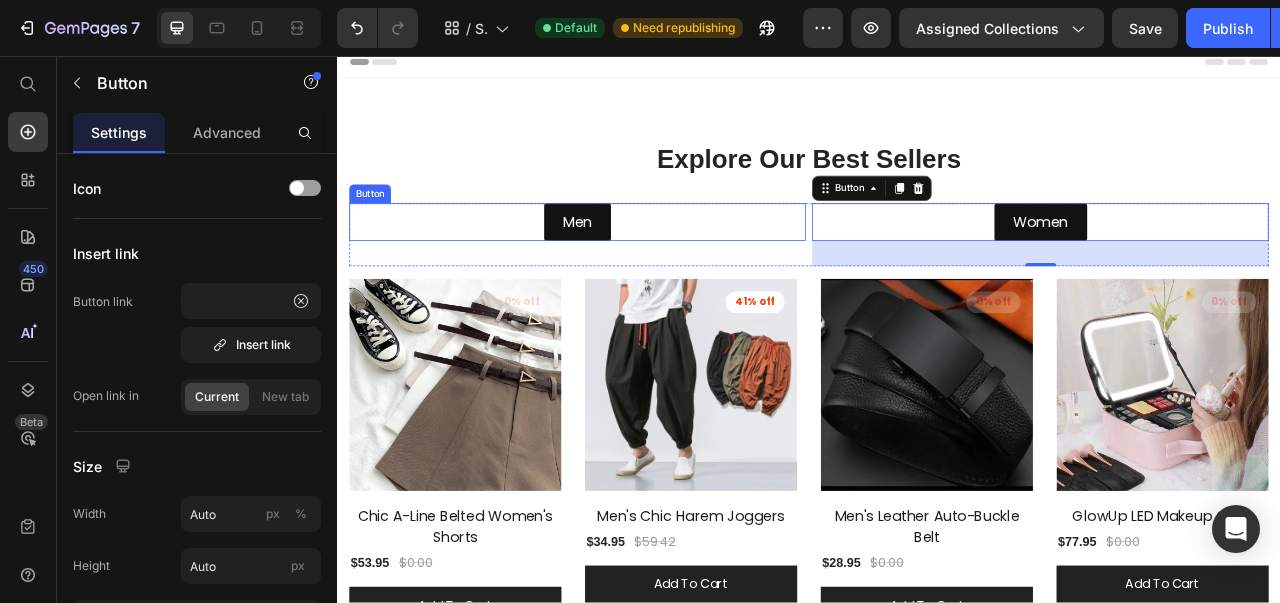 click on "Men" at bounding box center [642, 268] 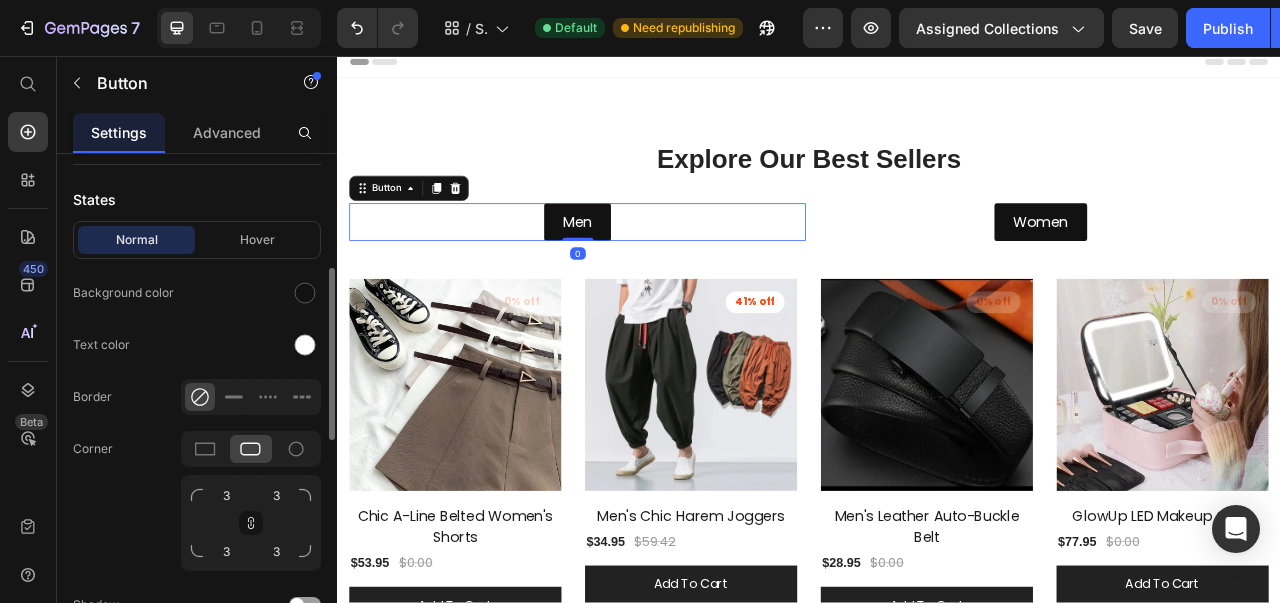scroll, scrollTop: 498, scrollLeft: 0, axis: vertical 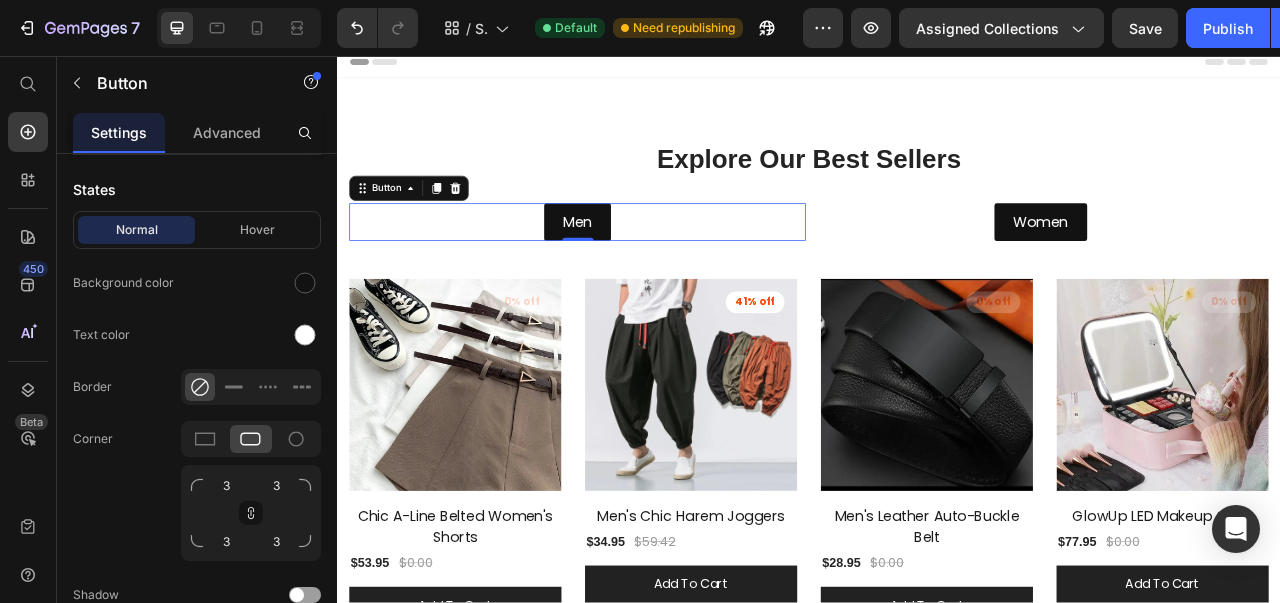 click at bounding box center (305, 283) 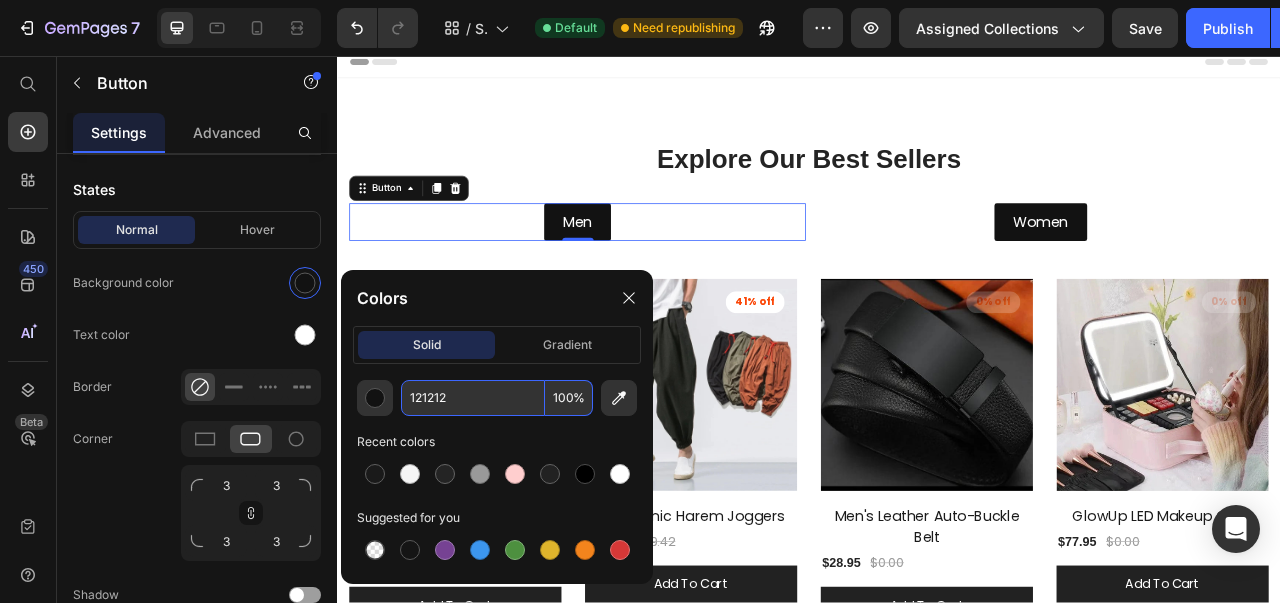 click on "121212" at bounding box center [473, 398] 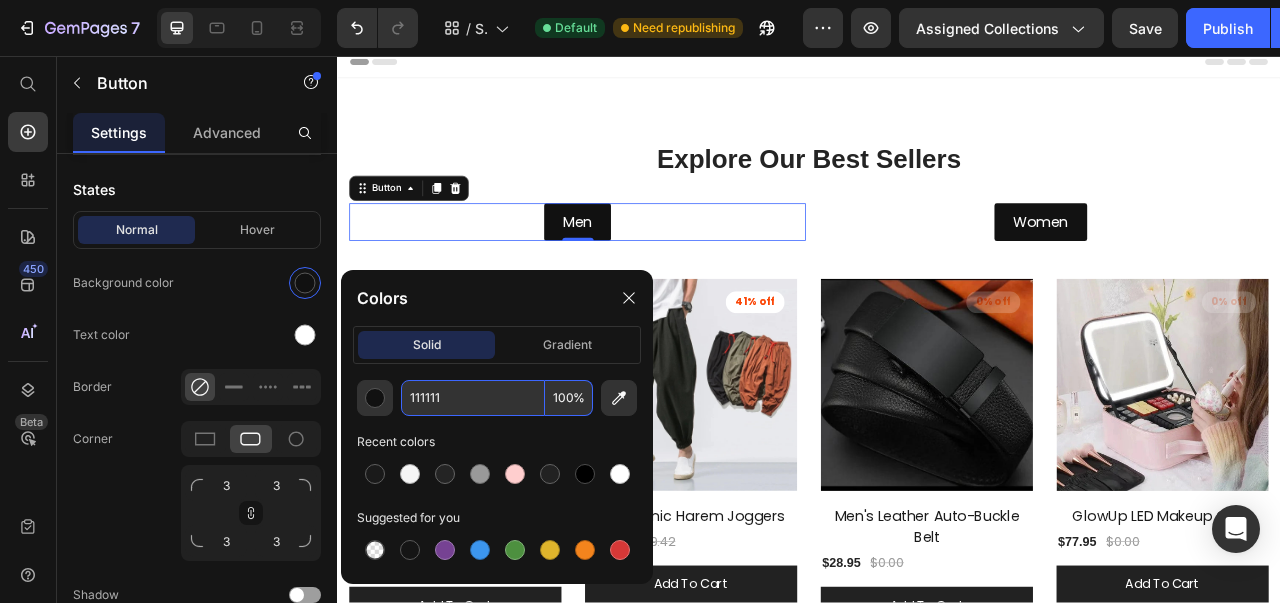 type on "111111" 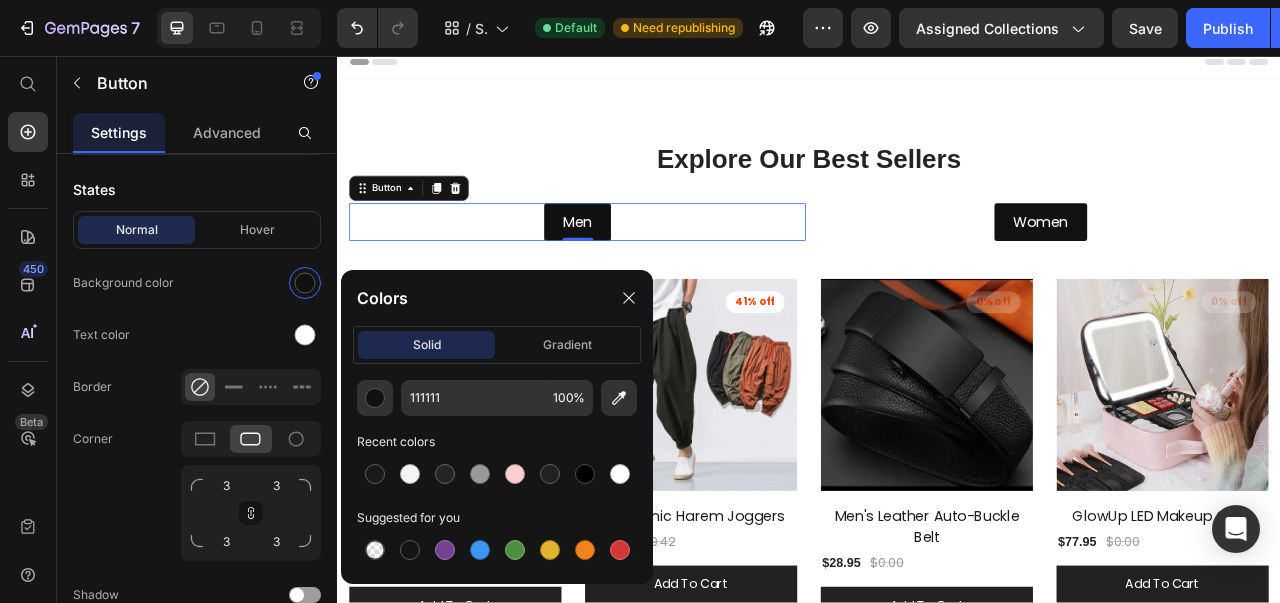 click 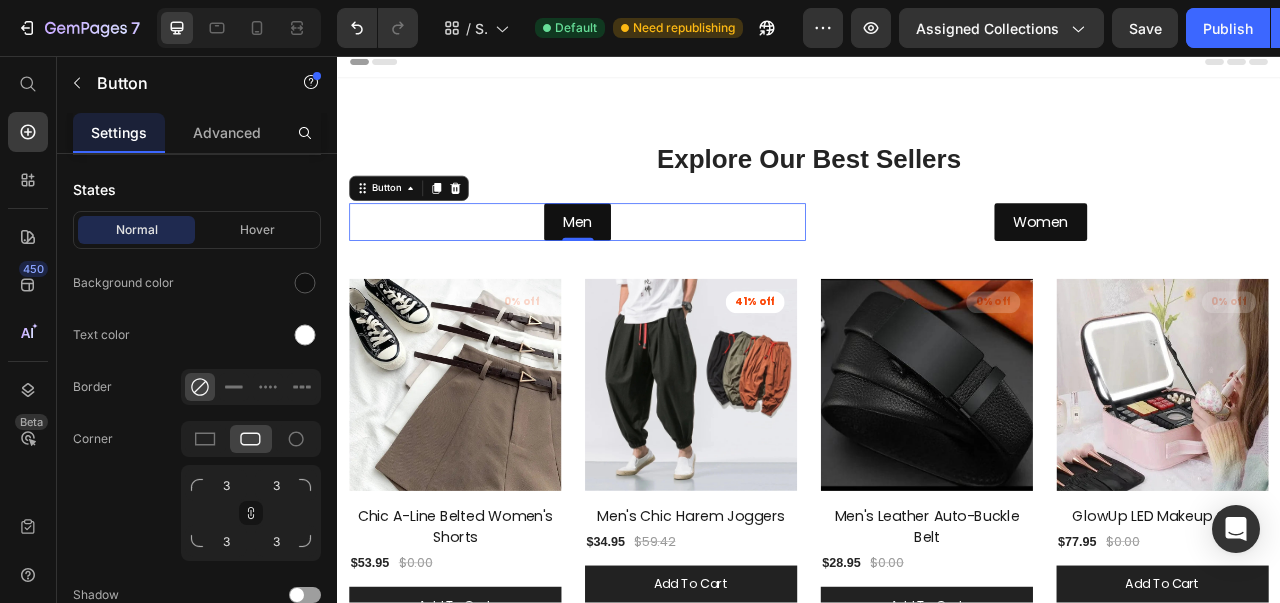 click at bounding box center [305, 335] 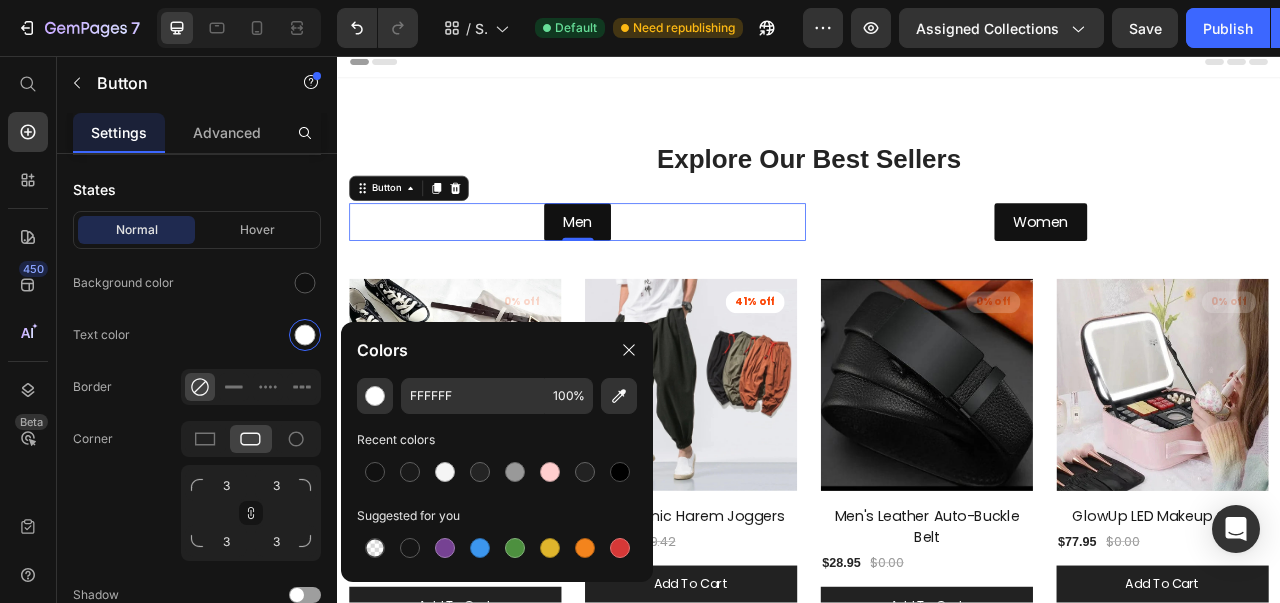 click at bounding box center (629, 350) 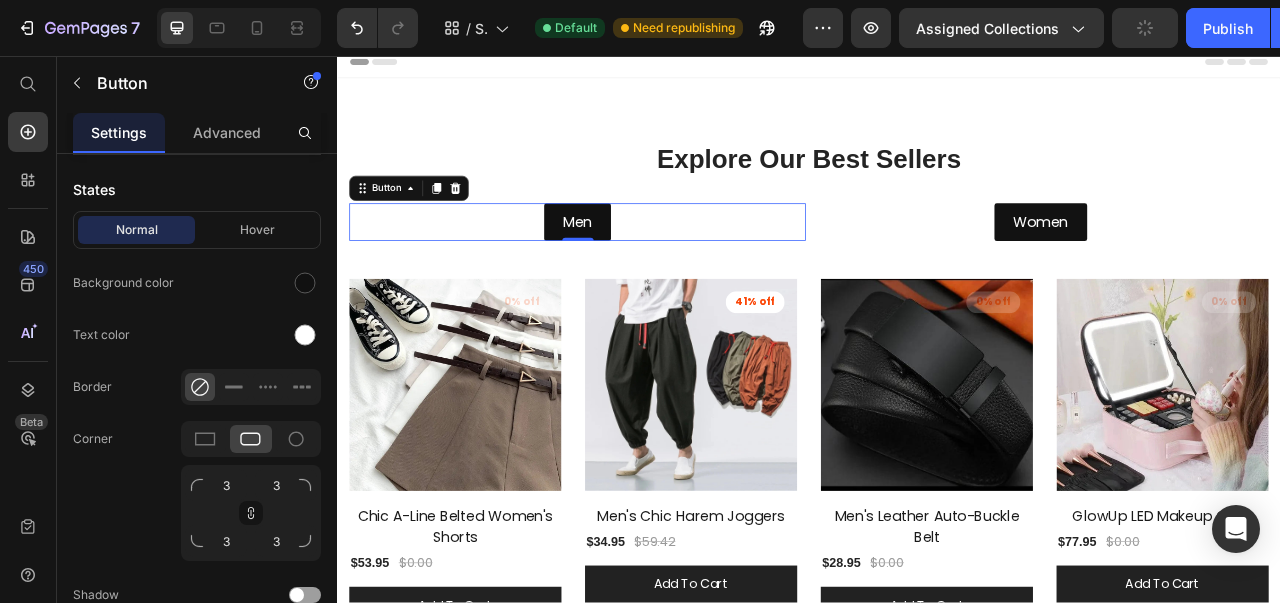 click on "Hover" at bounding box center (257, 230) 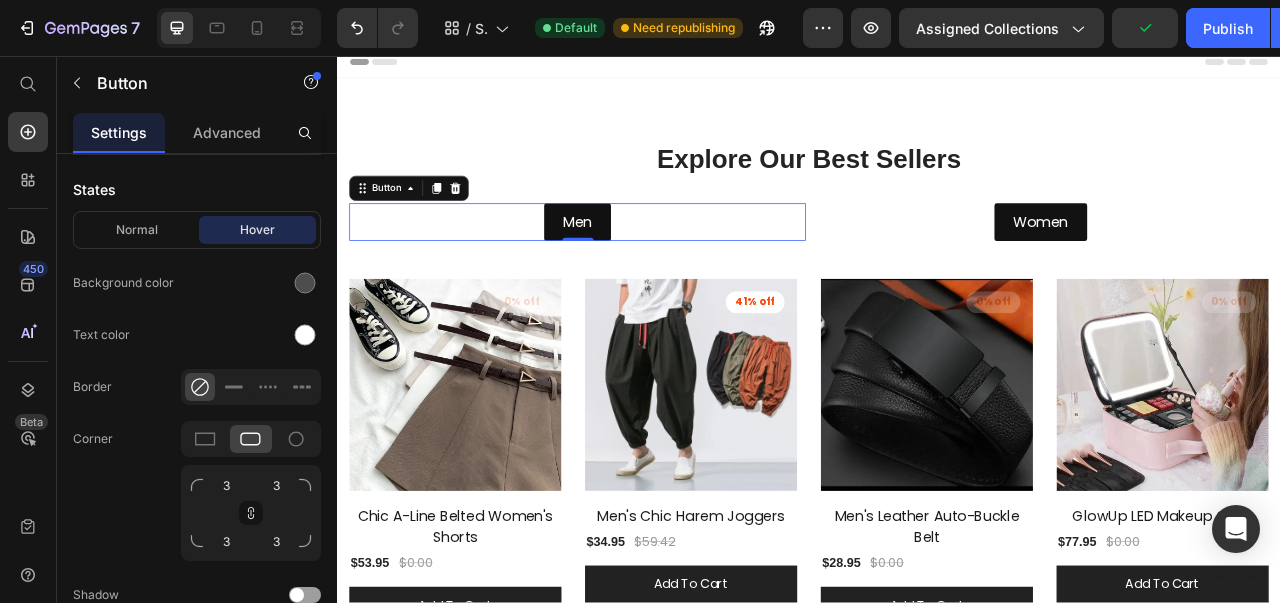 click at bounding box center (305, 283) 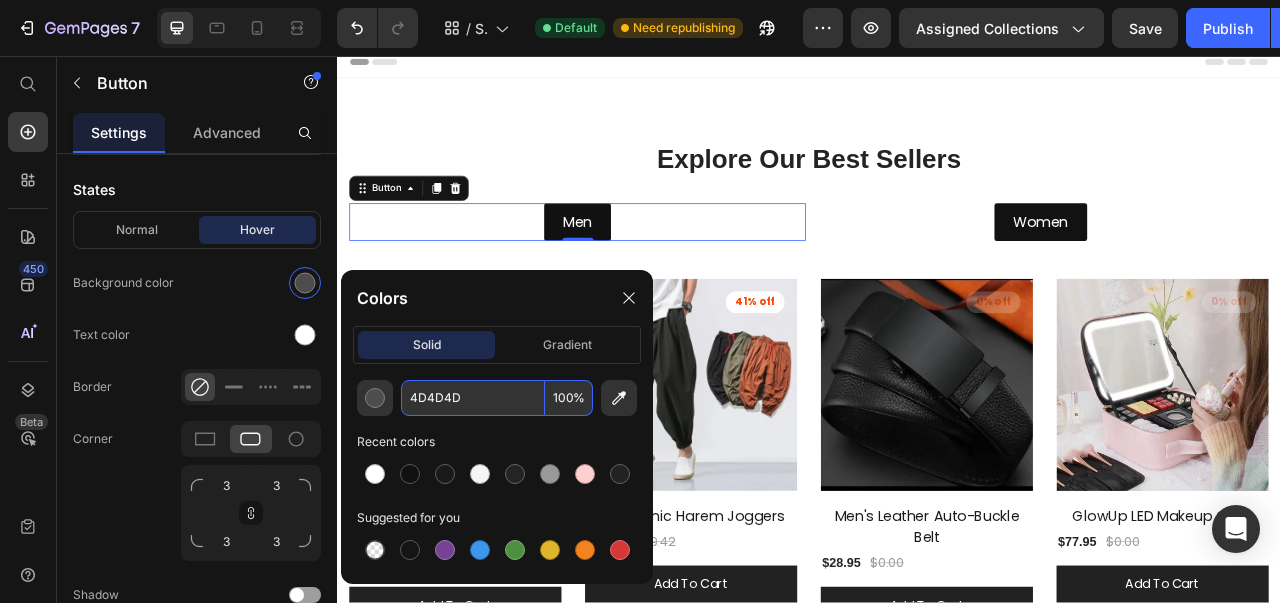 click on "4D4D4D" at bounding box center (473, 398) 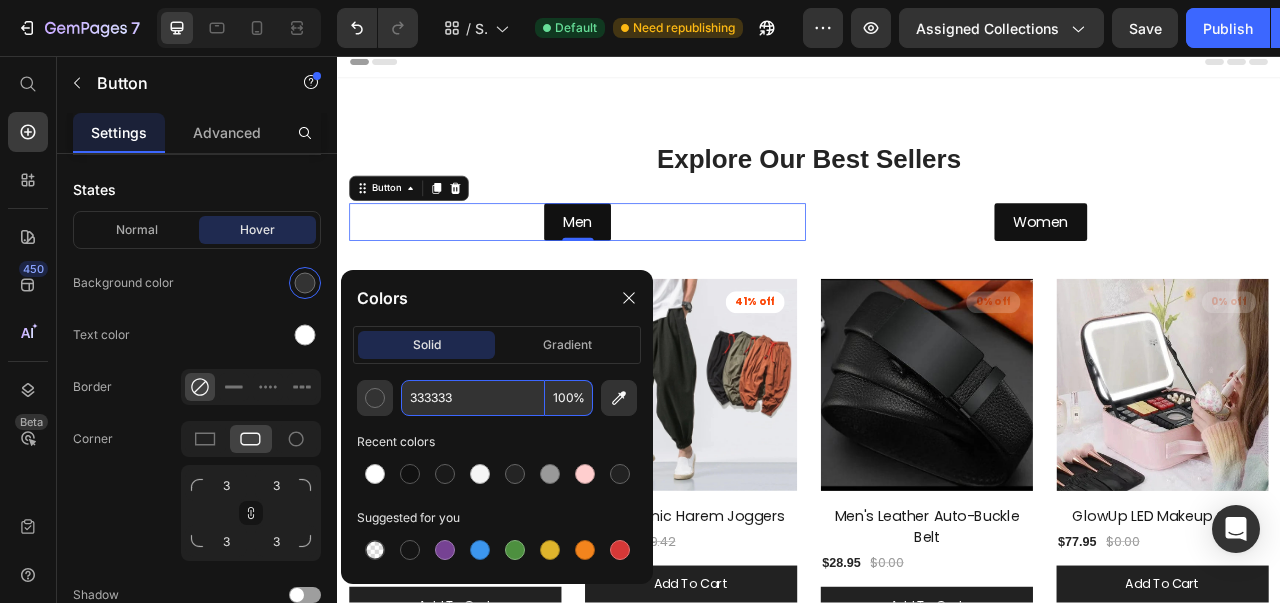 type on "333333" 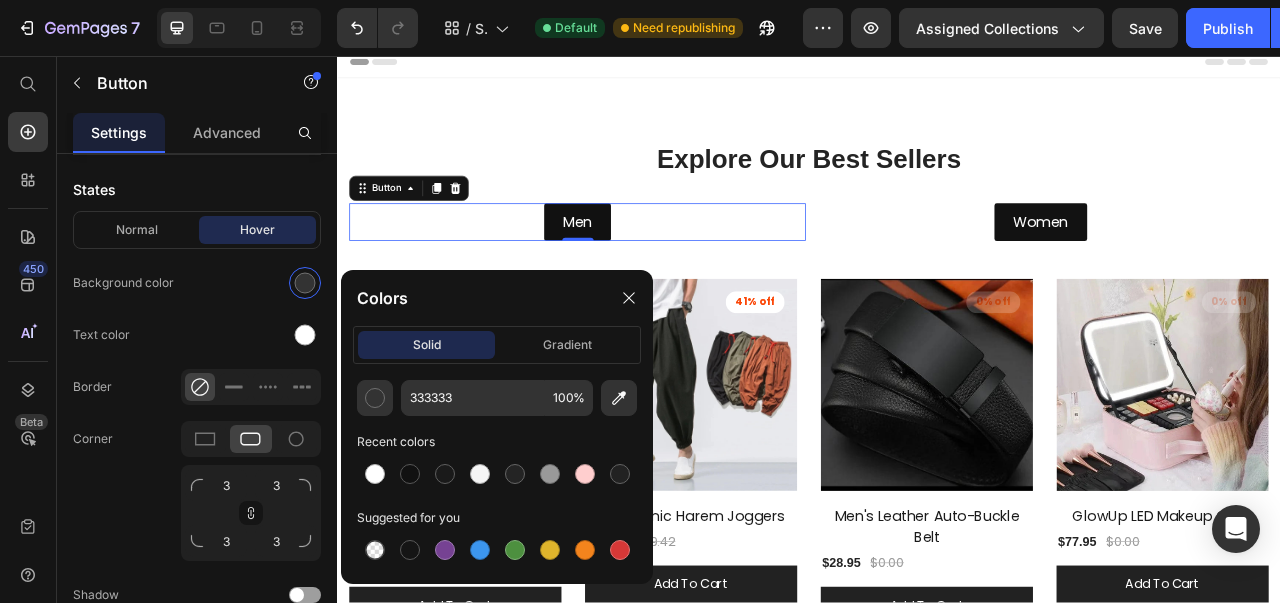 click at bounding box center [305, 335] 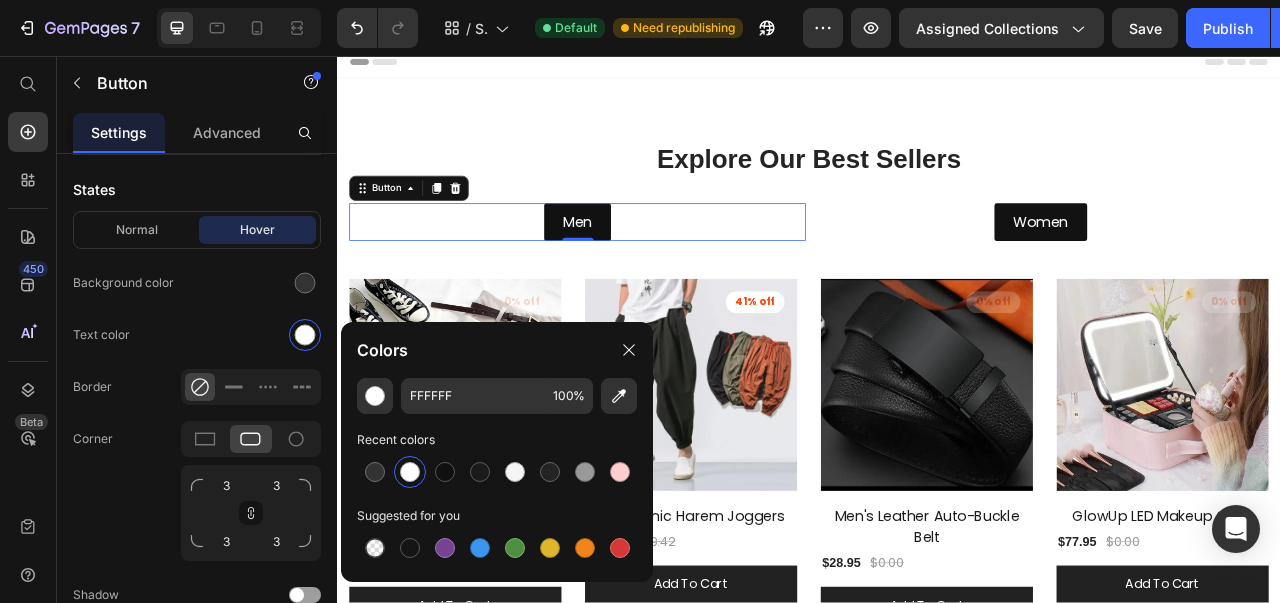 click at bounding box center [629, 350] 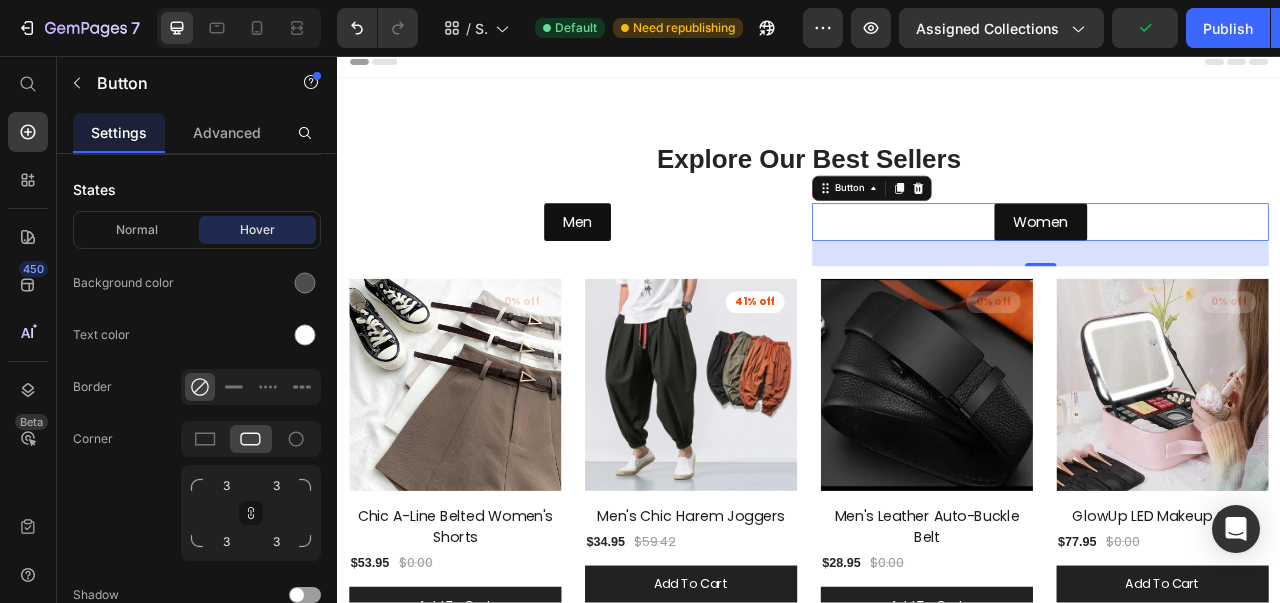 click on "Normal" at bounding box center [136, 230] 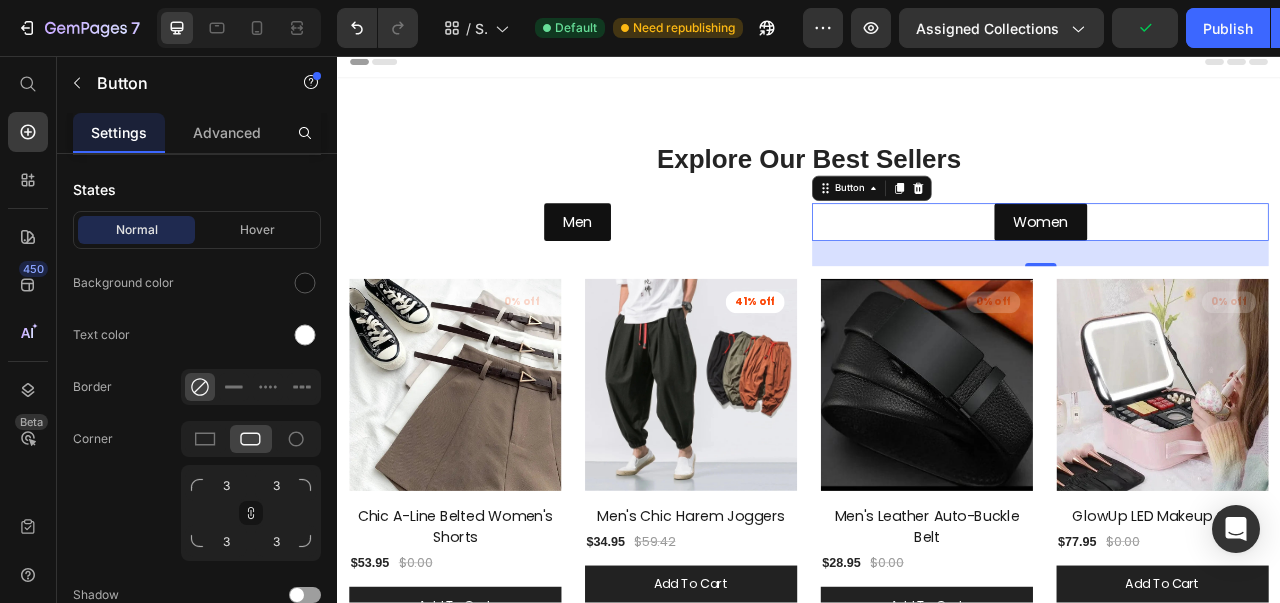 click at bounding box center (305, 283) 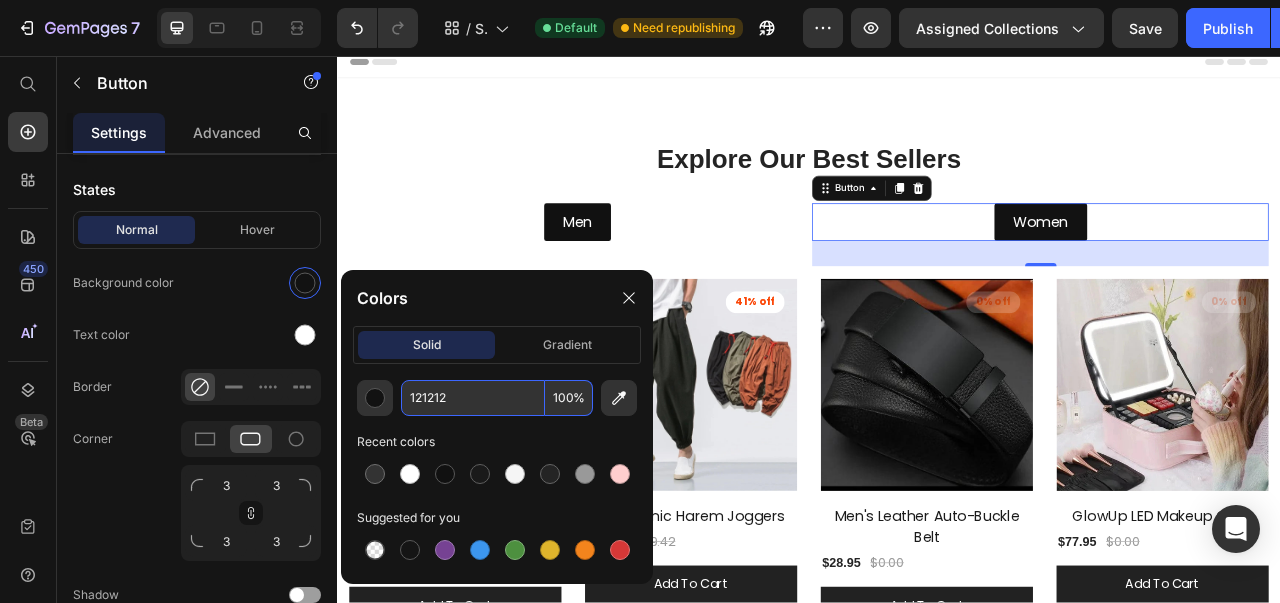 click on "121212" at bounding box center (473, 398) 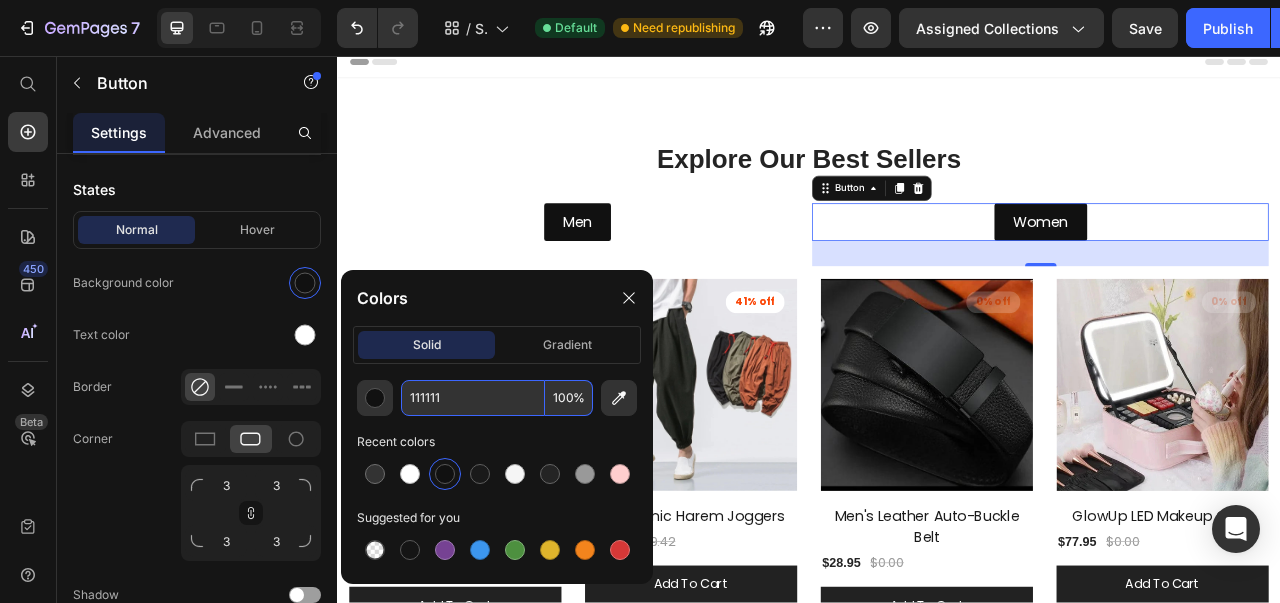 type on "111111" 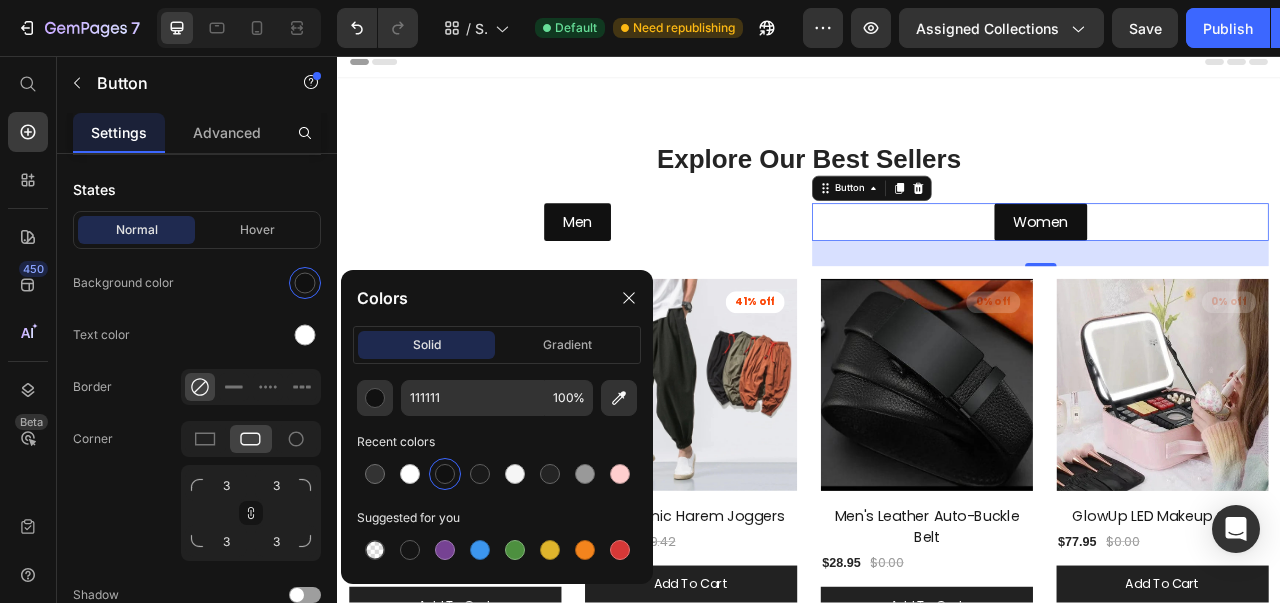 click at bounding box center [305, 335] 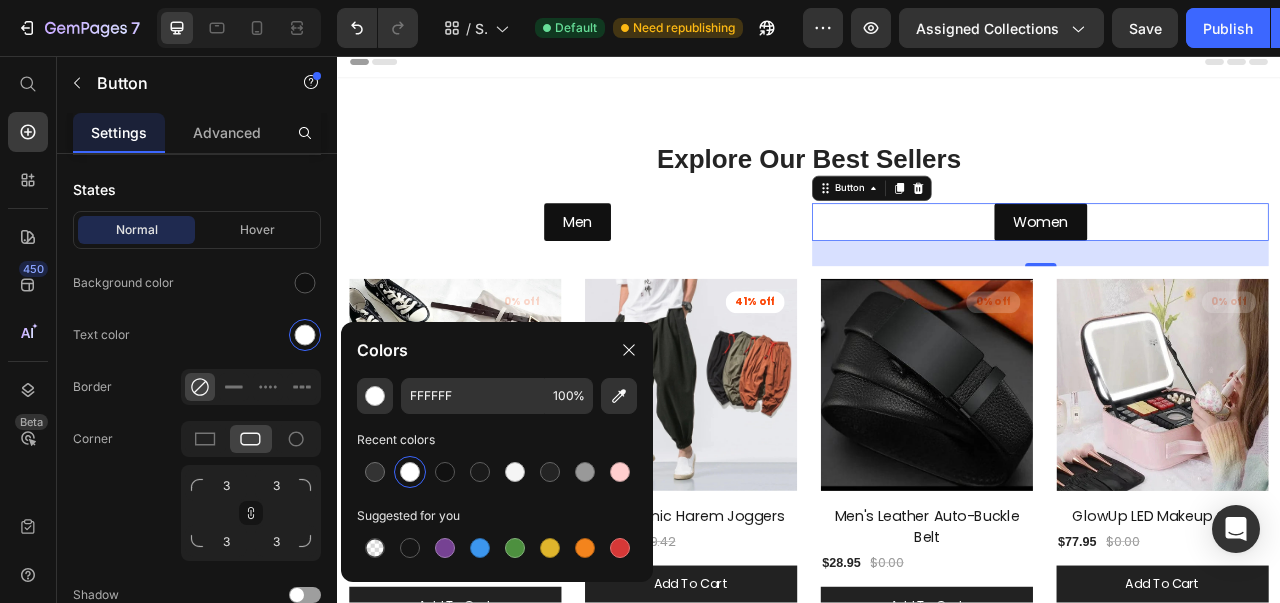 click at bounding box center (629, 350) 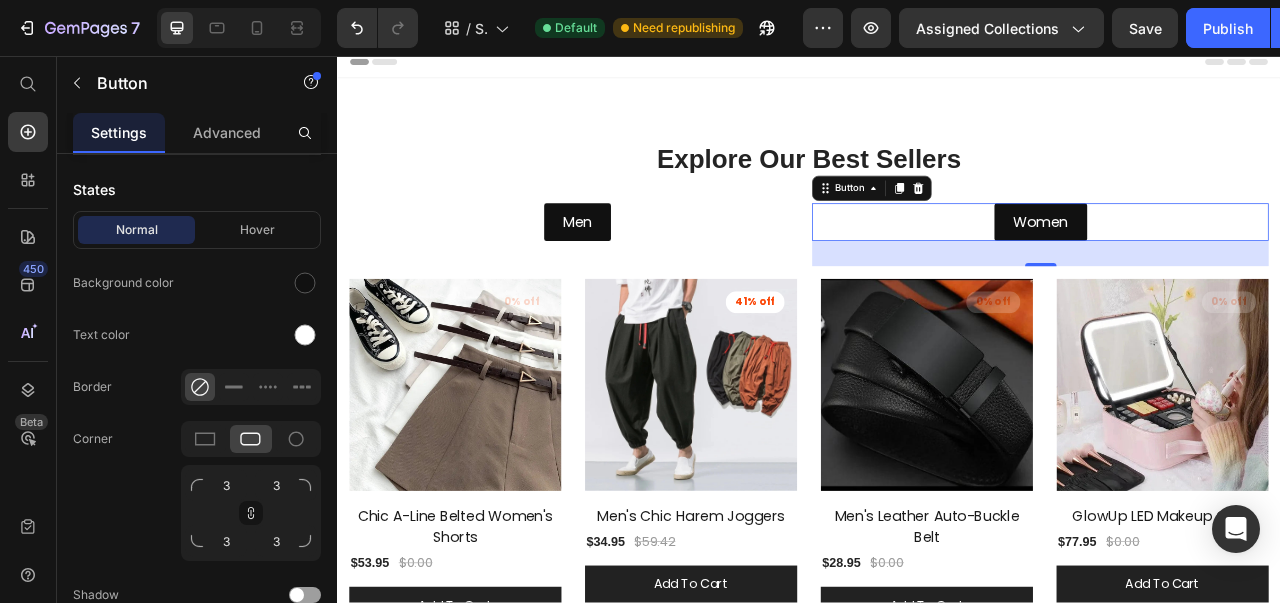 click on "Hover" at bounding box center [257, 230] 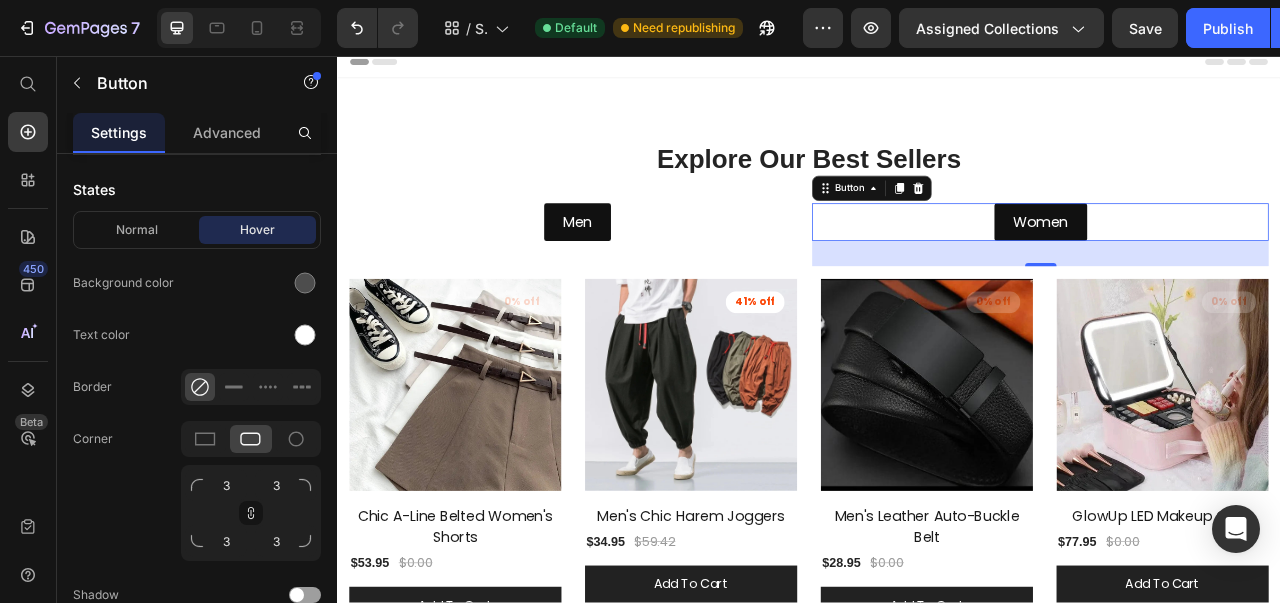 click at bounding box center (305, 283) 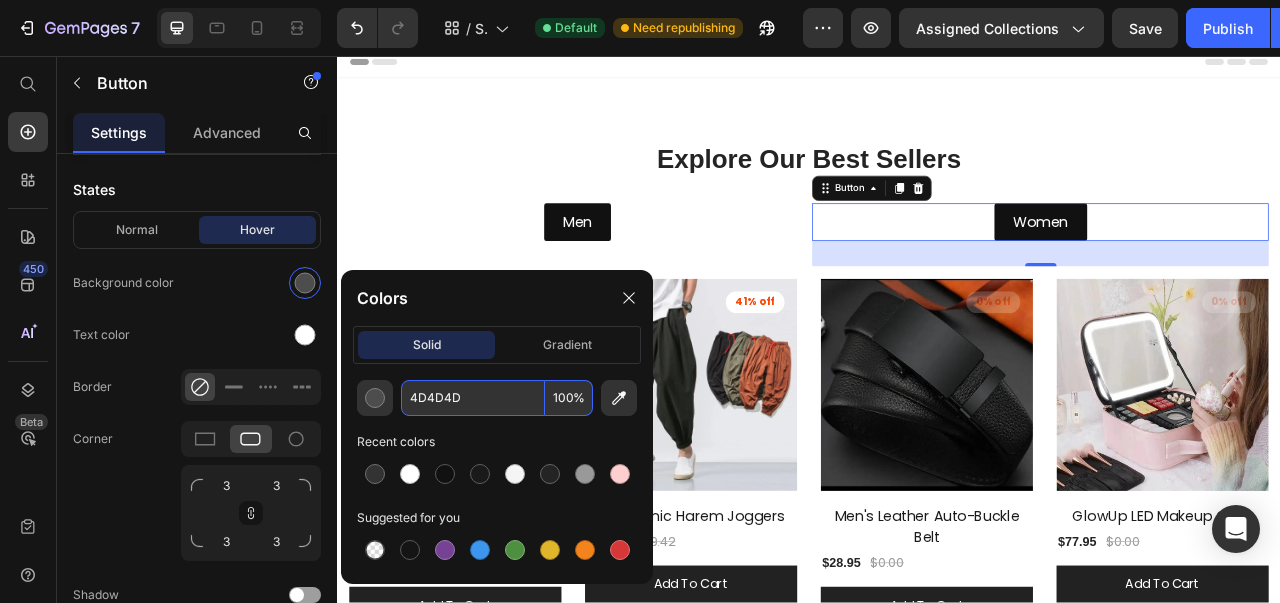click on "4D4D4D" at bounding box center [473, 398] 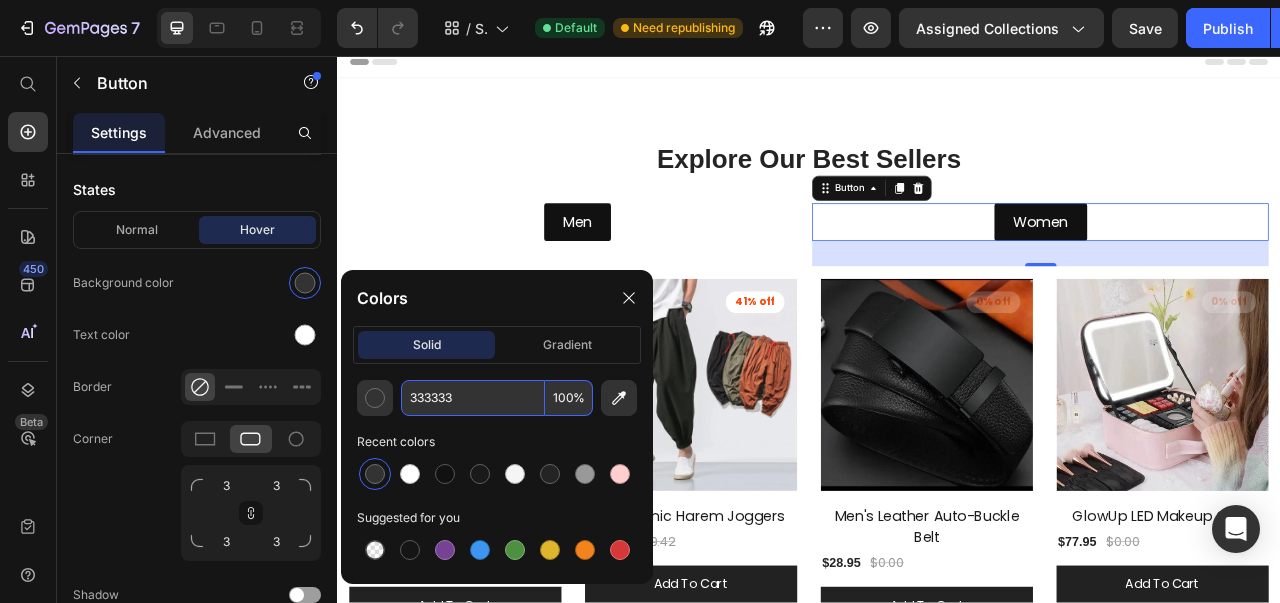type on "333333" 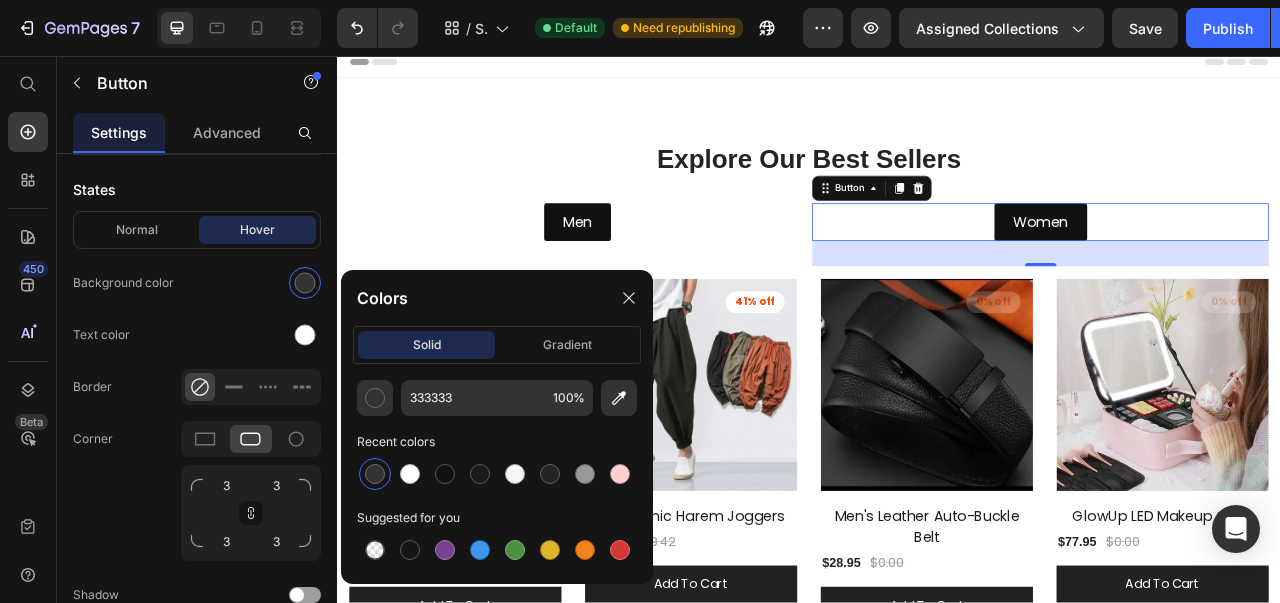 click at bounding box center [305, 335] 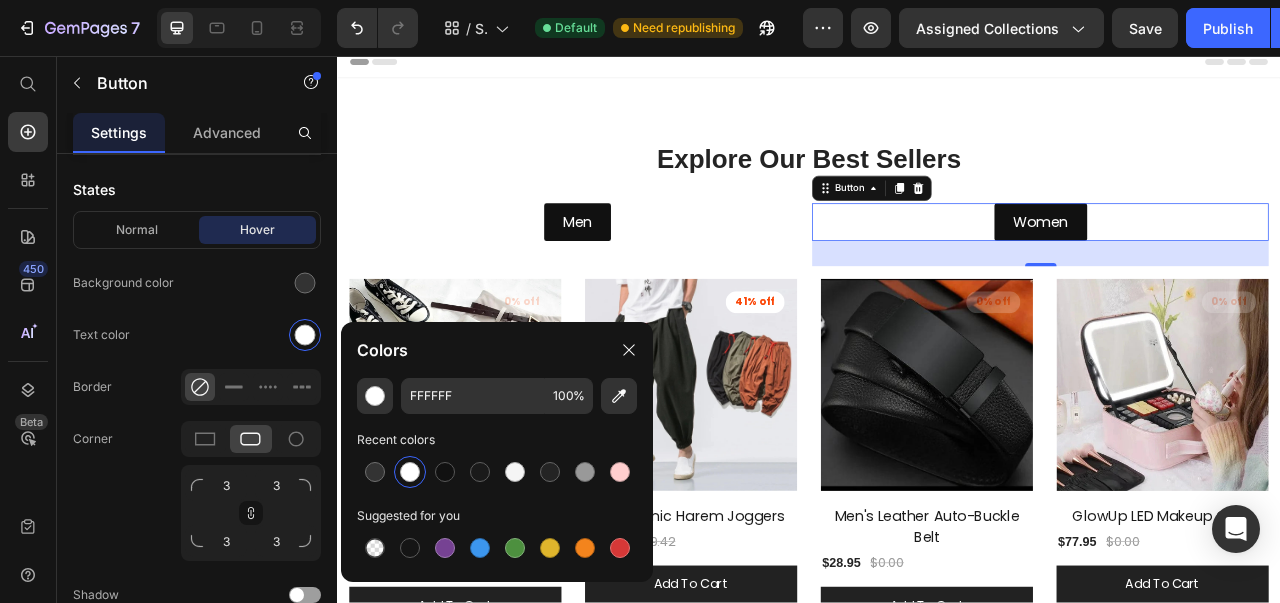 click 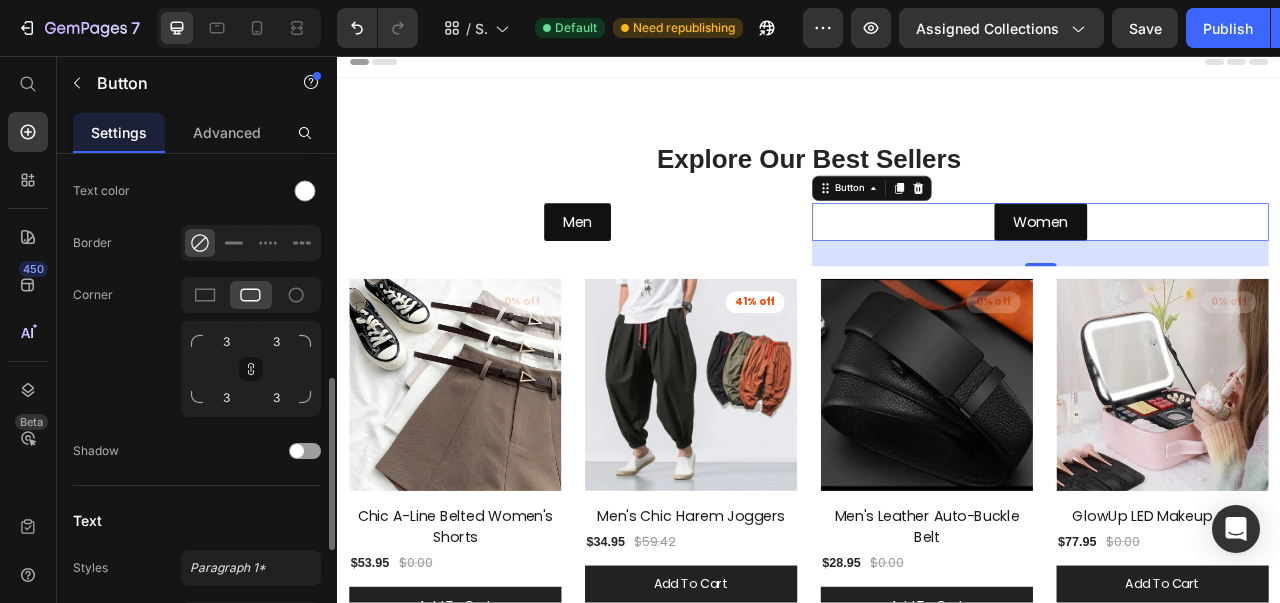scroll, scrollTop: 647, scrollLeft: 0, axis: vertical 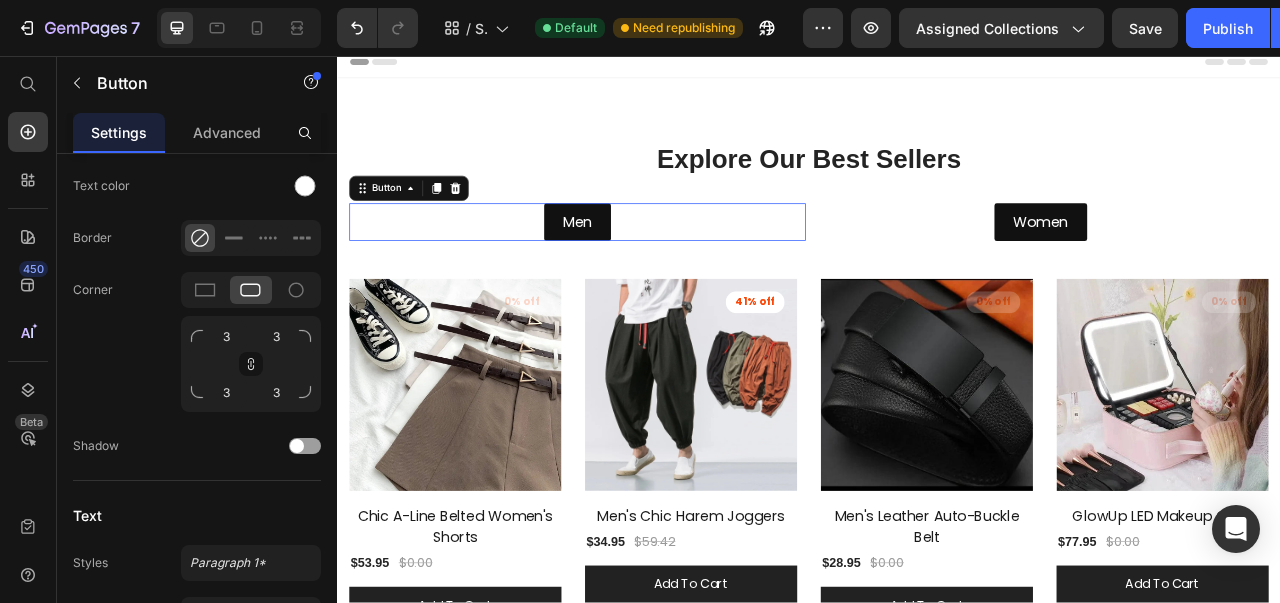 click on "Men" at bounding box center [642, 268] 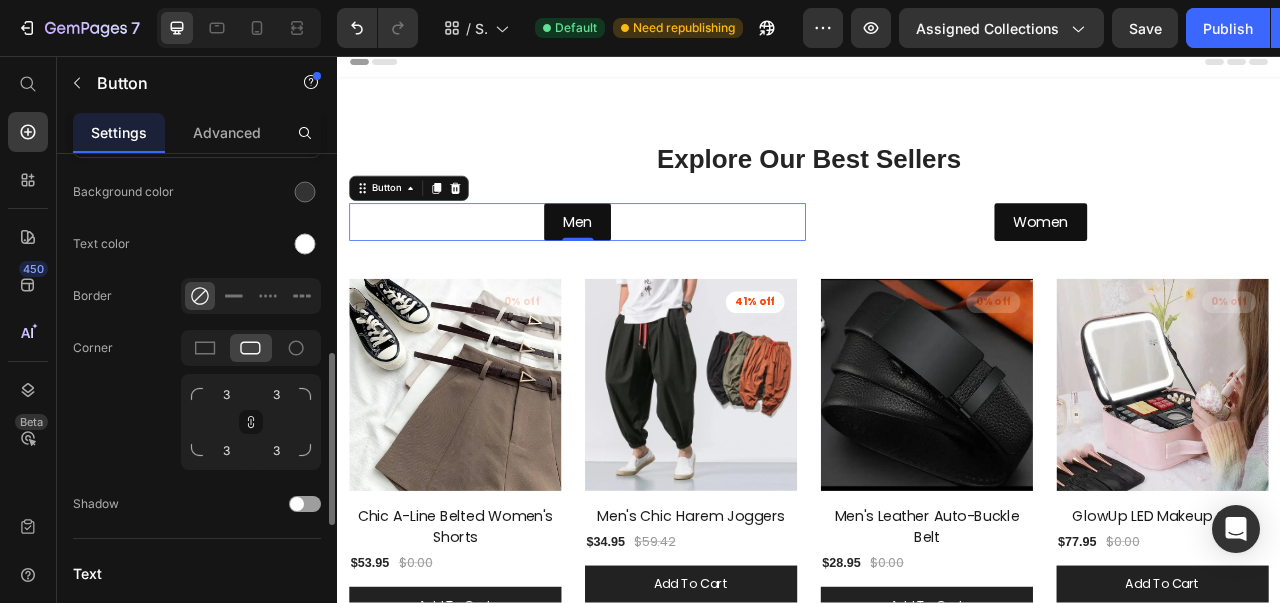 scroll, scrollTop: 526, scrollLeft: 0, axis: vertical 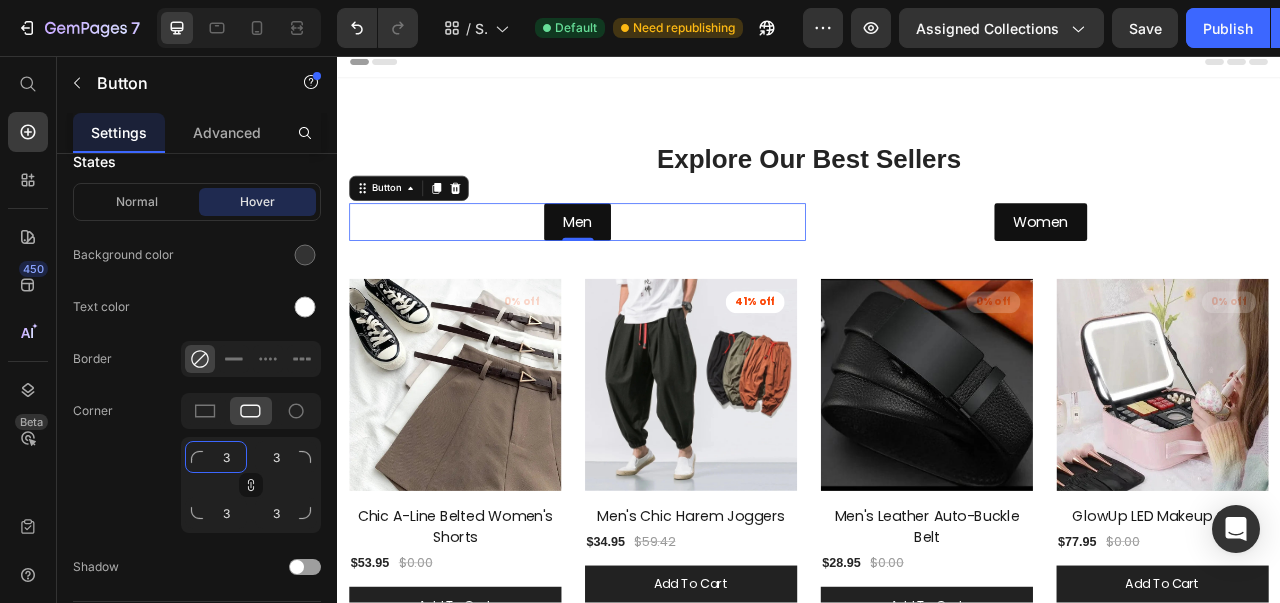 click on "3" 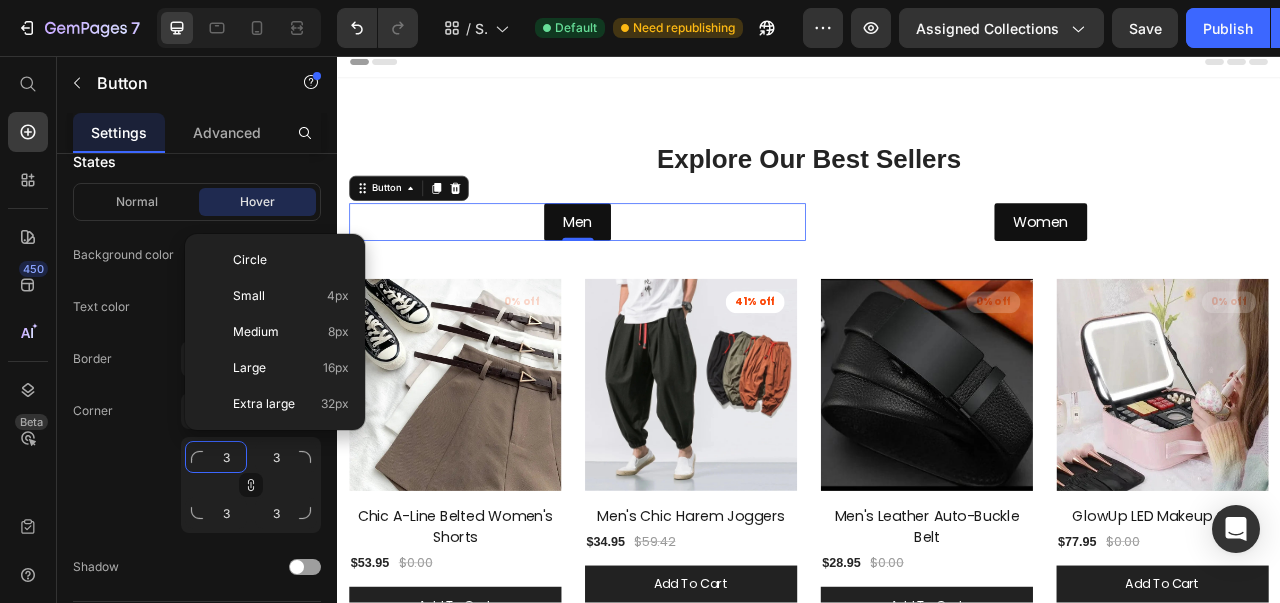 type on "1" 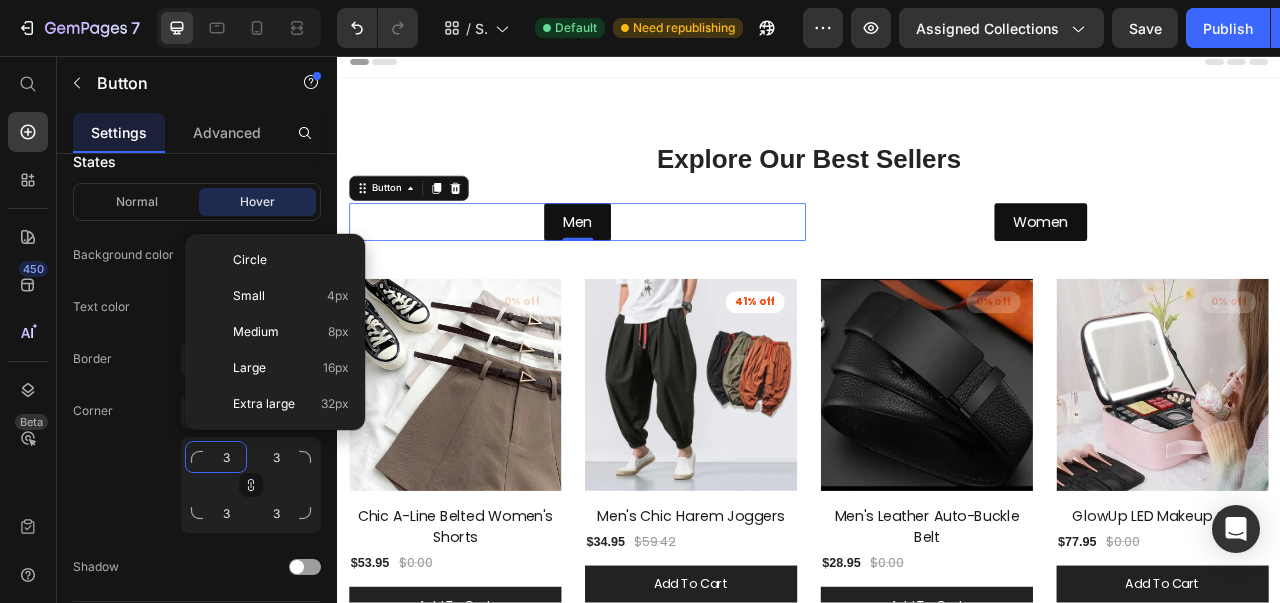type on "1" 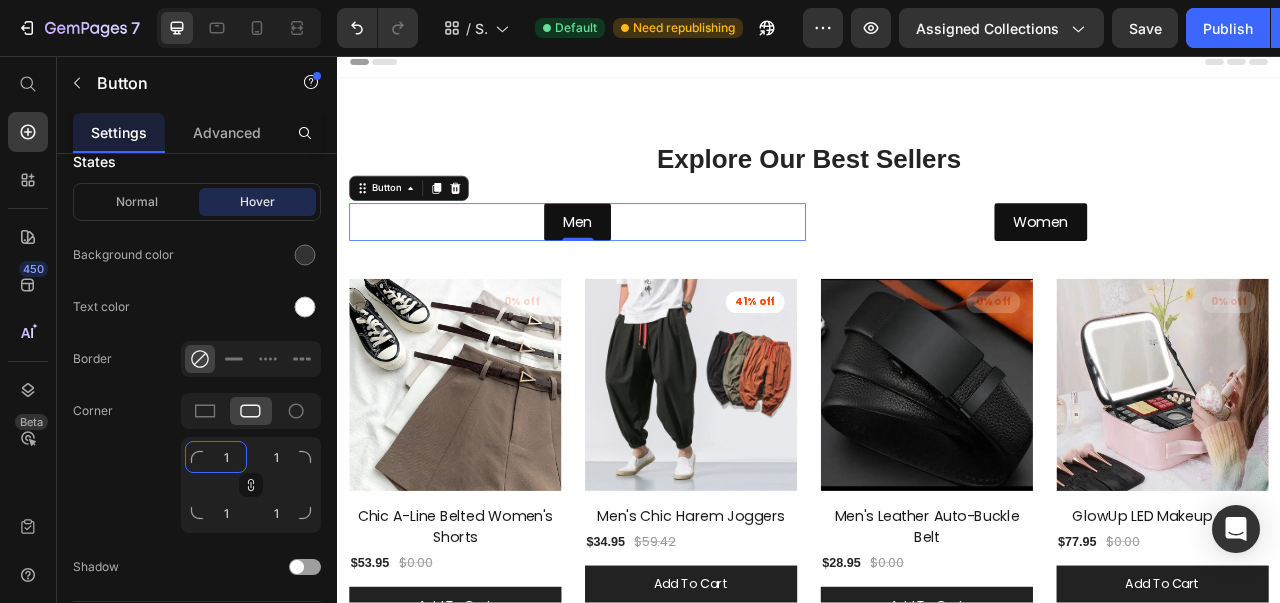 type on "1" 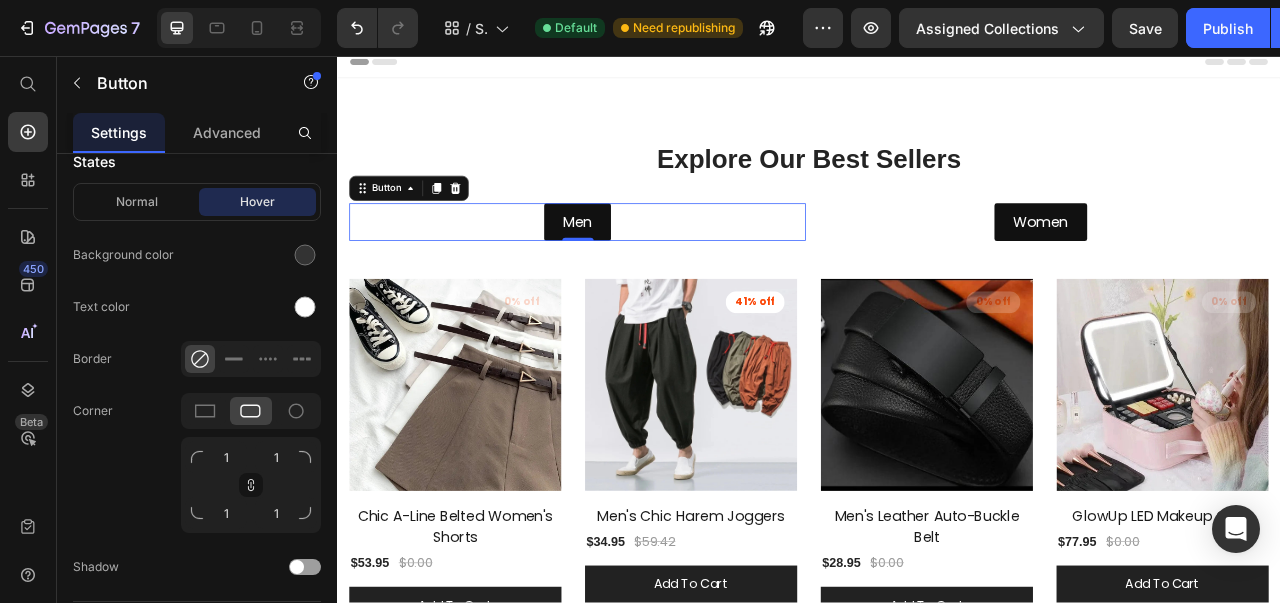 click on "Hover" at bounding box center [257, 202] 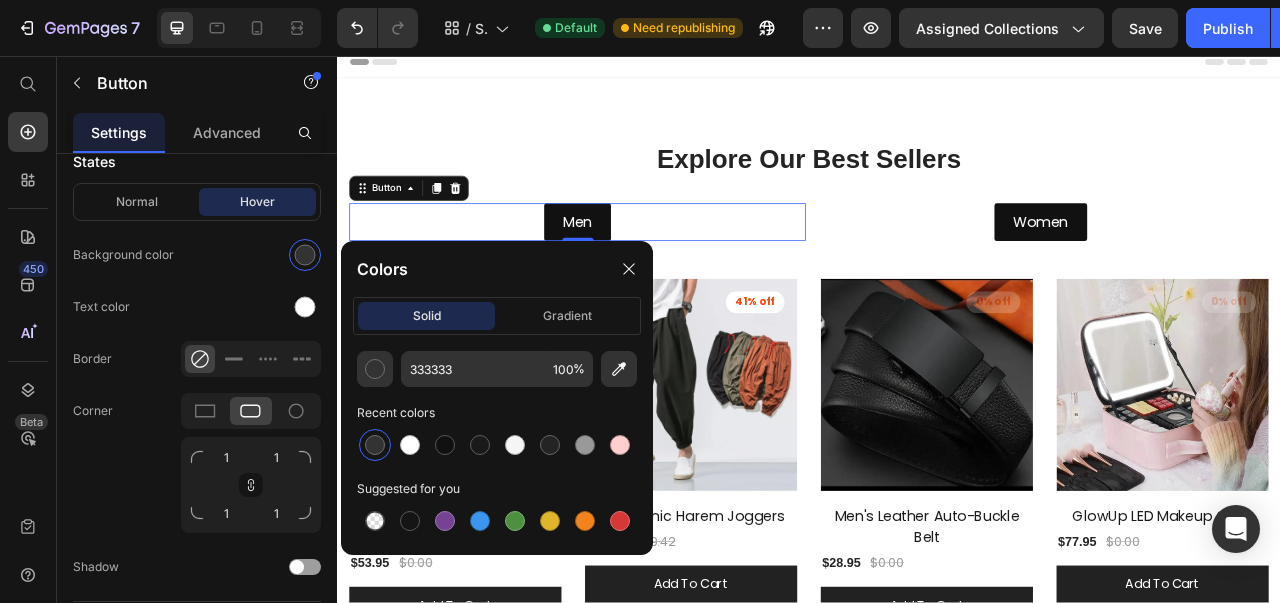 click on "gradient" 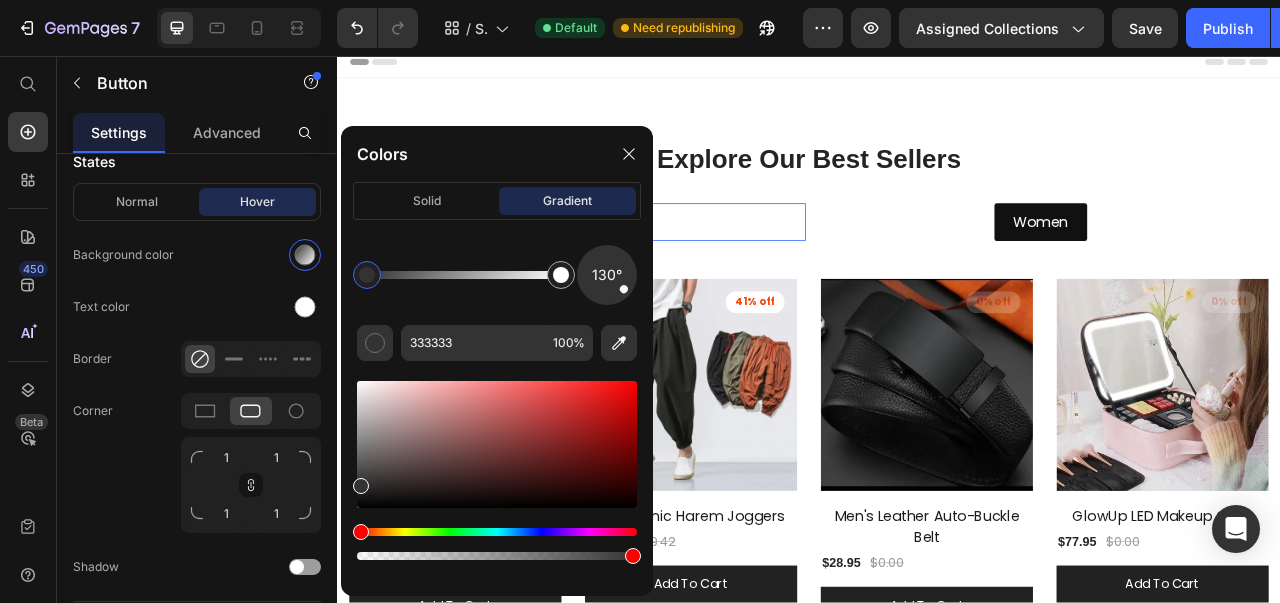 click at bounding box center [629, 154] 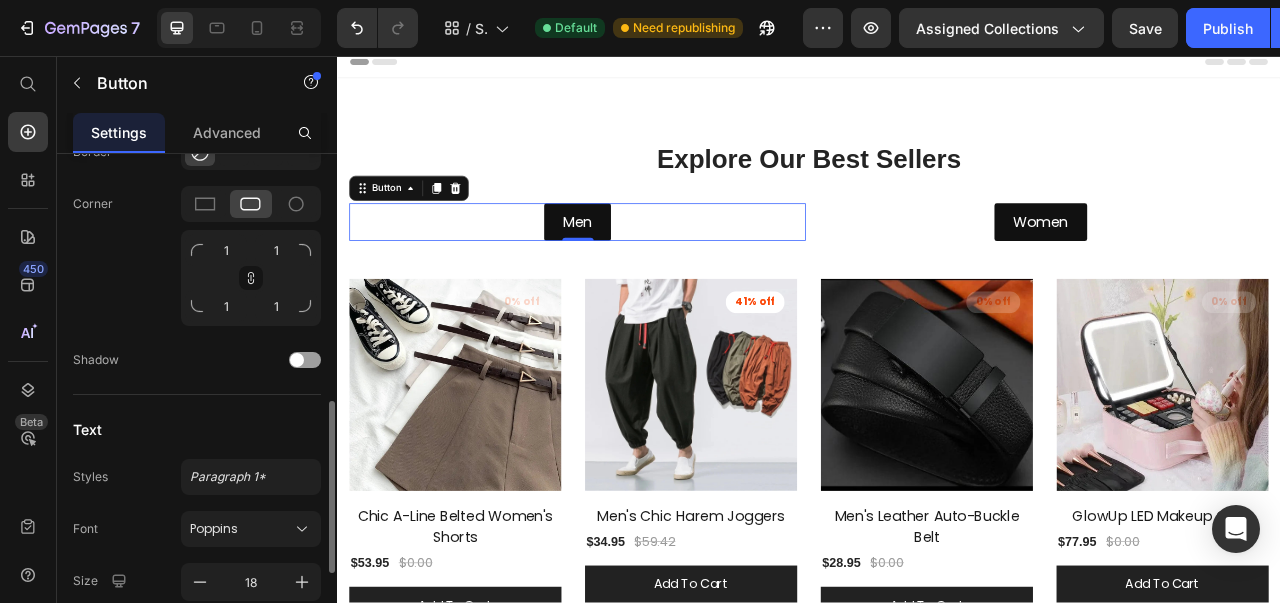 scroll, scrollTop: 732, scrollLeft: 0, axis: vertical 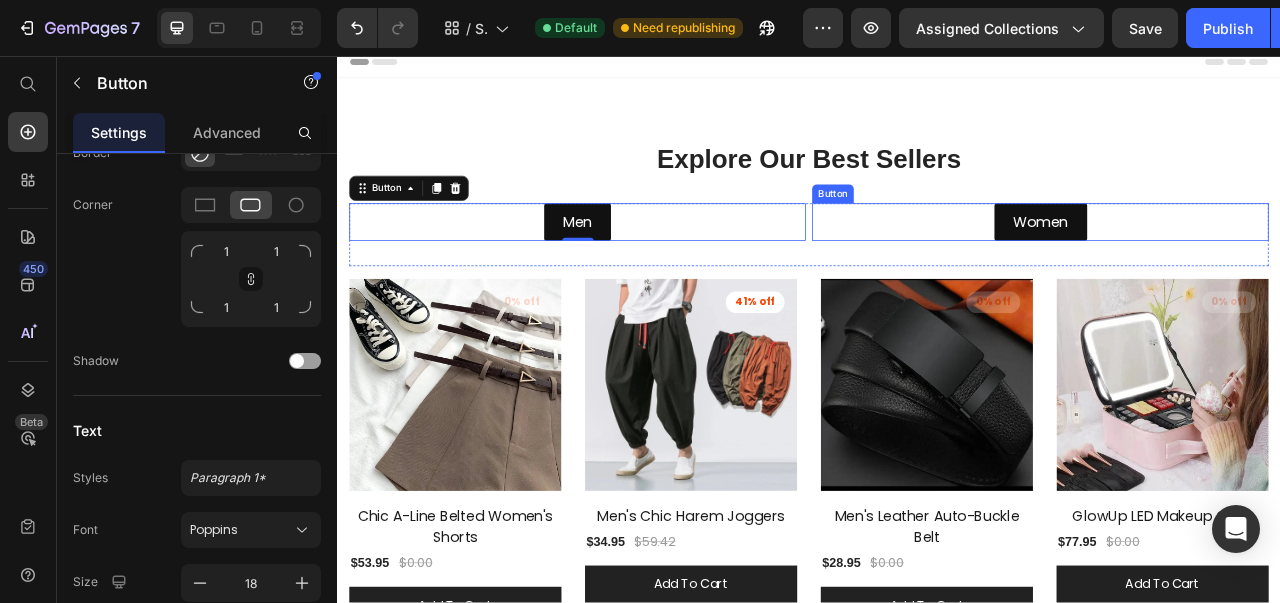 click on "Women" at bounding box center [1232, 268] 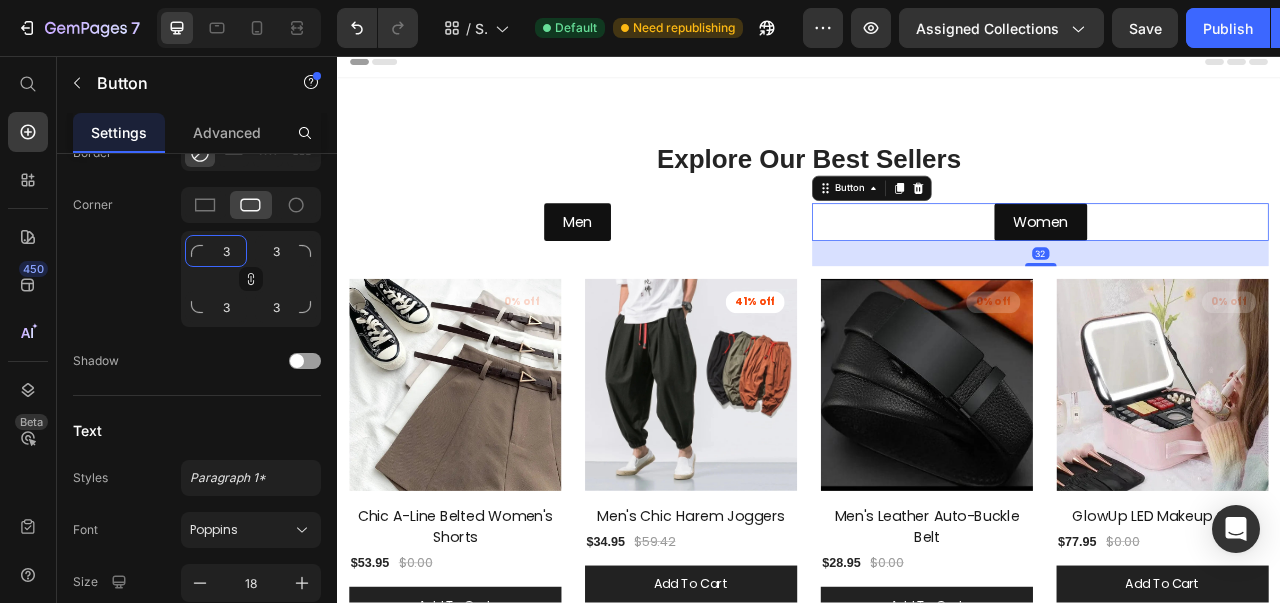 click on "3" 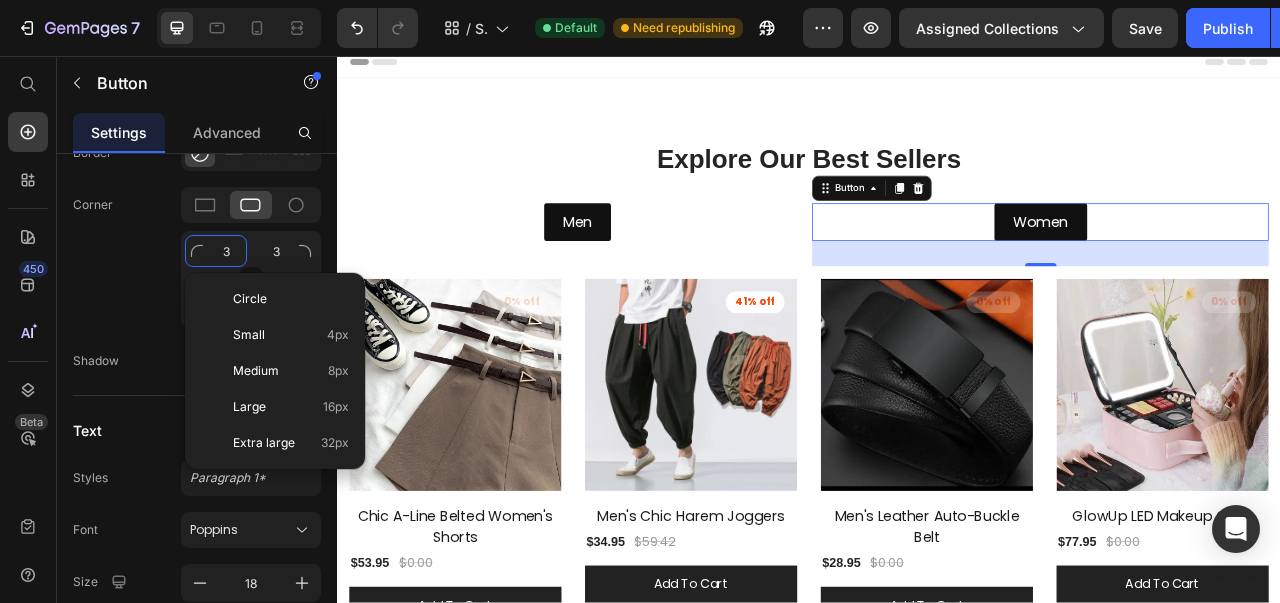 type on "1" 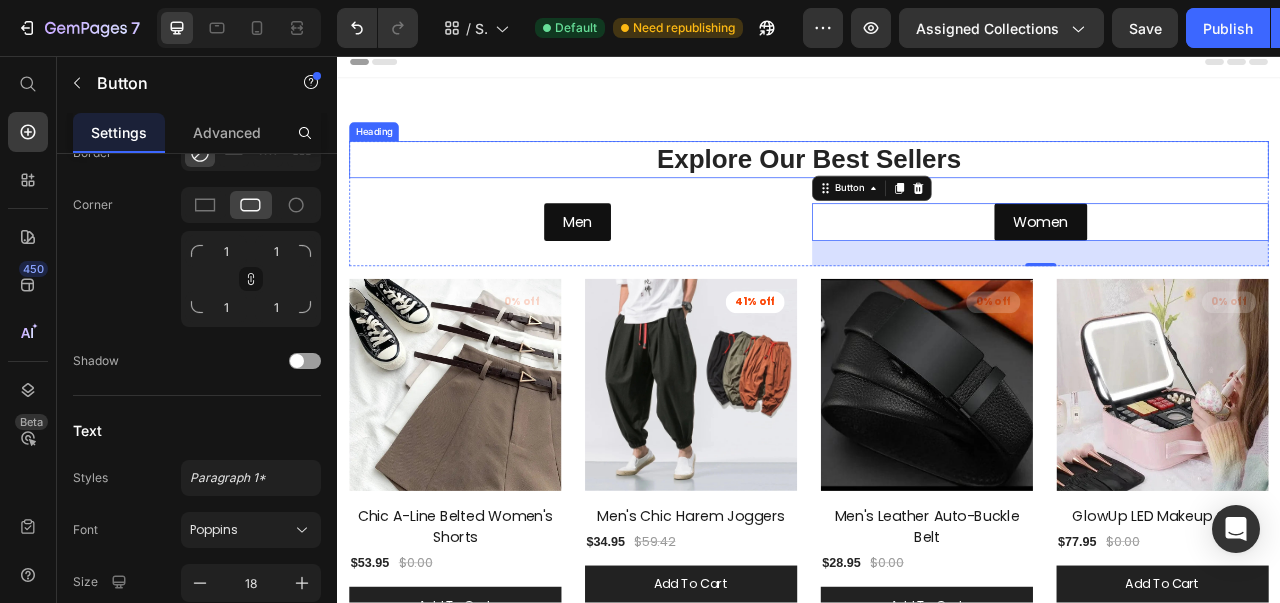 click on "Explore Our Best Sellers" at bounding box center [937, 188] 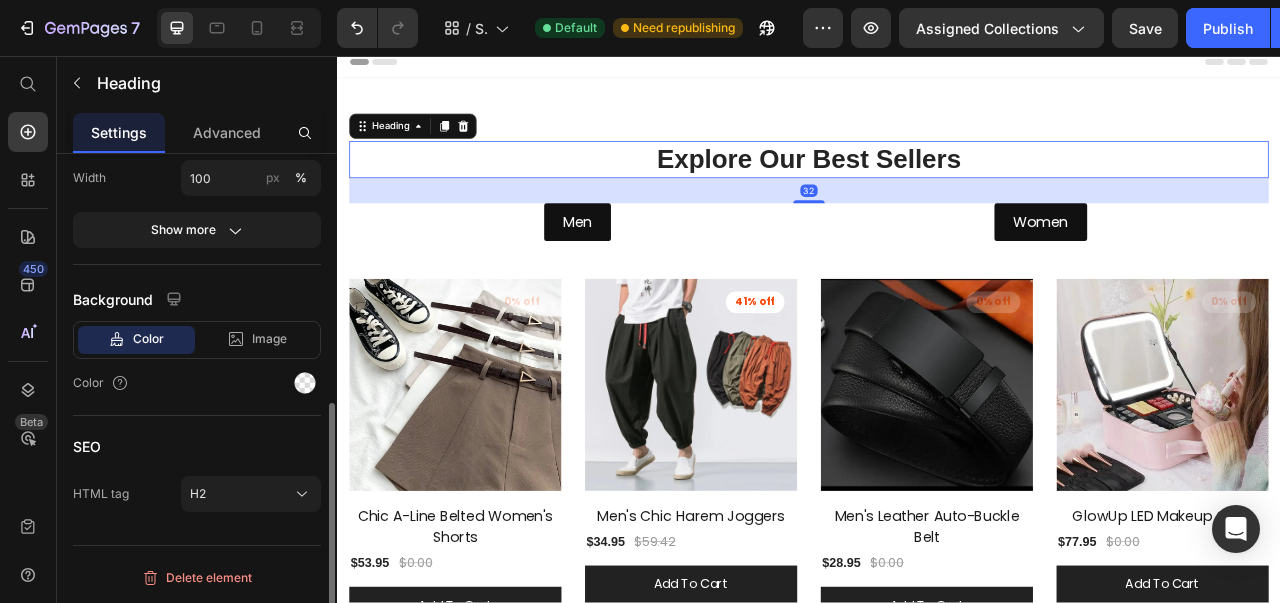 scroll, scrollTop: 0, scrollLeft: 0, axis: both 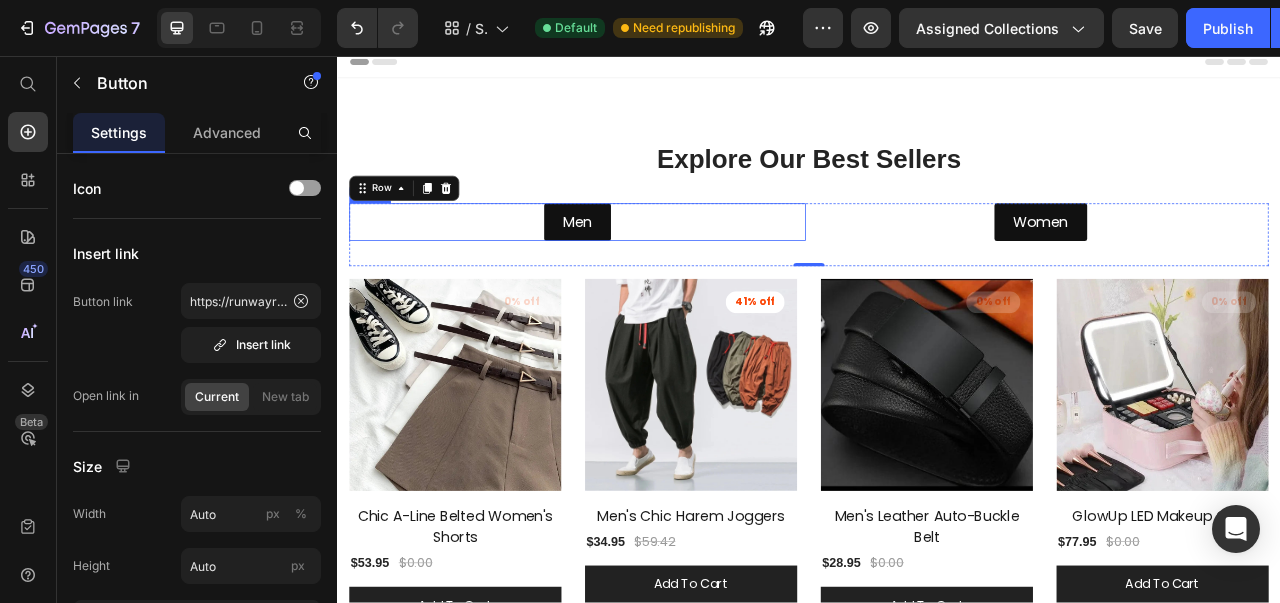 click on "Men" at bounding box center [642, 268] 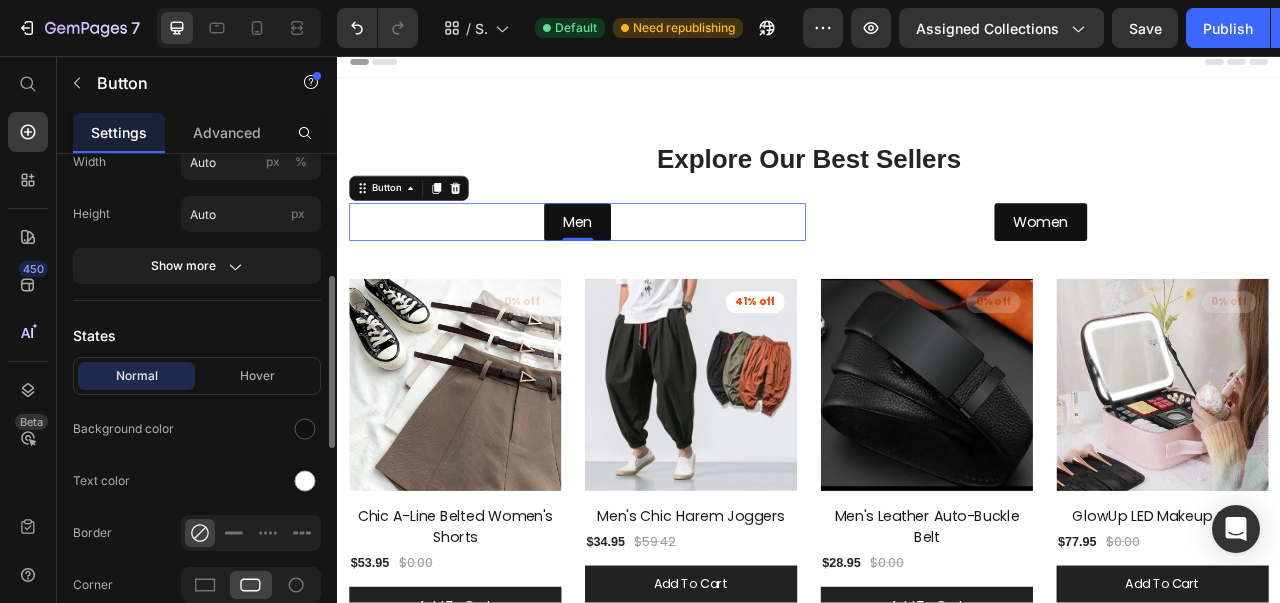scroll, scrollTop: 356, scrollLeft: 0, axis: vertical 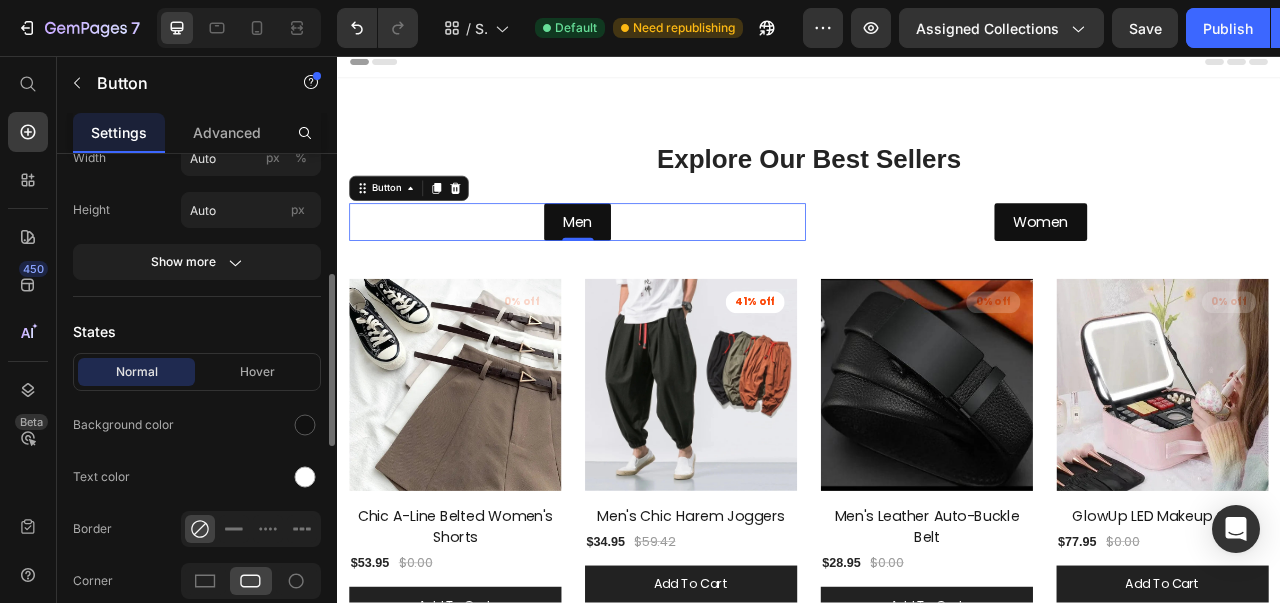 click at bounding box center [305, 425] 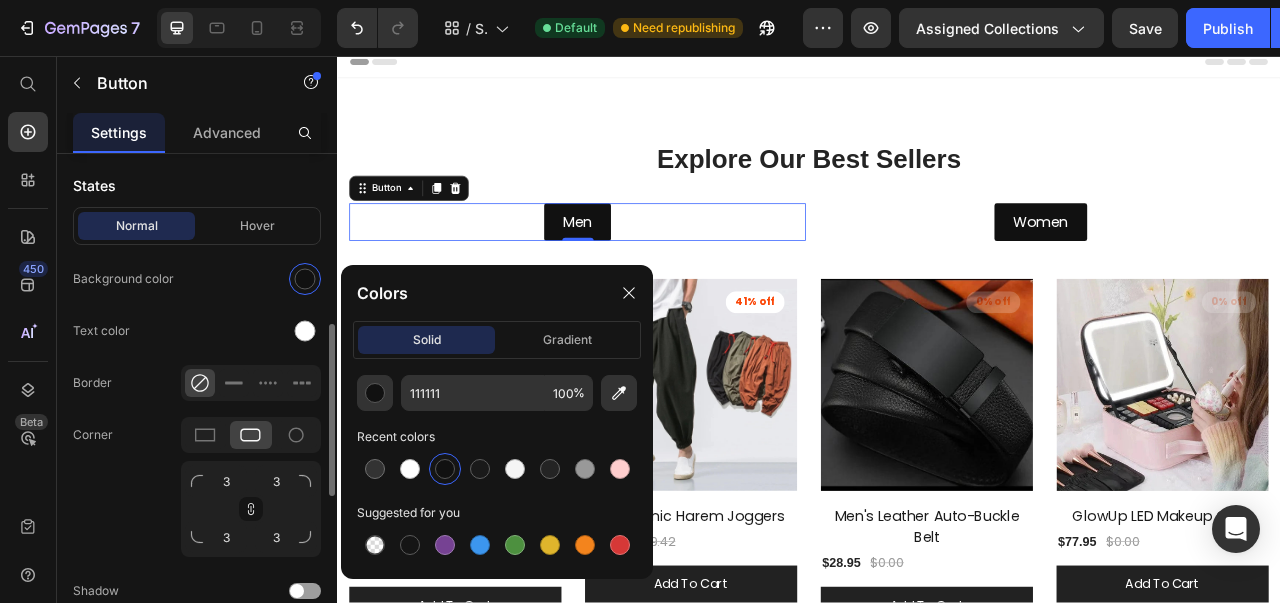 scroll, scrollTop: 498, scrollLeft: 0, axis: vertical 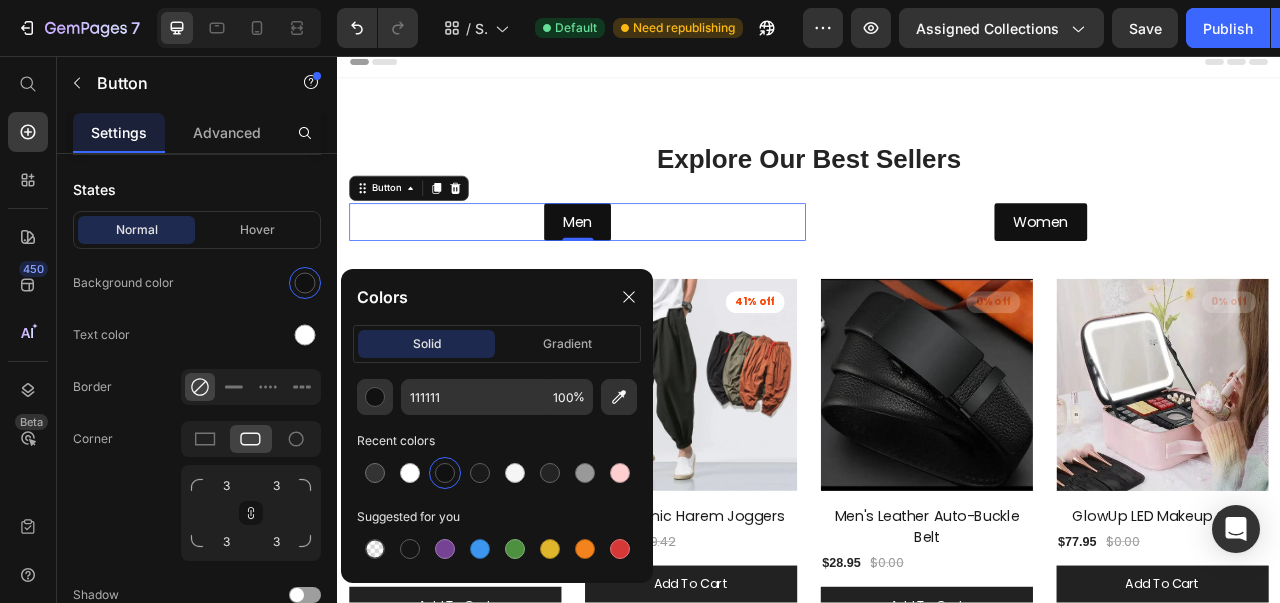 click on "Advanced" 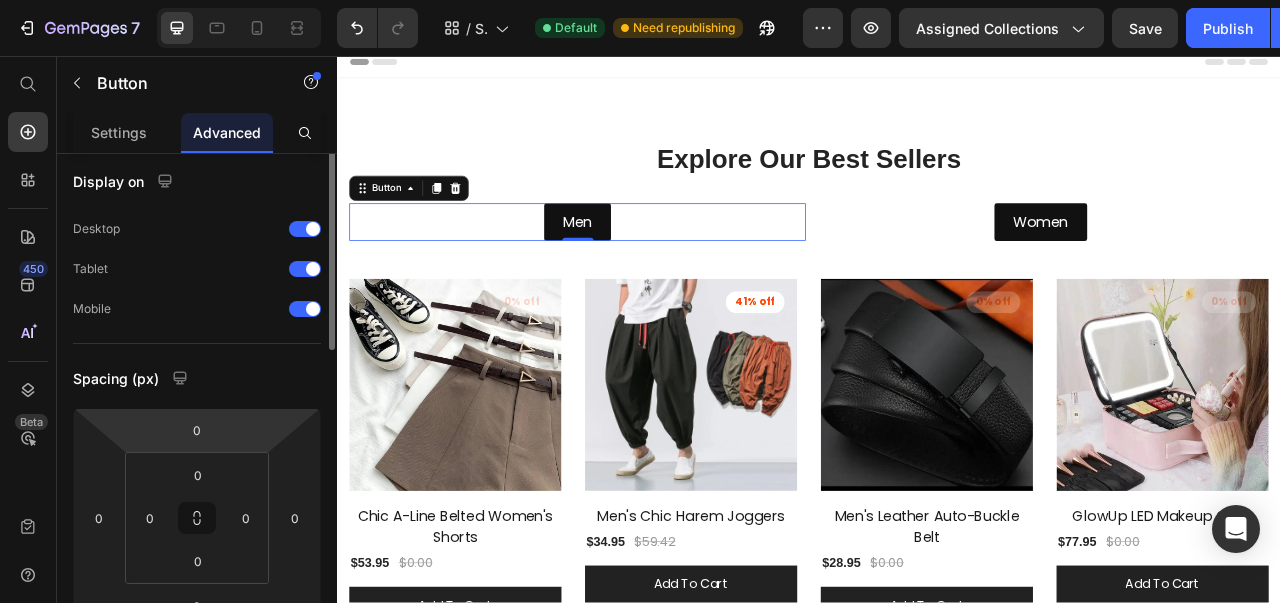 scroll, scrollTop: 0, scrollLeft: 0, axis: both 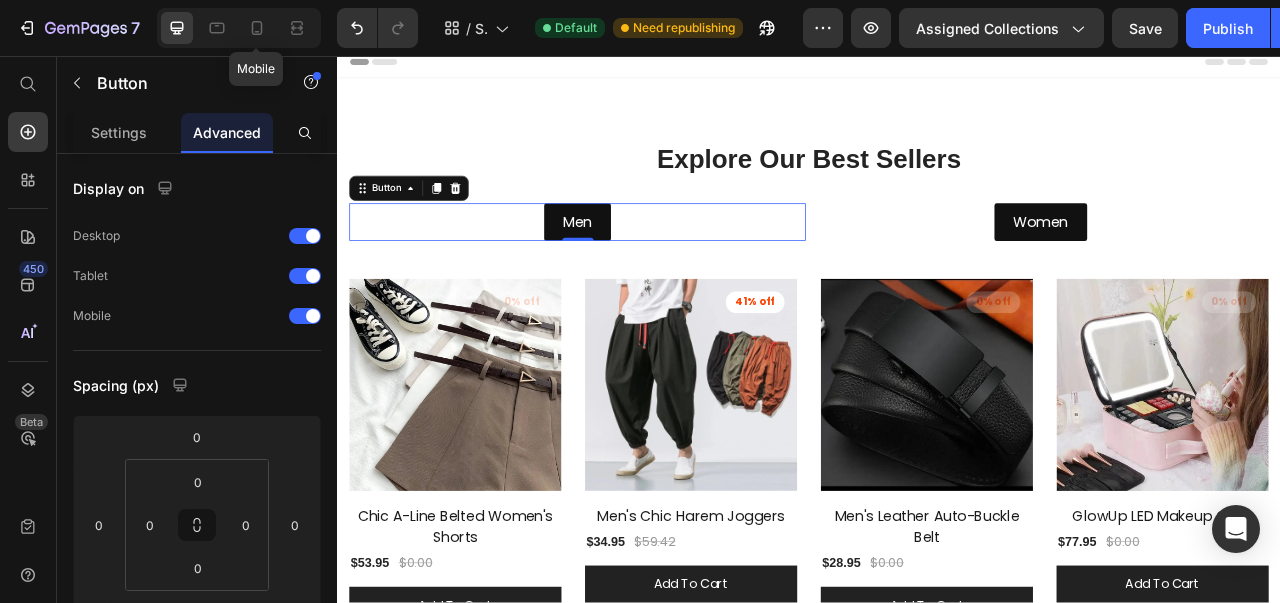 click 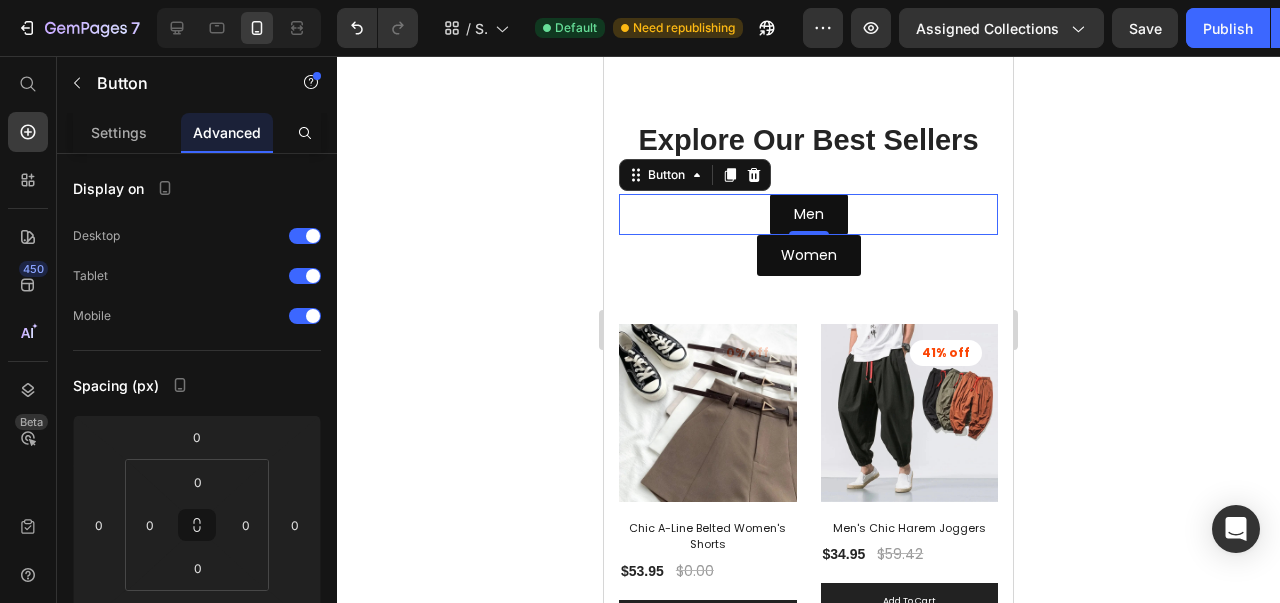 scroll, scrollTop: 114, scrollLeft: 0, axis: vertical 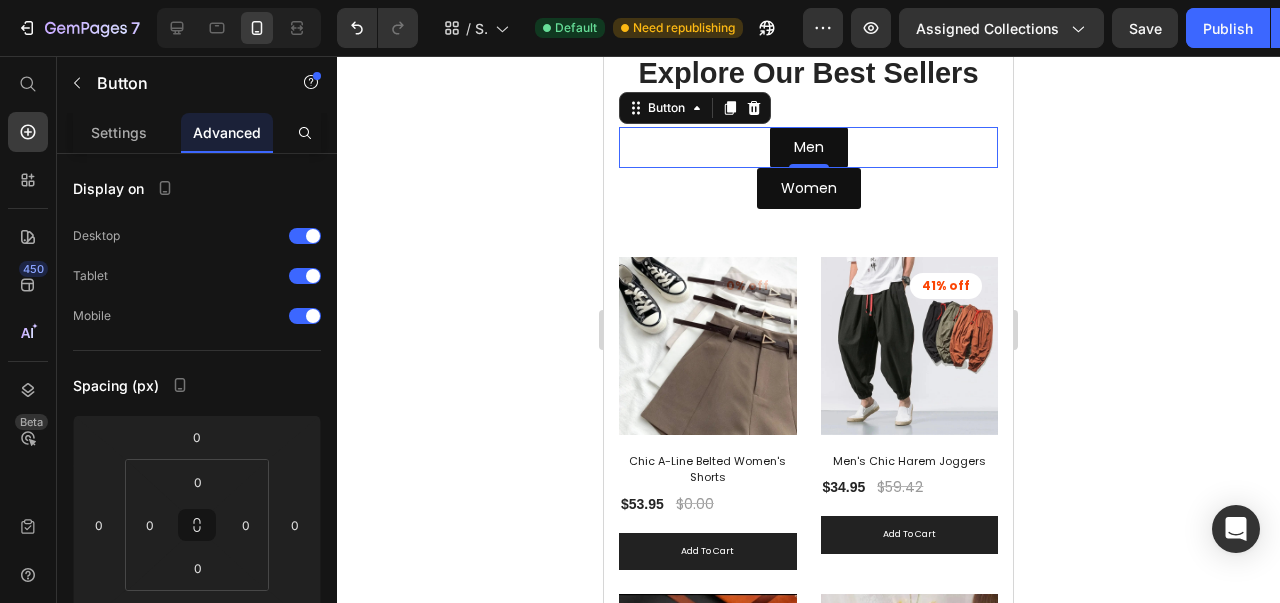 click on "Settings" 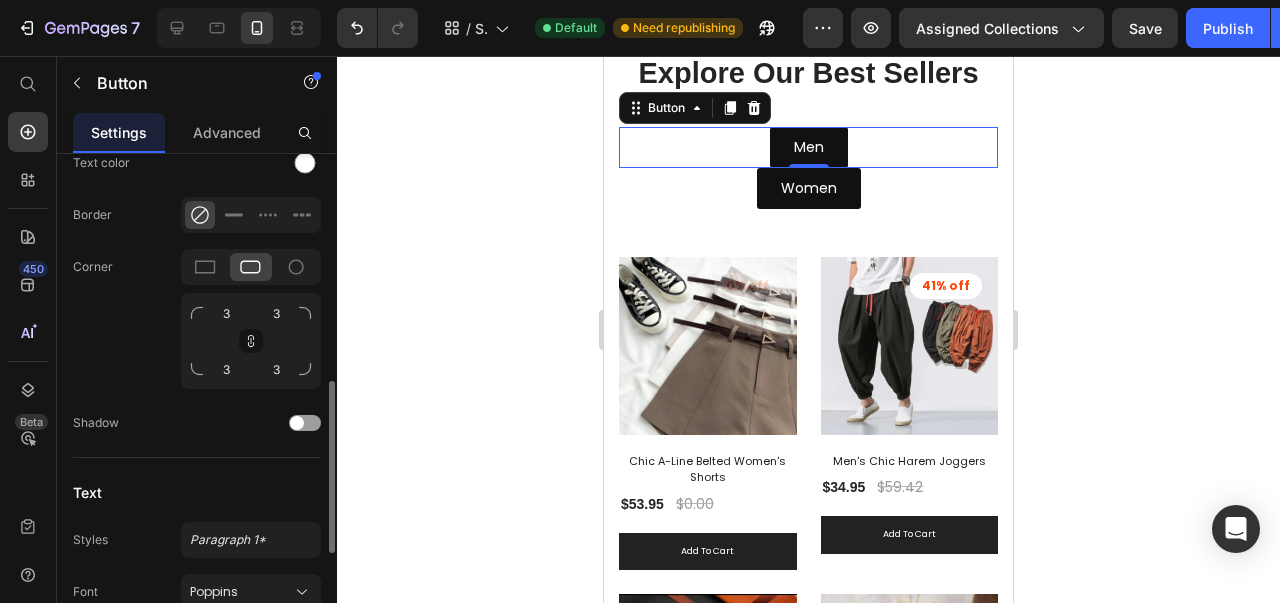 scroll, scrollTop: 714, scrollLeft: 0, axis: vertical 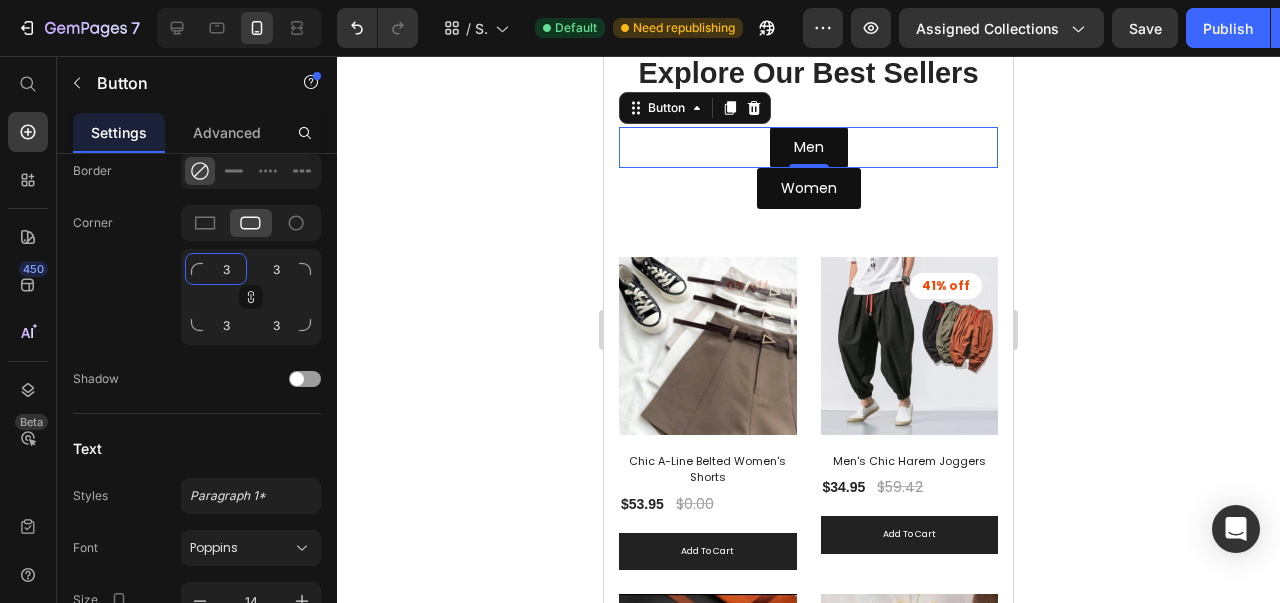 click on "3" 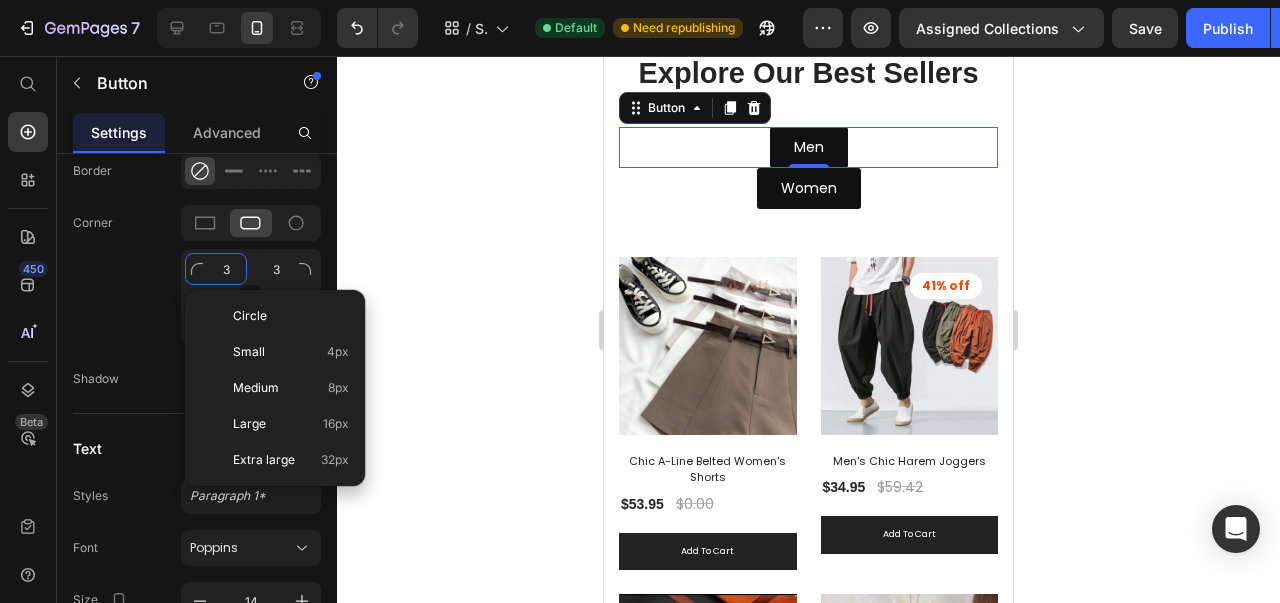type on "1" 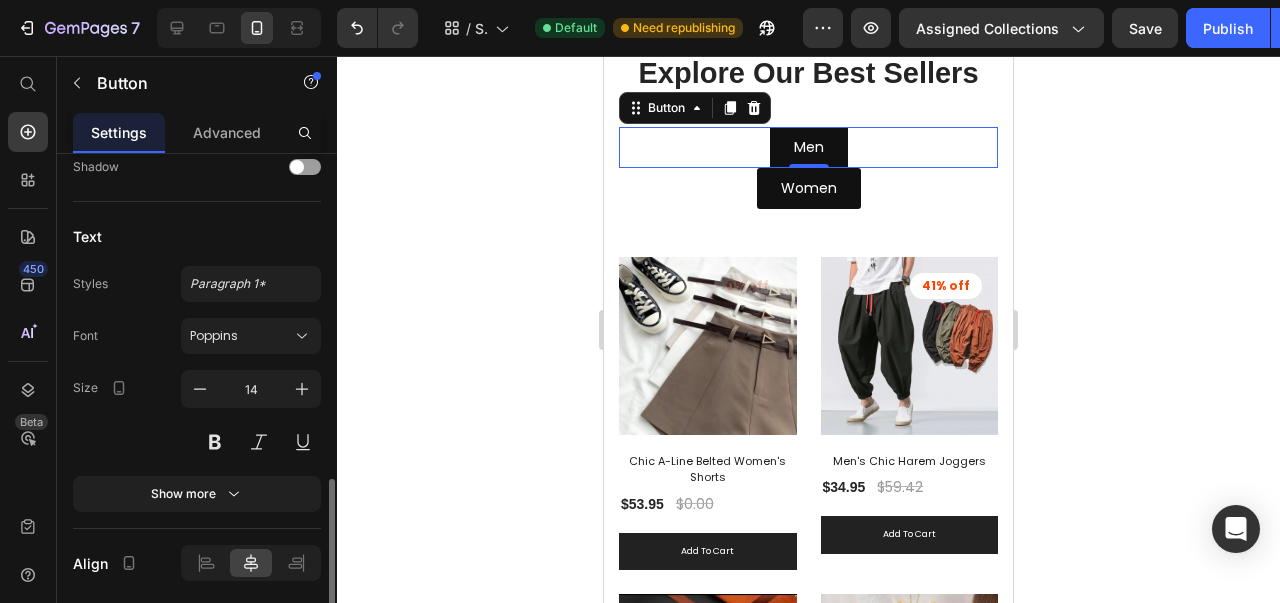 scroll, scrollTop: 940, scrollLeft: 0, axis: vertical 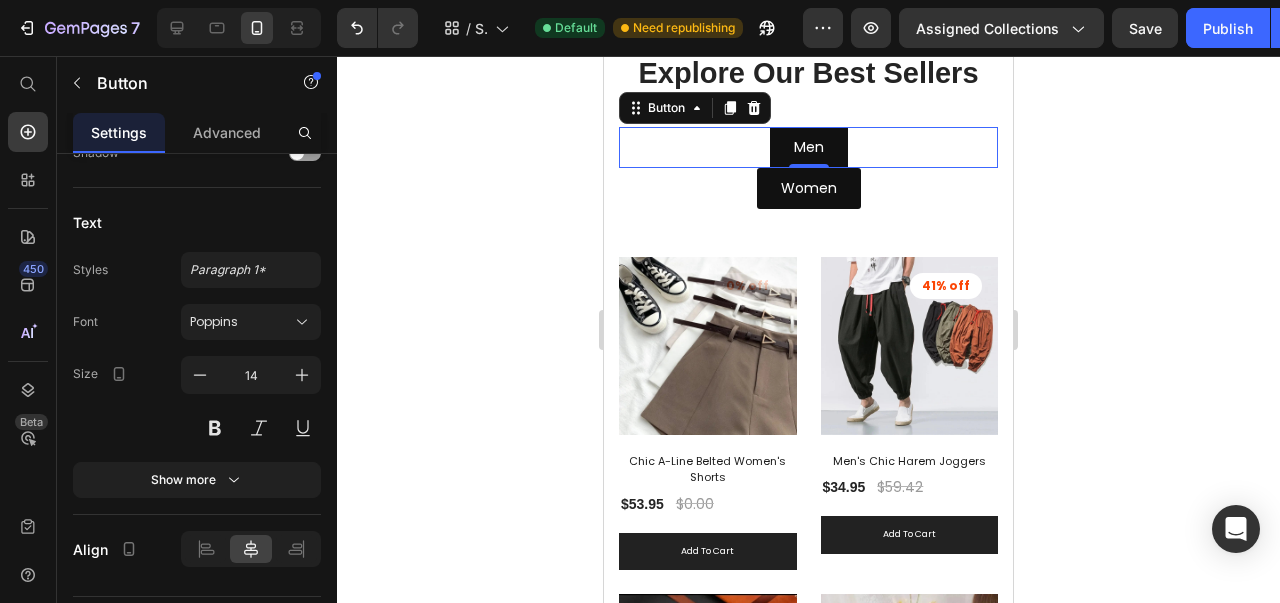 type on "1" 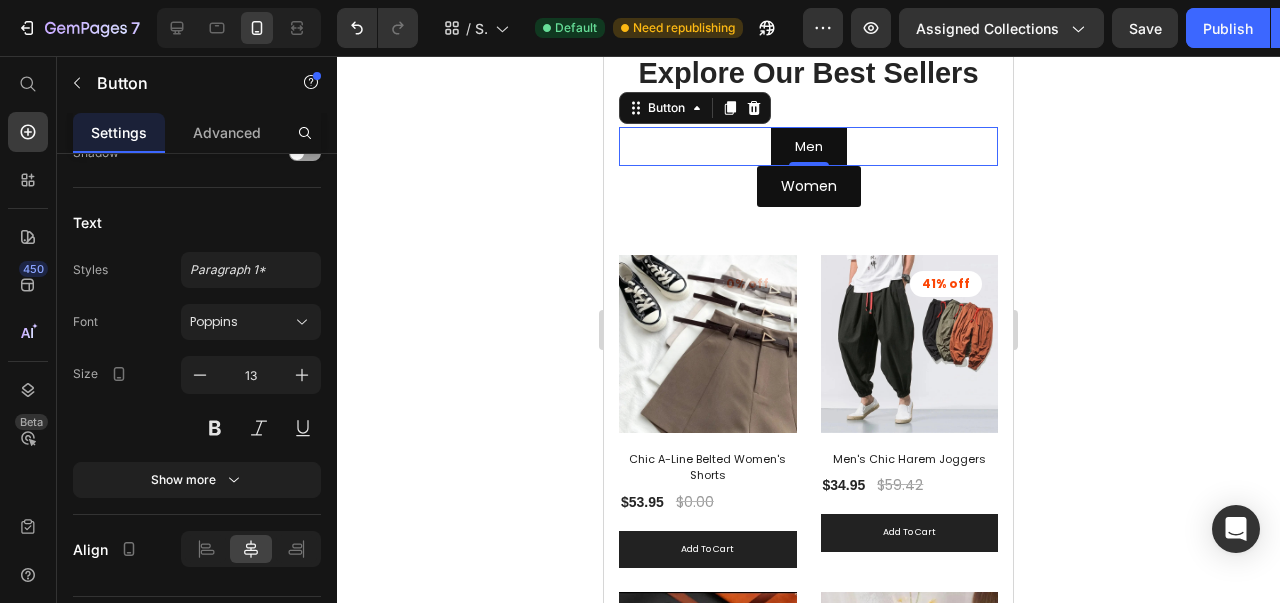 click 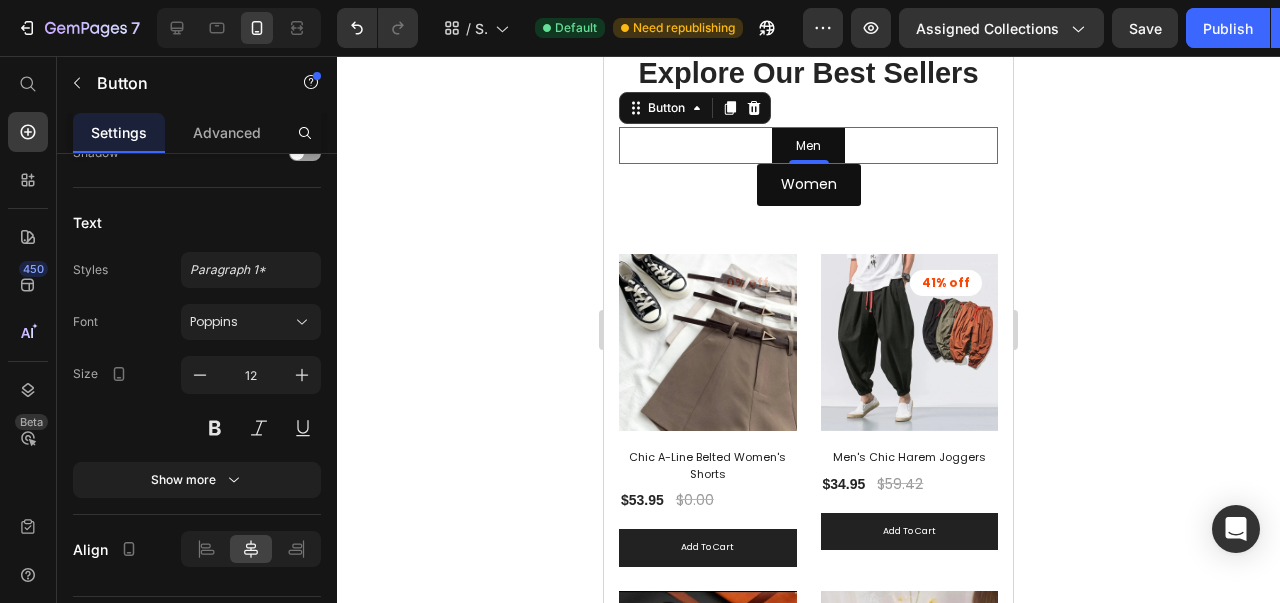 click 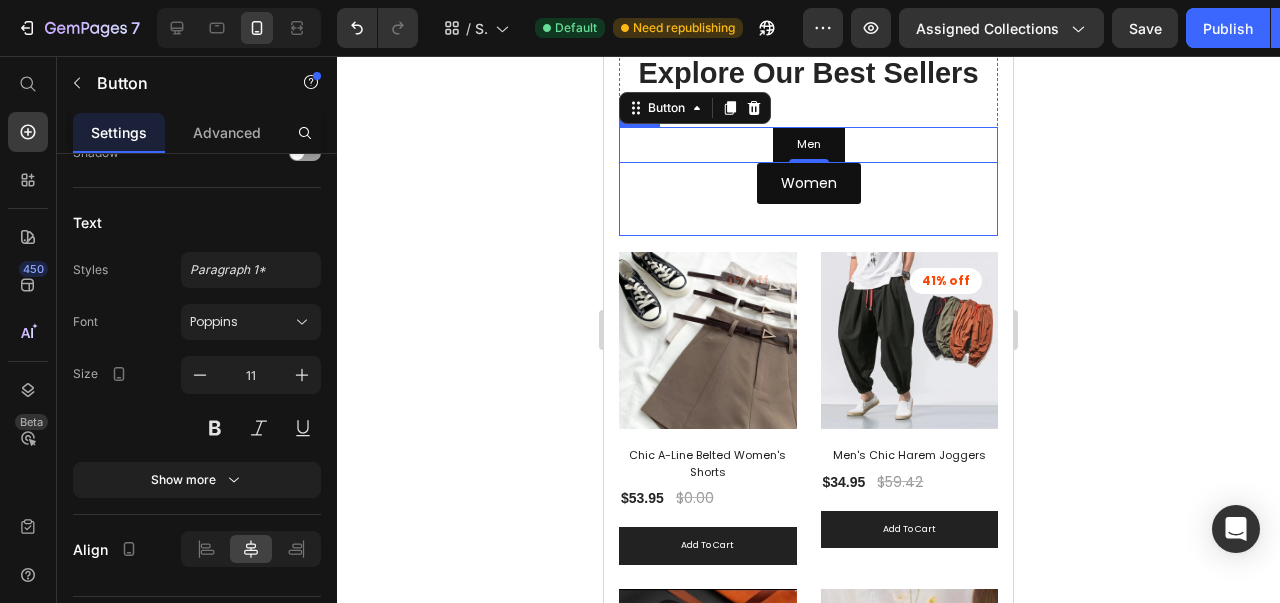 click at bounding box center [302, 375] 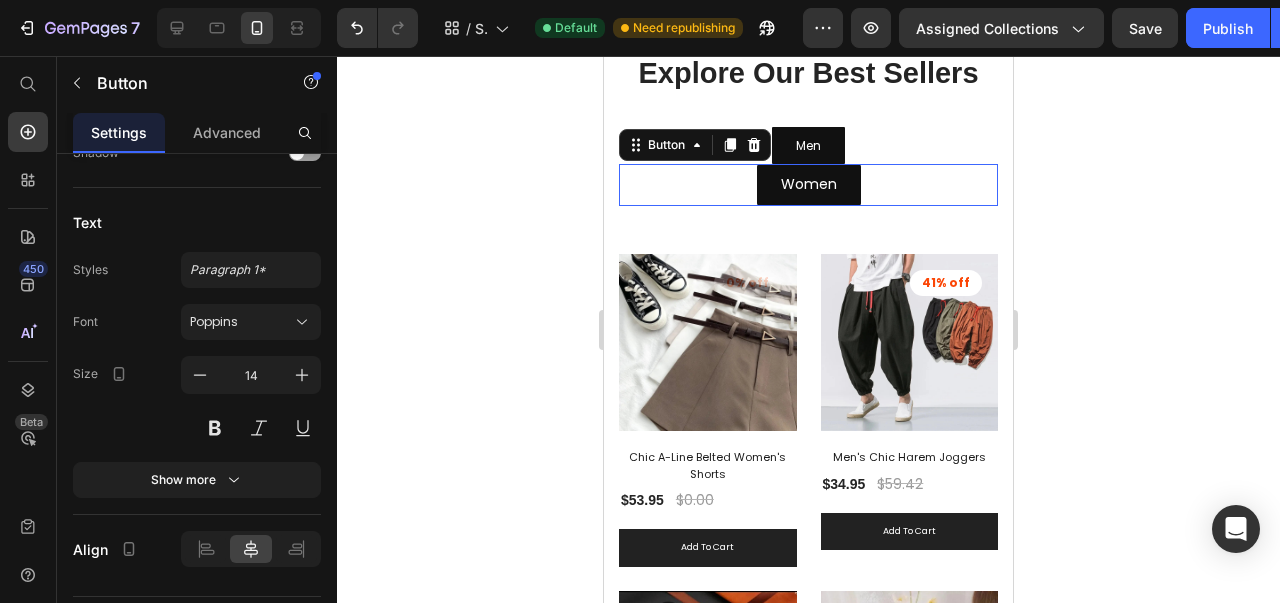 scroll, scrollTop: 940, scrollLeft: 0, axis: vertical 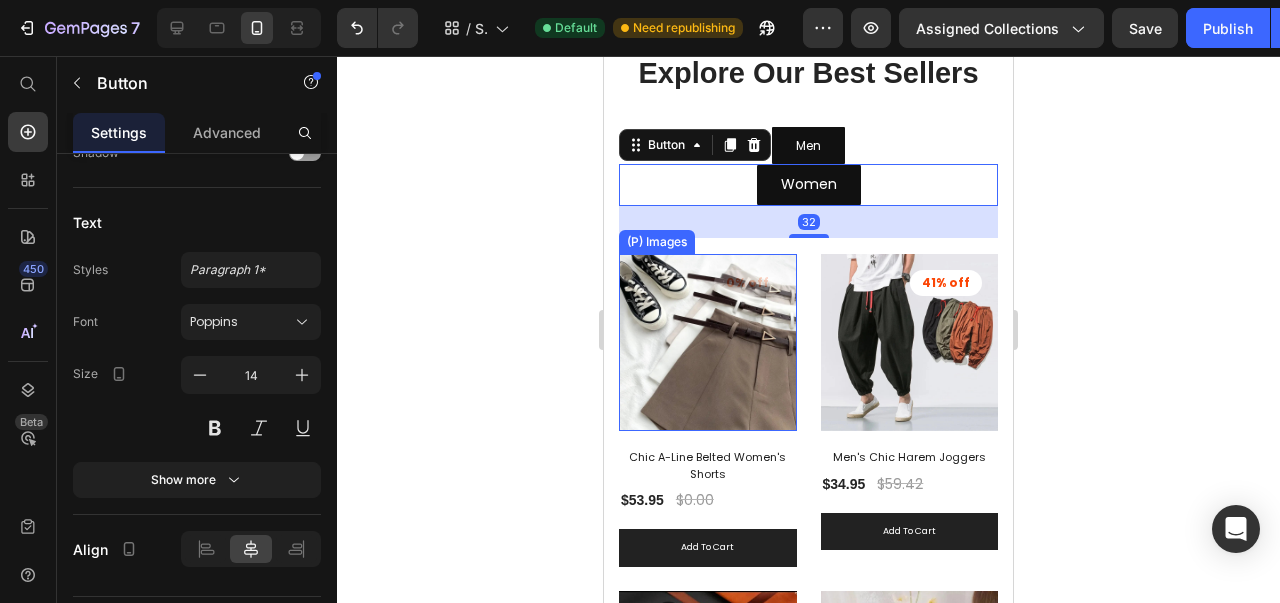 click 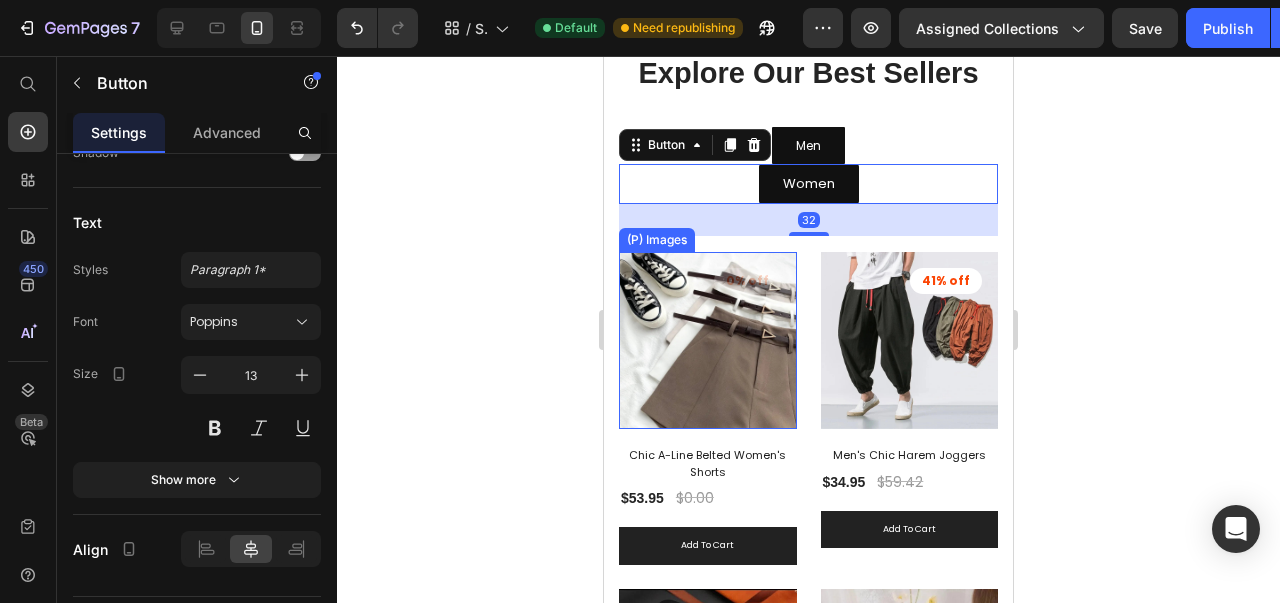 click 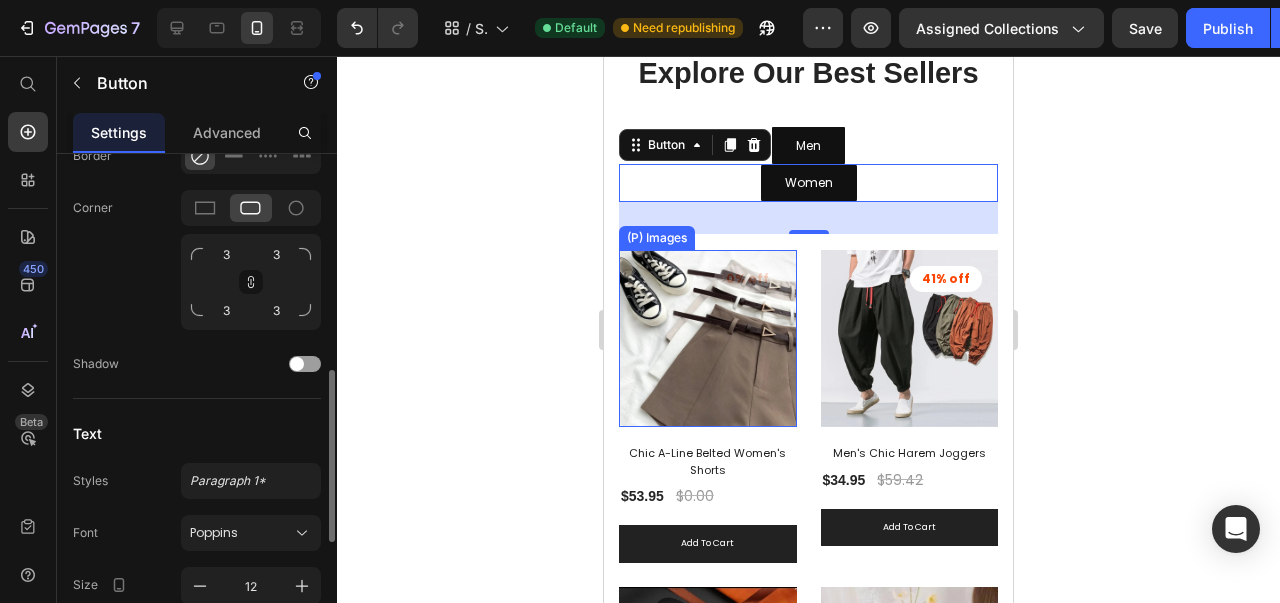 scroll, scrollTop: 704, scrollLeft: 0, axis: vertical 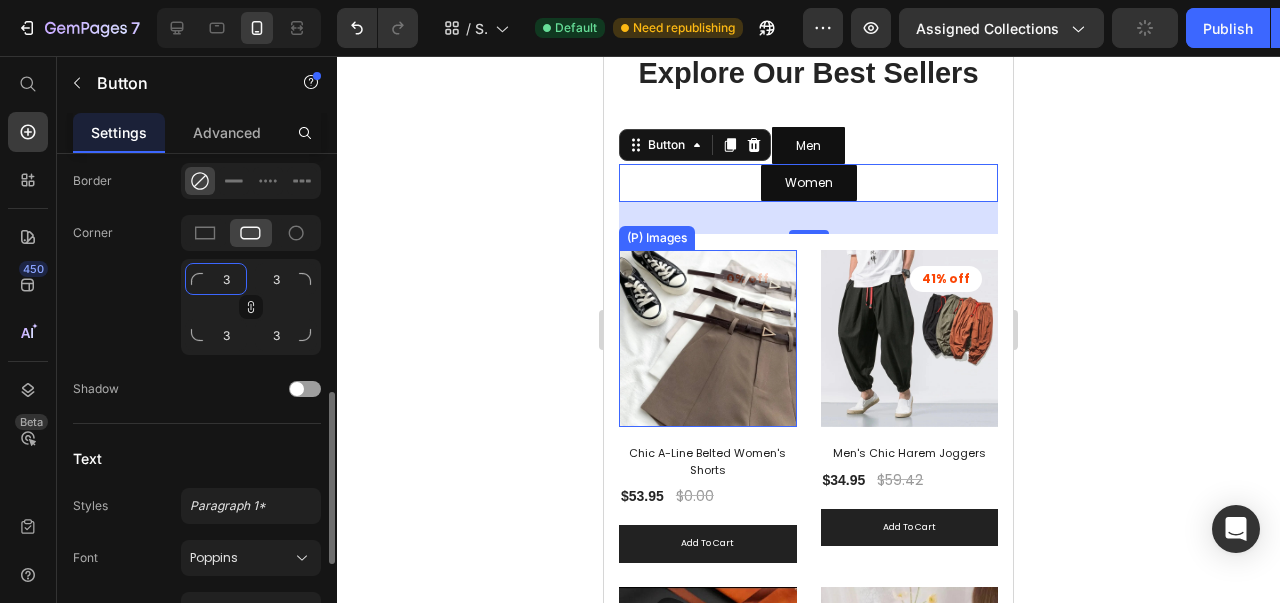 click on "3" 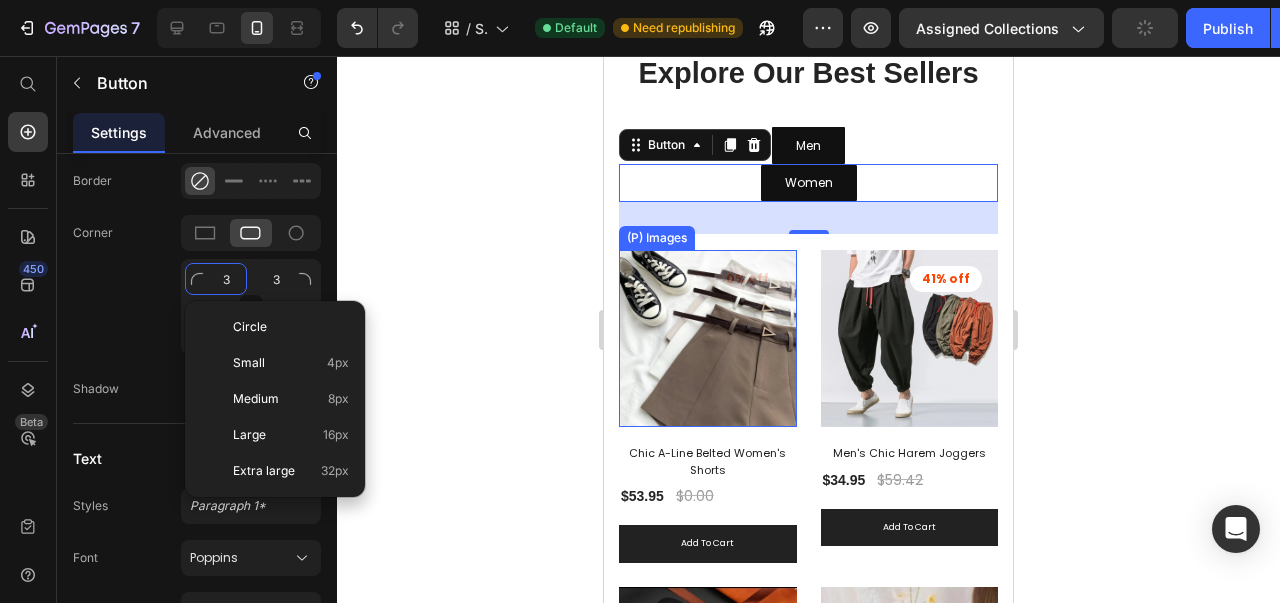 type on "1" 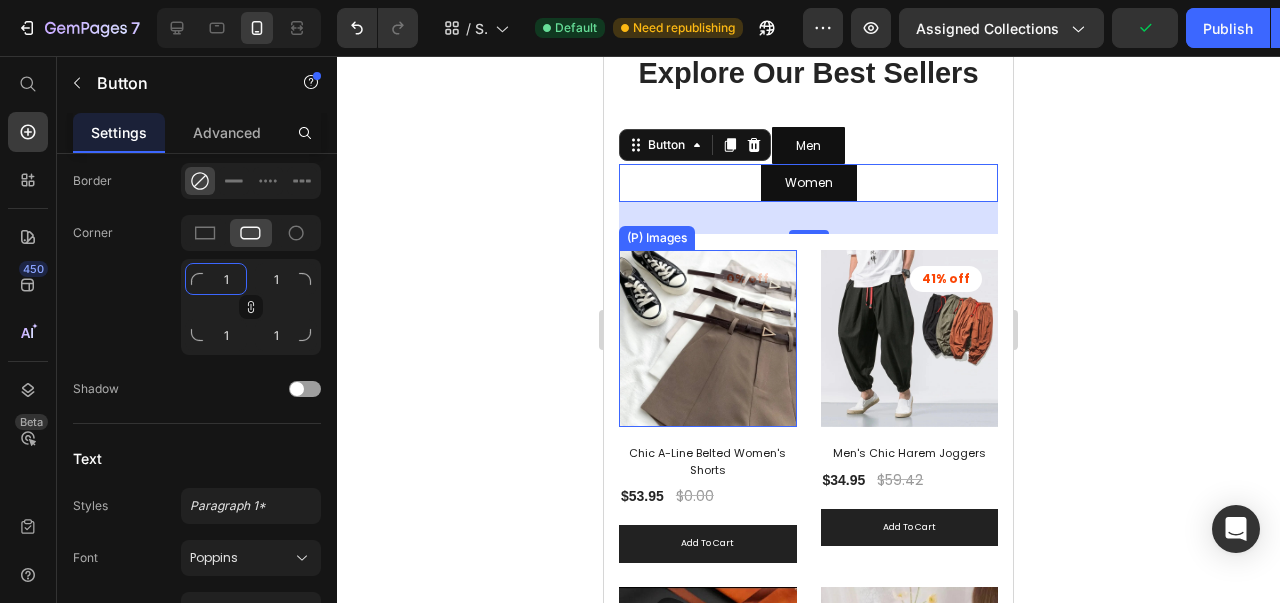 type on "1" 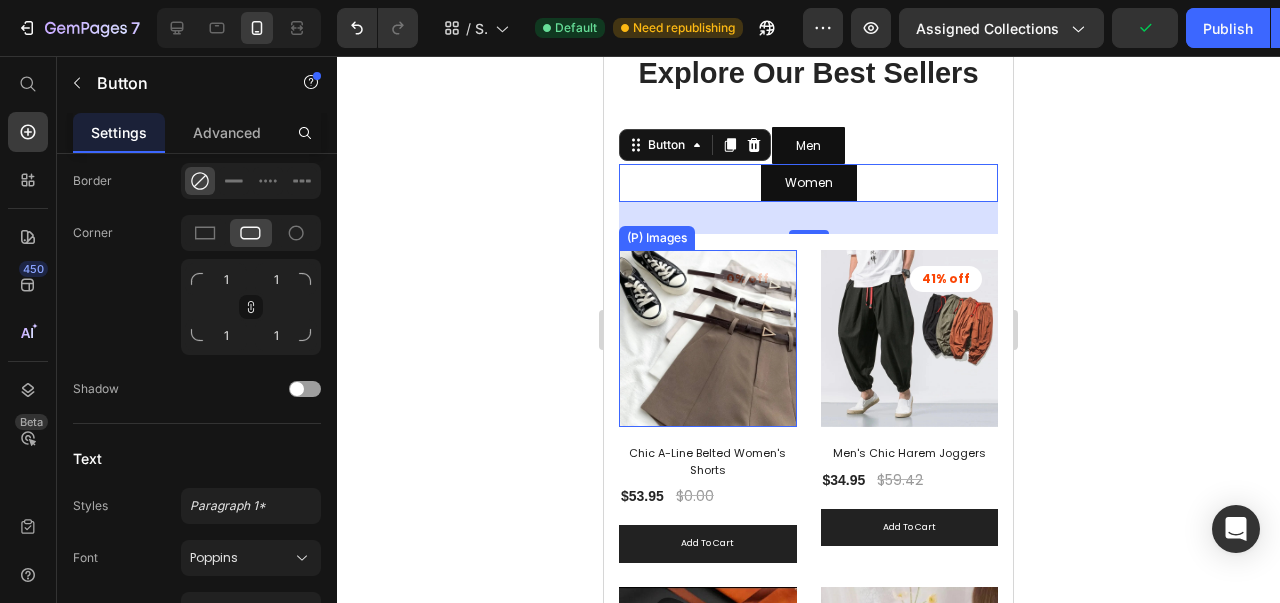 click 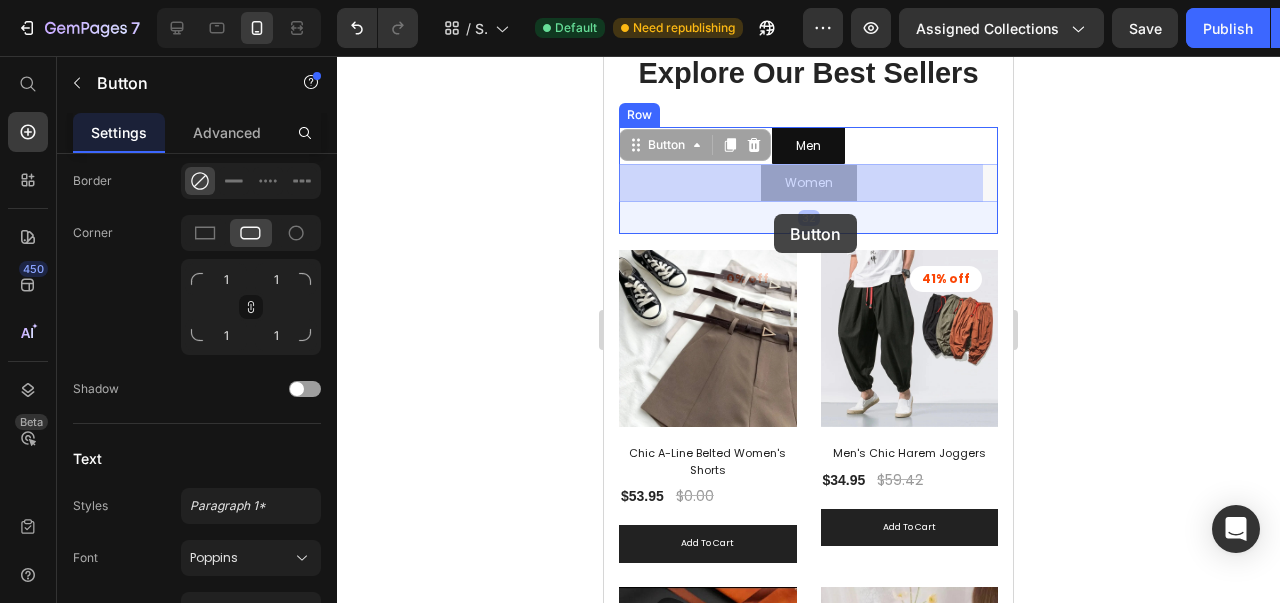 drag, startPoint x: 771, startPoint y: 194, endPoint x: 774, endPoint y: 214, distance: 20.22375 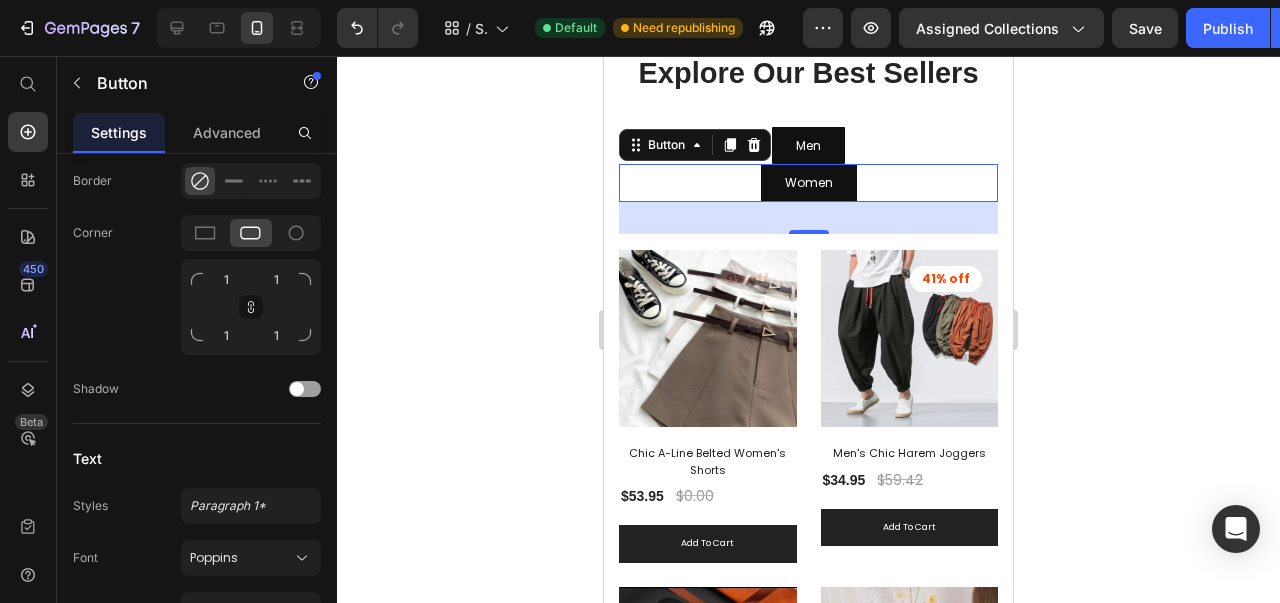 click 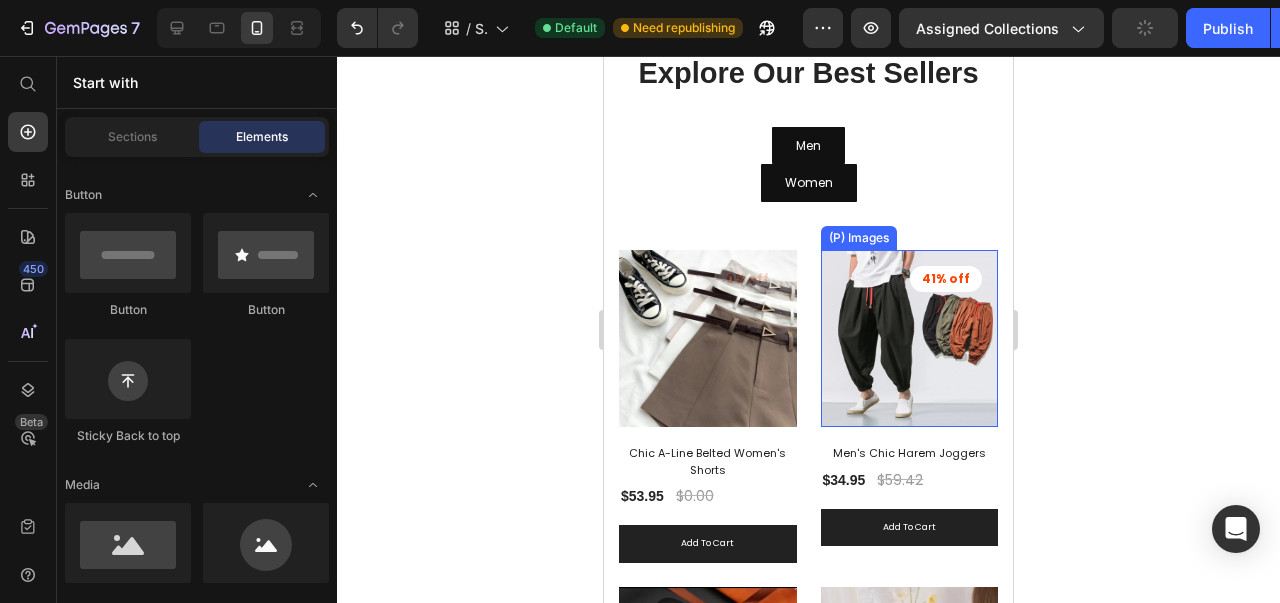 scroll, scrollTop: 0, scrollLeft: 0, axis: both 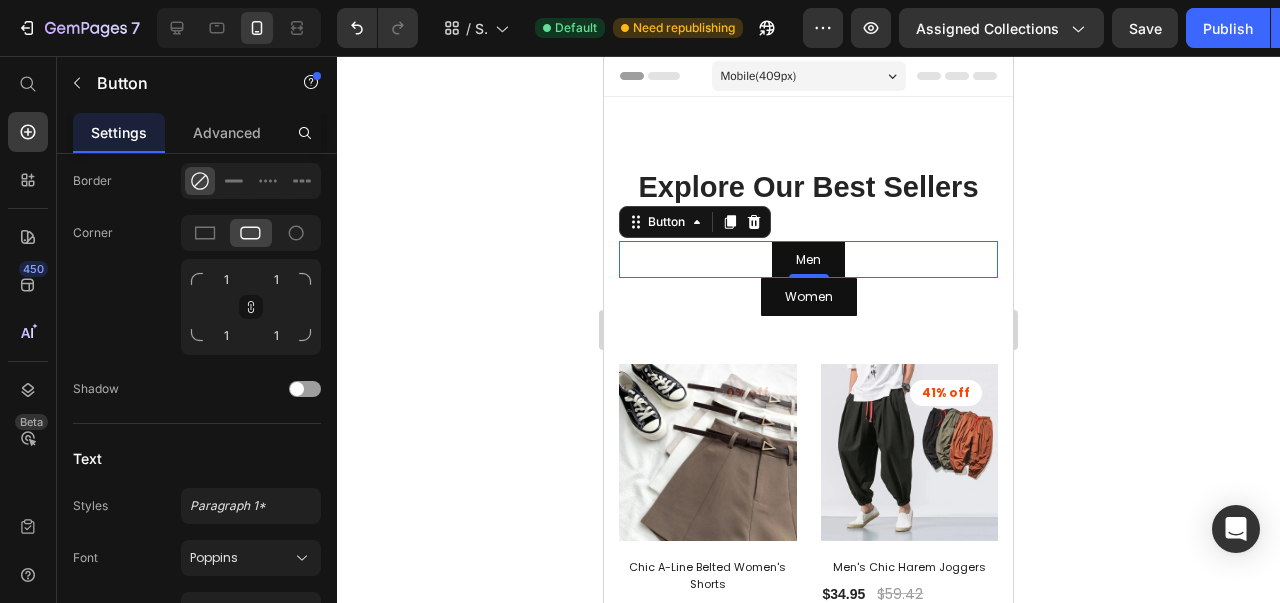 click 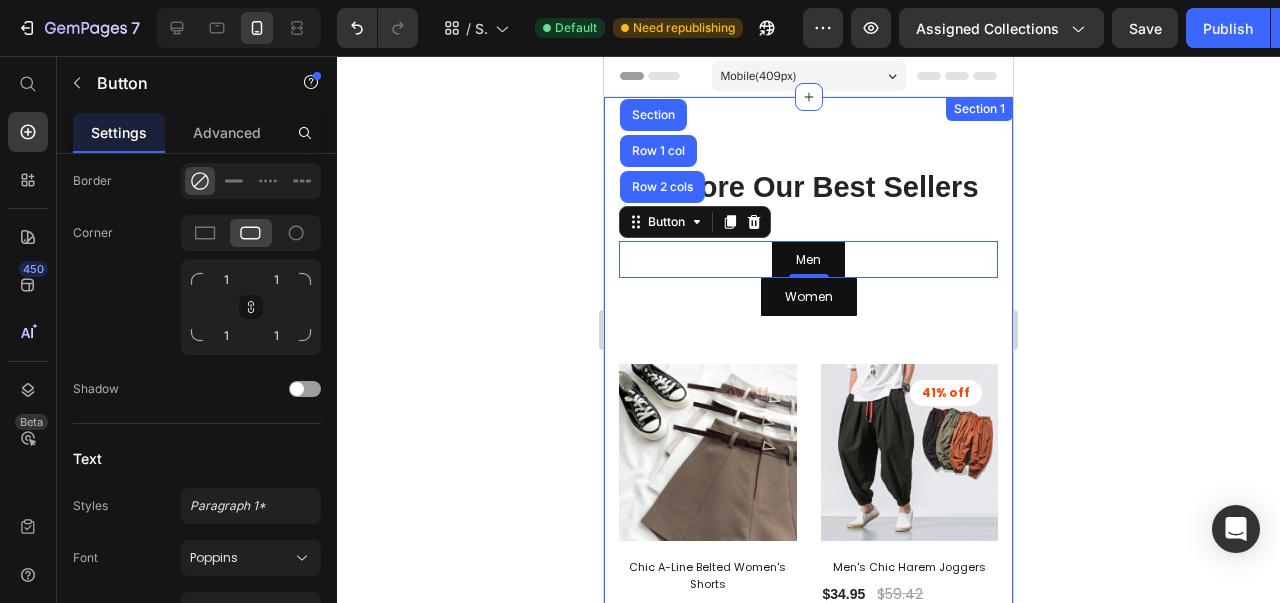 click 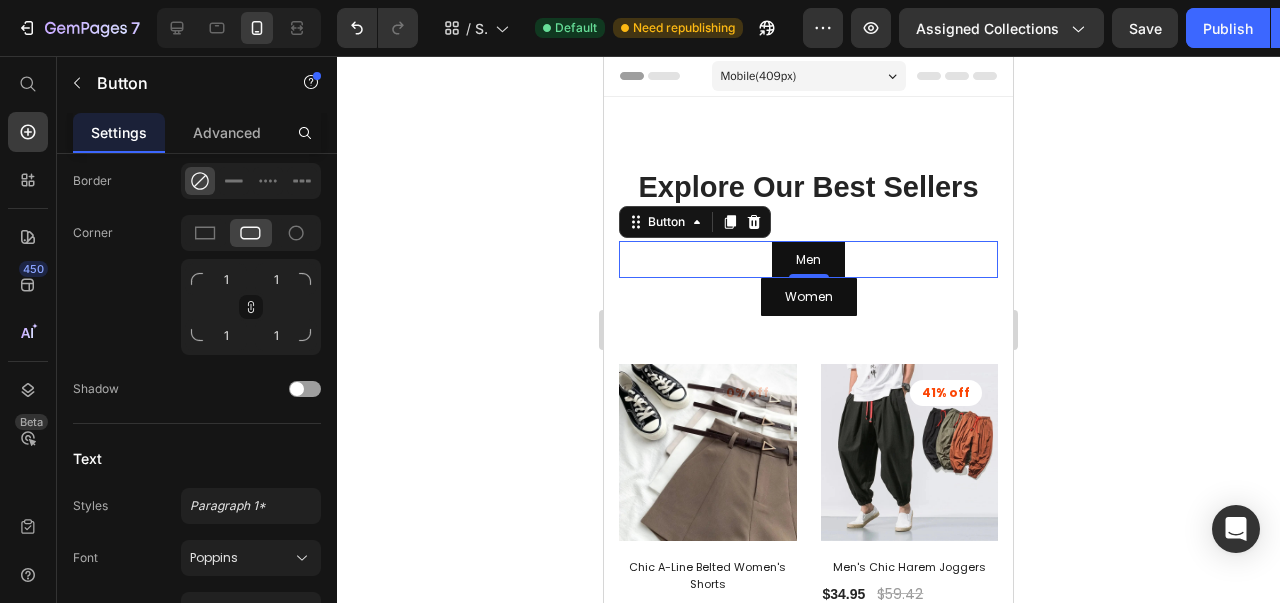 click 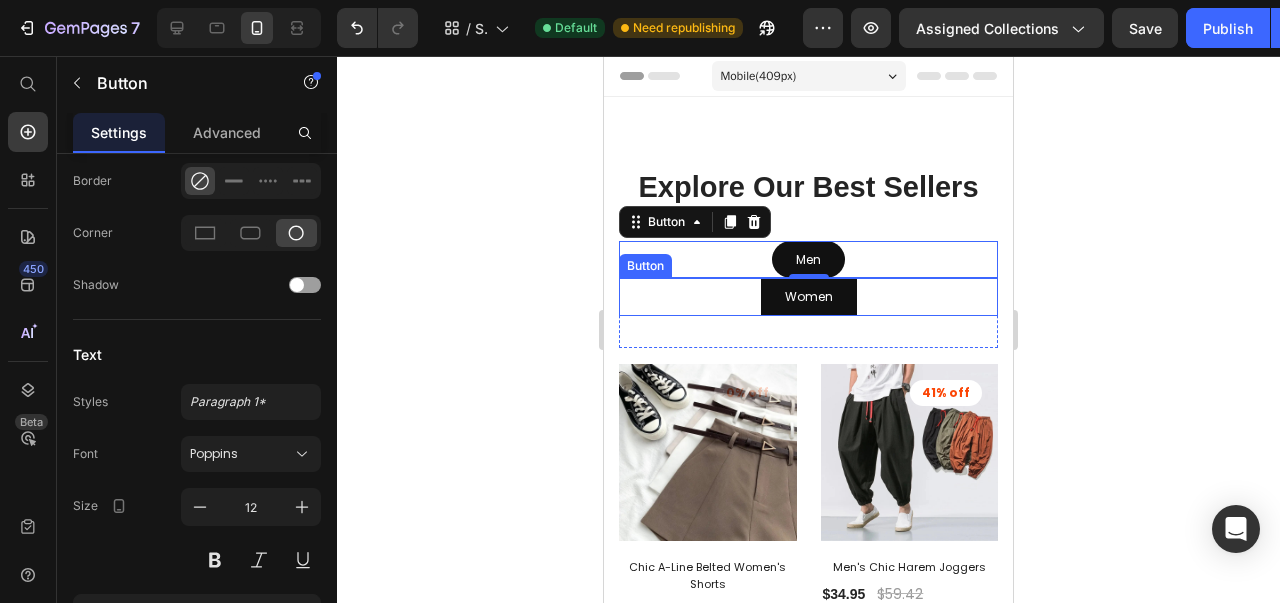 click 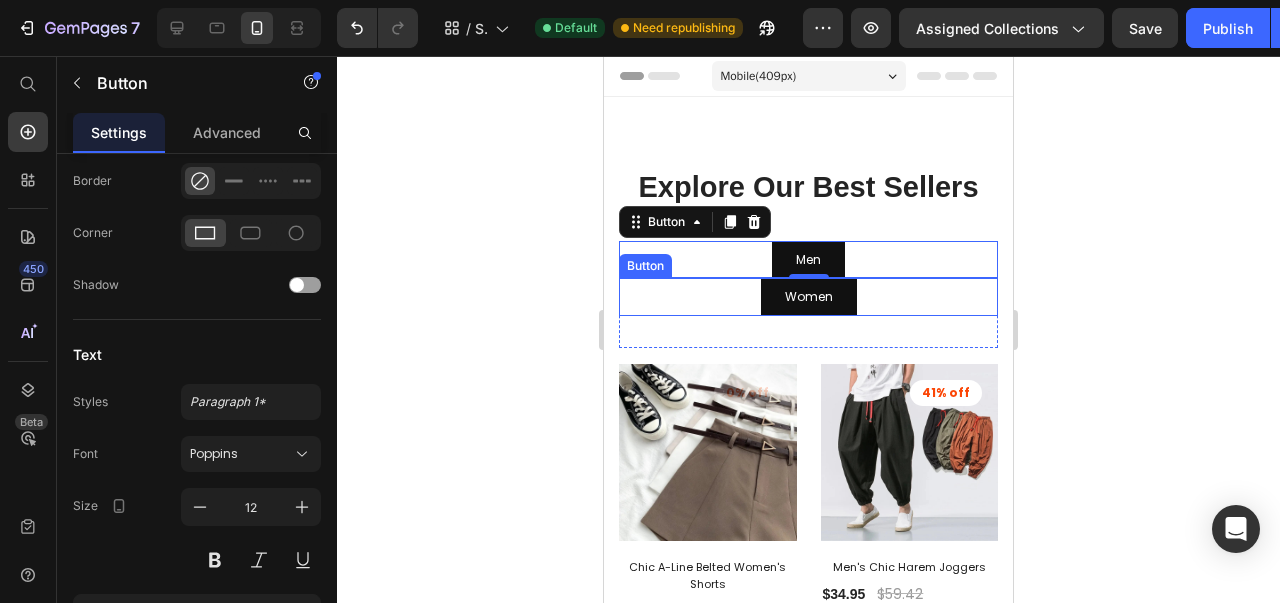 click 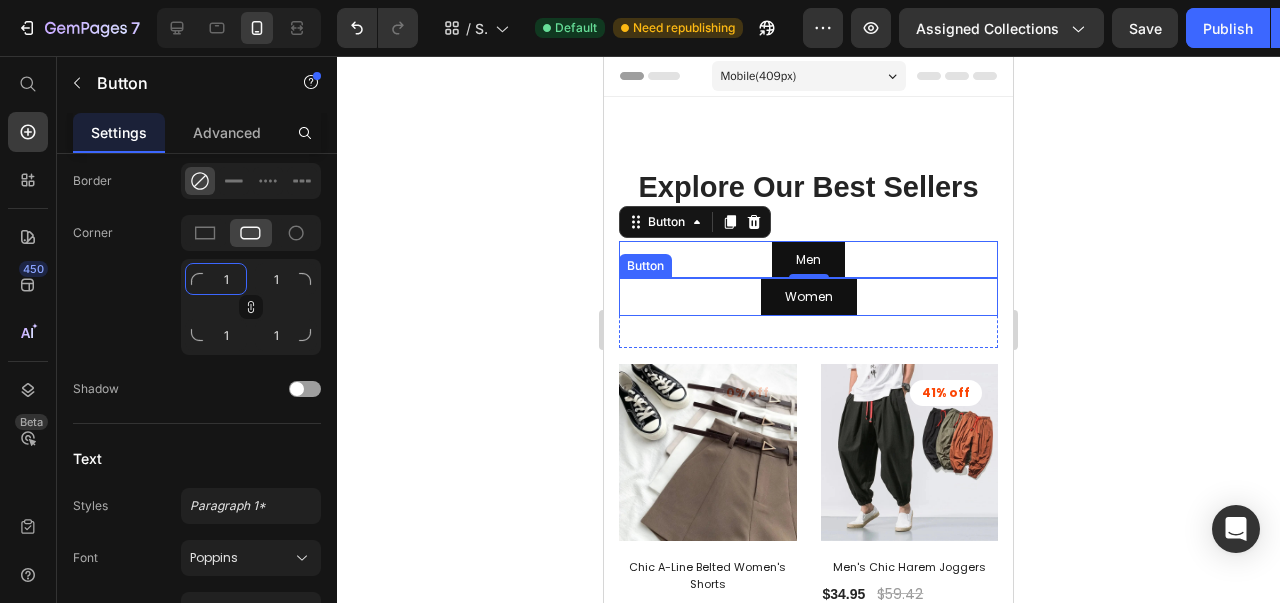 click on "1" 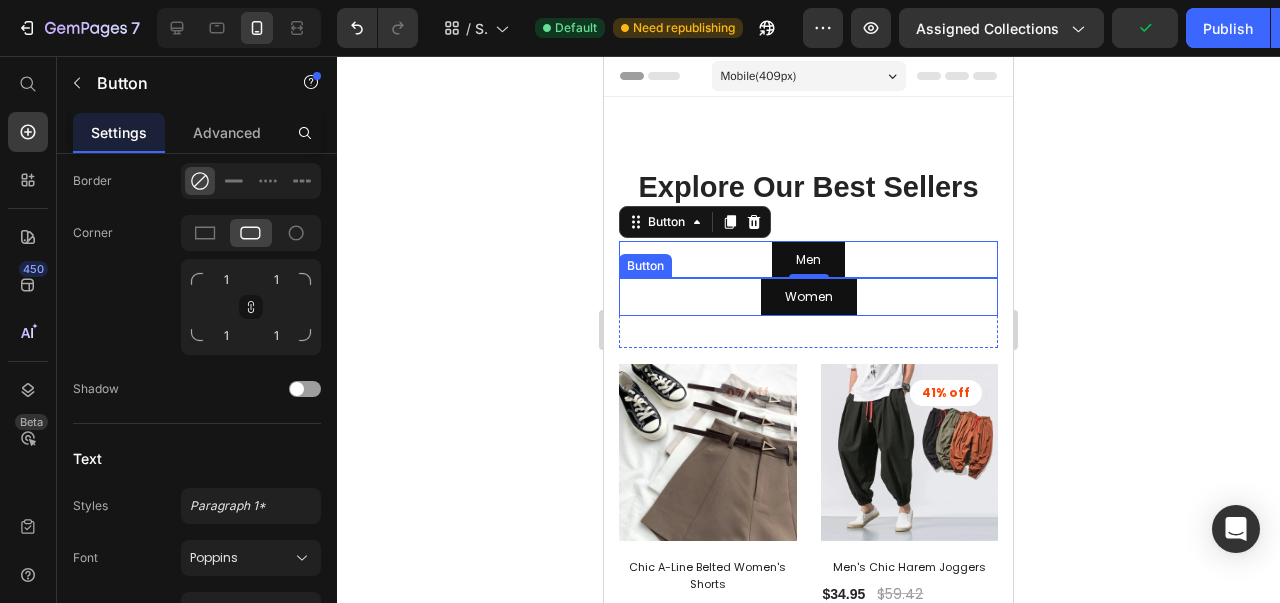 click on "Corner 1 1 1 1" 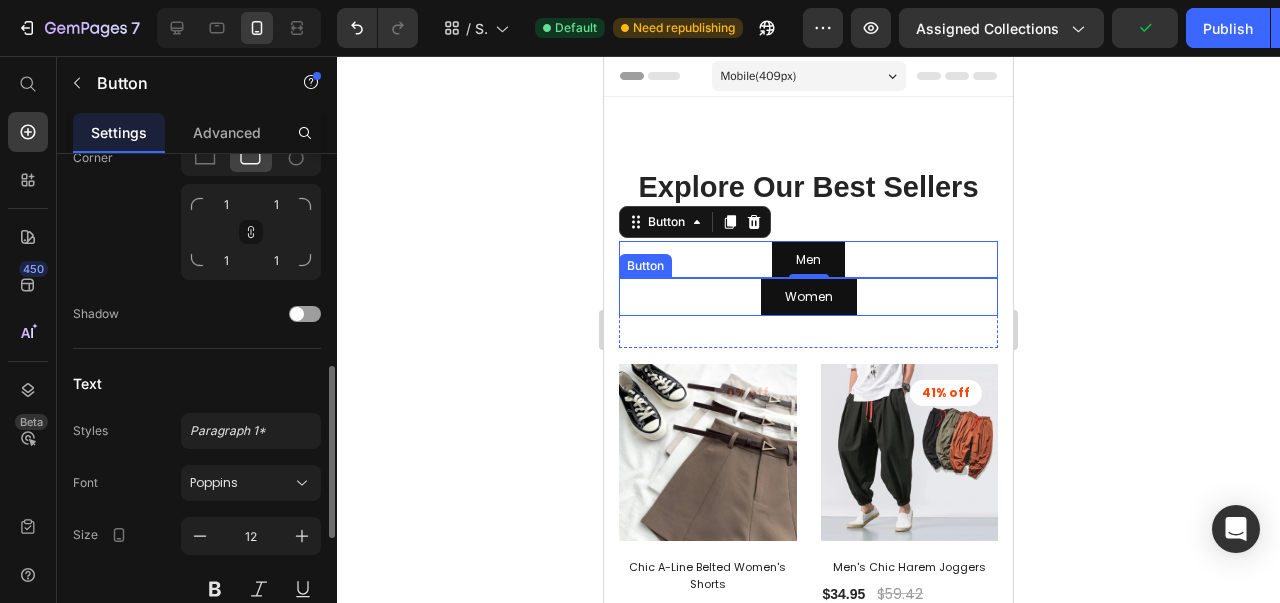 scroll, scrollTop: 785, scrollLeft: 0, axis: vertical 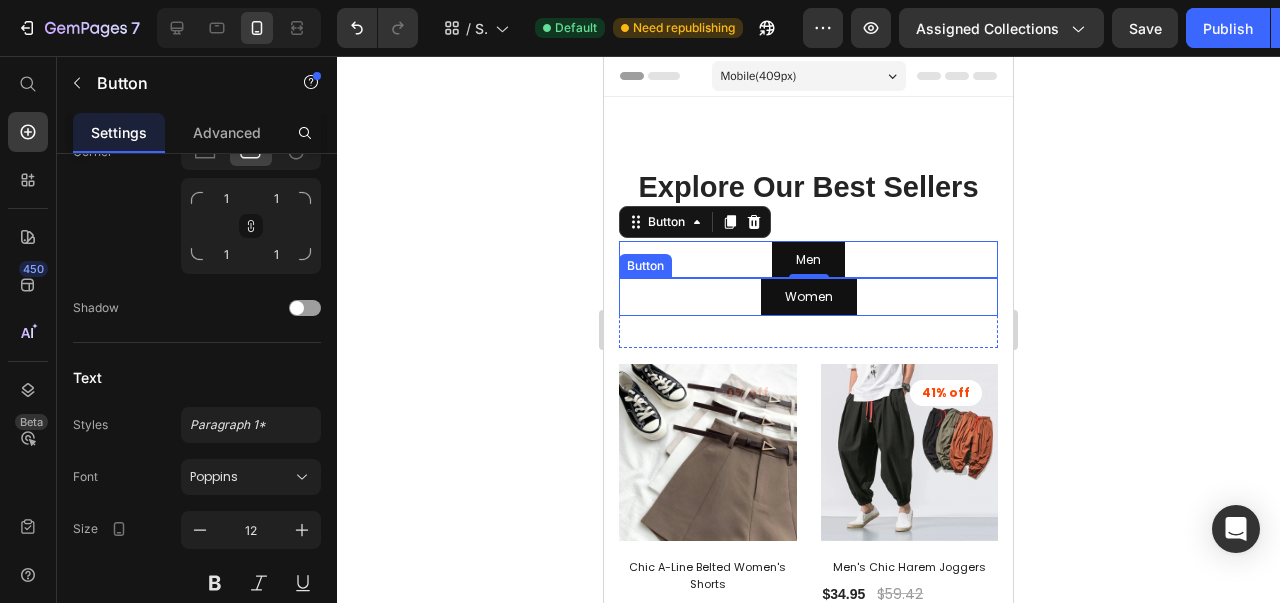 click at bounding box center (305, 308) 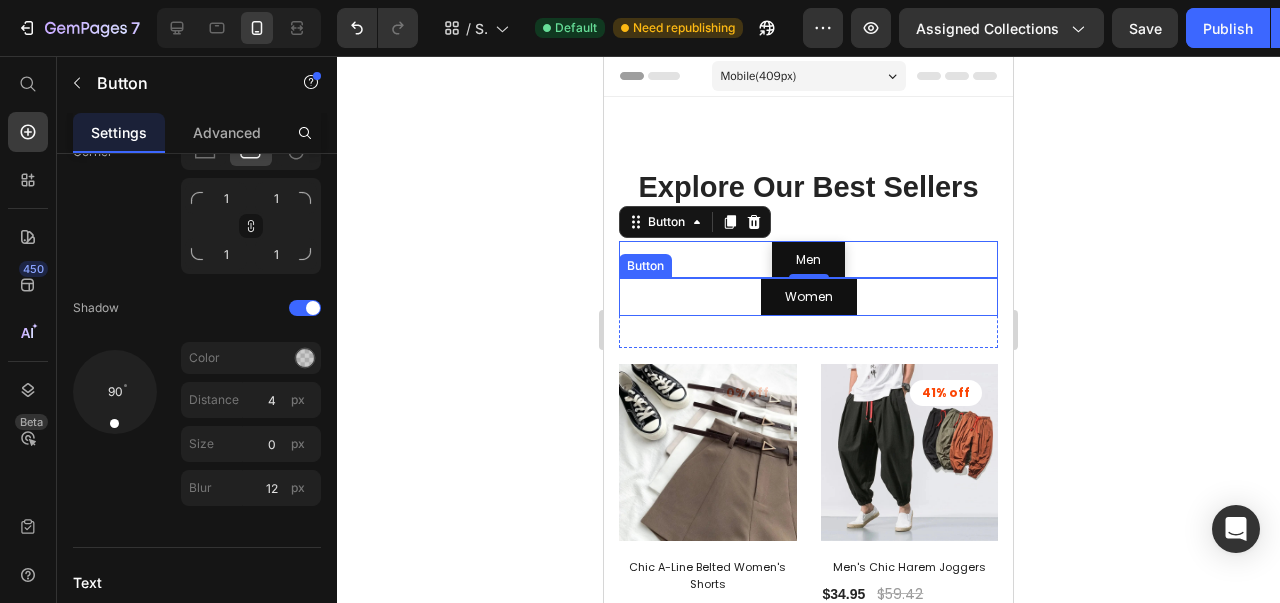 click at bounding box center (313, 308) 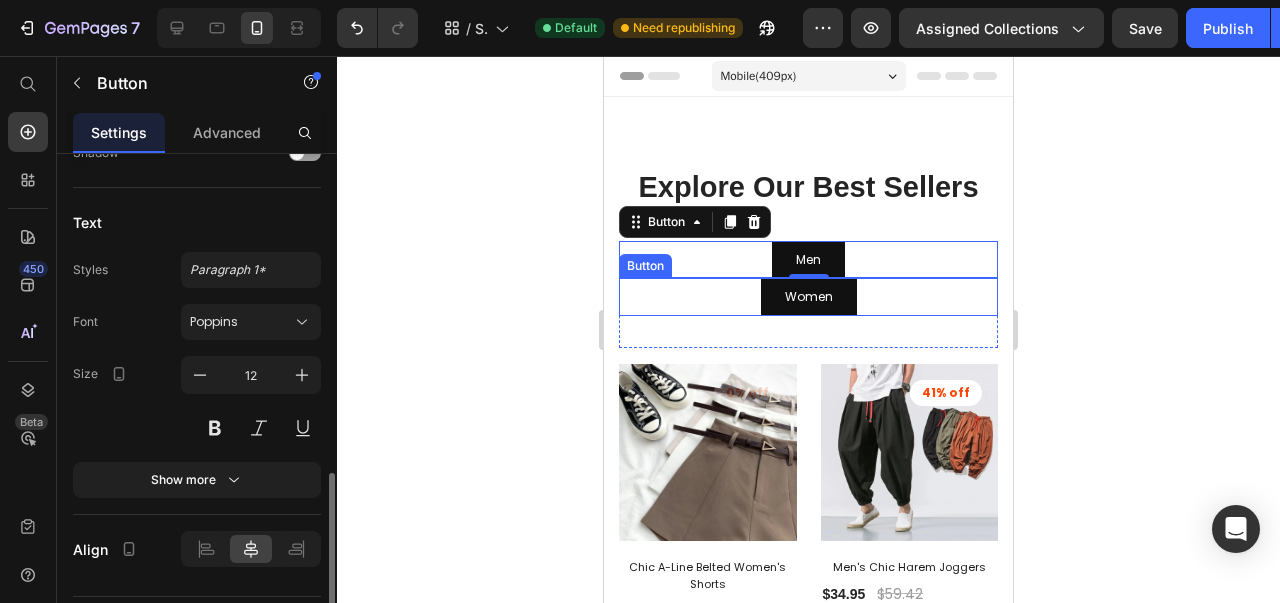 scroll, scrollTop: 987, scrollLeft: 0, axis: vertical 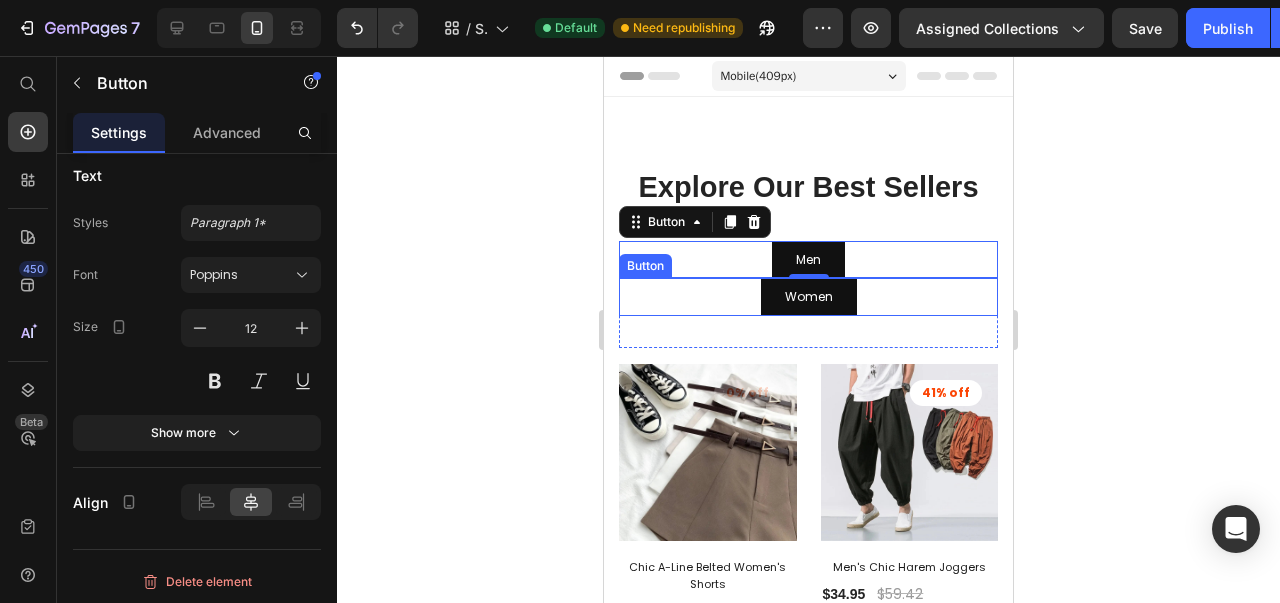 click on "Show more" at bounding box center [197, 433] 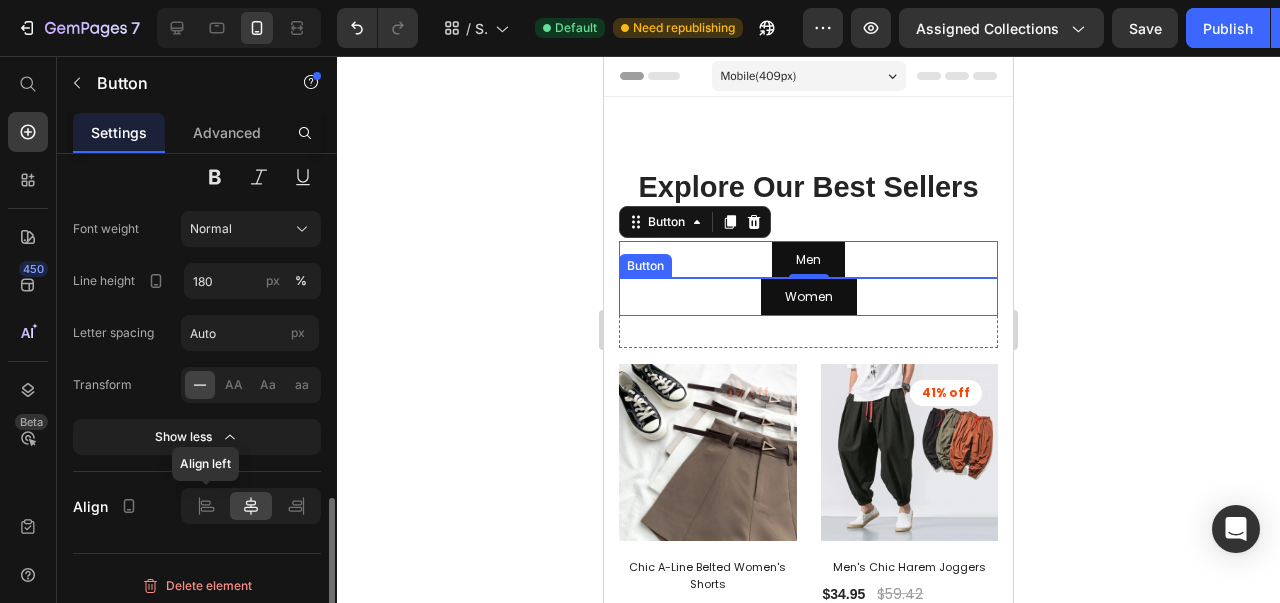 scroll, scrollTop: 1195, scrollLeft: 0, axis: vertical 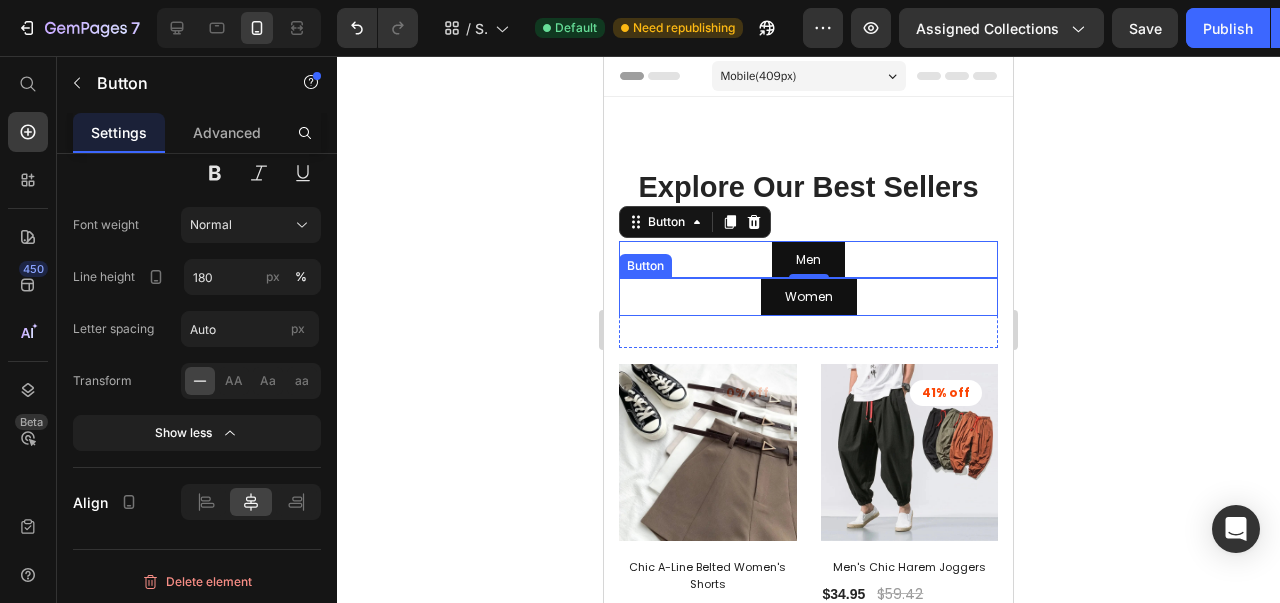 click on "Align" 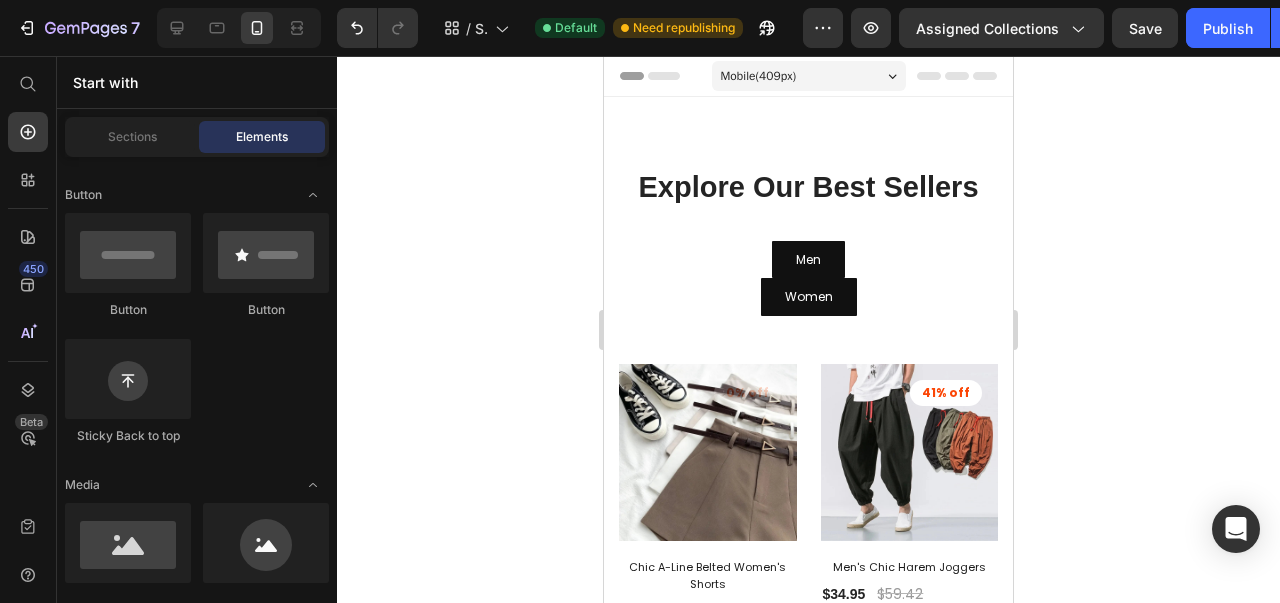 click on "Publish" 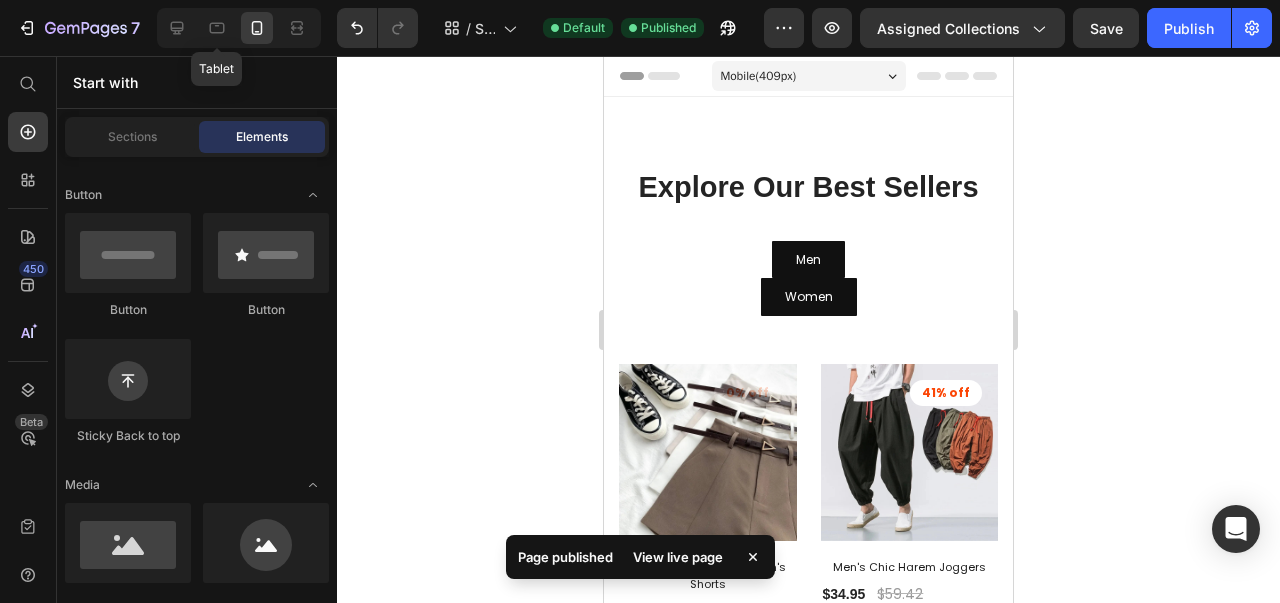 click 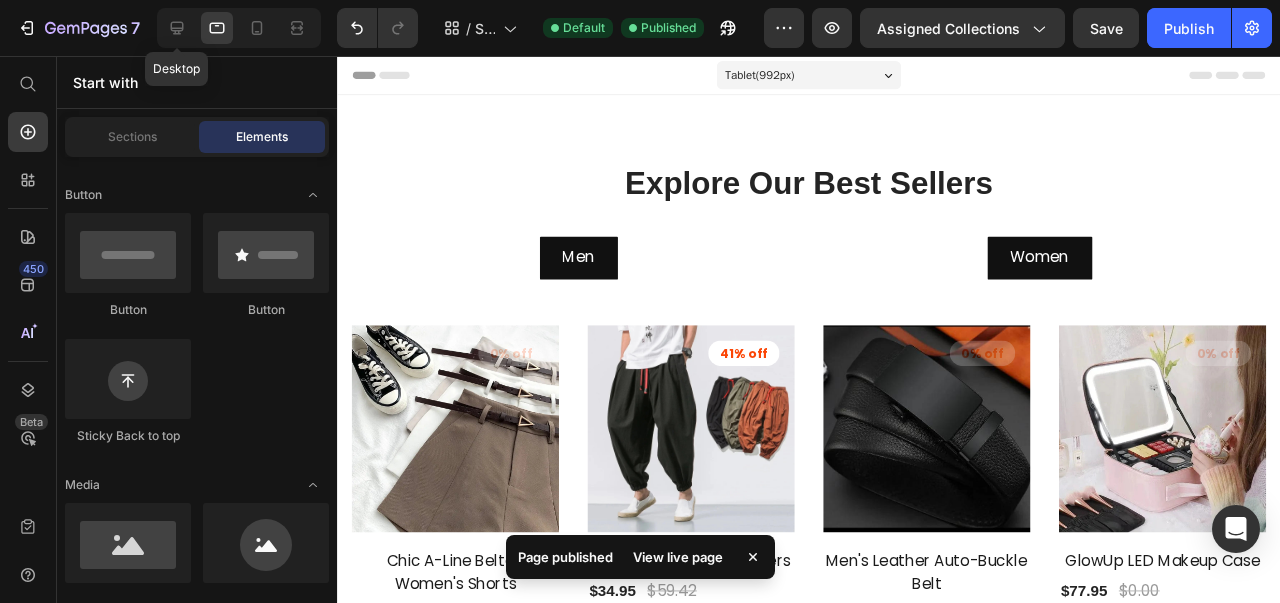 click 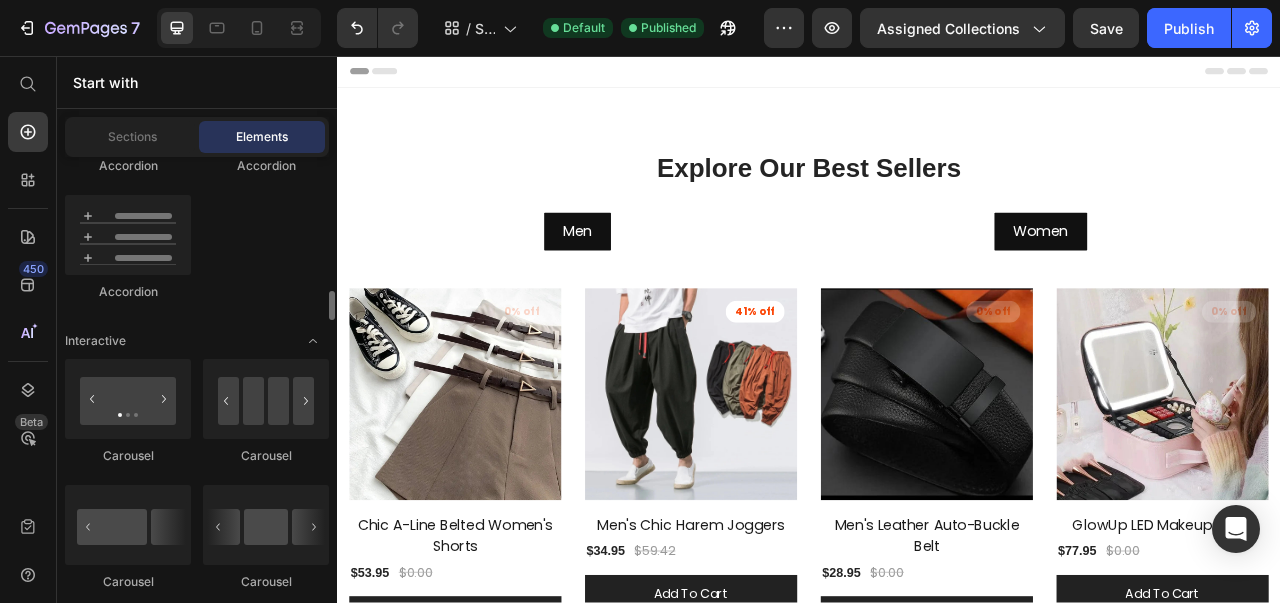scroll, scrollTop: 1971, scrollLeft: 0, axis: vertical 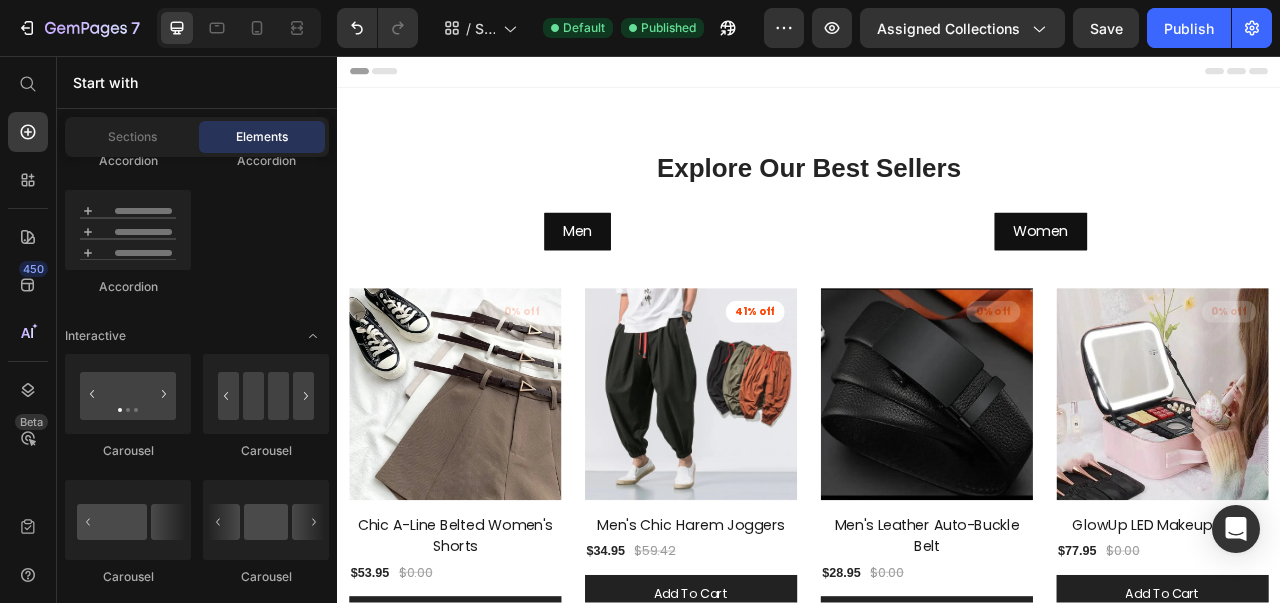 click on "Sections" 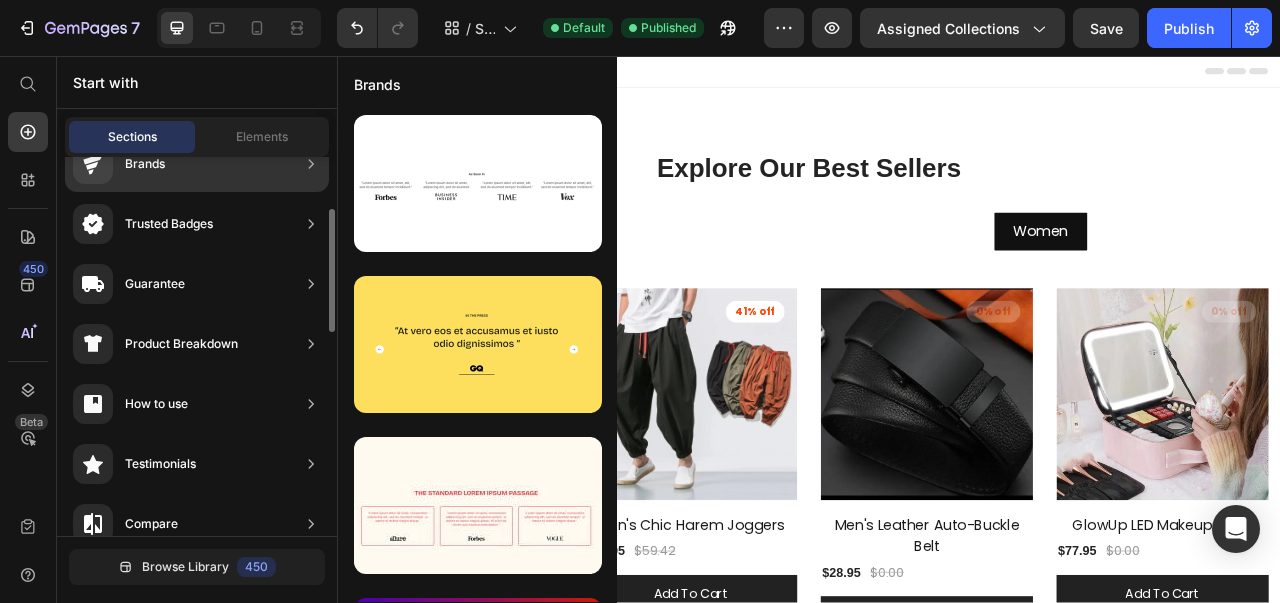 scroll, scrollTop: 160, scrollLeft: 0, axis: vertical 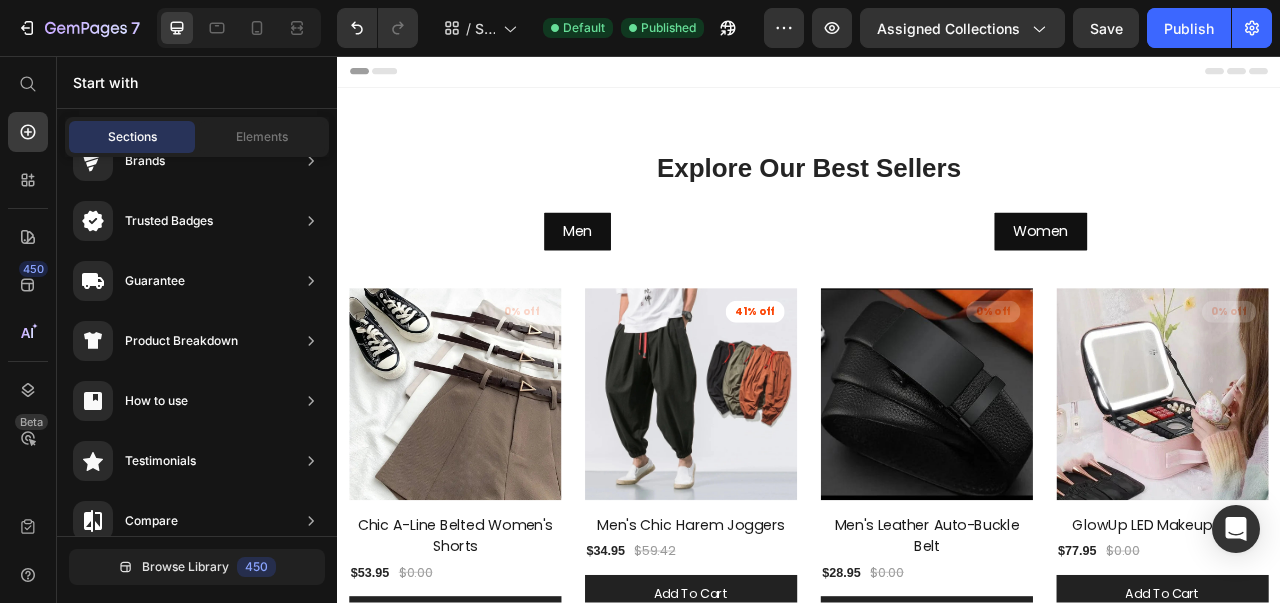 click on "Elements" at bounding box center [262, 137] 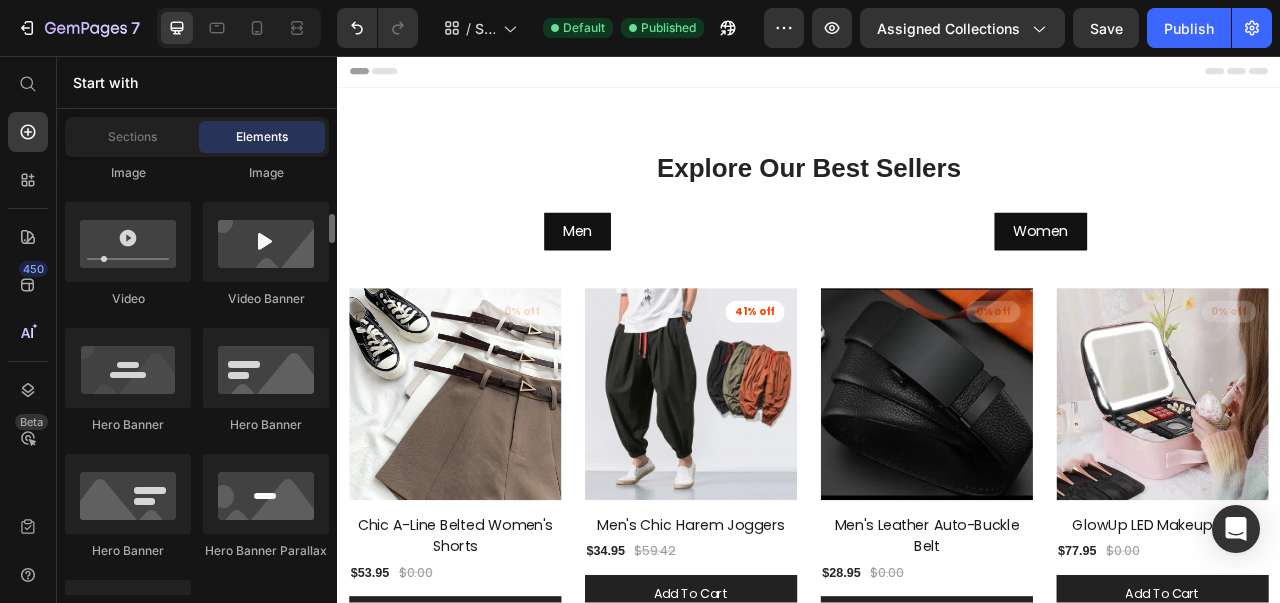 scroll, scrollTop: 868, scrollLeft: 0, axis: vertical 